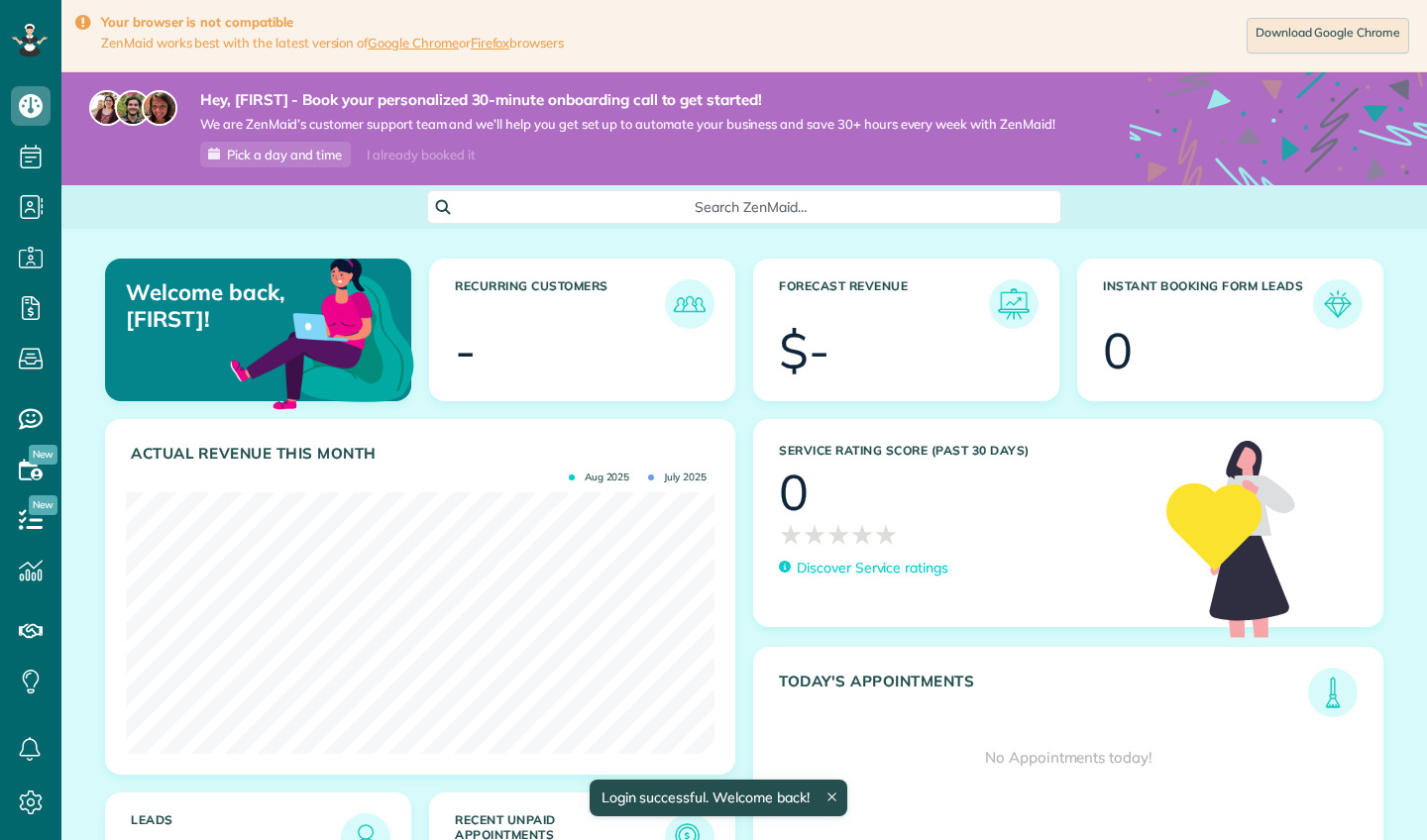 scroll, scrollTop: 0, scrollLeft: 0, axis: both 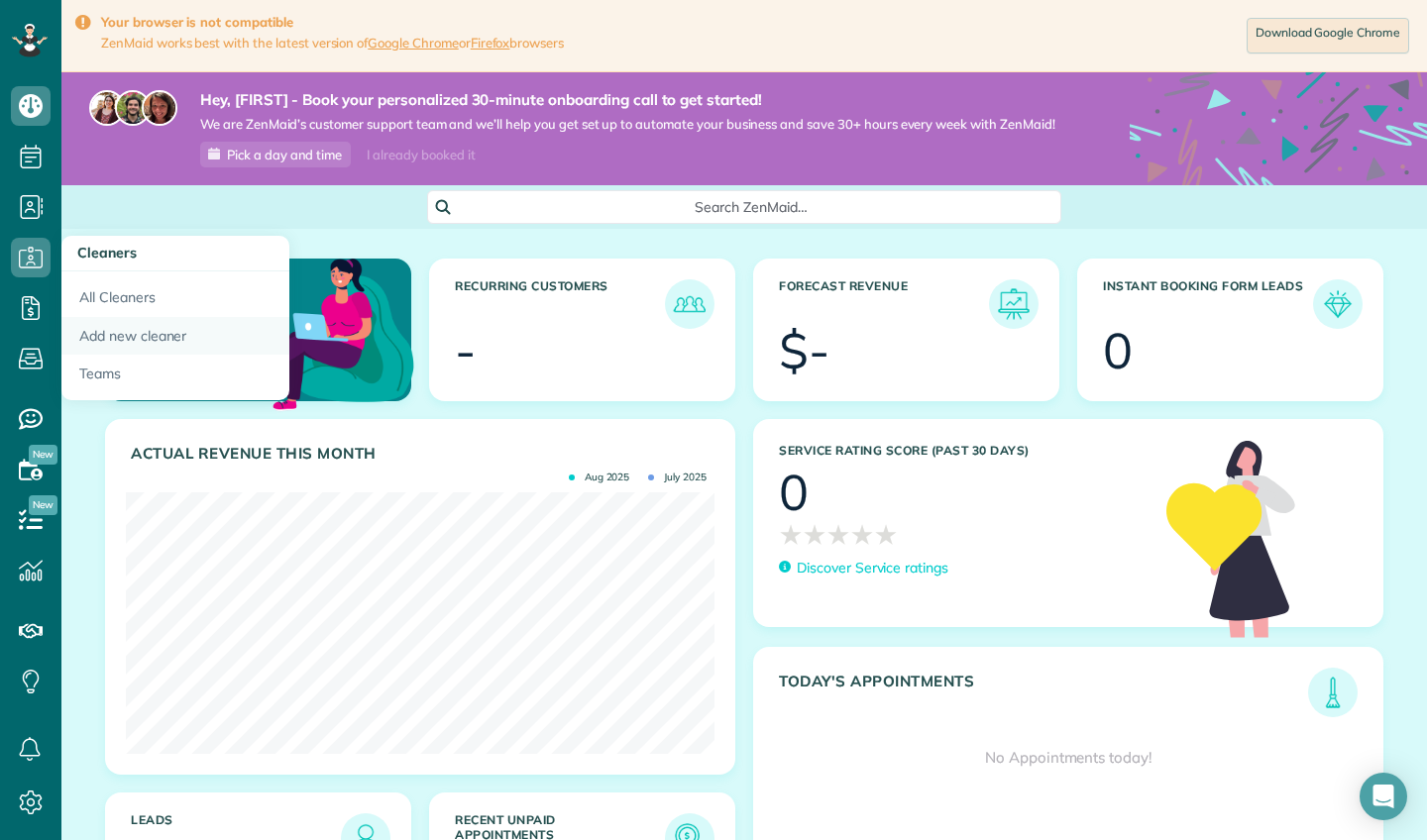 click on "Add new cleaner" at bounding box center [175, 336] 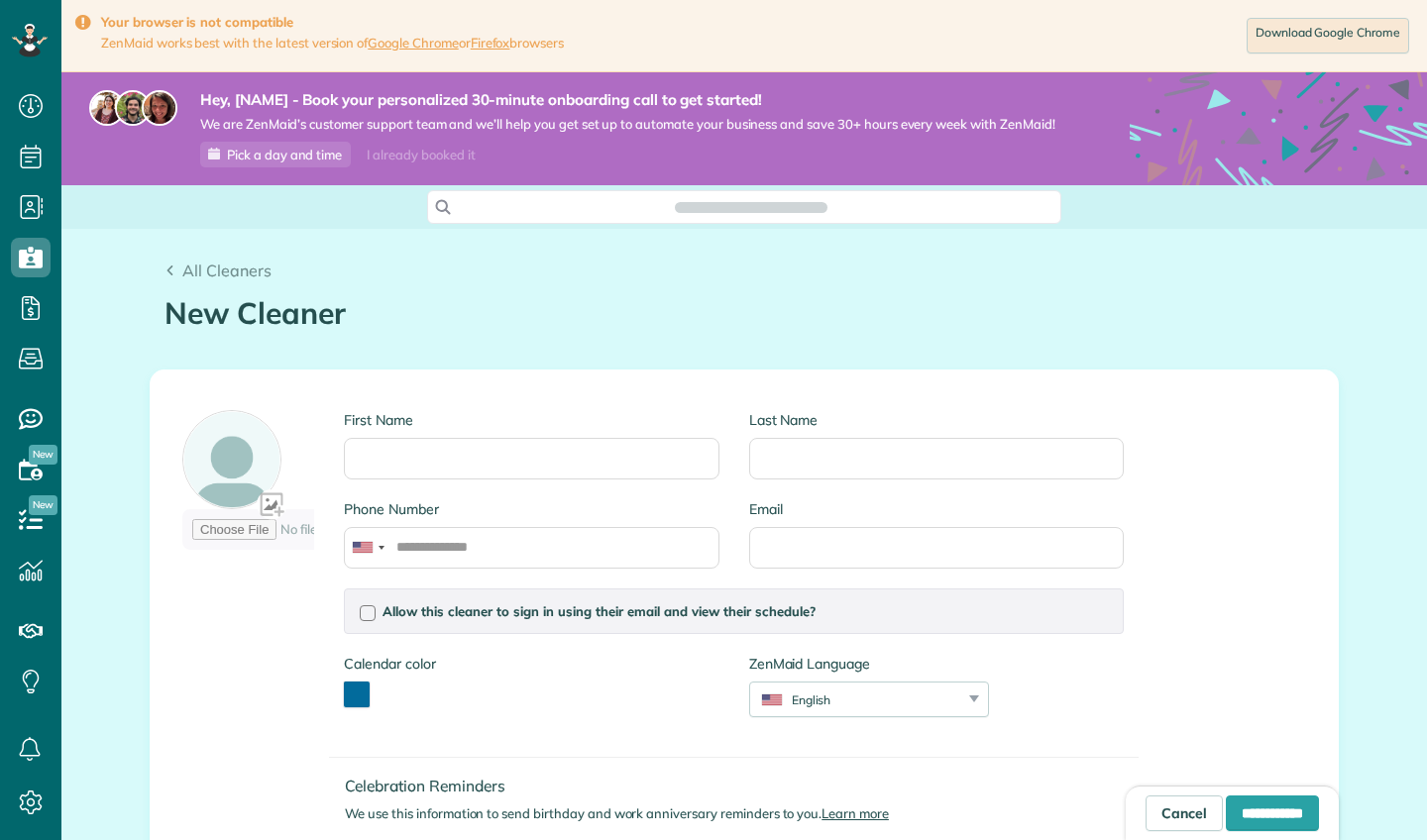 scroll, scrollTop: 0, scrollLeft: 0, axis: both 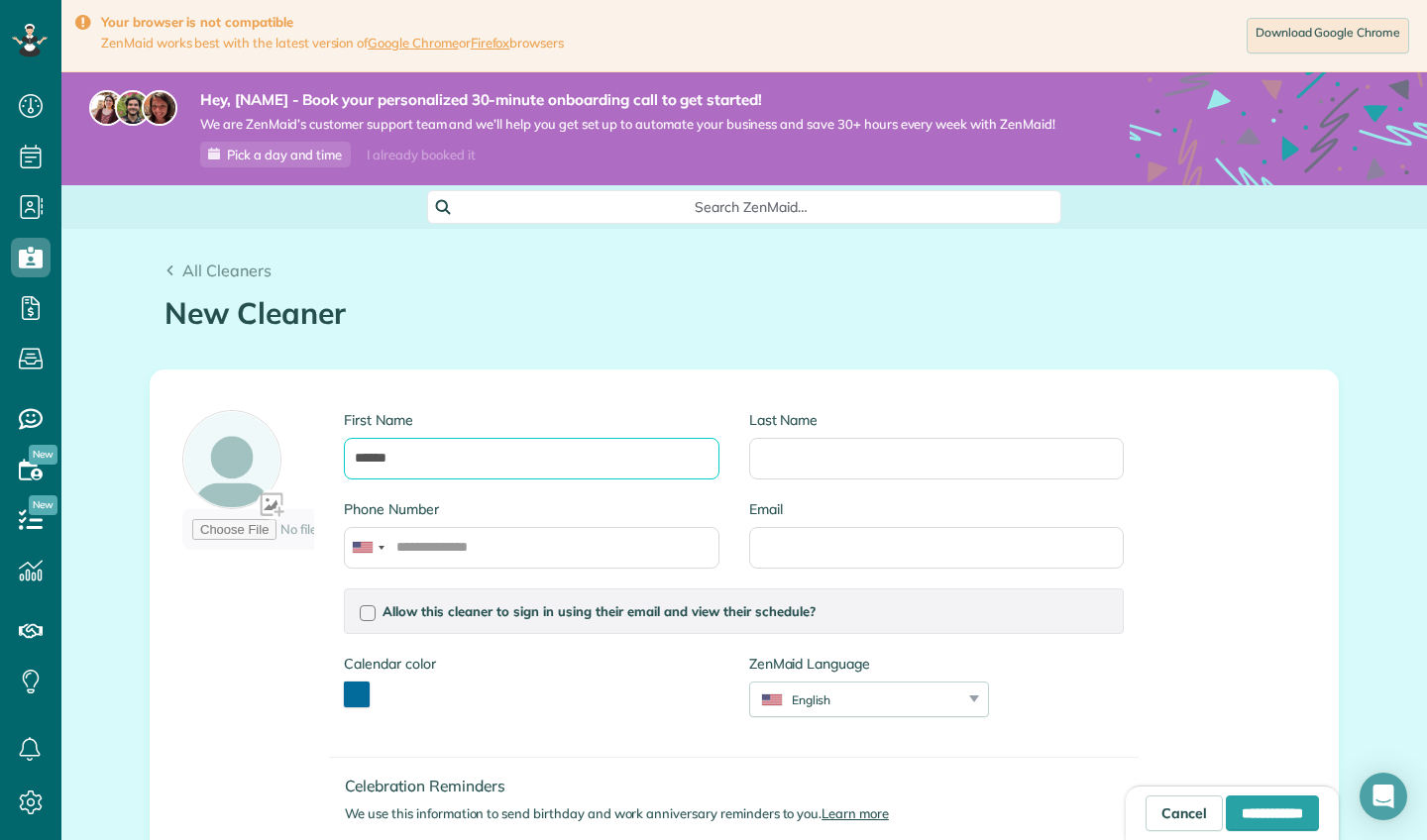 type on "******" 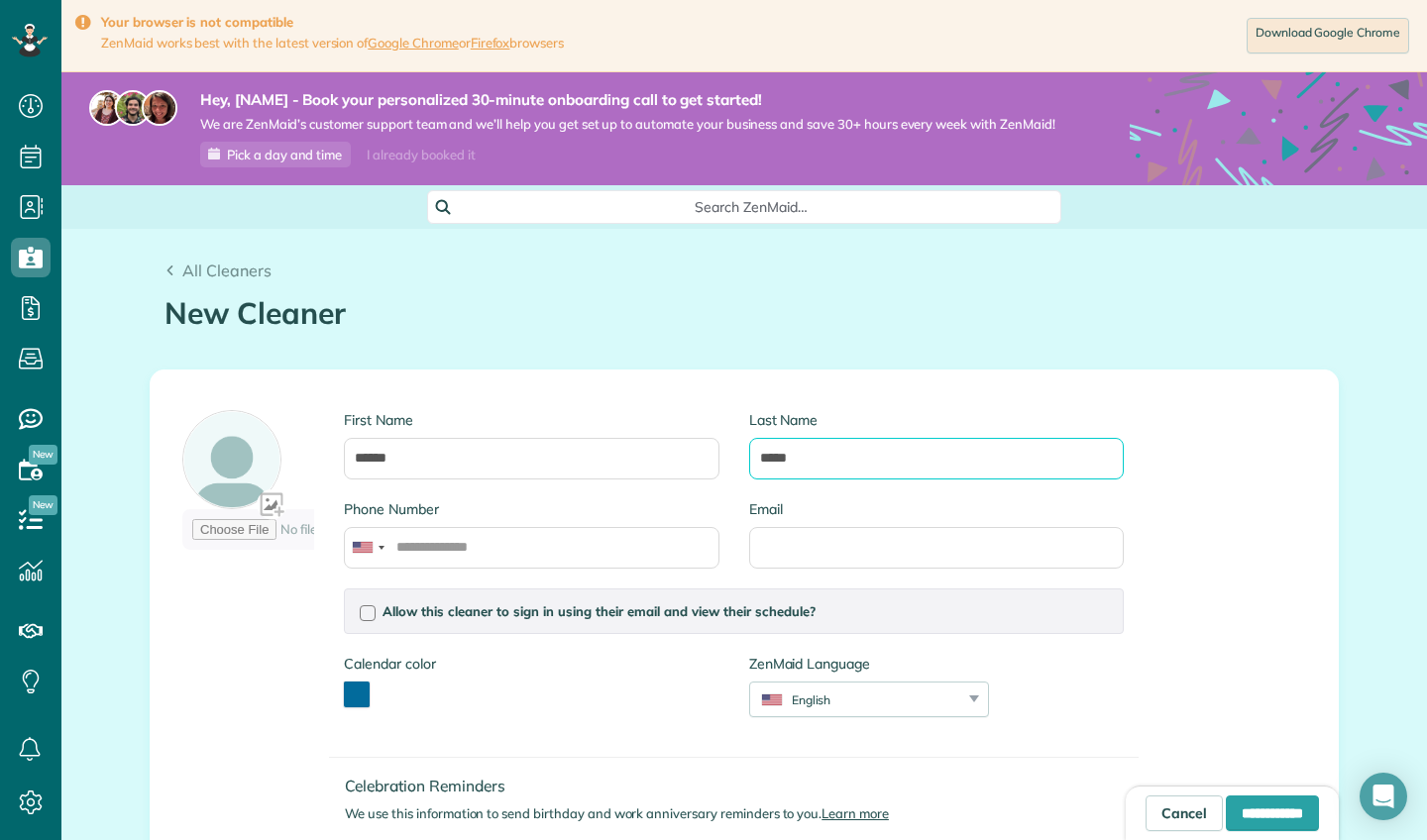 type on "*****" 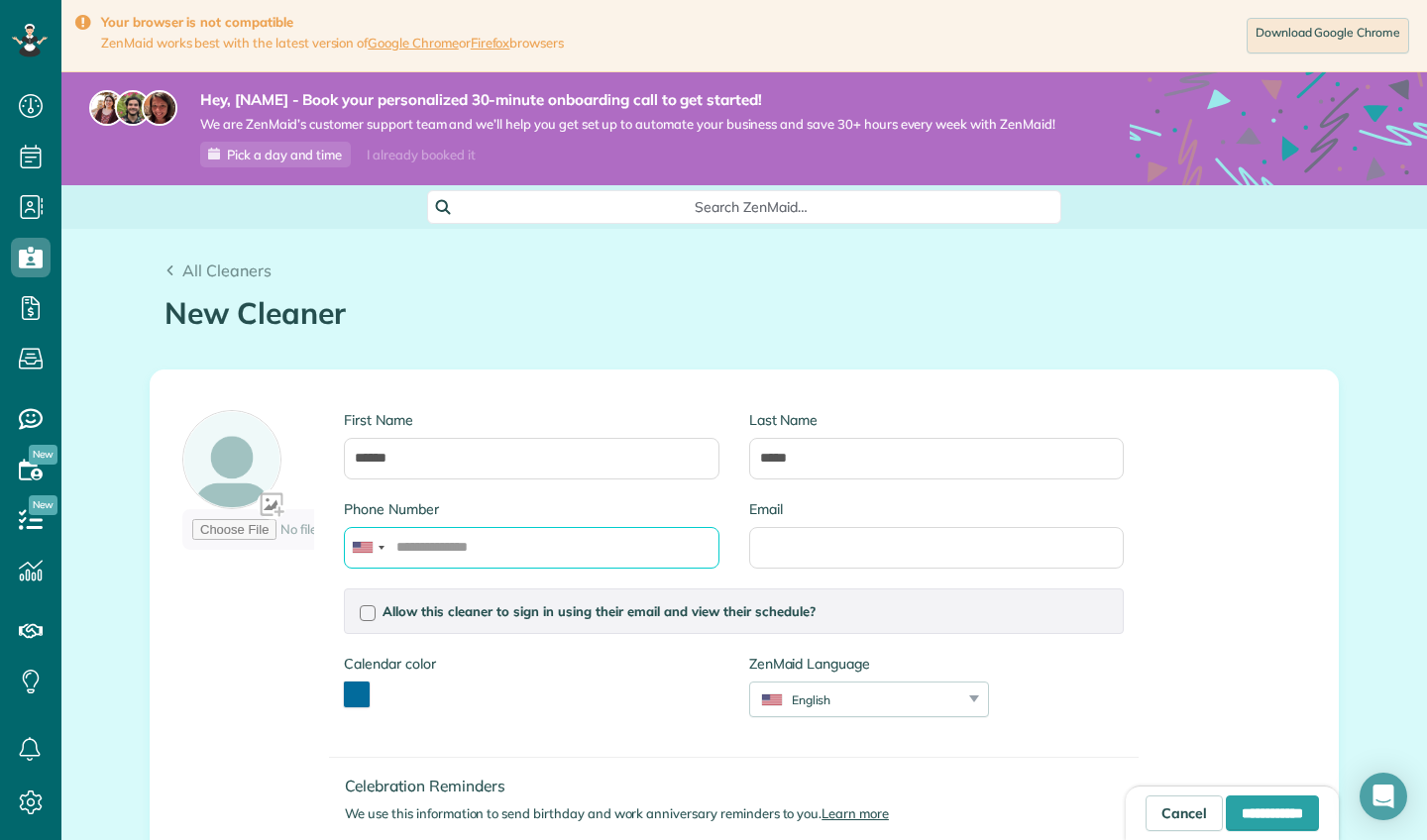 click on "Phone Number" at bounding box center (531, 548) 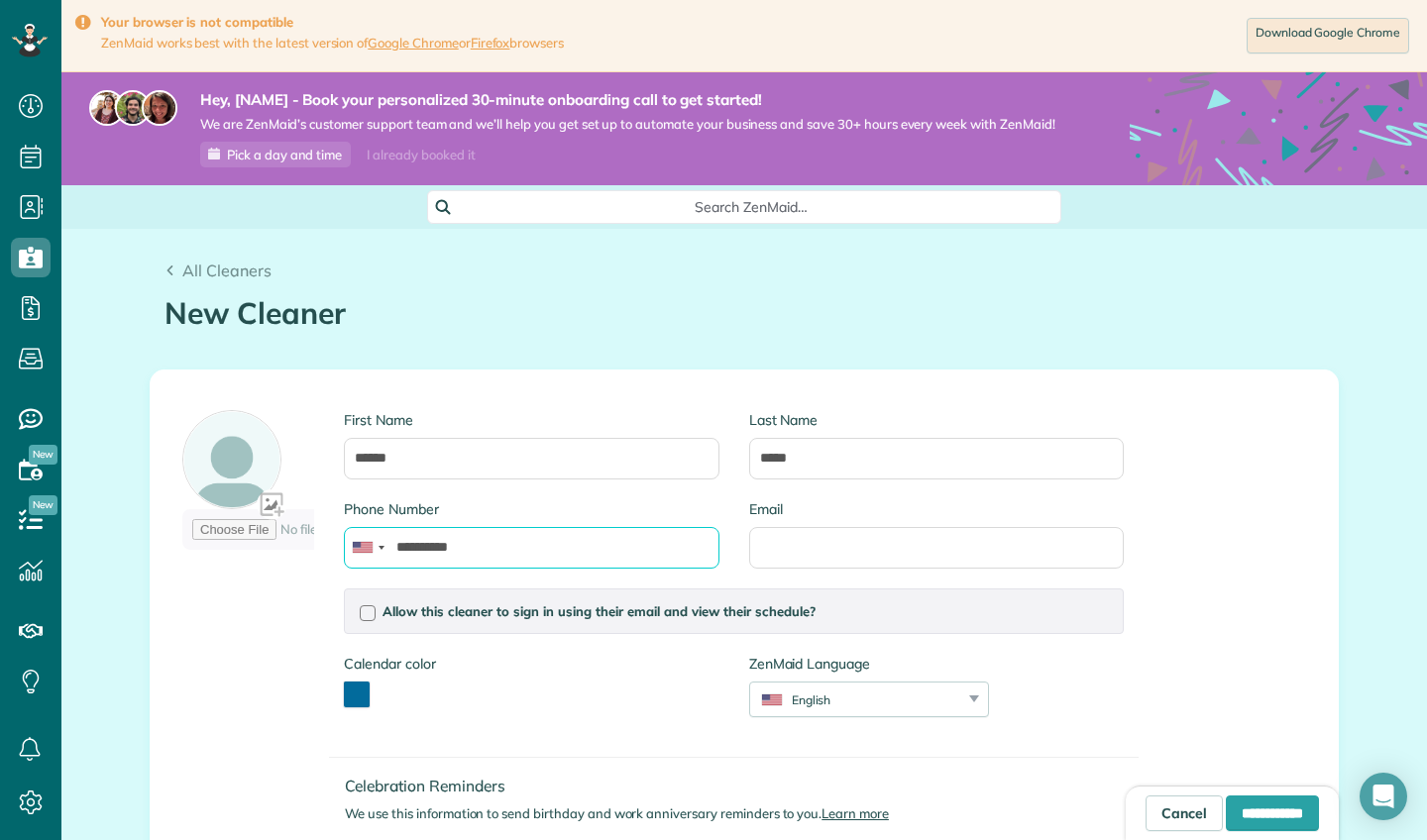 type on "**********" 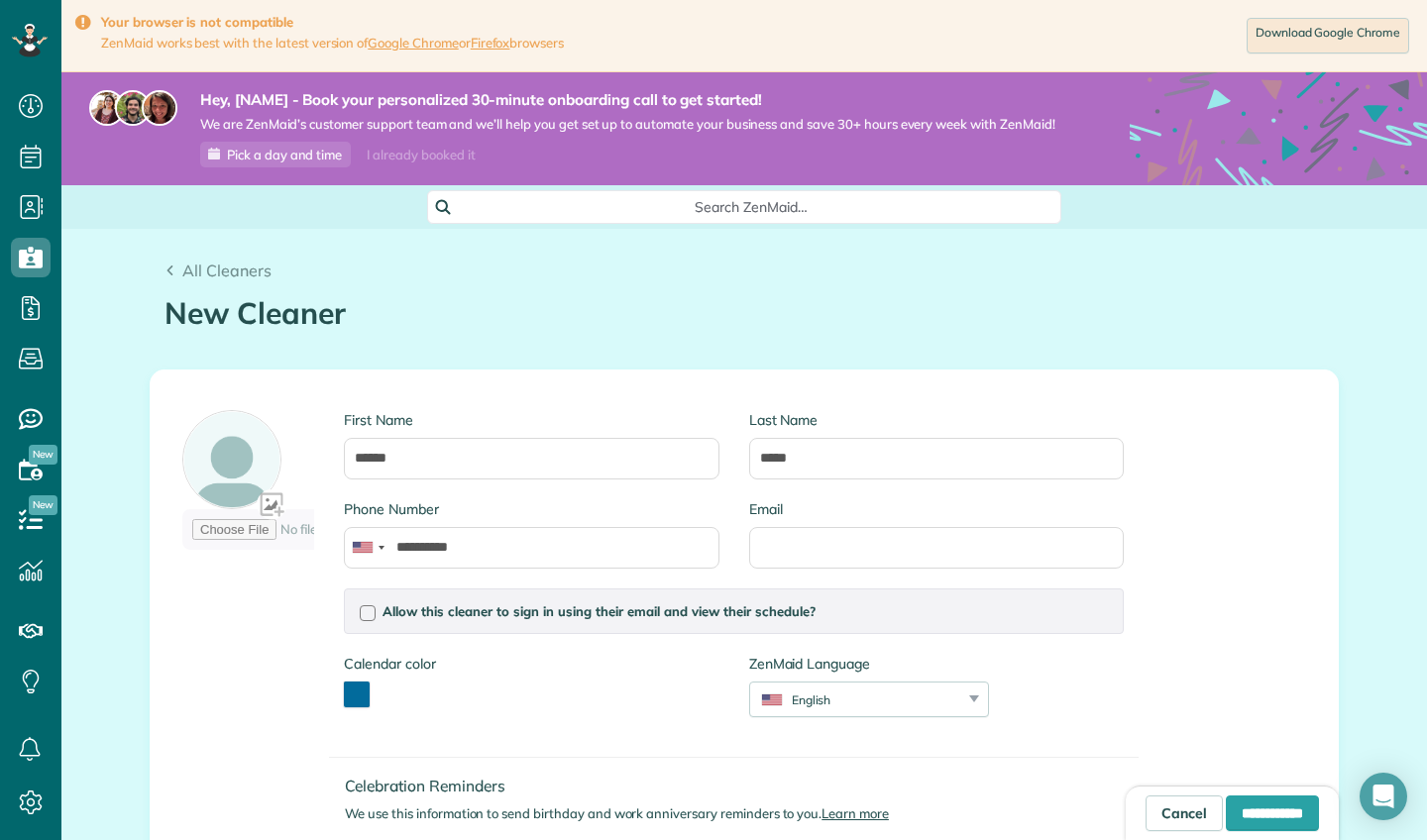 click on "**********" at bounding box center (744, 661) 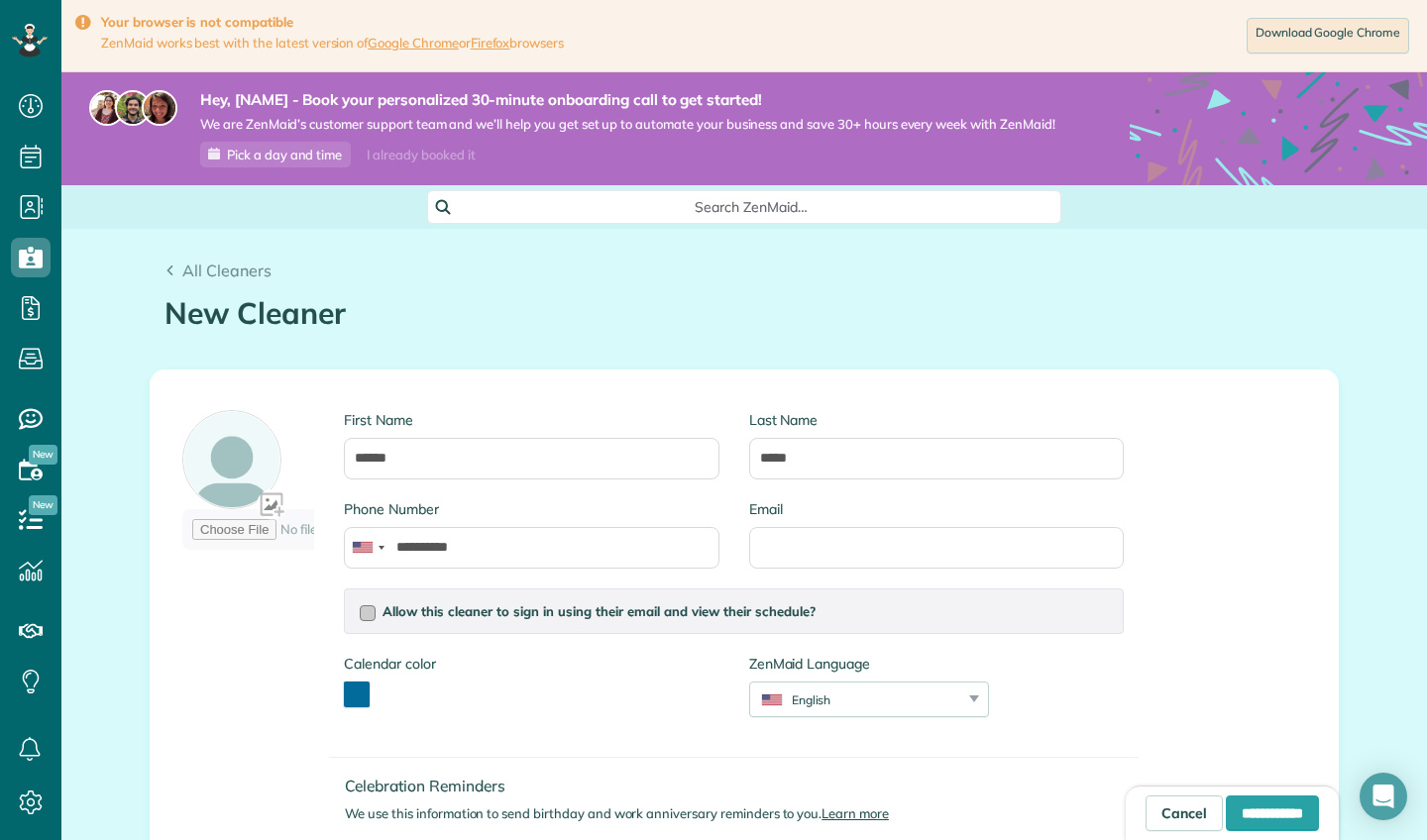 click at bounding box center (368, 613) 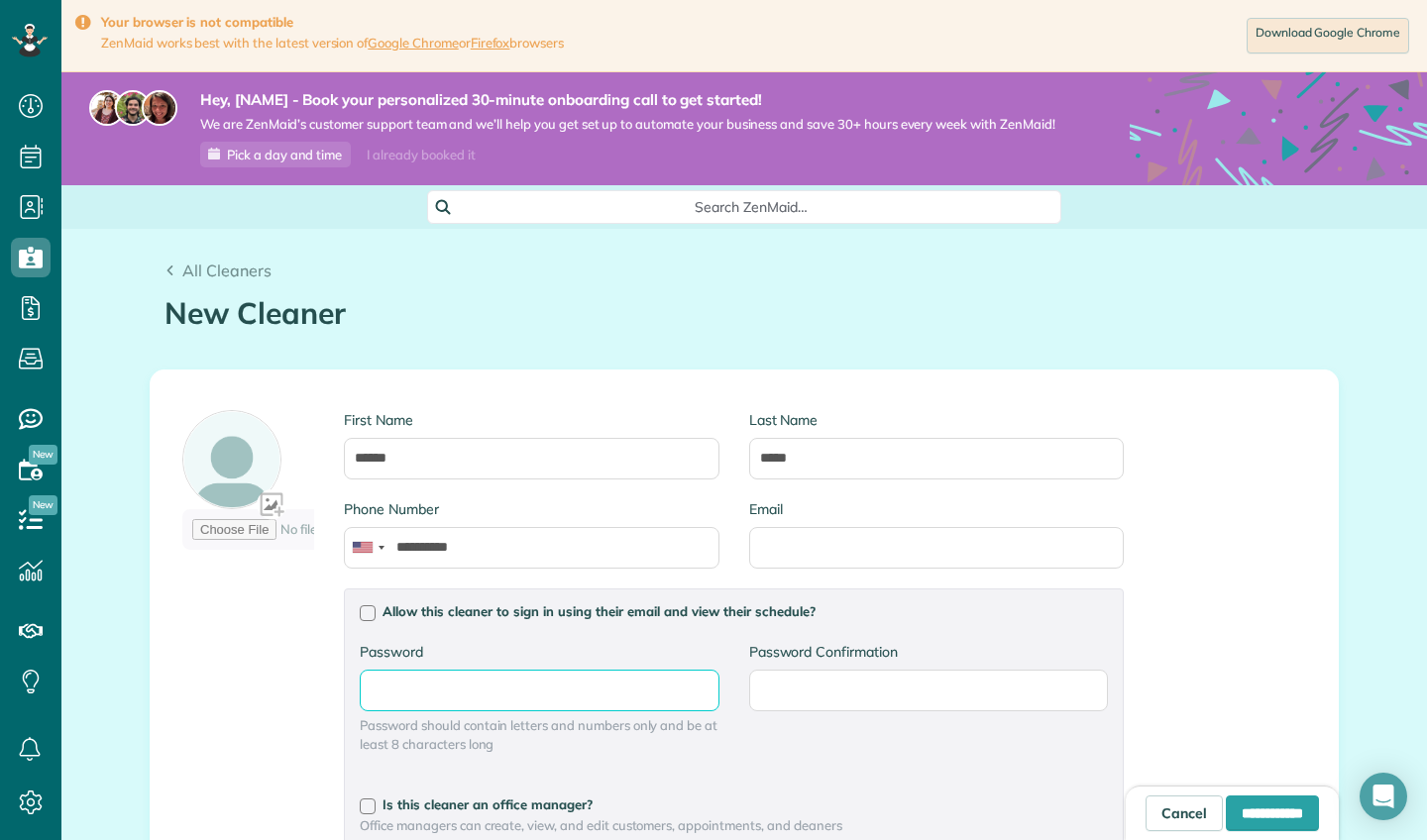 click on "Password" at bounding box center [0, 0] 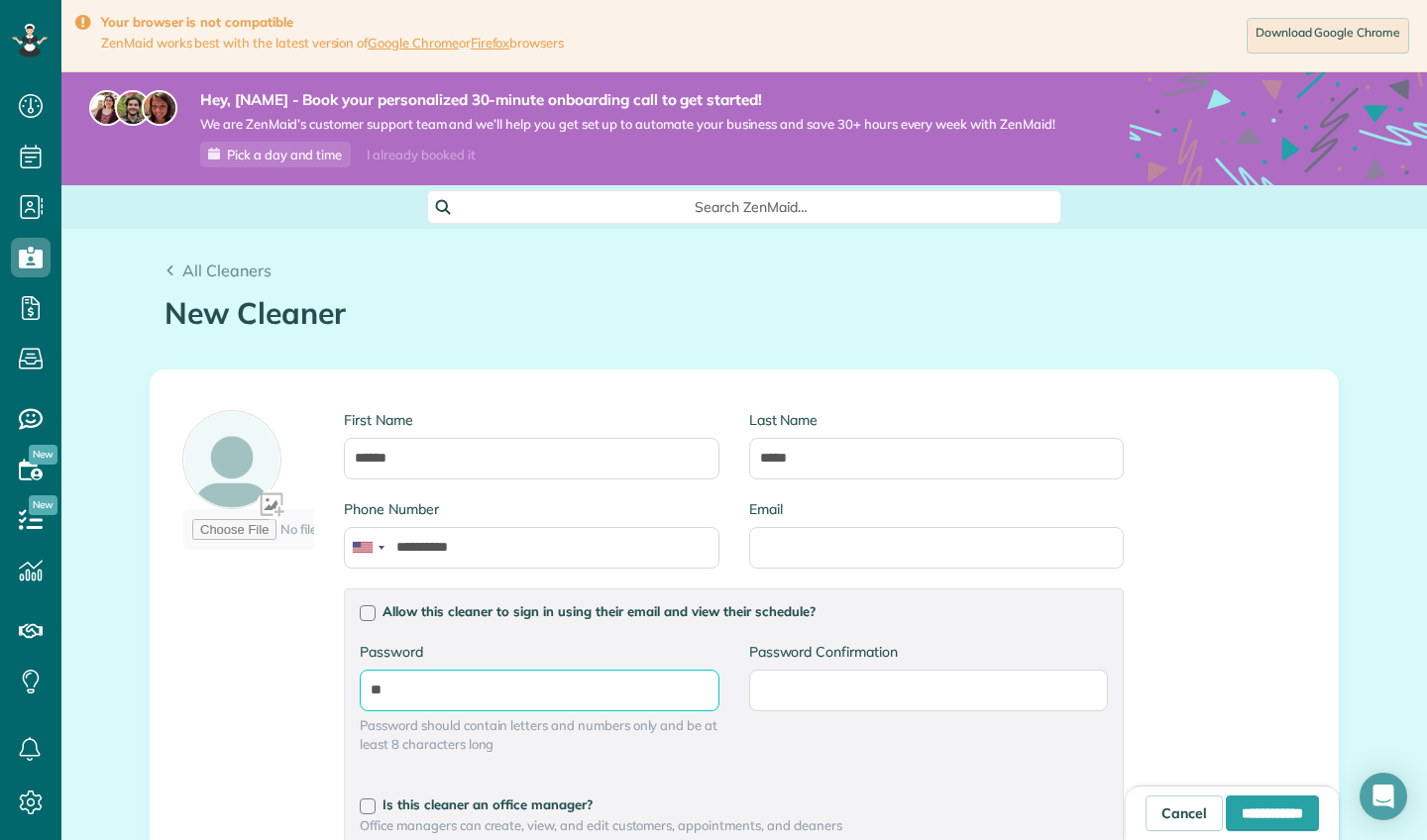 type on "*" 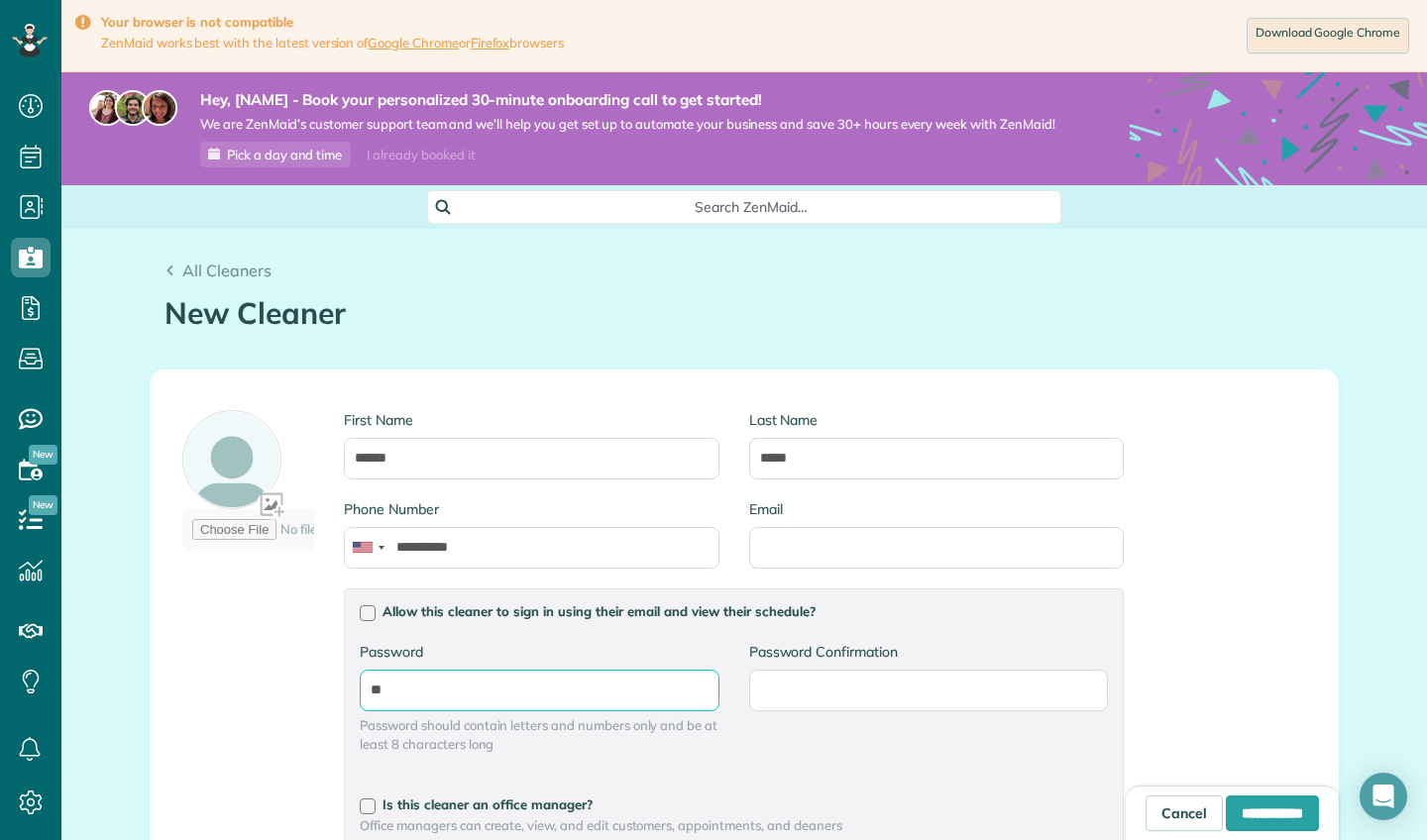 type on "*" 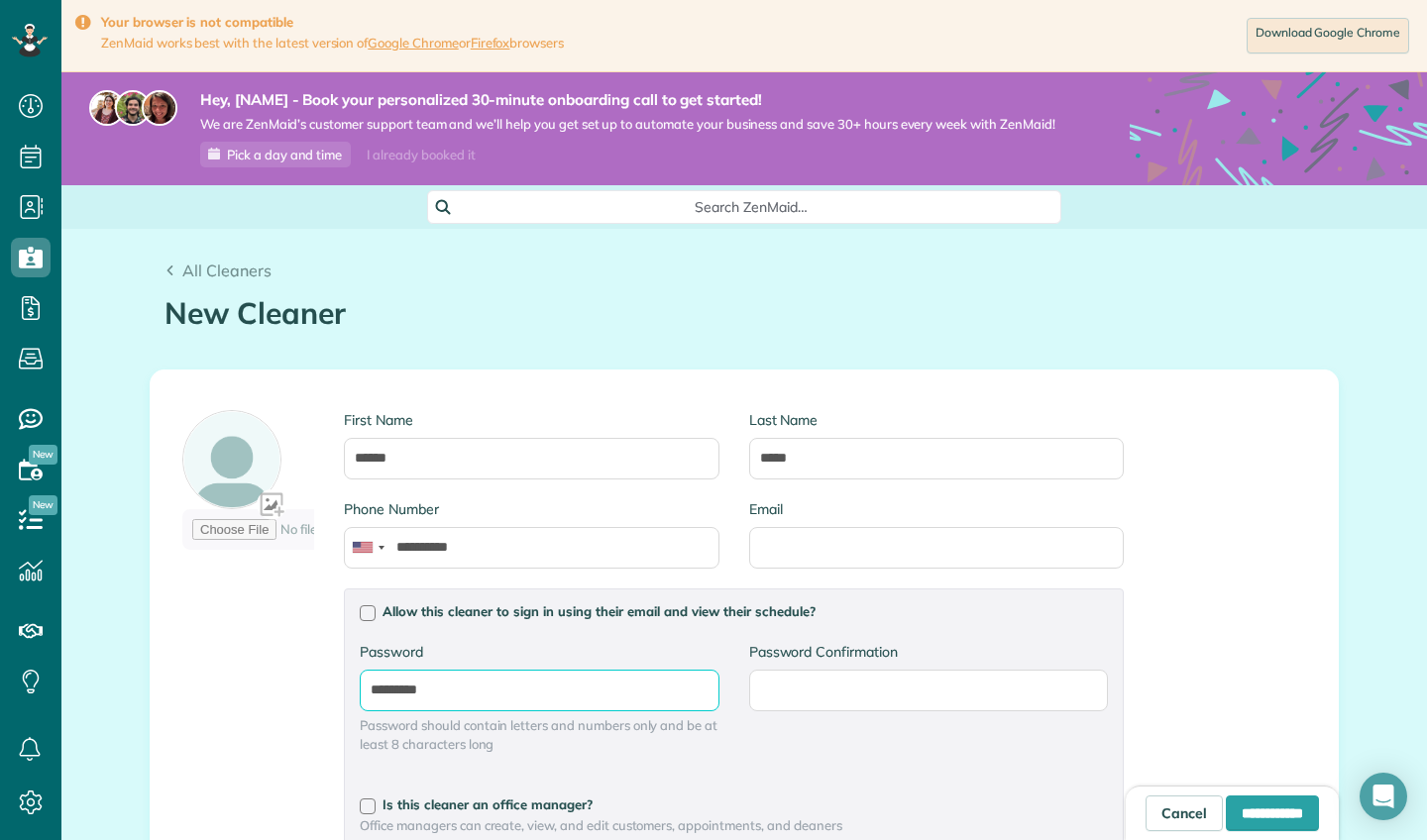 type on "*********" 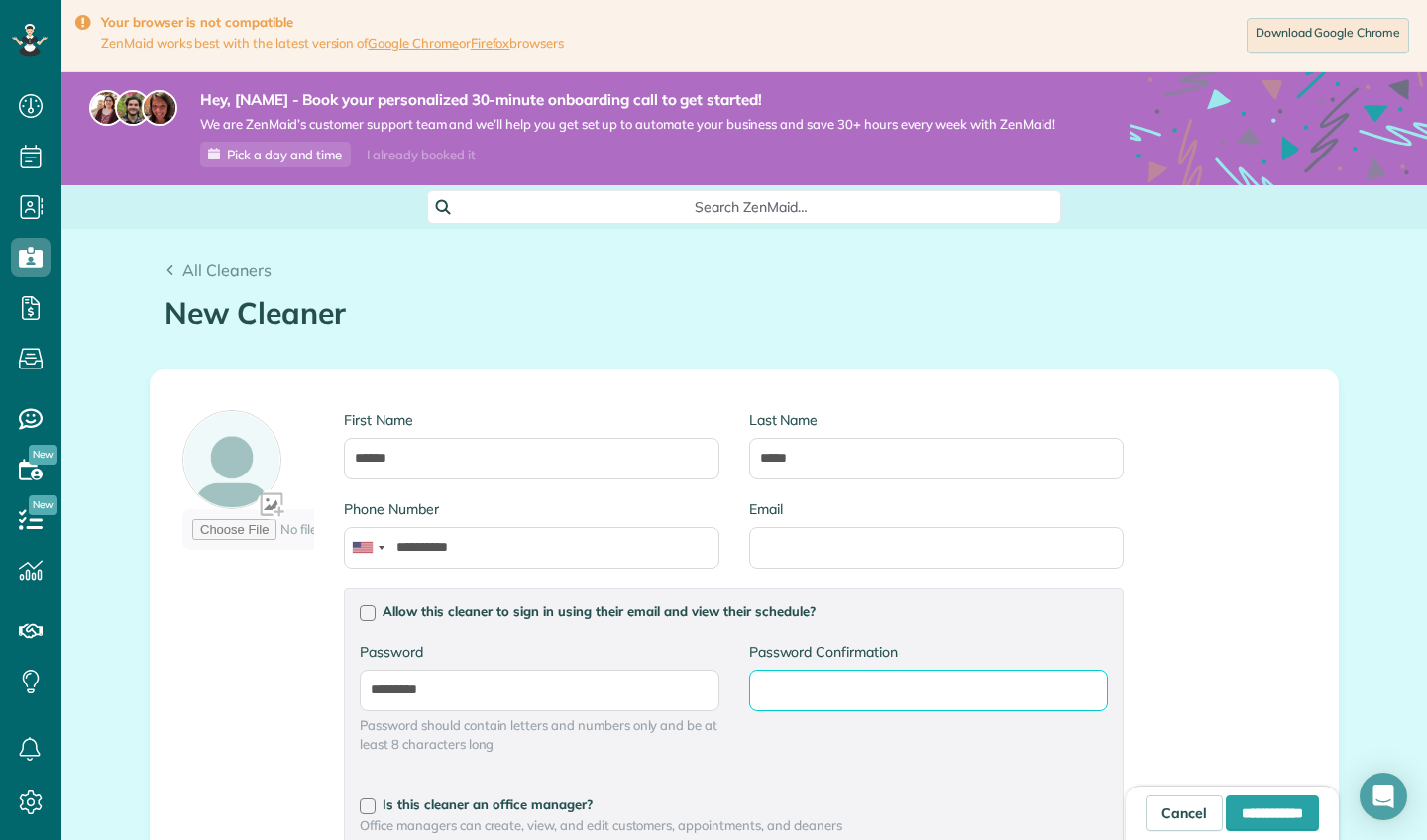 click on "Password Confirmation" at bounding box center (0, 0) 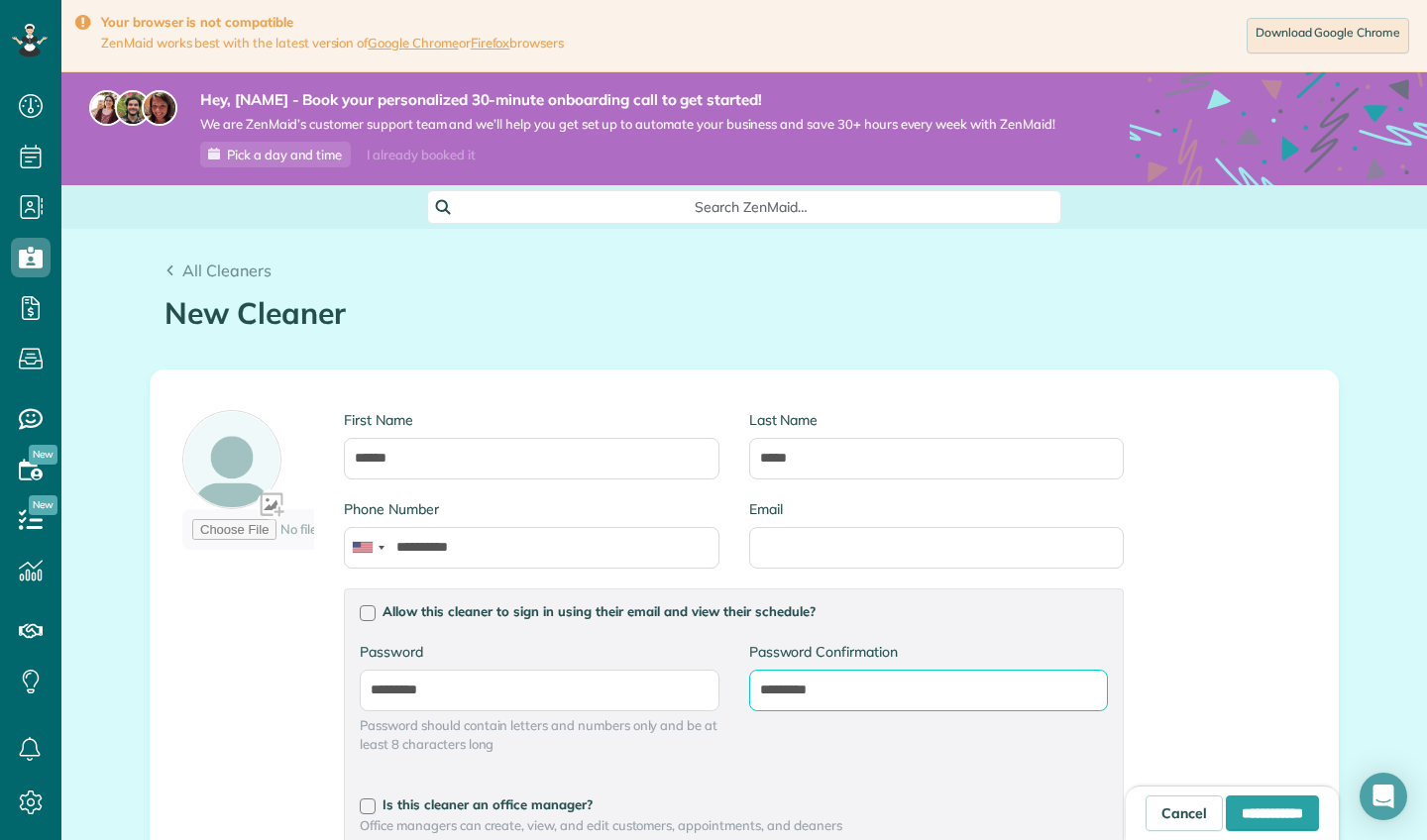 type on "*********" 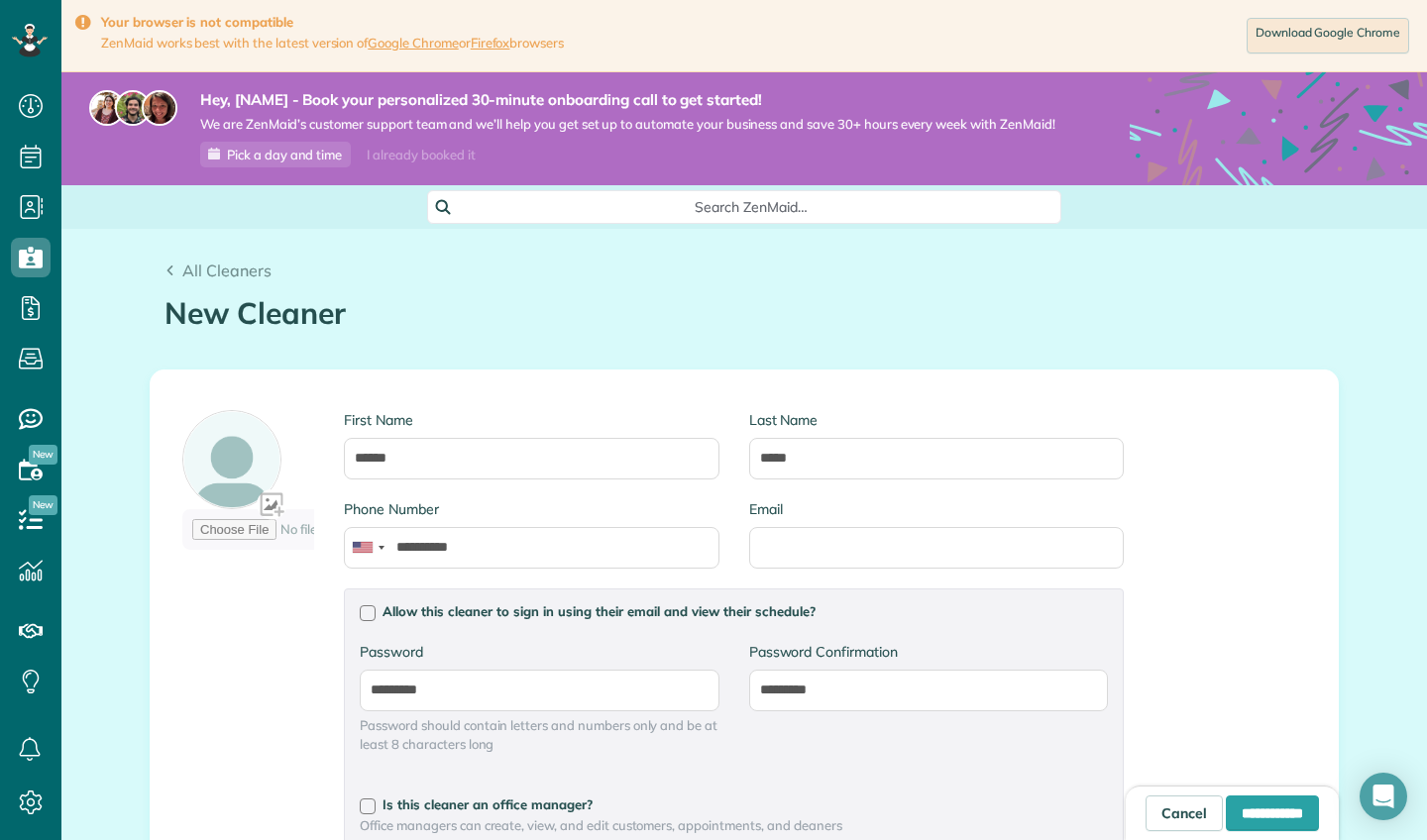 click on "**********" at bounding box center [744, 831] 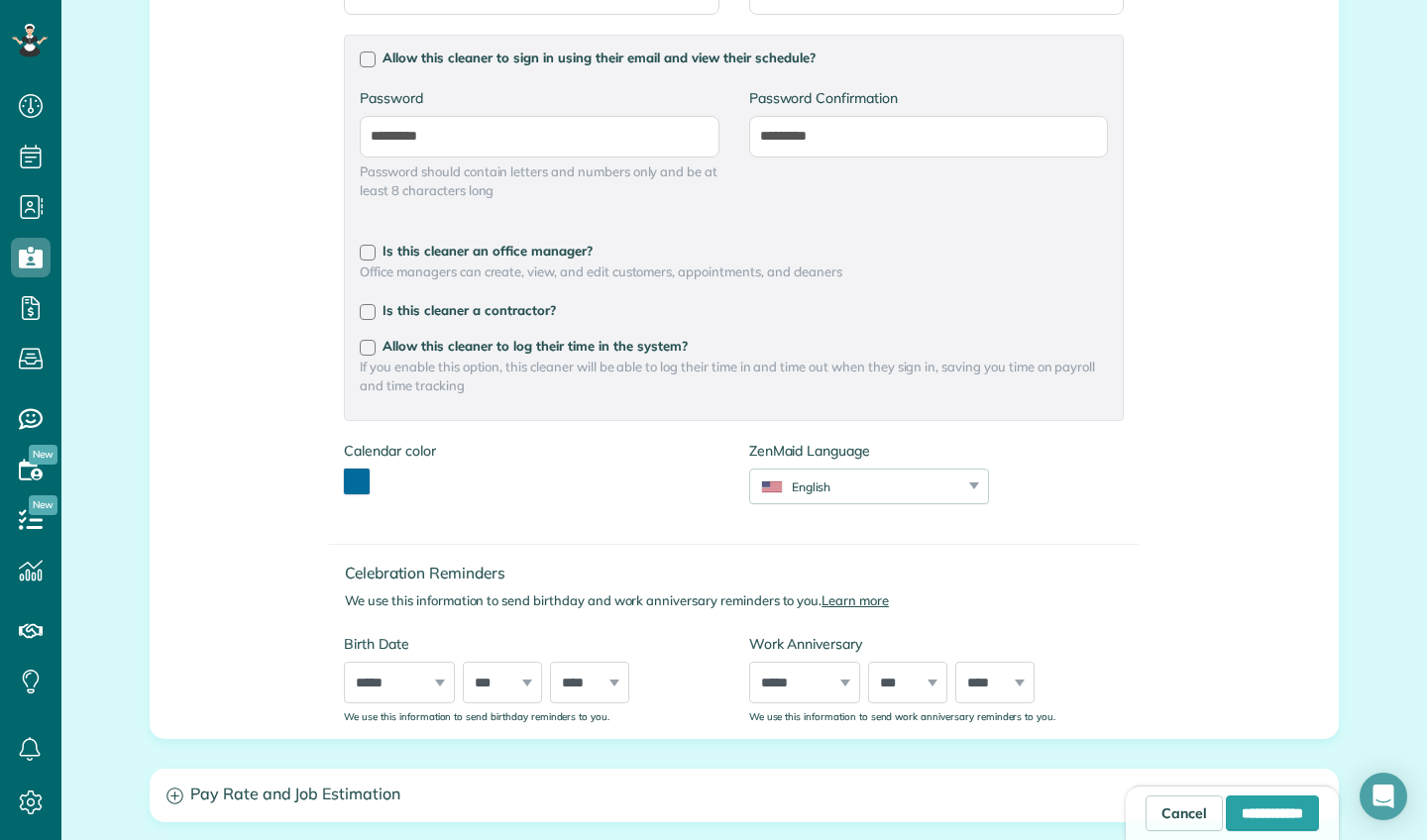 scroll, scrollTop: 584, scrollLeft: 0, axis: vertical 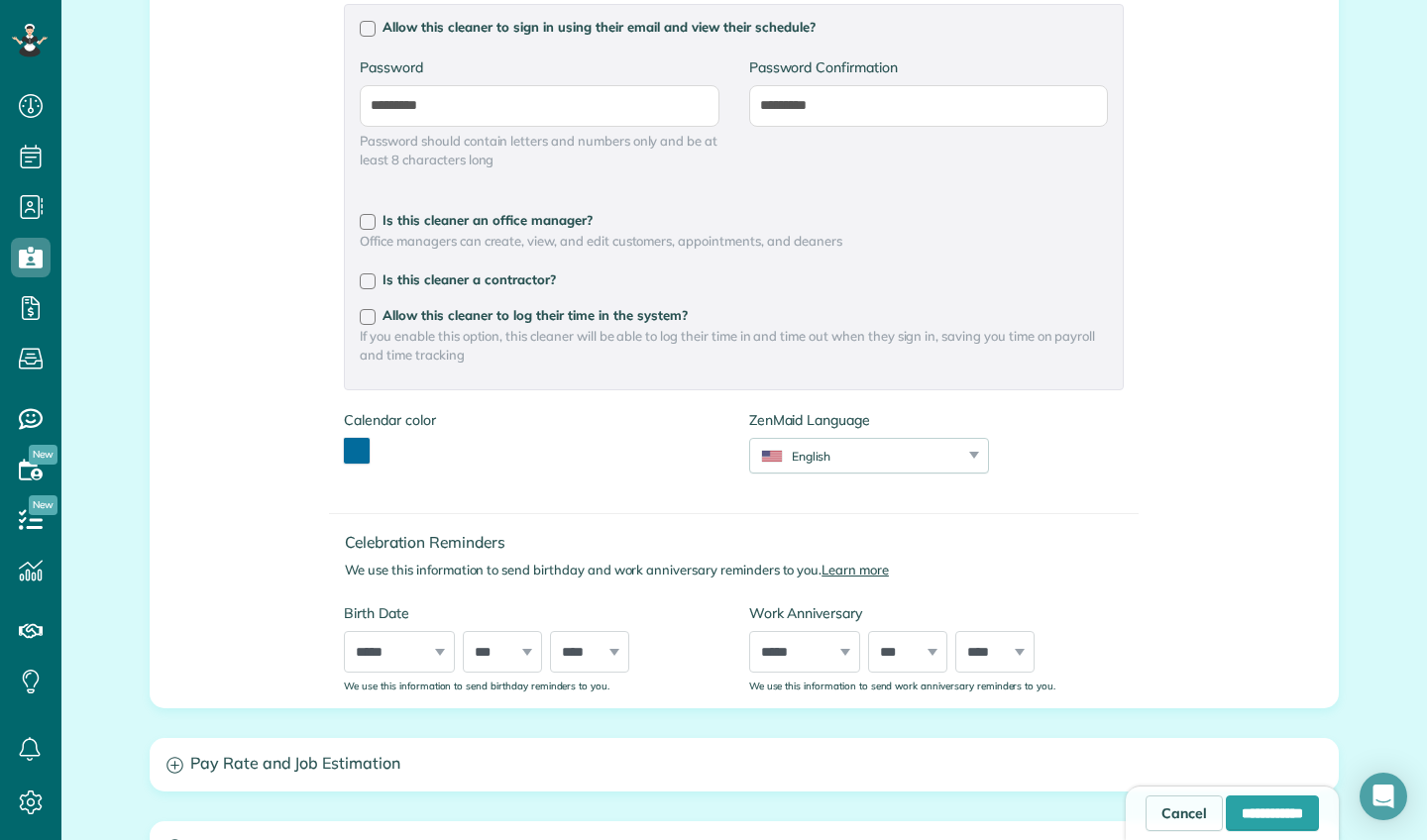 click on "Allow this cleaner to log their time in the system? If you enable this option, this cleaner will be able to log their time in and time out when they sign in, saving you time on payroll and time tracking" at bounding box center (733, 336) 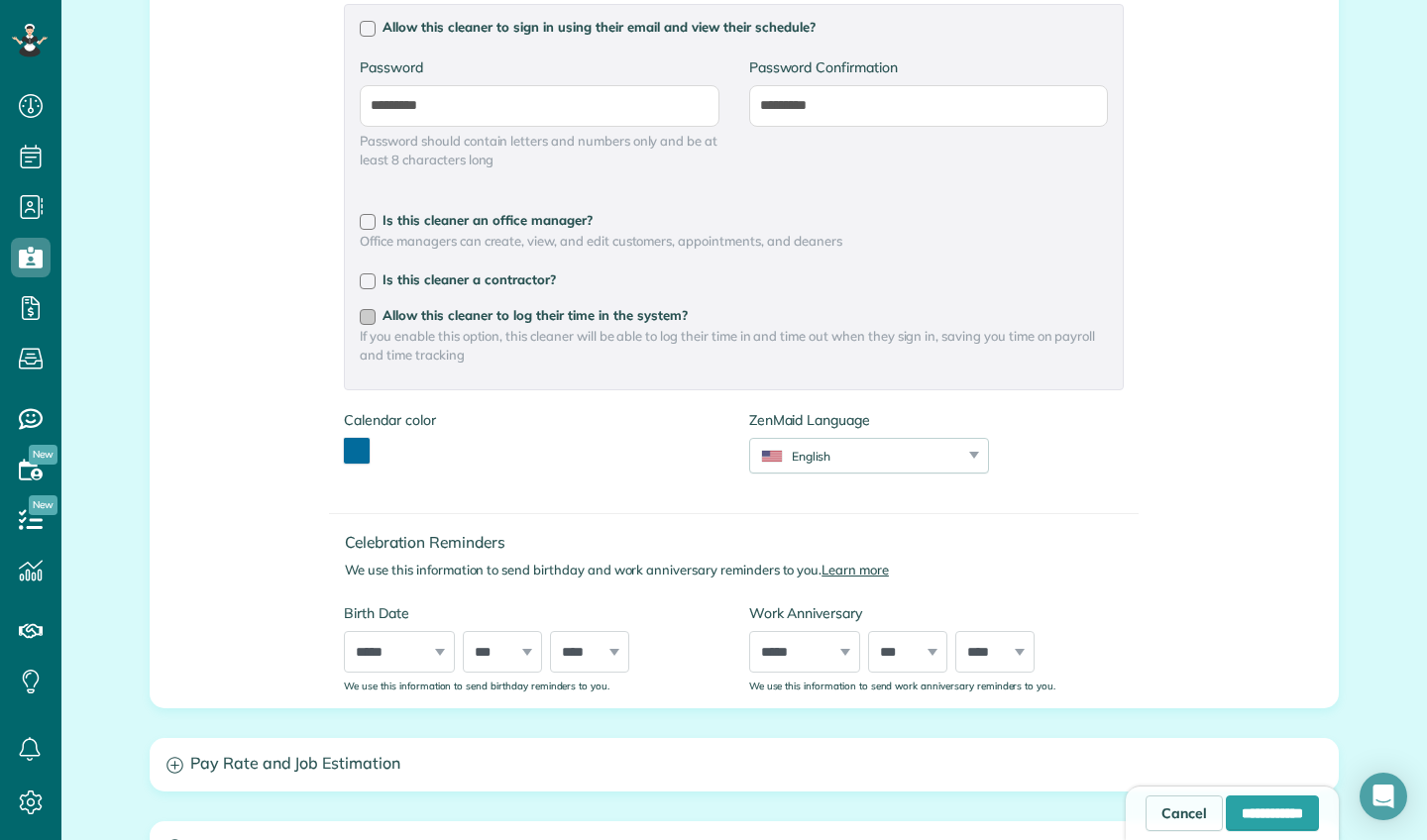 click at bounding box center [368, 317] 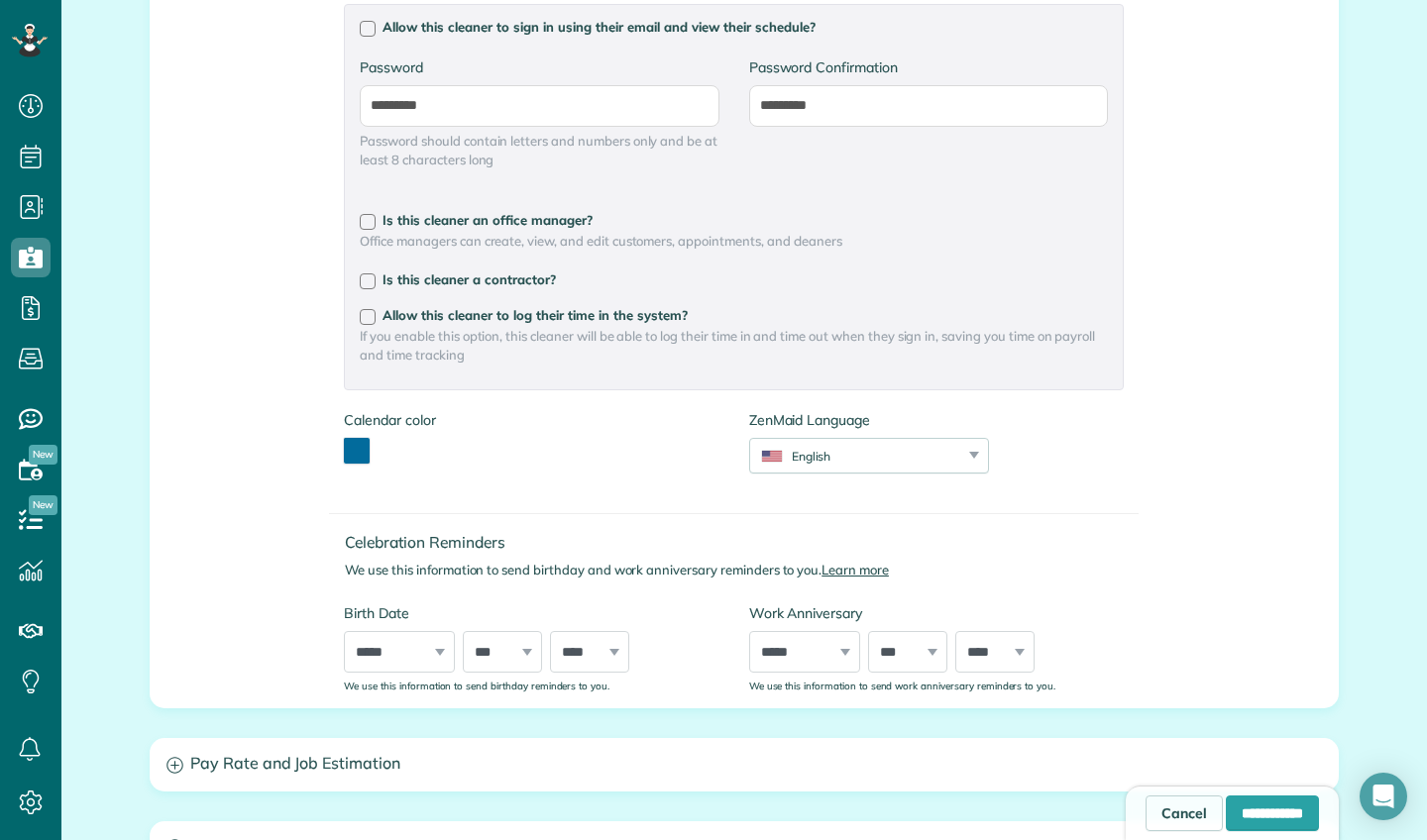 click on "Pay Rate and Job Estimation" at bounding box center [744, 764] 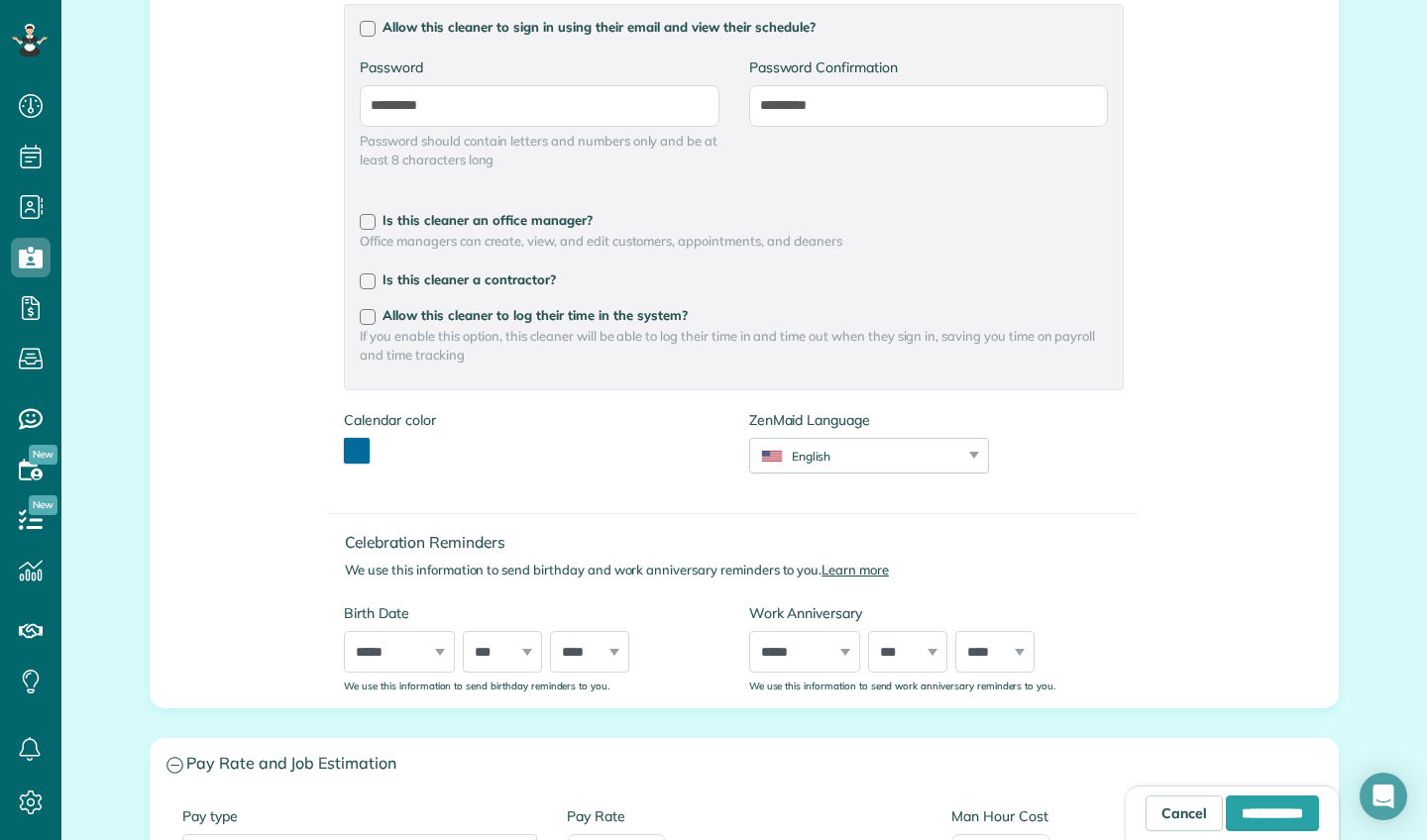 click 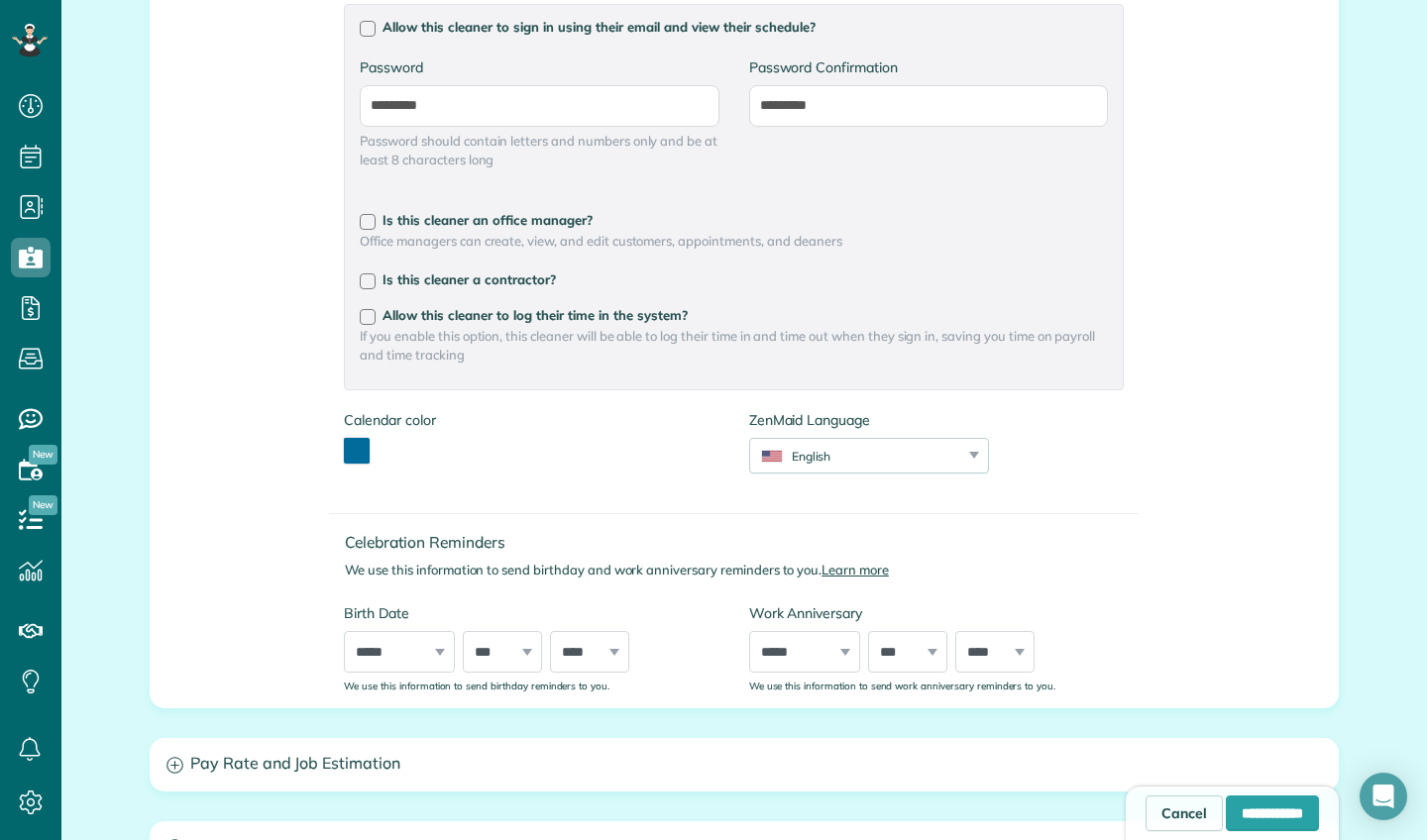click 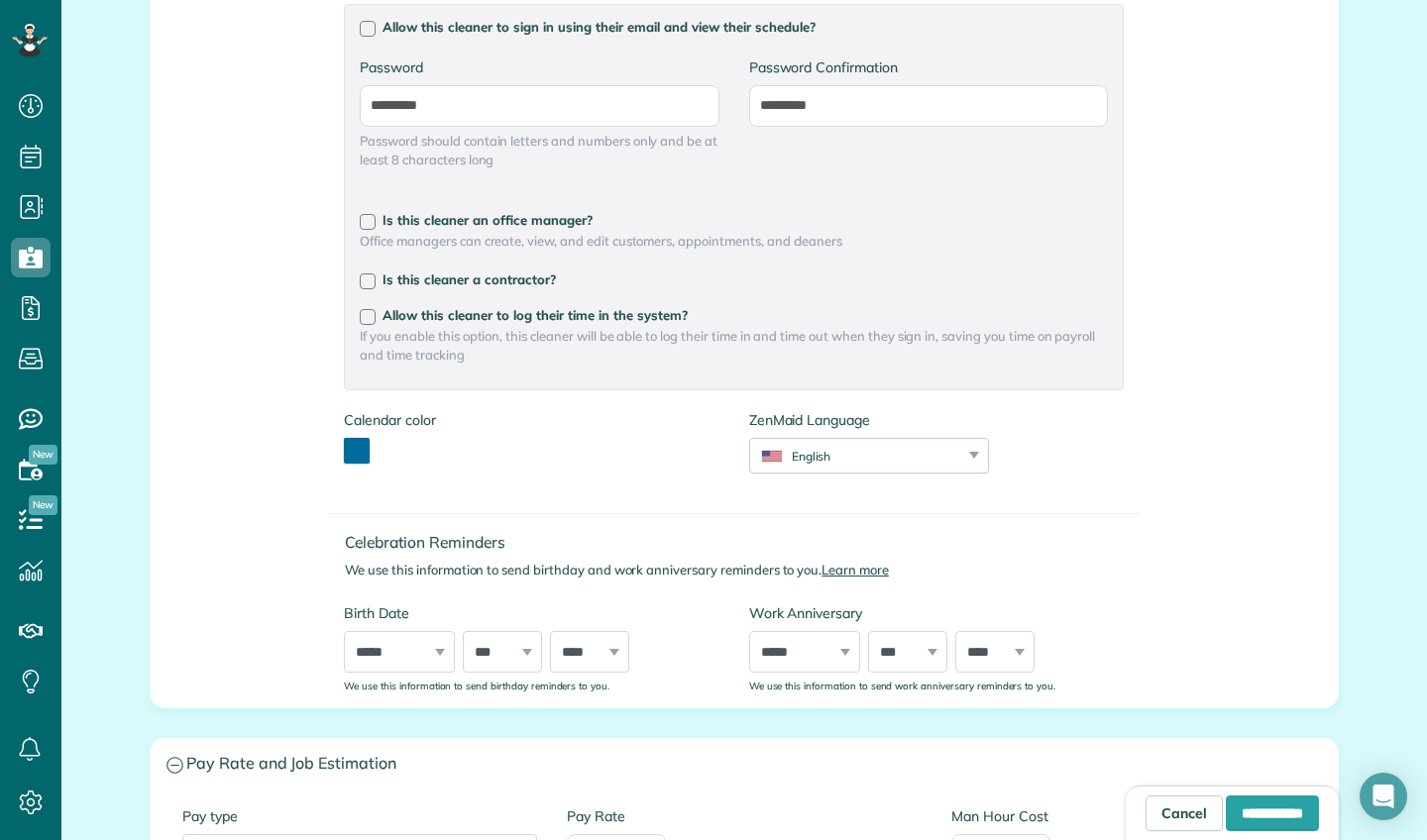 click on "**********" at bounding box center (744, 521) 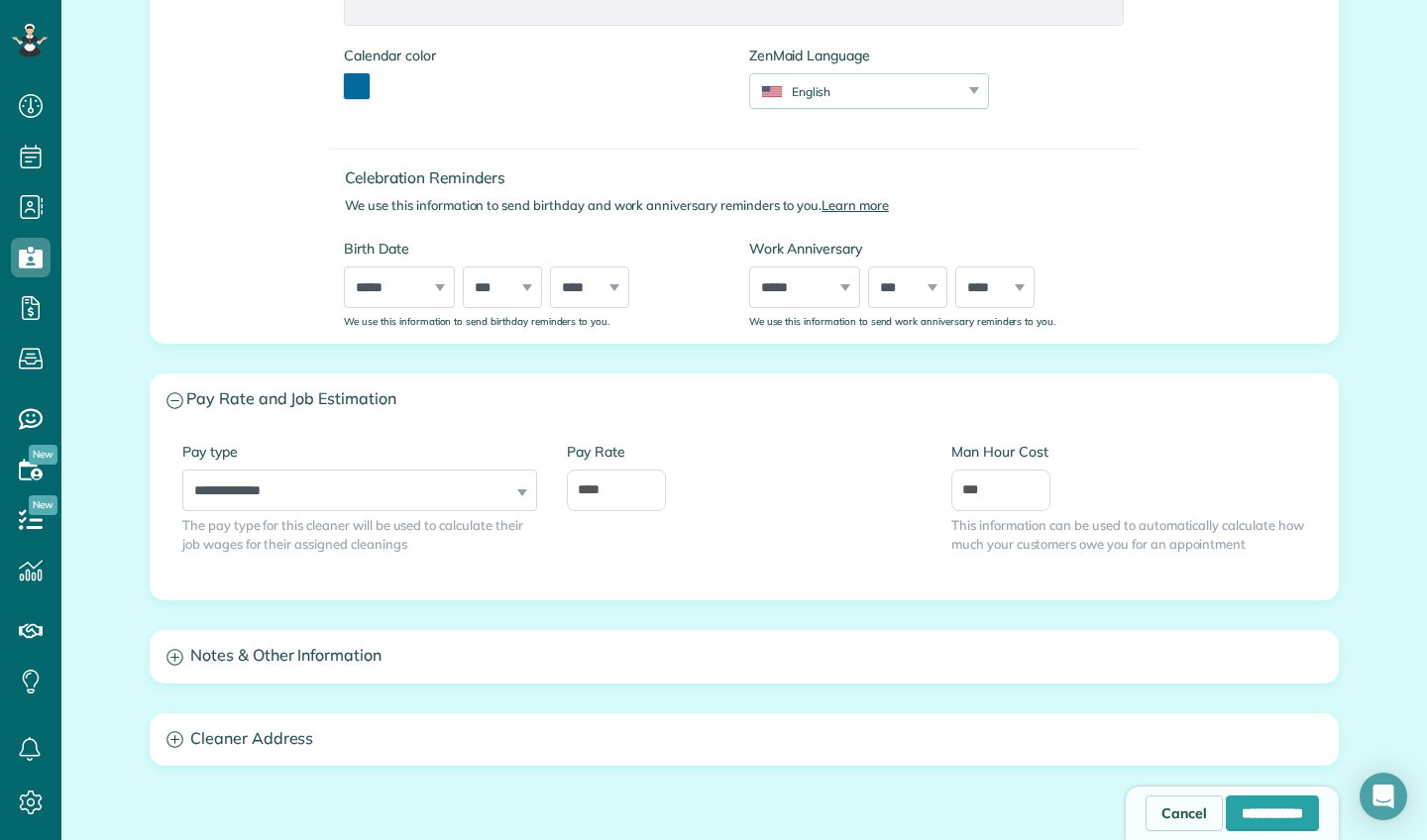 scroll, scrollTop: 989, scrollLeft: 0, axis: vertical 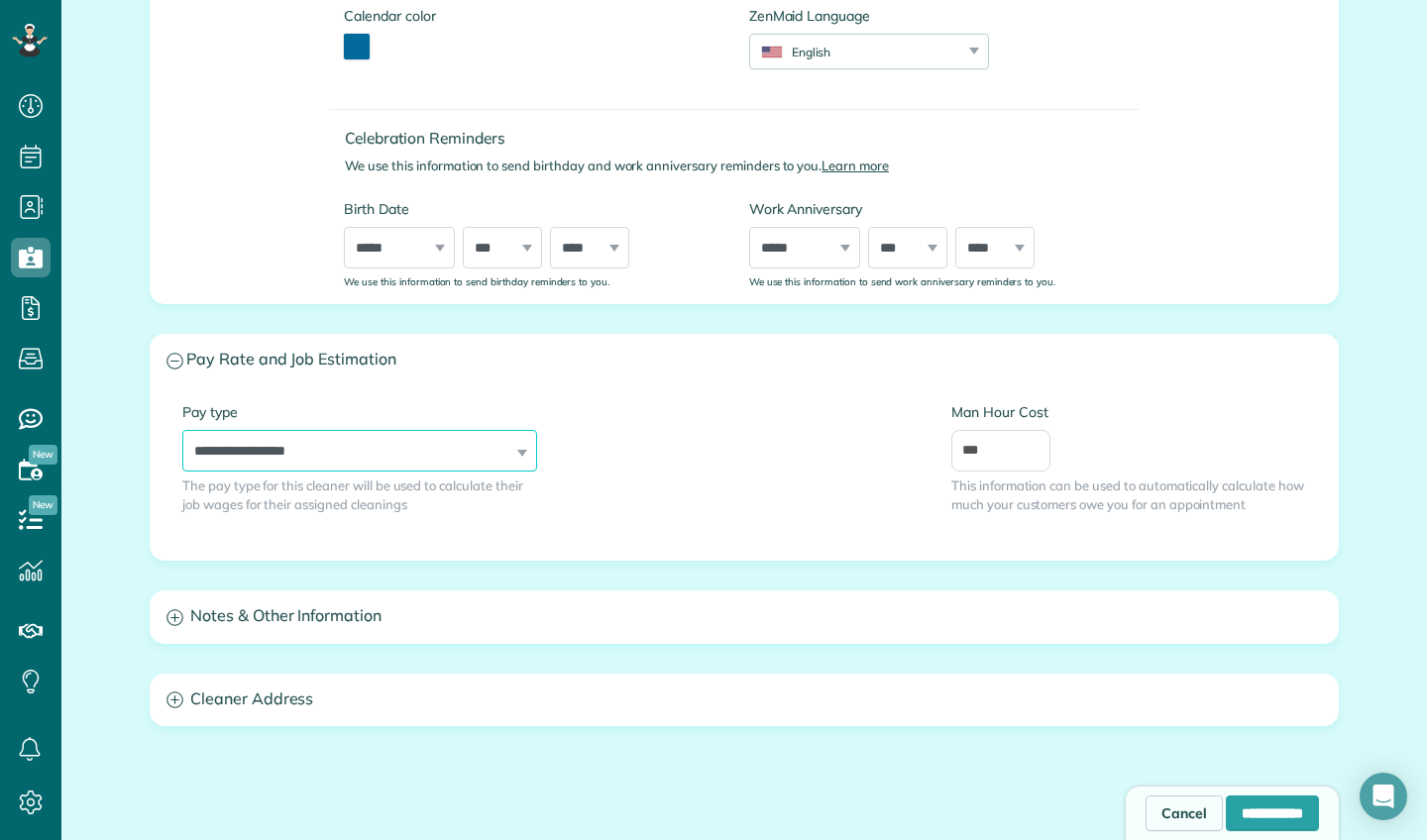 select on "******" 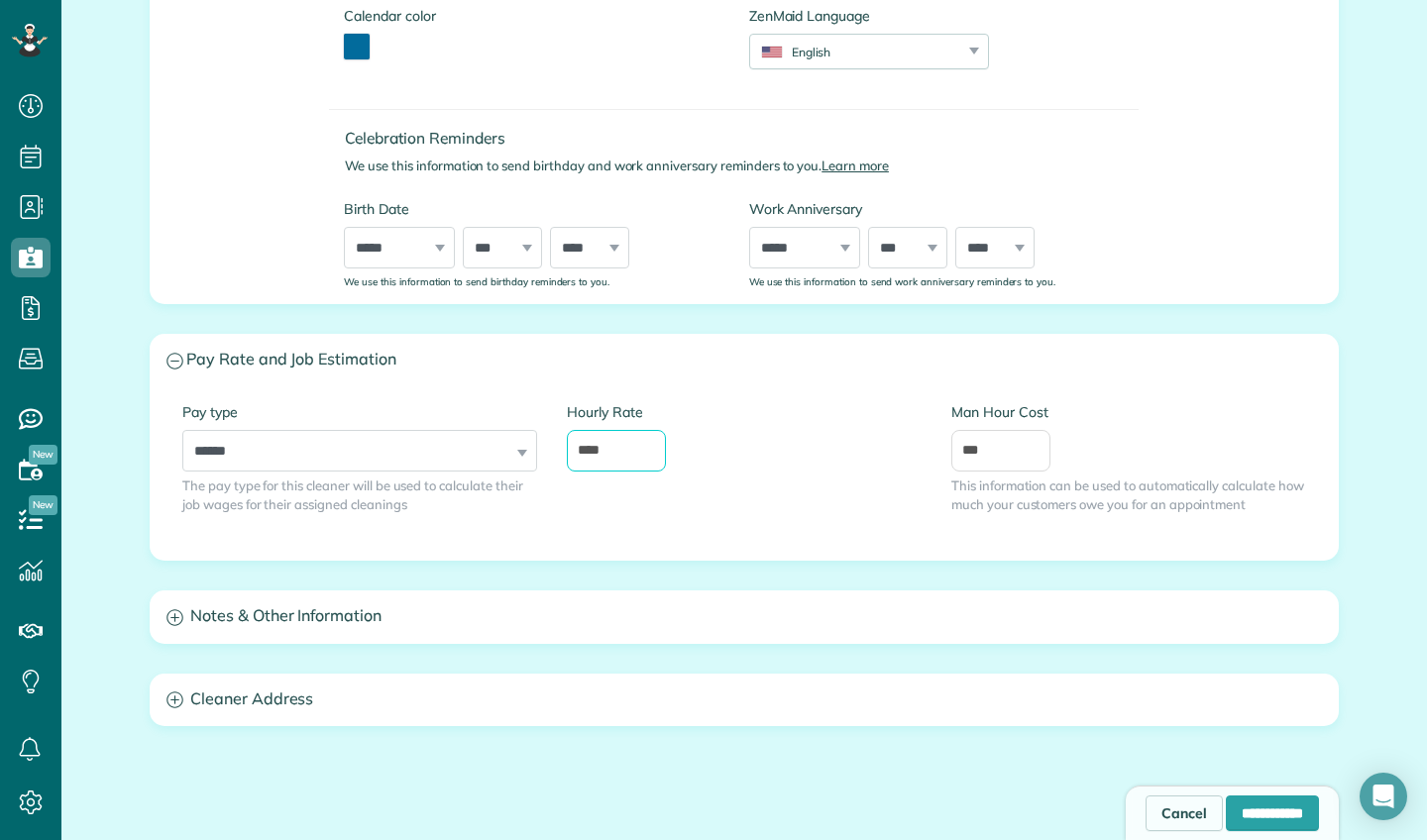 click on "****" at bounding box center [616, 451] 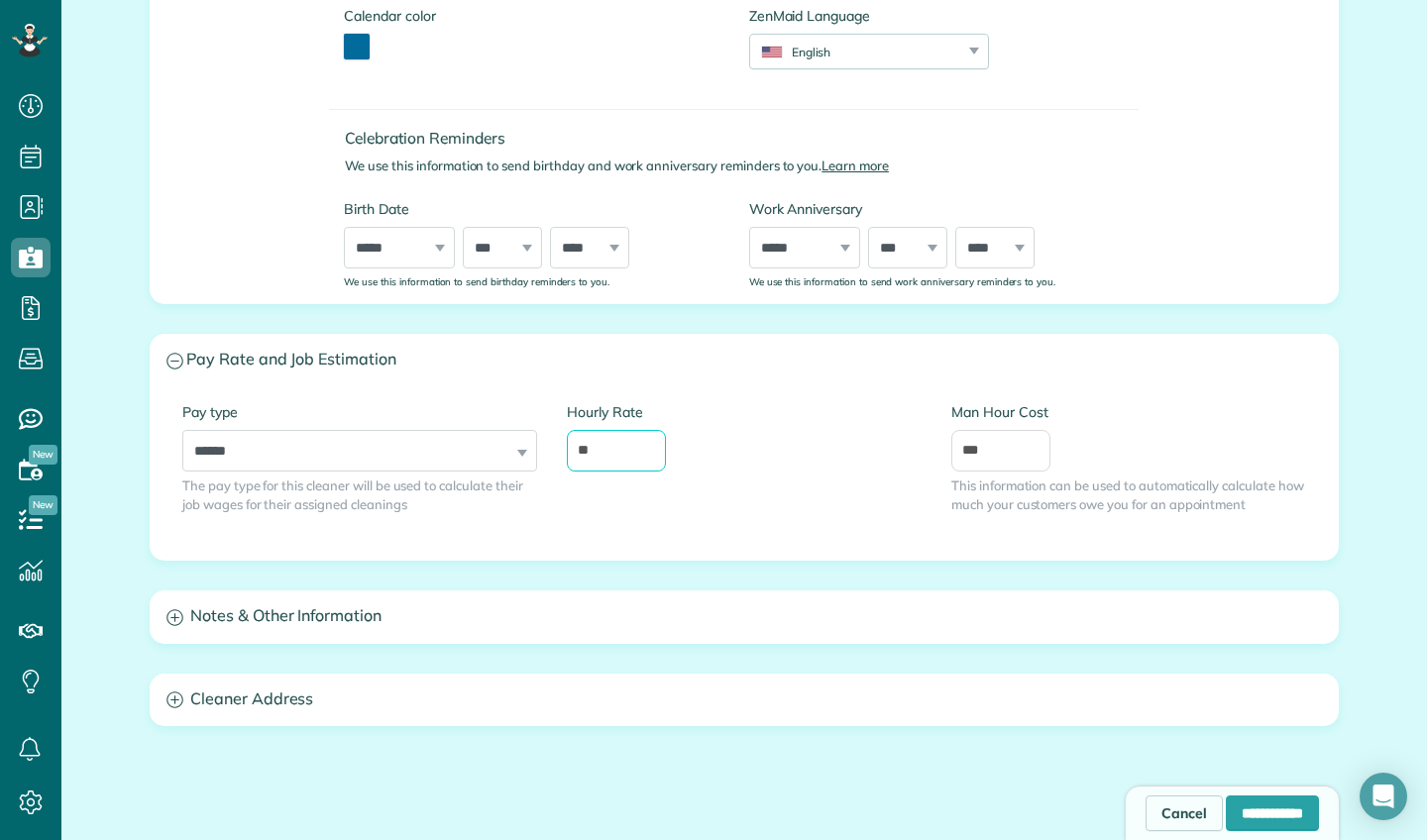 type on "*" 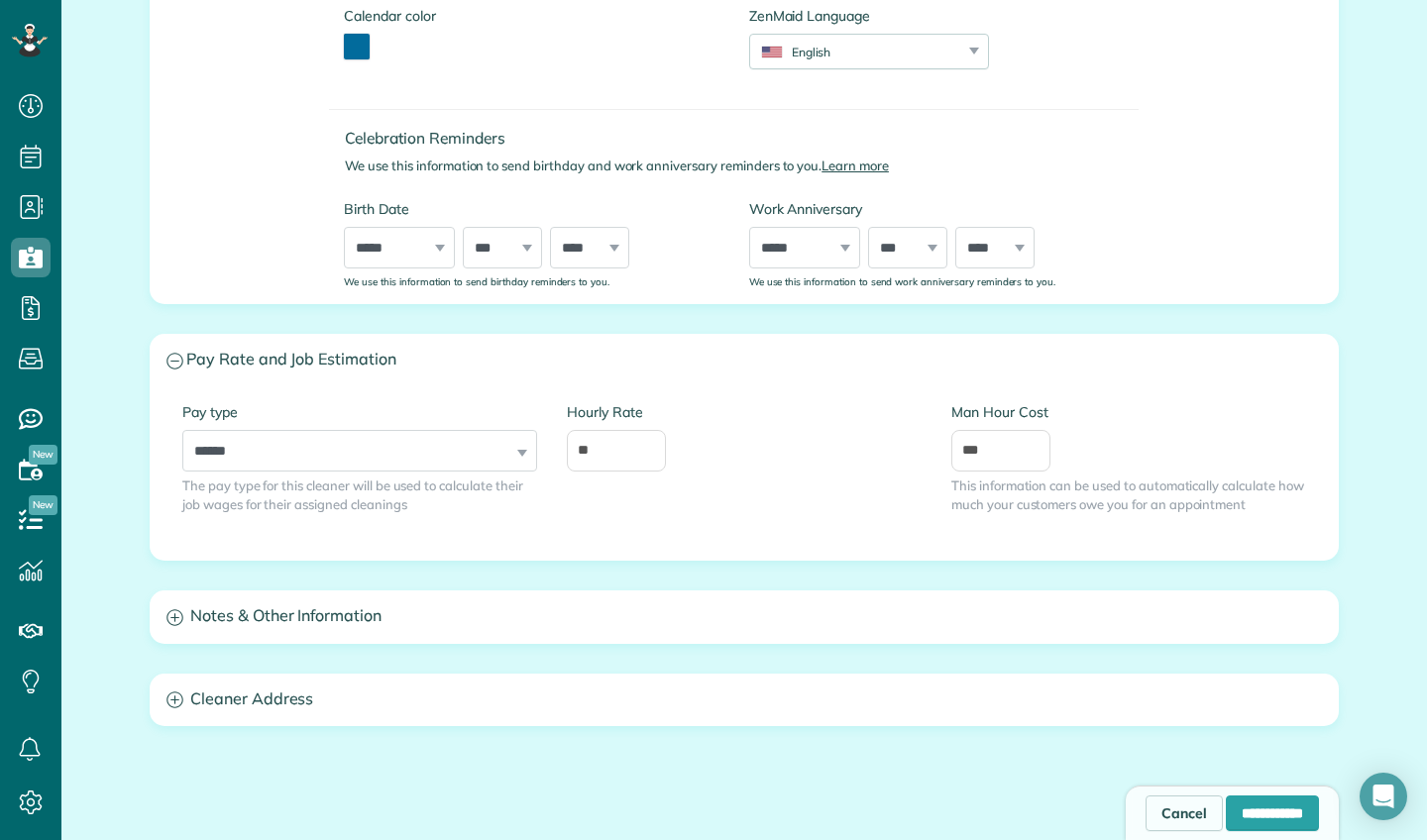 click on "Hourly Rate **" at bounding box center [744, 447] 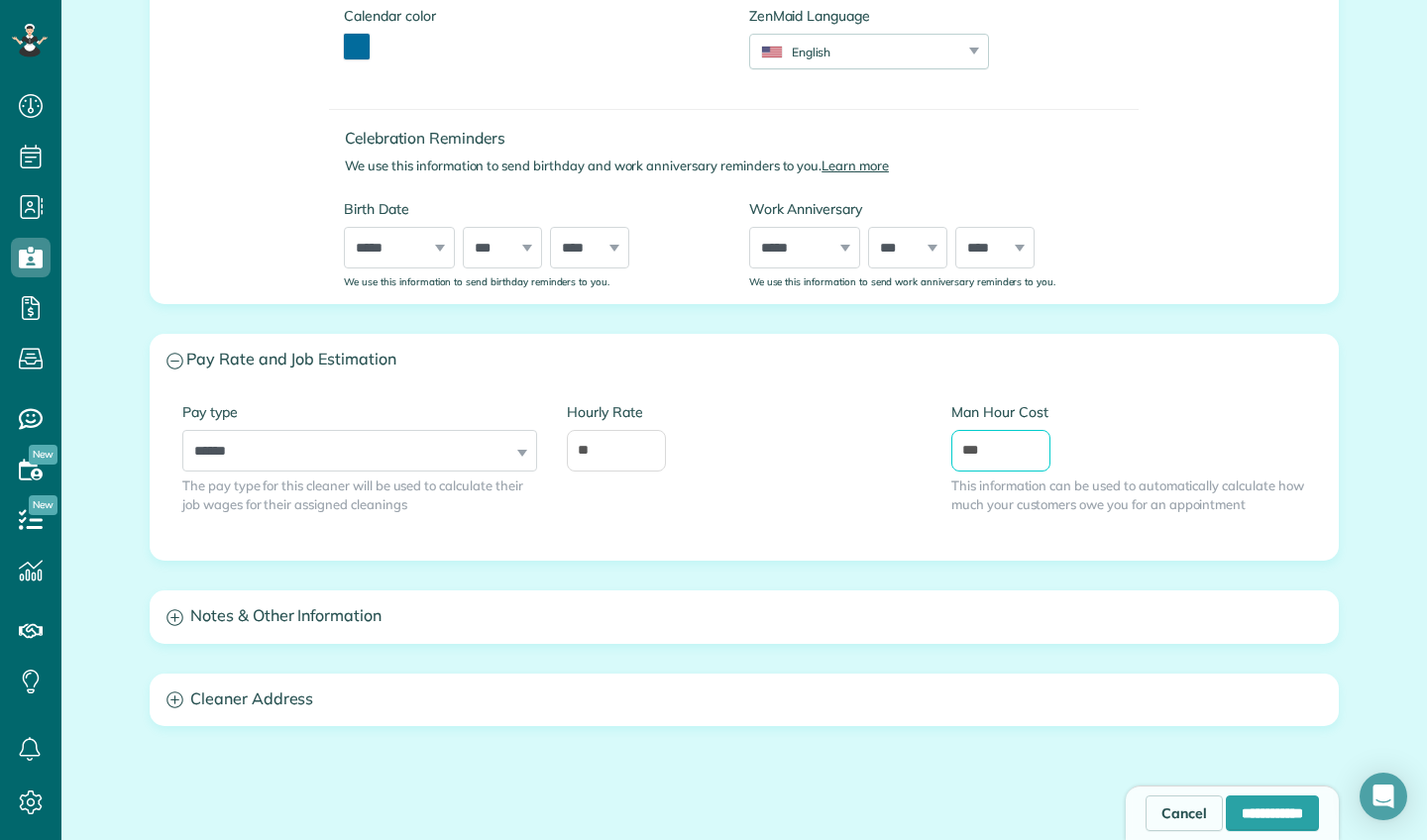 click on "***" at bounding box center [1001, 451] 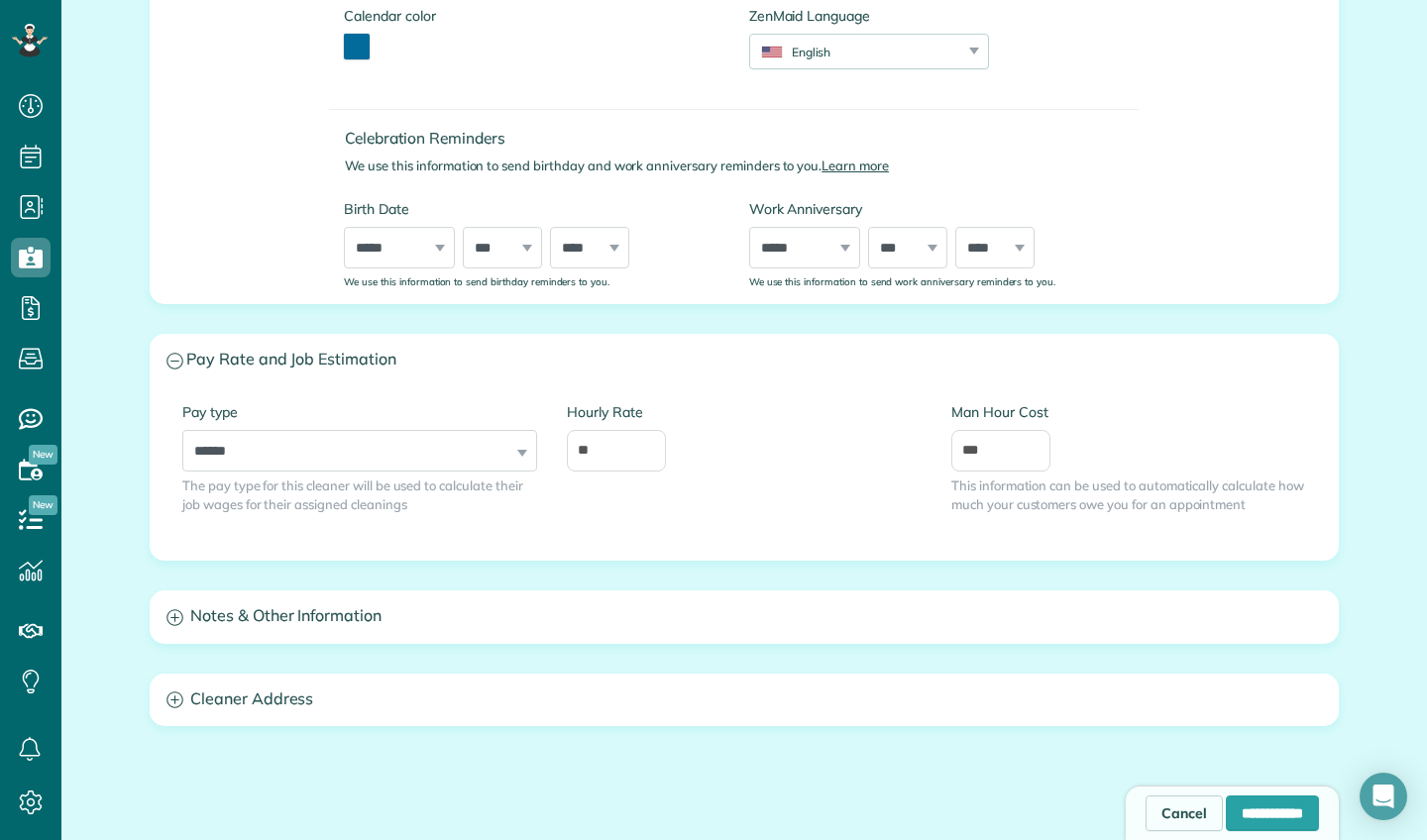 click on "Cleaner Address" at bounding box center (744, 699) 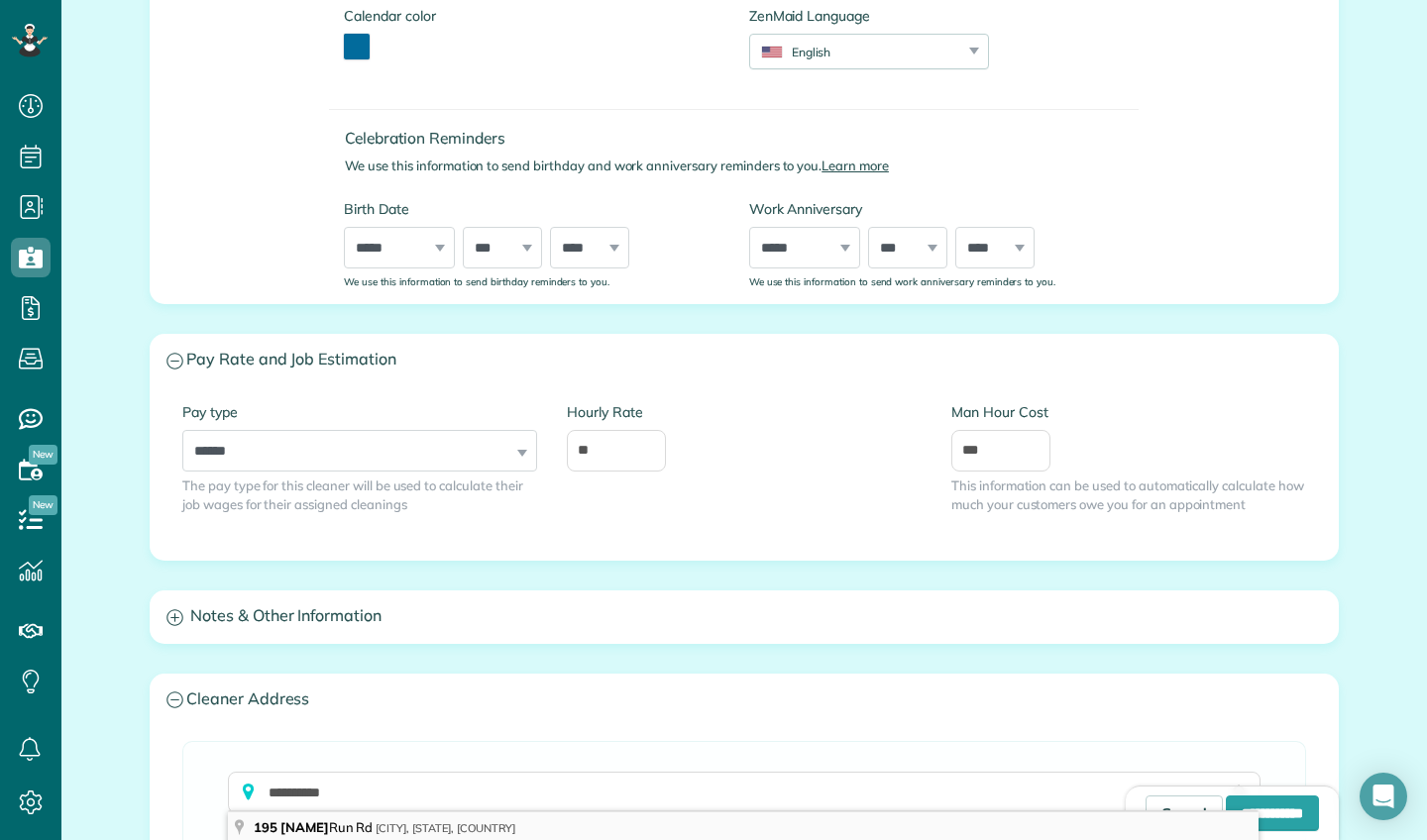 type on "**********" 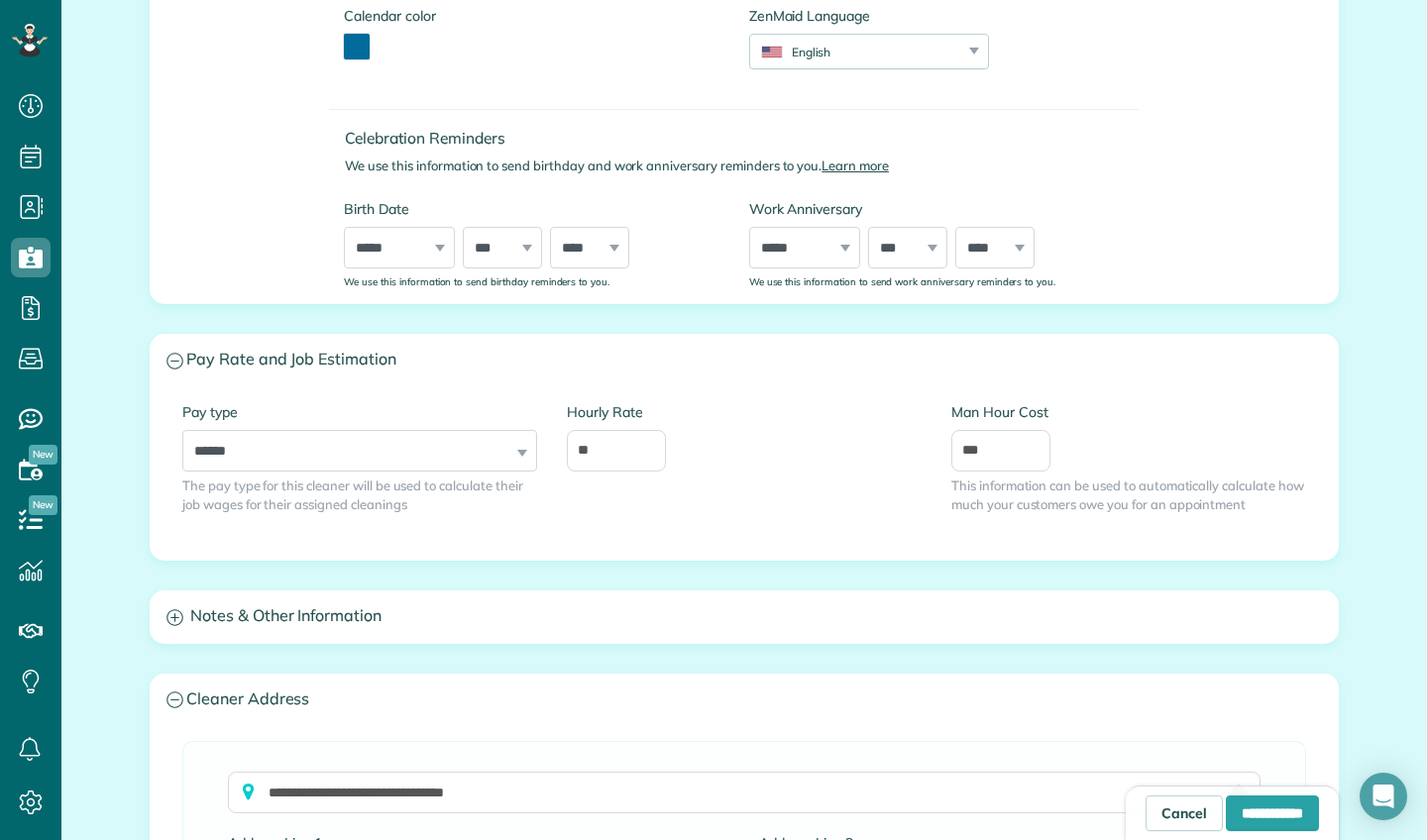 type on "**********" 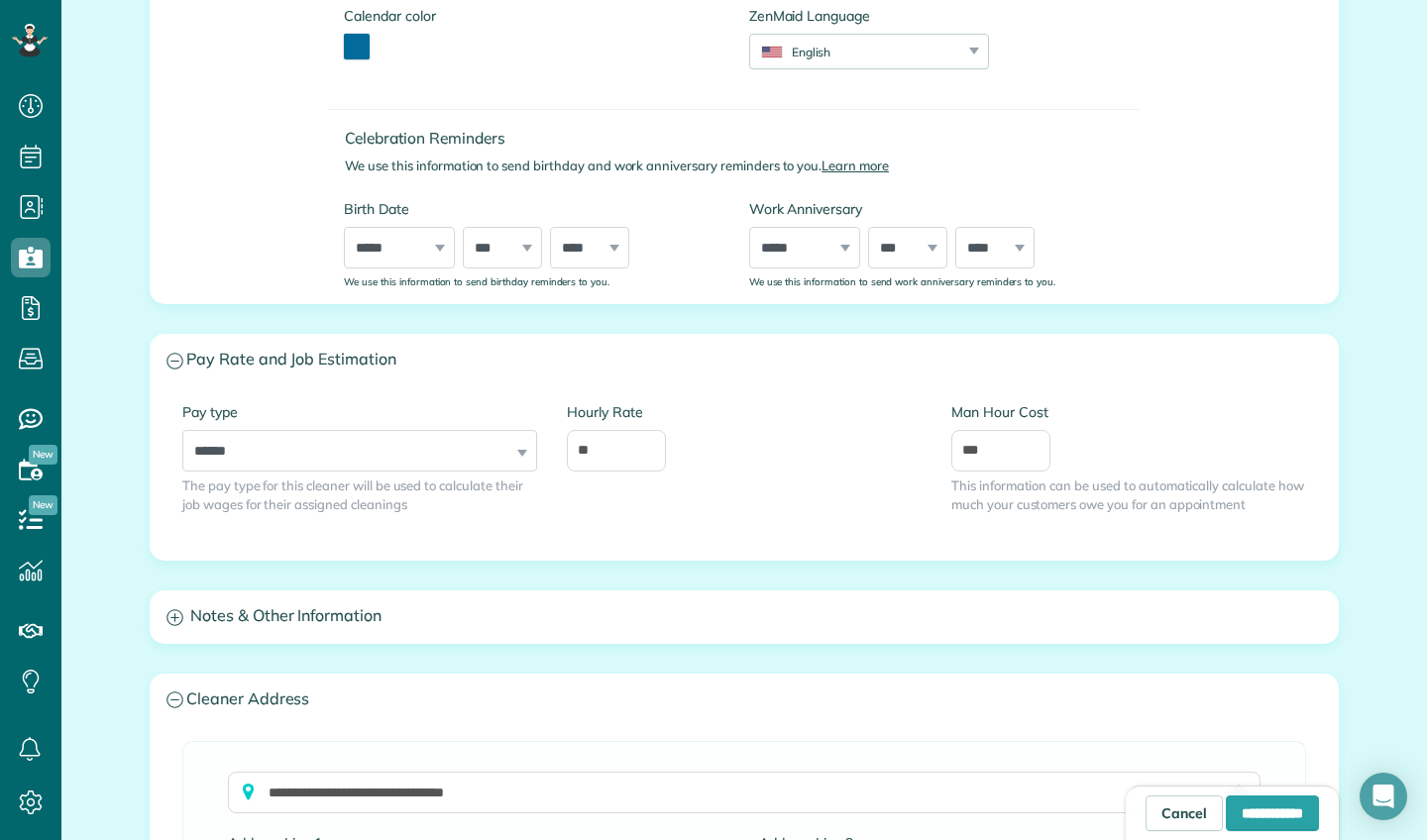 click on "**********" at bounding box center (744, 275) 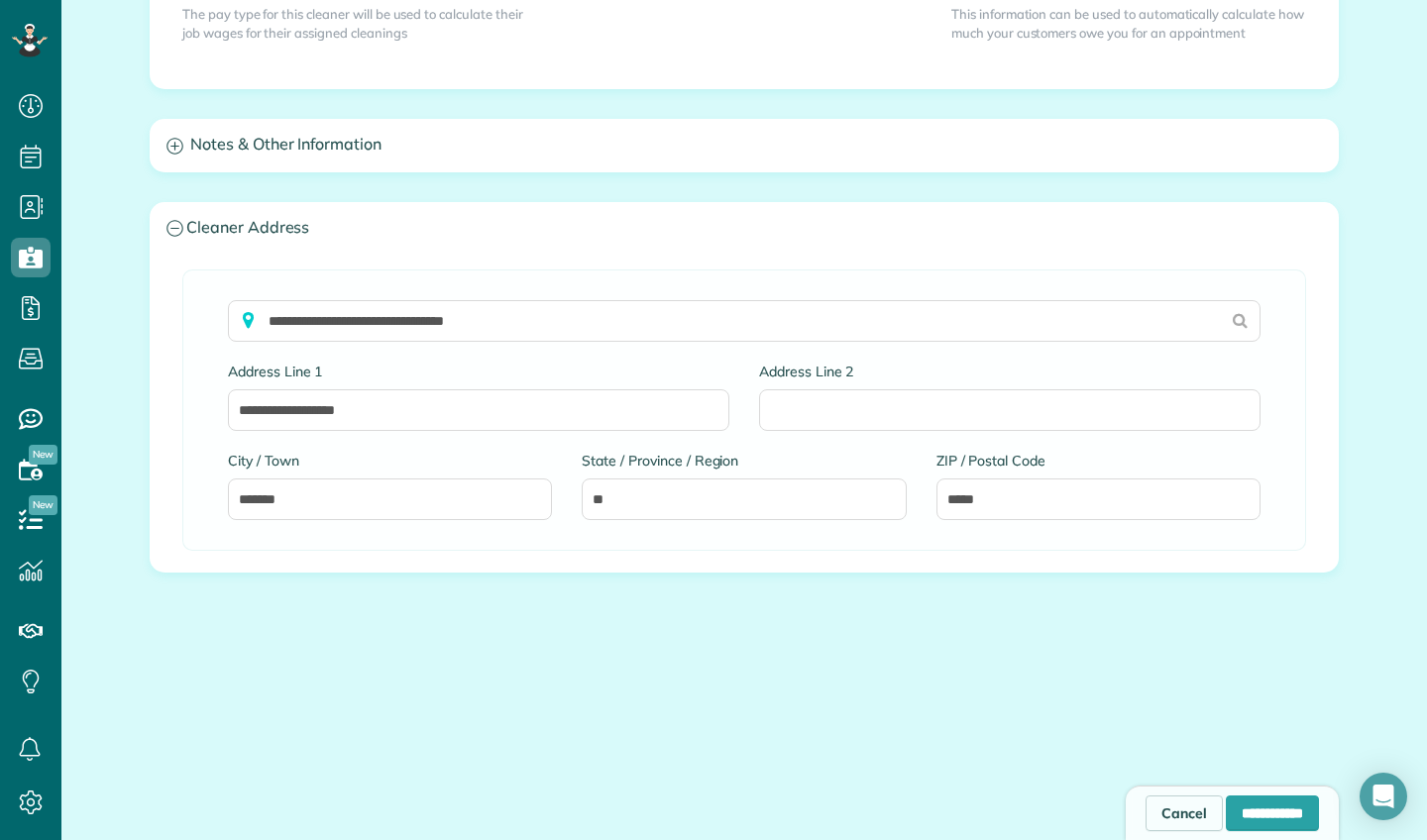 scroll, scrollTop: 1457, scrollLeft: 0, axis: vertical 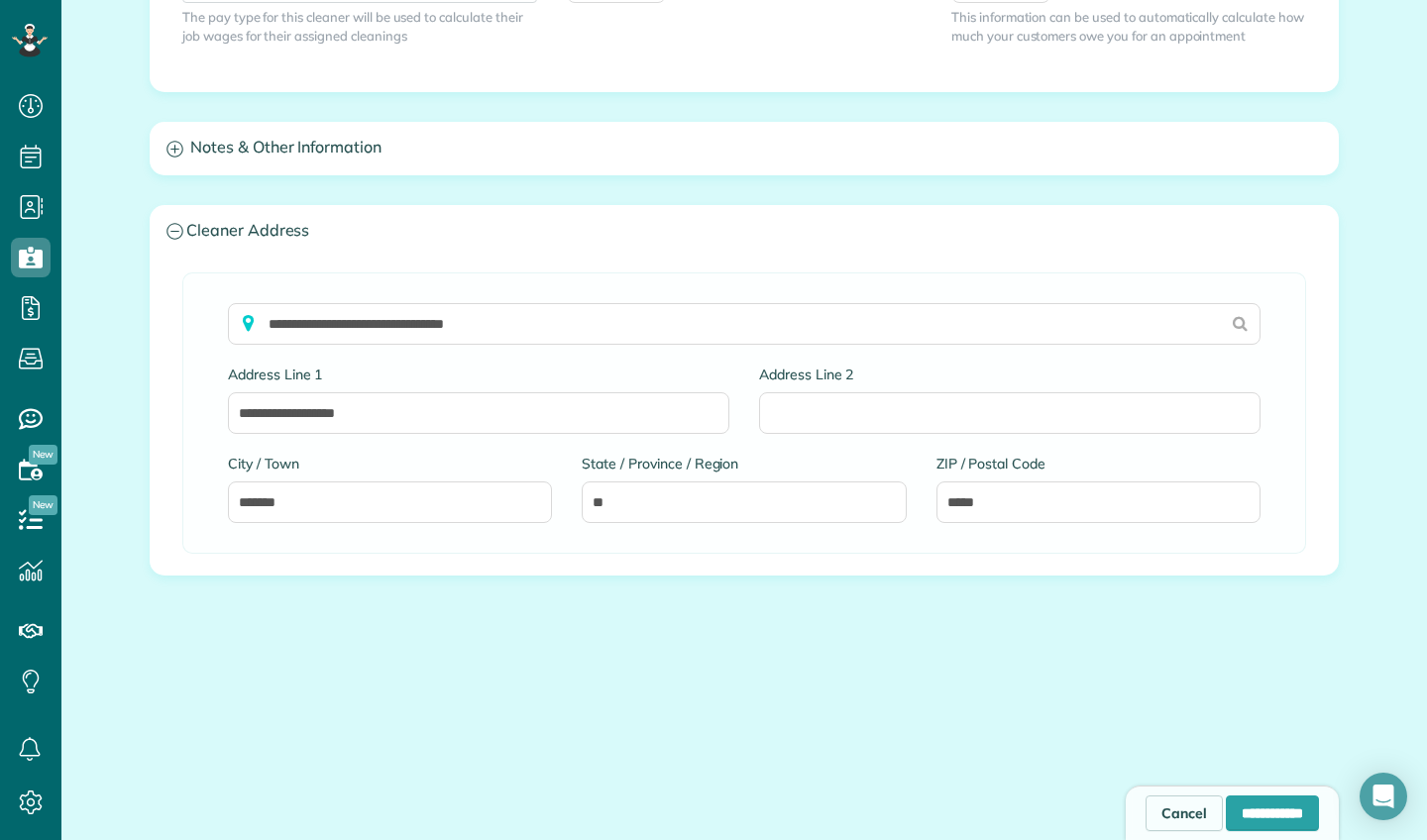 click on "**********" at bounding box center [1232, 812] 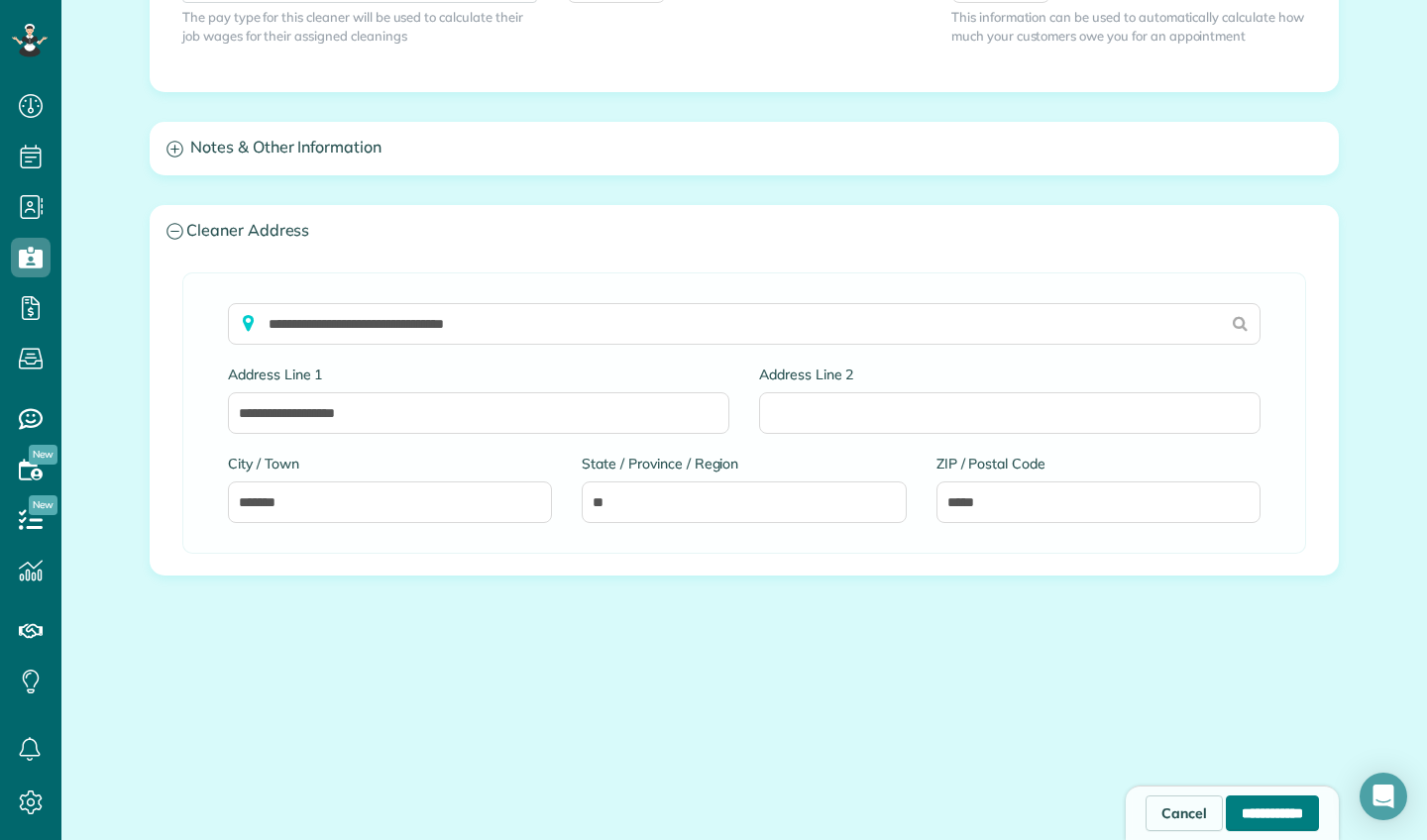 click on "**********" at bounding box center [1272, 813] 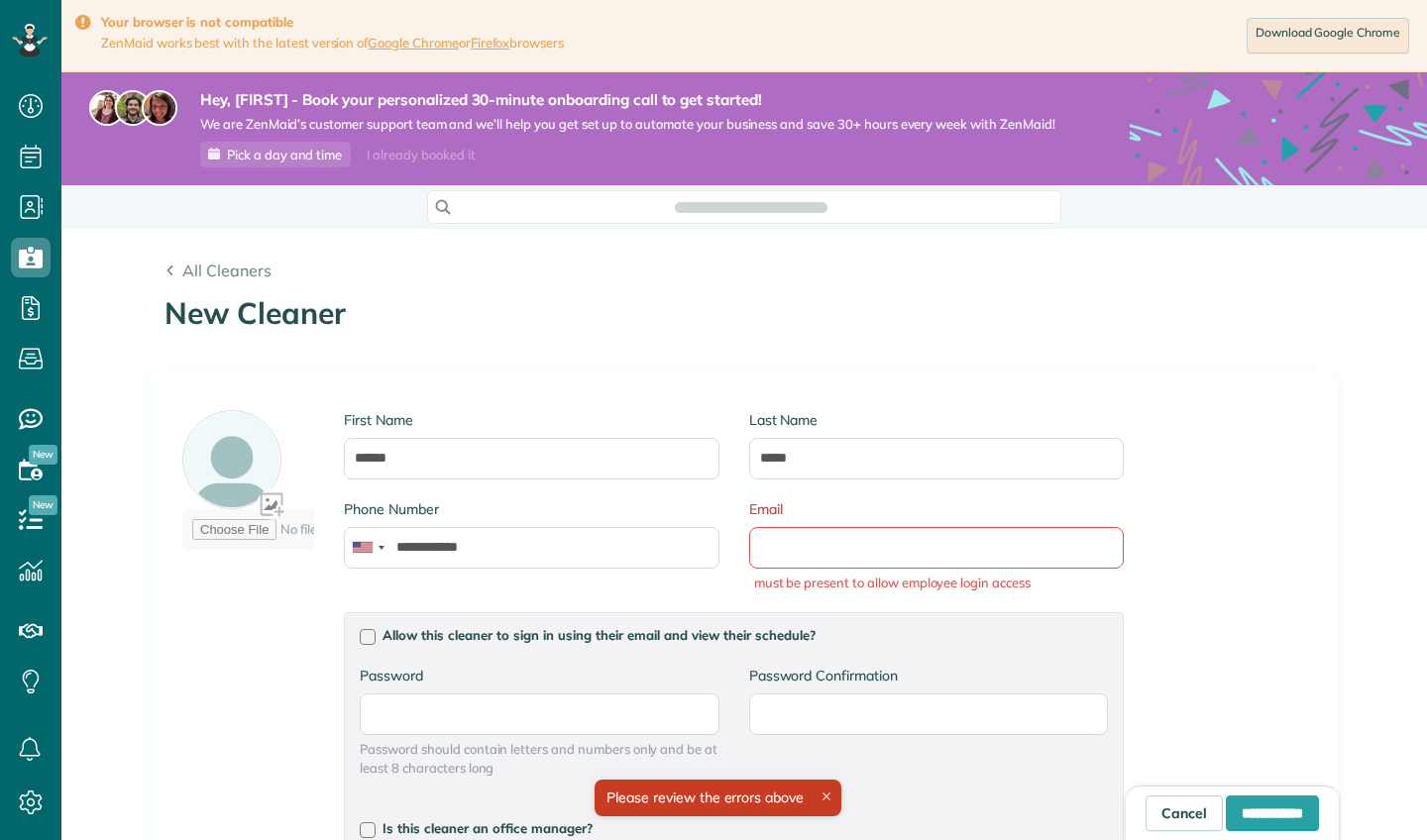 type on "**********" 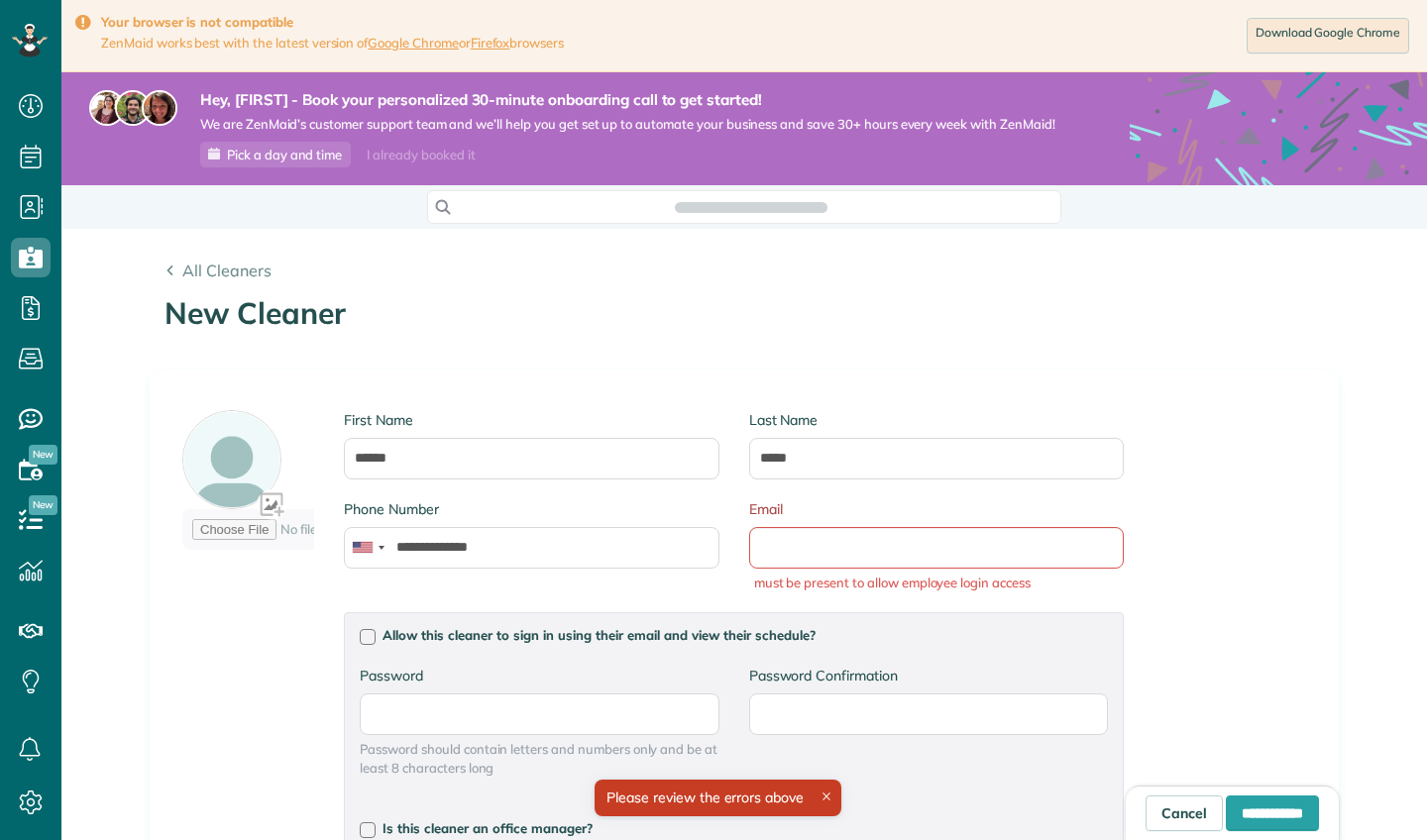 scroll, scrollTop: 0, scrollLeft: 0, axis: both 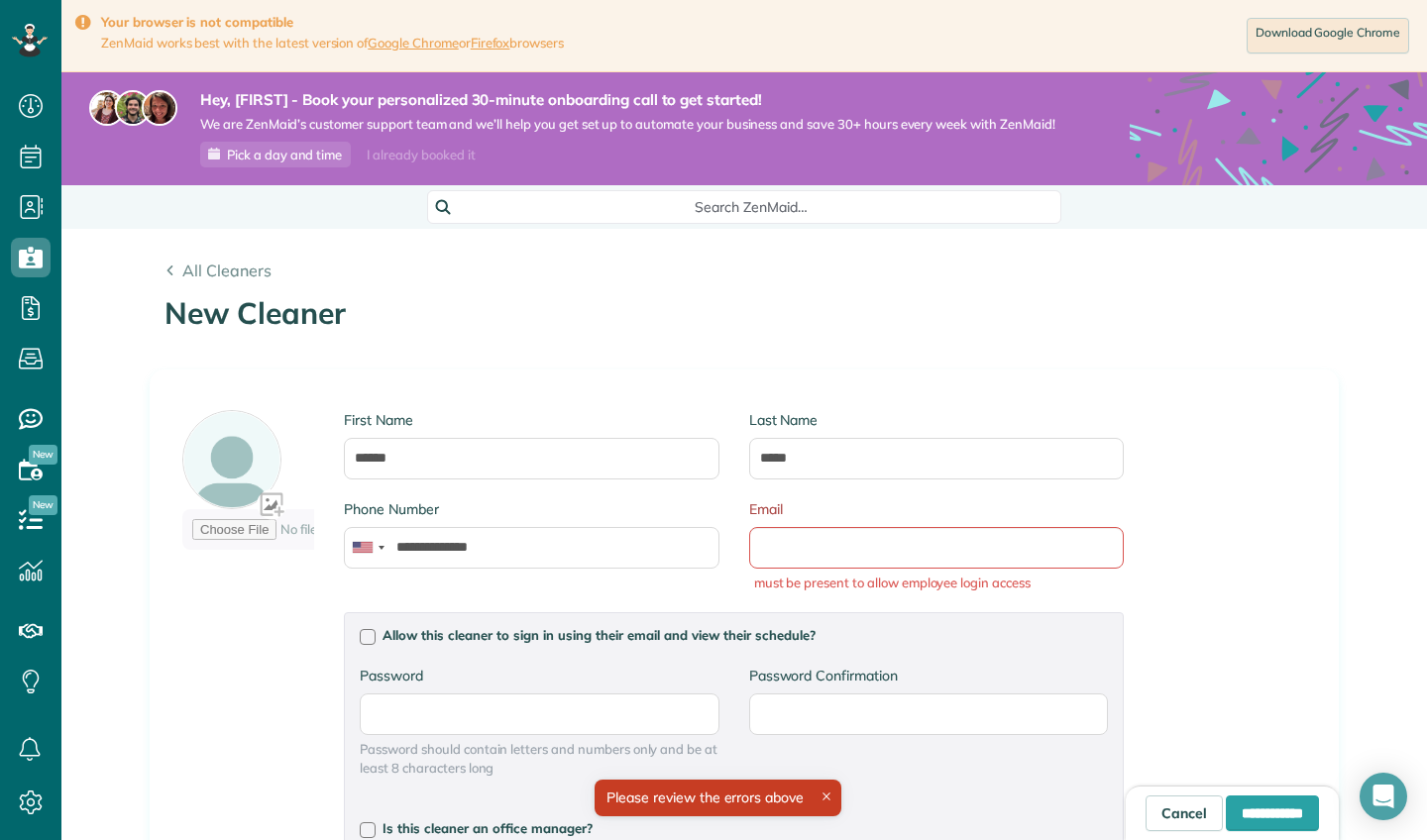 click on "**********" at bounding box center (744, 843) 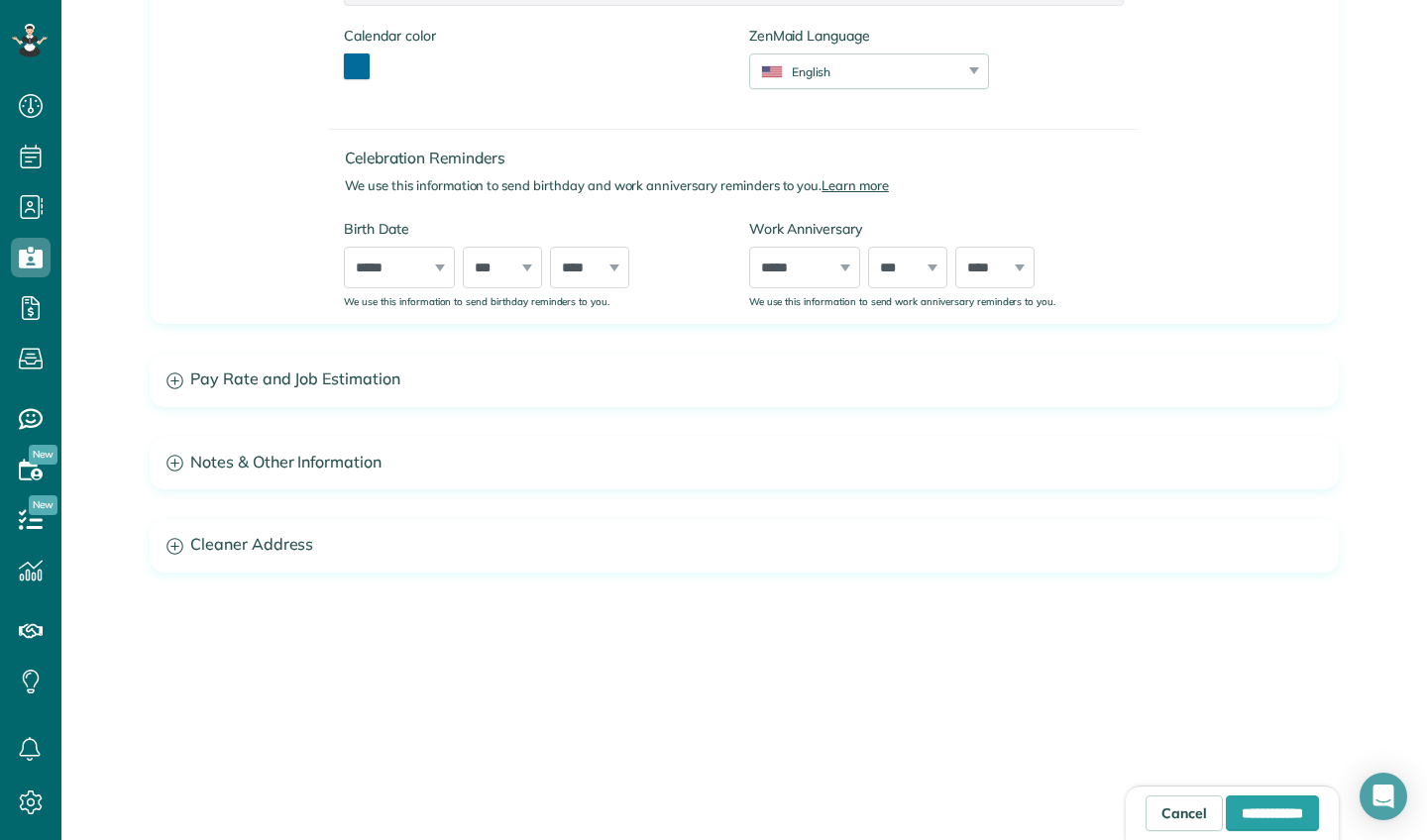 scroll, scrollTop: 990, scrollLeft: 0, axis: vertical 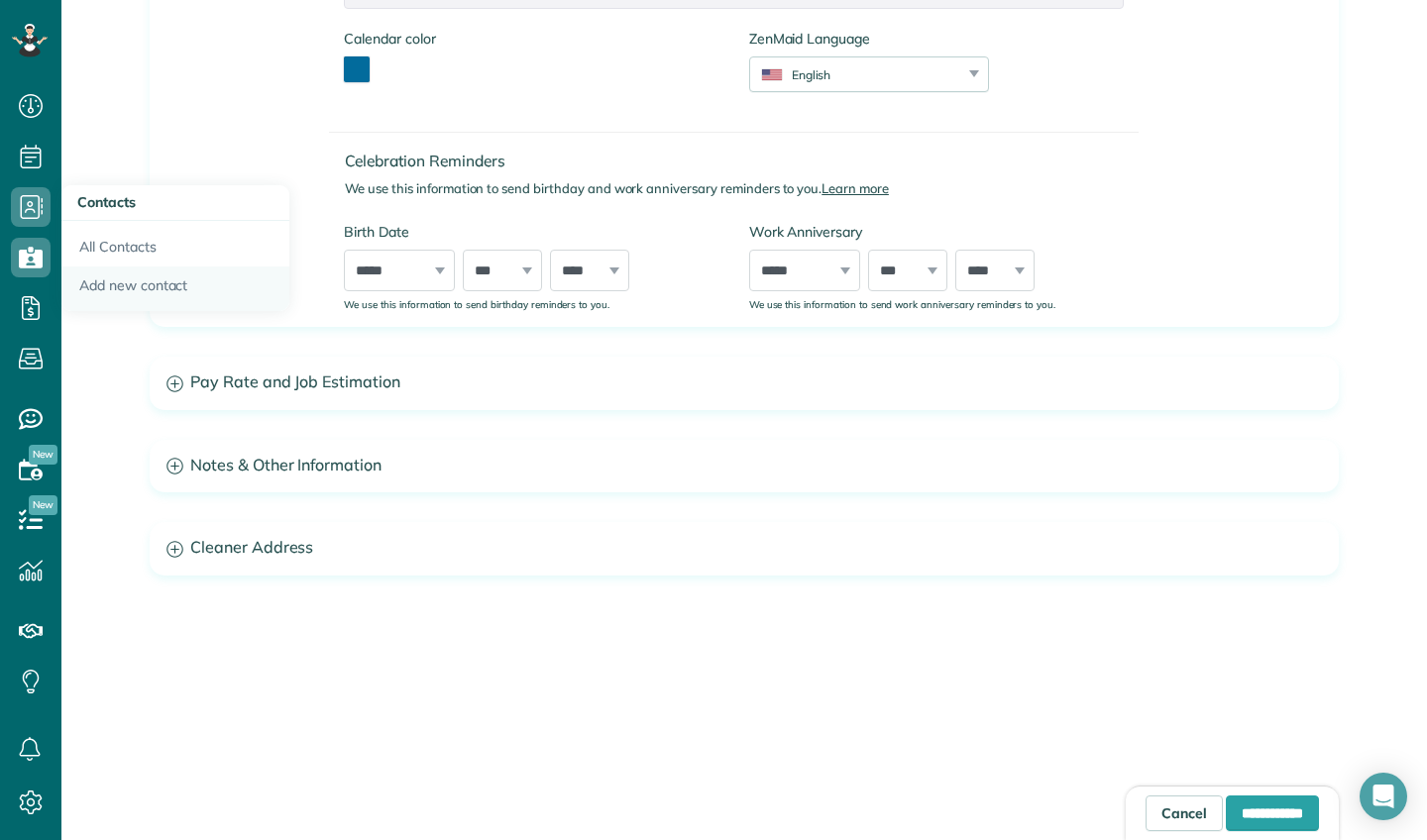 click on "Add new contact" at bounding box center (175, 289) 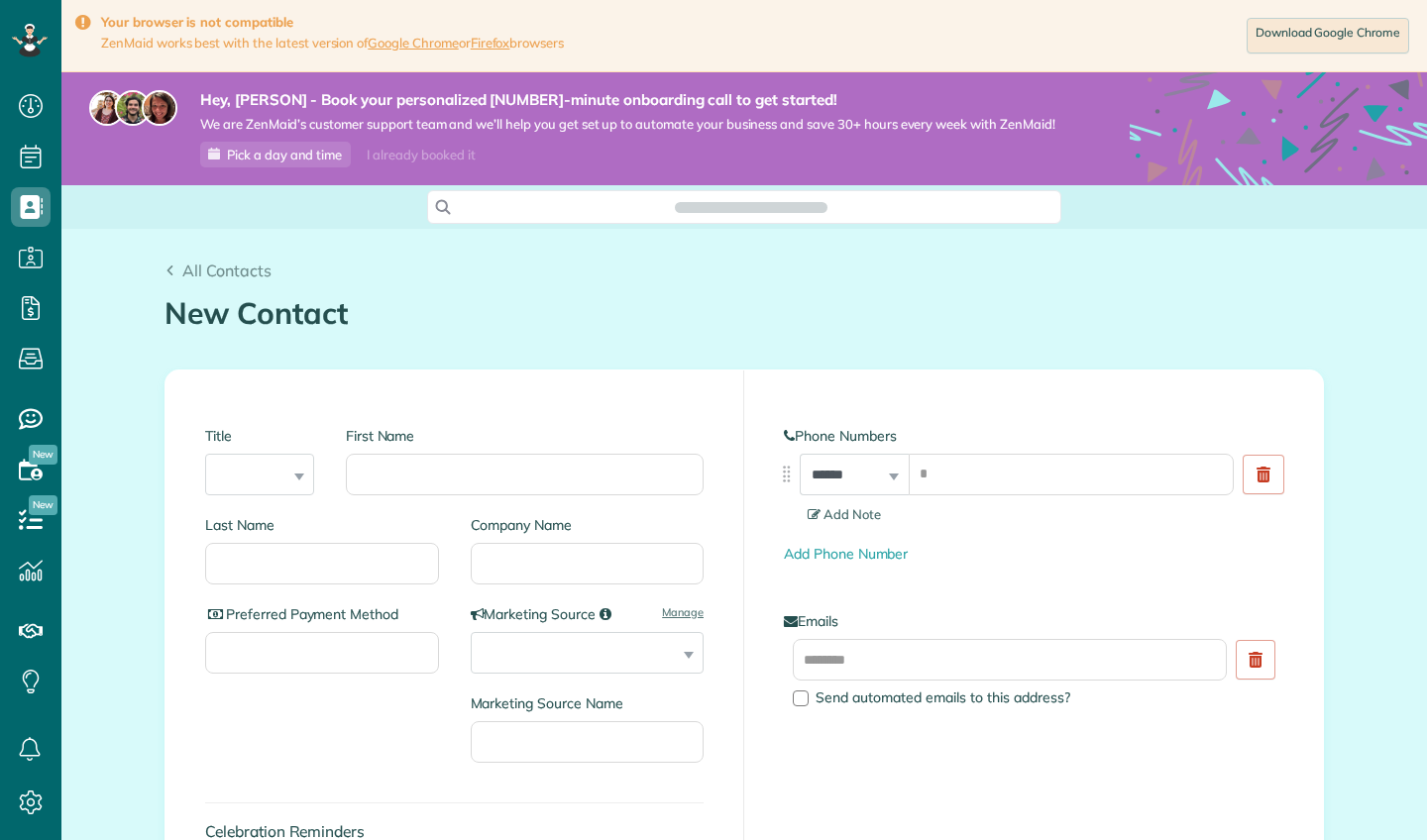 scroll, scrollTop: 0, scrollLeft: 0, axis: both 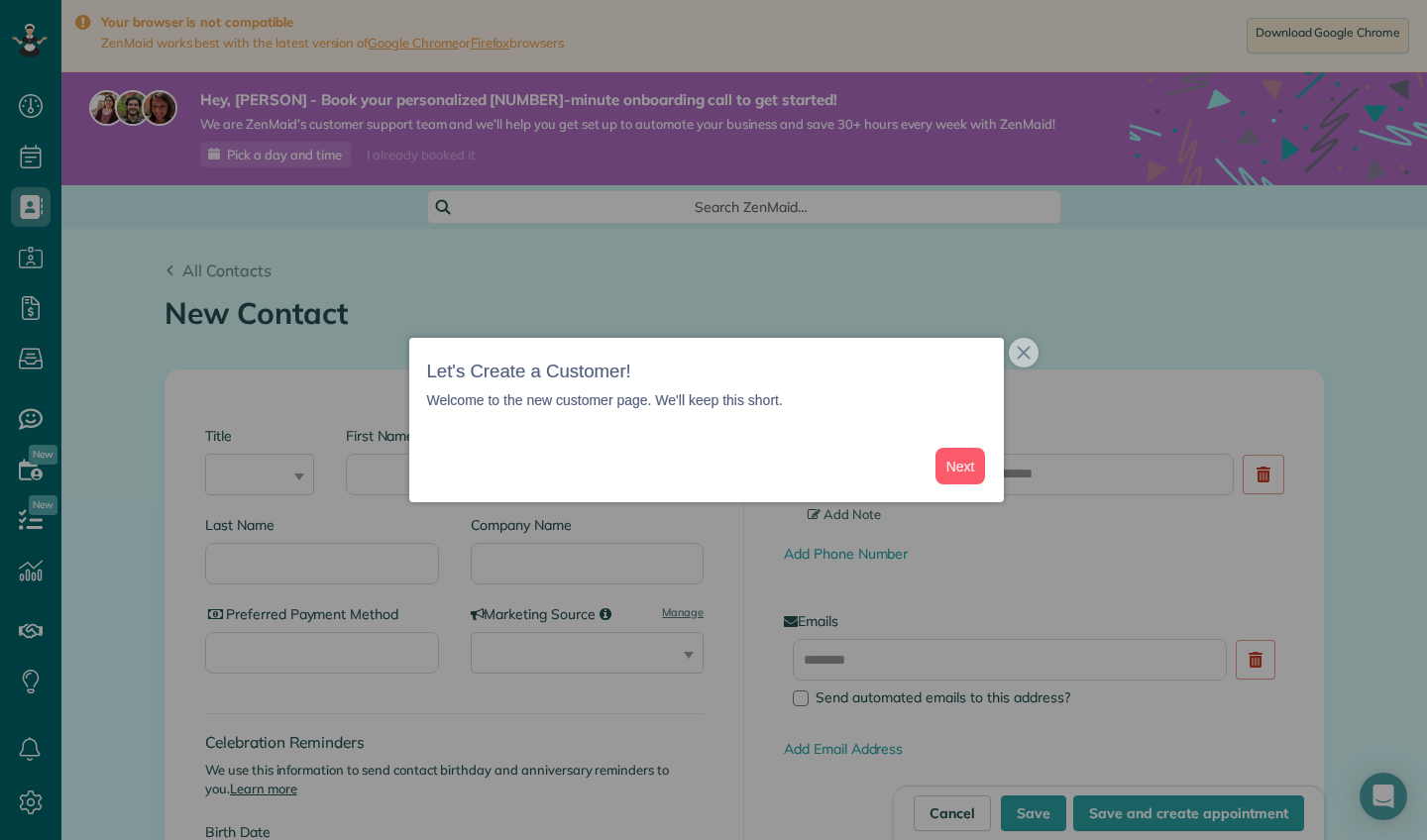 click on "Next" at bounding box center (707, 466) 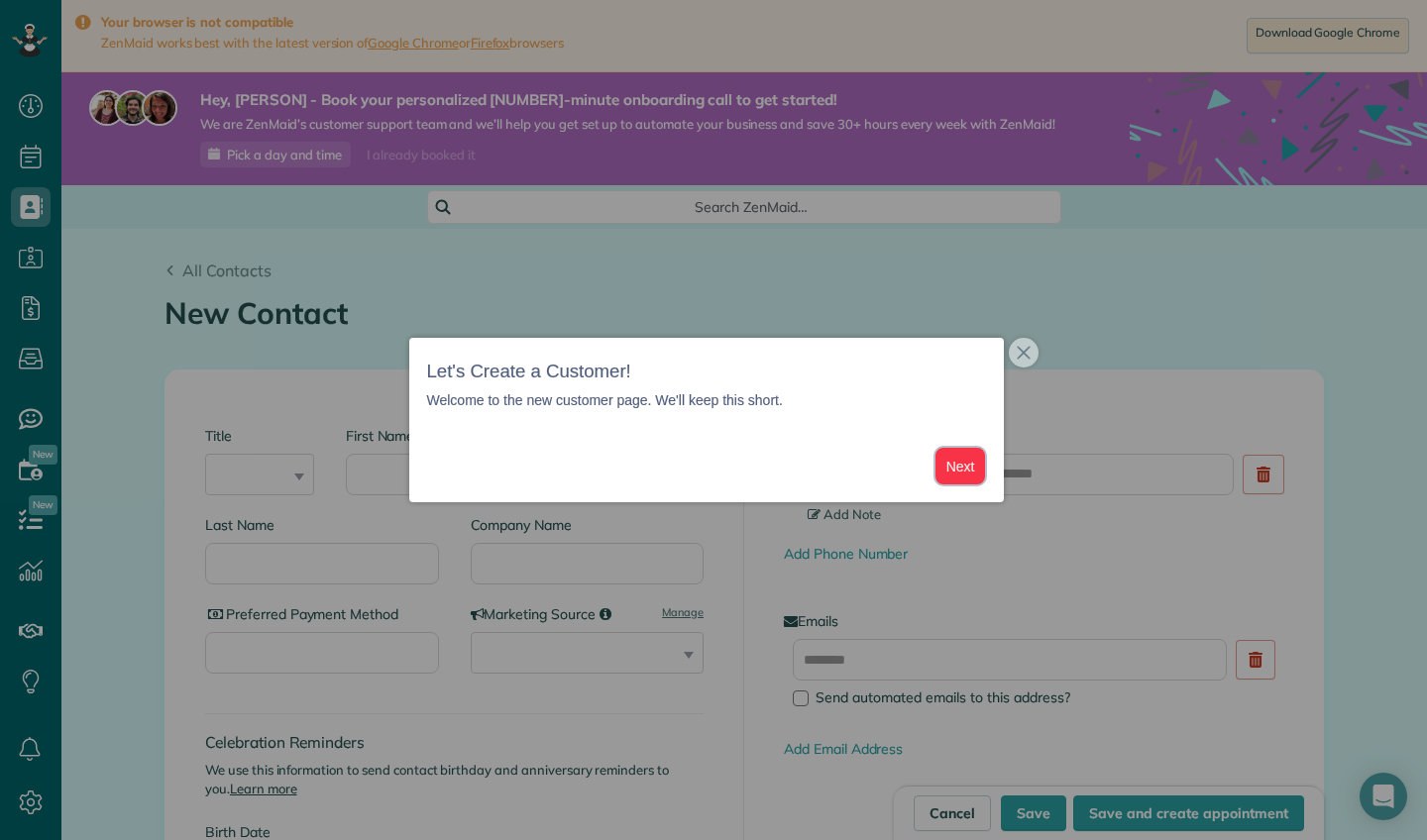 click on "Next" at bounding box center (960, 466) 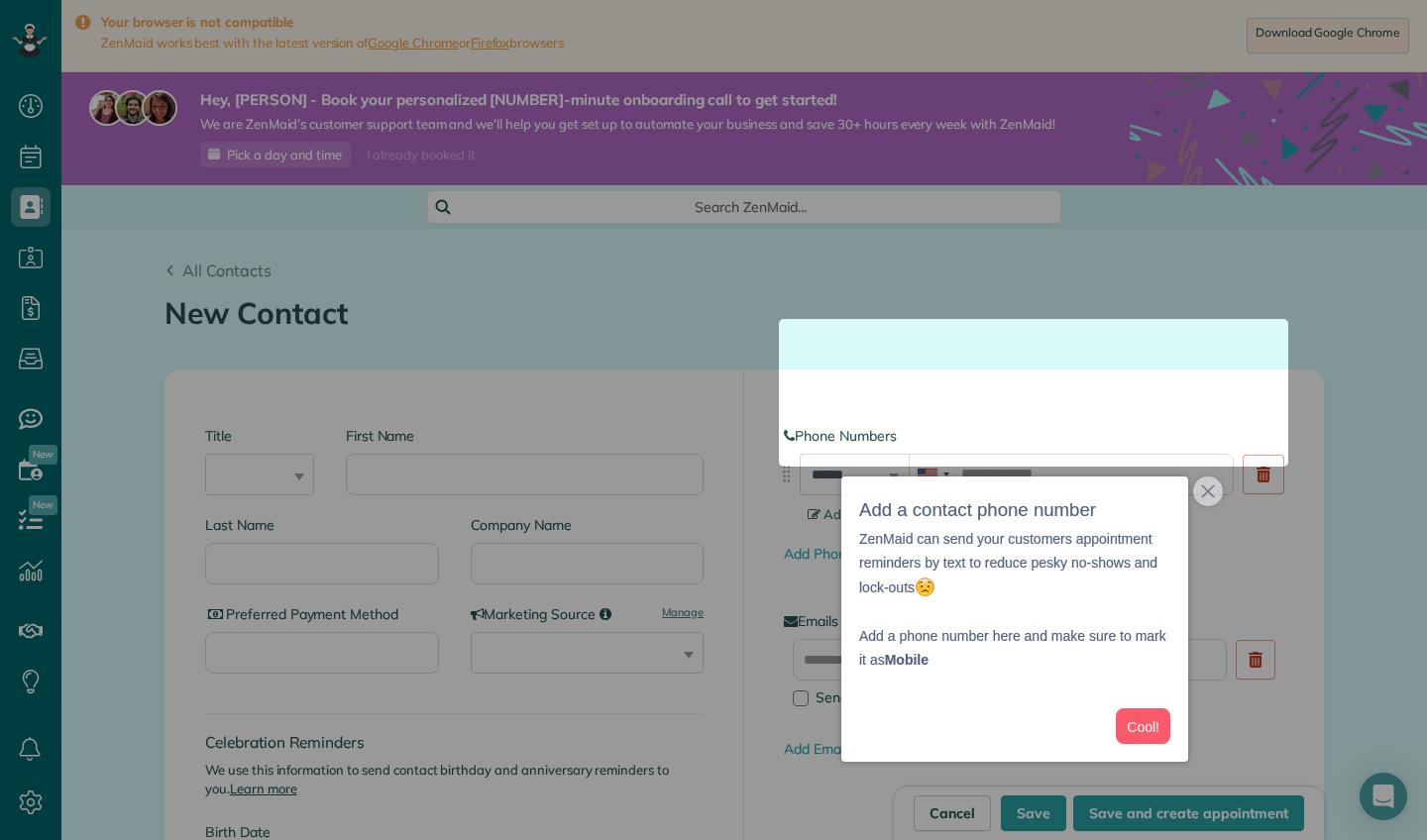 scroll, scrollTop: 72, scrollLeft: 0, axis: vertical 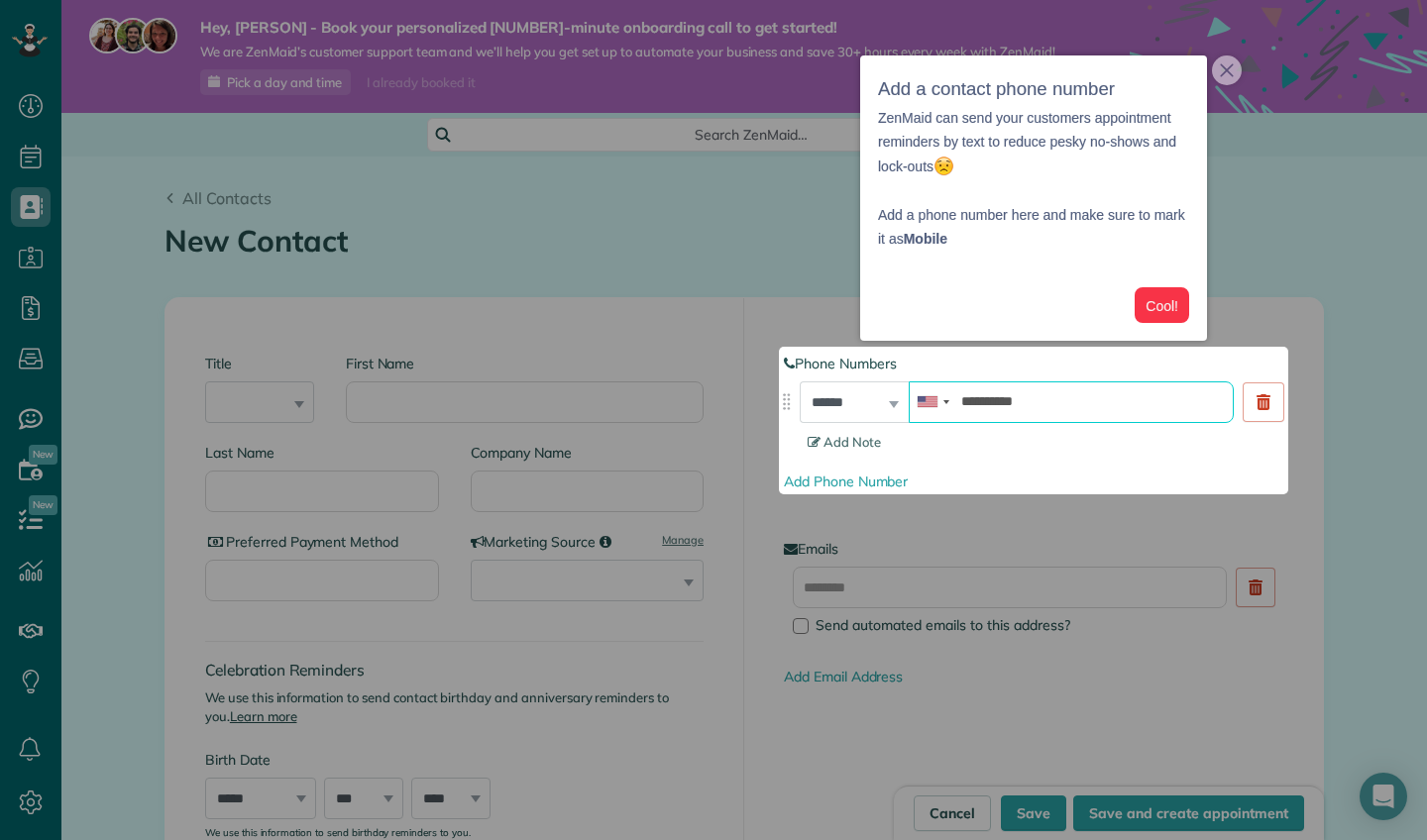 type on "**********" 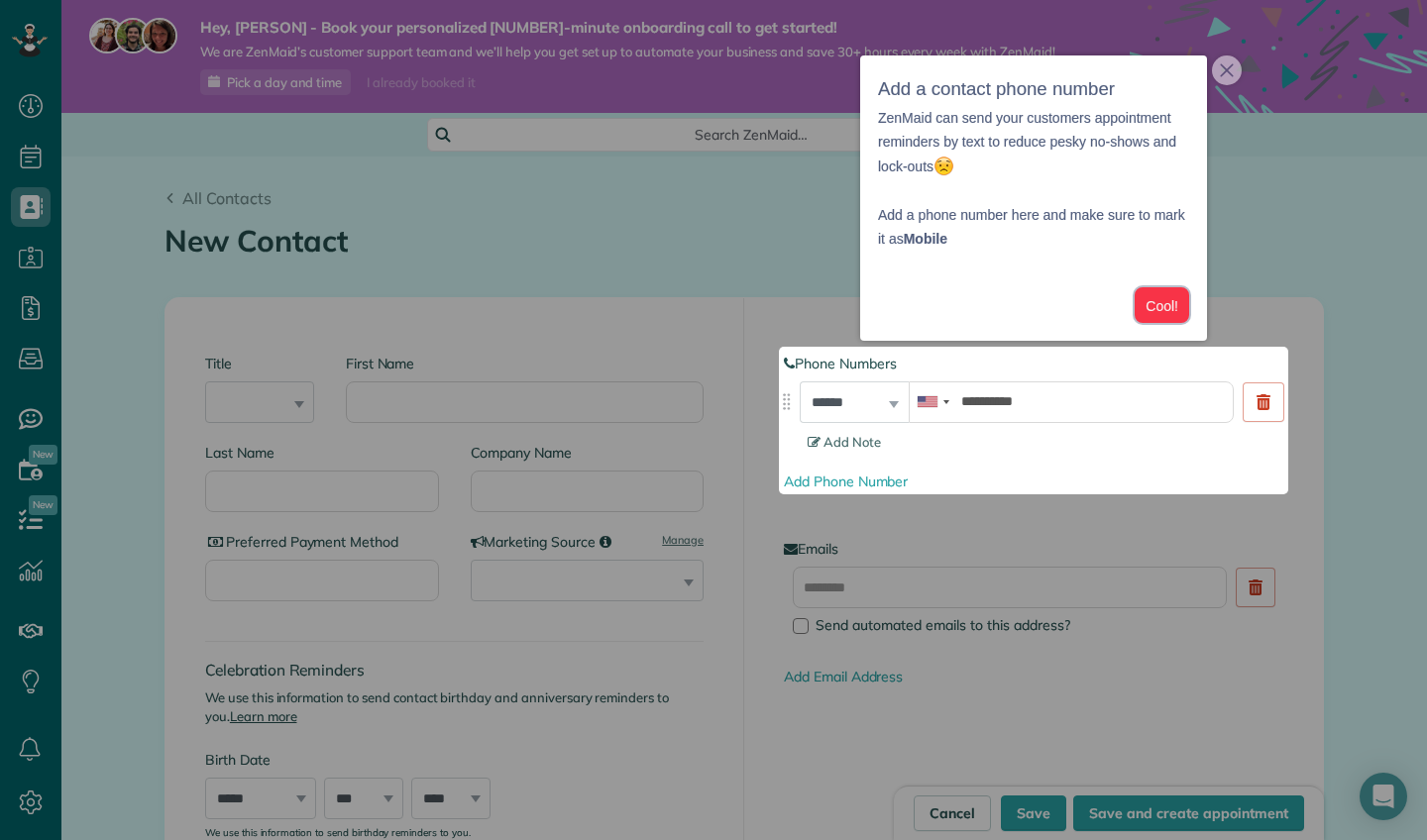 click on "Cool!" at bounding box center [1161, 305] 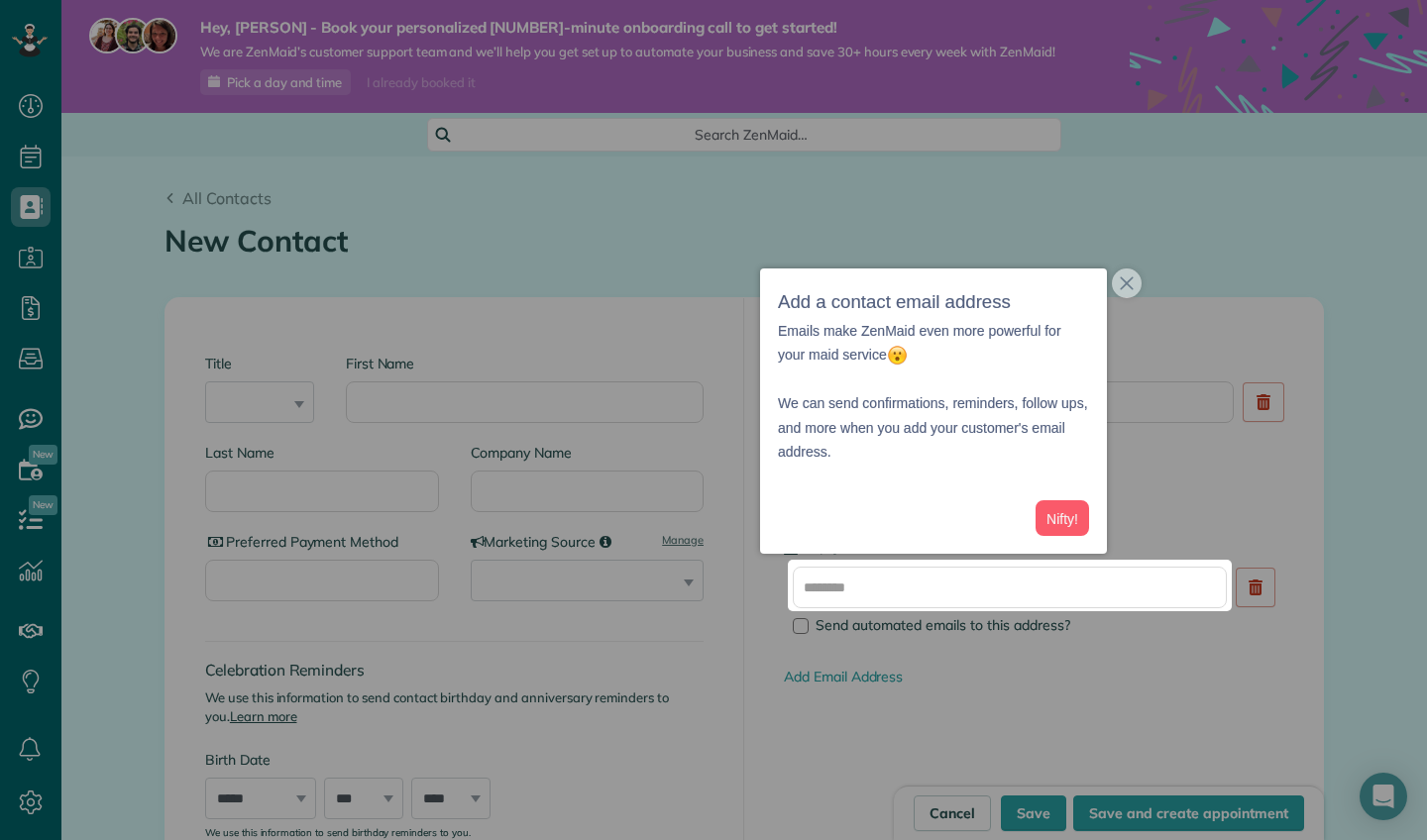 scroll, scrollTop: 238, scrollLeft: 0, axis: vertical 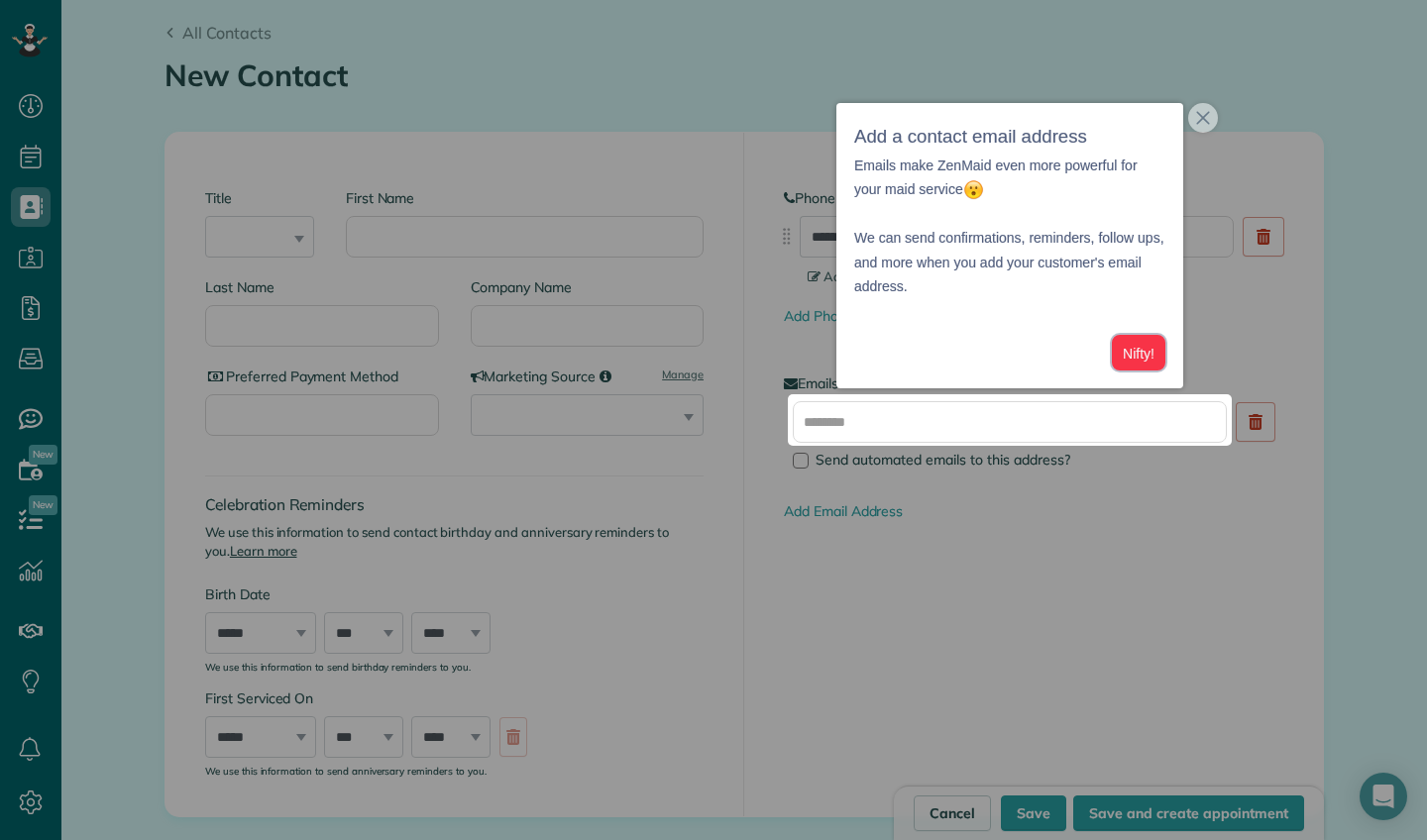 click on "Nifty!" at bounding box center [1139, 353] 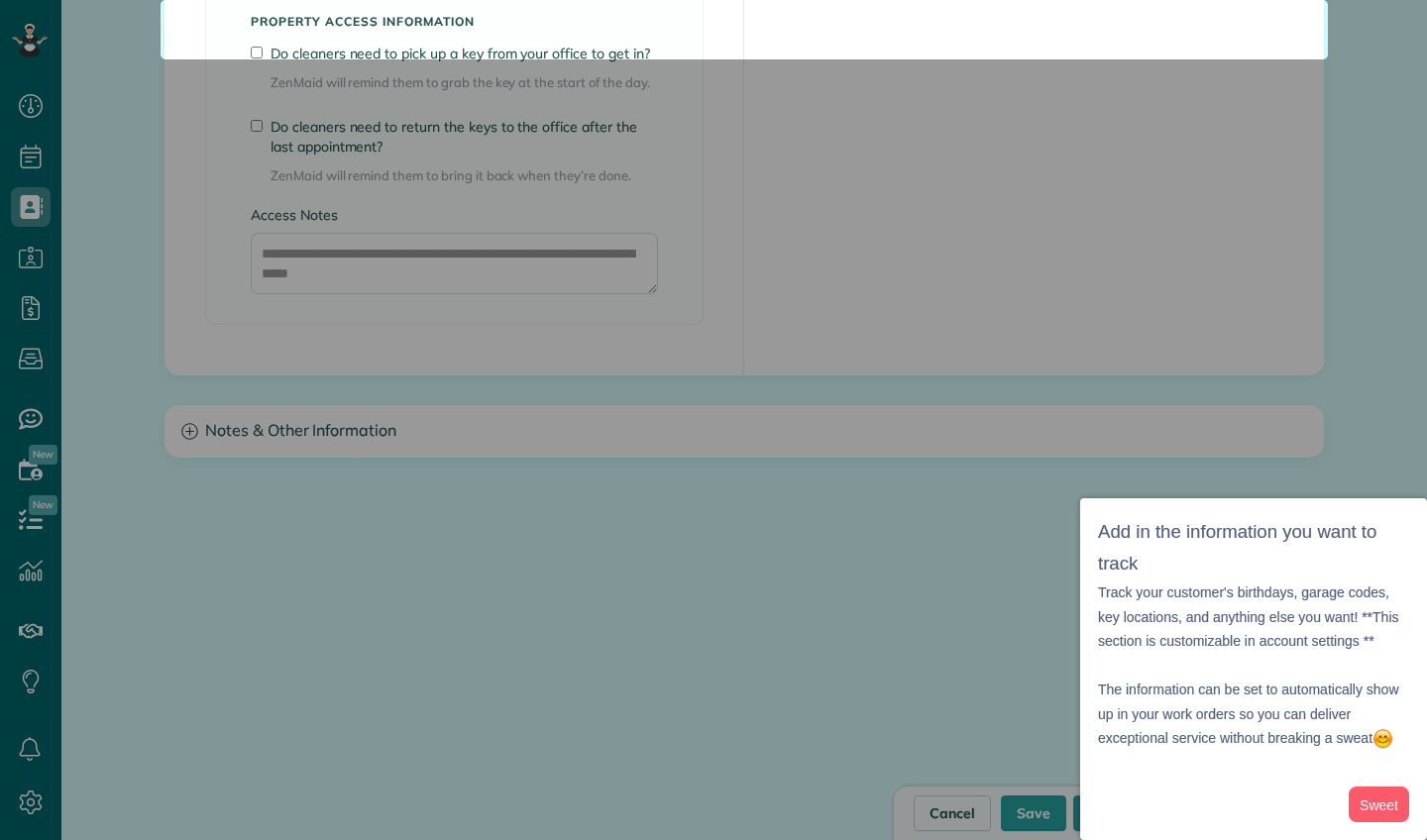 scroll, scrollTop: 1728, scrollLeft: 0, axis: vertical 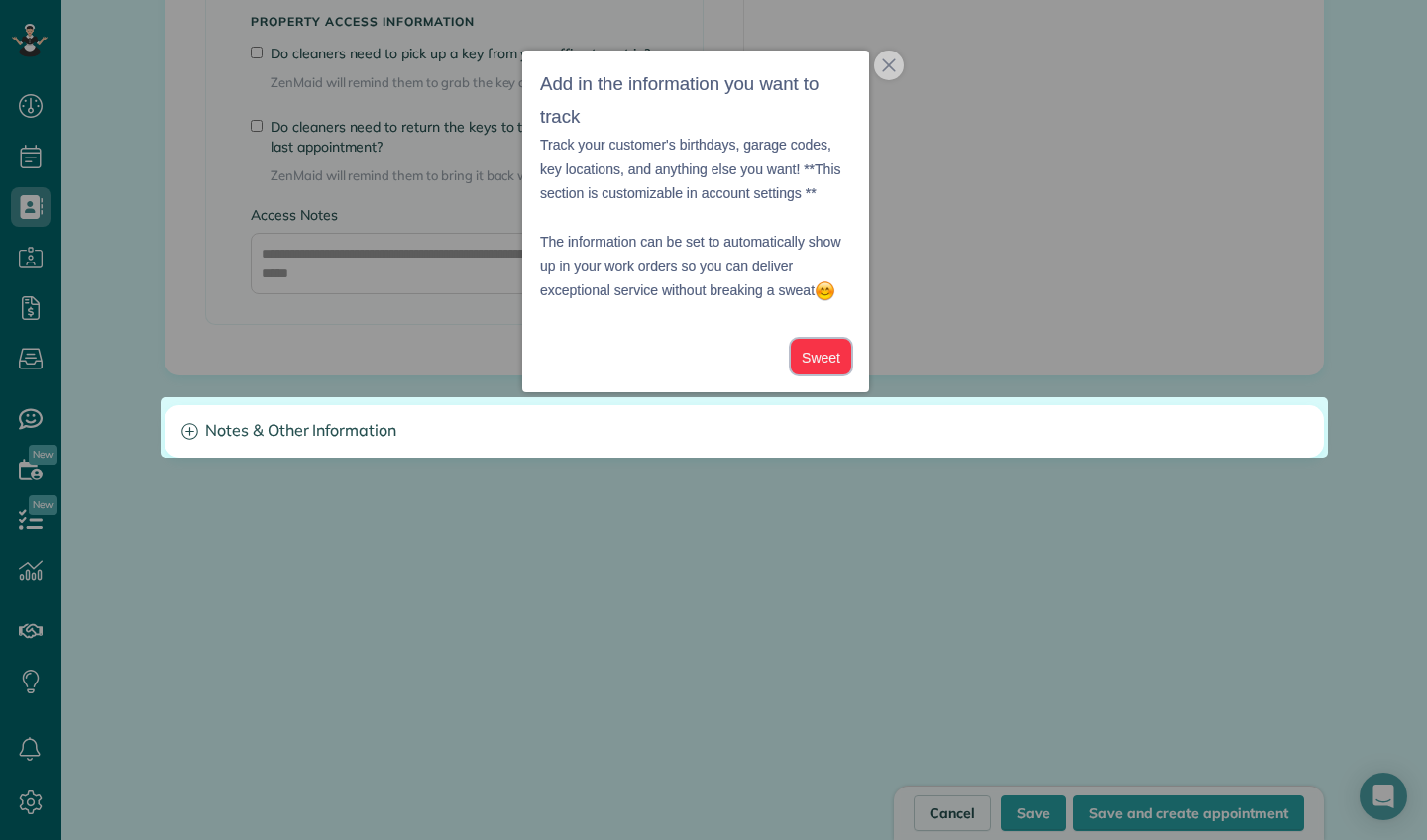 click on "Sweet" at bounding box center [821, 357] 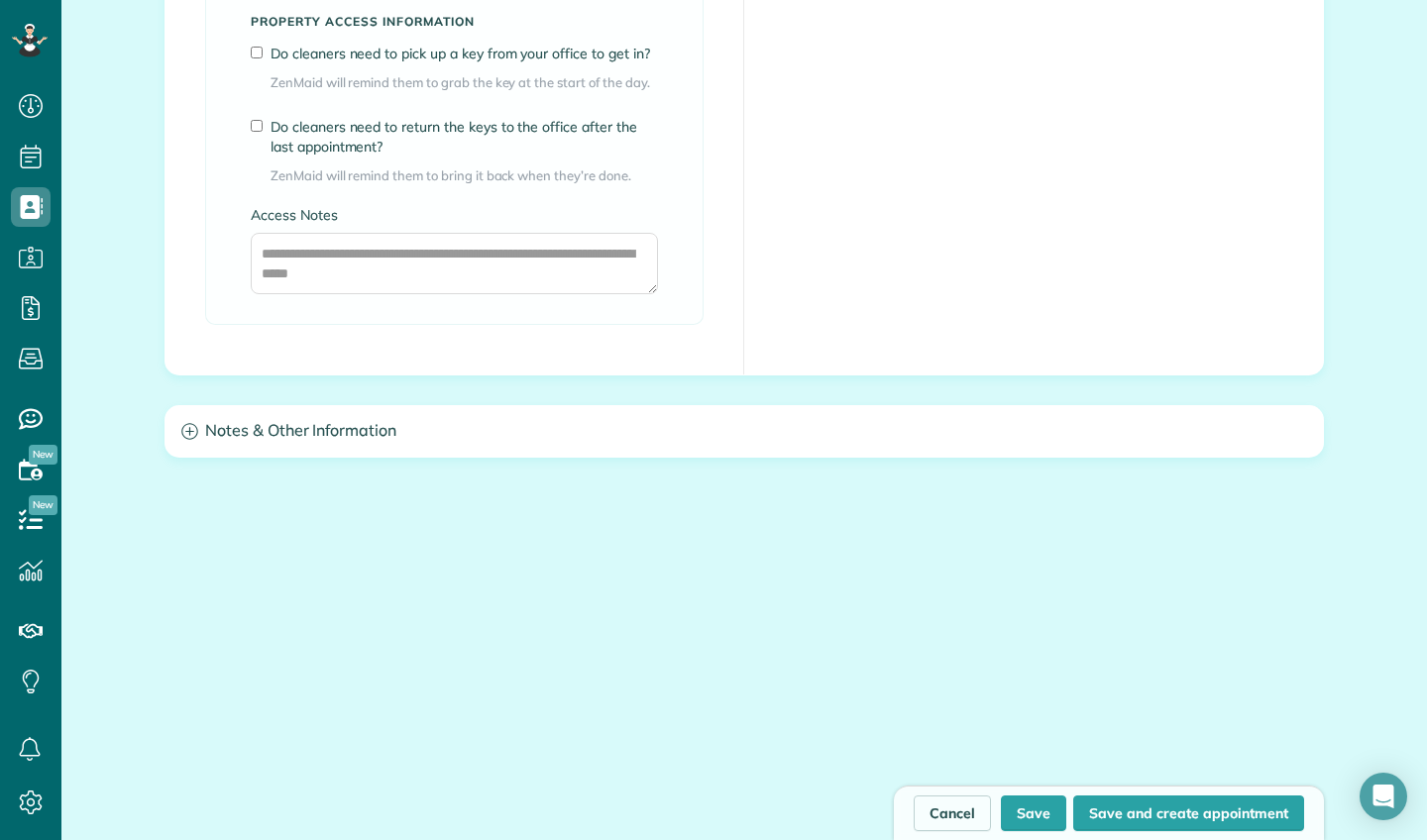 click on "Edit Current Service Address
Add Service Address
To copy over, please clear field above
Address Line 1
Address Line 2
City / Town
State / Province / Region
ZIP / Postal Code
Property access information
Do cleaners need to pick up a key from your office to get in? ZenMaid will remind them to grab the key at the start of the day.
Do cleaners need to return the keys to the office after the last appointment?" at bounding box center [744, -108] 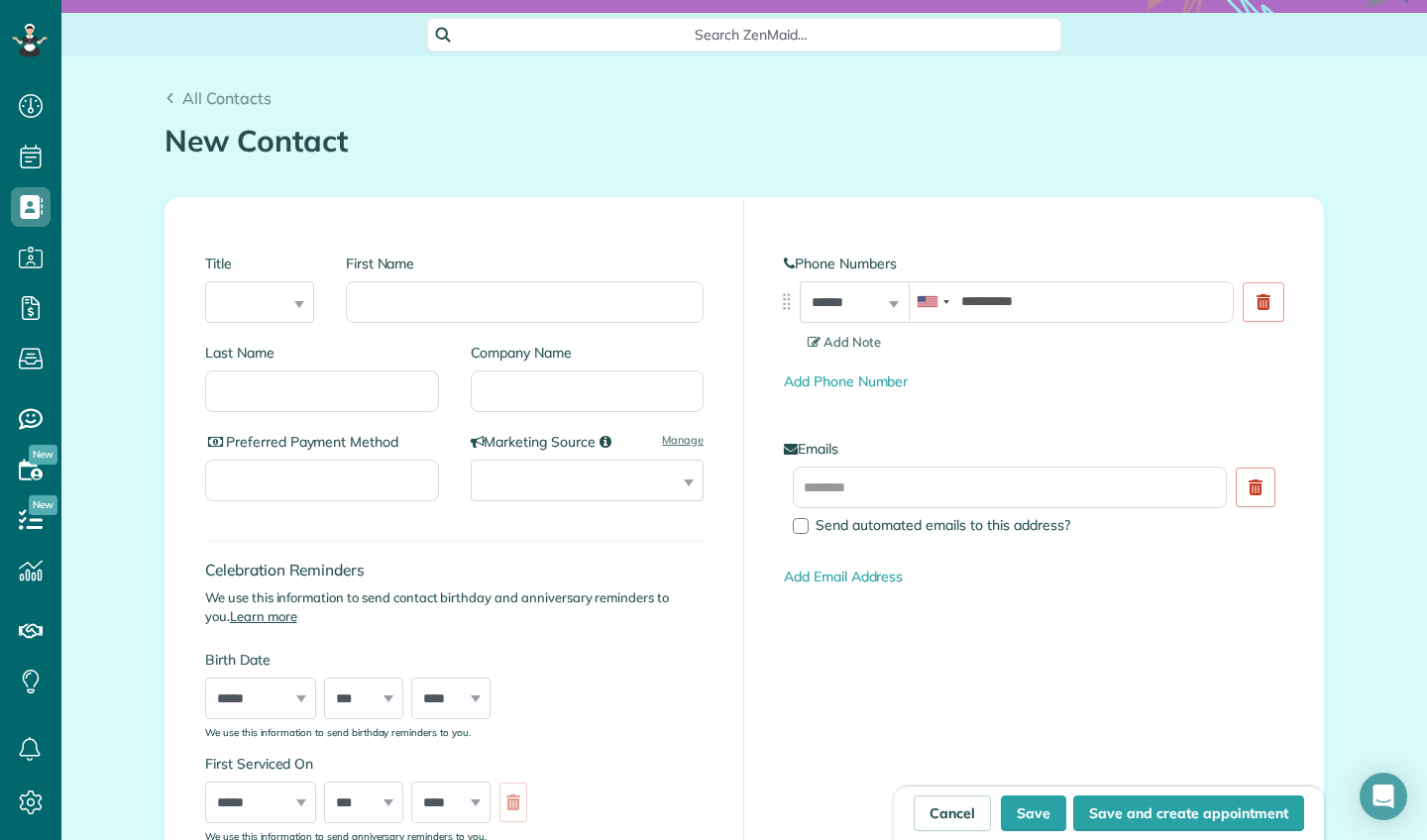 scroll, scrollTop: 112, scrollLeft: 0, axis: vertical 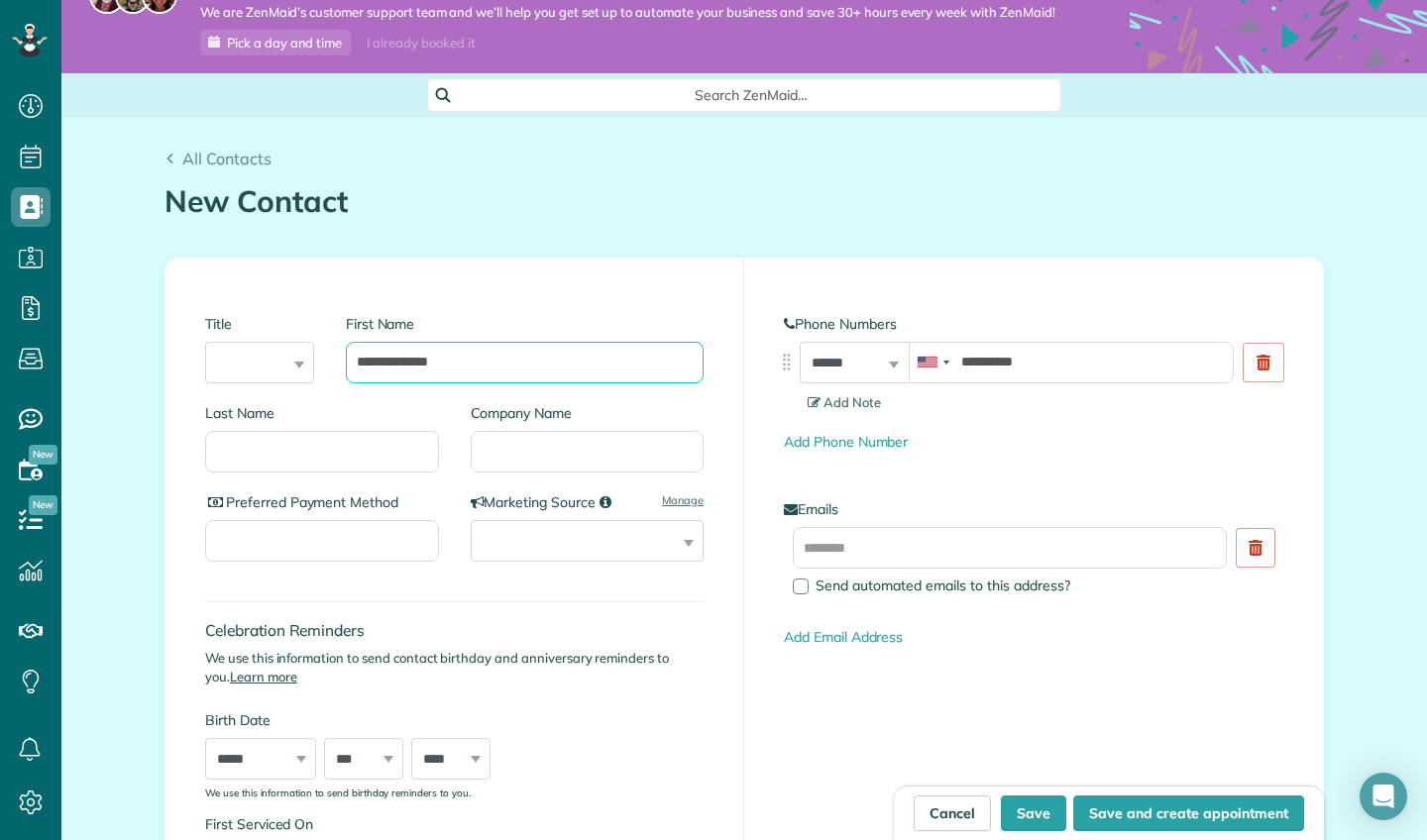 type on "**********" 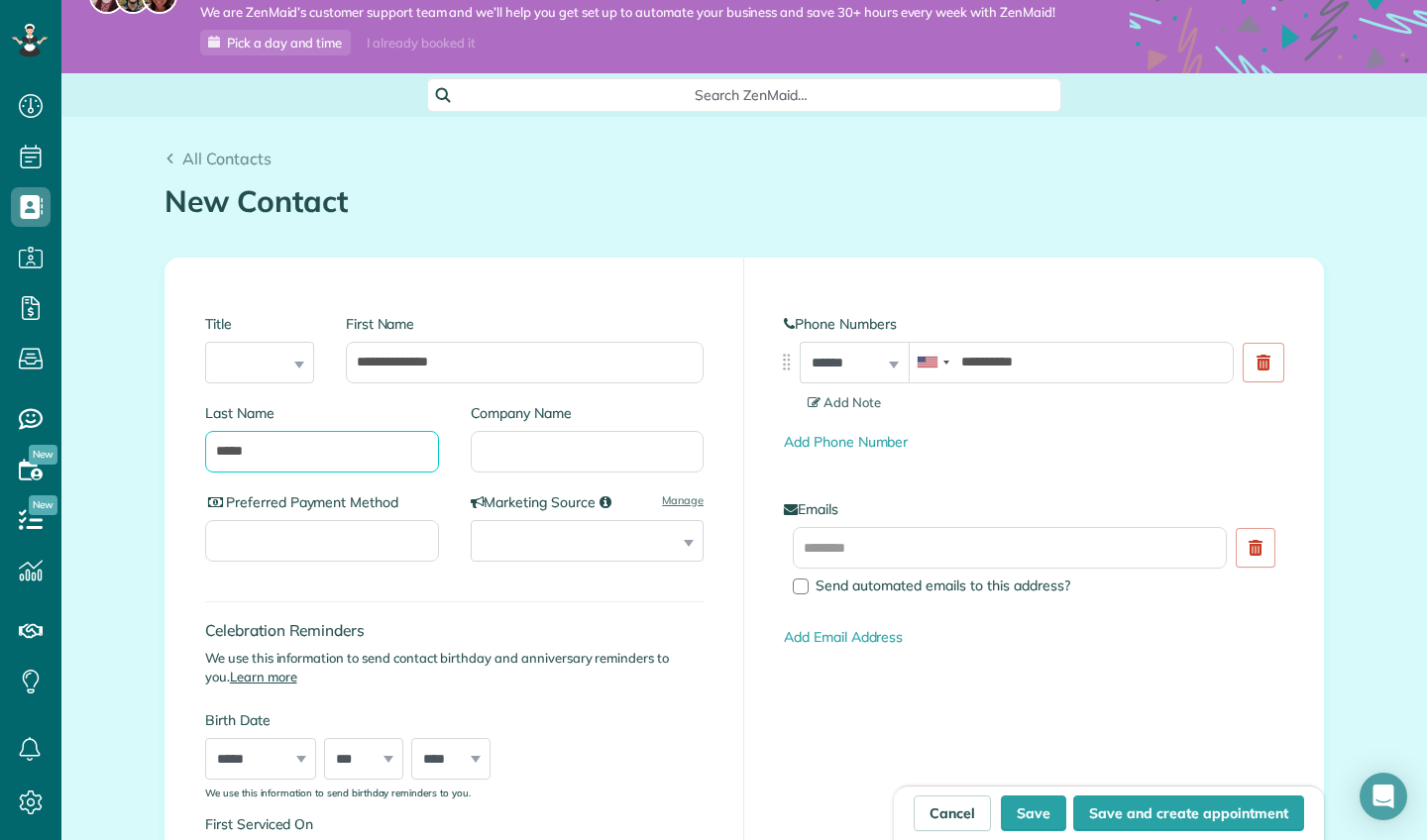 type on "*****" 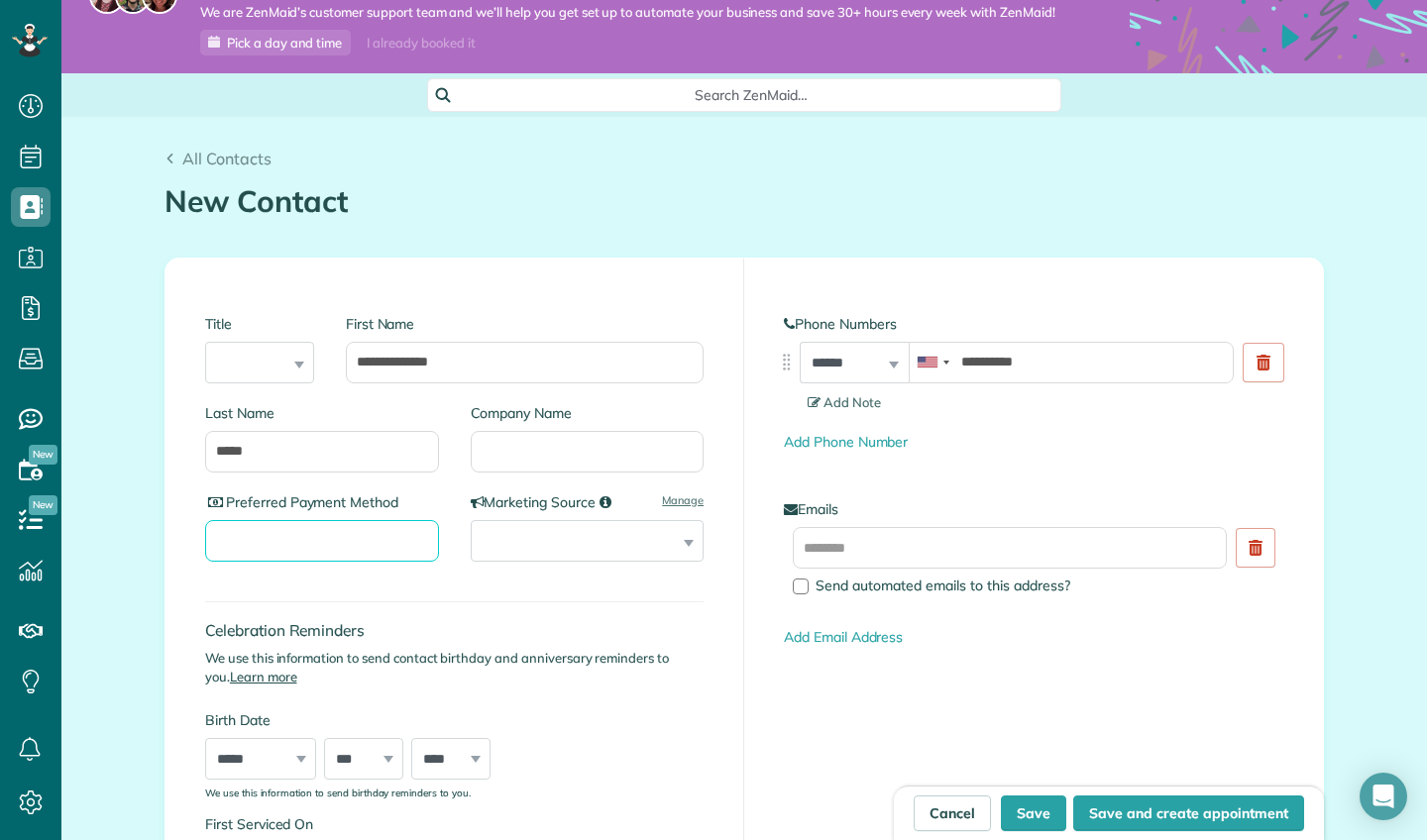 click on "Preferred Payment Method" at bounding box center (322, 541) 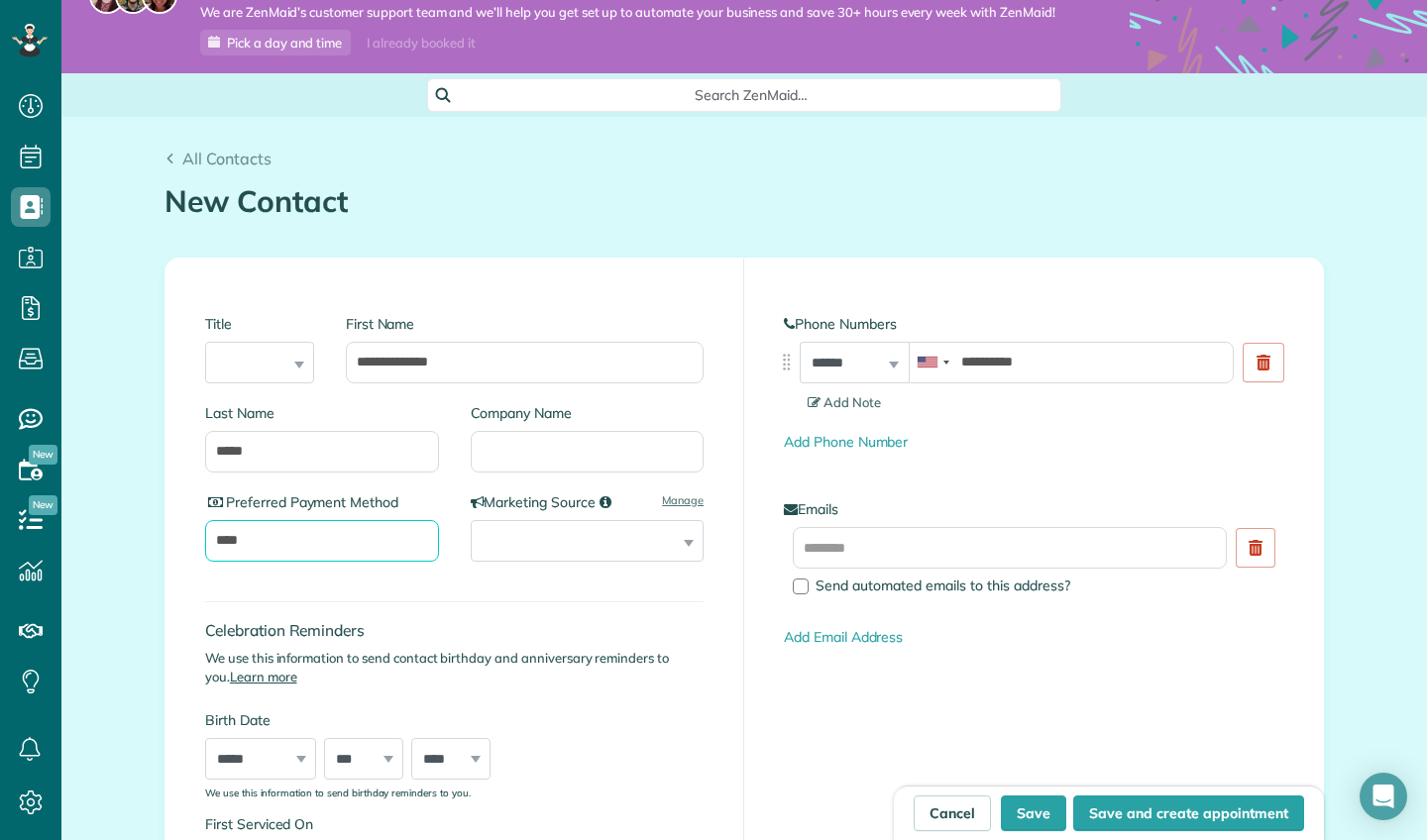 type on "****" 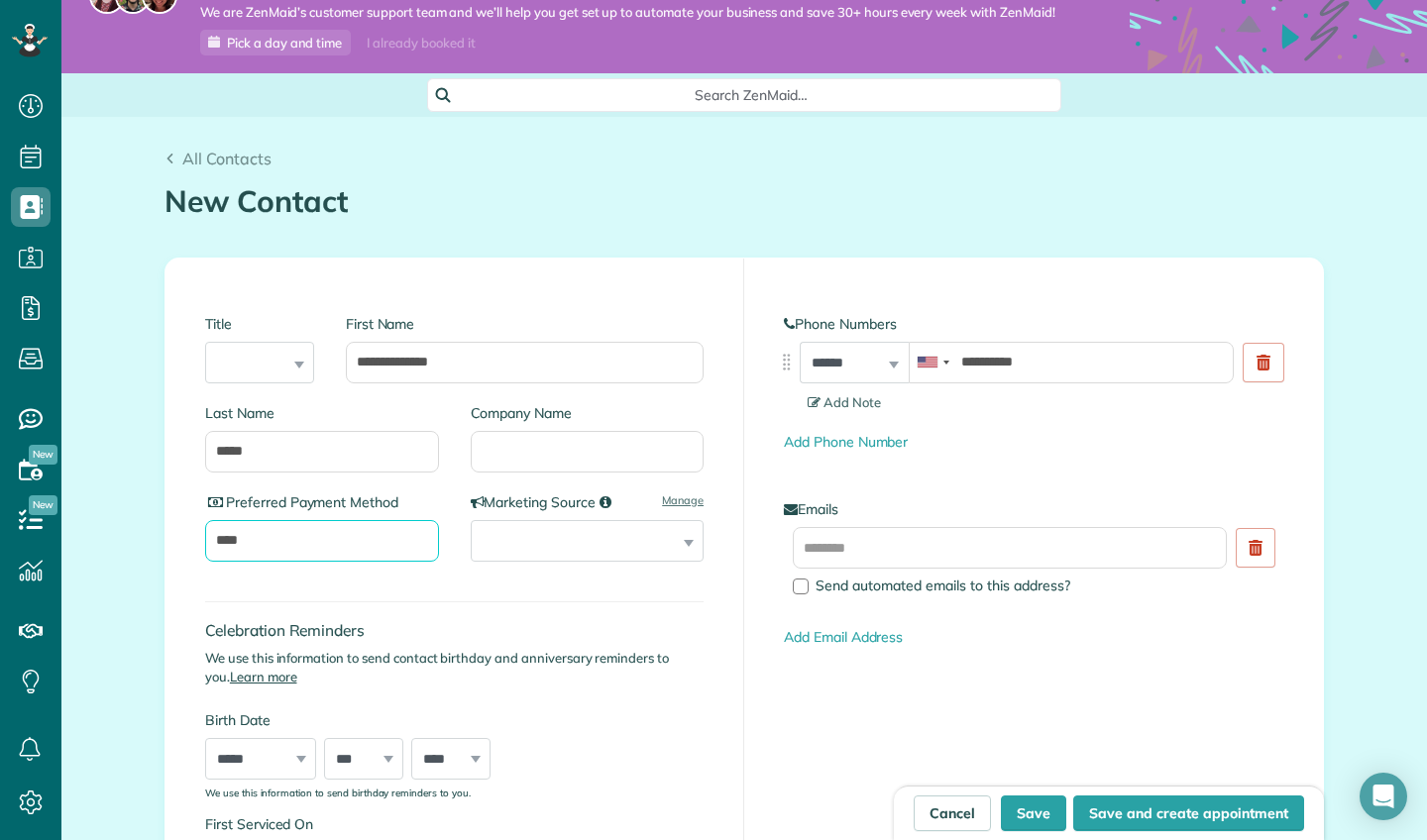 drag, startPoint x: 293, startPoint y: 540, endPoint x: 200, endPoint y: 512, distance: 97.1236 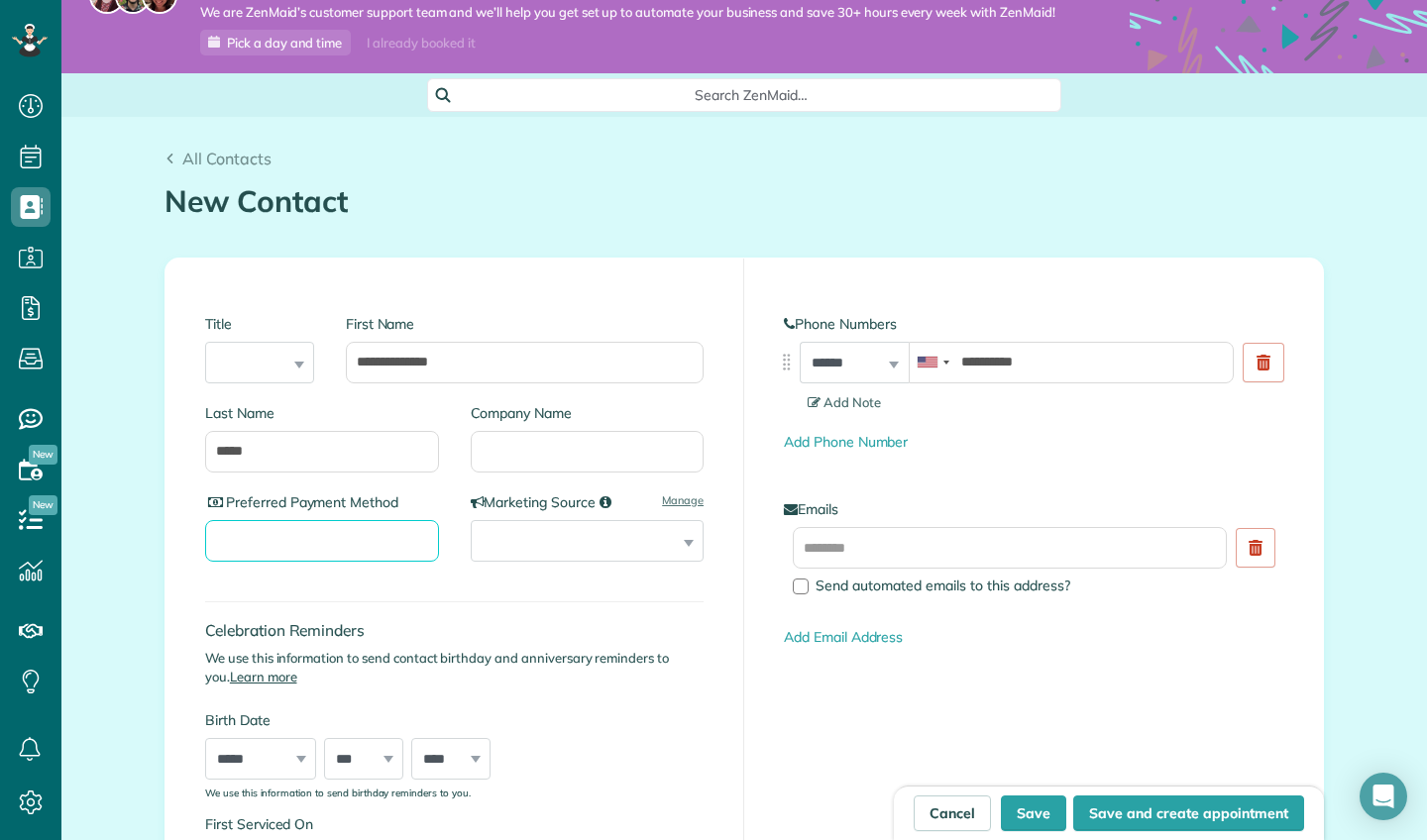 type 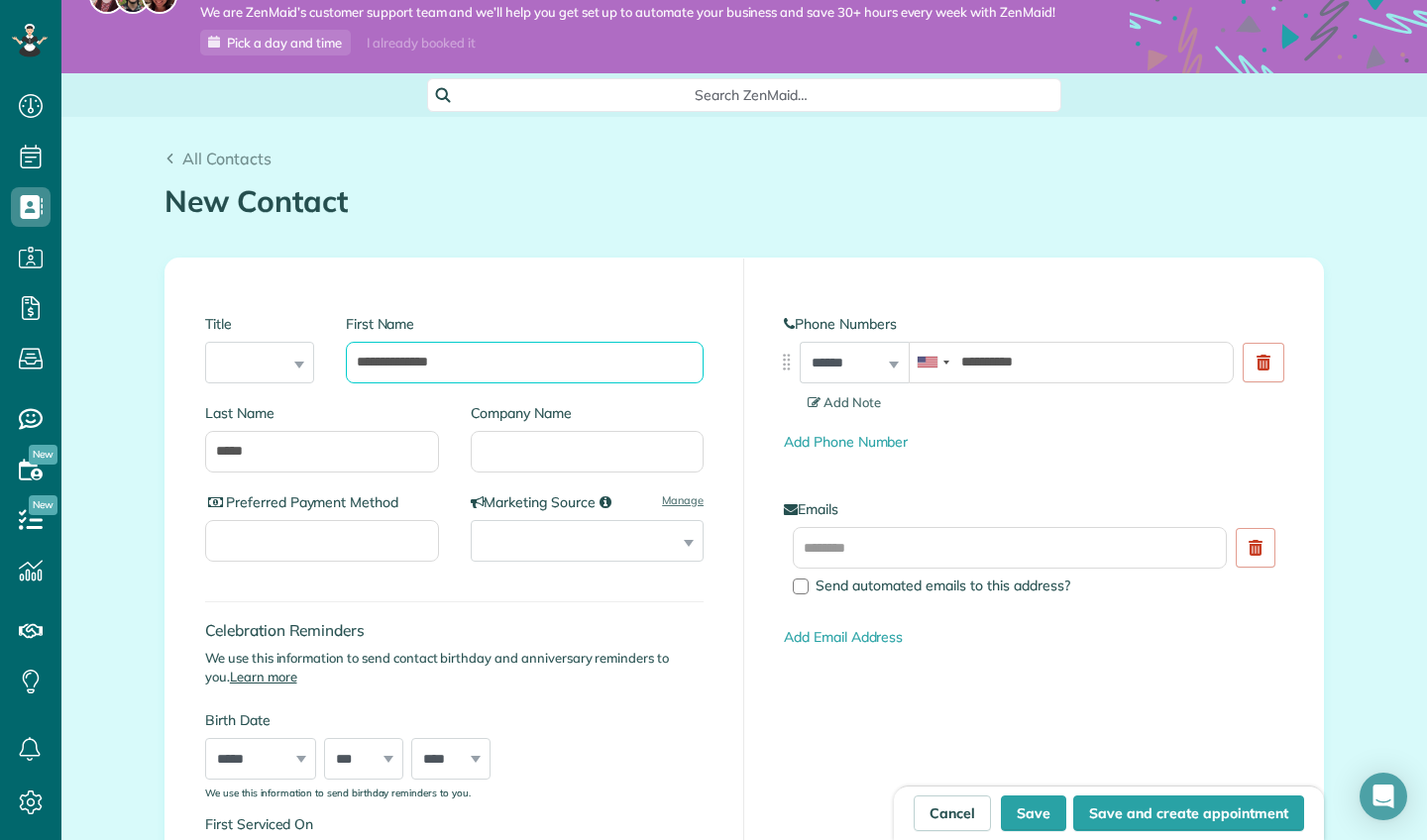 drag, startPoint x: 459, startPoint y: 356, endPoint x: 282, endPoint y: 362, distance: 177.10167 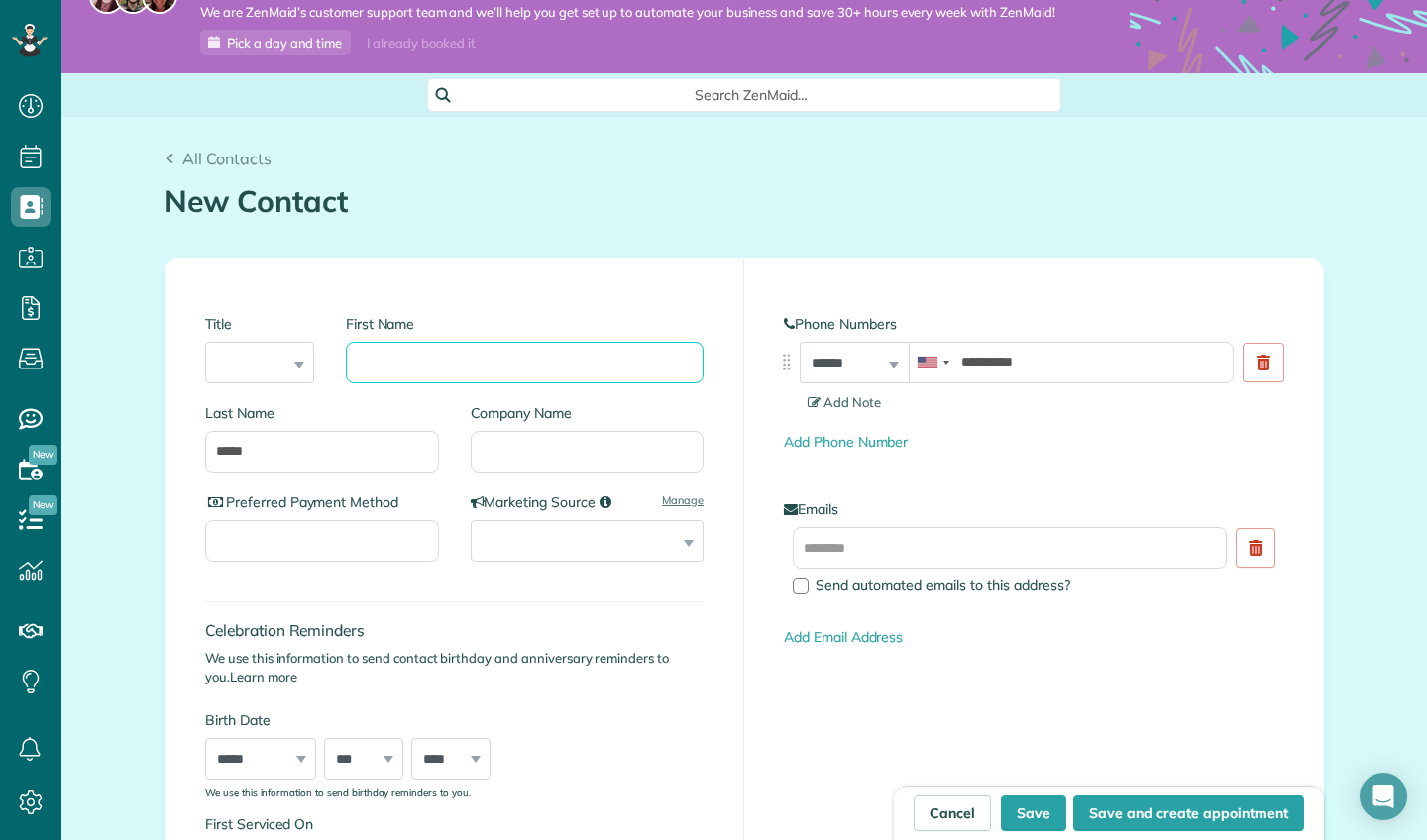 type 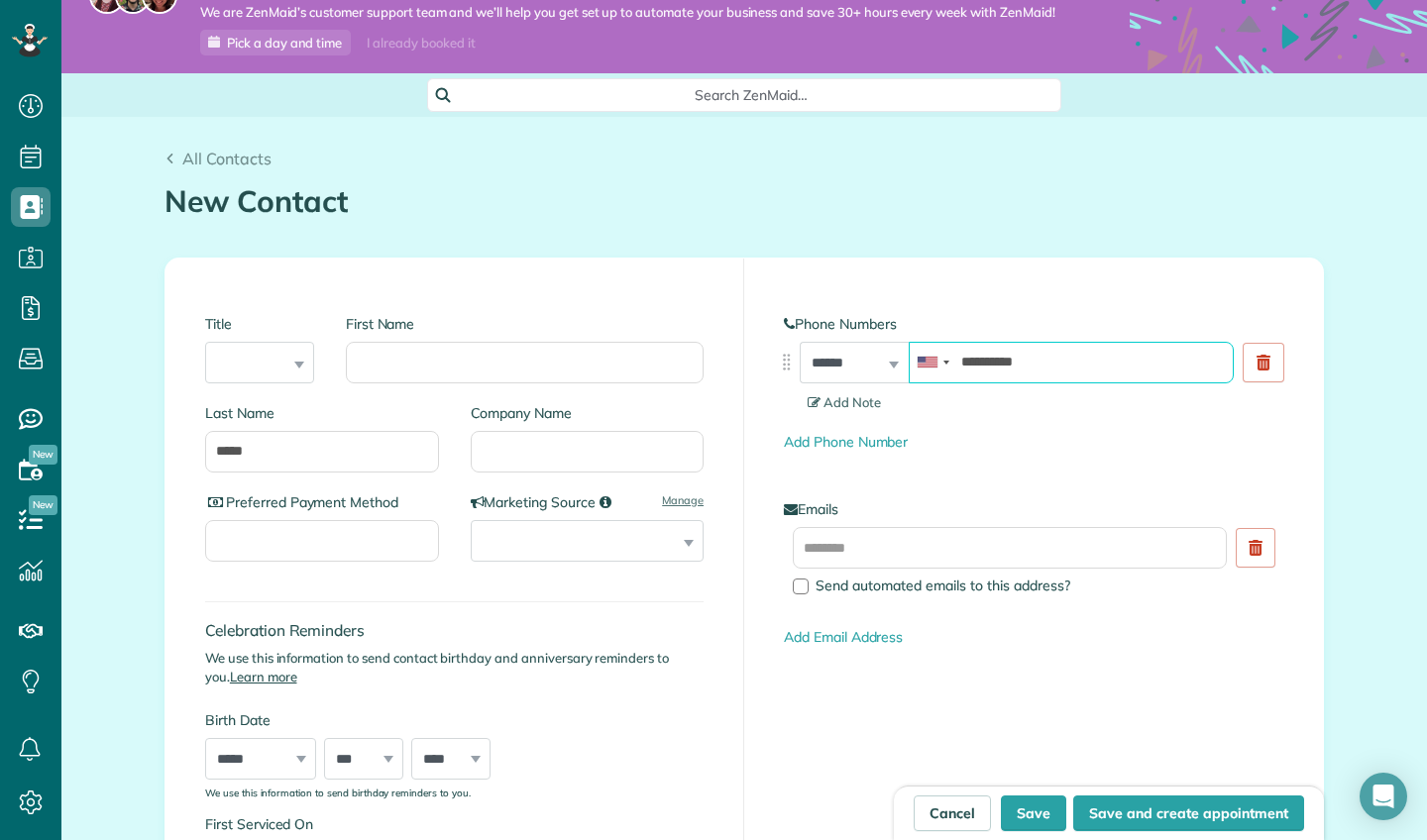 click on "**********" at bounding box center (1071, 363) 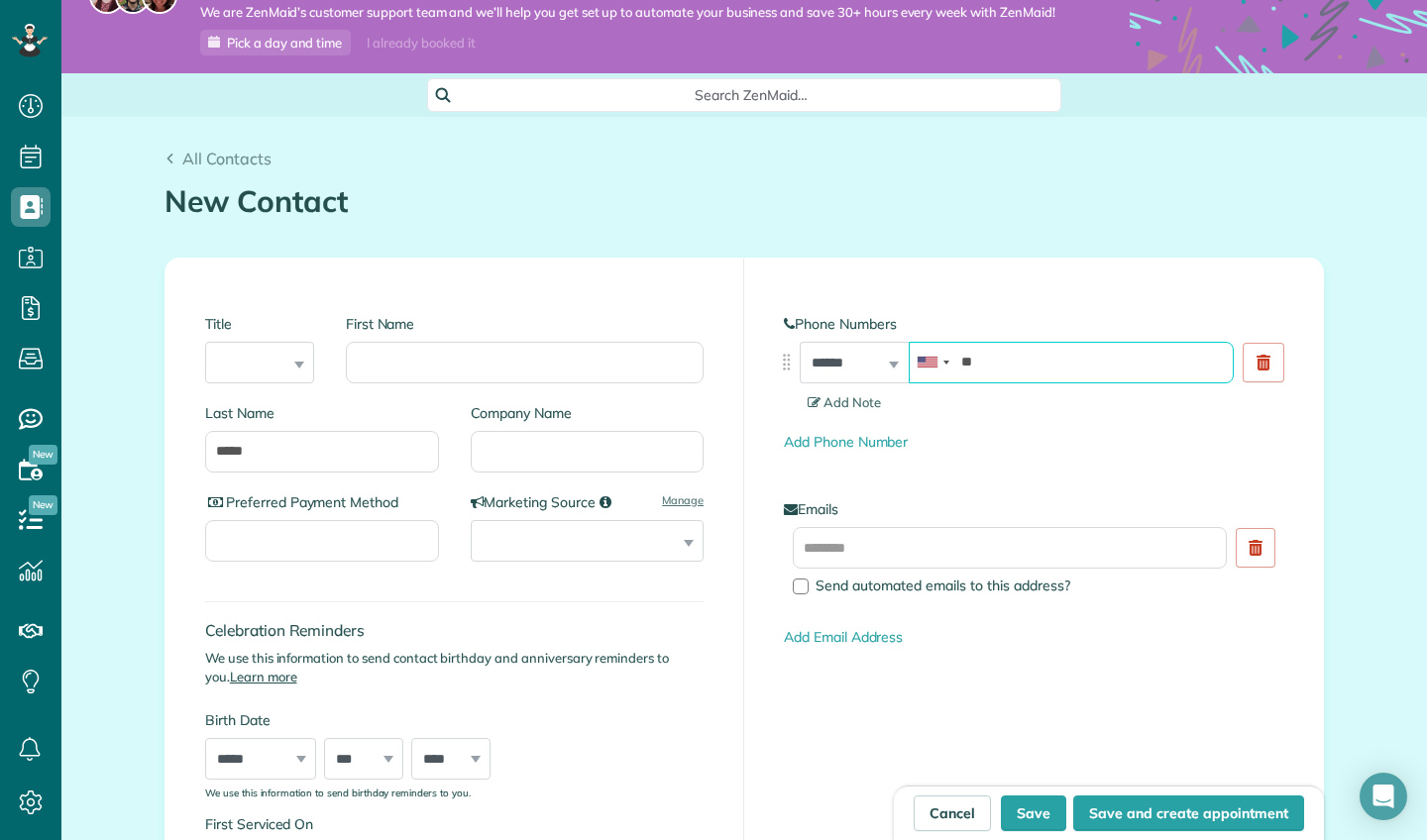type on "*" 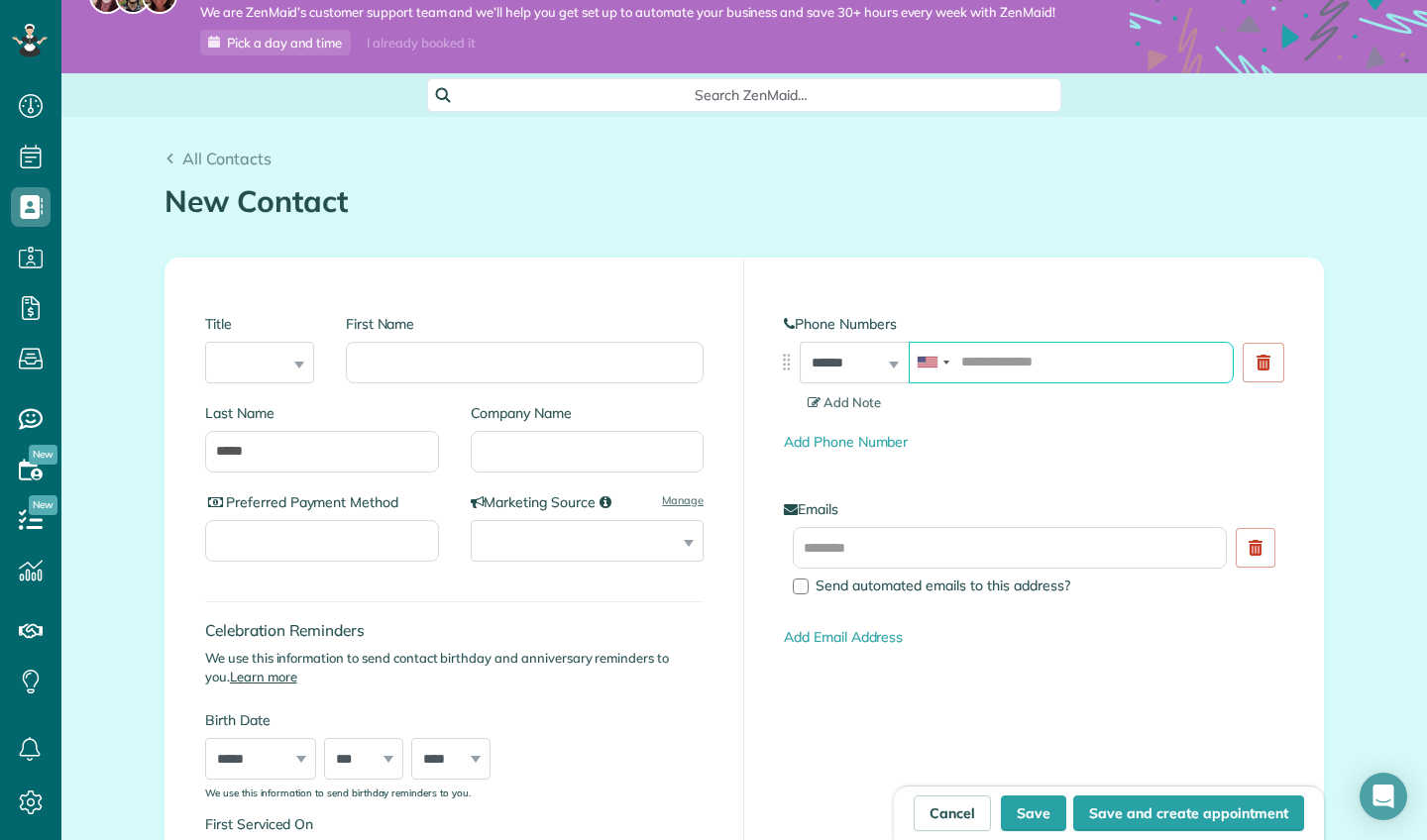 type 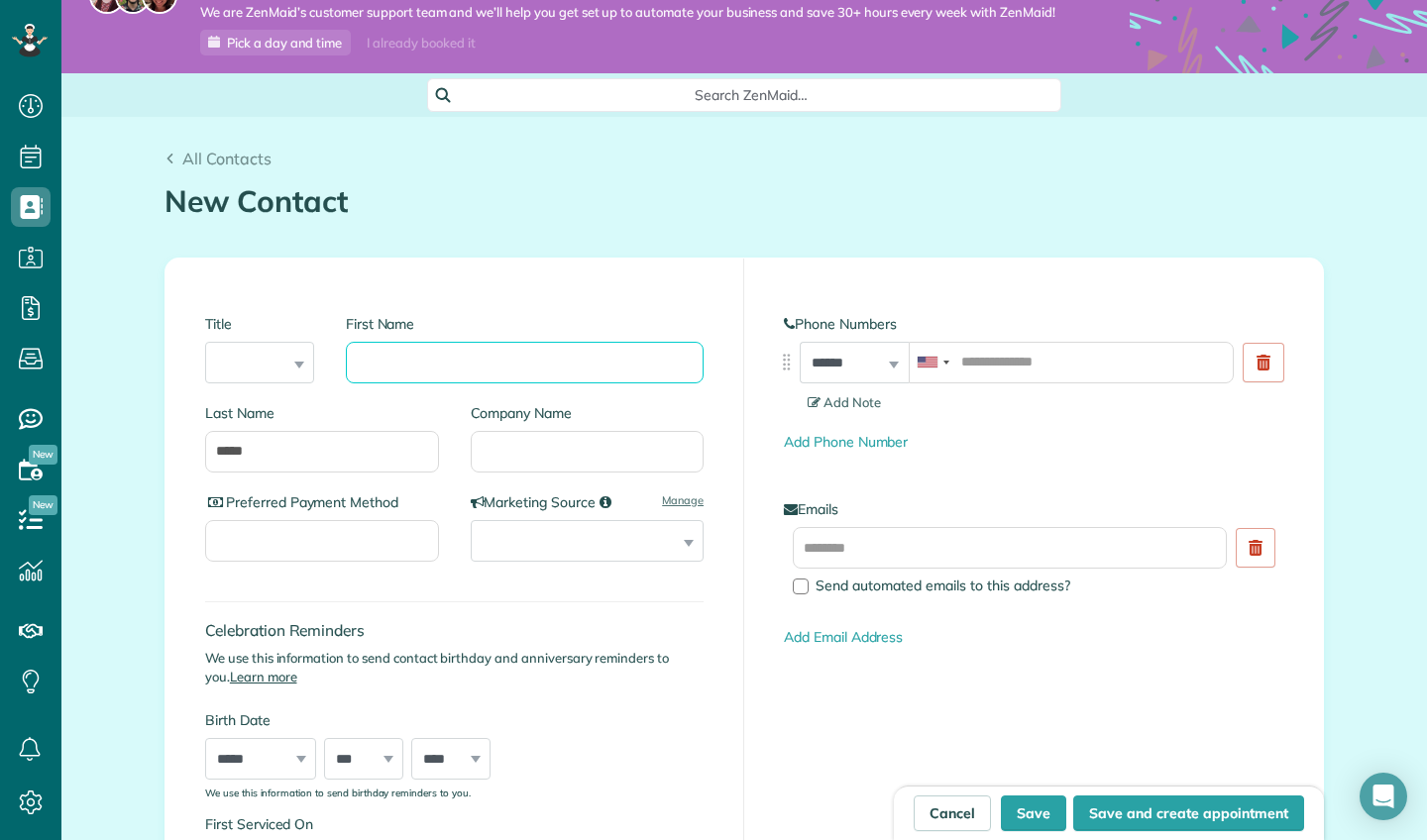 click on "First Name" at bounding box center [524, 363] 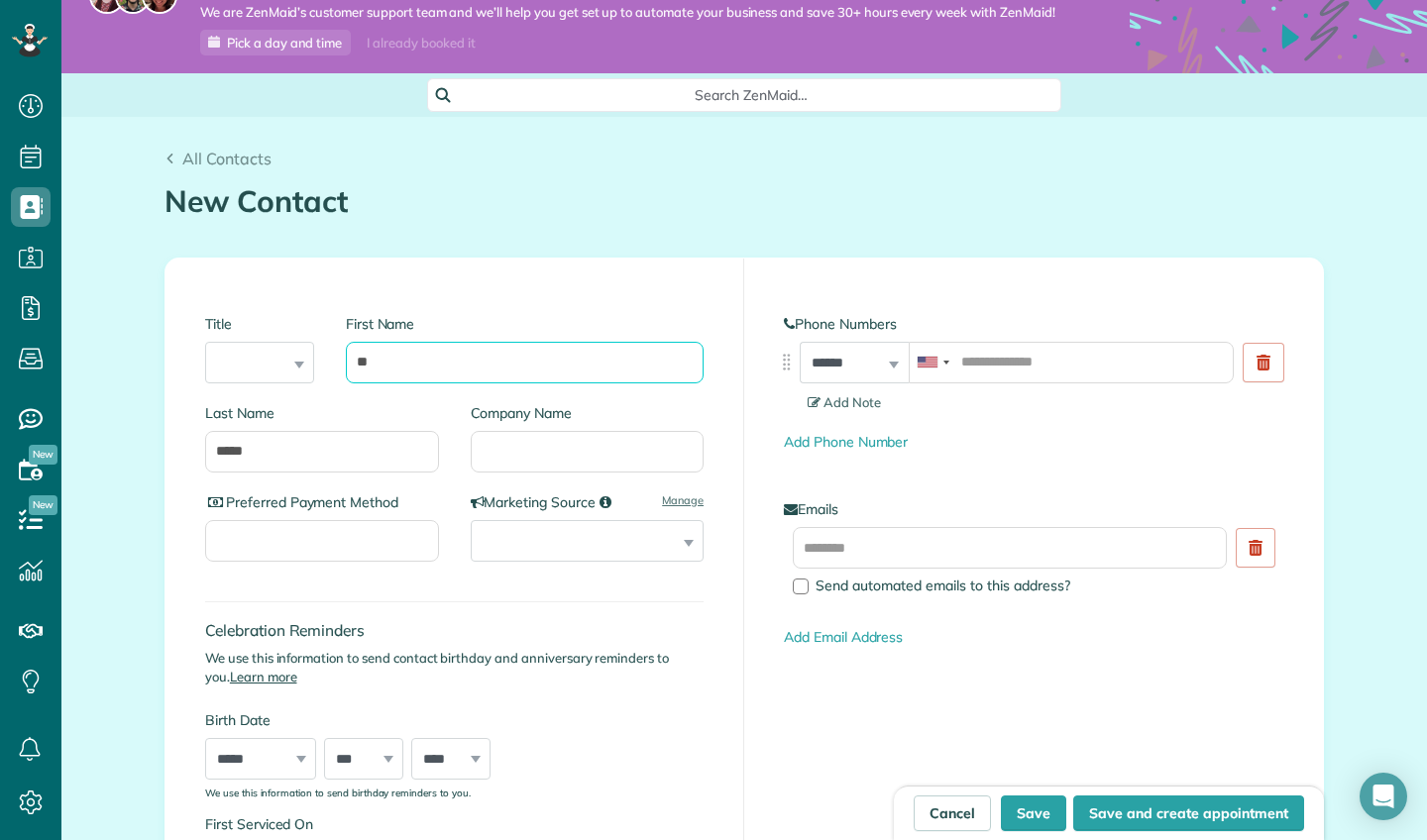type on "*" 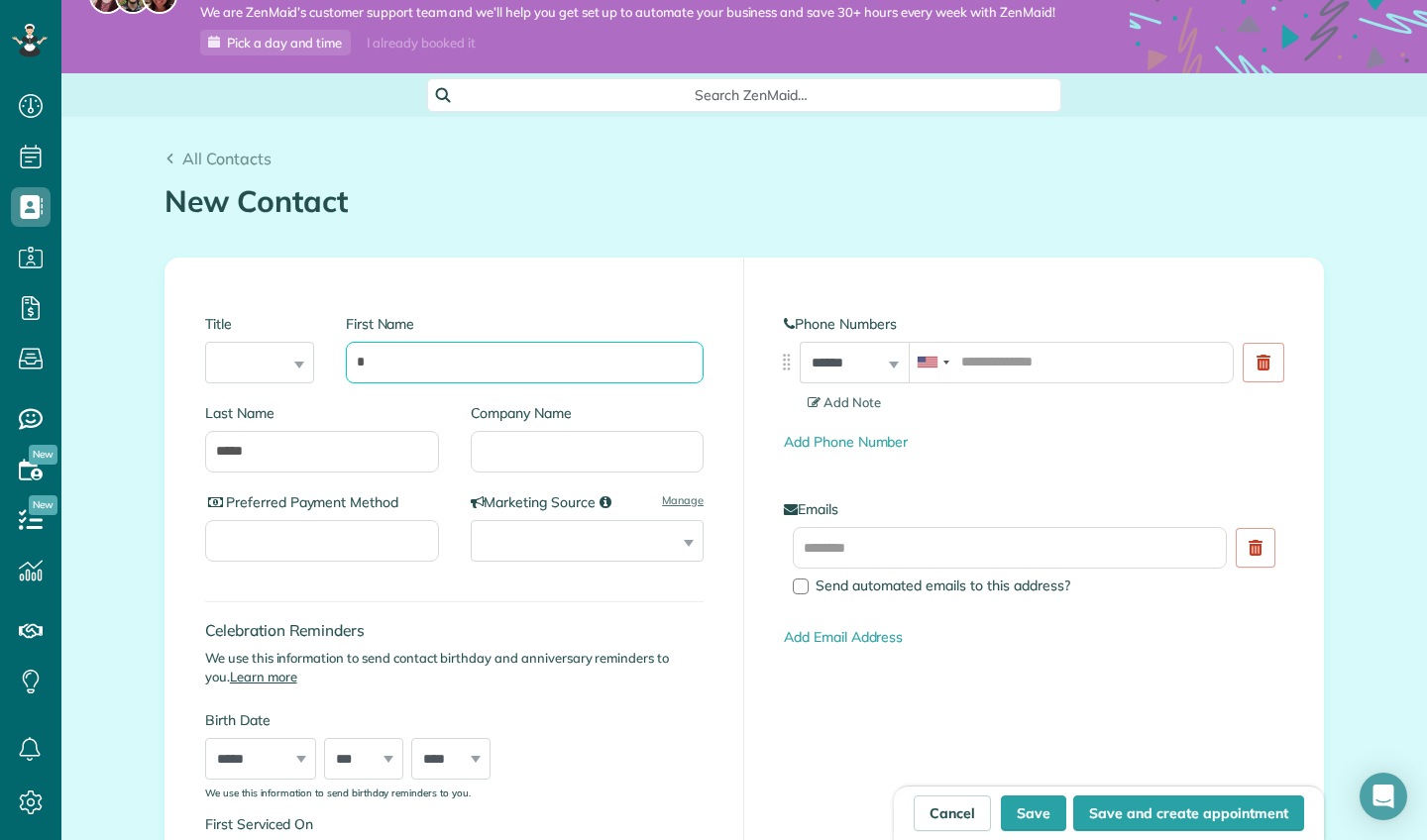 type 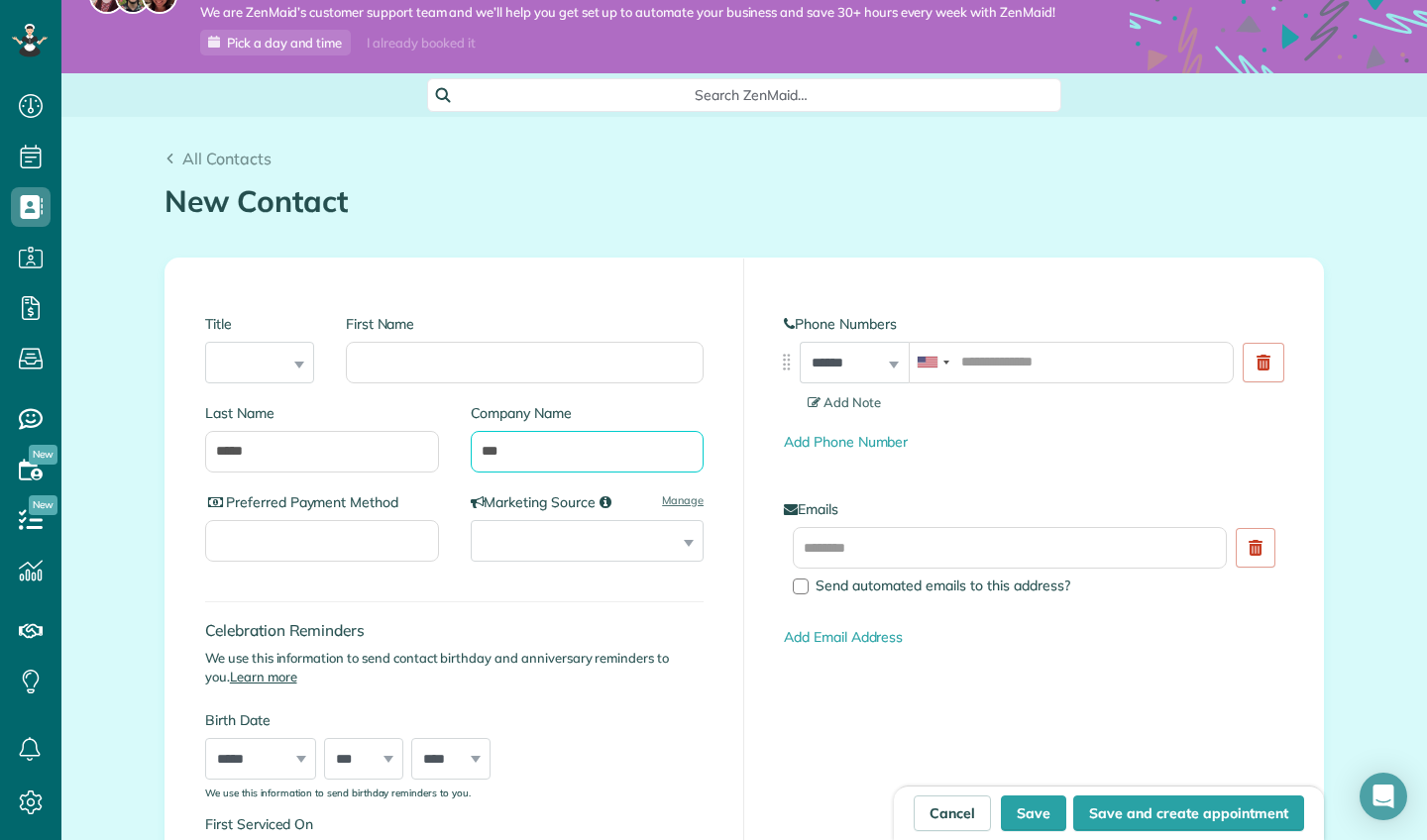 type on "***" 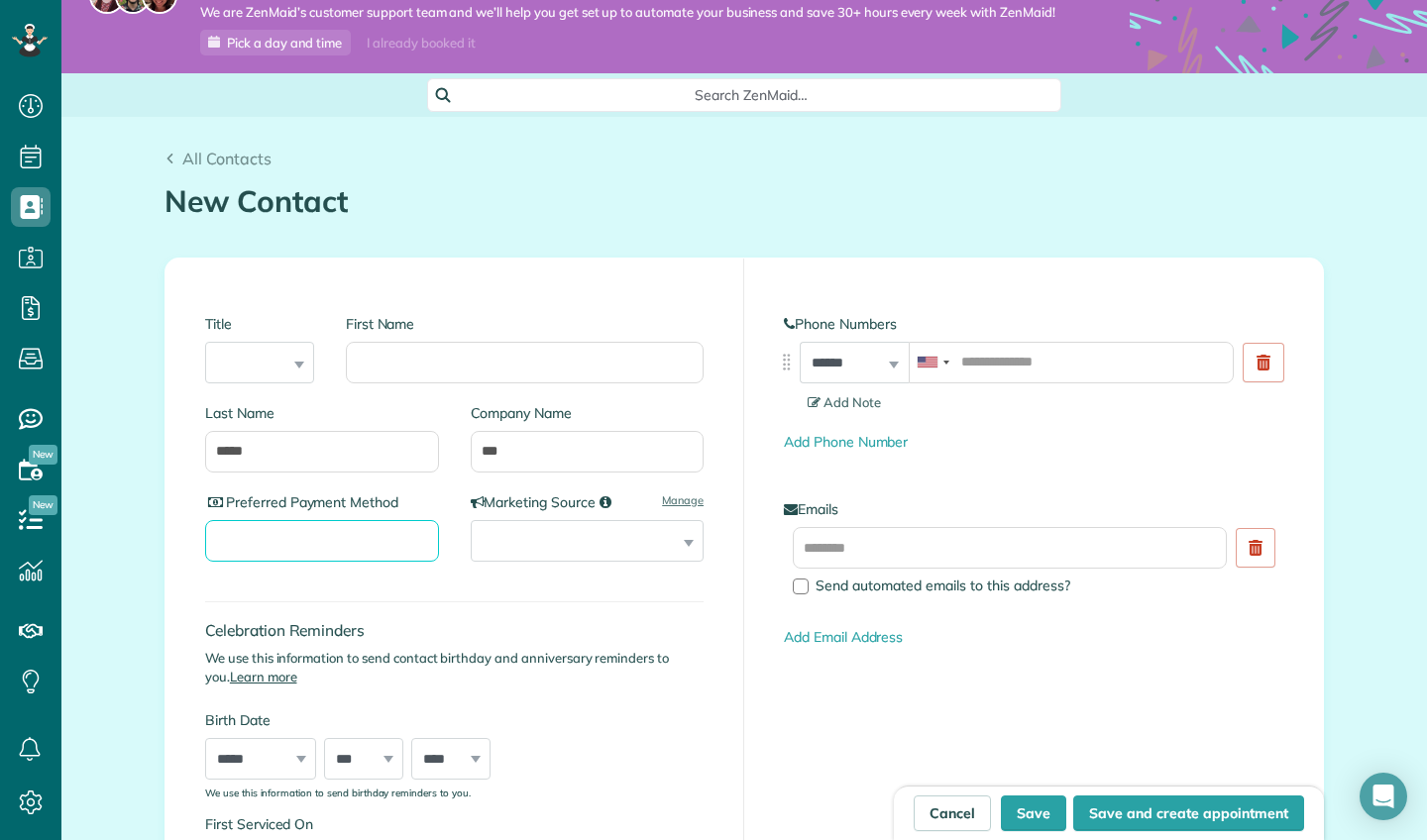click on "Preferred Payment Method" at bounding box center (322, 541) 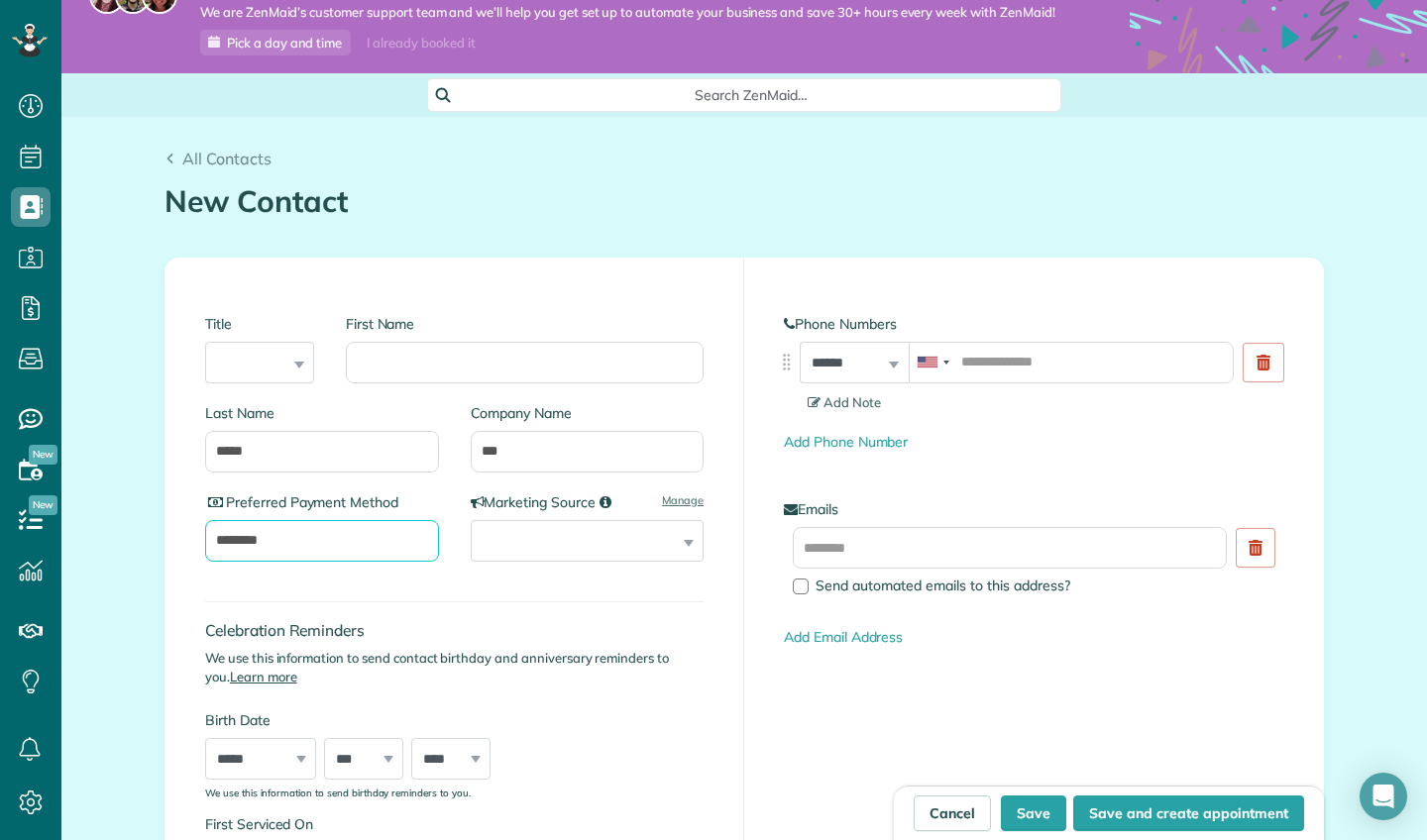 type on "*******" 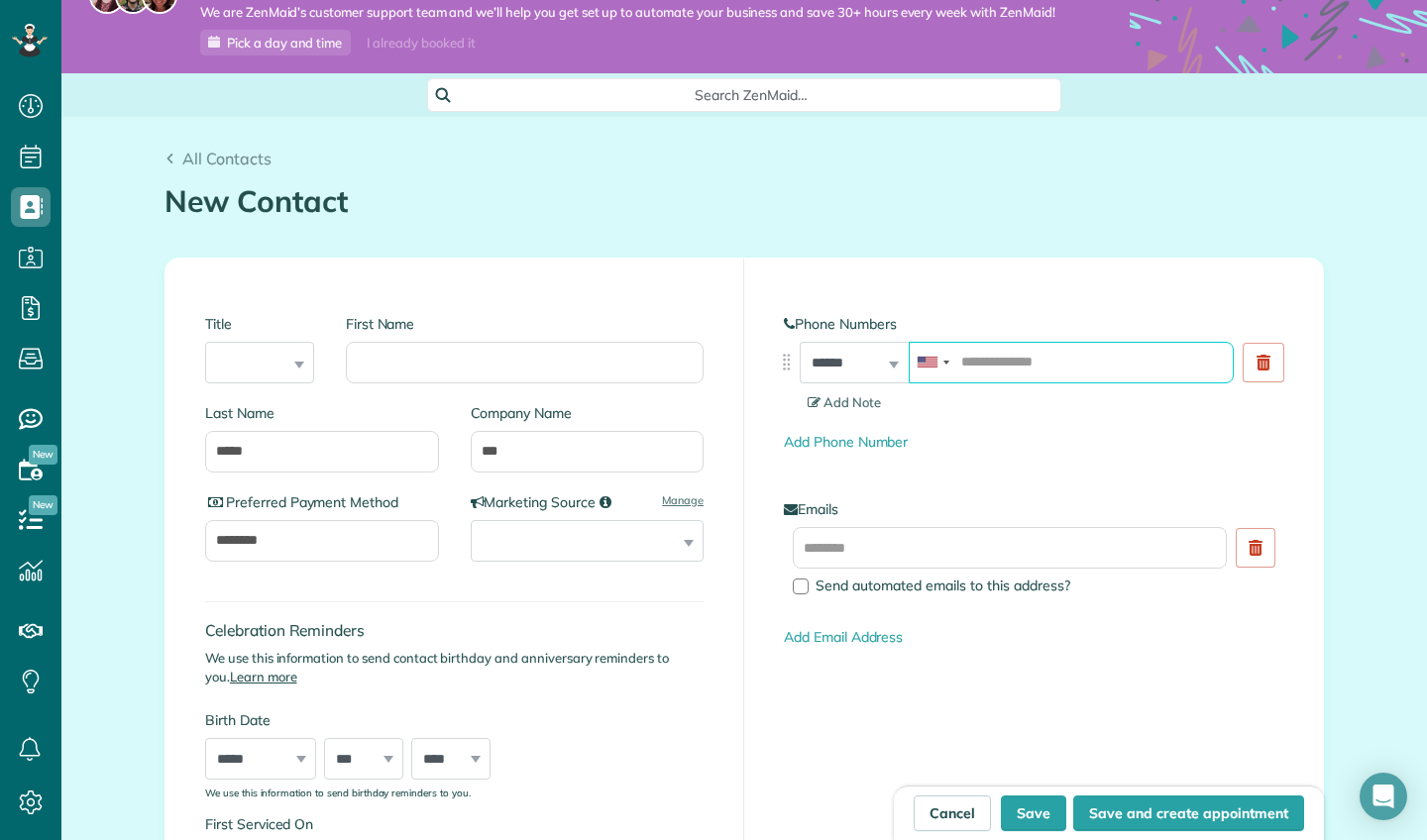 click at bounding box center (1071, 363) 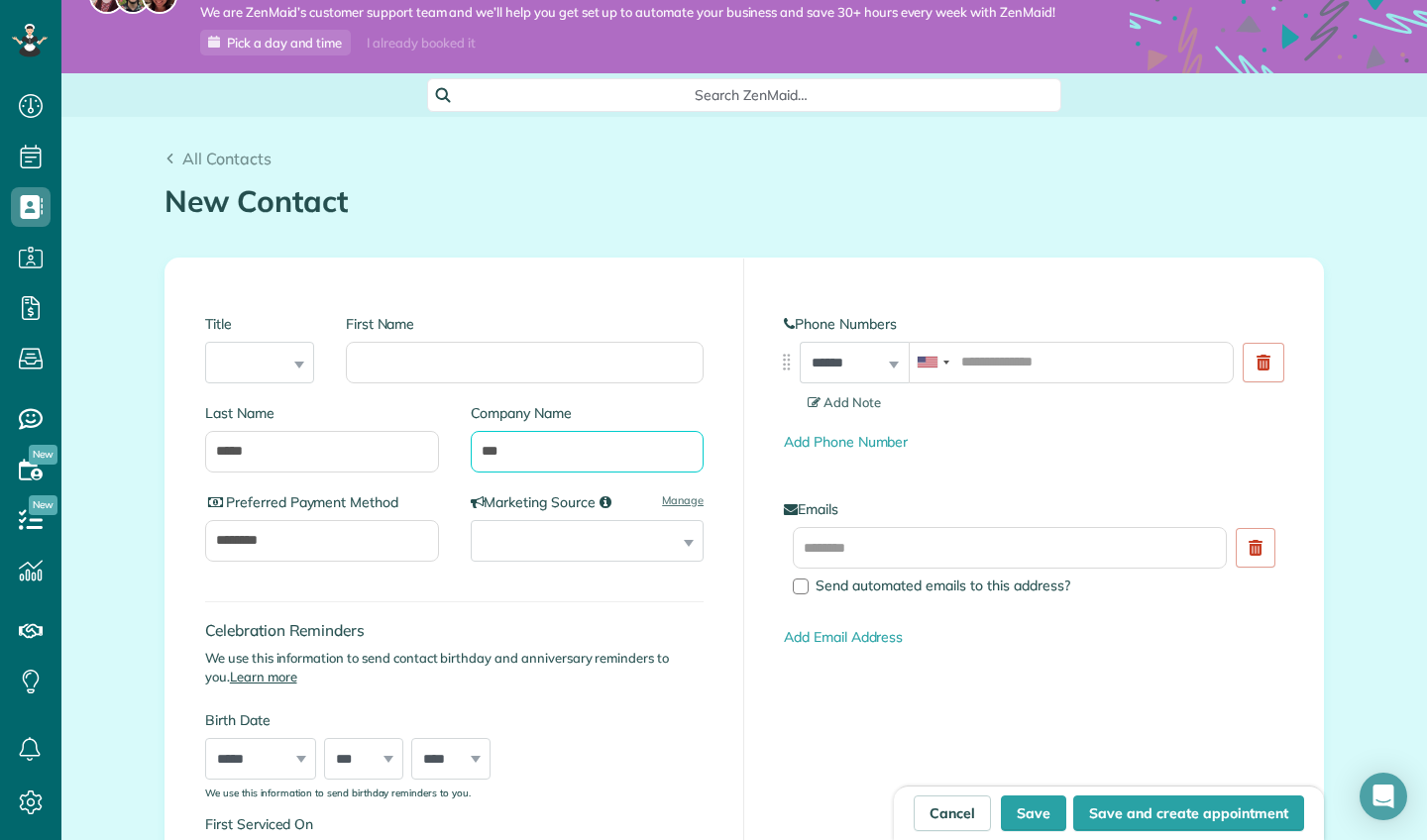 click on "***" at bounding box center (588, 452) 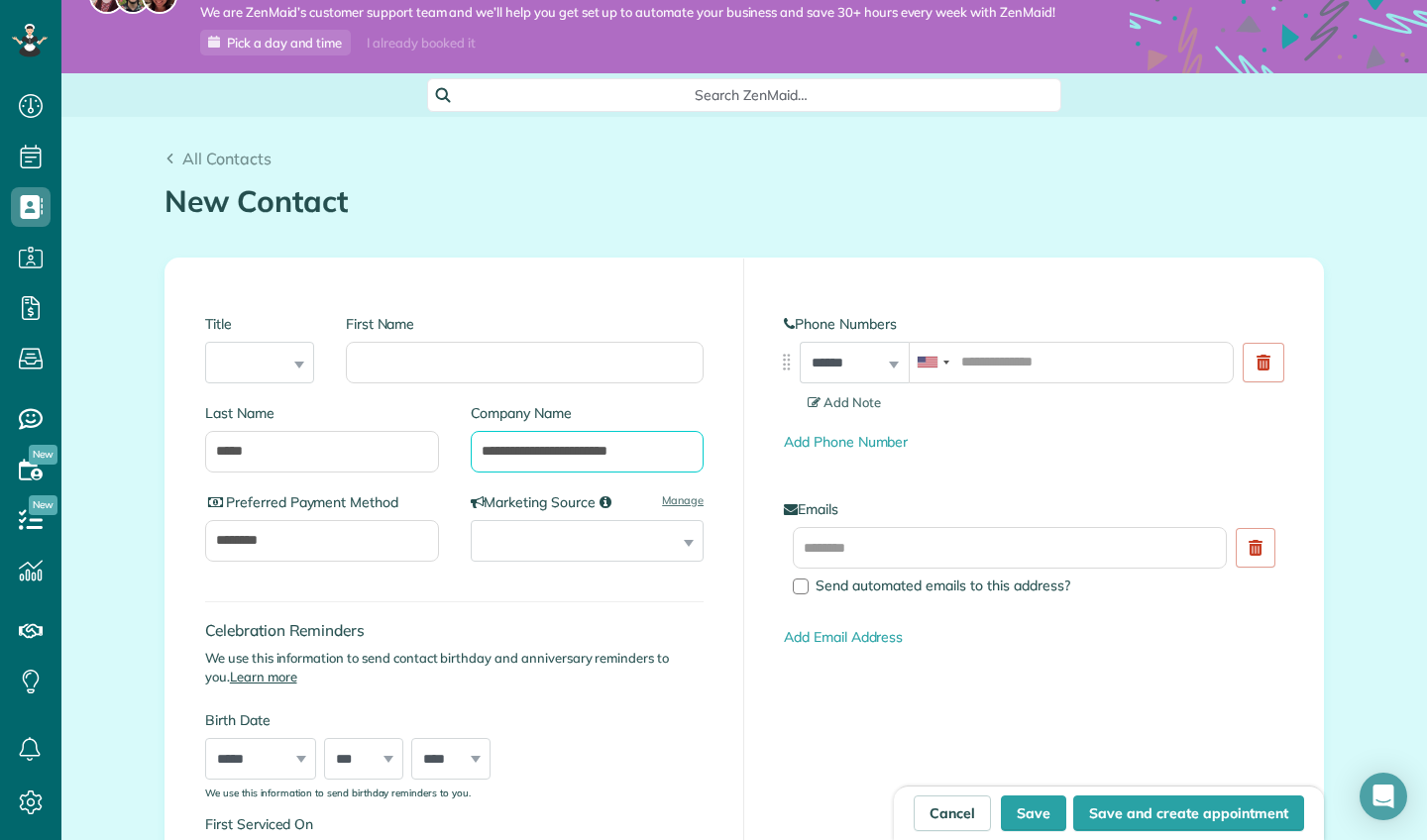 type on "**********" 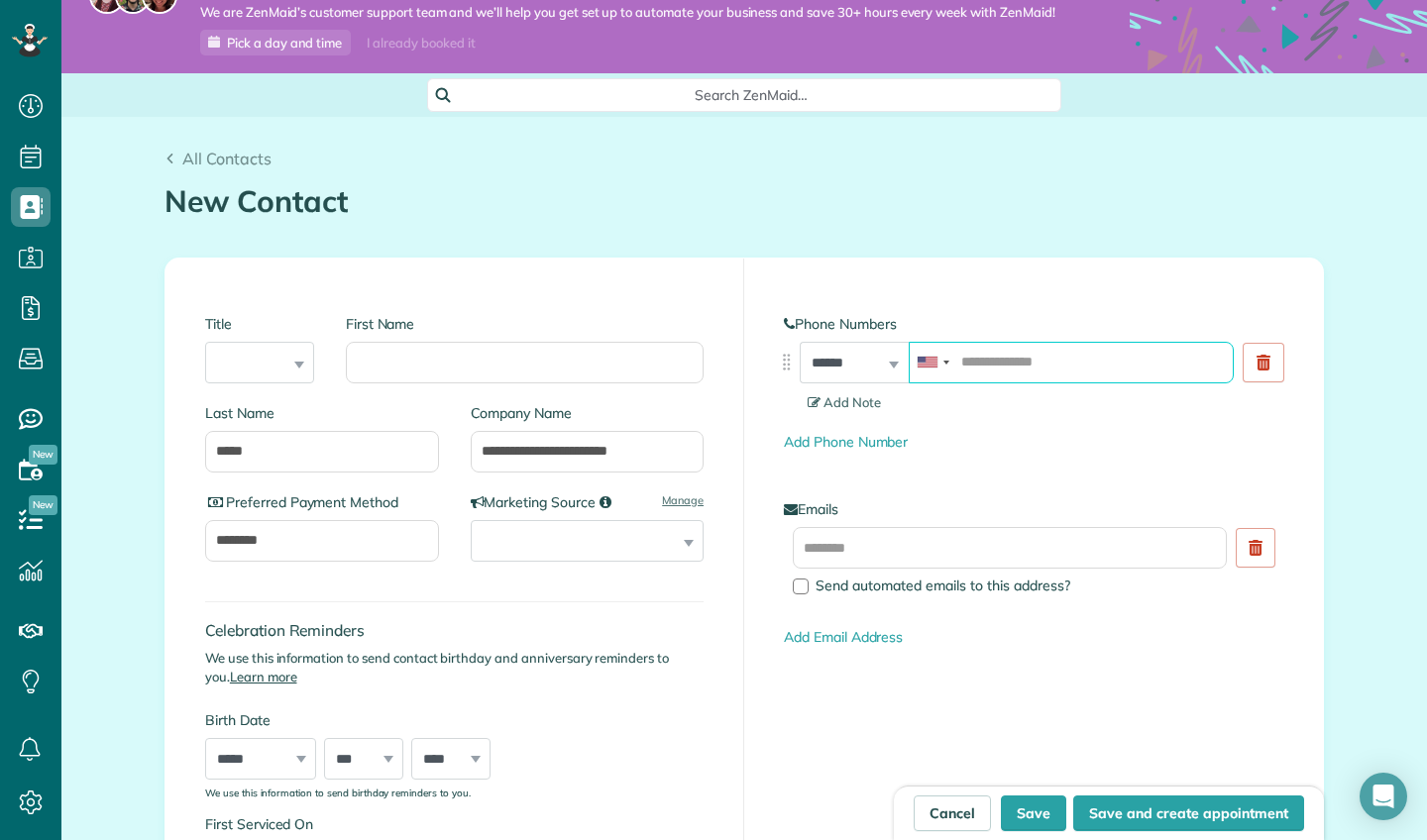 click at bounding box center (1071, 363) 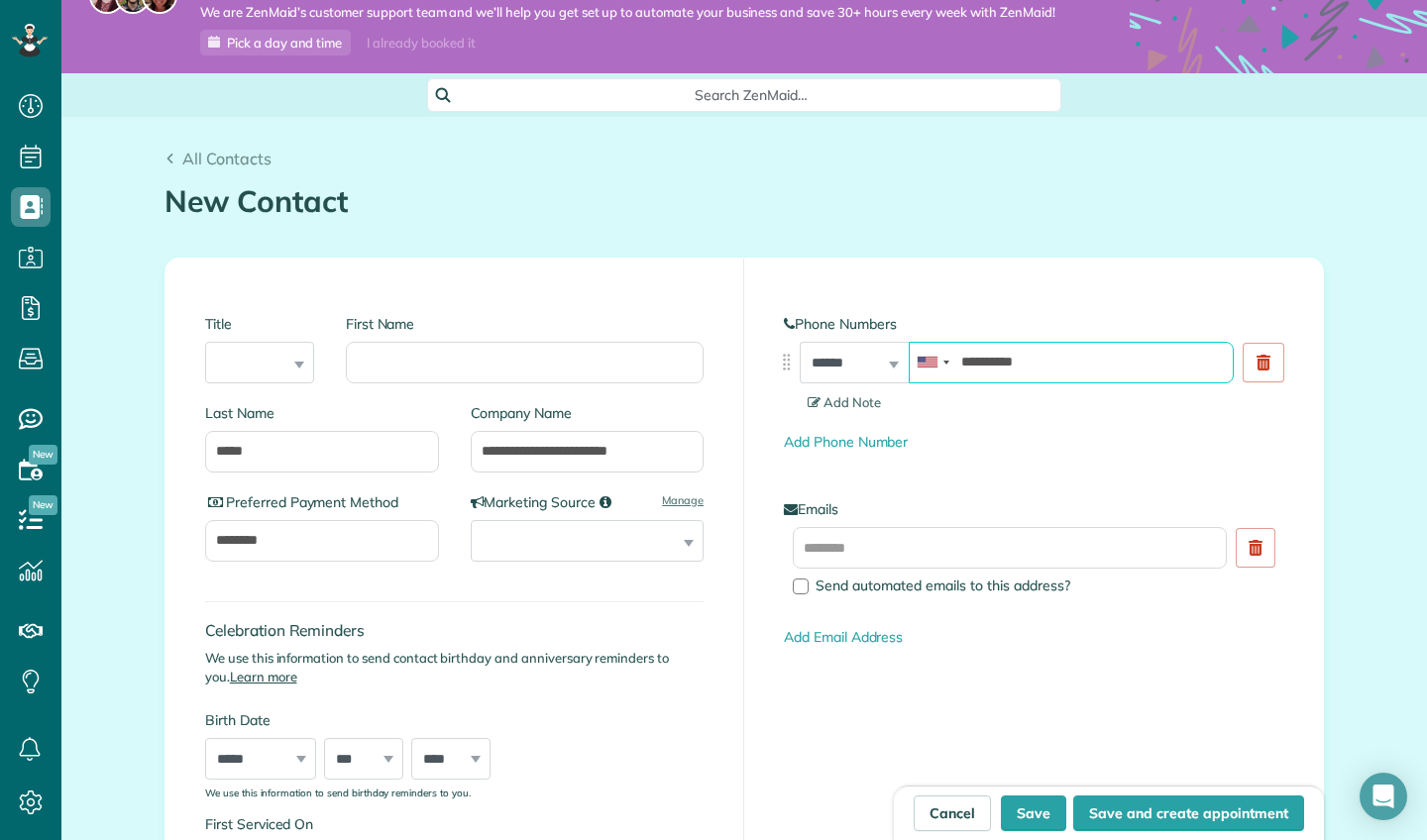 type on "**********" 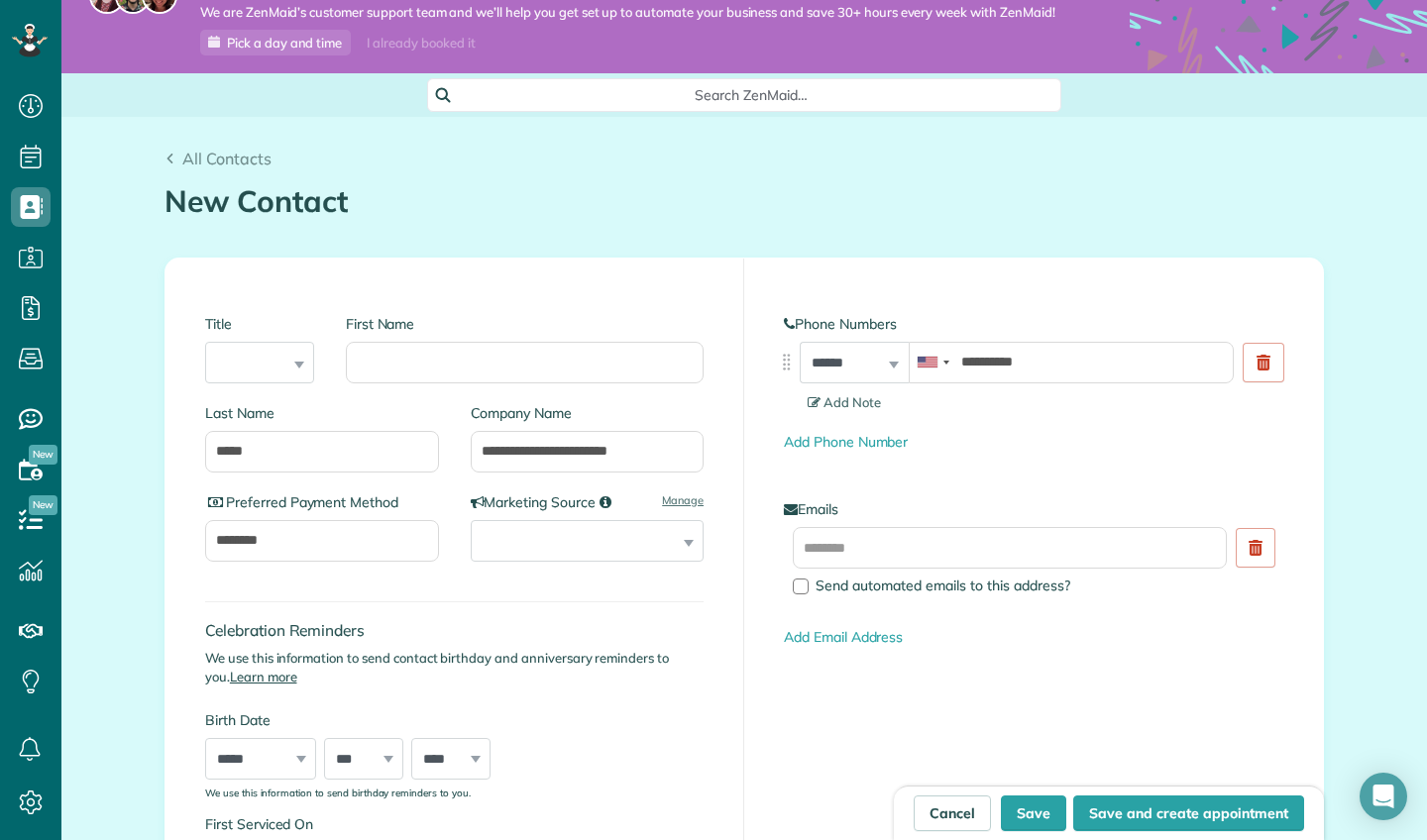 click on "**********" at bounding box center (1034, 600) 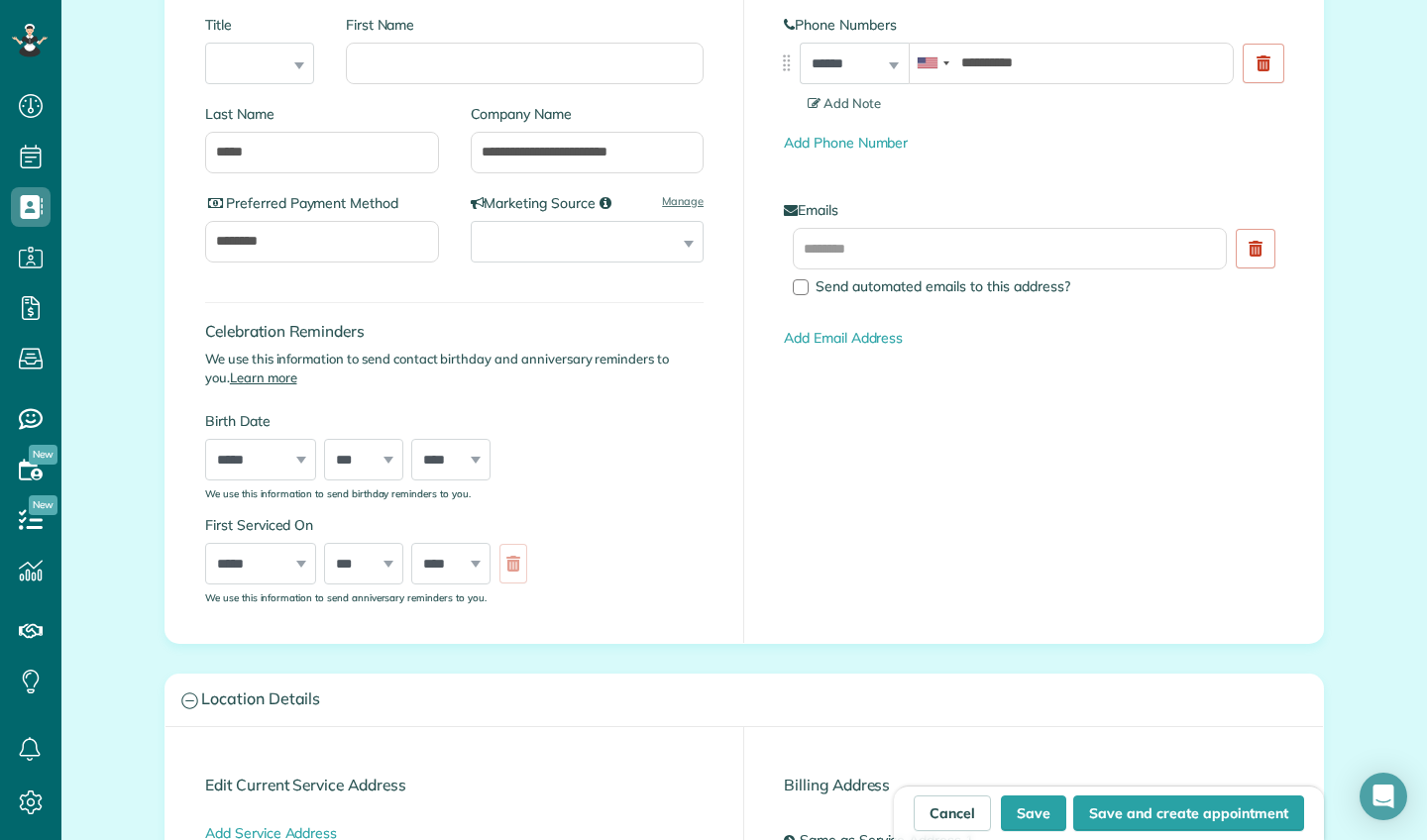 scroll, scrollTop: 412, scrollLeft: 0, axis: vertical 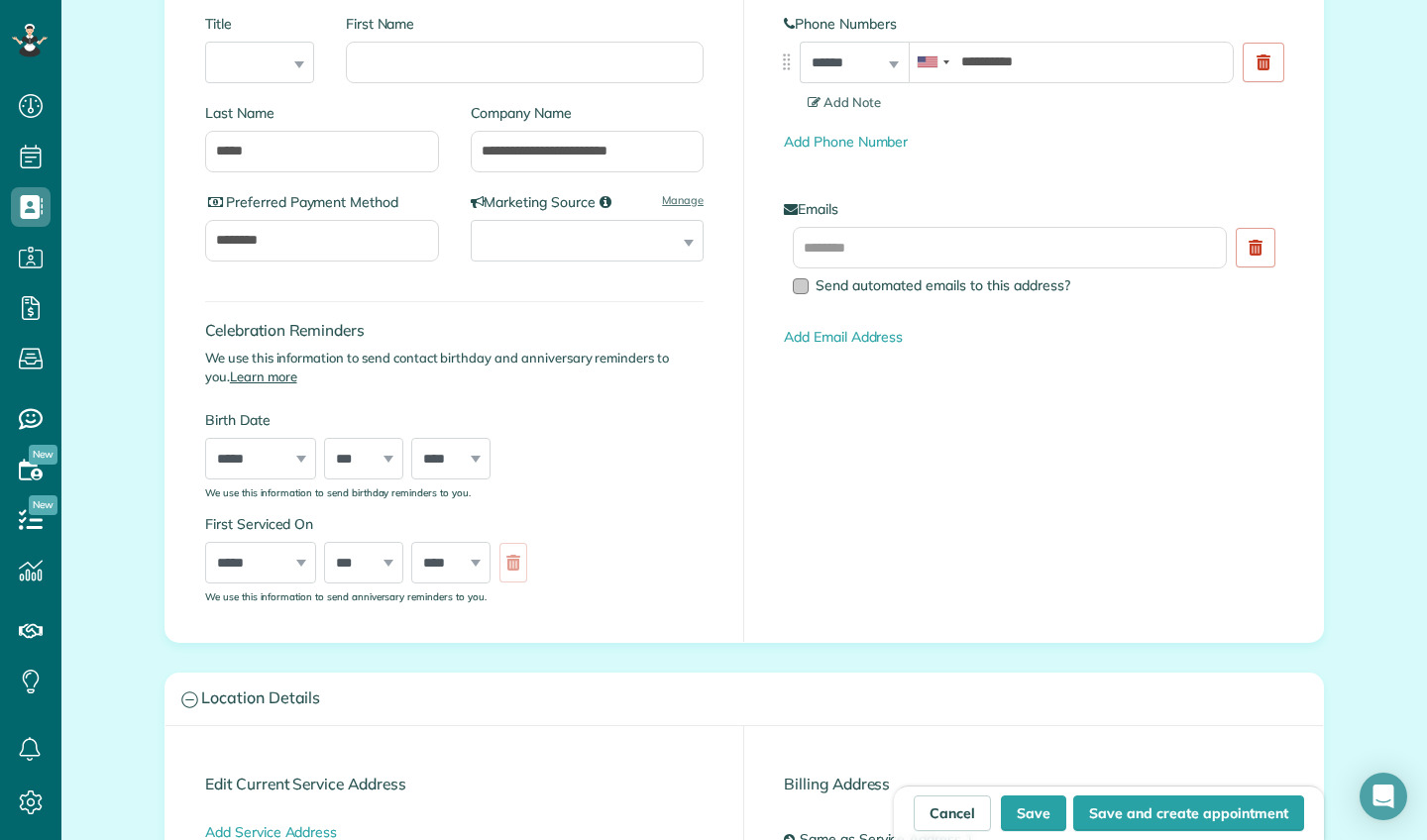 click at bounding box center (801, 286) 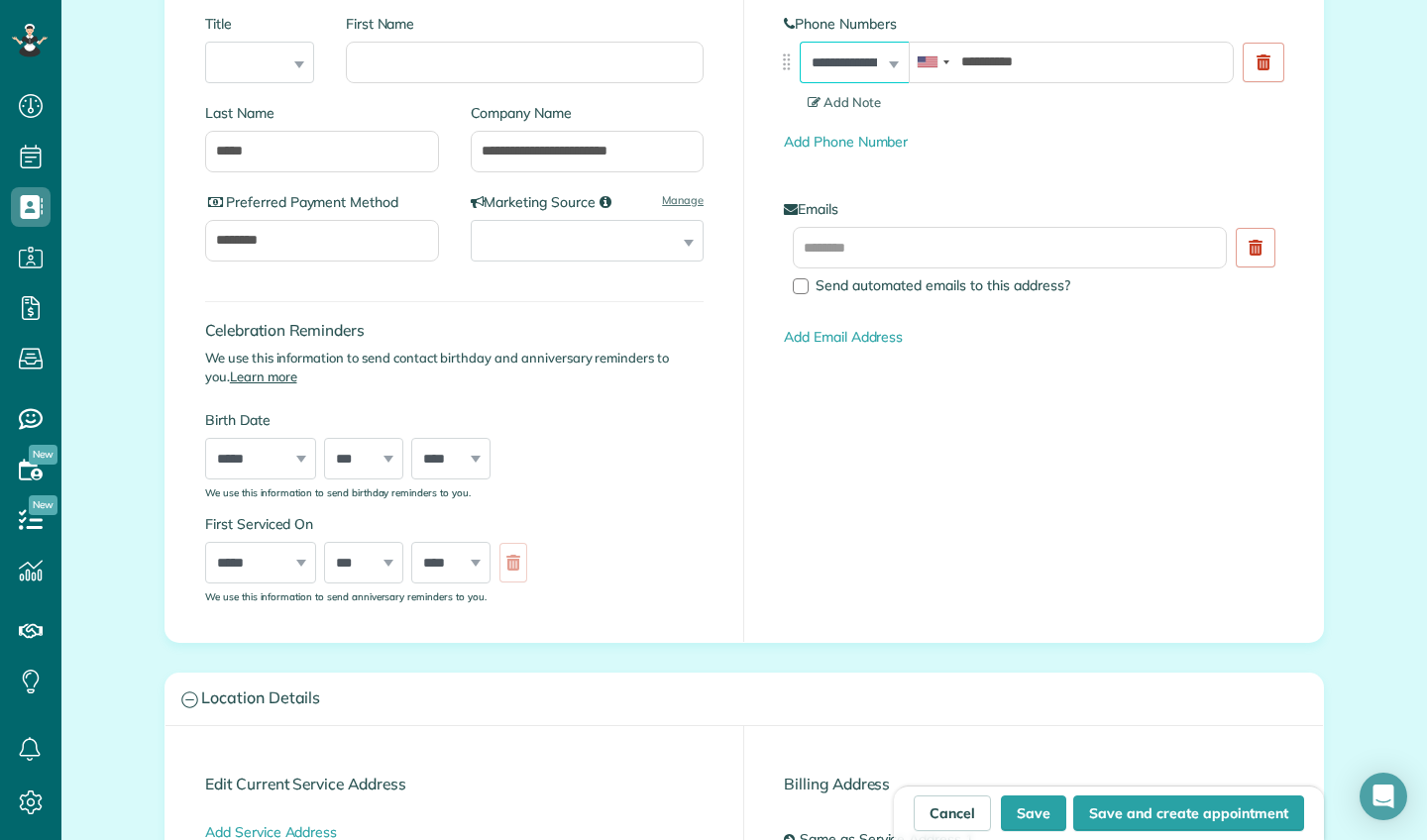 select on "****" 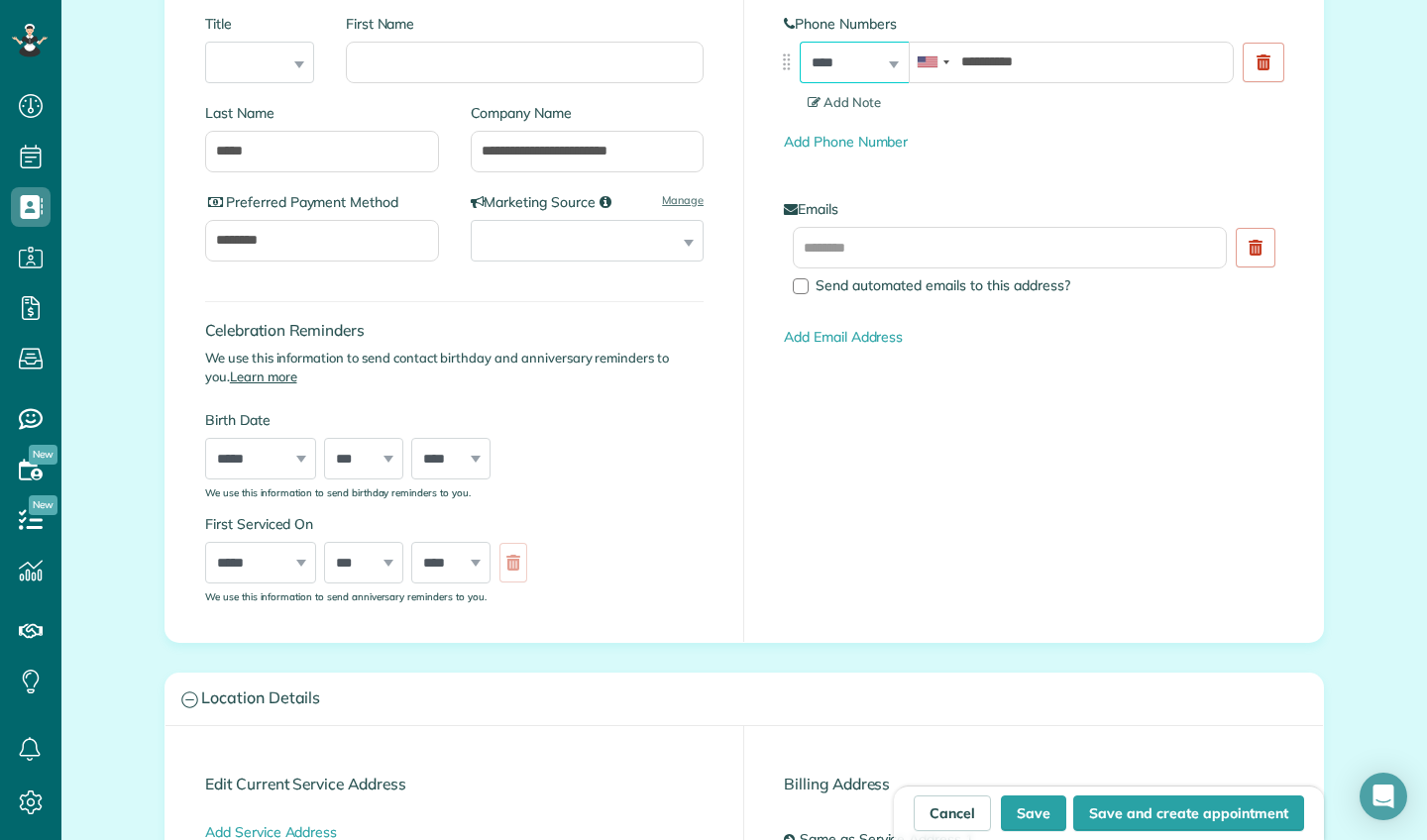 click at bounding box center [786, 61] 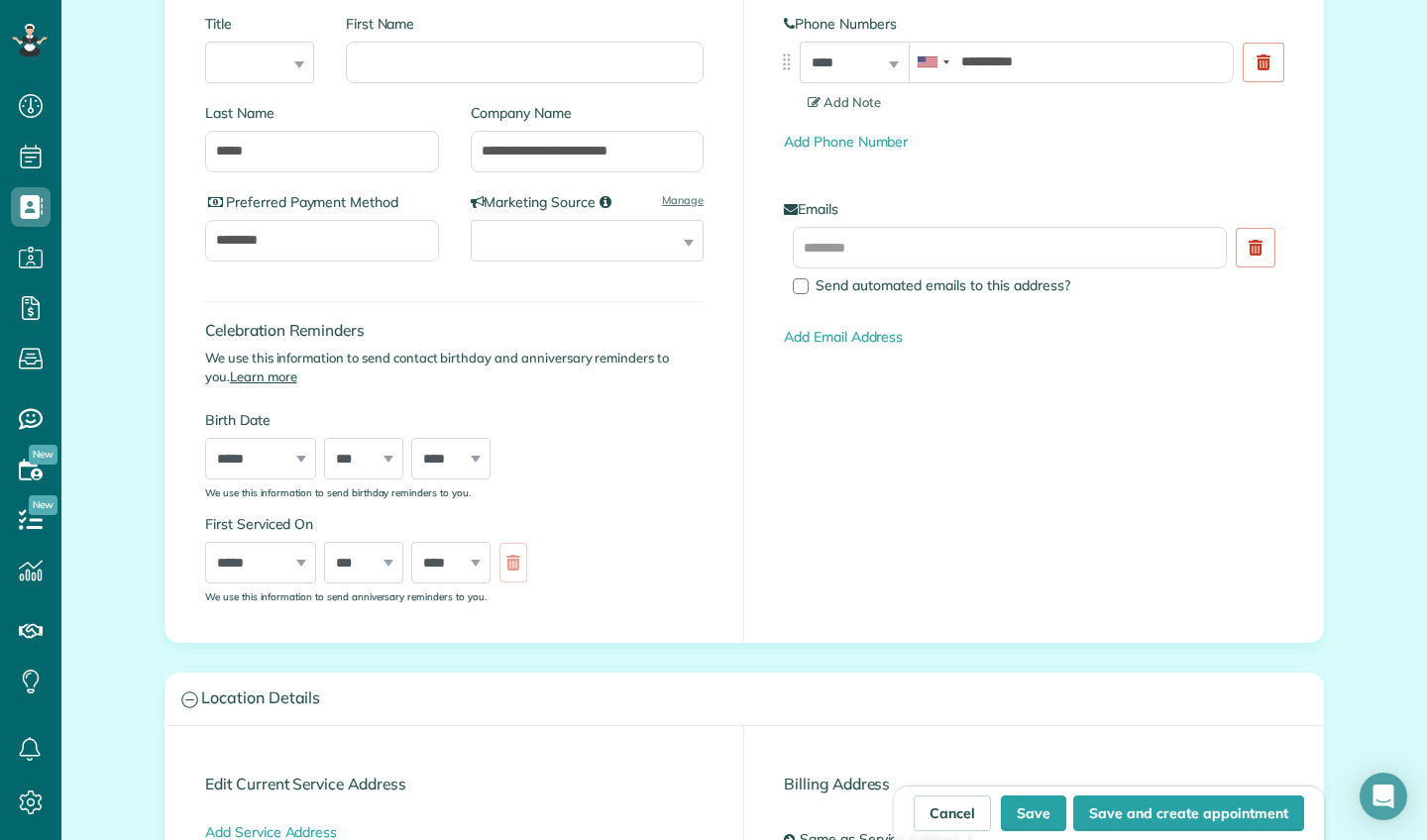 click on "**********" at bounding box center (1034, 300) 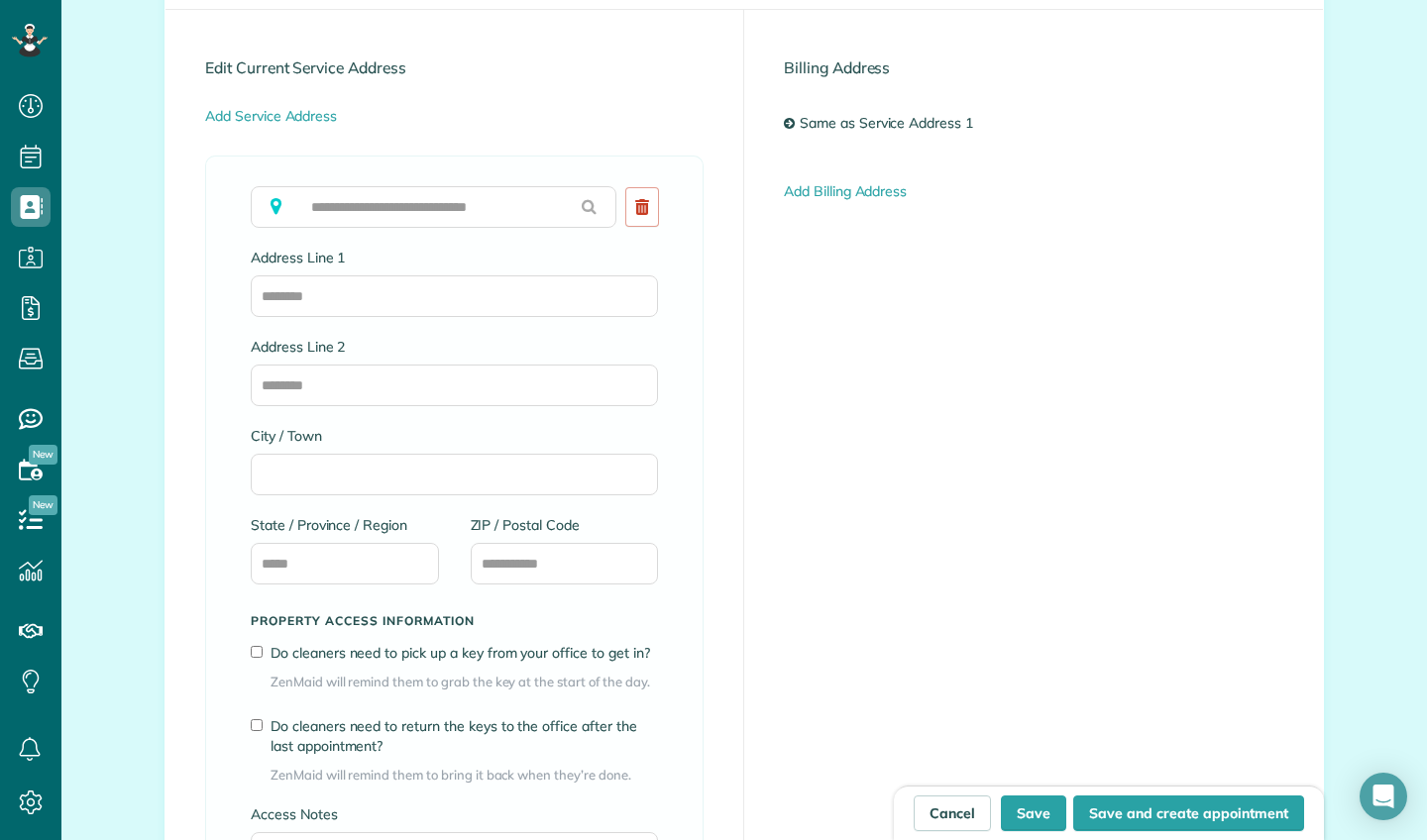 scroll, scrollTop: 1157, scrollLeft: 0, axis: vertical 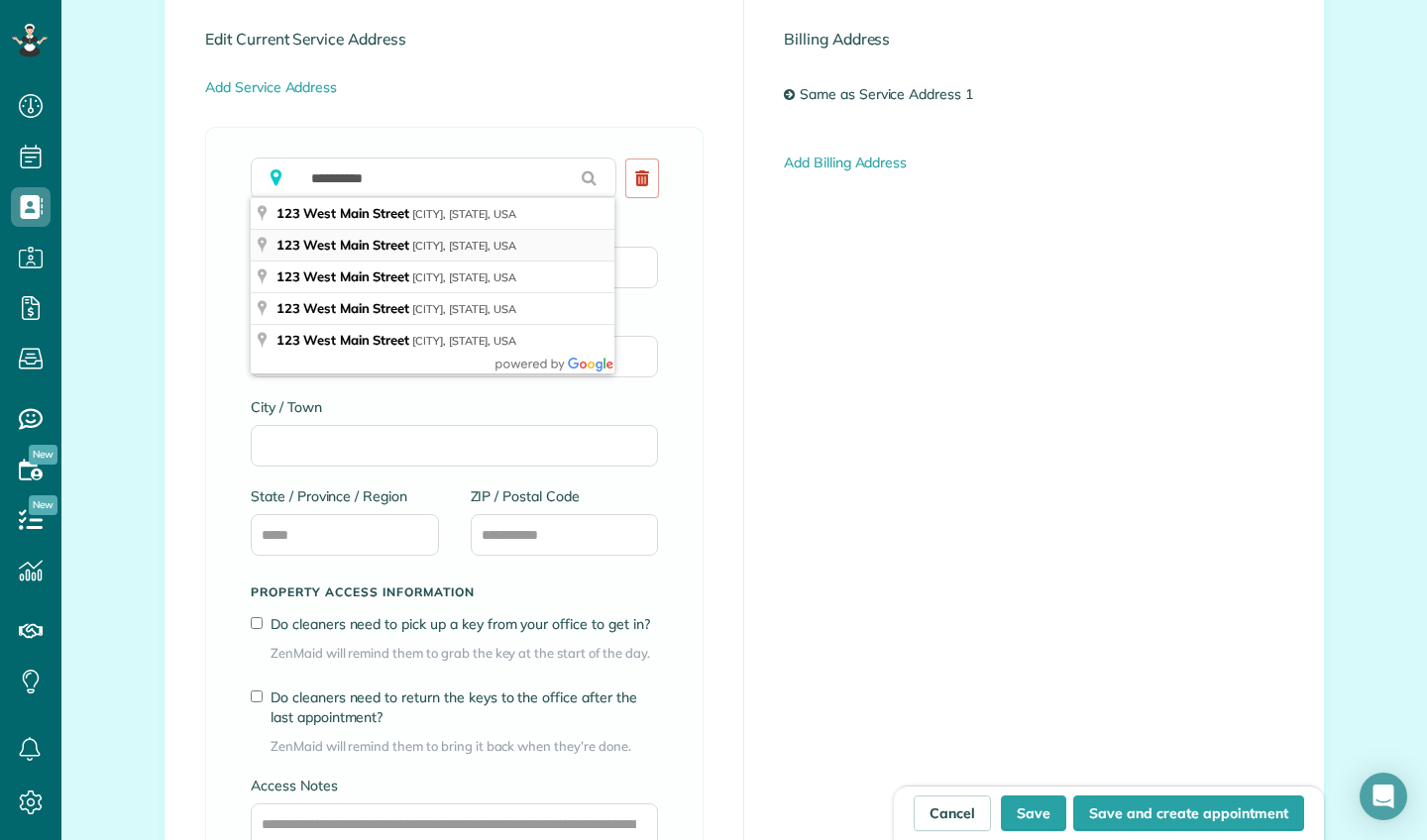 type on "**********" 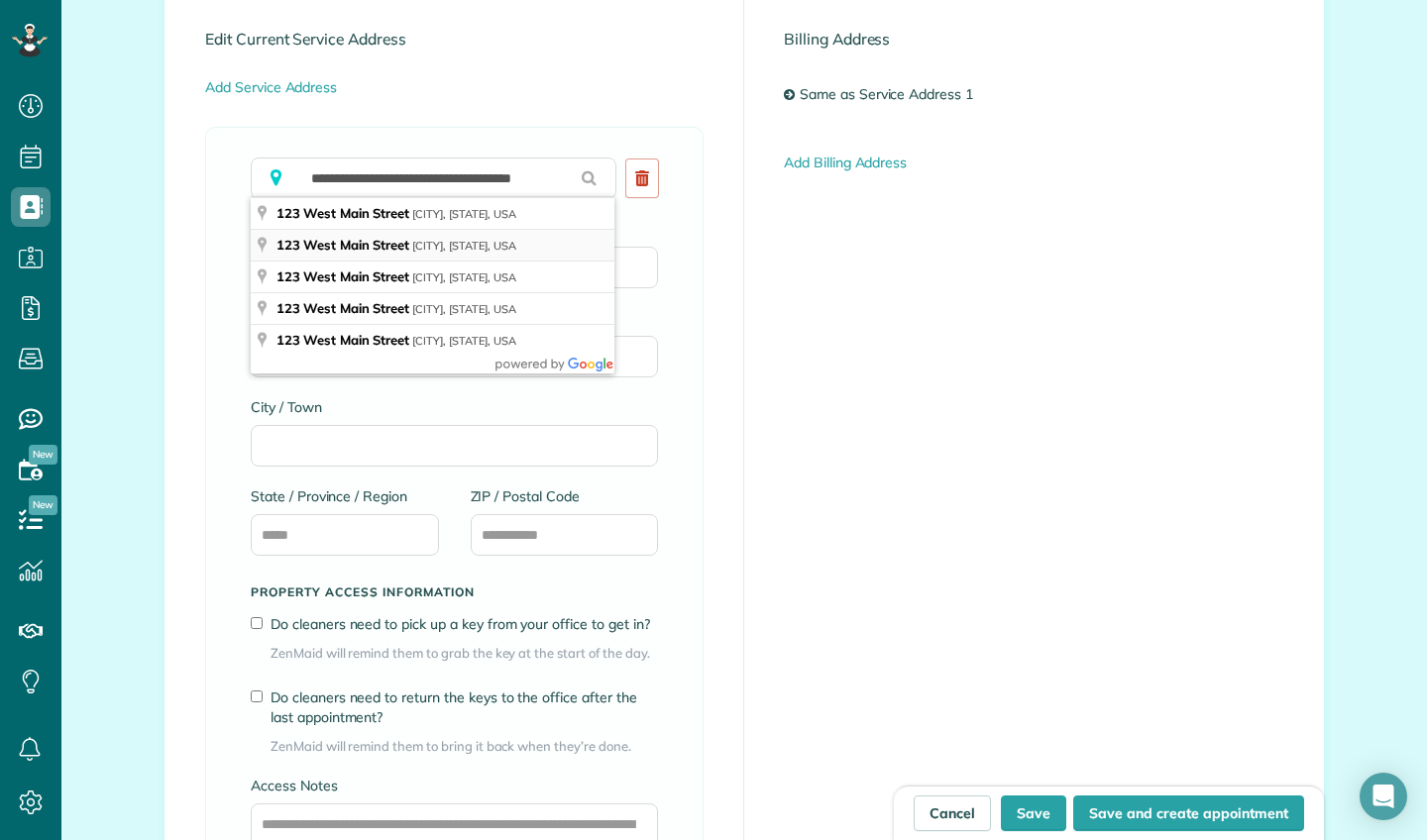type on "**********" 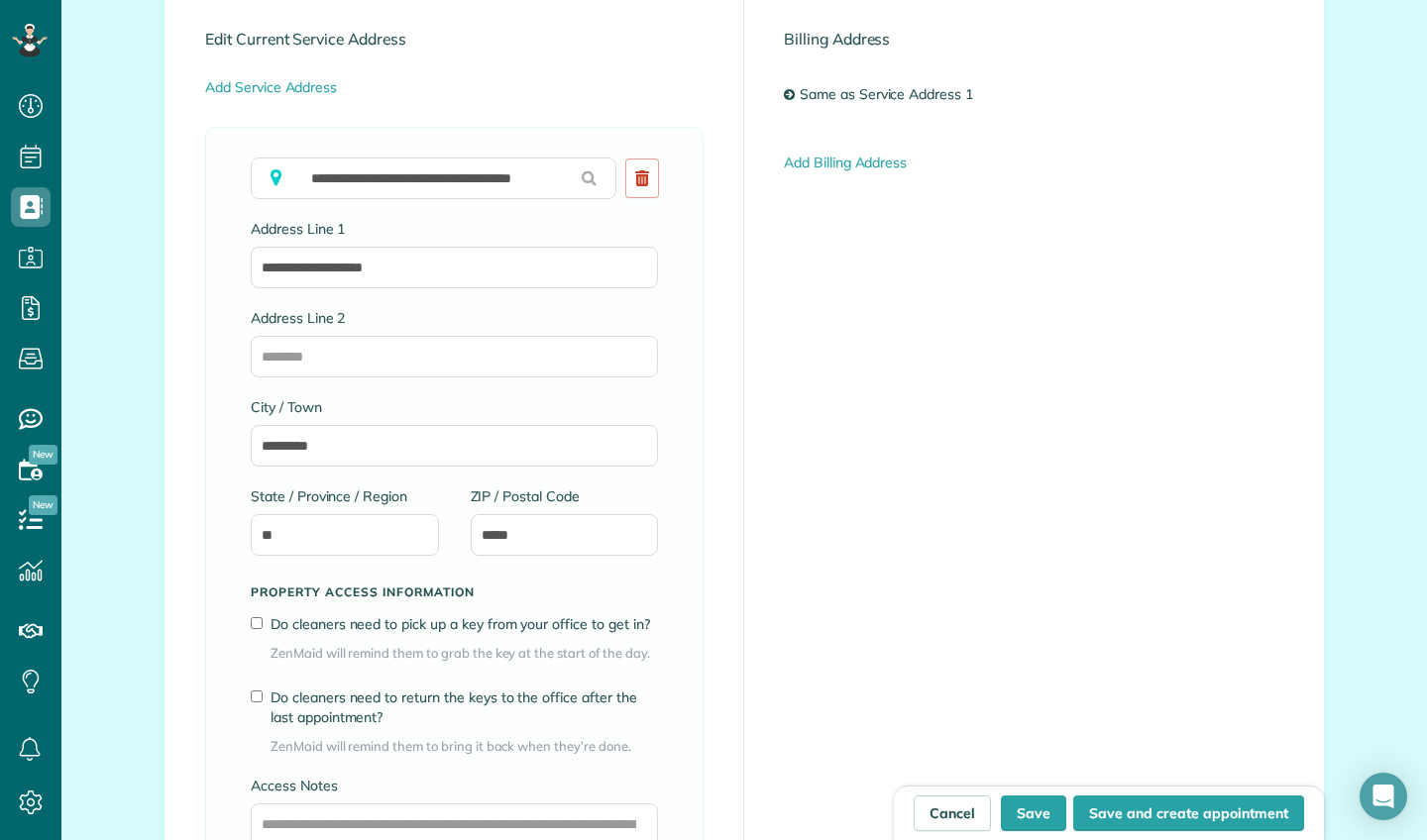click on "**********" at bounding box center [744, 463] 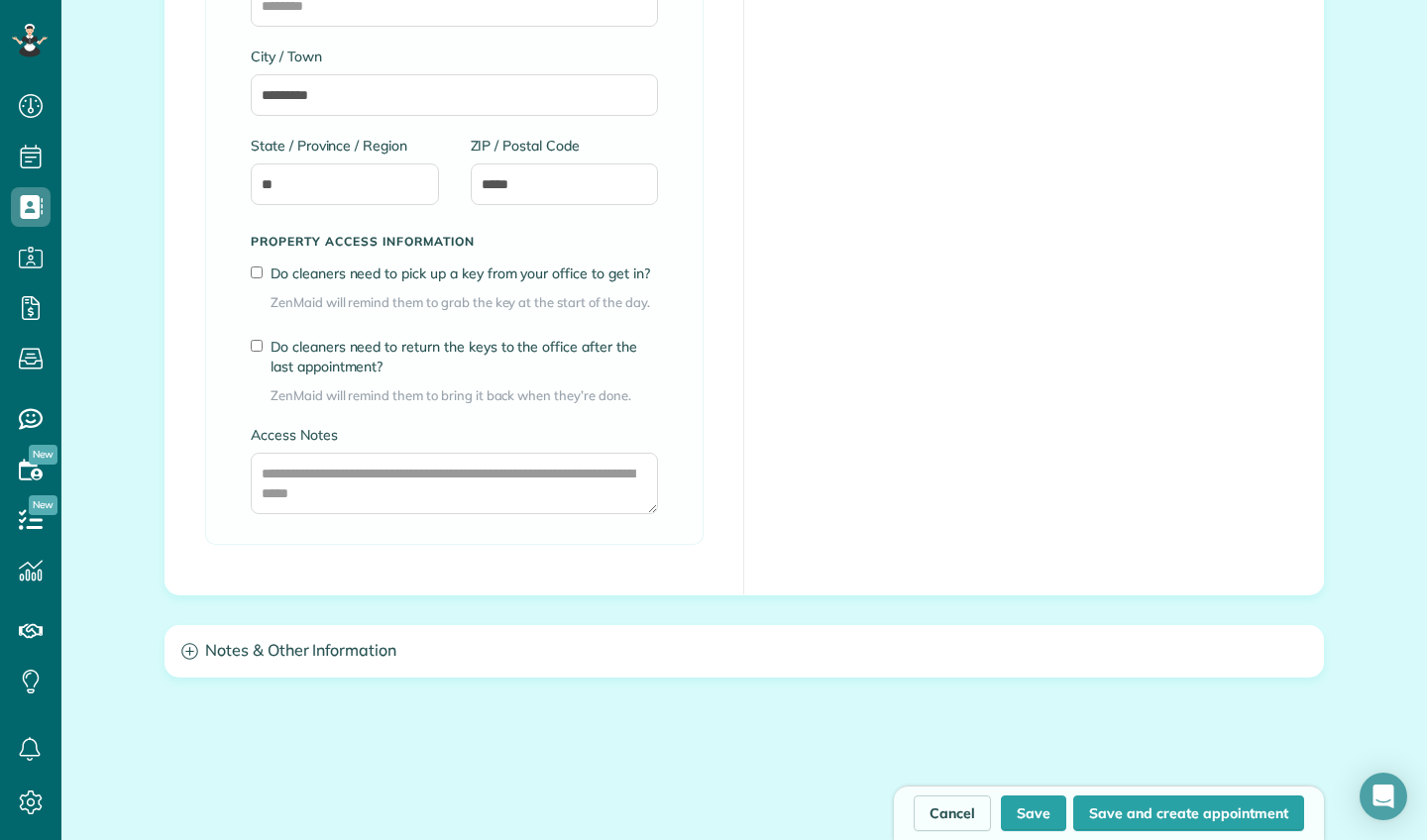 scroll, scrollTop: 1509, scrollLeft: 0, axis: vertical 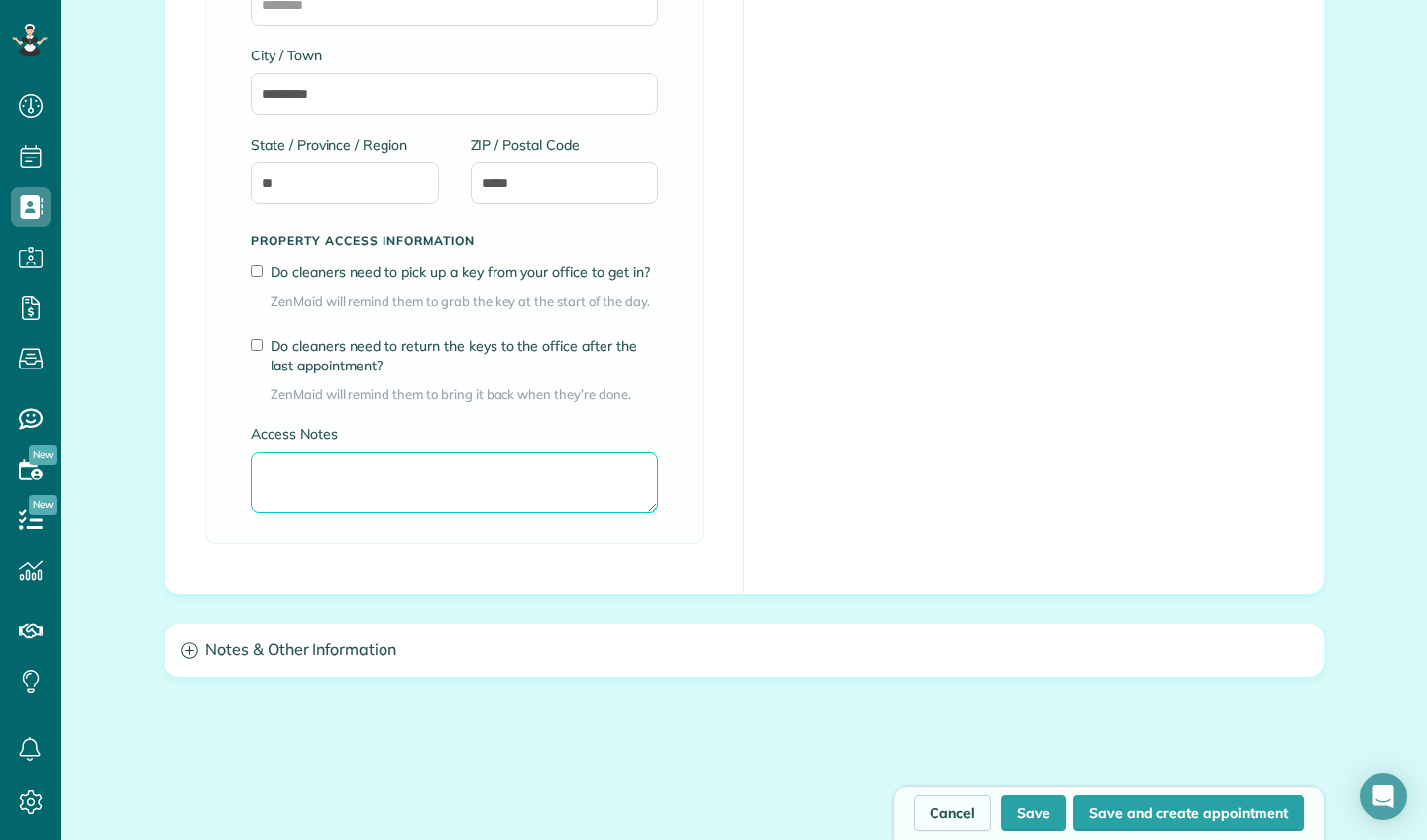 click on "Access Notes" at bounding box center (454, 482) 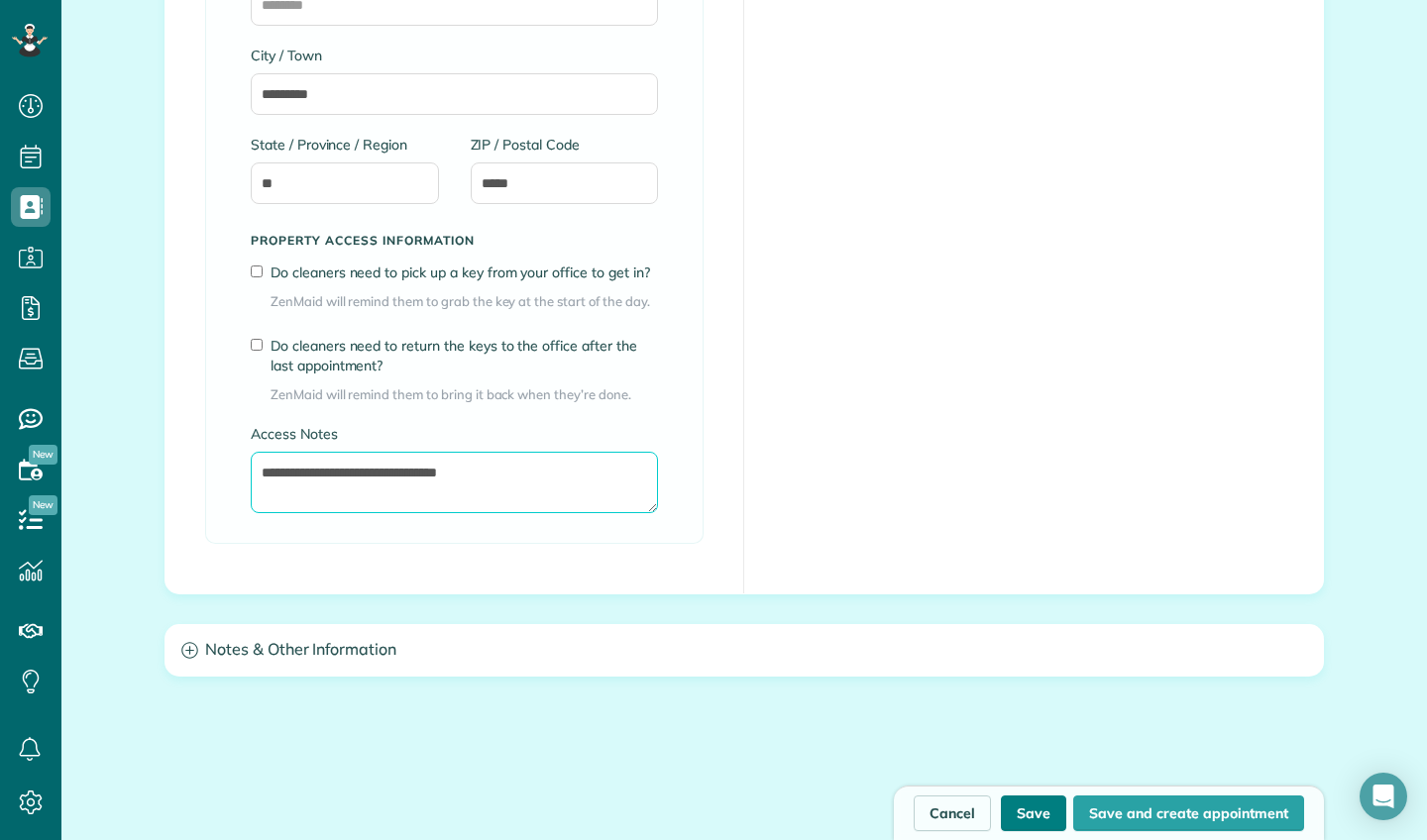 type on "**********" 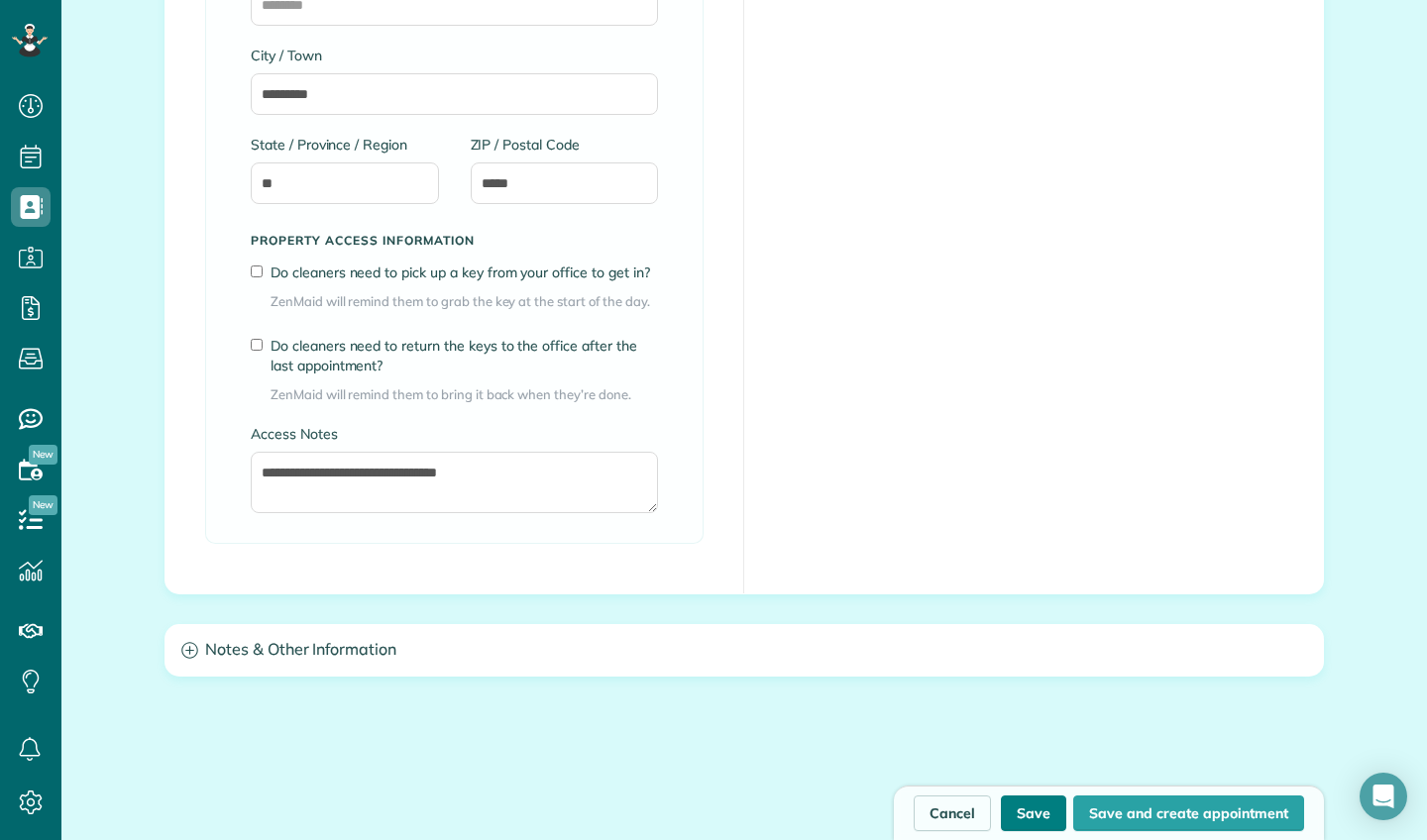 click on "Save" at bounding box center [1034, 813] 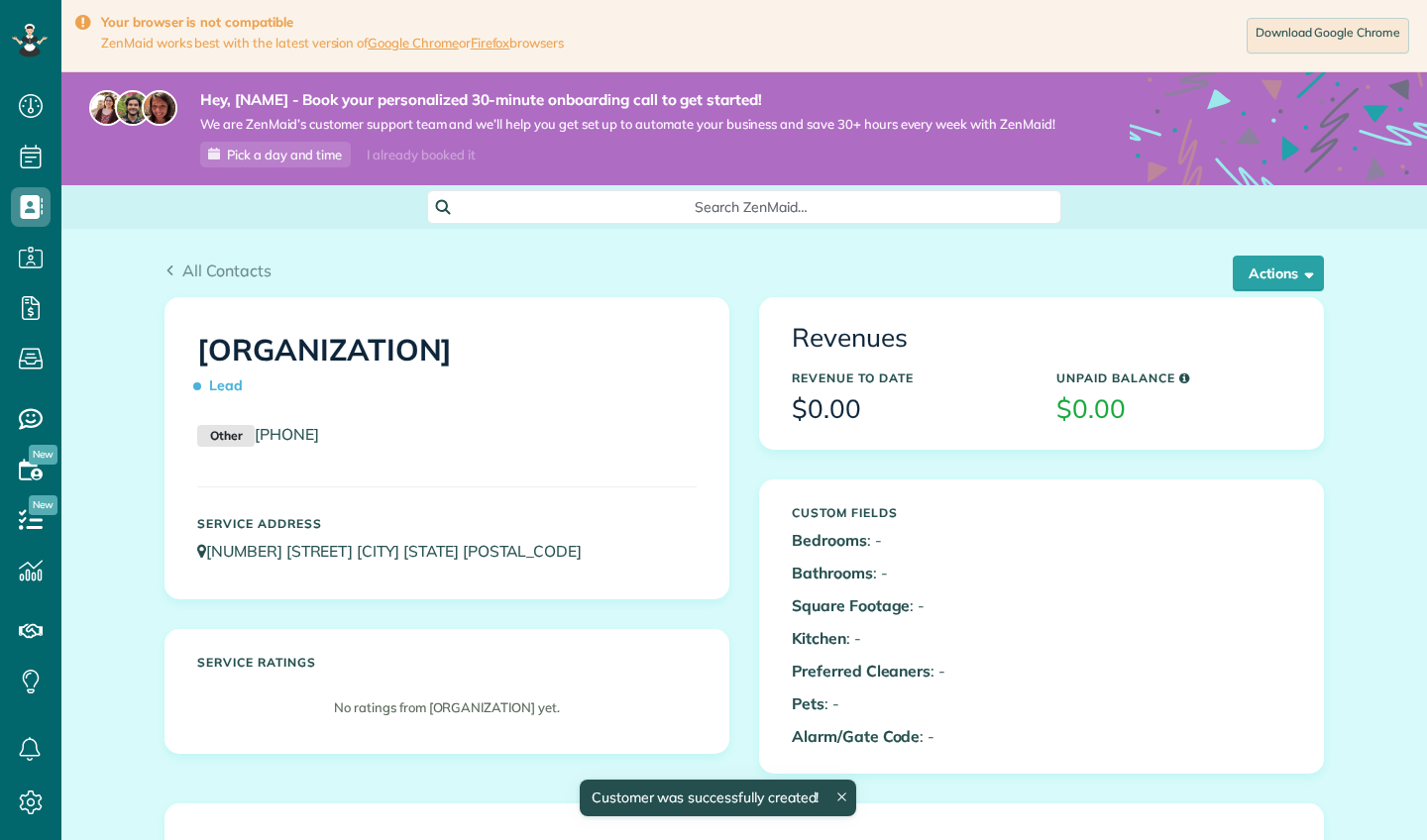 scroll, scrollTop: 0, scrollLeft: 0, axis: both 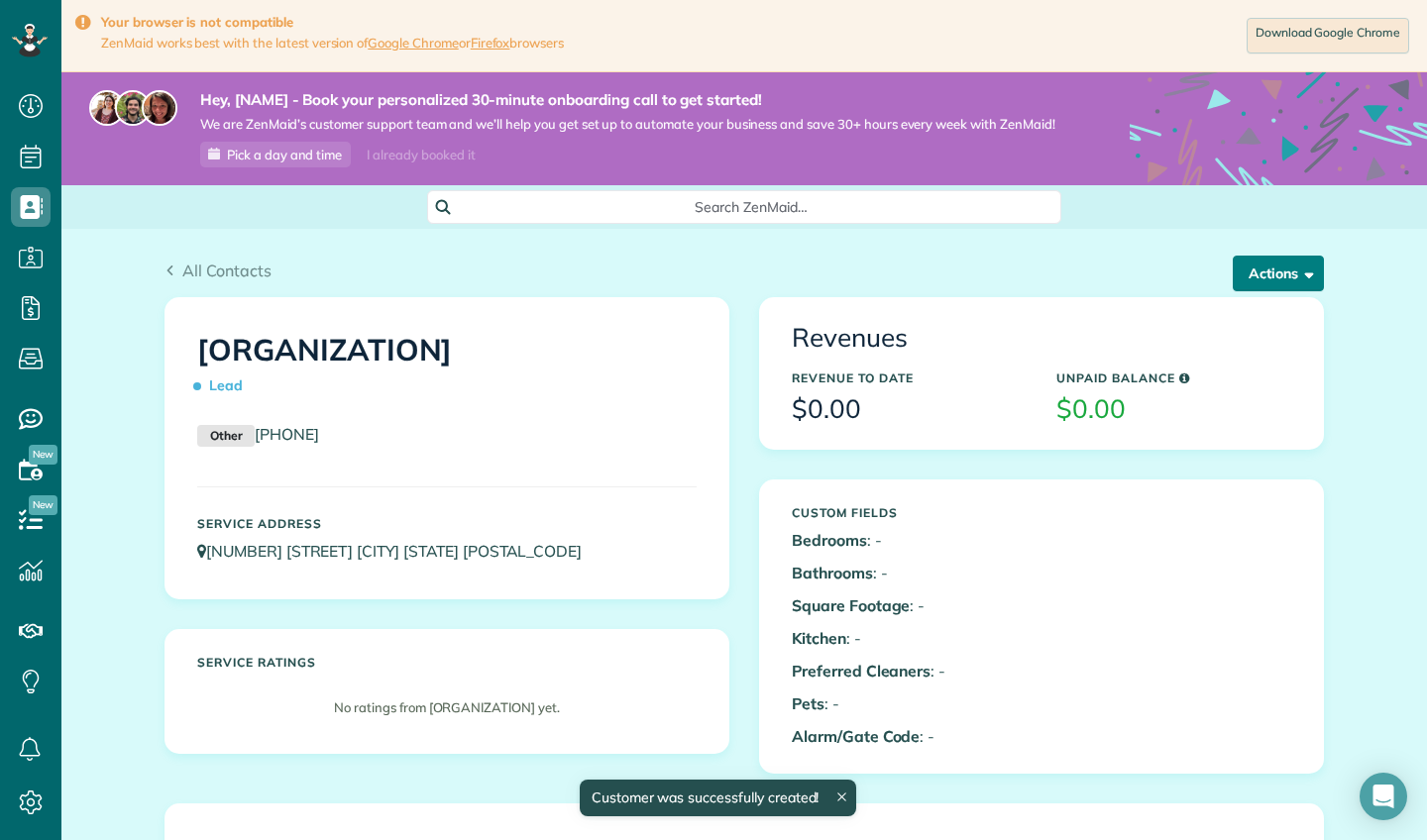 click on "Actions" at bounding box center [1278, 273] 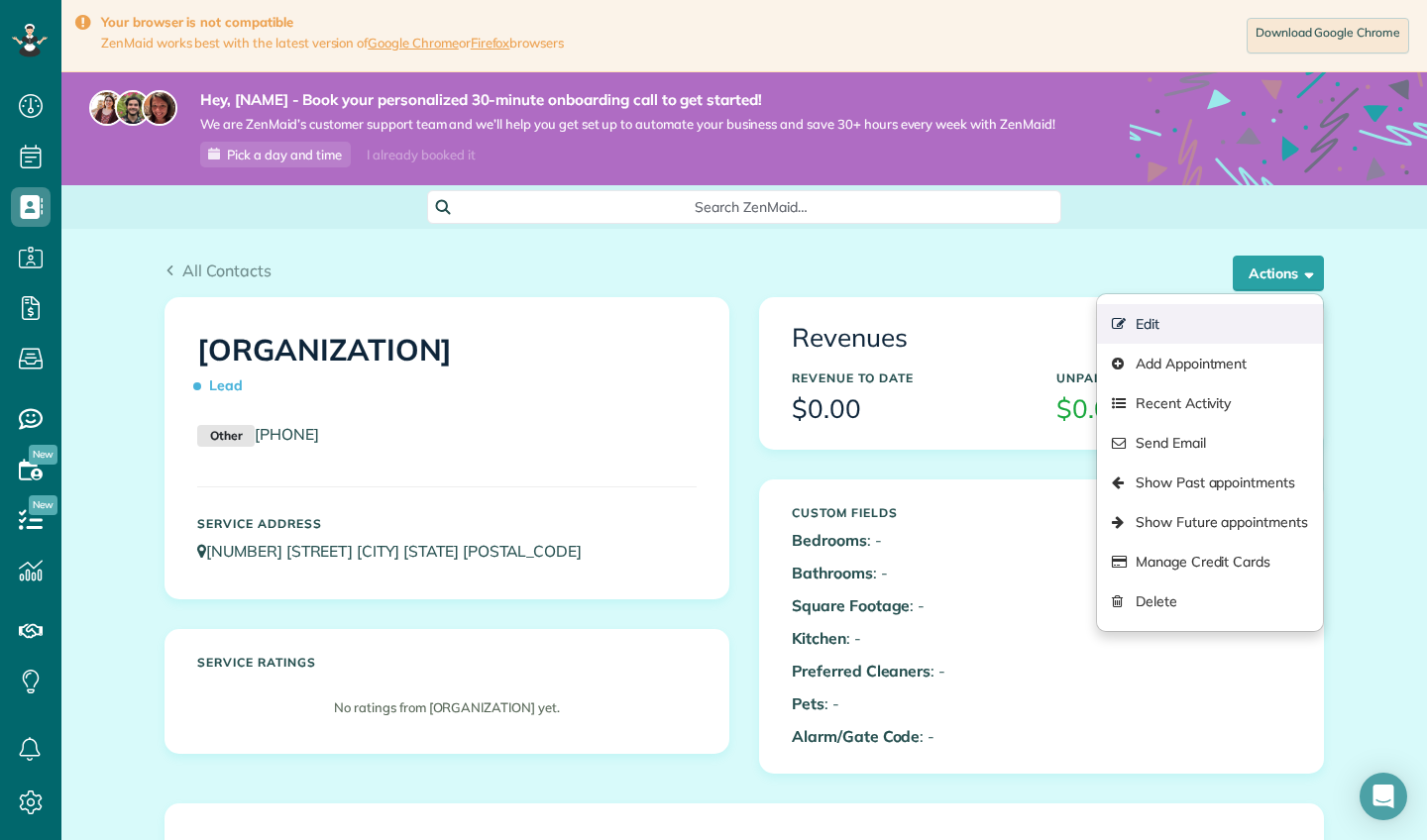 click on "Edit" at bounding box center (1210, 324) 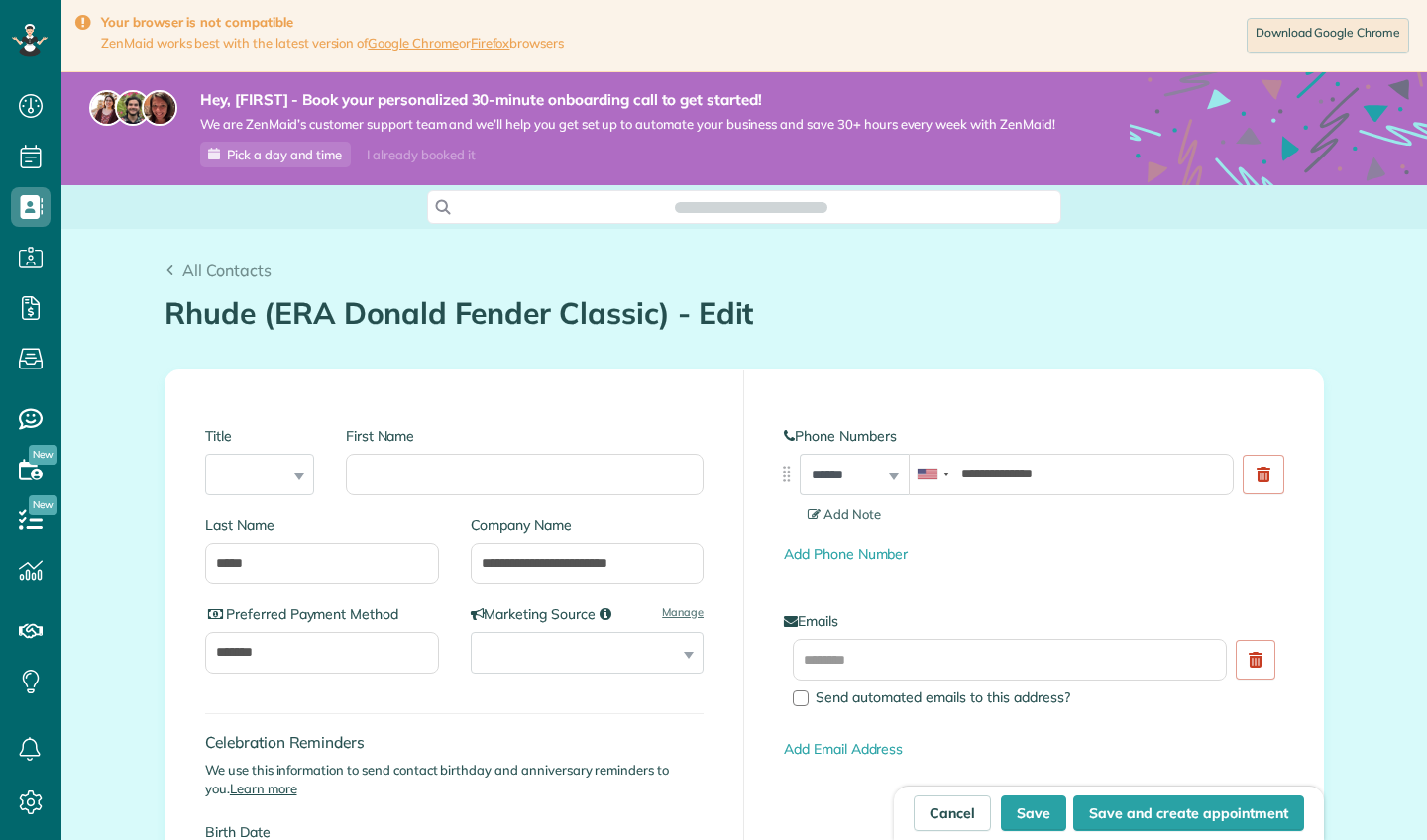 scroll, scrollTop: 0, scrollLeft: 0, axis: both 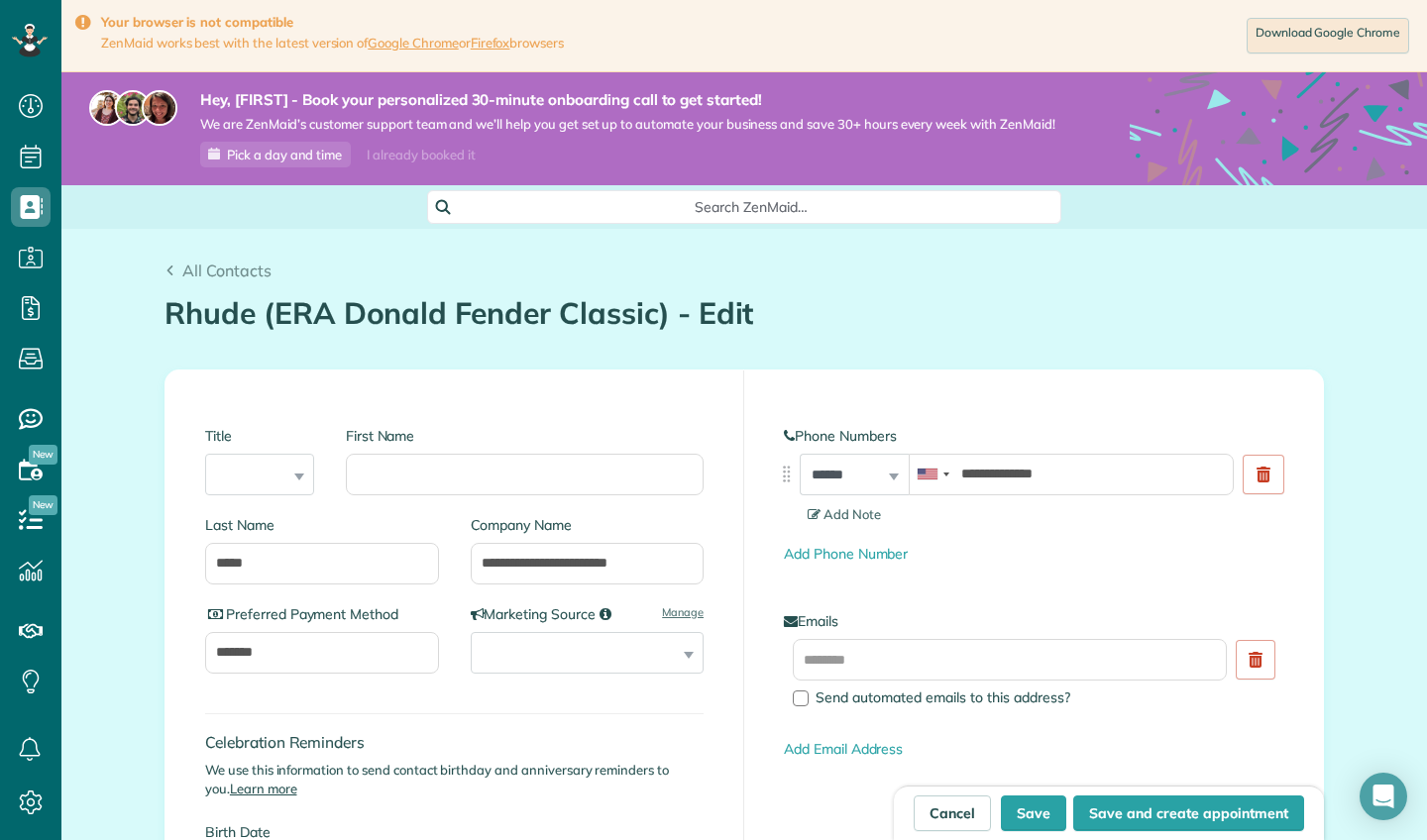 click on "**********" at bounding box center (744, 1400) 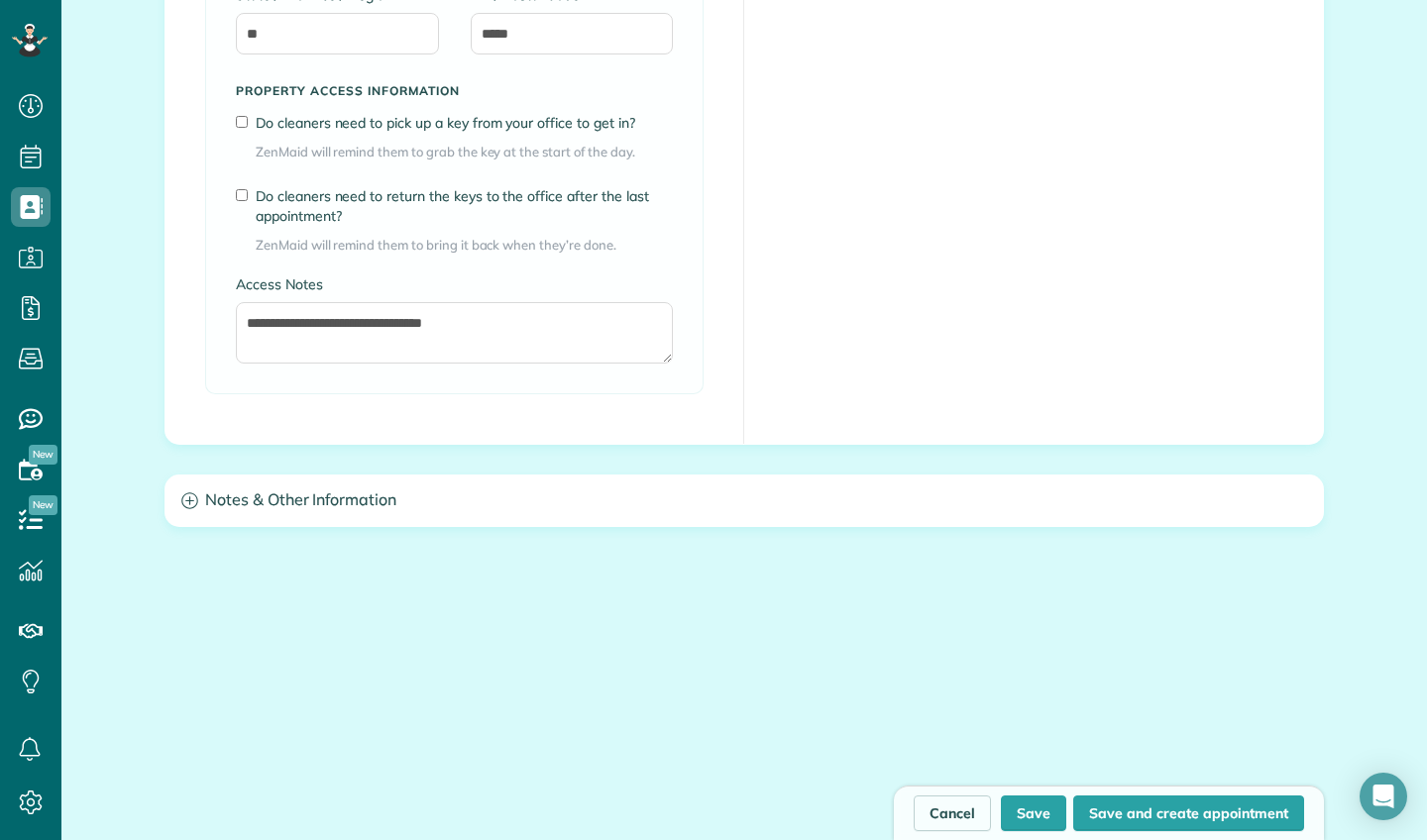 scroll, scrollTop: 1649, scrollLeft: 0, axis: vertical 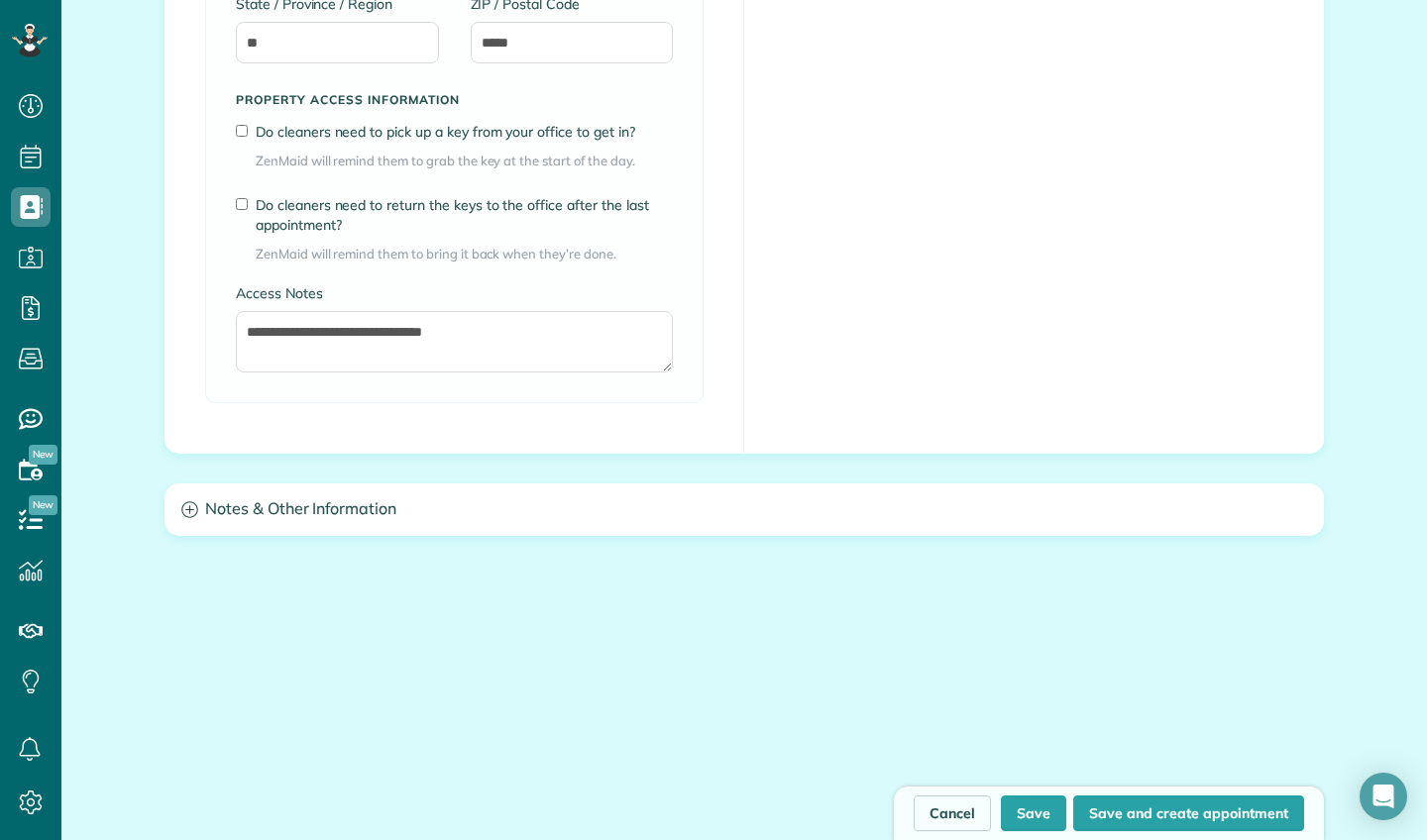 click on "Notes & Other Information" at bounding box center [744, 509] 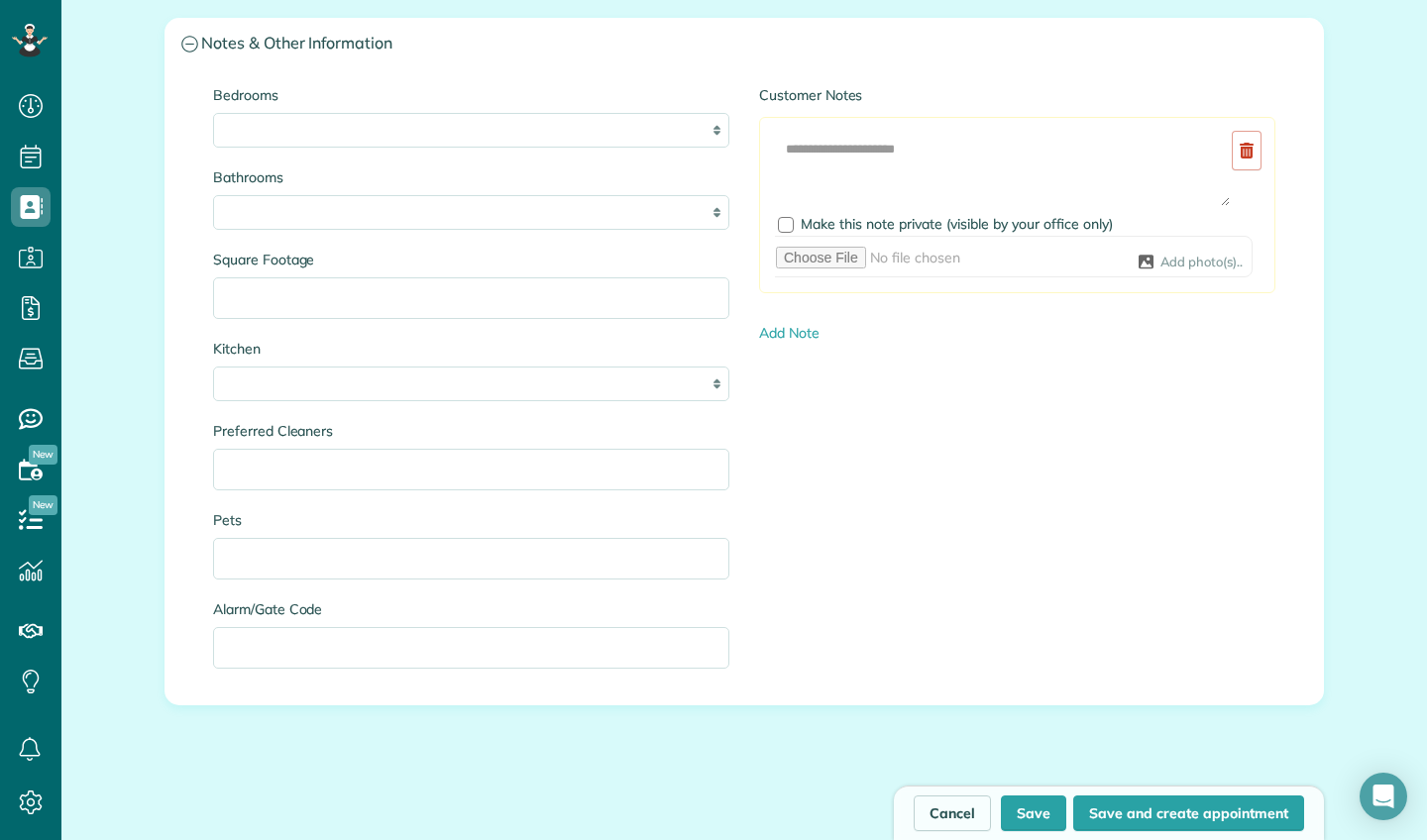 scroll, scrollTop: 2120, scrollLeft: 0, axis: vertical 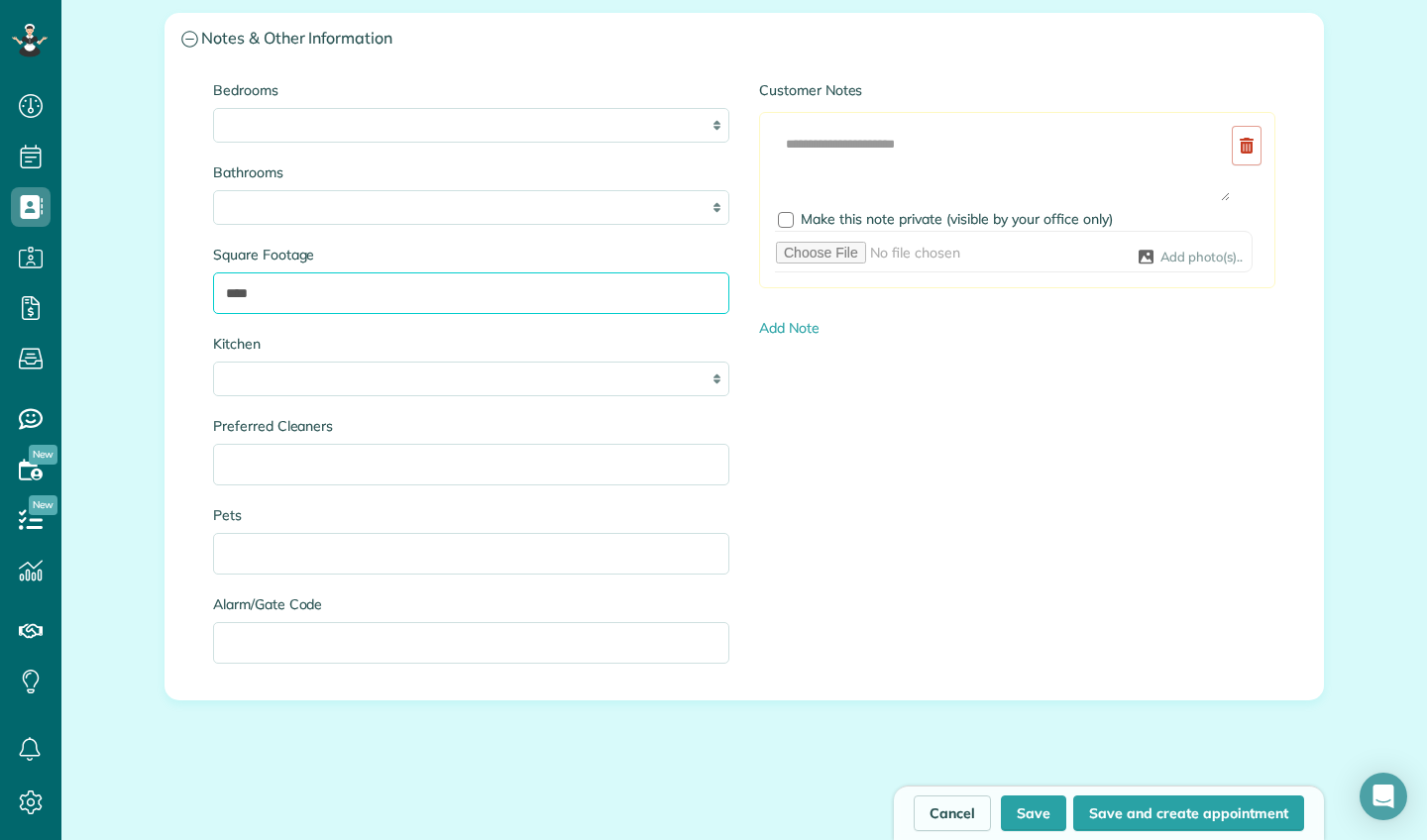 type on "****" 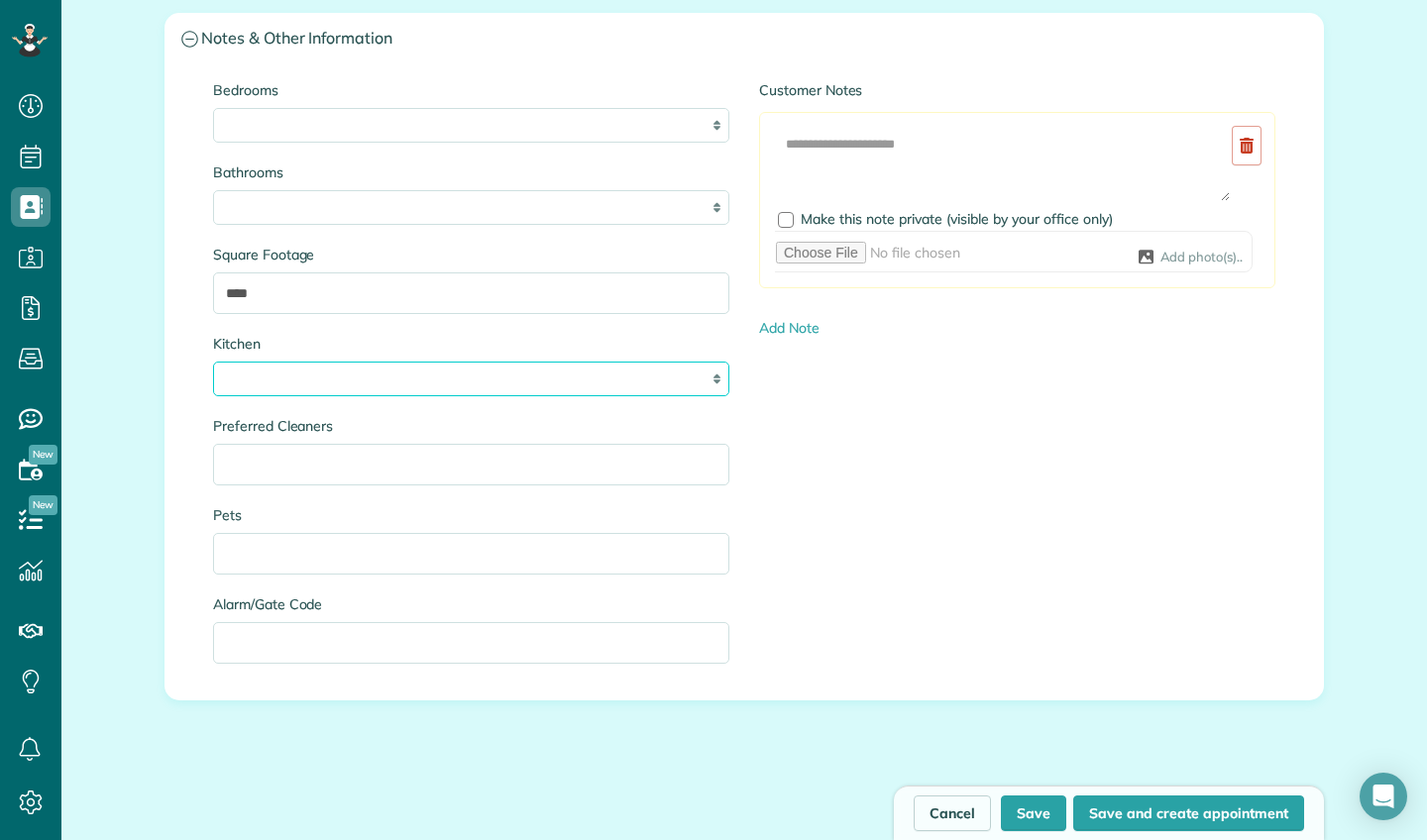 select on "*" 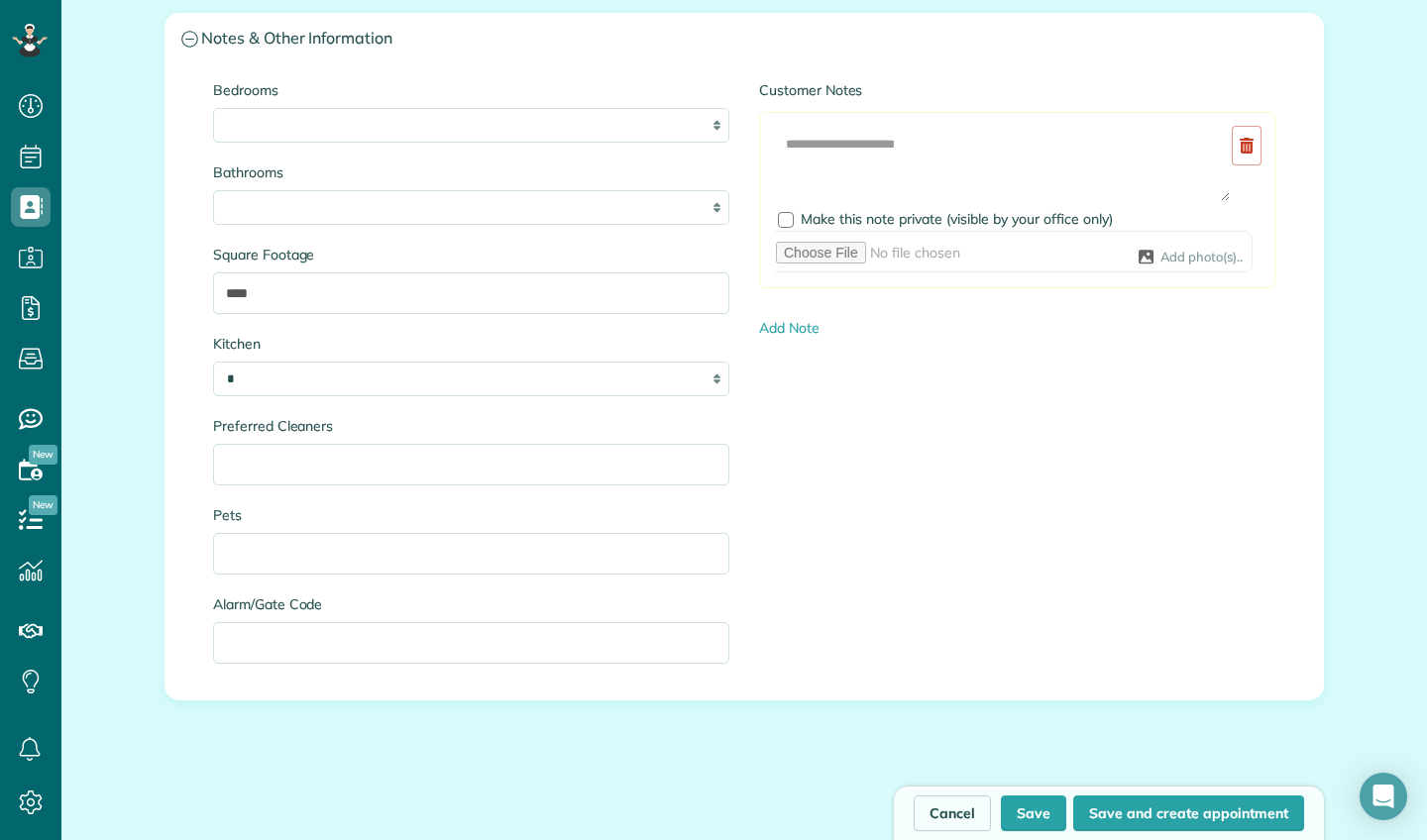 click on "Square Footage" at bounding box center [471, 255] 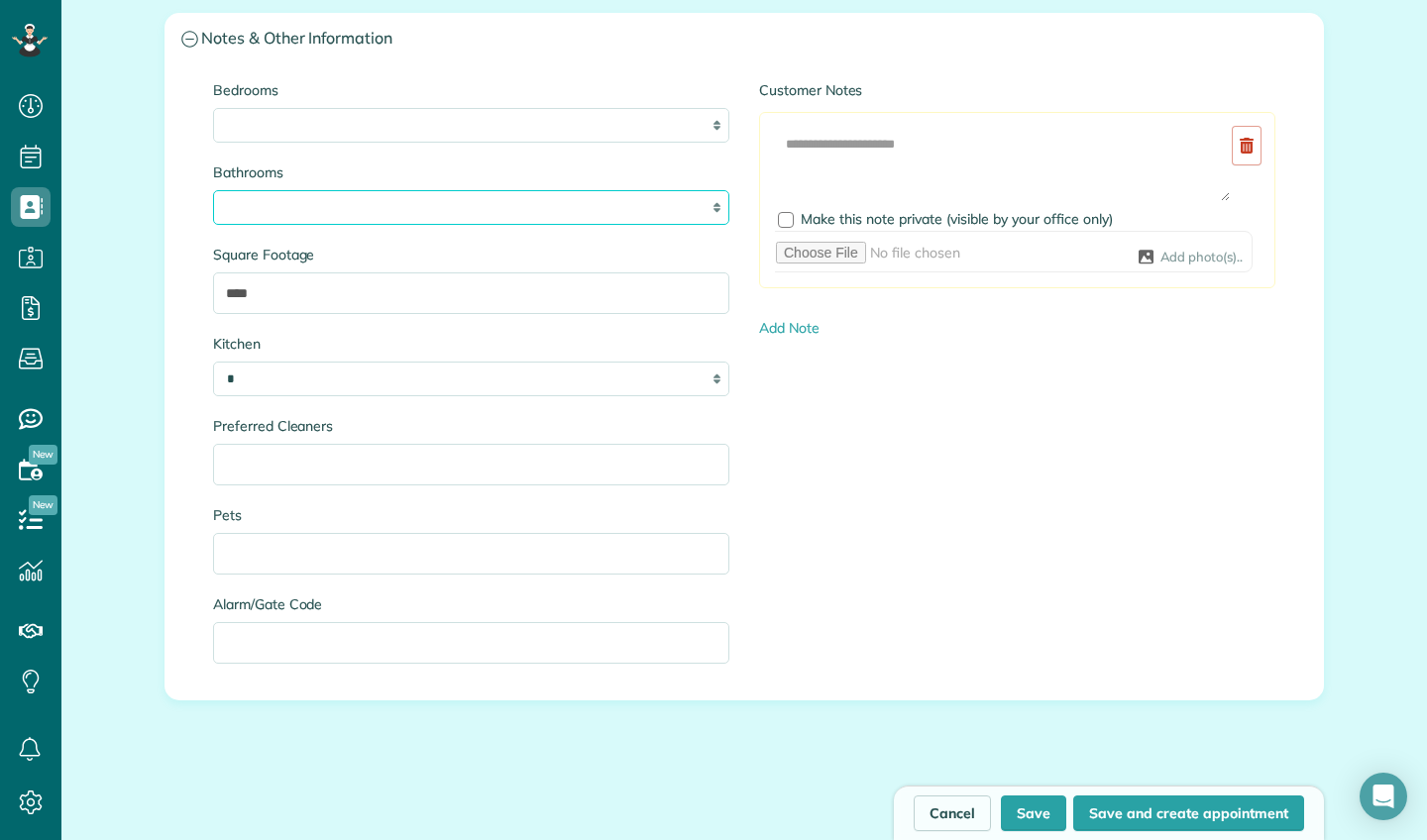 select on "***" 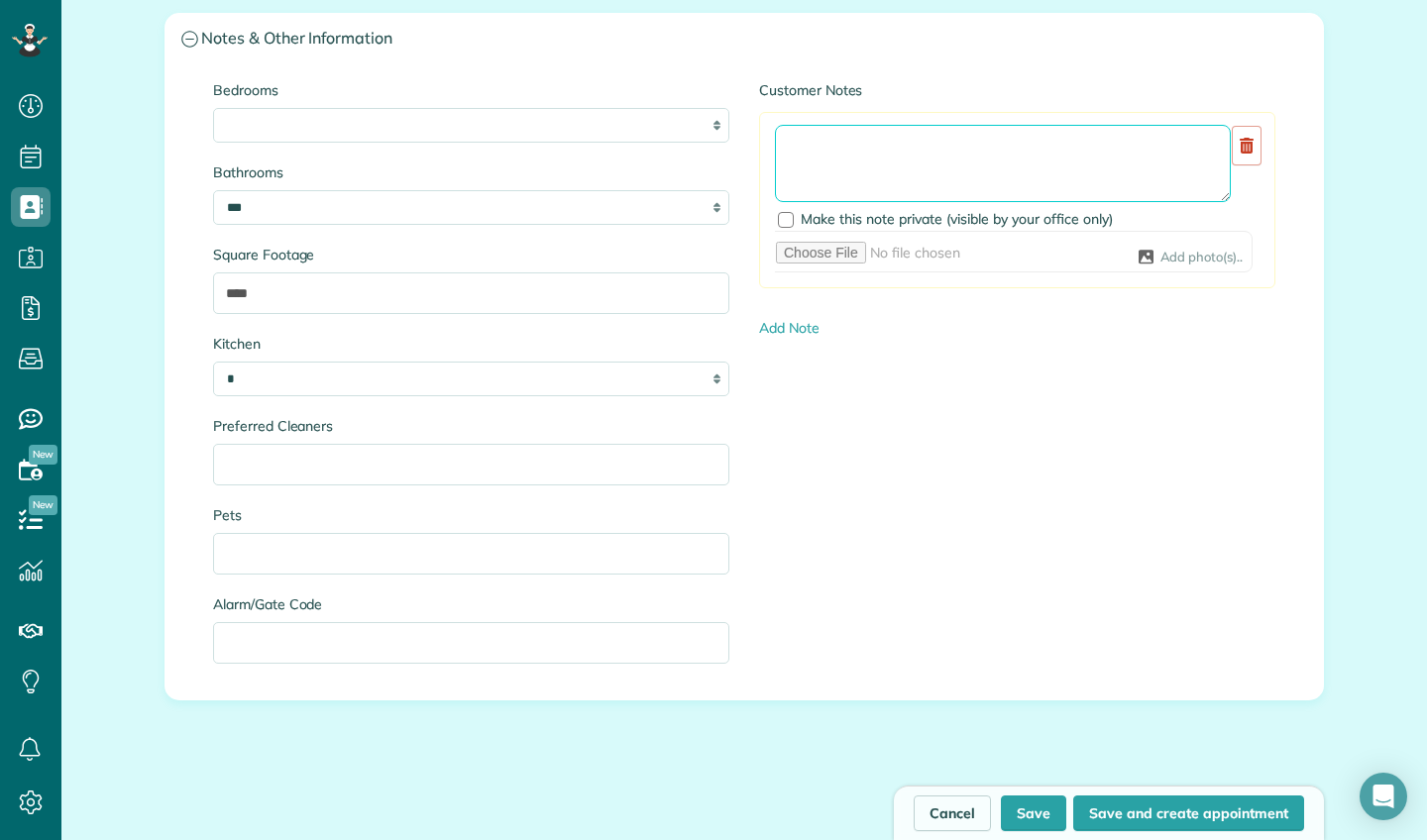 click at bounding box center (1003, 163) 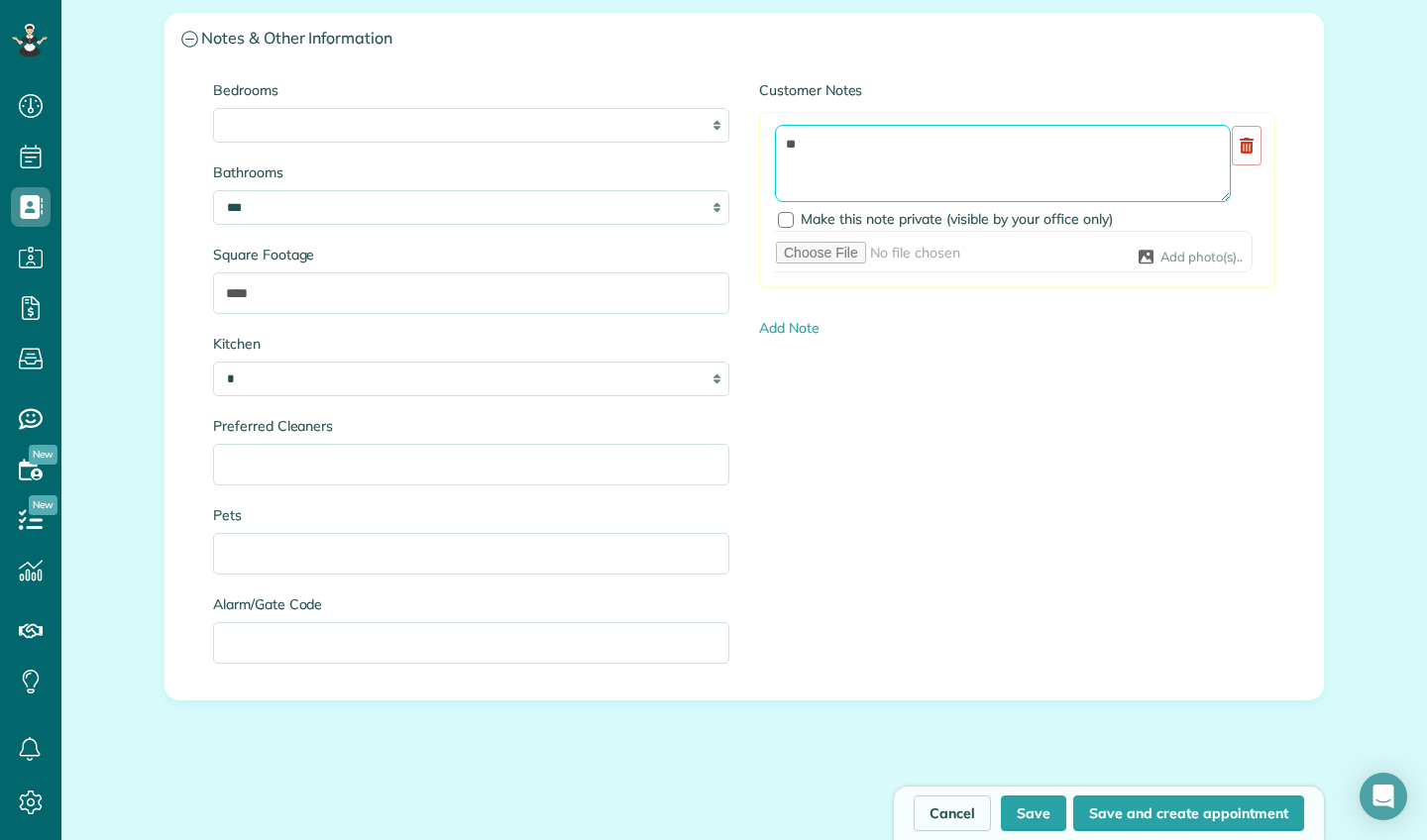 type on "*" 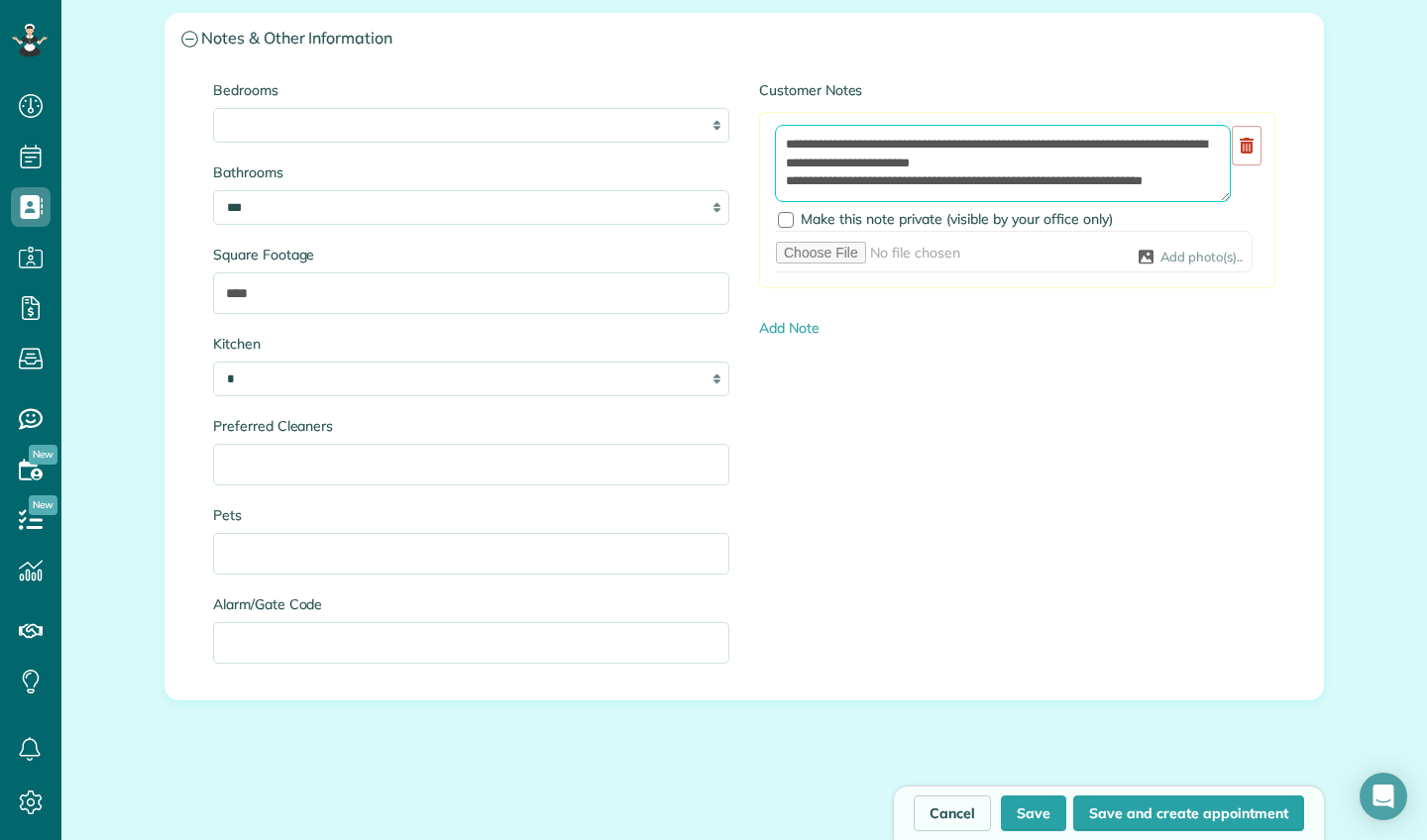 scroll, scrollTop: 7, scrollLeft: 0, axis: vertical 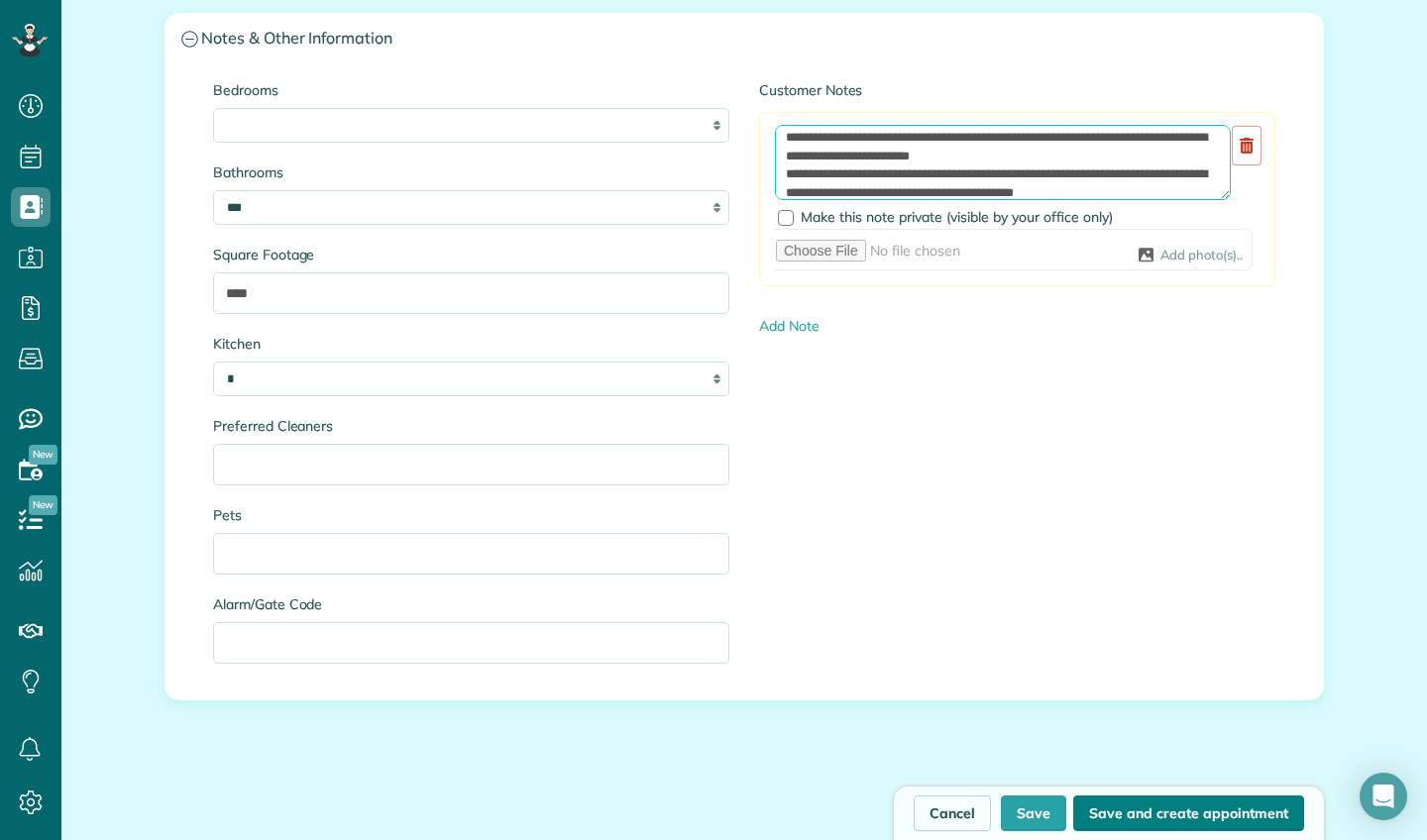 type on "**********" 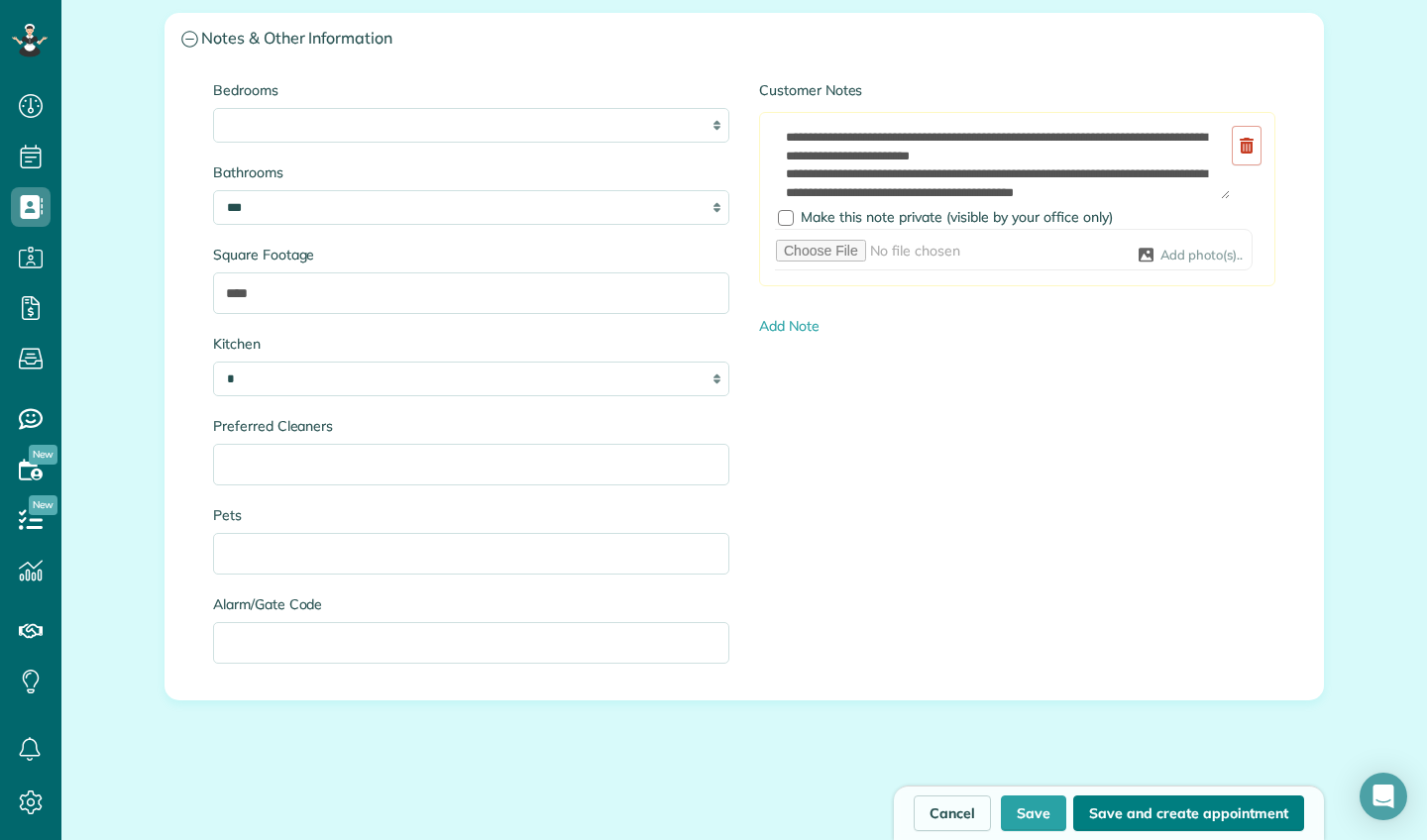 click on "Save and create appointment" at bounding box center [1188, 813] 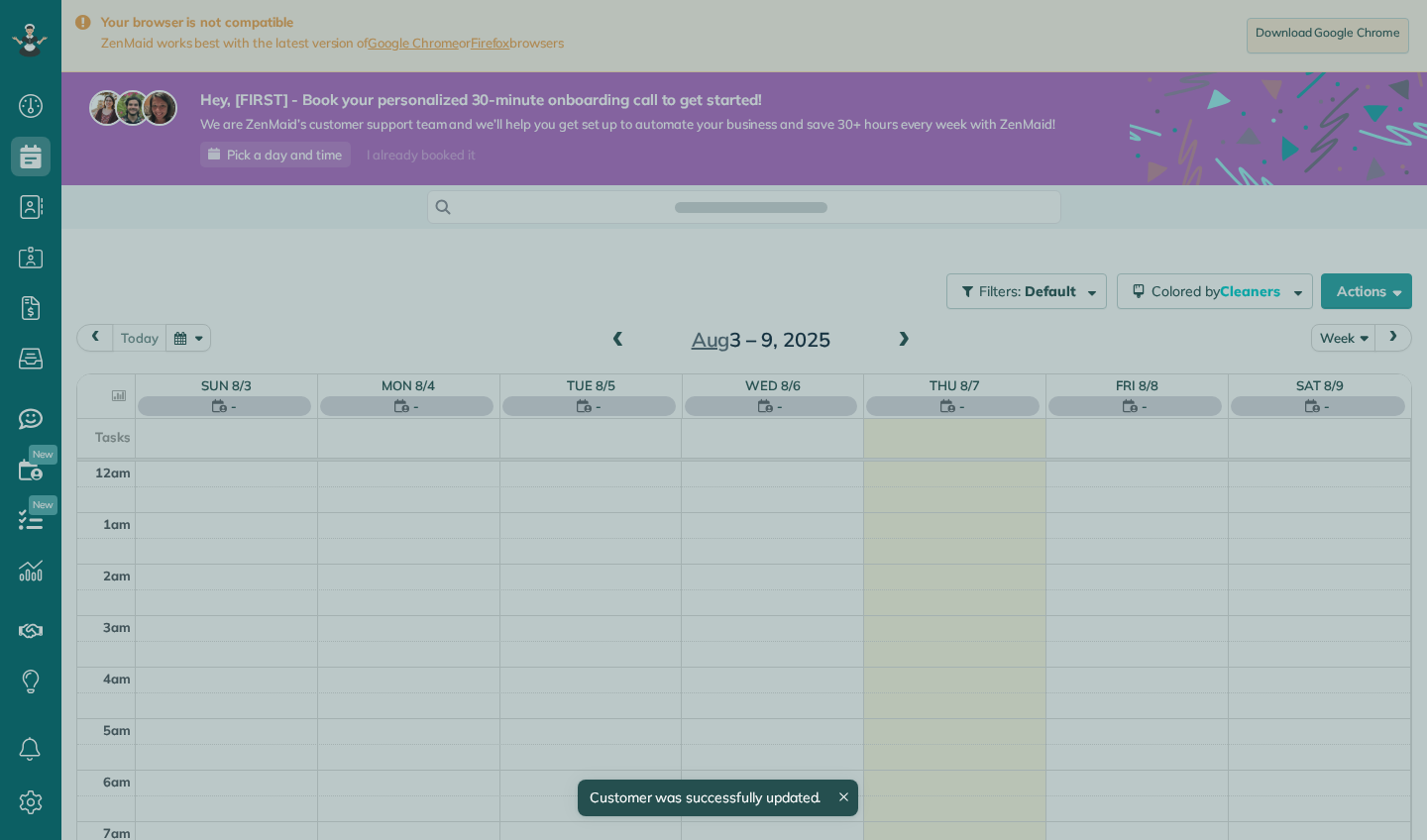 scroll, scrollTop: 0, scrollLeft: 0, axis: both 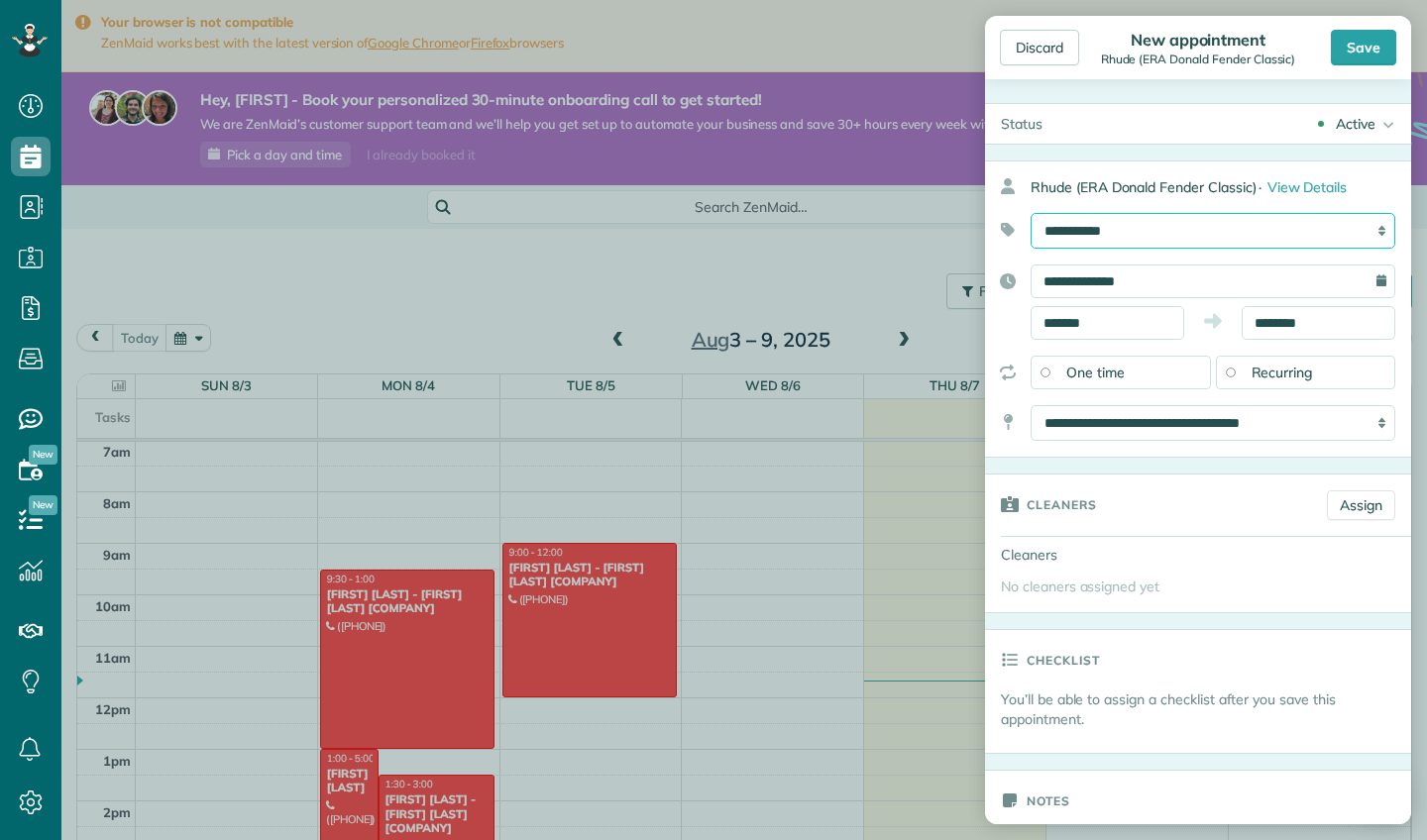 select on "******" 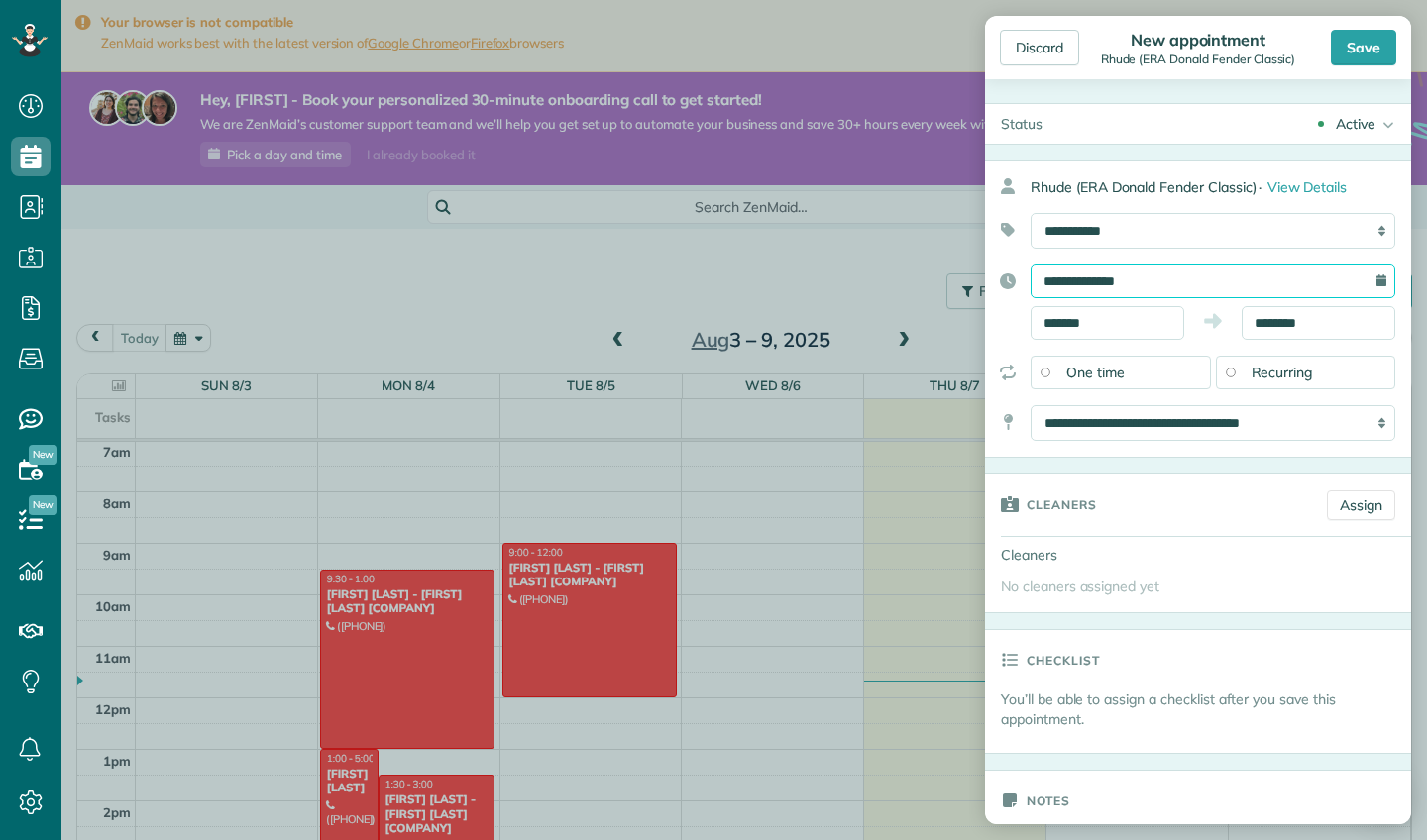 click on "**********" at bounding box center [1213, 281] 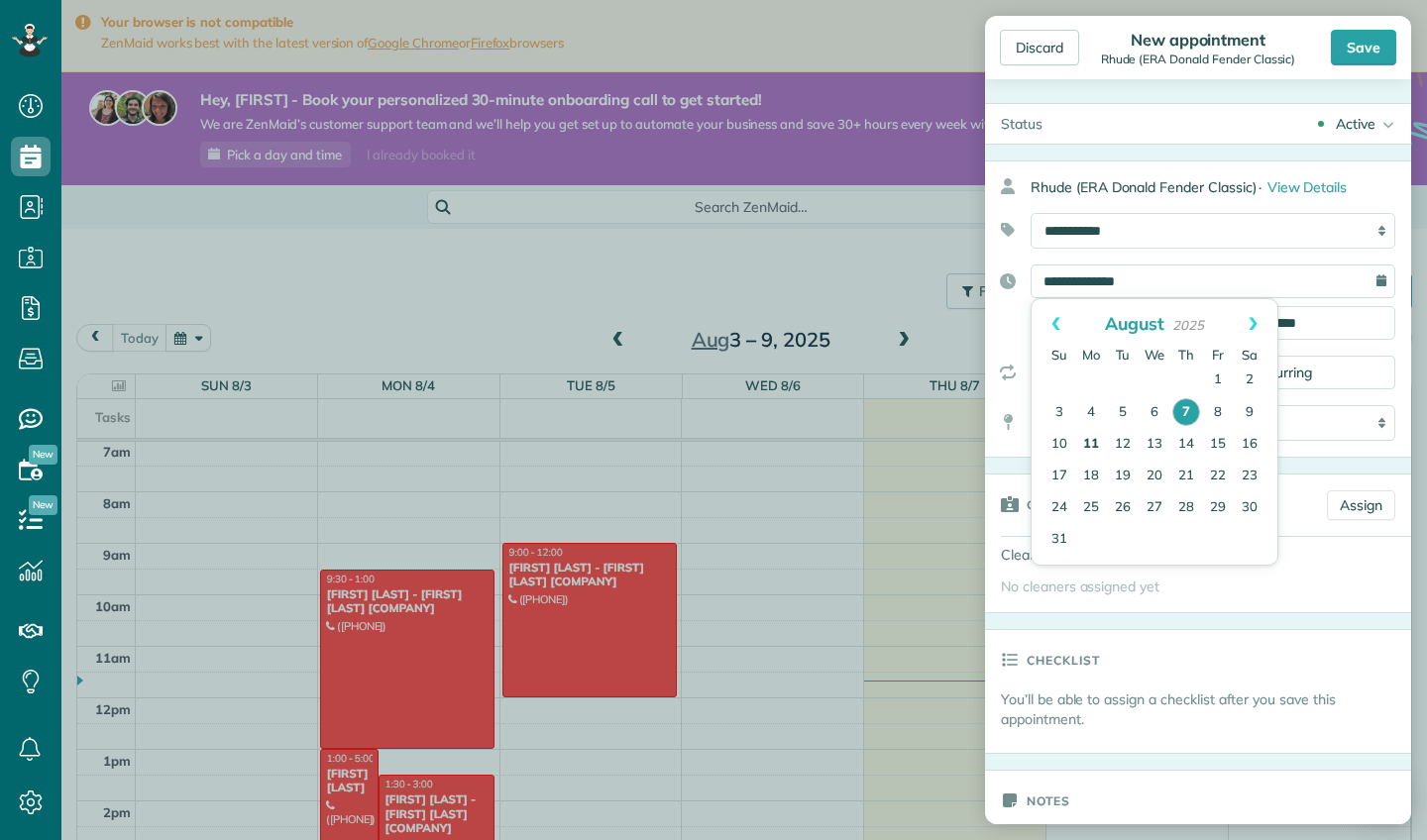 click on "11" at bounding box center [1091, 445] 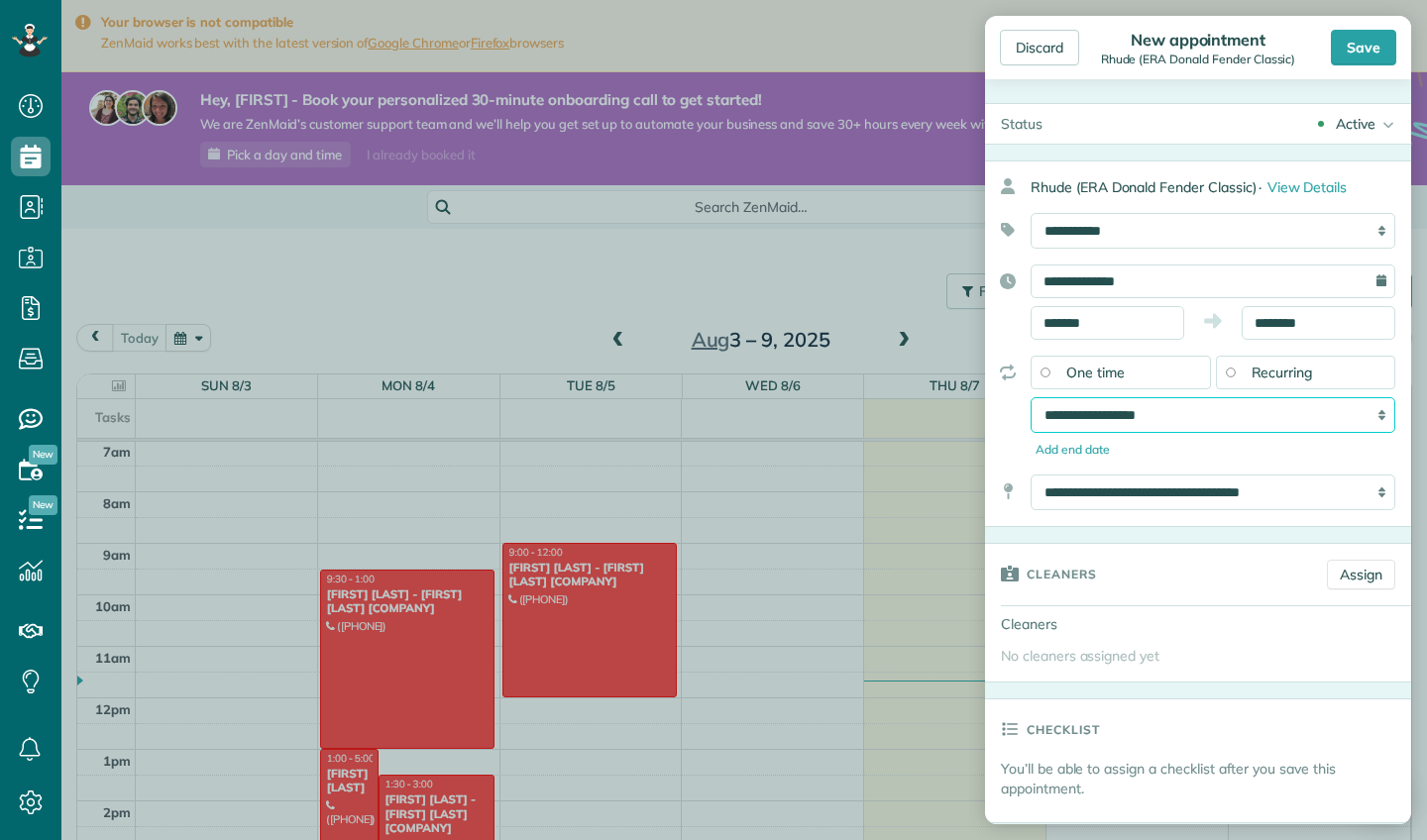 select on "**********" 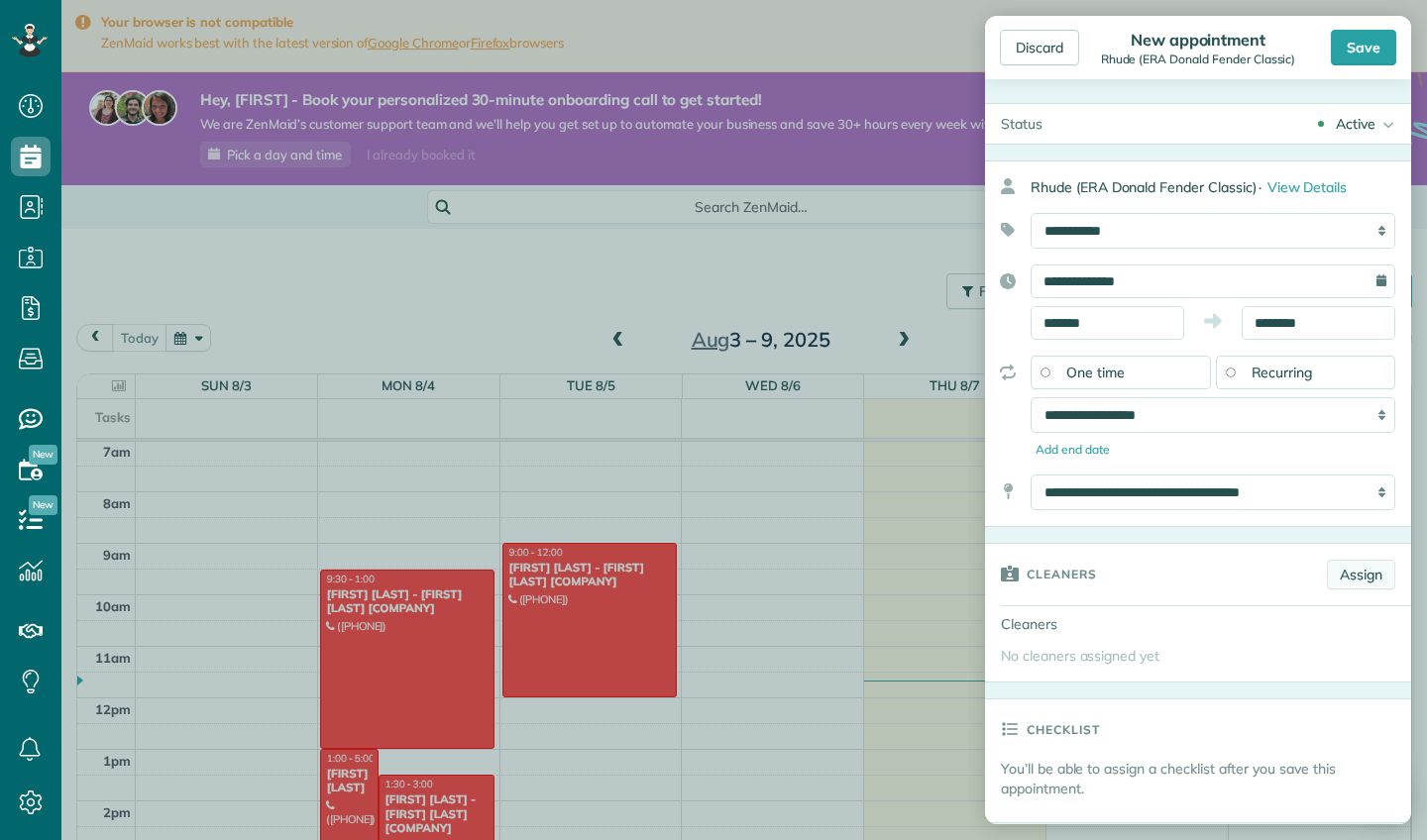 click on "Assign" at bounding box center [1361, 575] 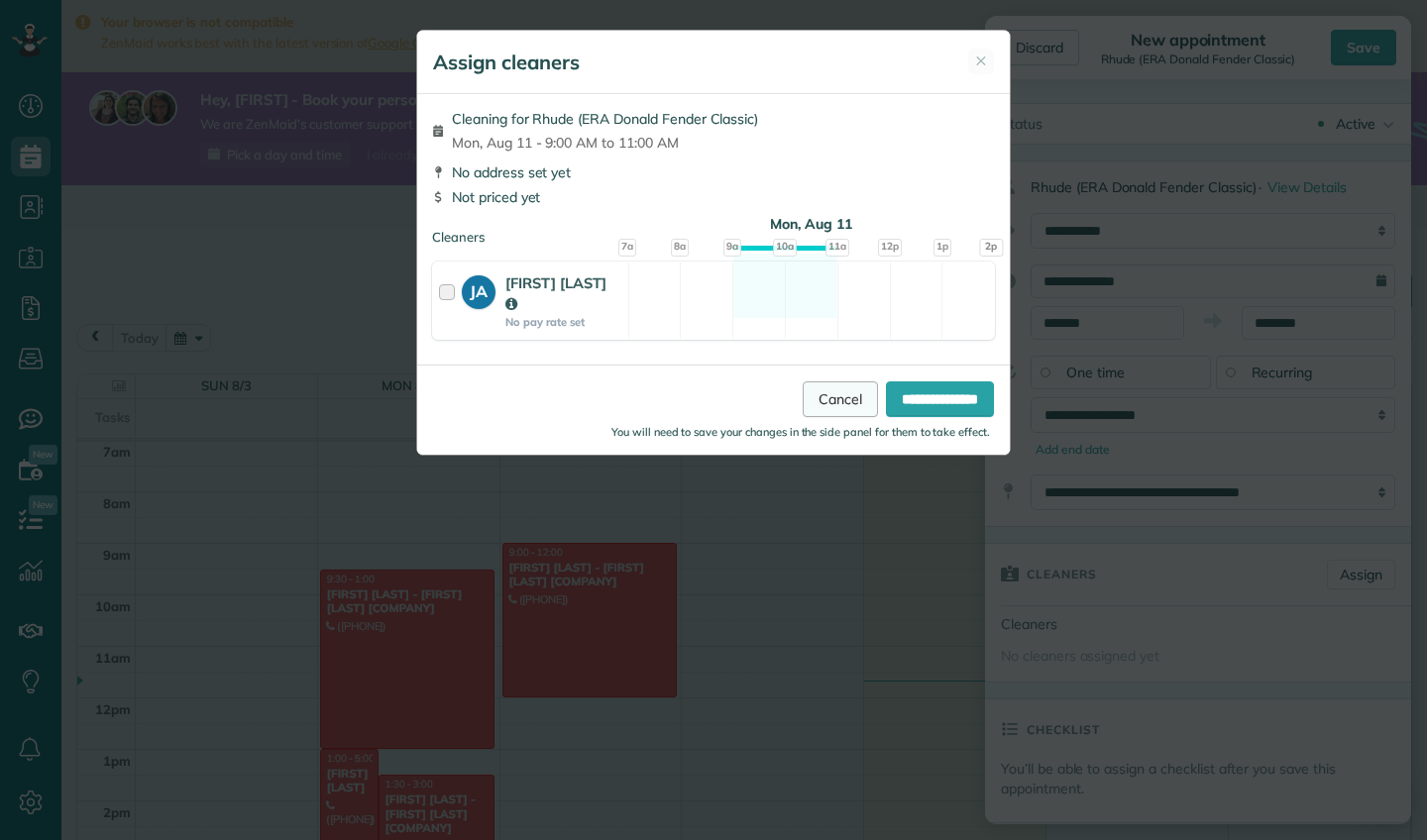 click on "Cancel" at bounding box center [840, 399] 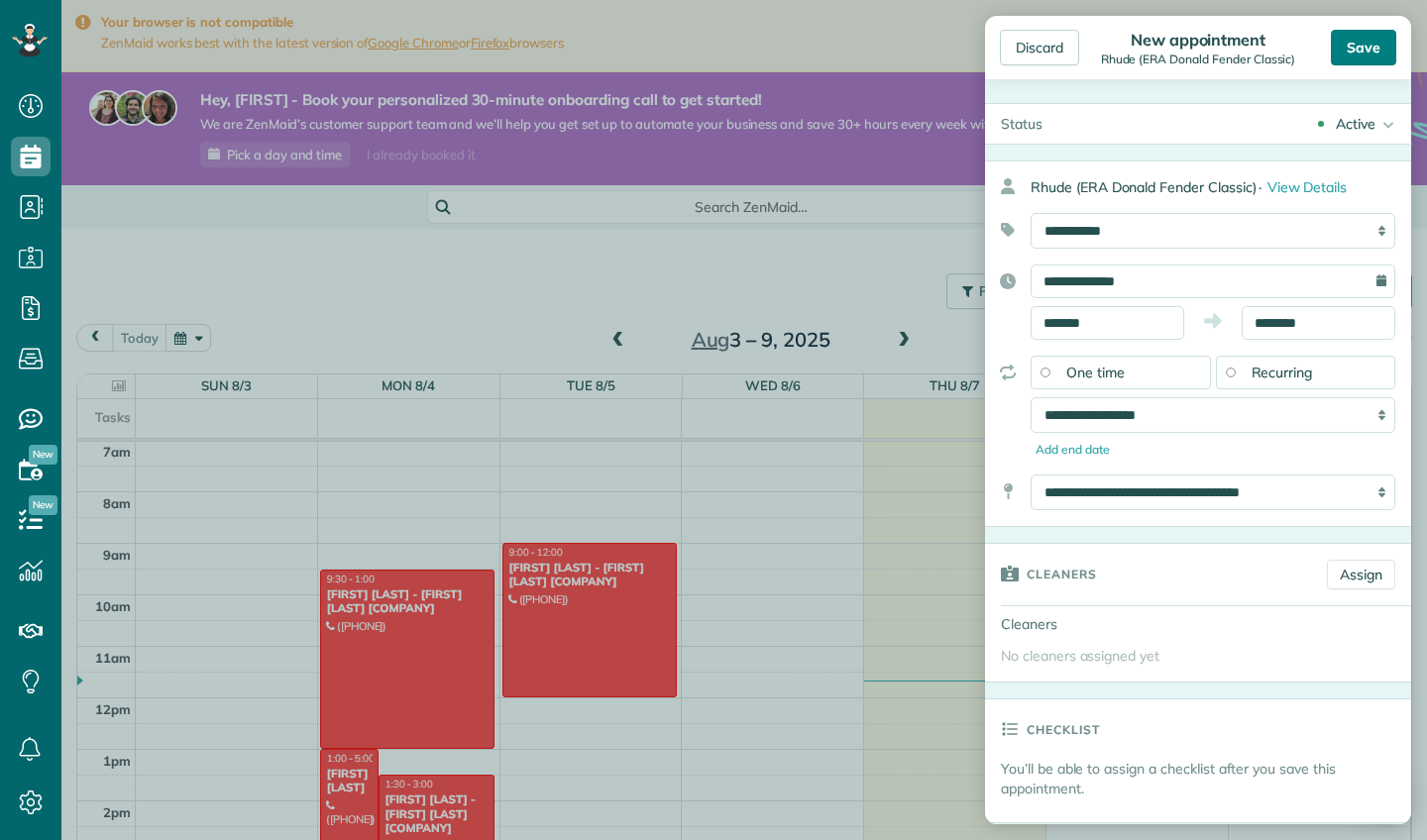 click on "Save" at bounding box center [1364, 48] 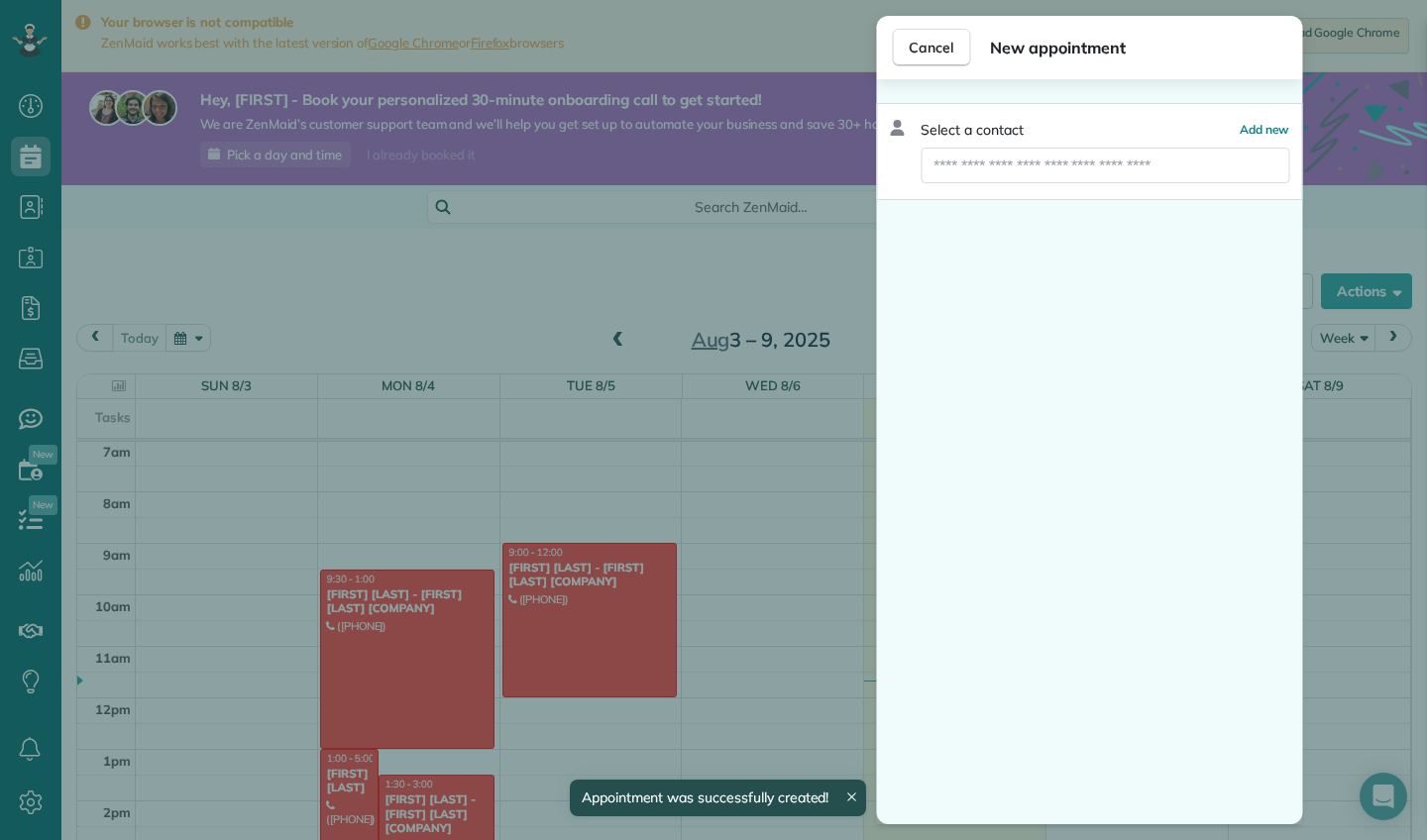 scroll, scrollTop: 362, scrollLeft: 0, axis: vertical 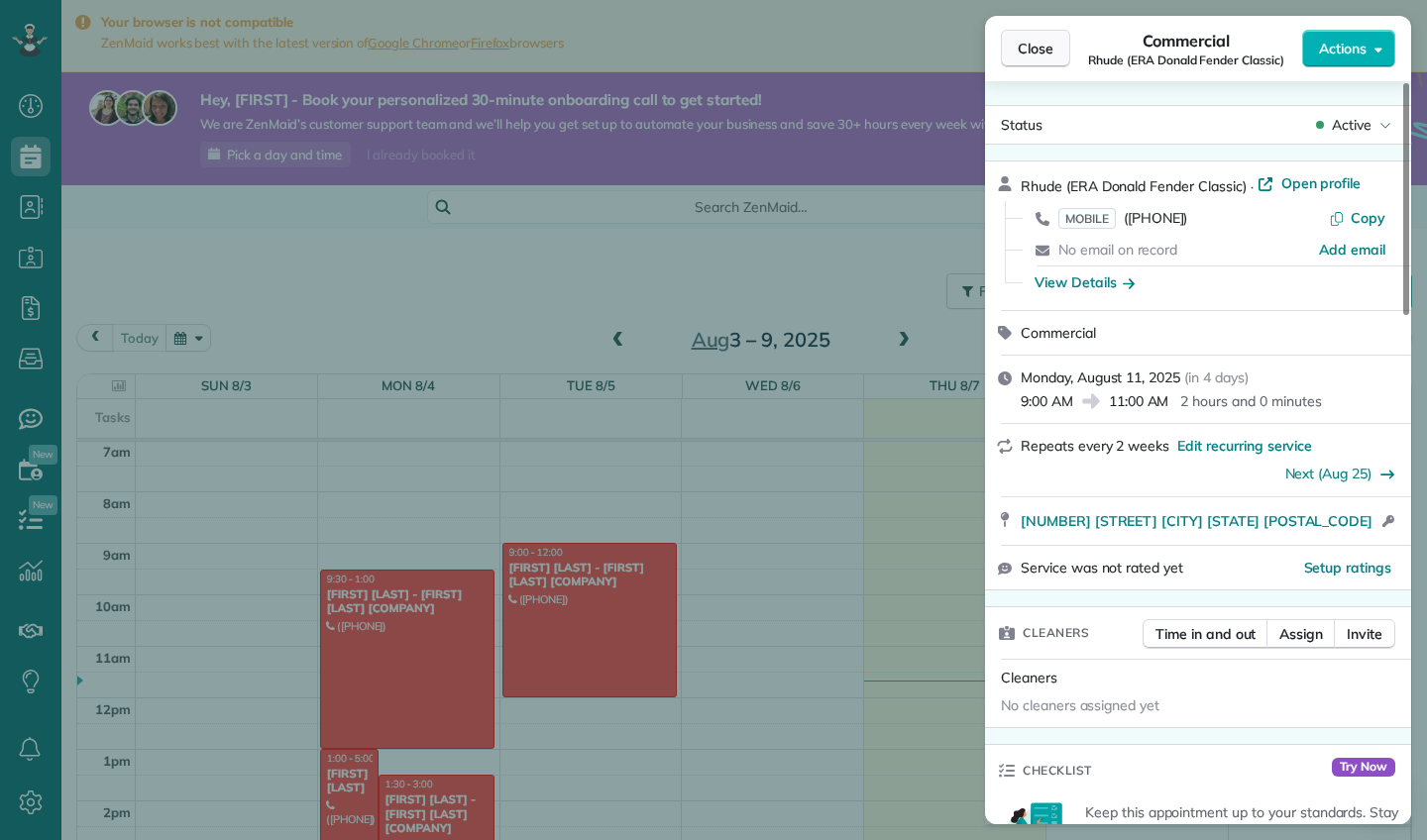click on "Close" at bounding box center (1036, 49) 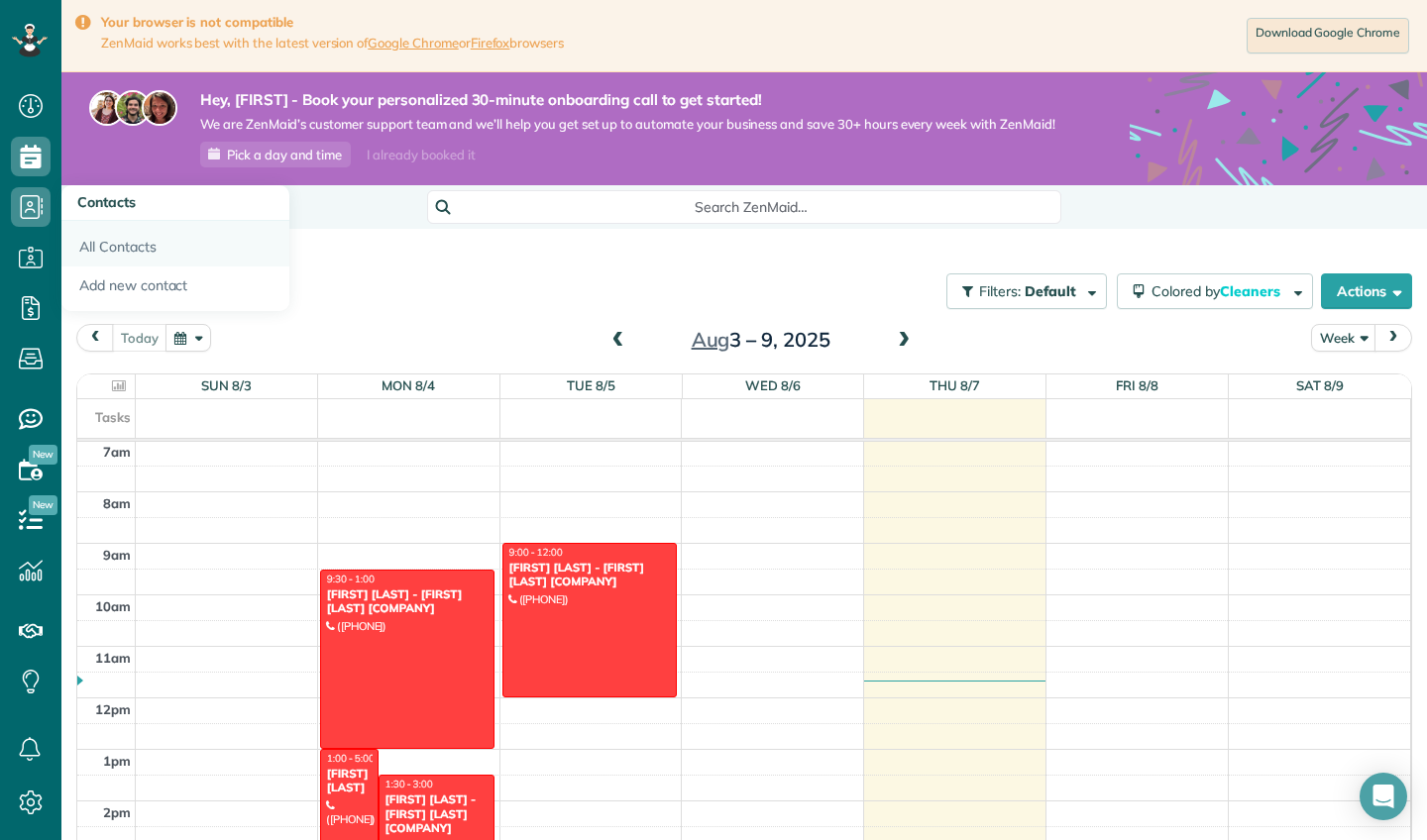 click on "All Contacts" at bounding box center (175, 244) 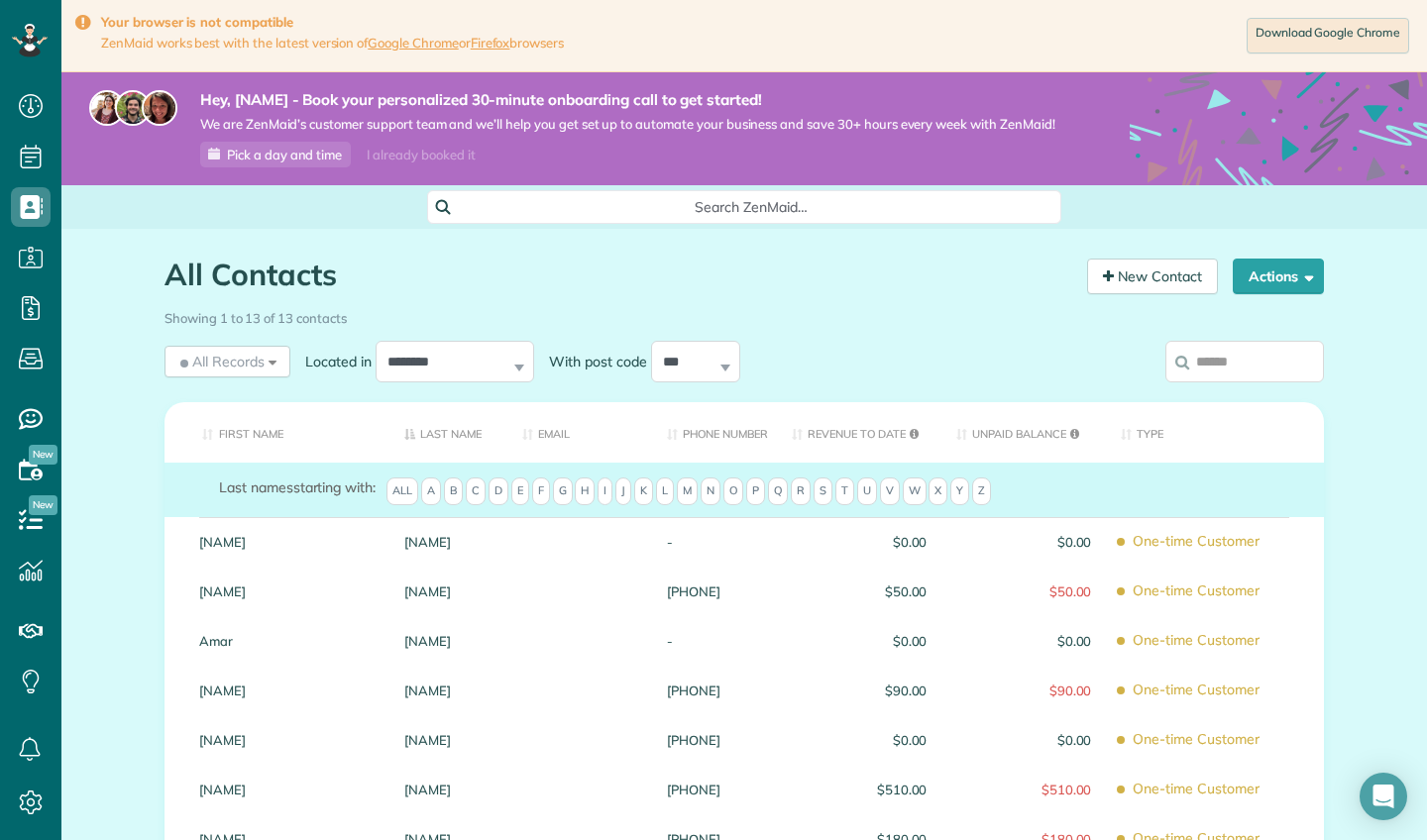 scroll, scrollTop: 0, scrollLeft: 0, axis: both 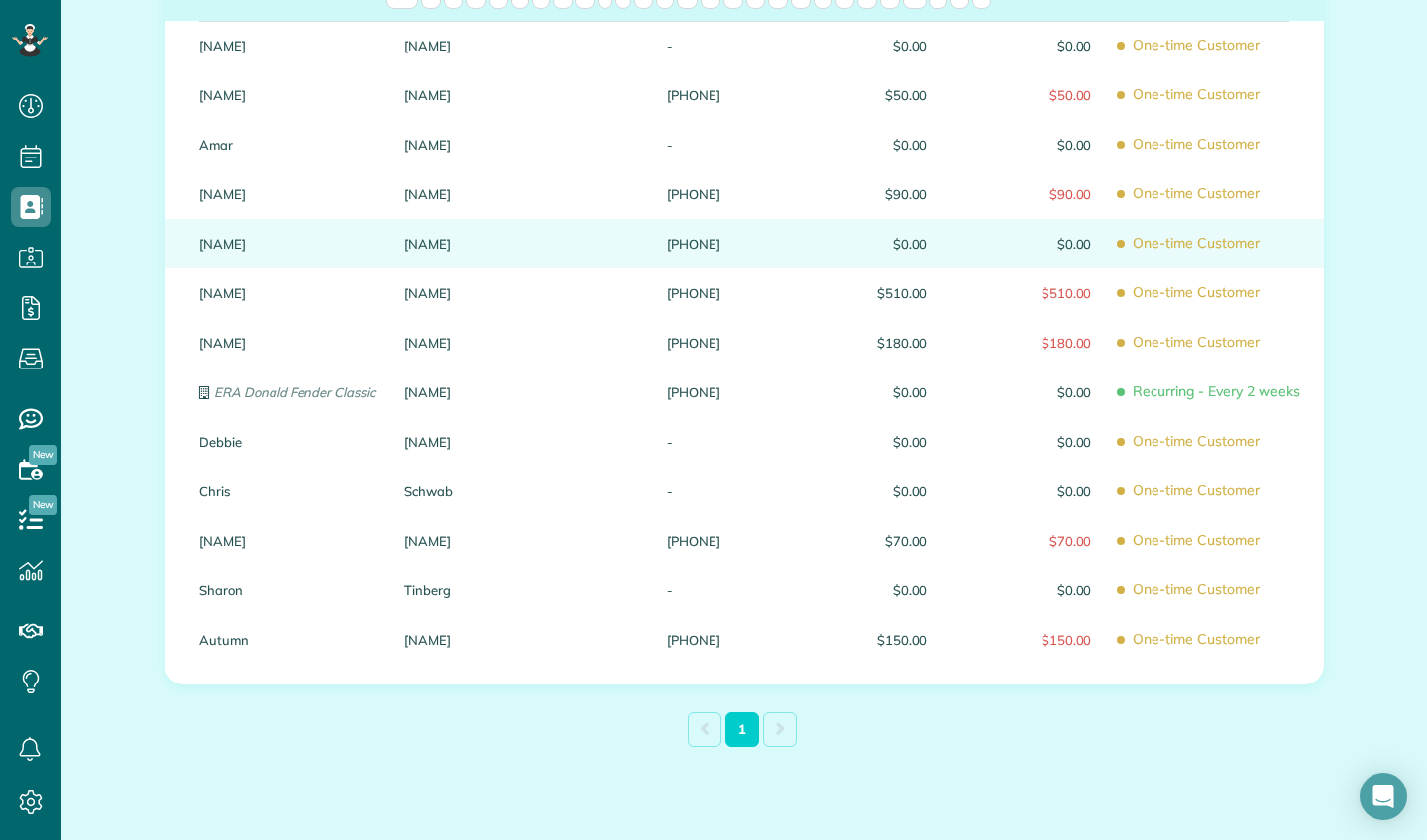 click on "[NAME]" at bounding box center [448, 244] 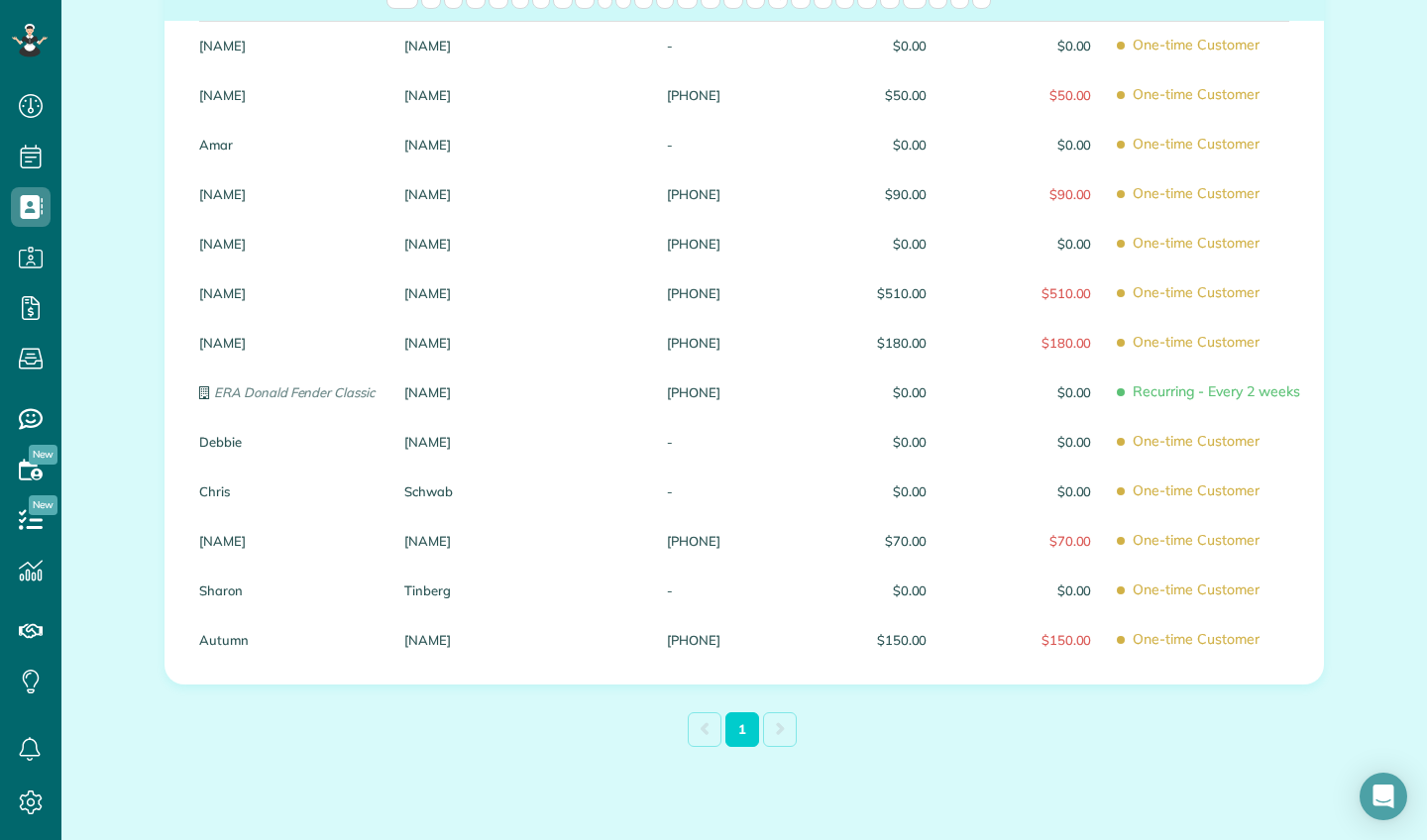 click on "[NAME]" at bounding box center (448, 244) 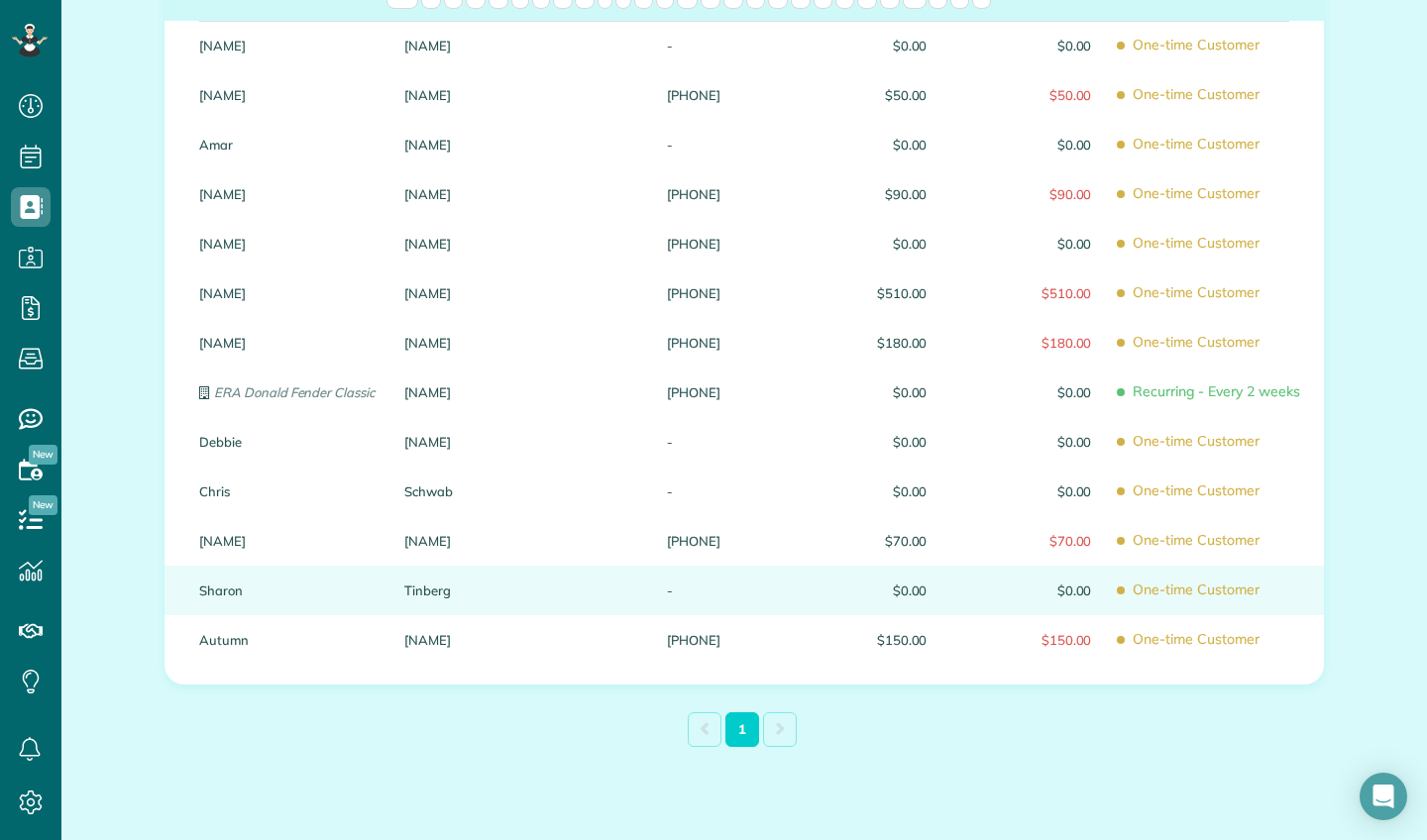 click on "One-time Customer" at bounding box center [1215, 589] 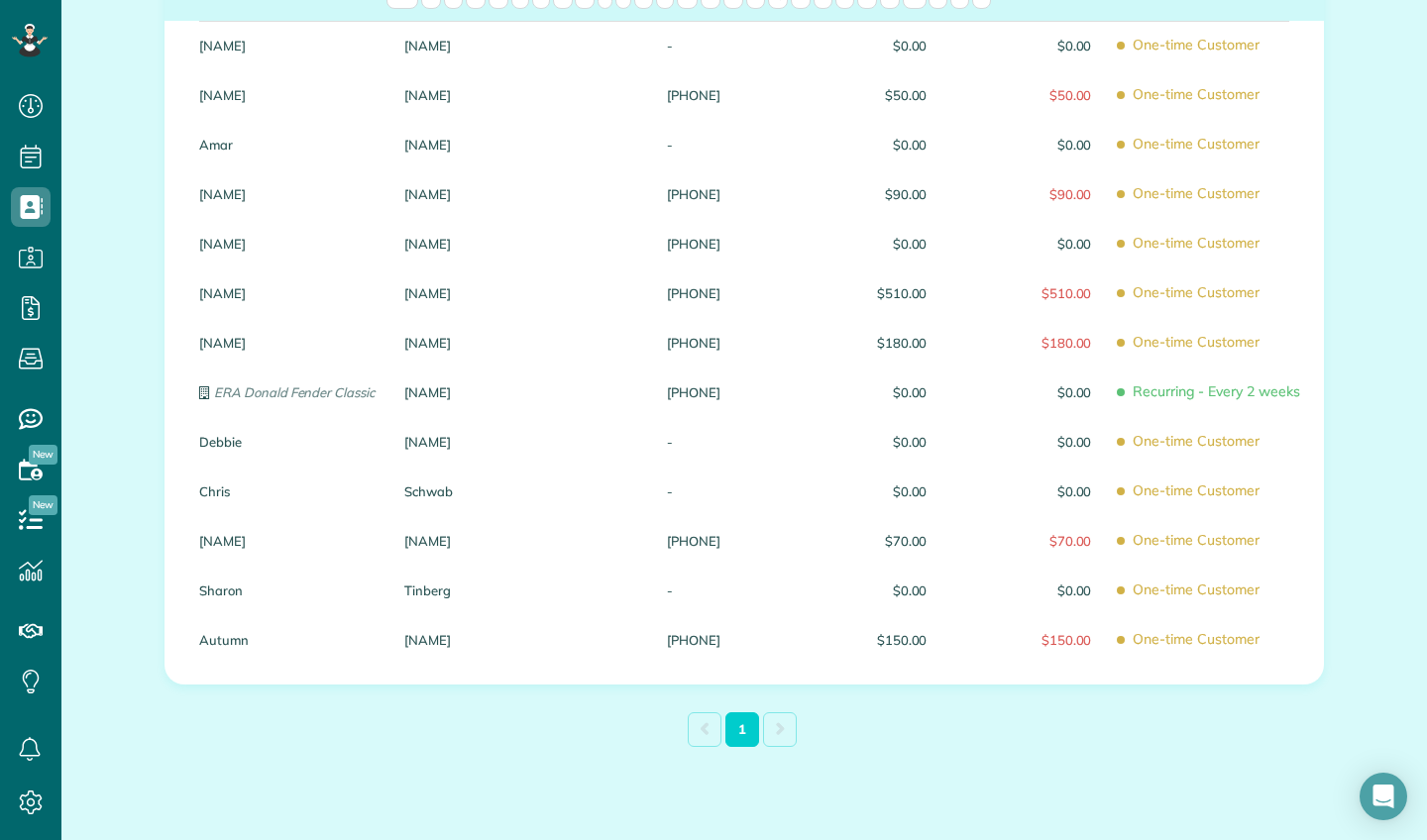 click on "First Name Last Name Email Phone number Revenue to Date Unpaid Balance Type
Last names  starting with:
All
A
B
C
D
E
F
G
H
I
J
K
L
M
N
O
P
Q
R
S
T
U
V
W
X
Y
Z
Carolyn Arellano - $0.00 $0.00 One-time Customer Dylan Fouch (740) 708-4199 $50.00 $50.00 One-time Customer Amar Ghose - $0.00 $0.00 One-time Customer Linda Hunt (740) 222-1154 $90.00 $90.00 One-time Customer Lura Marshall (740) 835-1219 $0.00 $0.00 One-time Customer Tim Newman (937) 587-1000 $510.00 $510.00 One-time Customer Shelly Poppins (740) 542-1254 $180.00 $180.00 One-time Customer ERA Donald Fender Classic - -" at bounding box center (744, 294) 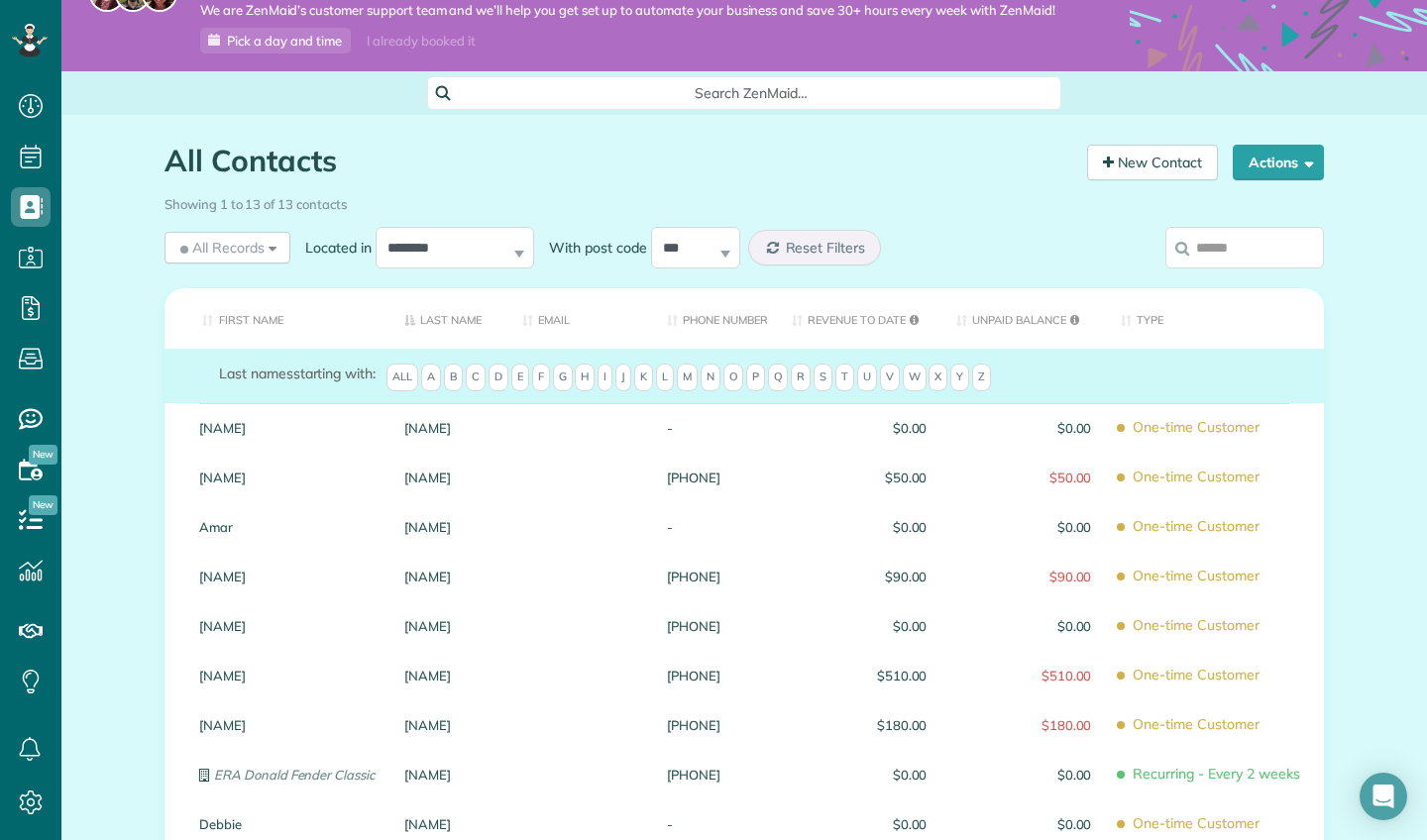 scroll, scrollTop: -7, scrollLeft: 0, axis: vertical 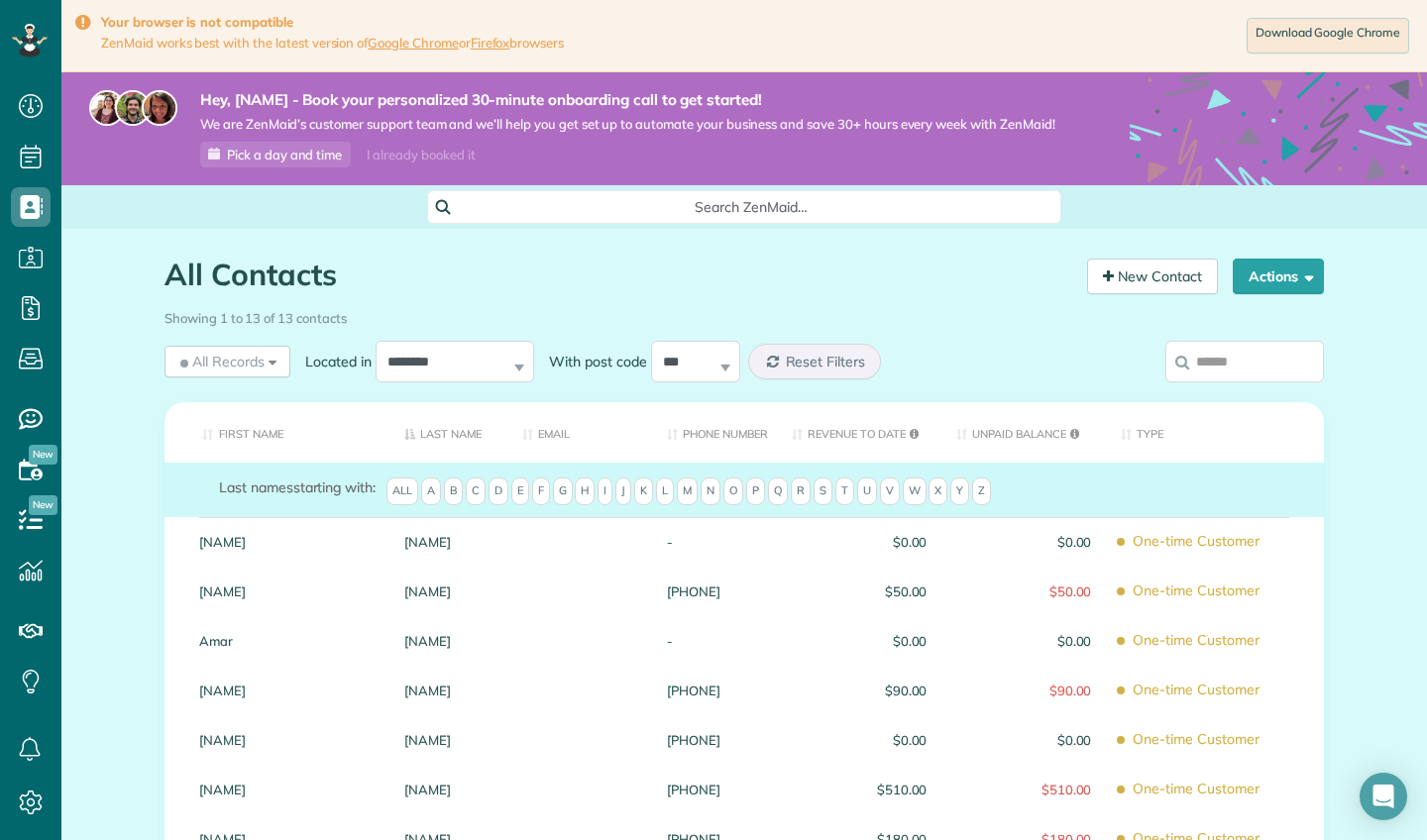 click on "All Contacts
Contacts in ZenMaid [2 min]
New Contact
Actions
New Contact
Export Appointments (QDS Friendly)
Sync Contacts to MailChimp..
Export data.." at bounding box center (744, 264) 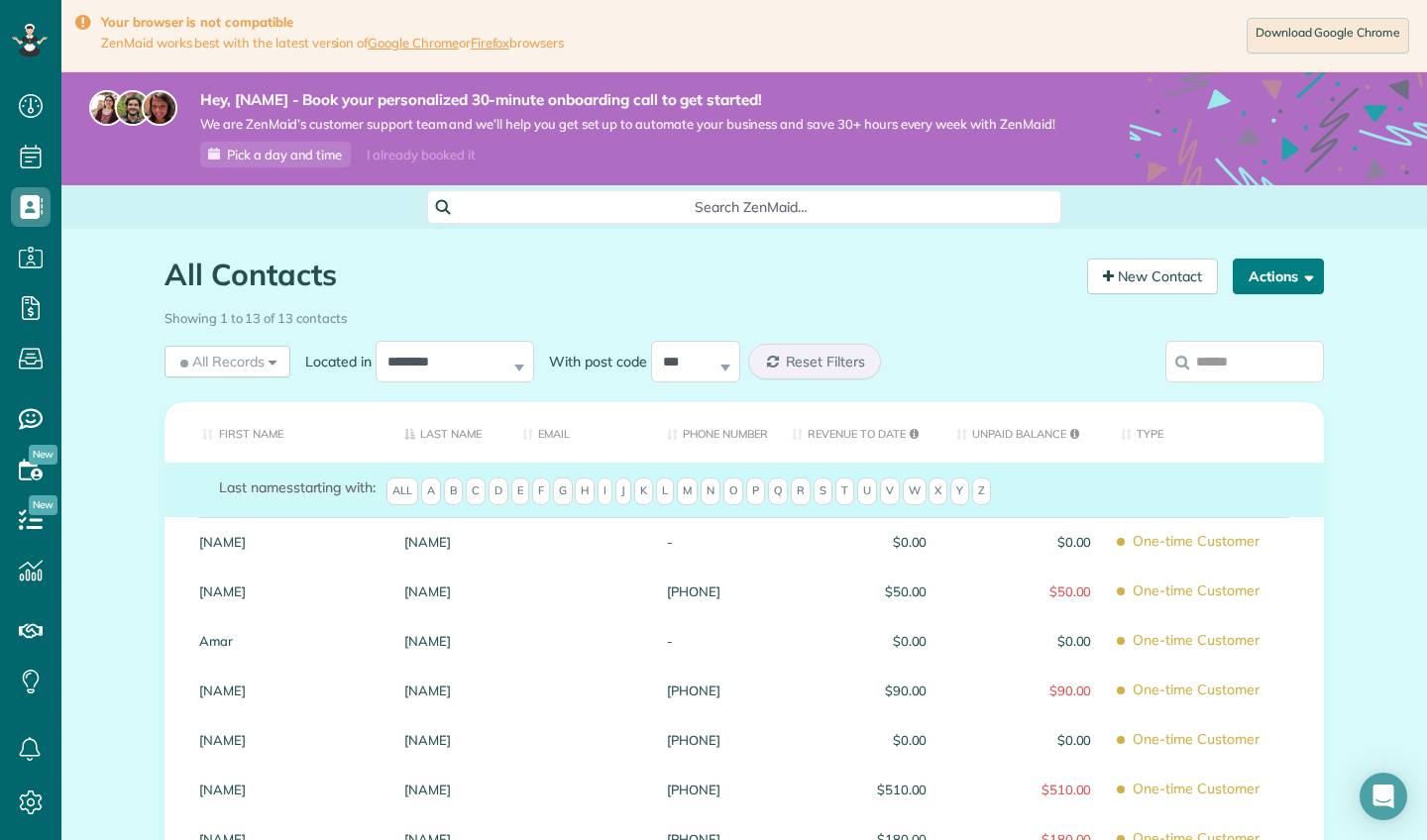 click on "Actions" at bounding box center (1278, 276) 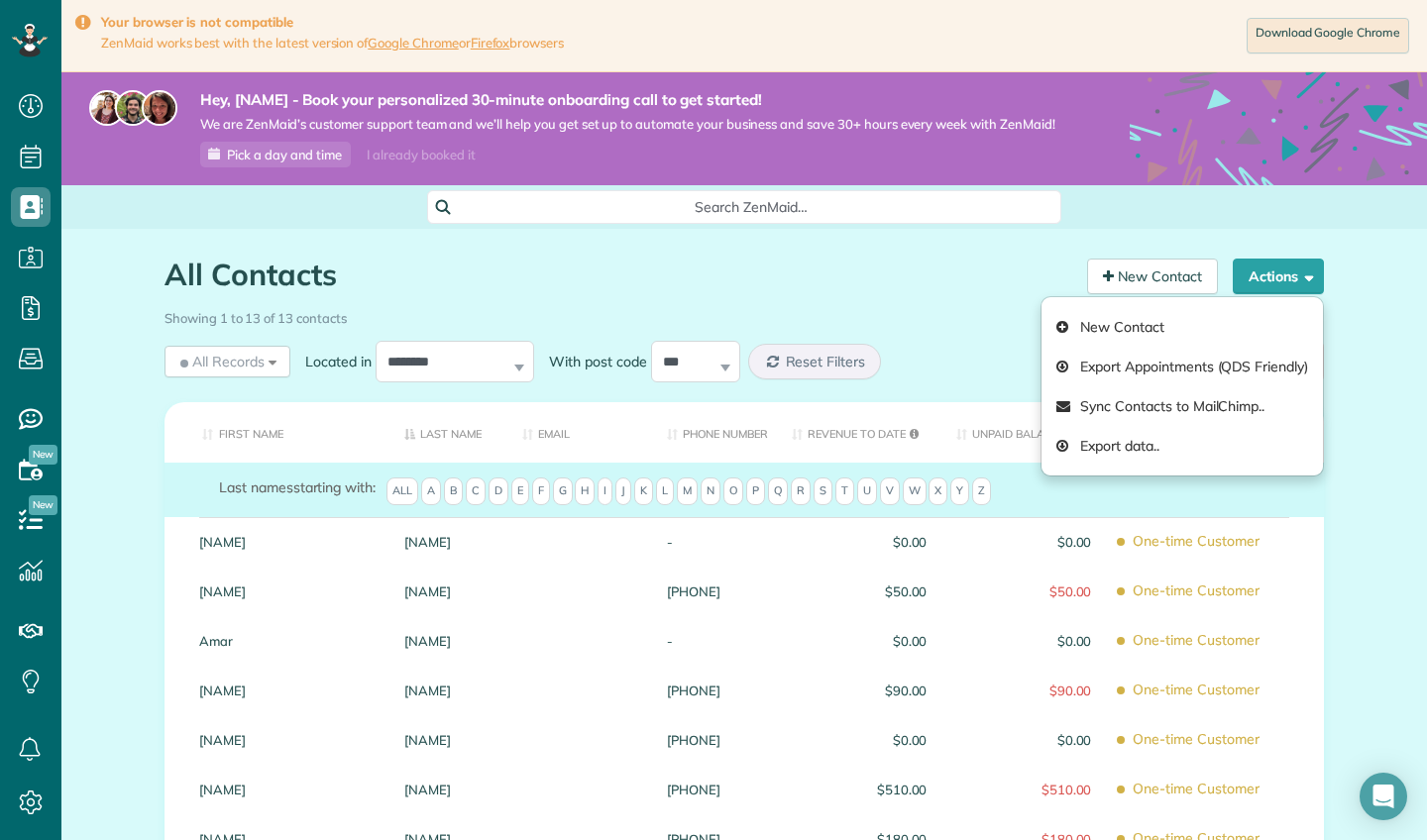 click on "All Contacts" at bounding box center (618, 274) 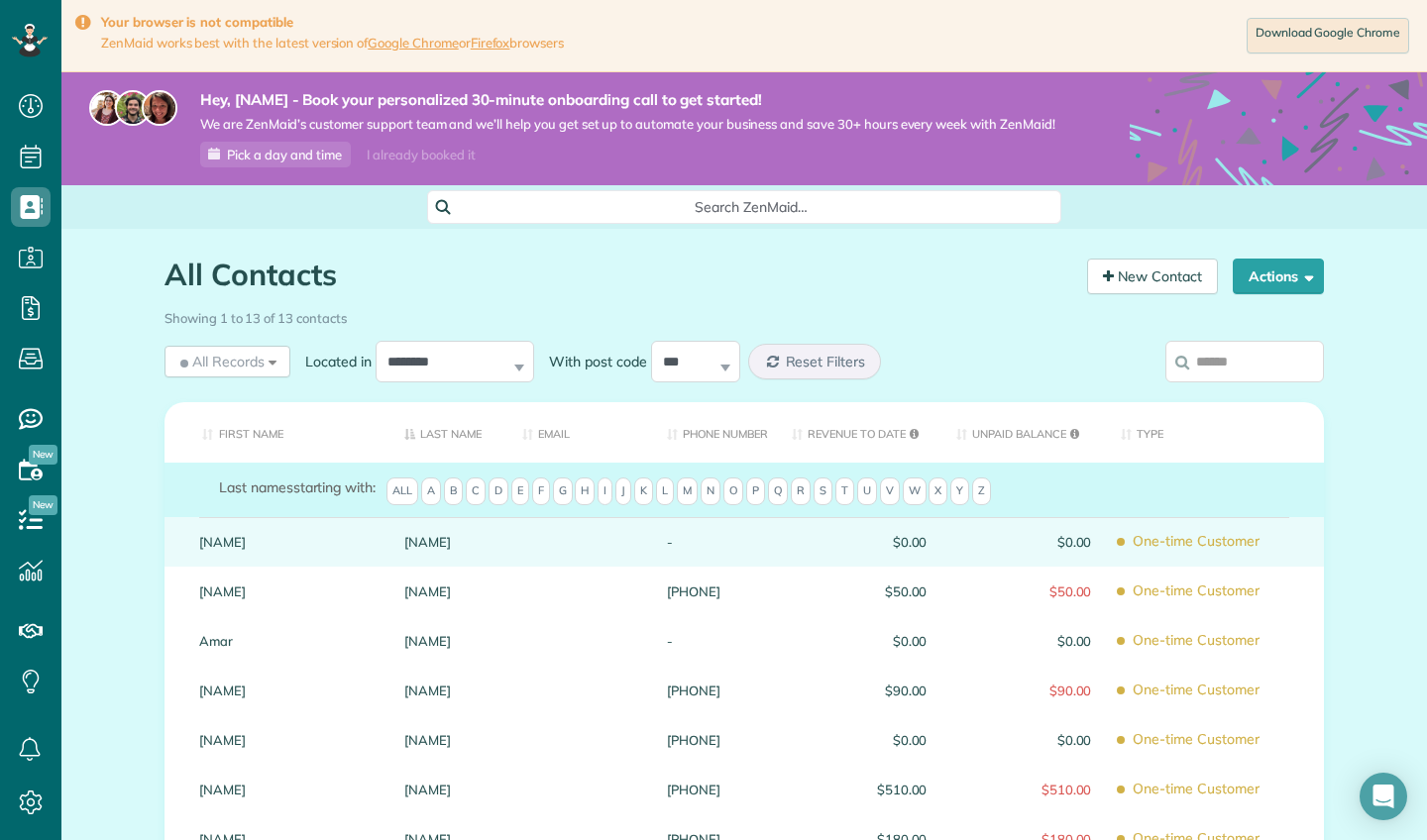 click on "$0.00" at bounding box center (1024, 542) 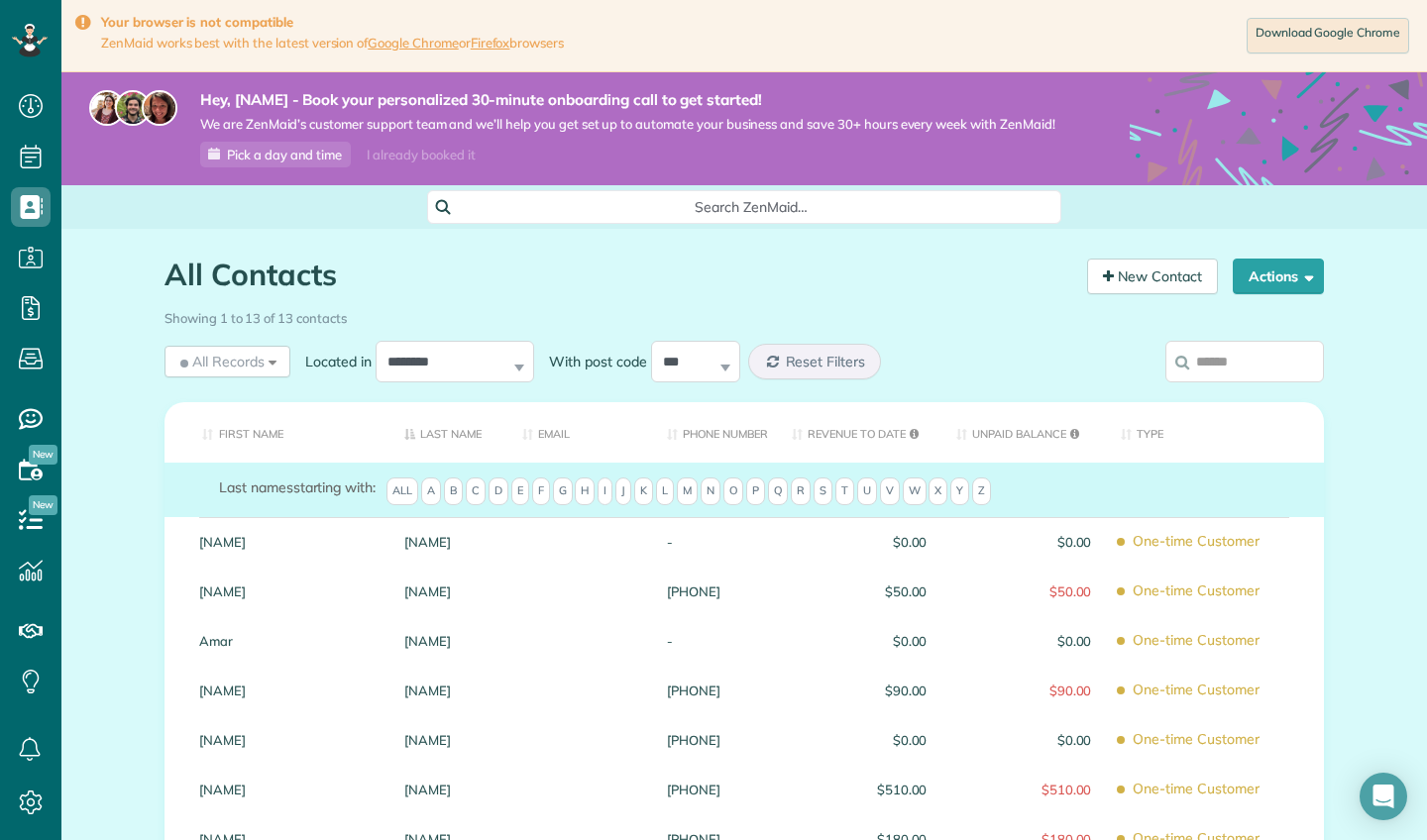 click on "$0.00" at bounding box center (1024, 542) 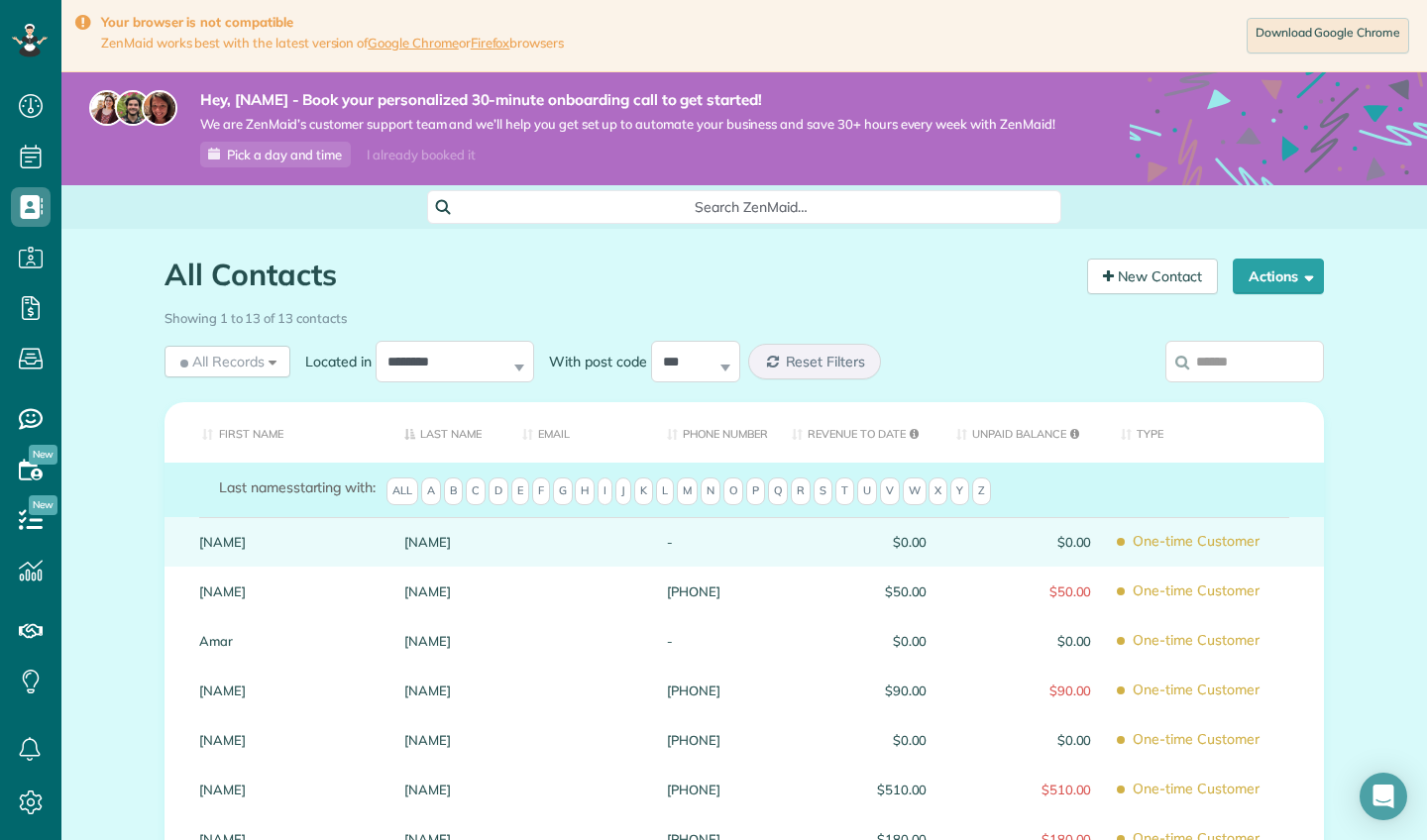 click on "$0.00" at bounding box center [1024, 542] 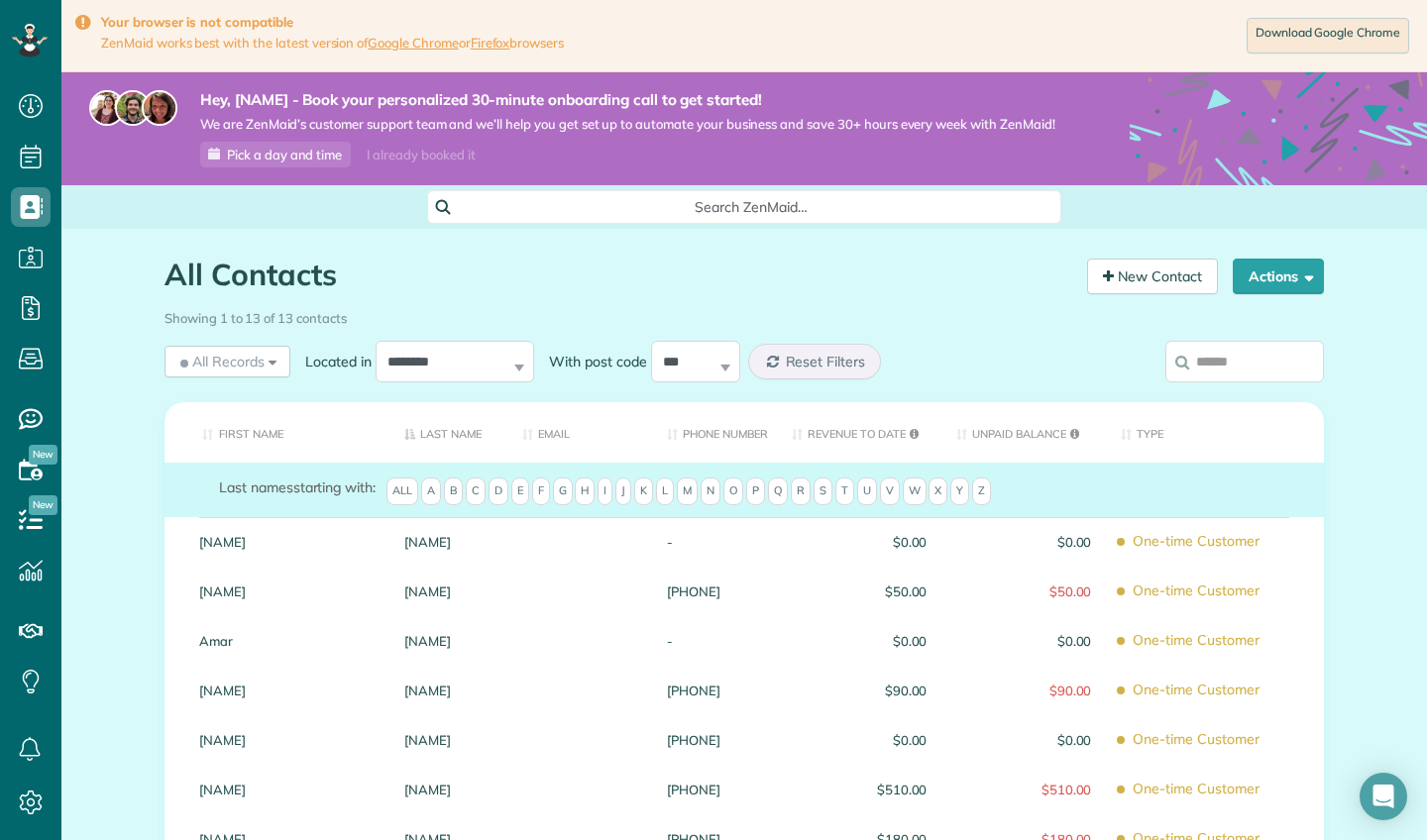 click on "Carolyn" at bounding box center [286, 542] 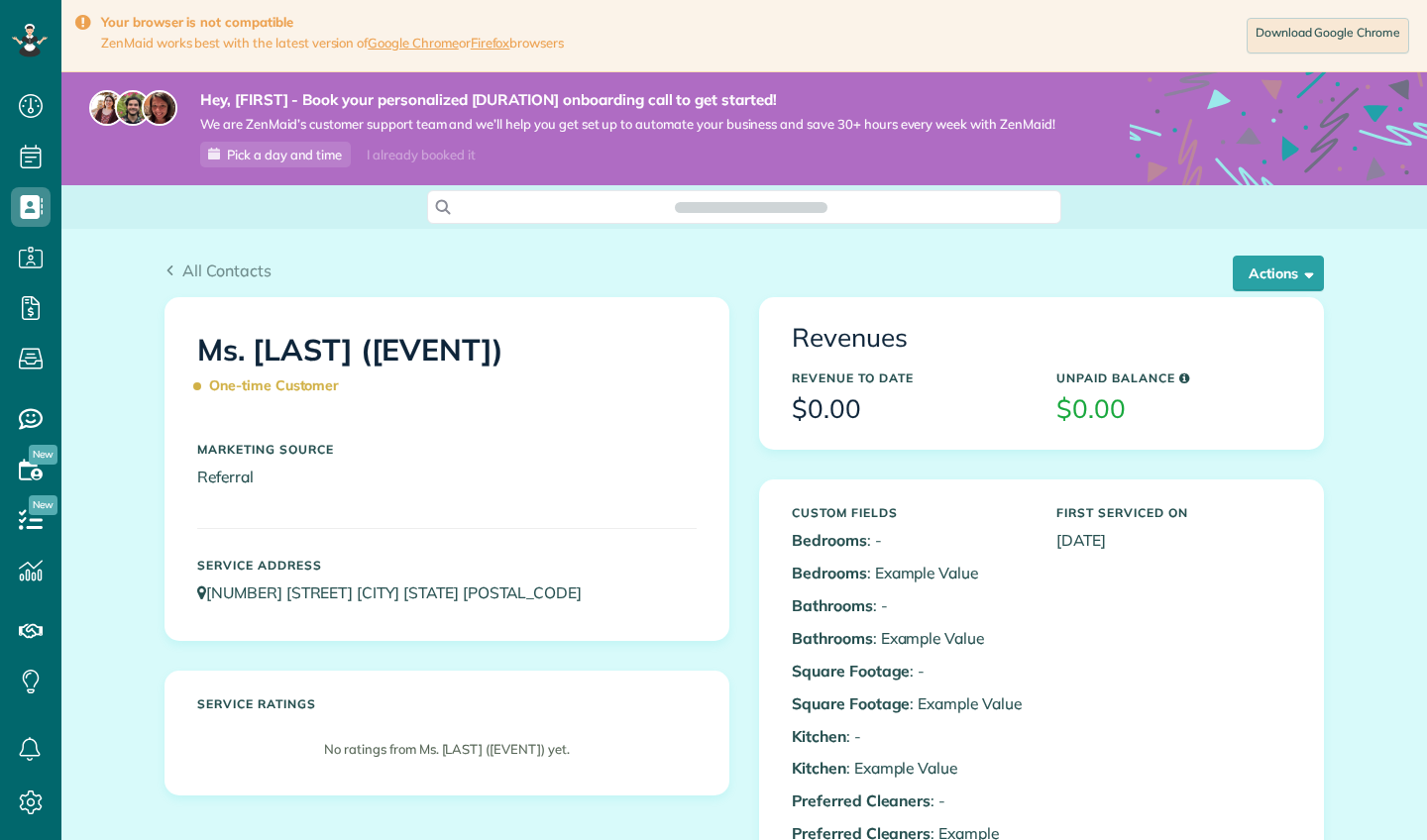 scroll, scrollTop: 0, scrollLeft: 0, axis: both 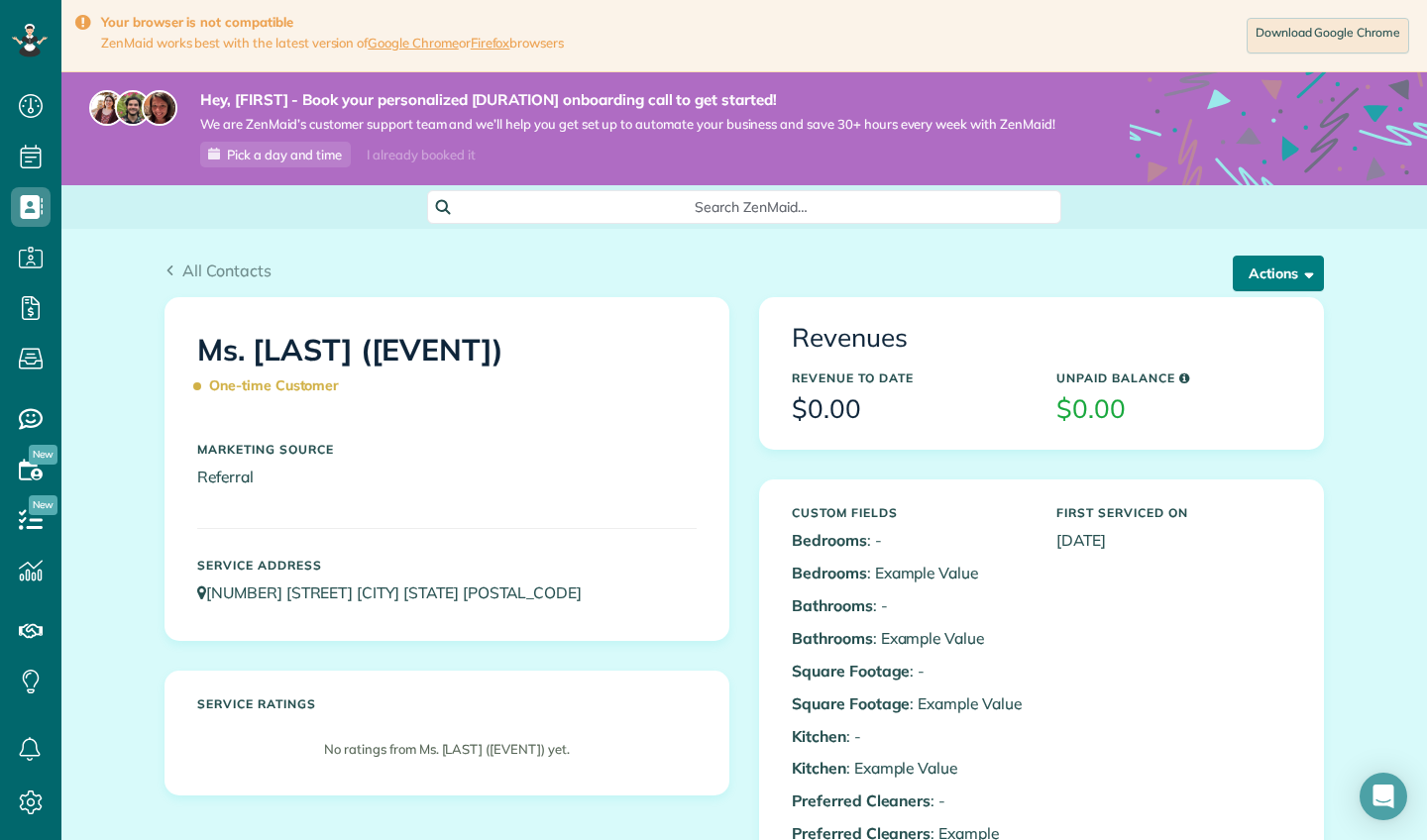click on "Actions" at bounding box center (1278, 273) 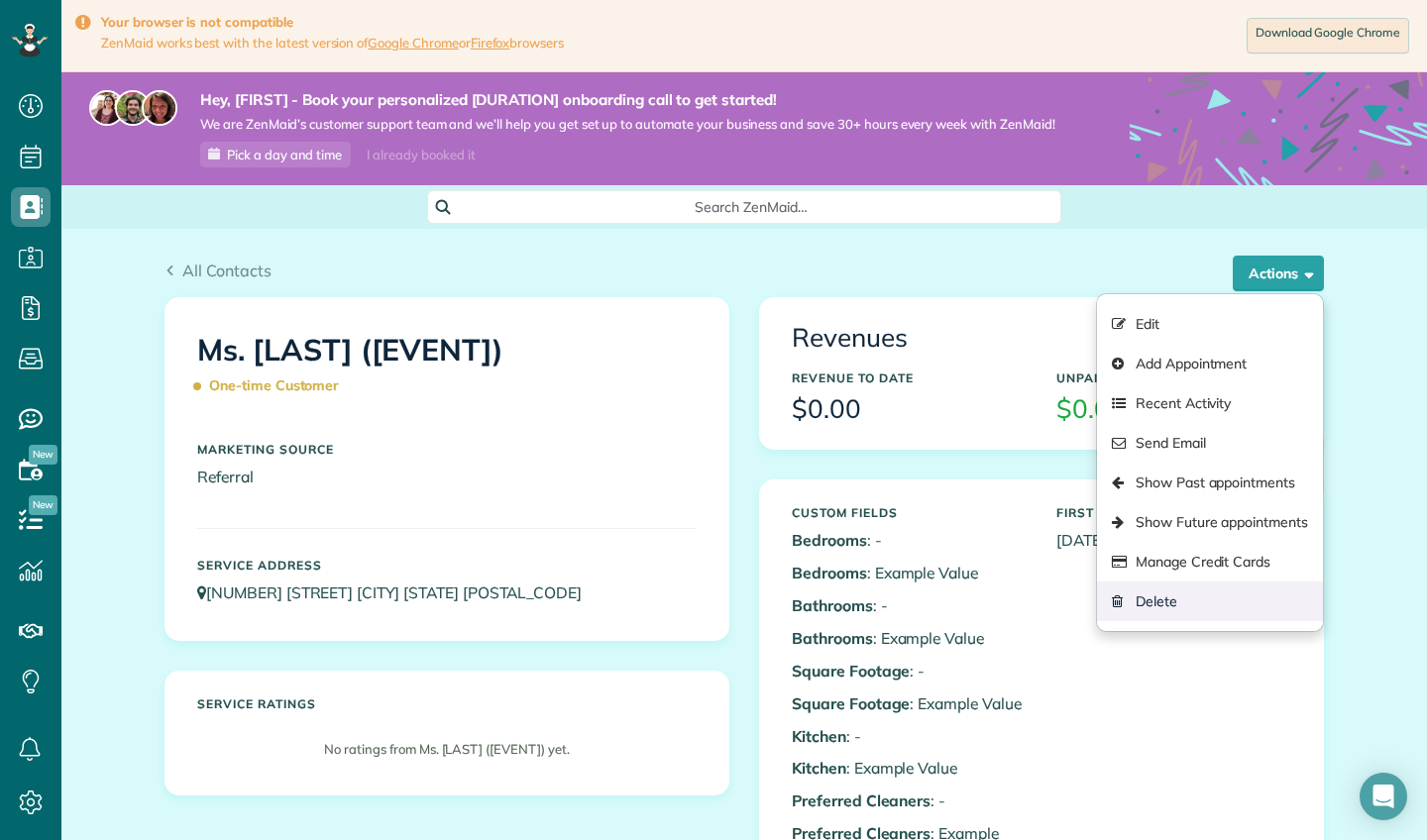 click on "Delete" at bounding box center [1210, 601] 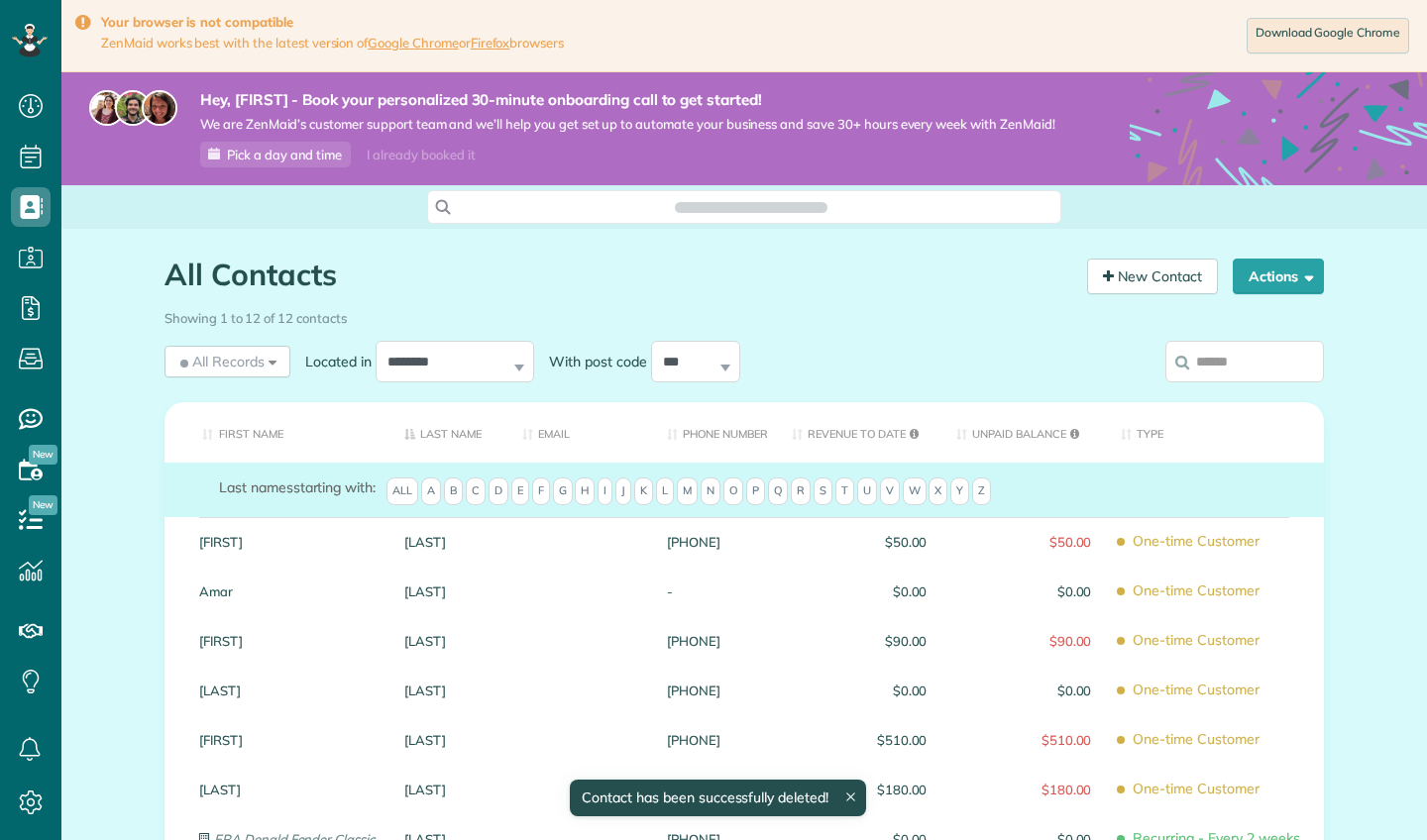scroll, scrollTop: 0, scrollLeft: 0, axis: both 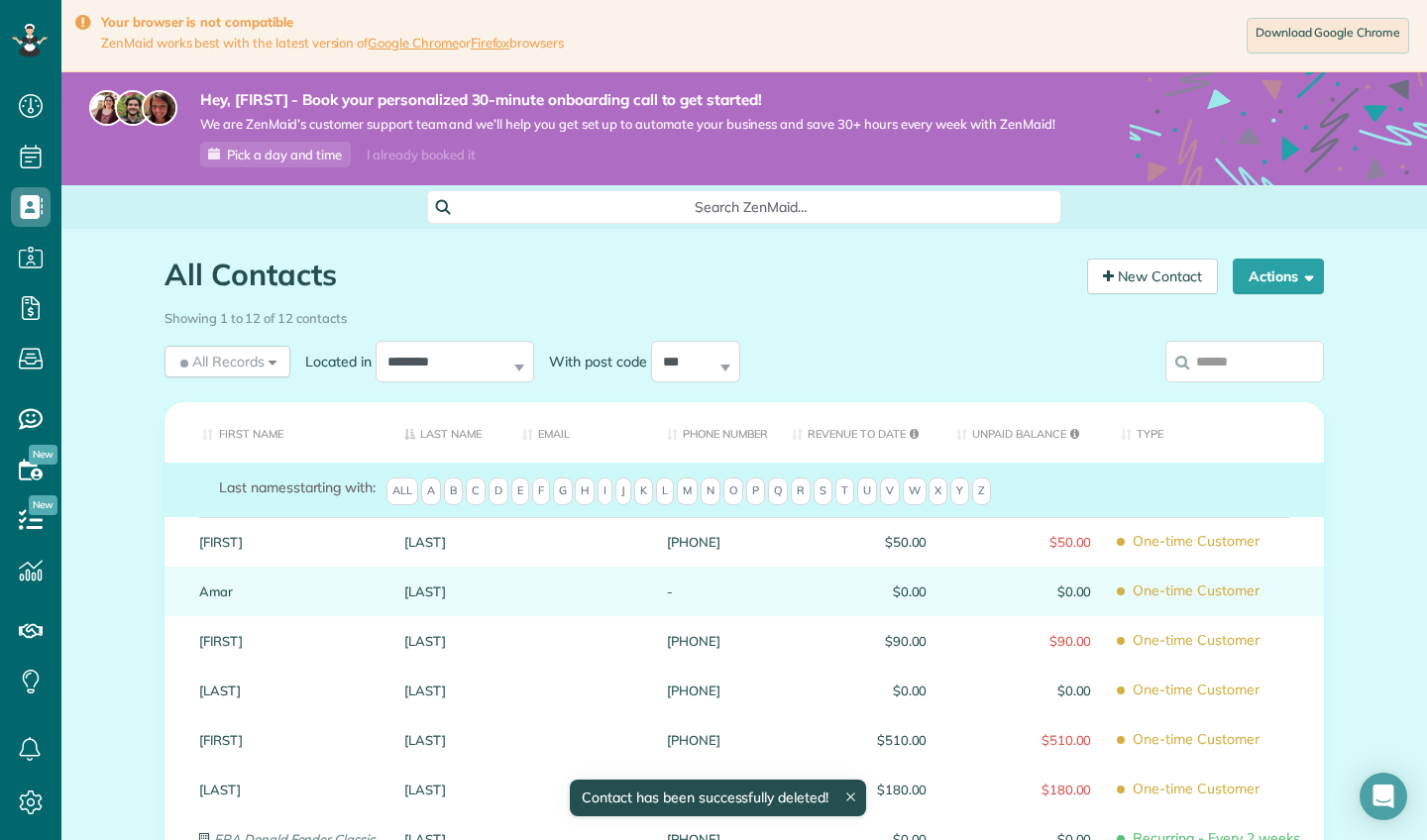 click on "[LAST]" at bounding box center (448, 591) 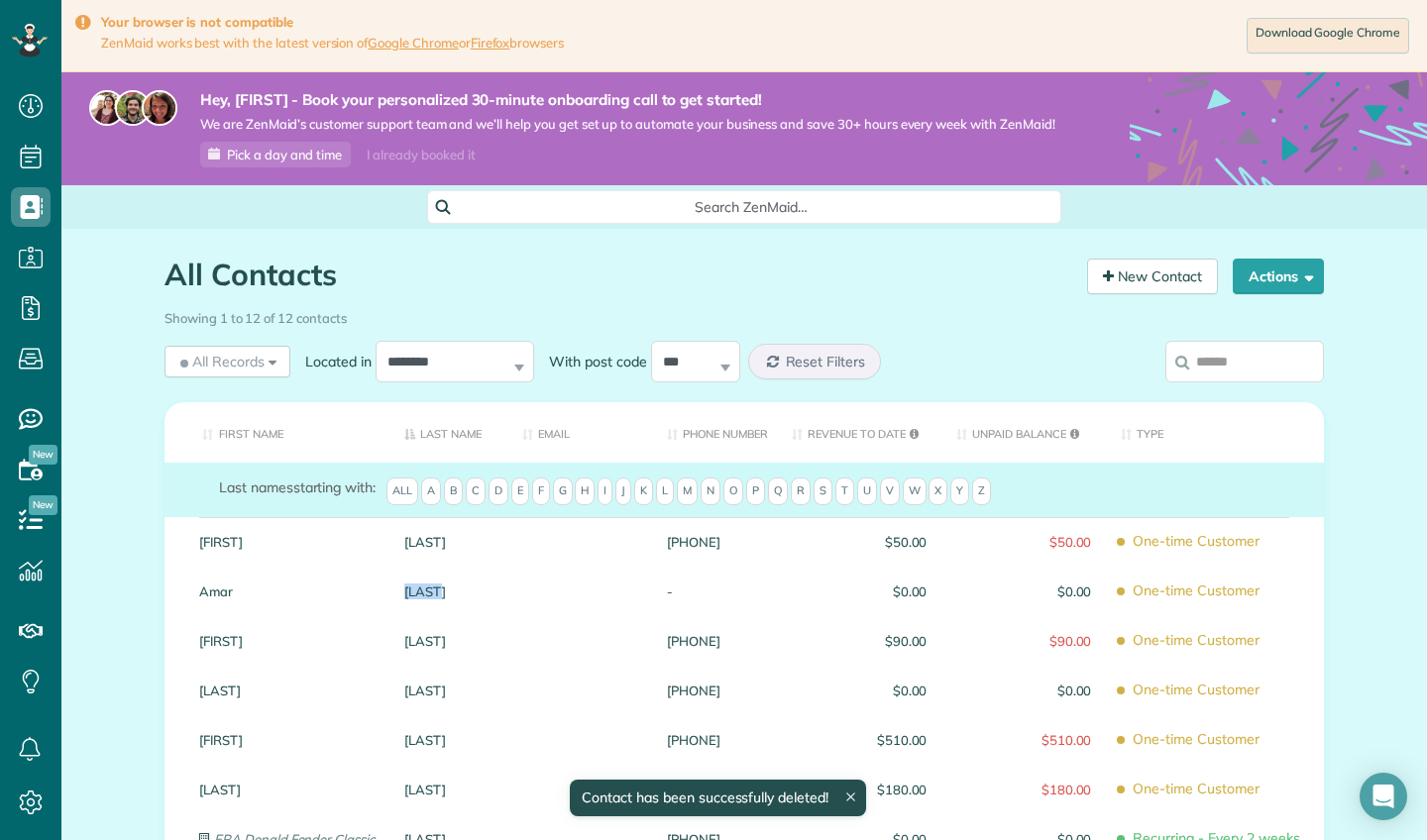 click on "[LAST]" at bounding box center (448, 591) 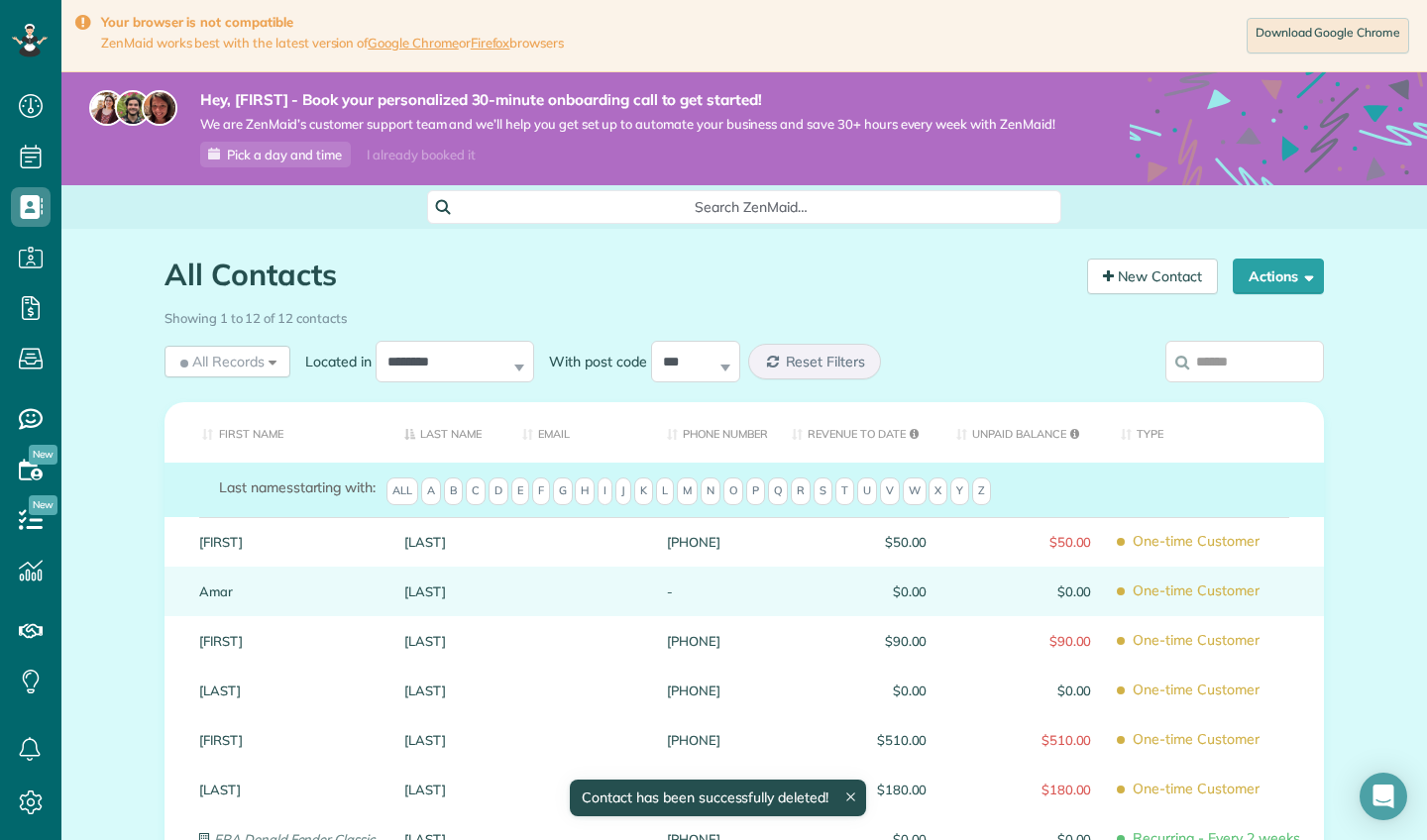 click at bounding box center (580, 591) 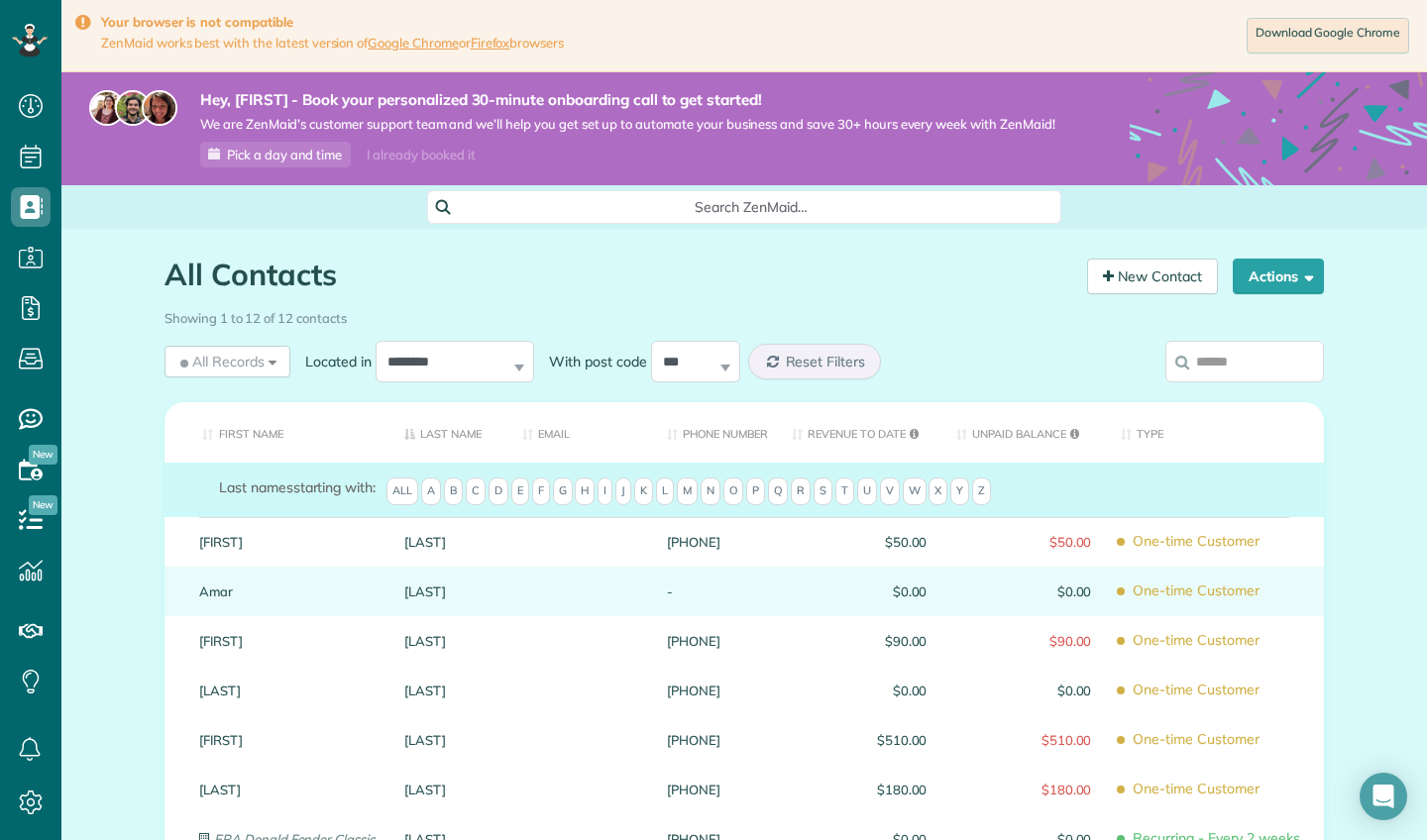 click on "[LAST]" at bounding box center [448, 591] 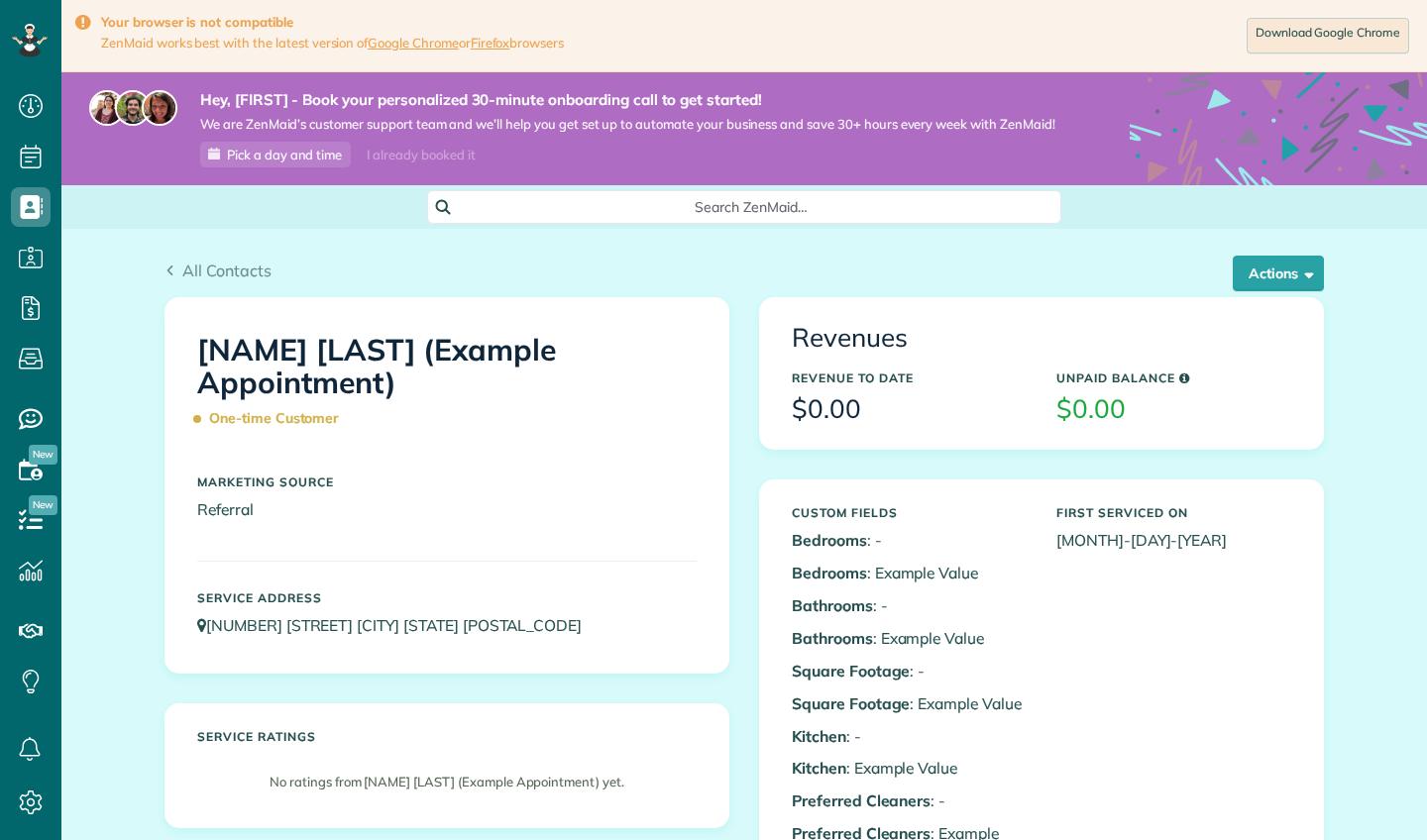 scroll, scrollTop: 0, scrollLeft: 0, axis: both 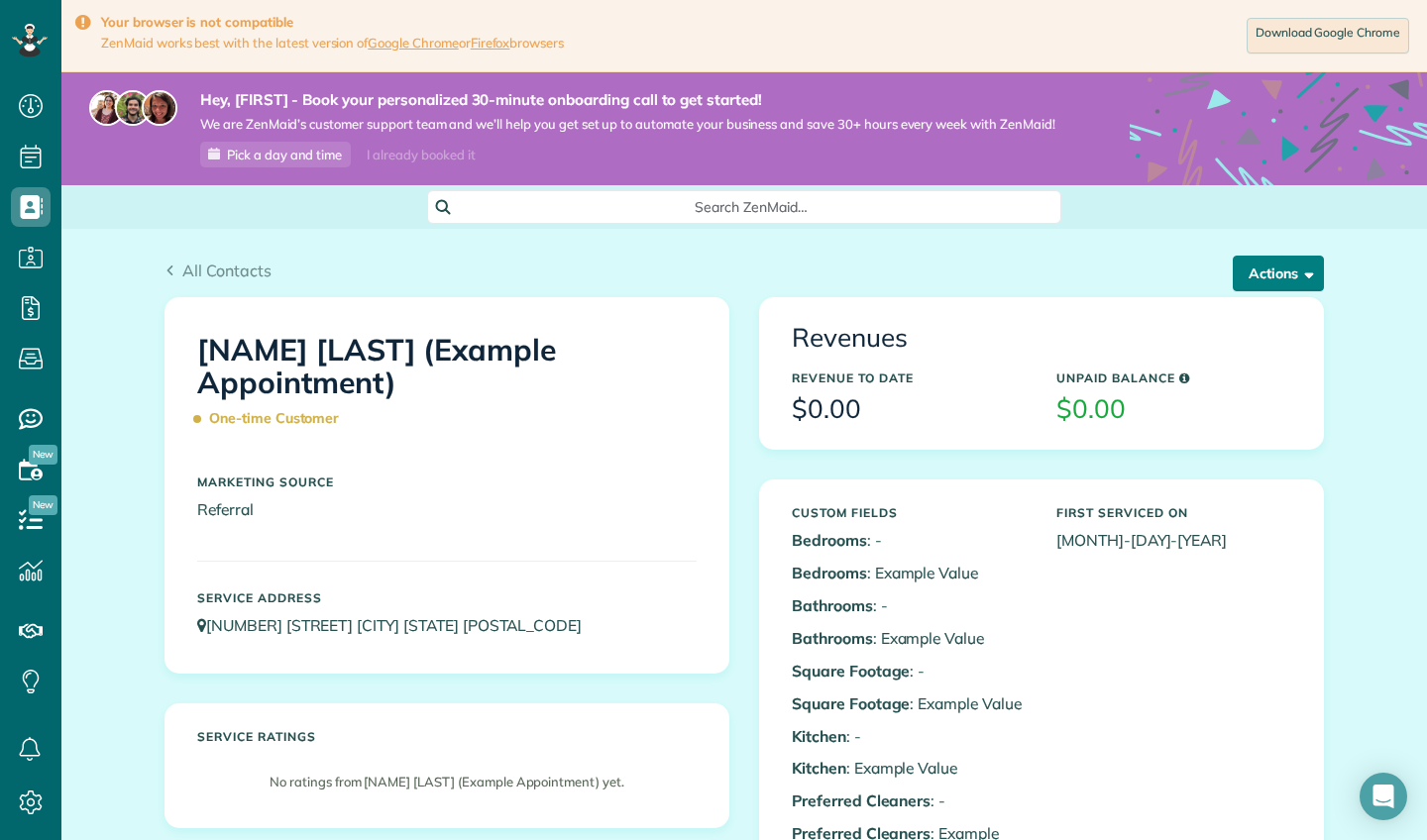 click on "Actions" at bounding box center (1278, 273) 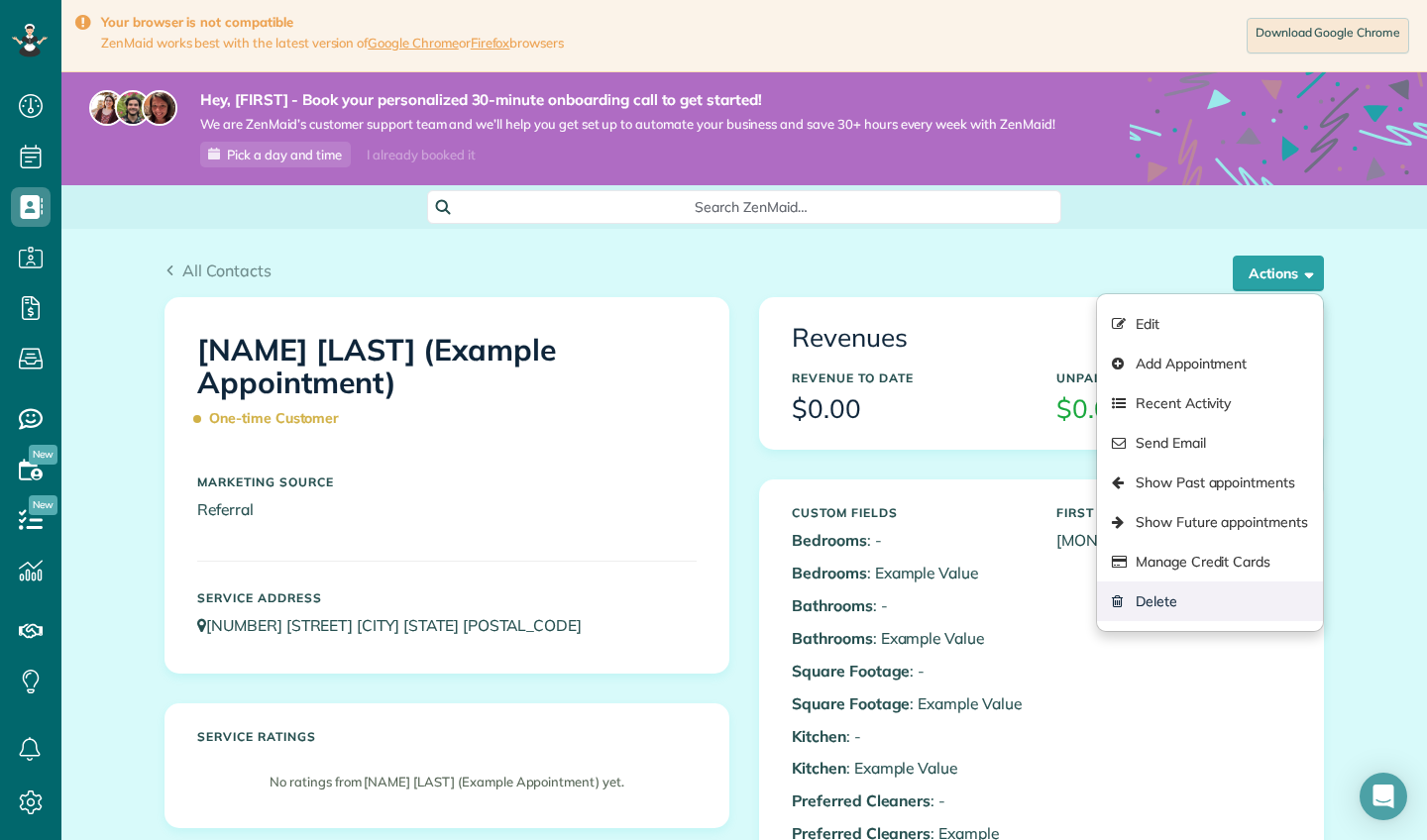 click on "Delete" at bounding box center [1210, 601] 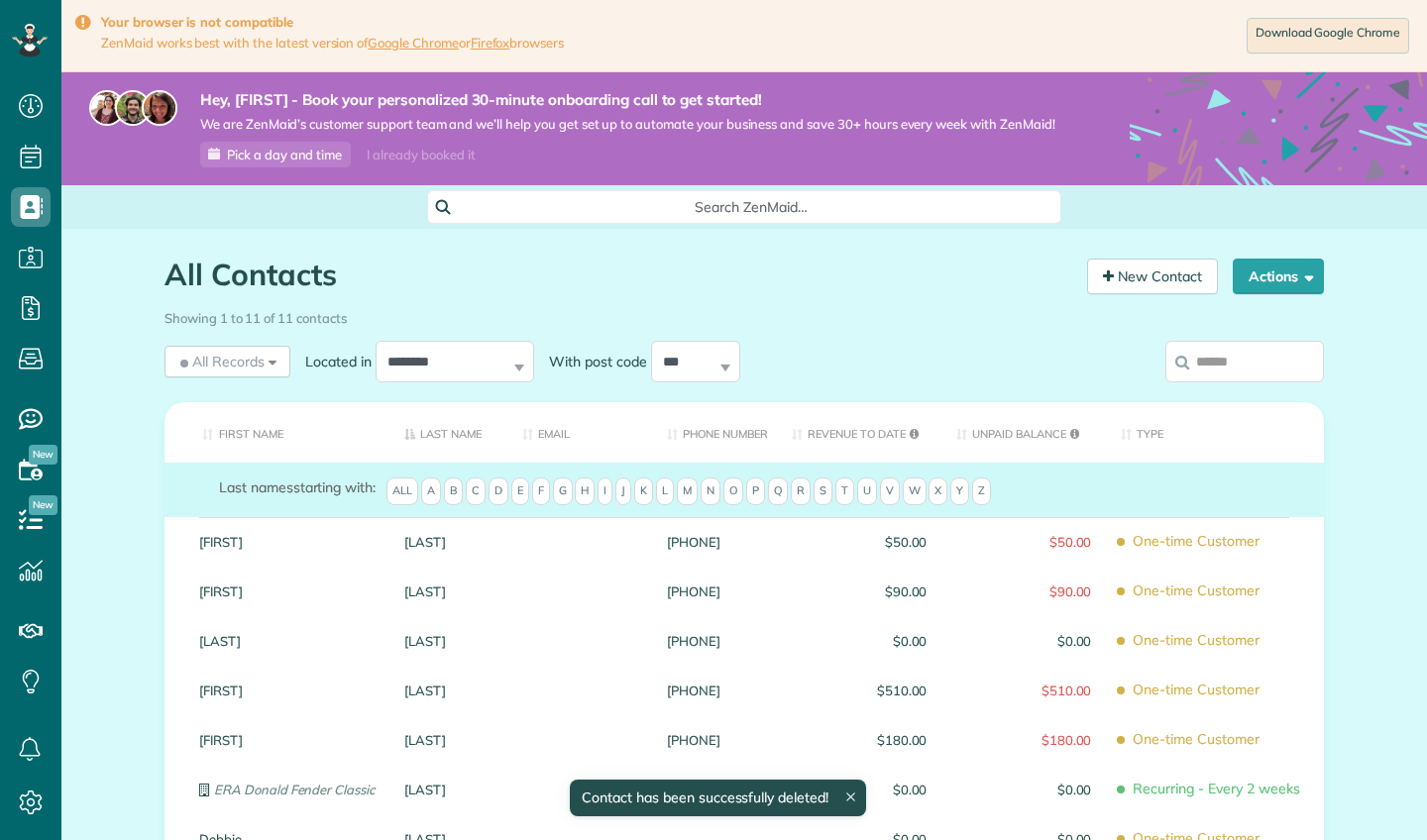 scroll, scrollTop: 0, scrollLeft: 0, axis: both 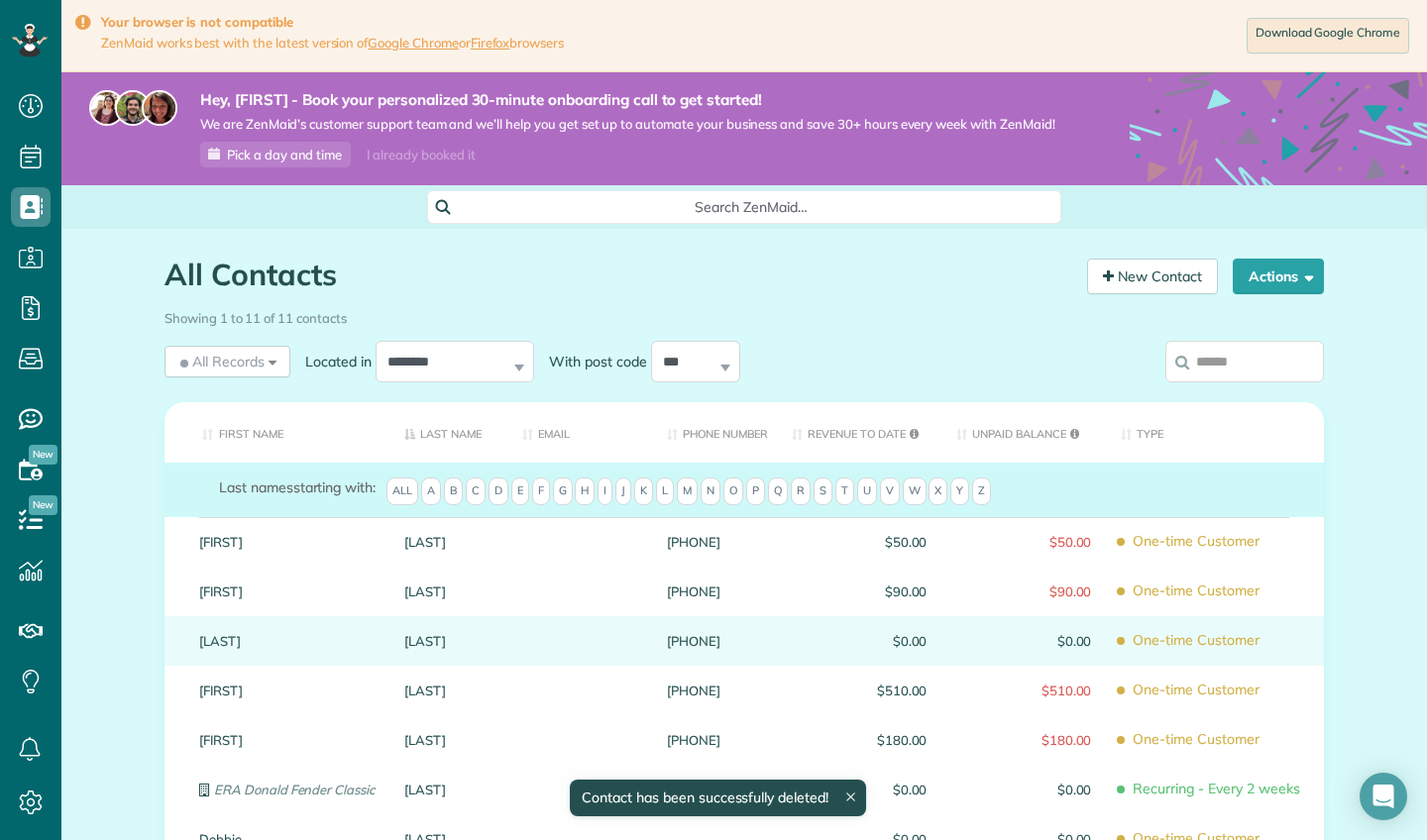 click on "[LAST]" at bounding box center (448, 641) 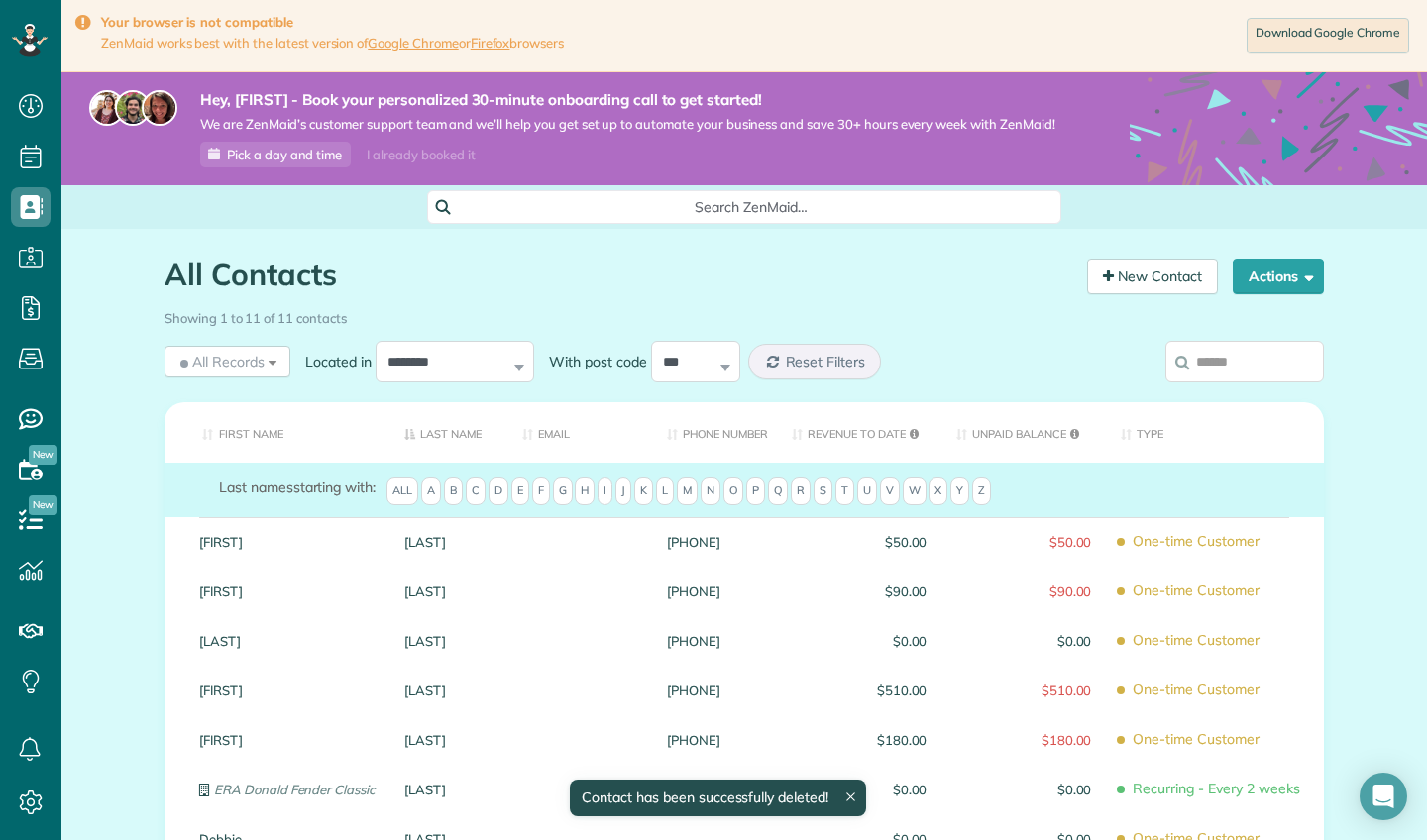 click on "[LAST]" at bounding box center (448, 641) 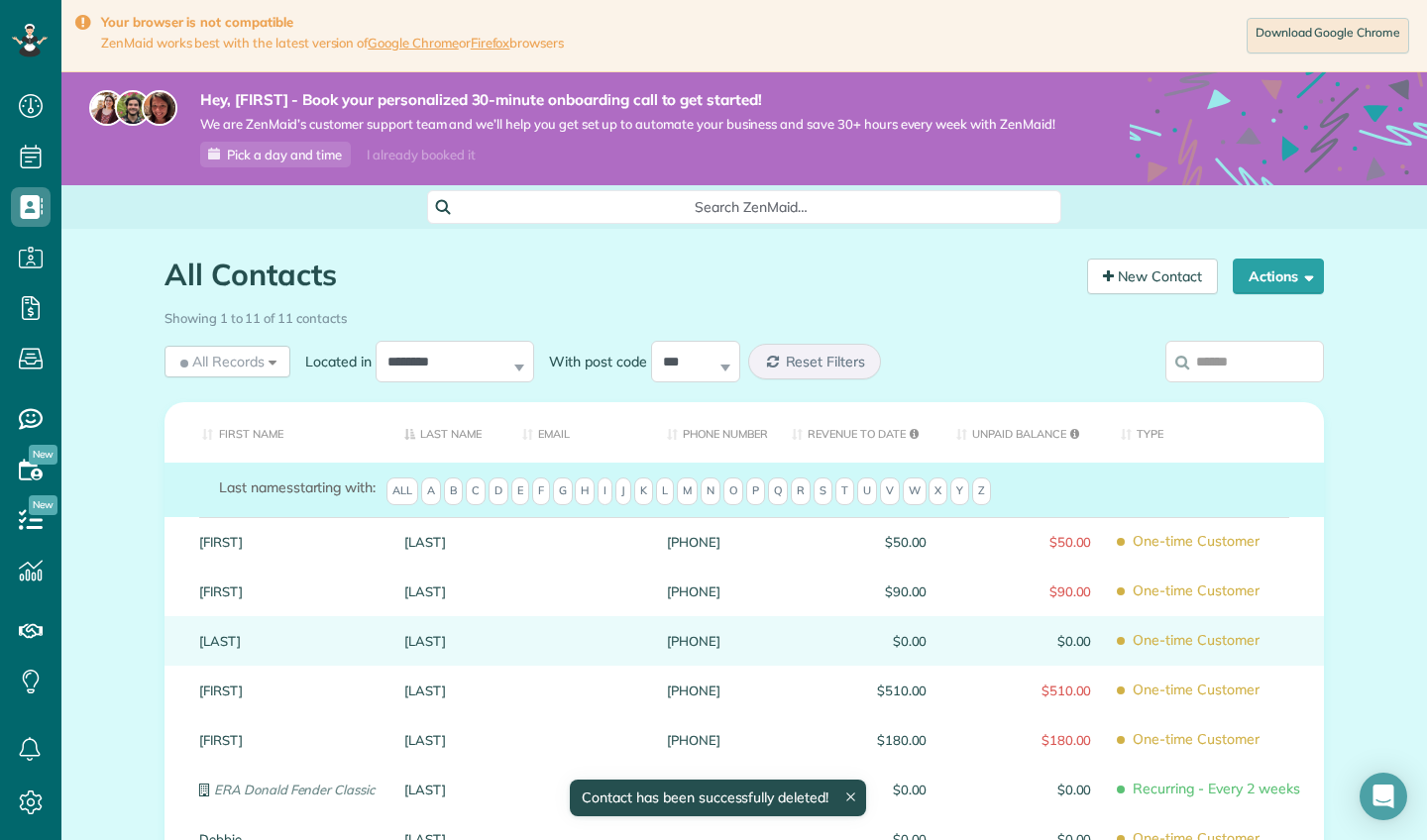 click on "Marshall" at bounding box center (448, 641) 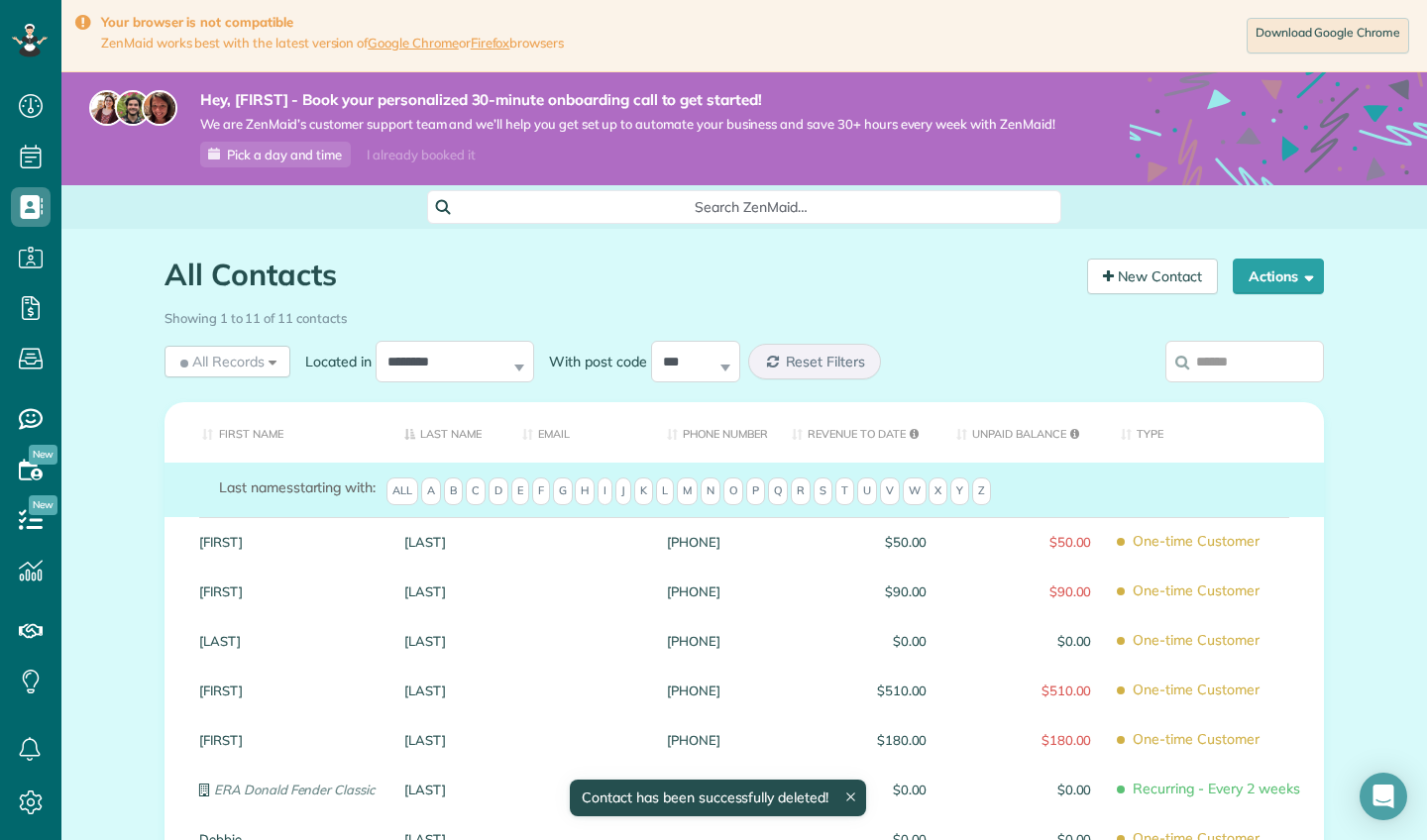 click on "Marshall" at bounding box center (448, 641) 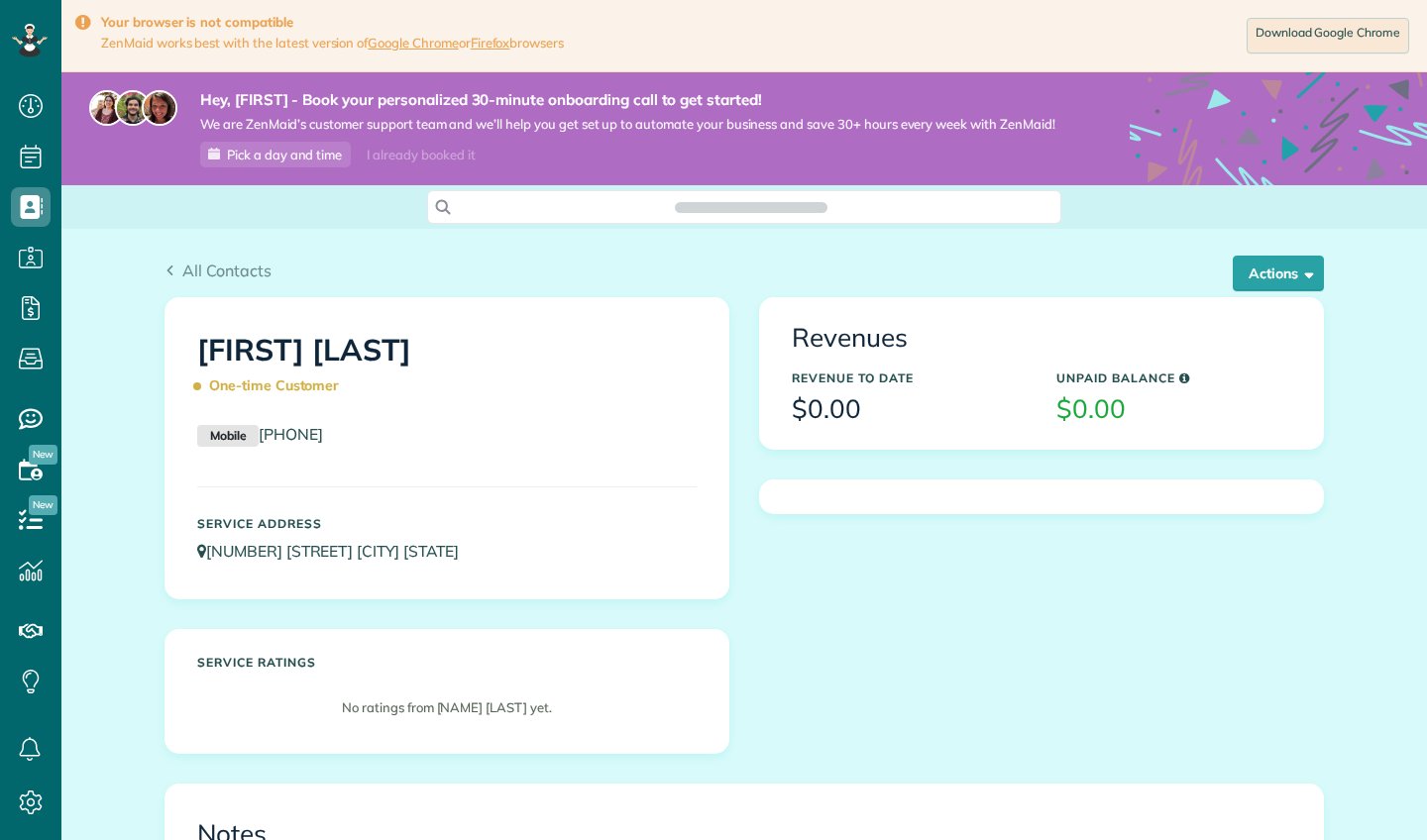 scroll, scrollTop: 0, scrollLeft: 0, axis: both 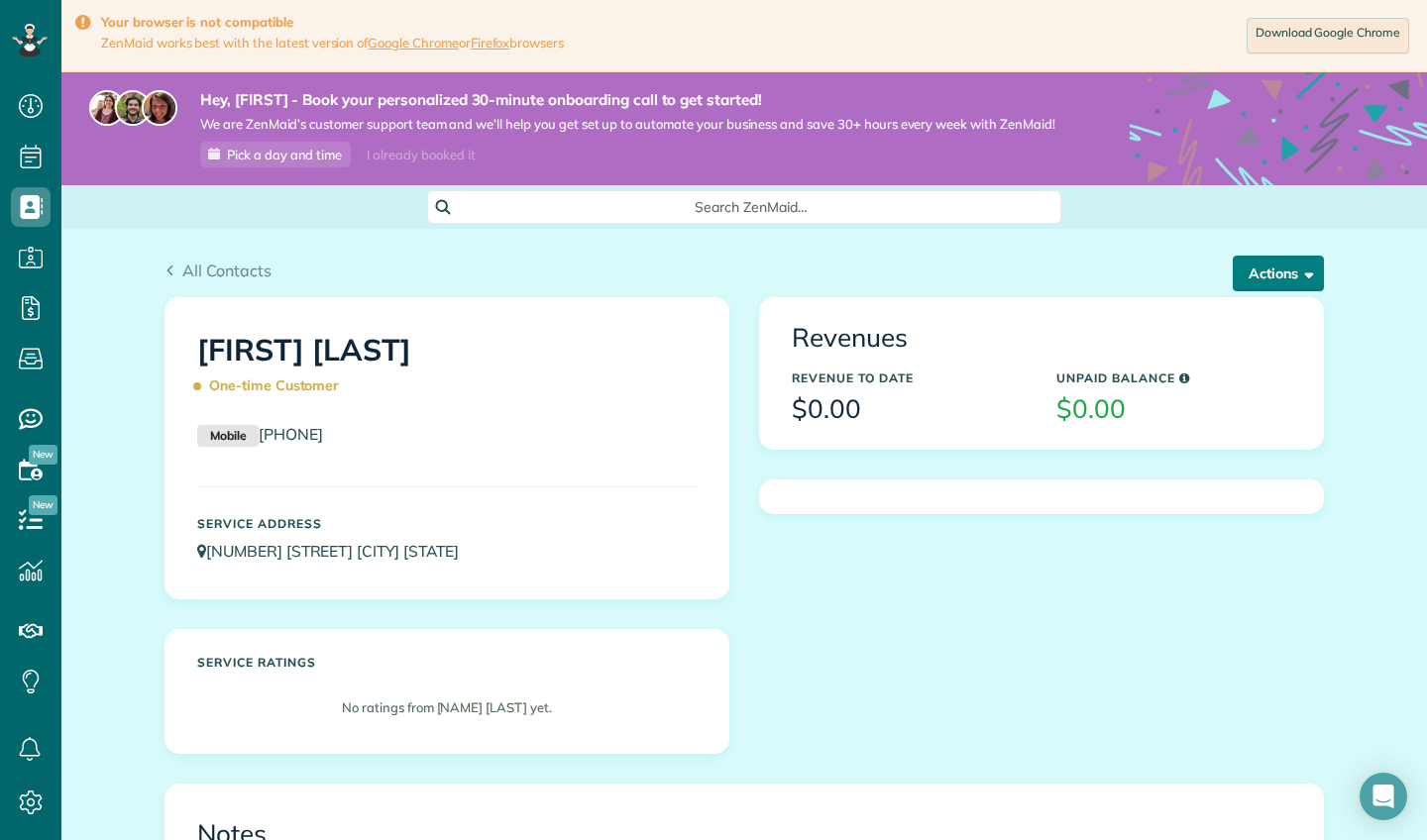 click on "Actions" at bounding box center (1278, 273) 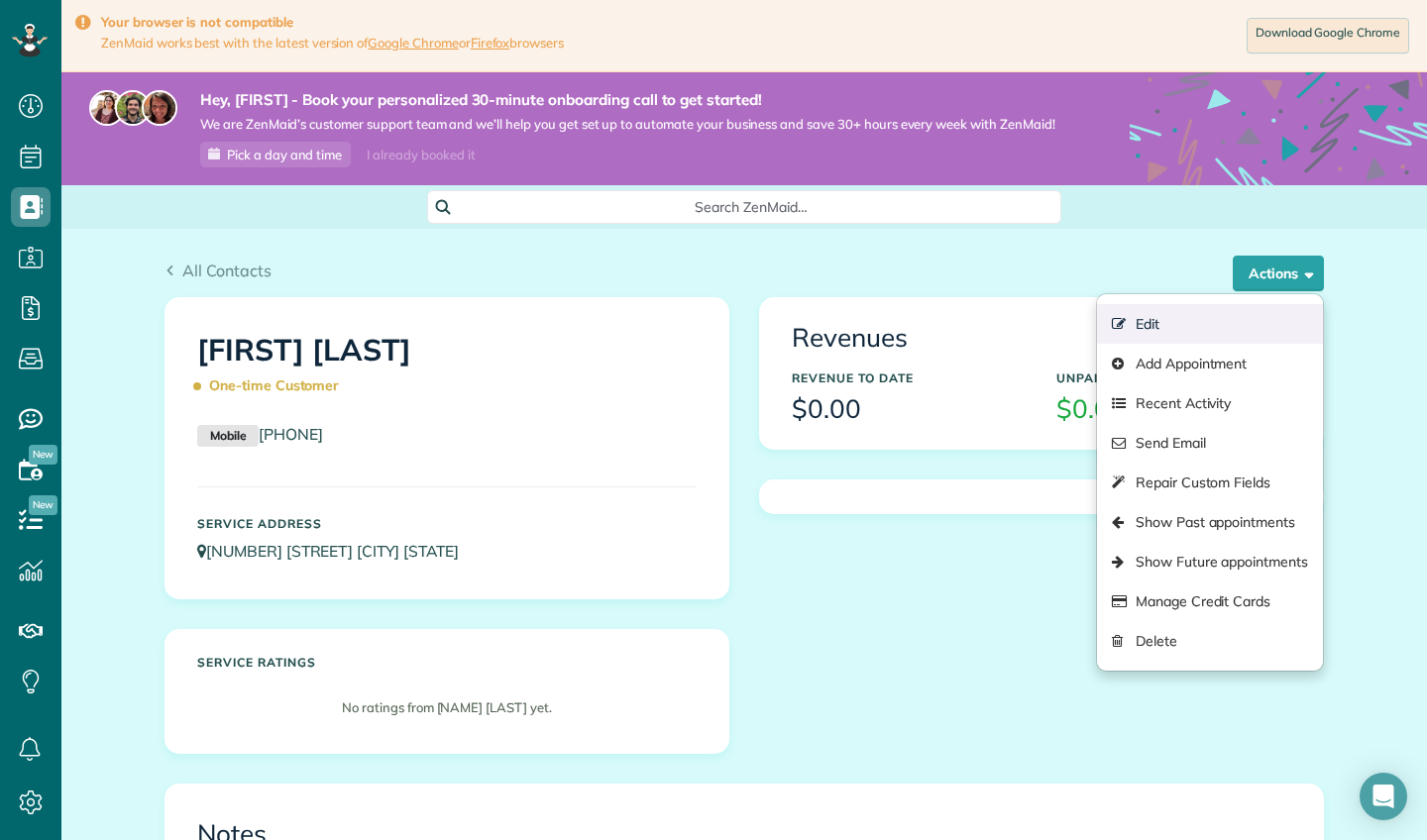 click on "Edit" at bounding box center [1210, 324] 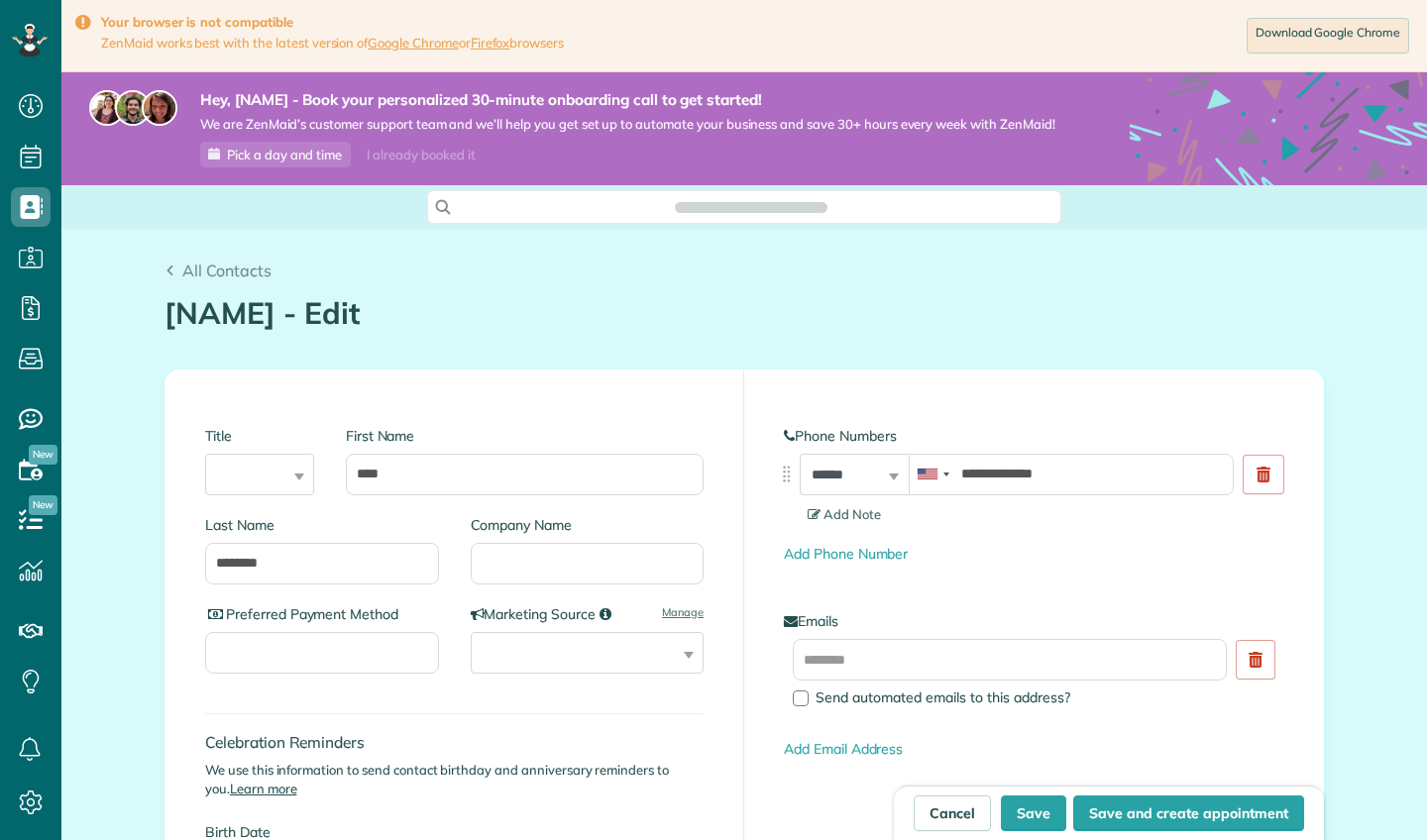 scroll, scrollTop: 0, scrollLeft: 0, axis: both 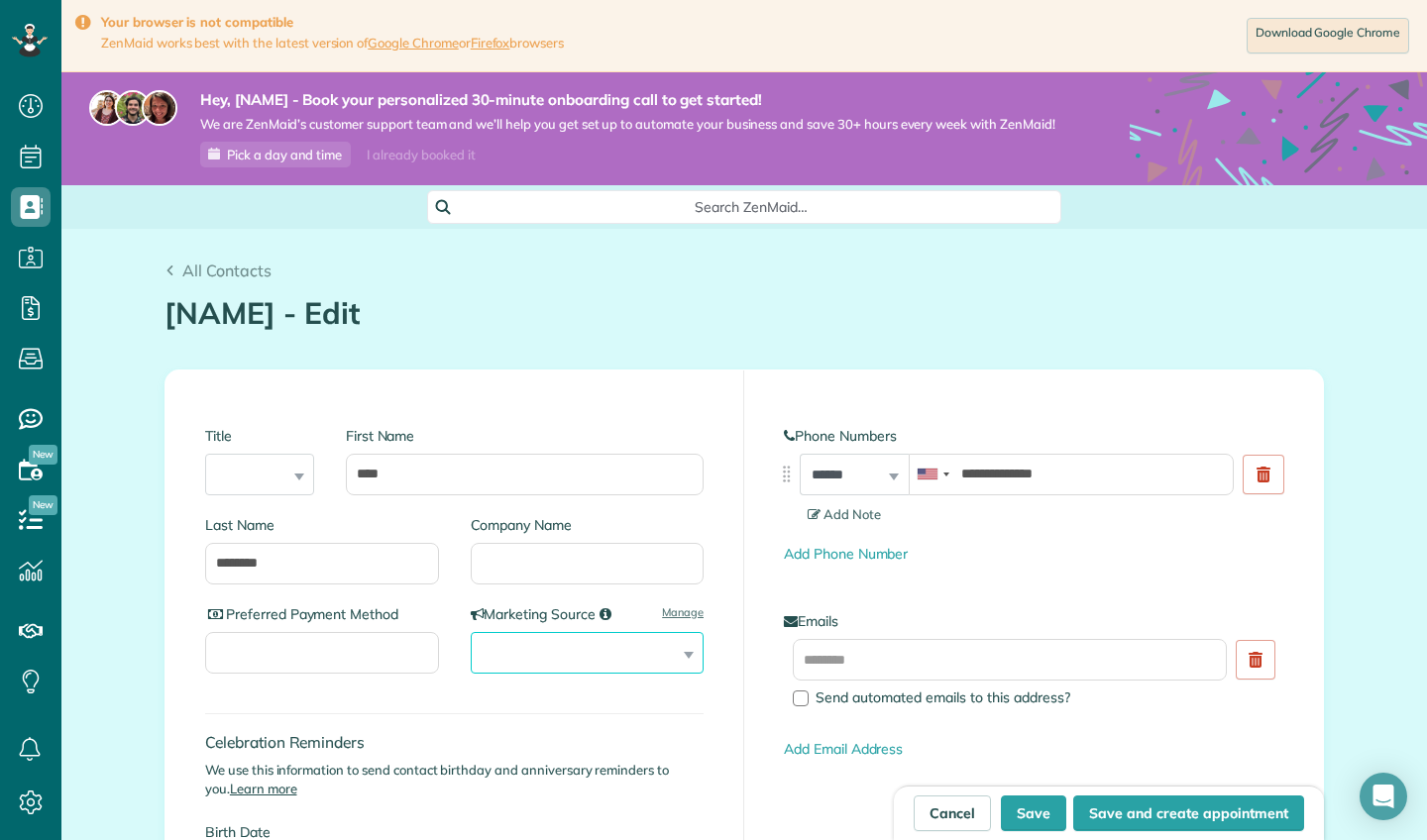 select on "**********" 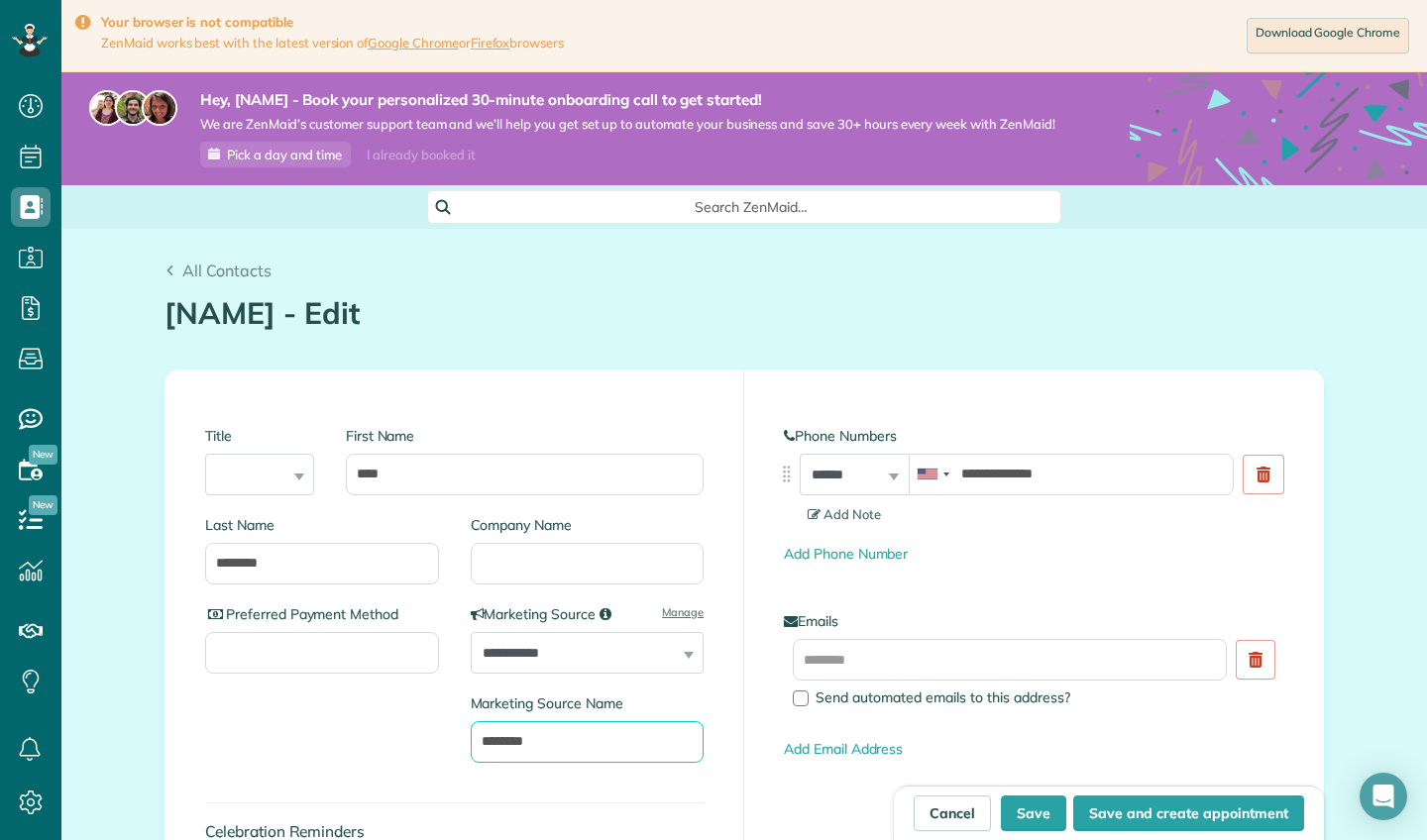 type on "********" 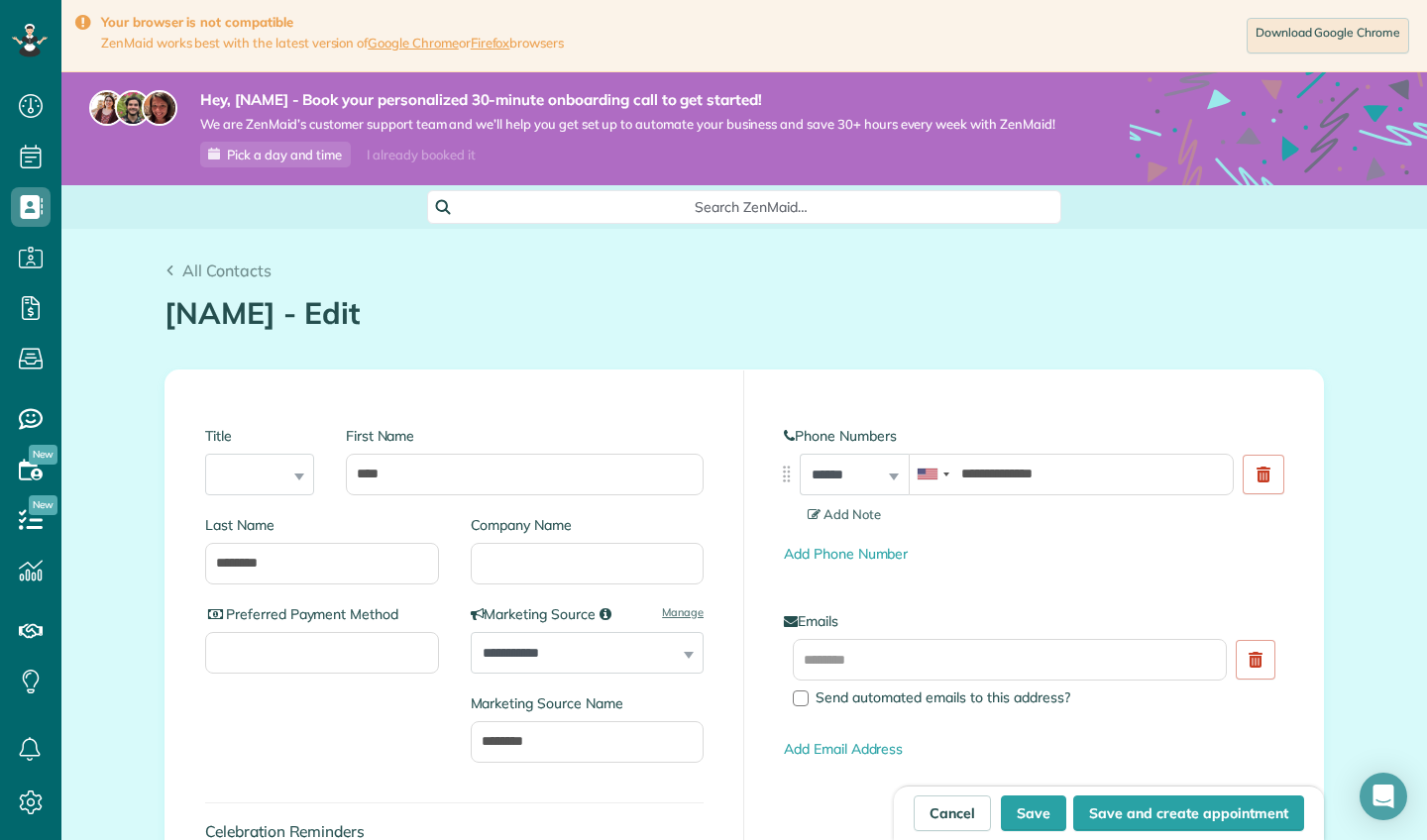 click on "**********" at bounding box center [1034, 584] 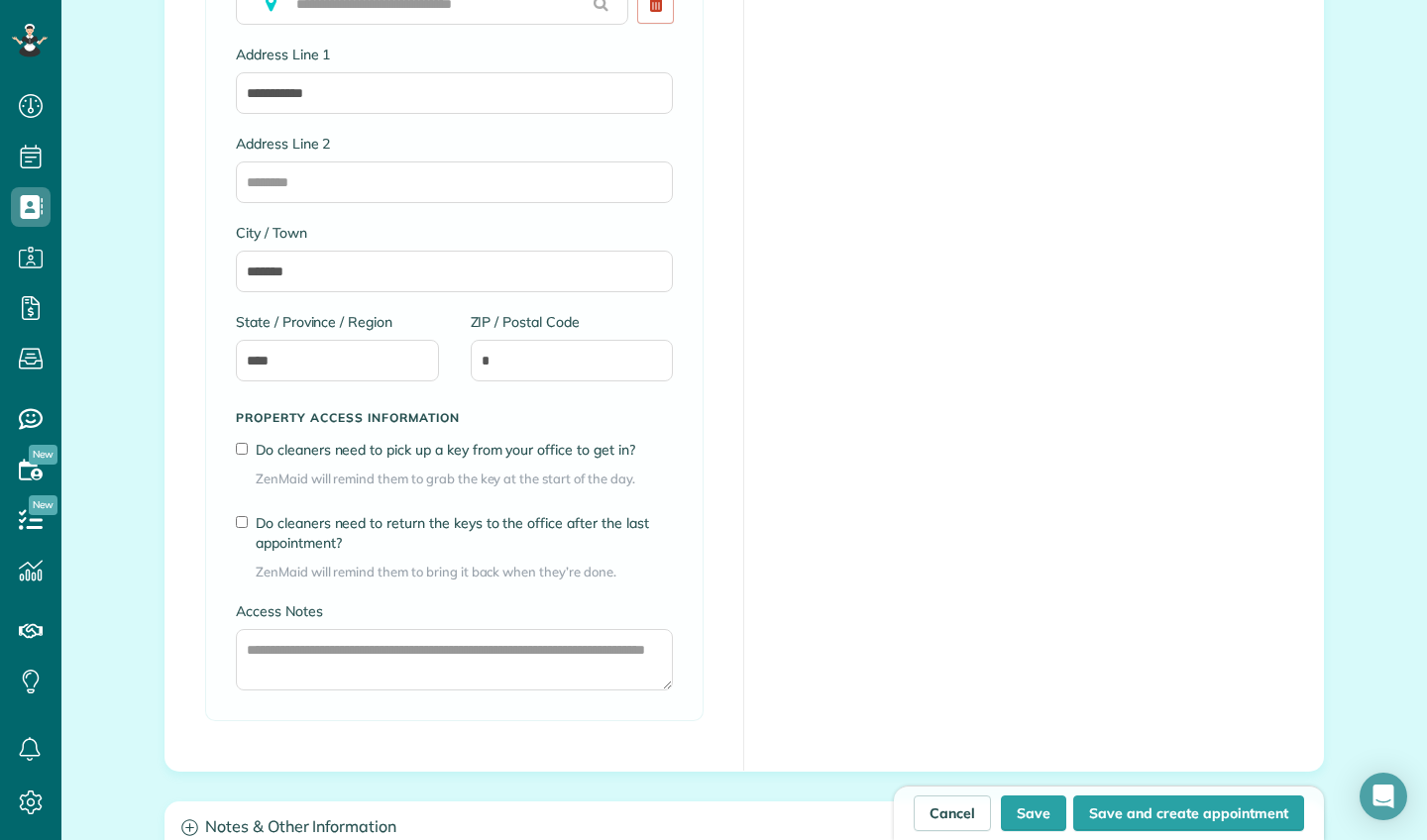 scroll, scrollTop: 1382, scrollLeft: 0, axis: vertical 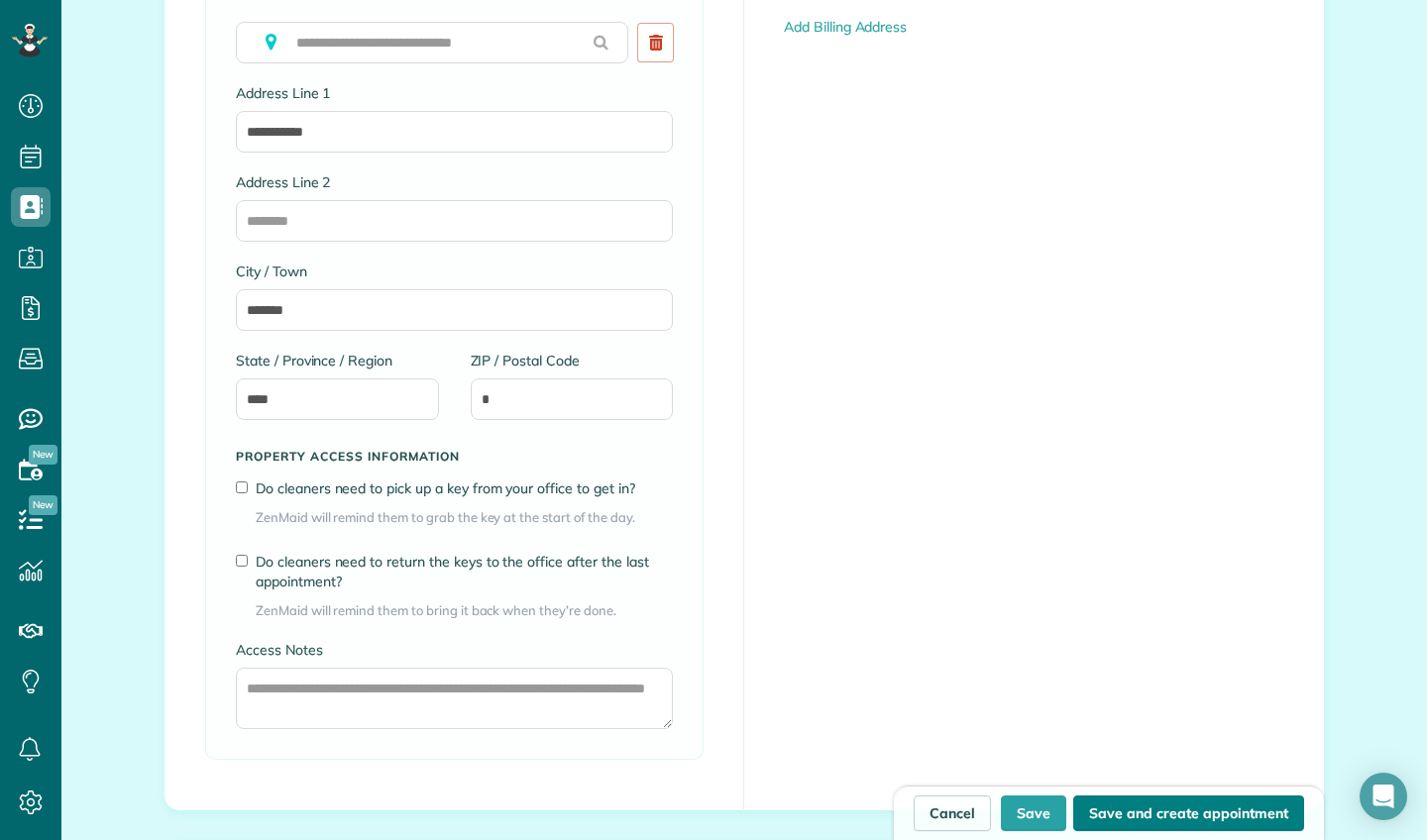 click on "Save and create appointment" at bounding box center (1188, 813) 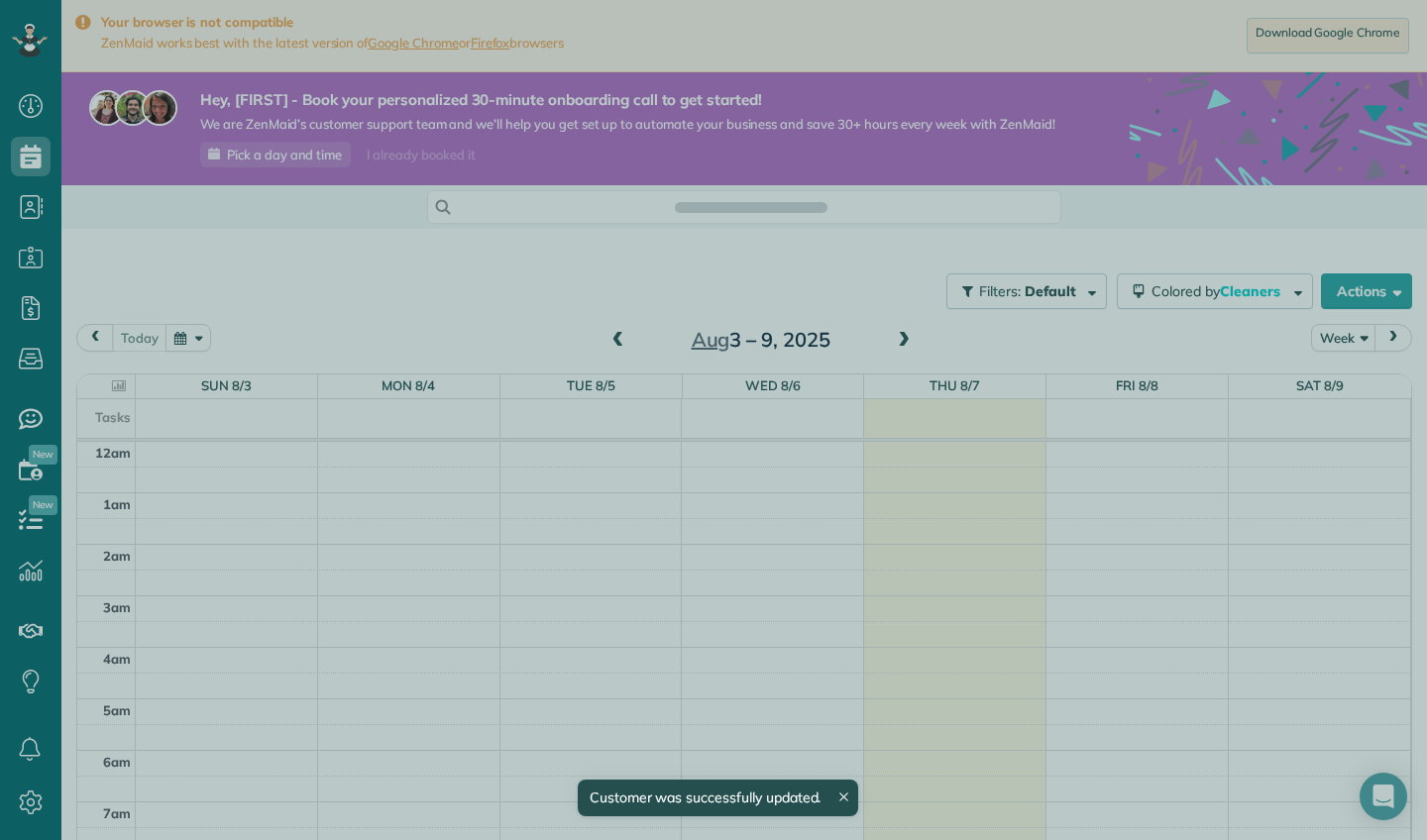 scroll, scrollTop: 0, scrollLeft: 0, axis: both 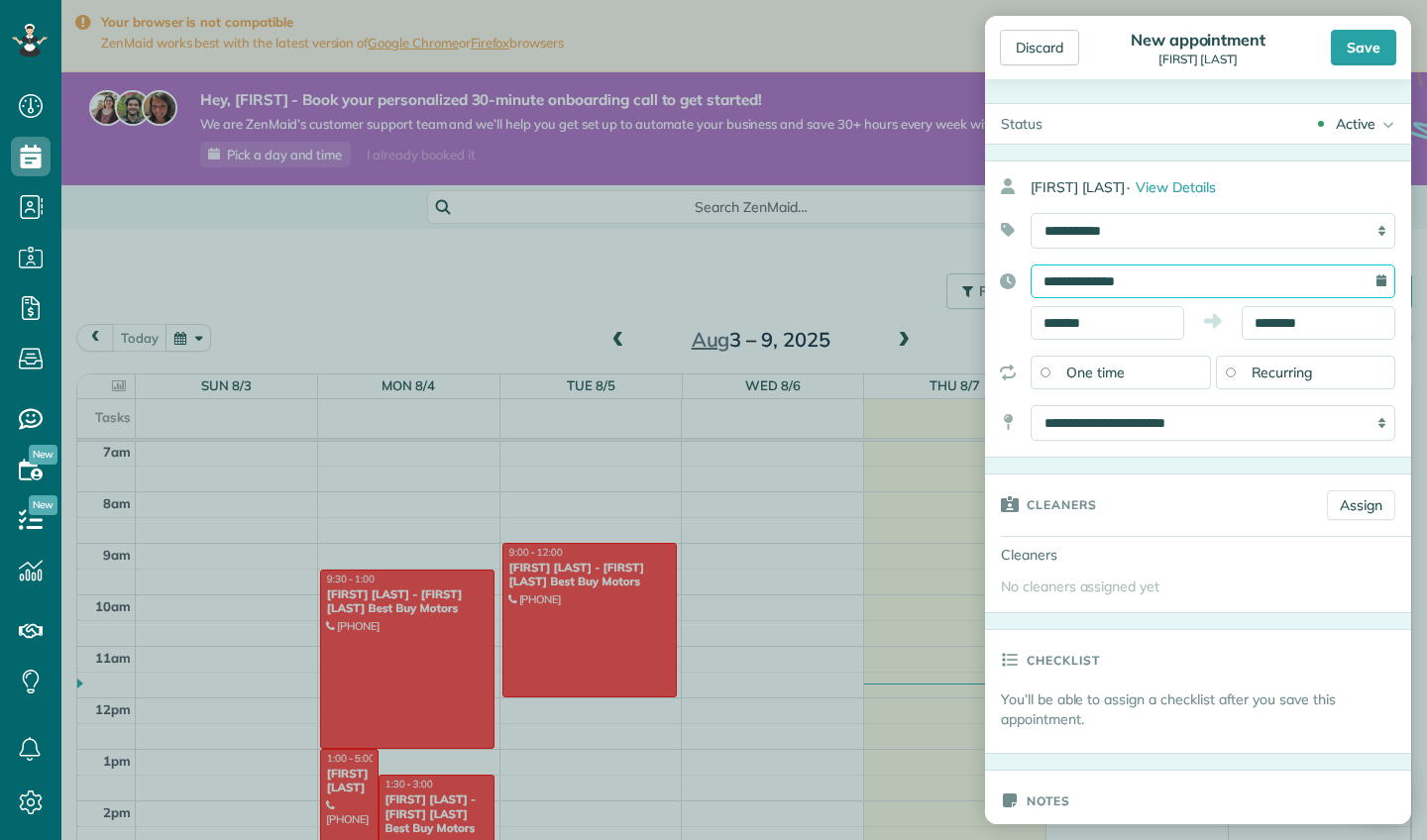 click on "**********" at bounding box center (1213, 281) 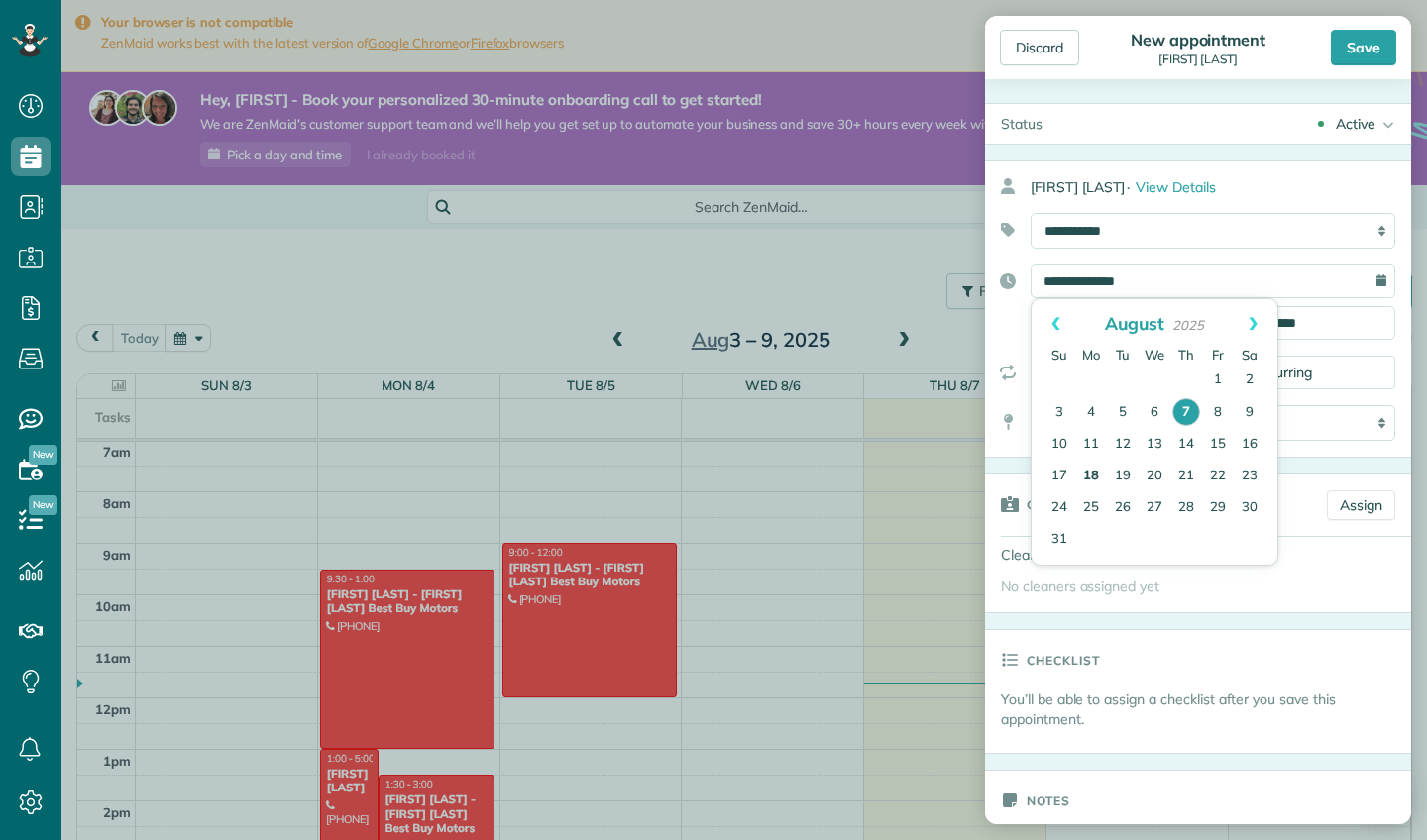 click on "18" at bounding box center [1091, 476] 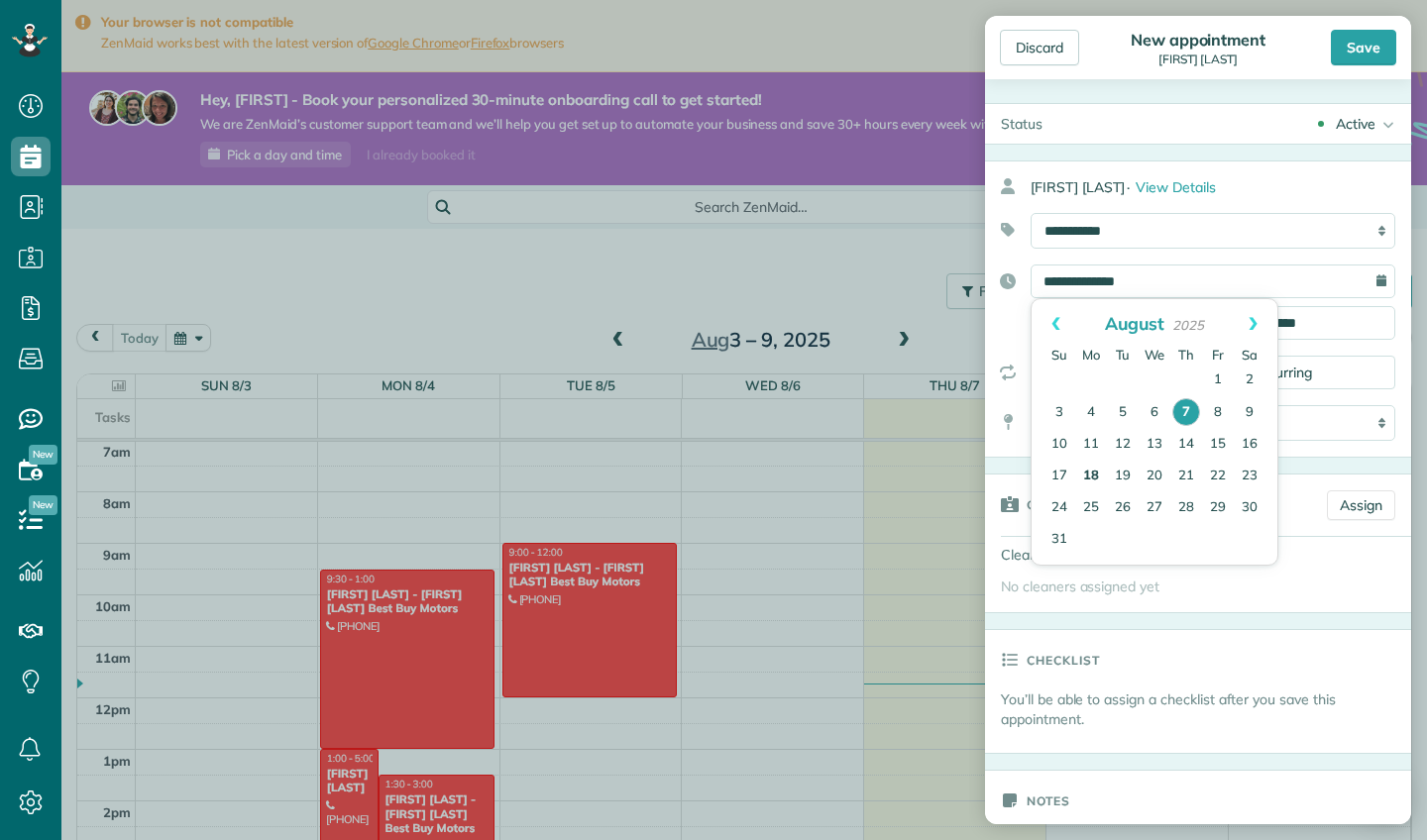type on "**********" 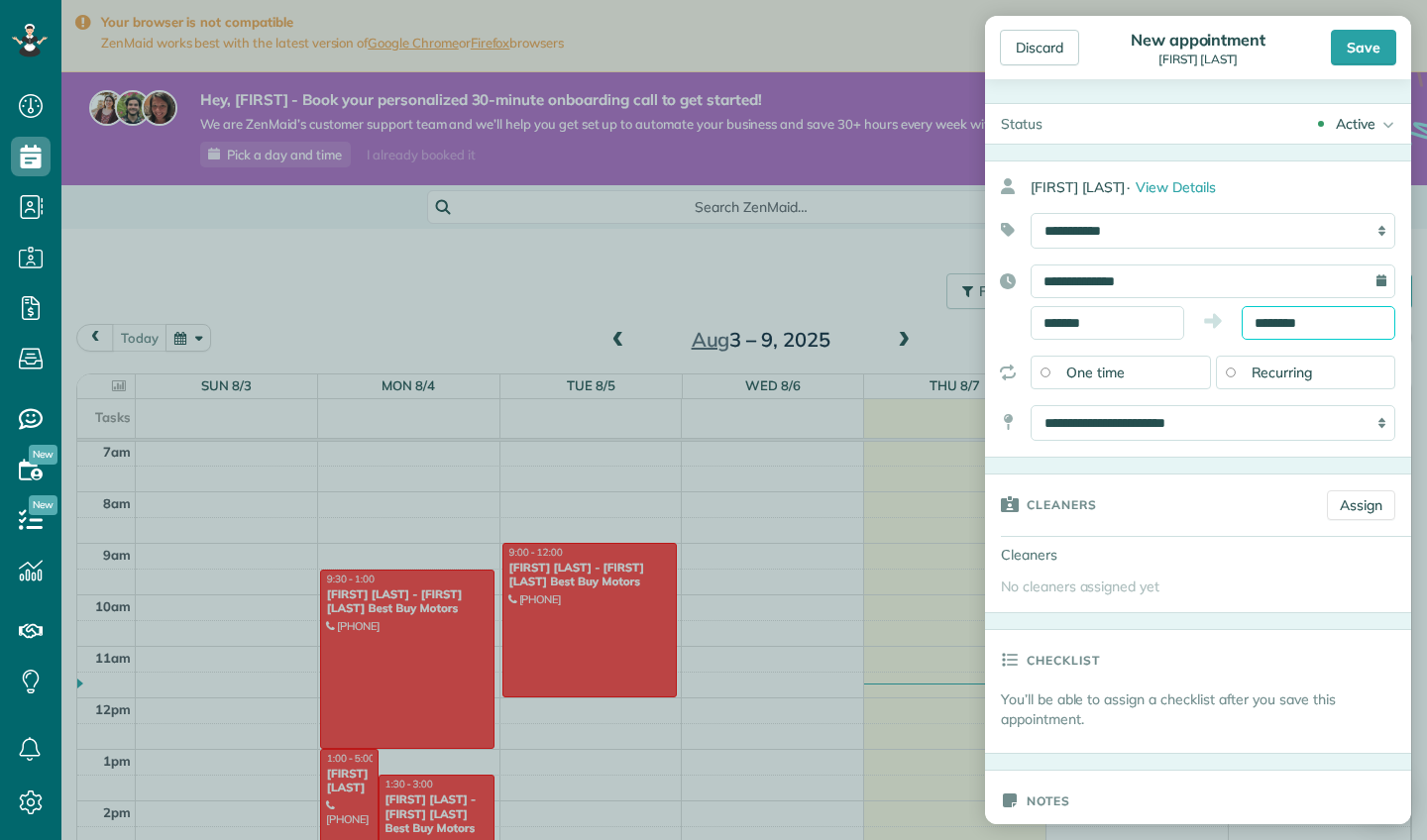click on "Dashboard
Scheduling
Calendar View
List View
Dispatch View - Weekly scheduling (Beta)" at bounding box center [714, 420] 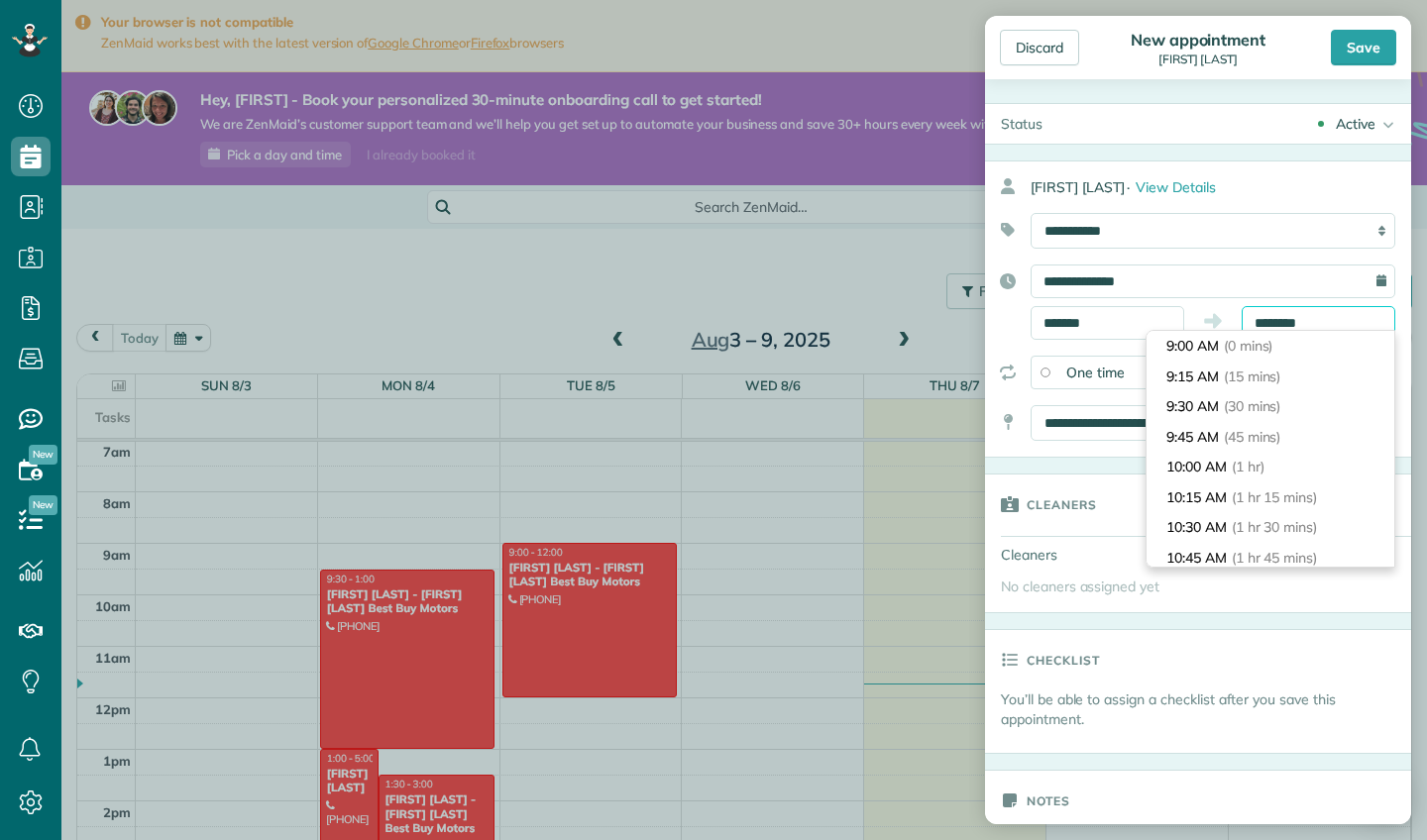 scroll, scrollTop: 208, scrollLeft: 0, axis: vertical 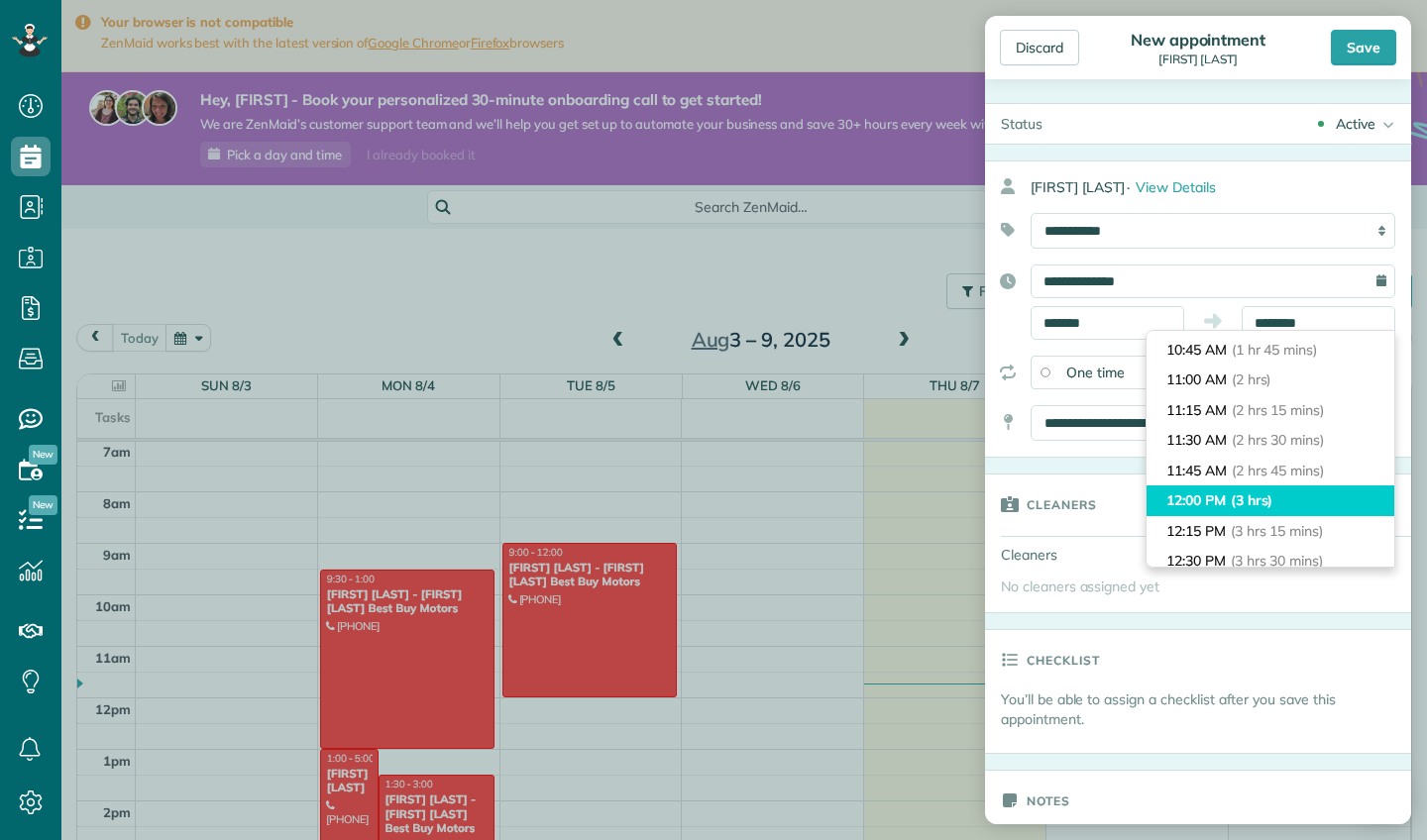 type on "********" 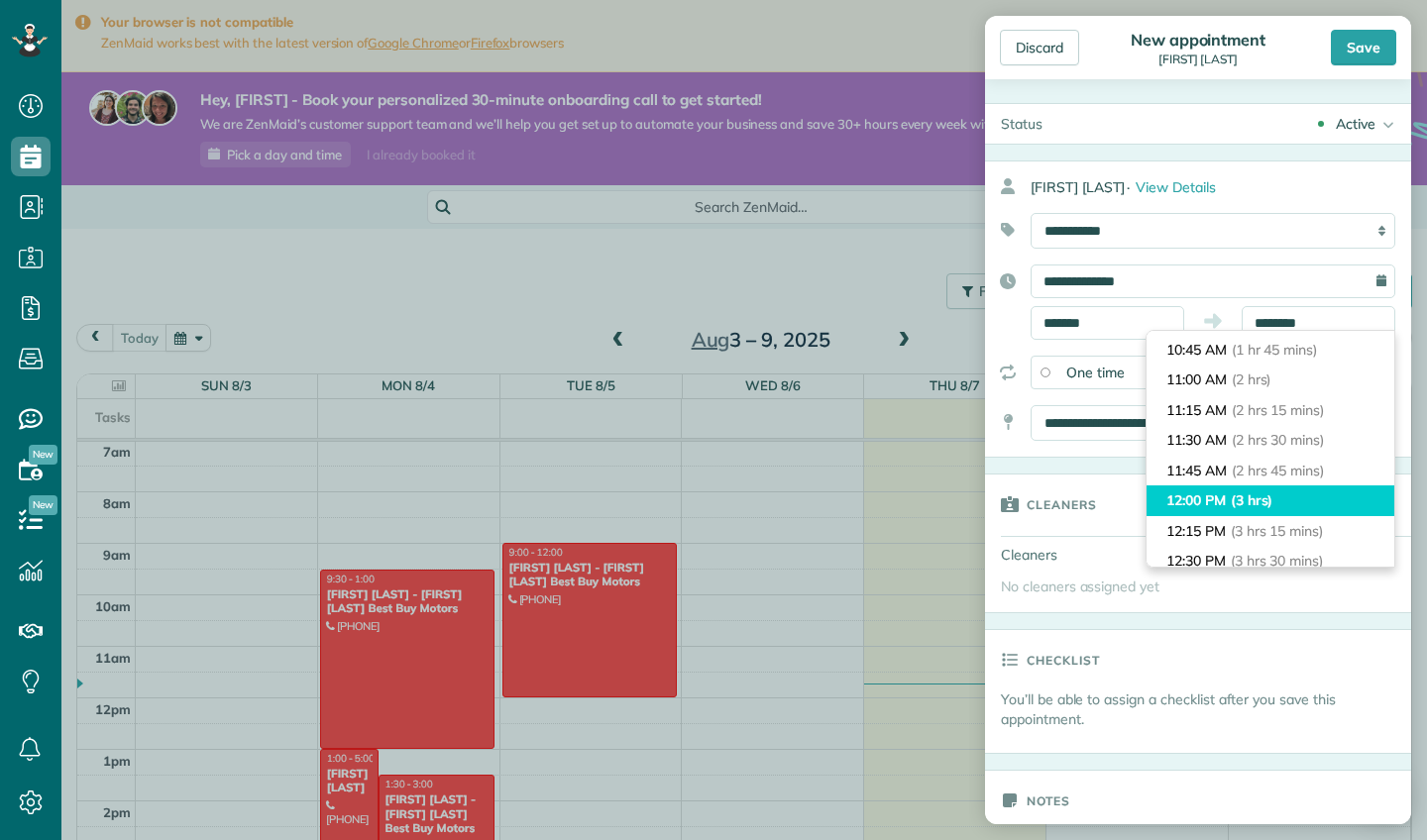 click on "12:00 PM  (3 hrs)" at bounding box center [1270, 500] 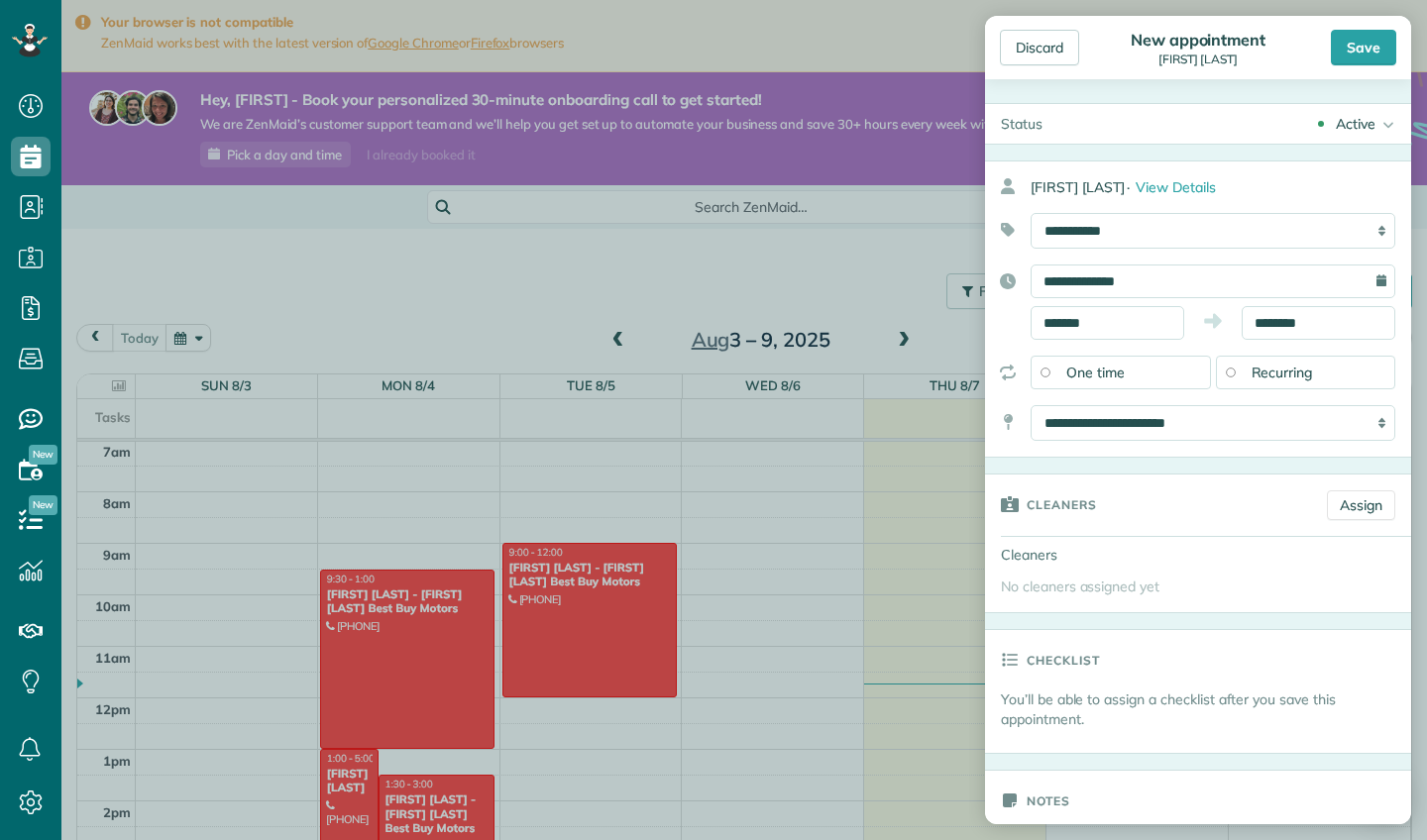 click on "Notes" at bounding box center (1198, 800) 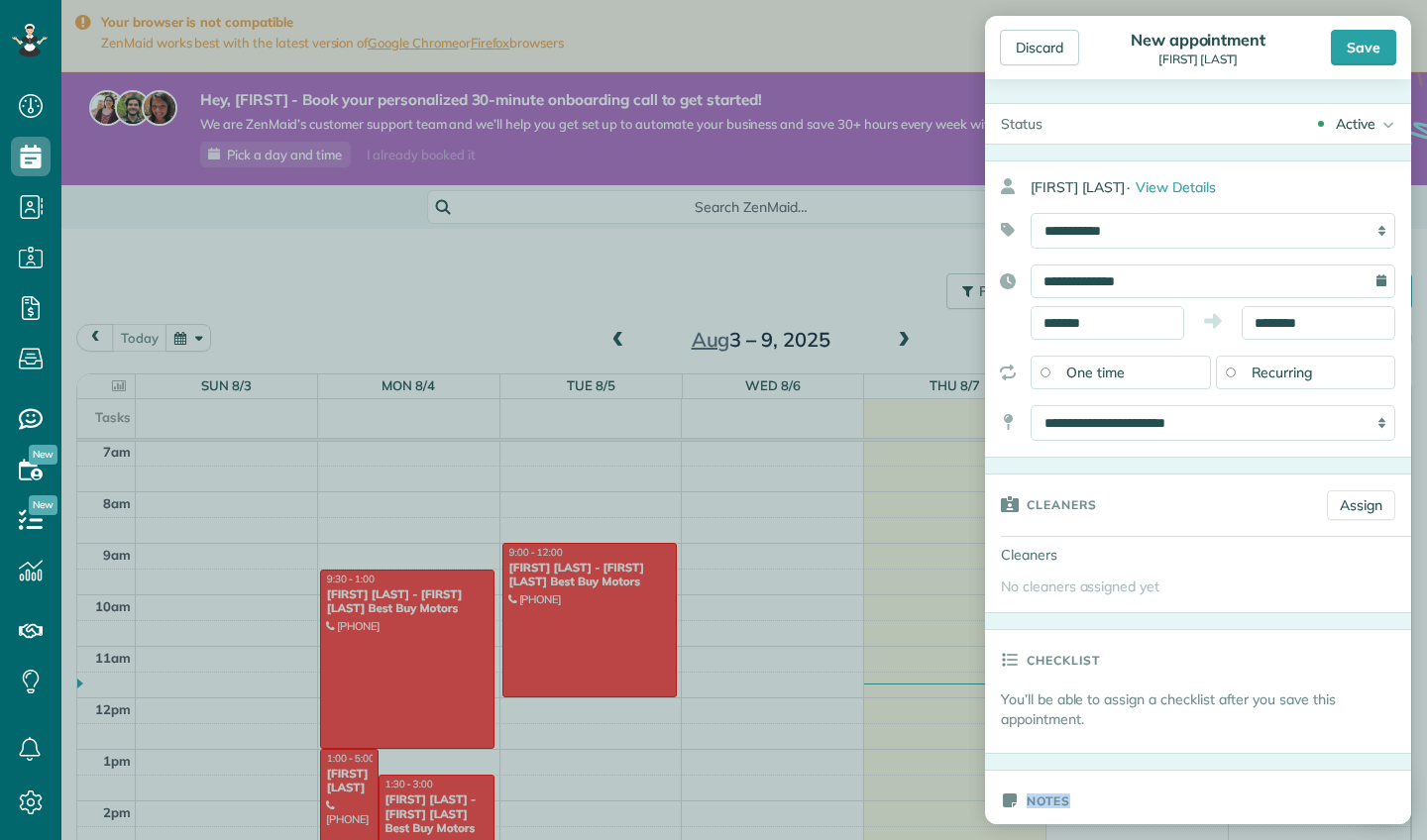 click on "Notes" at bounding box center [1198, 800] 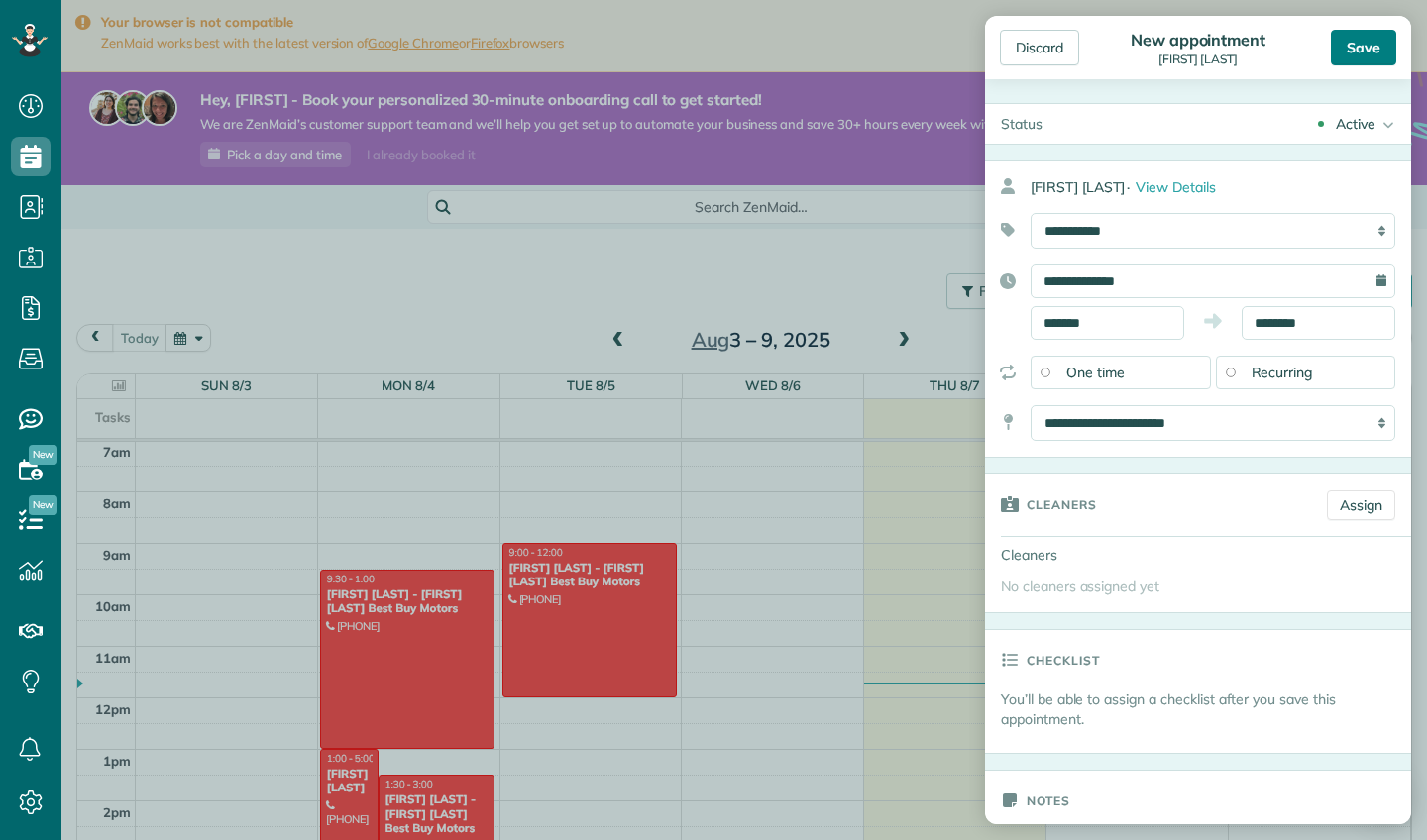 click on "Save" at bounding box center (1364, 48) 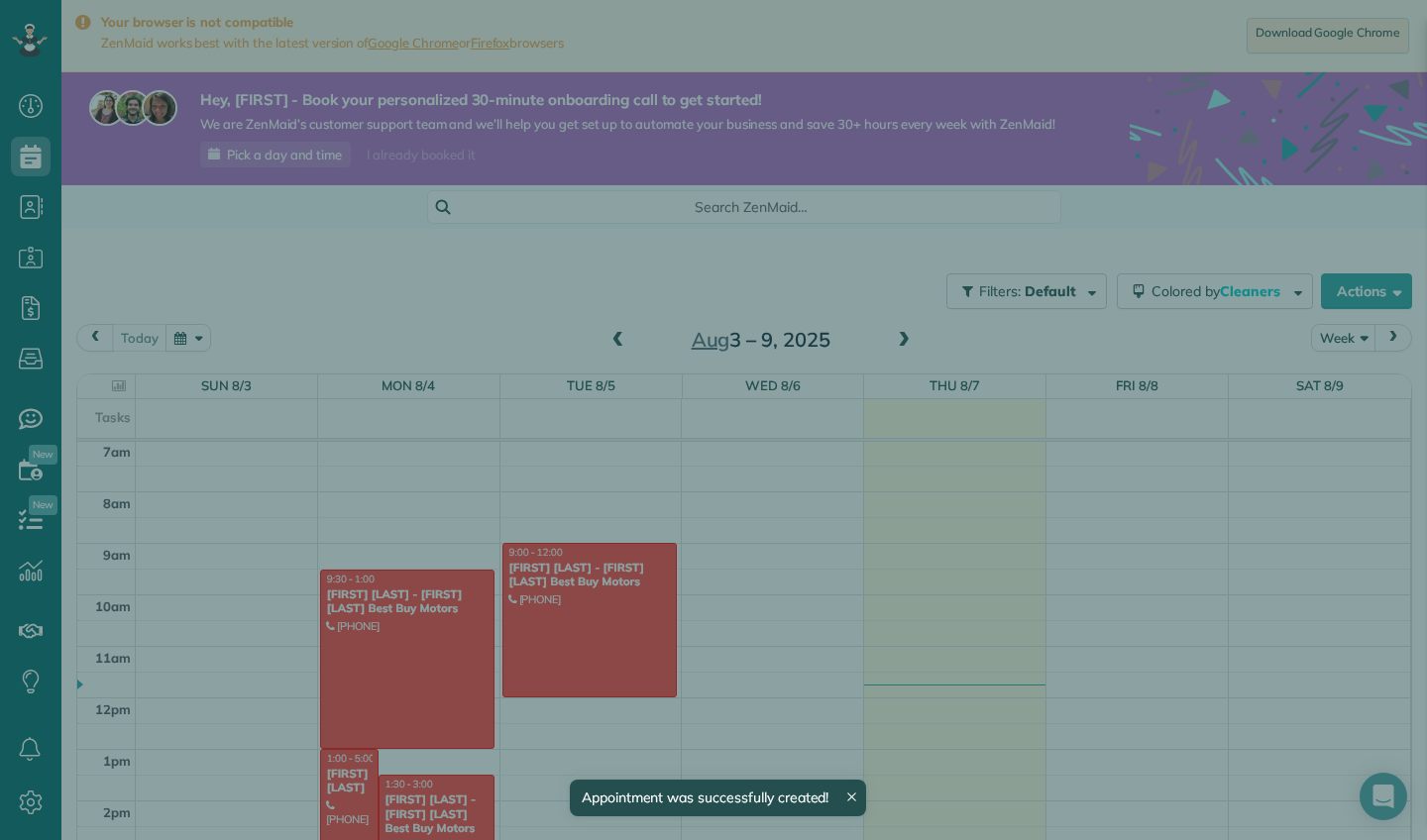 scroll, scrollTop: 362, scrollLeft: 0, axis: vertical 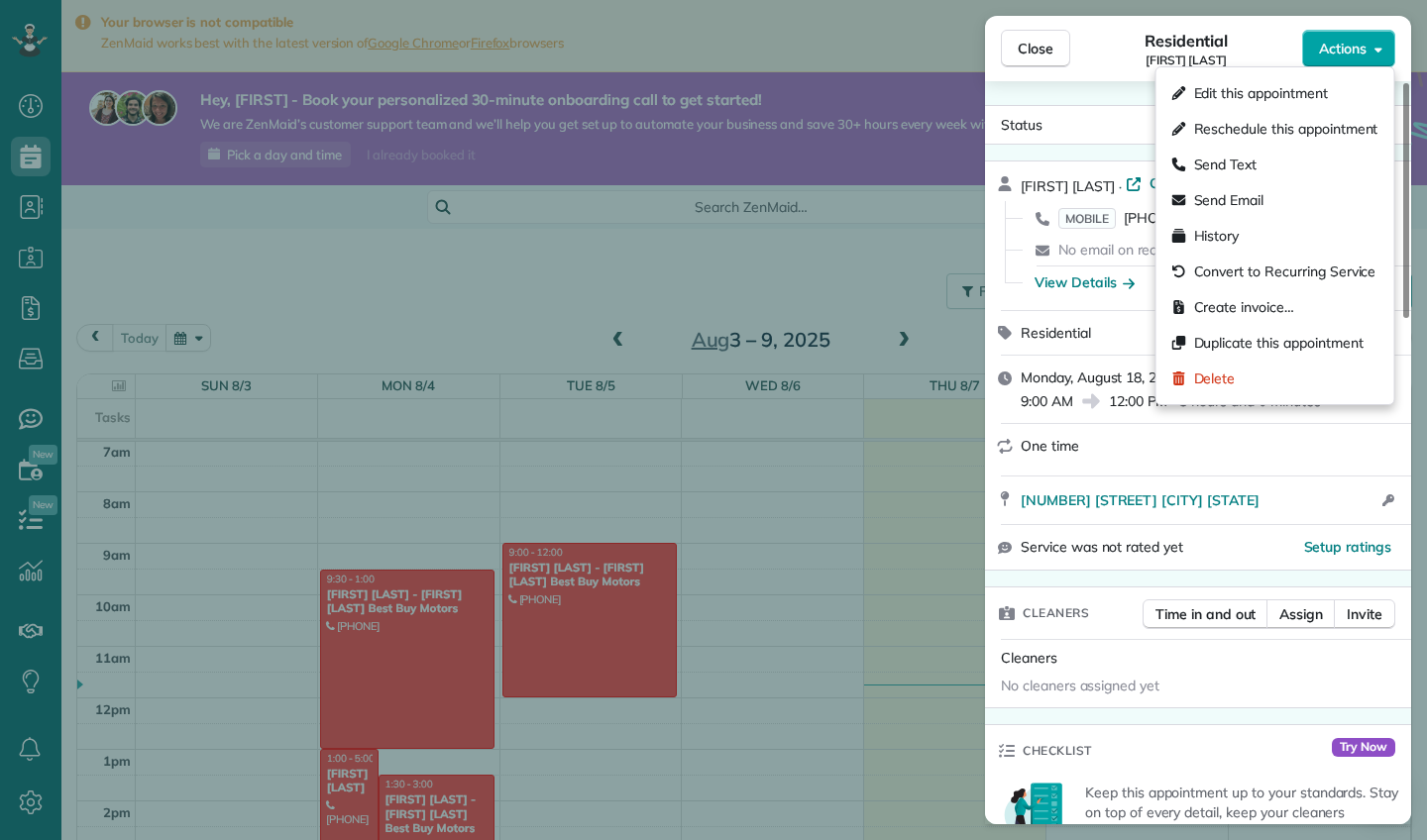 click on "Actions" at bounding box center [1349, 49] 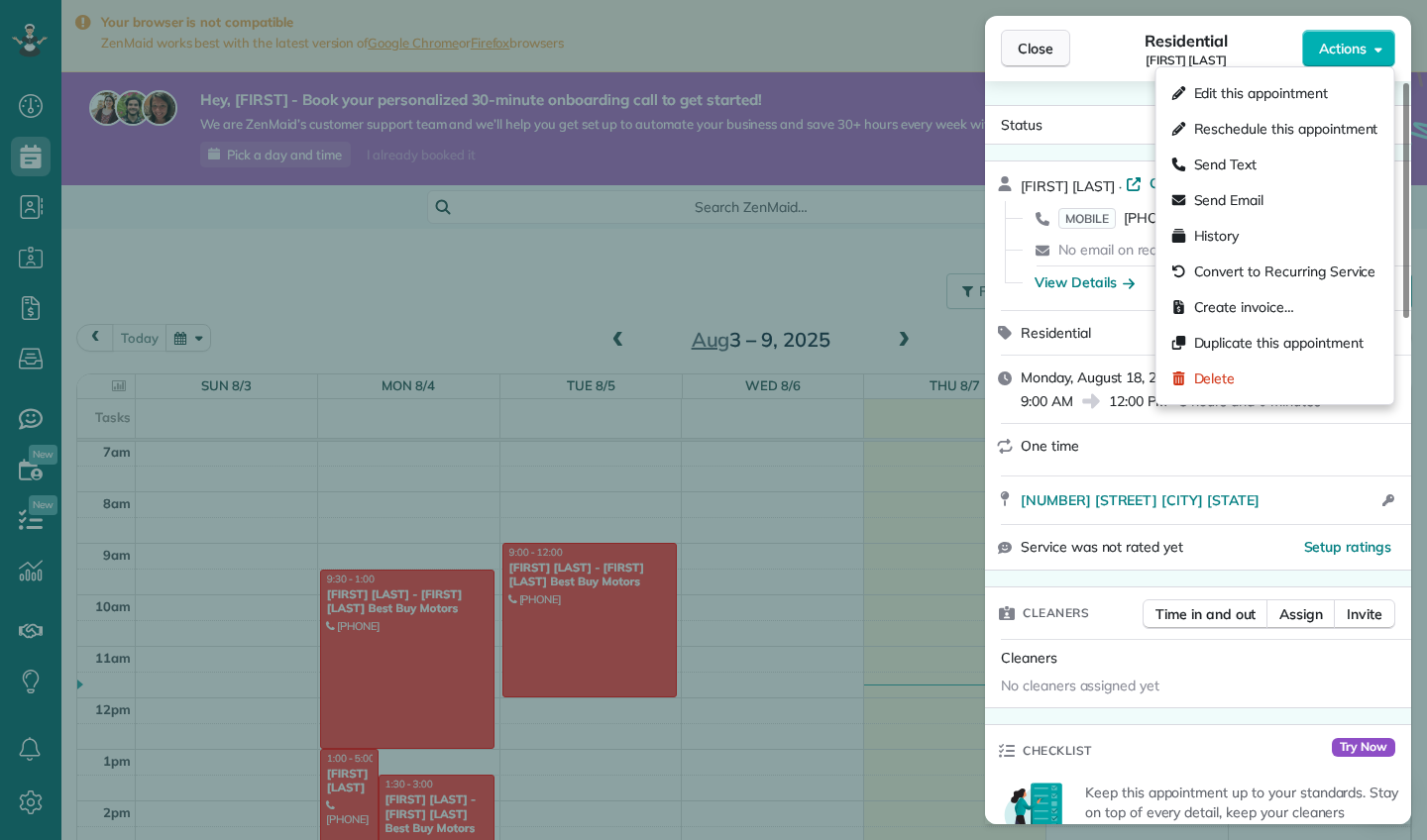 click on "Close" at bounding box center [1036, 49] 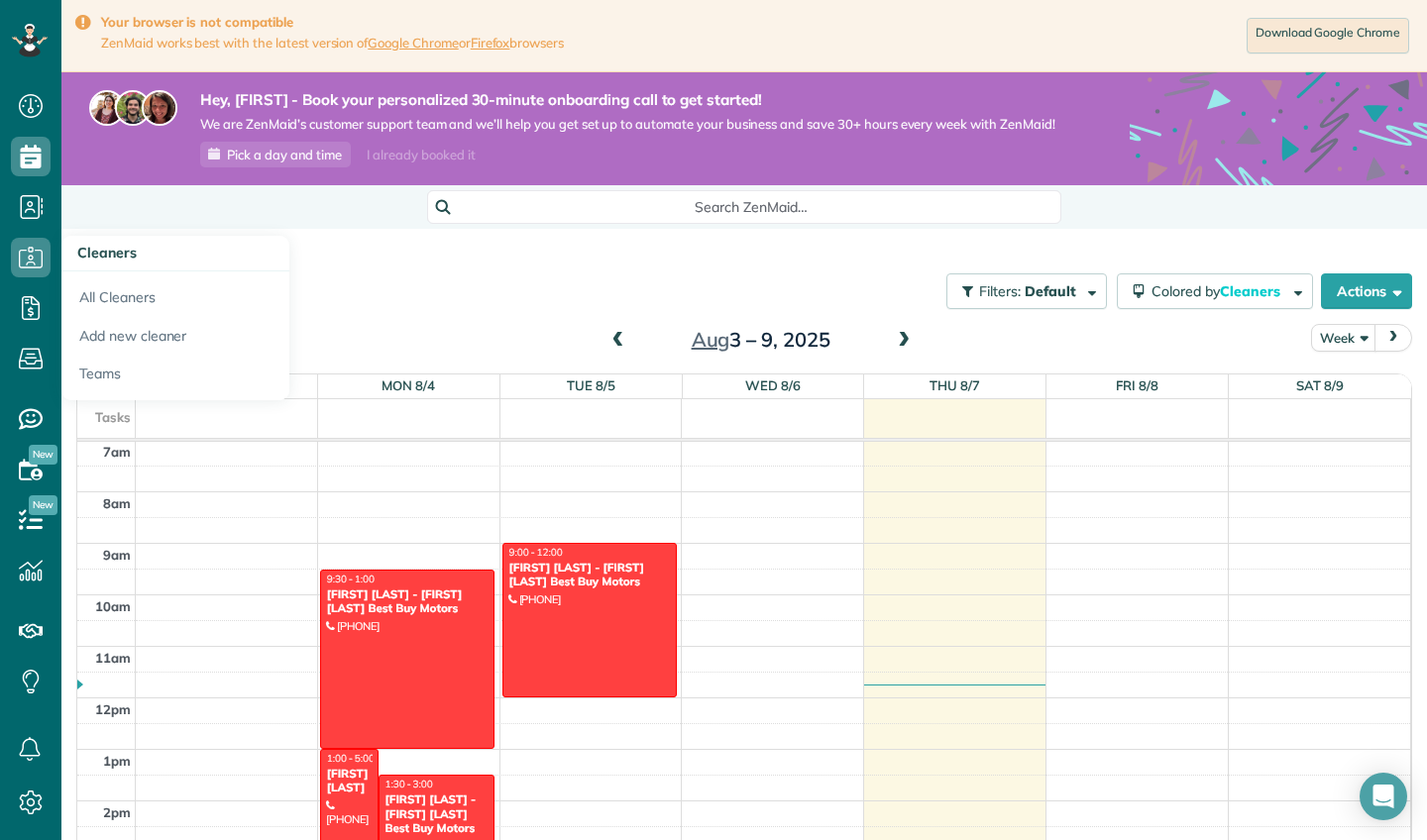 click 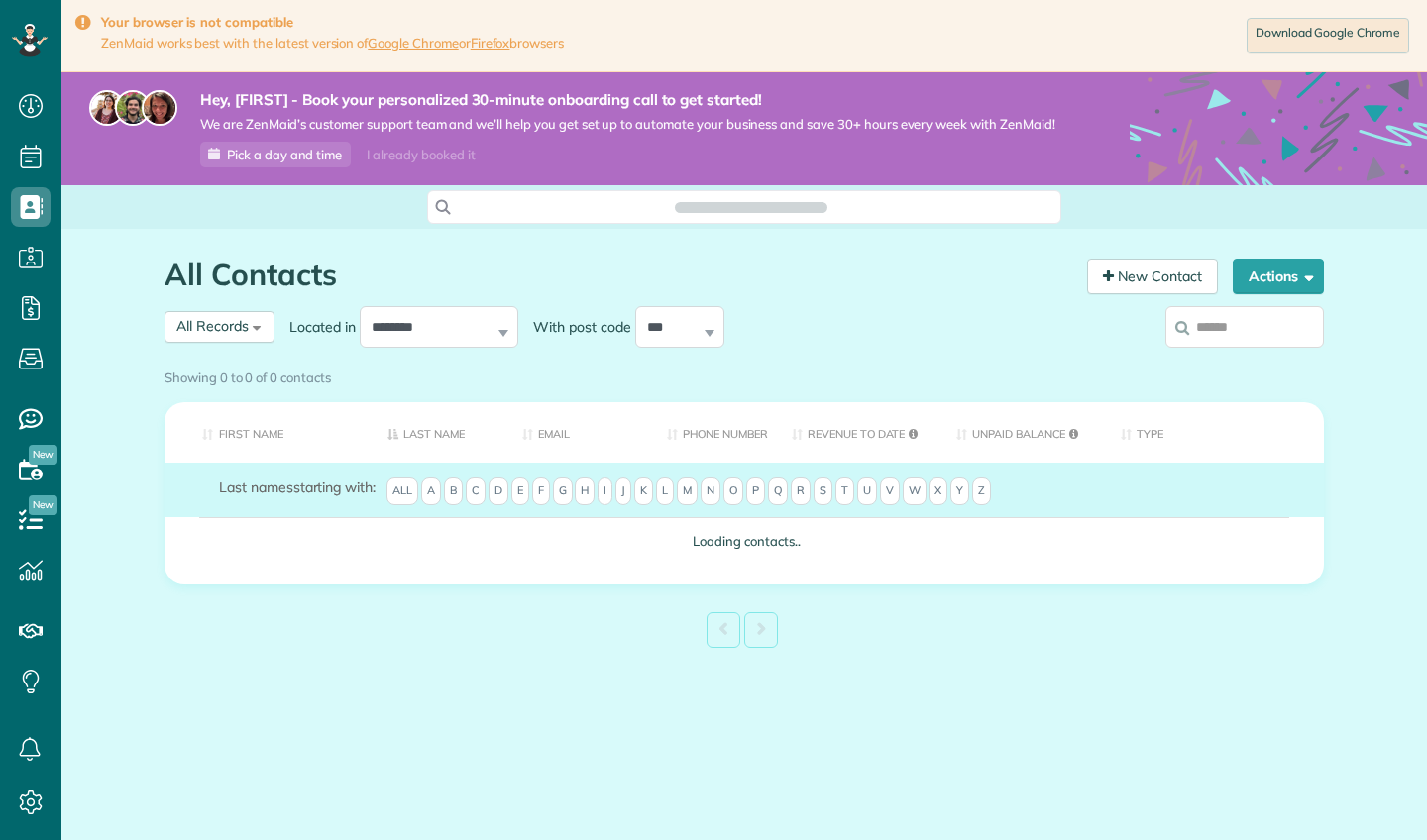 scroll, scrollTop: 0, scrollLeft: 0, axis: both 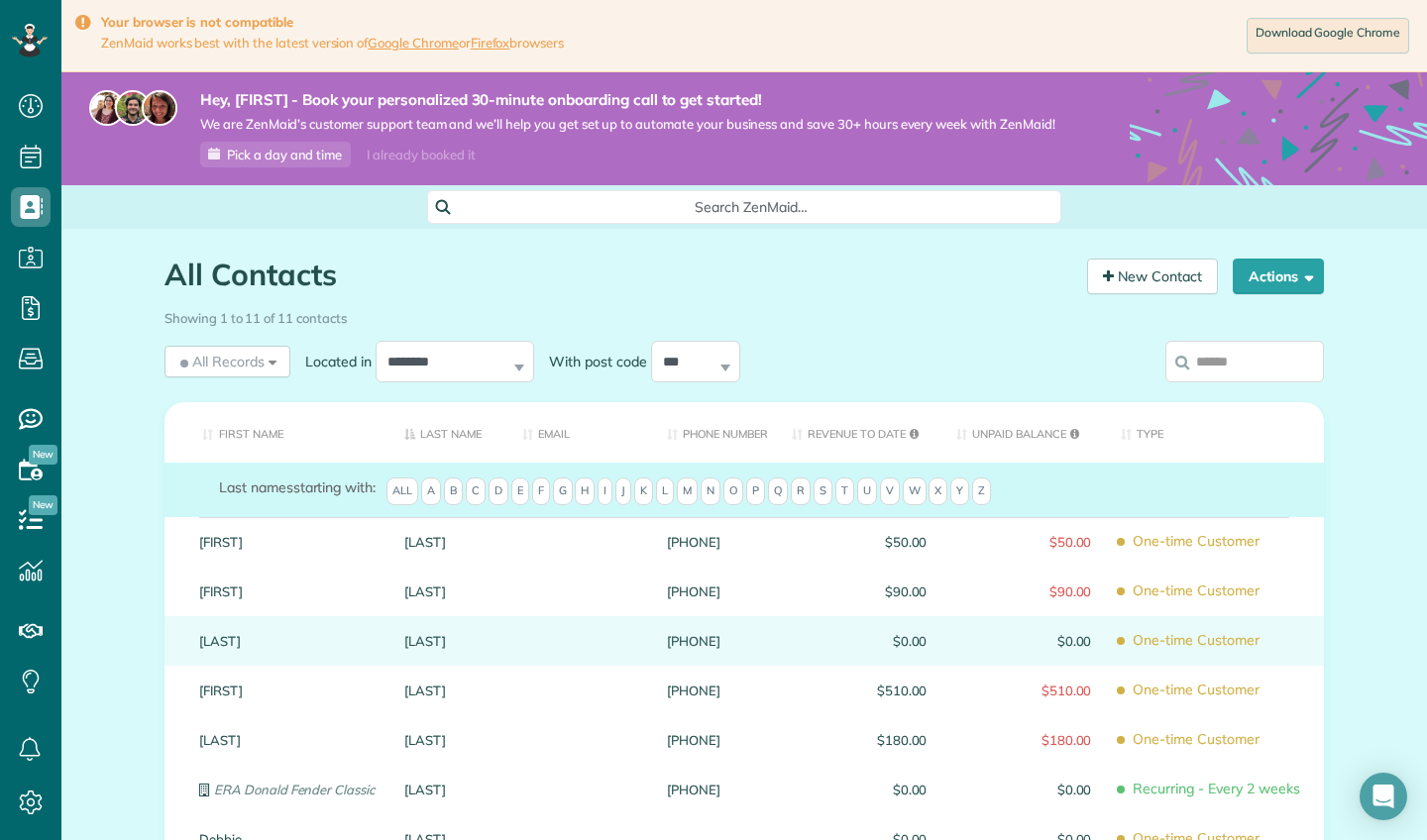 click at bounding box center (580, 641) 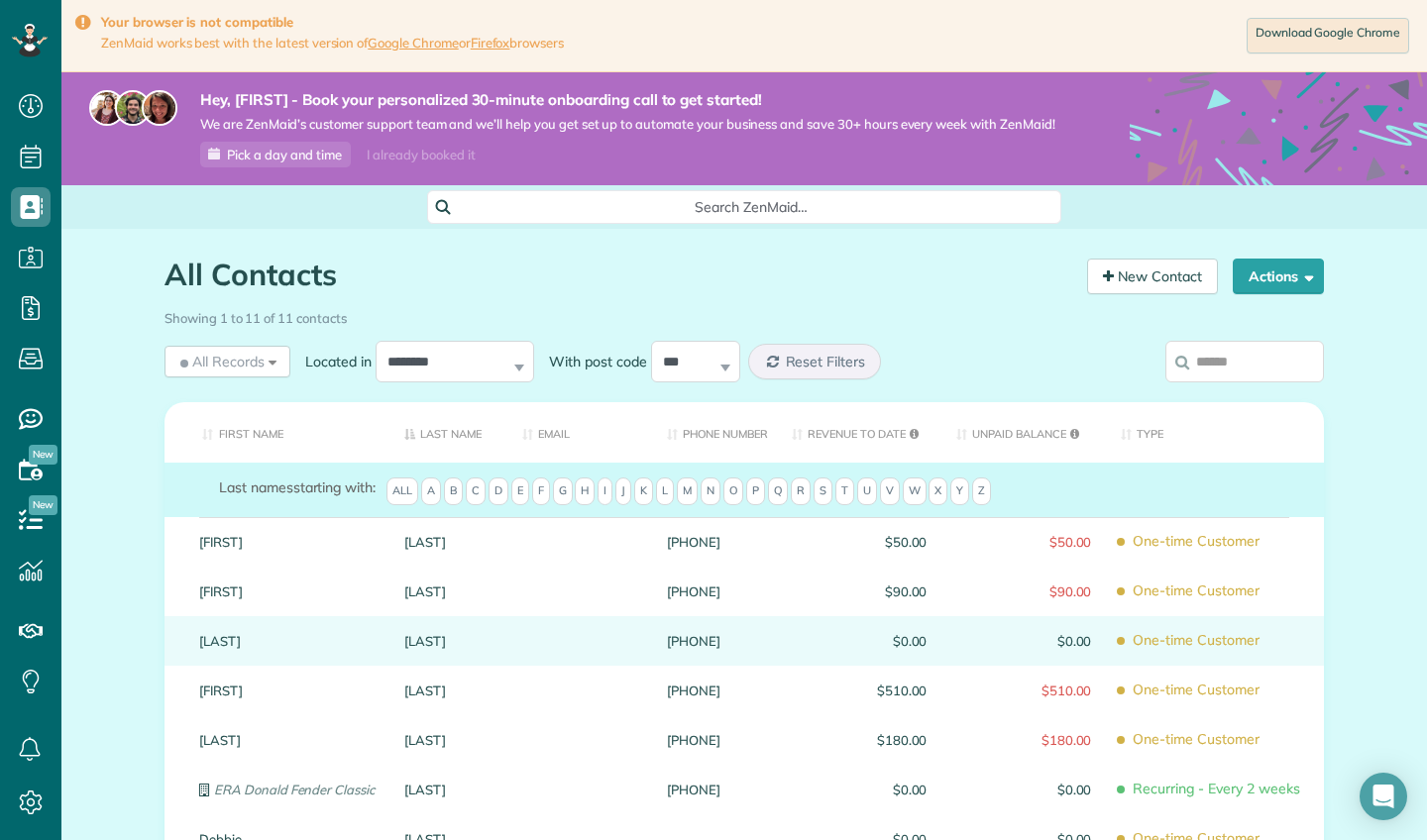 click on "Marshall" at bounding box center [448, 641] 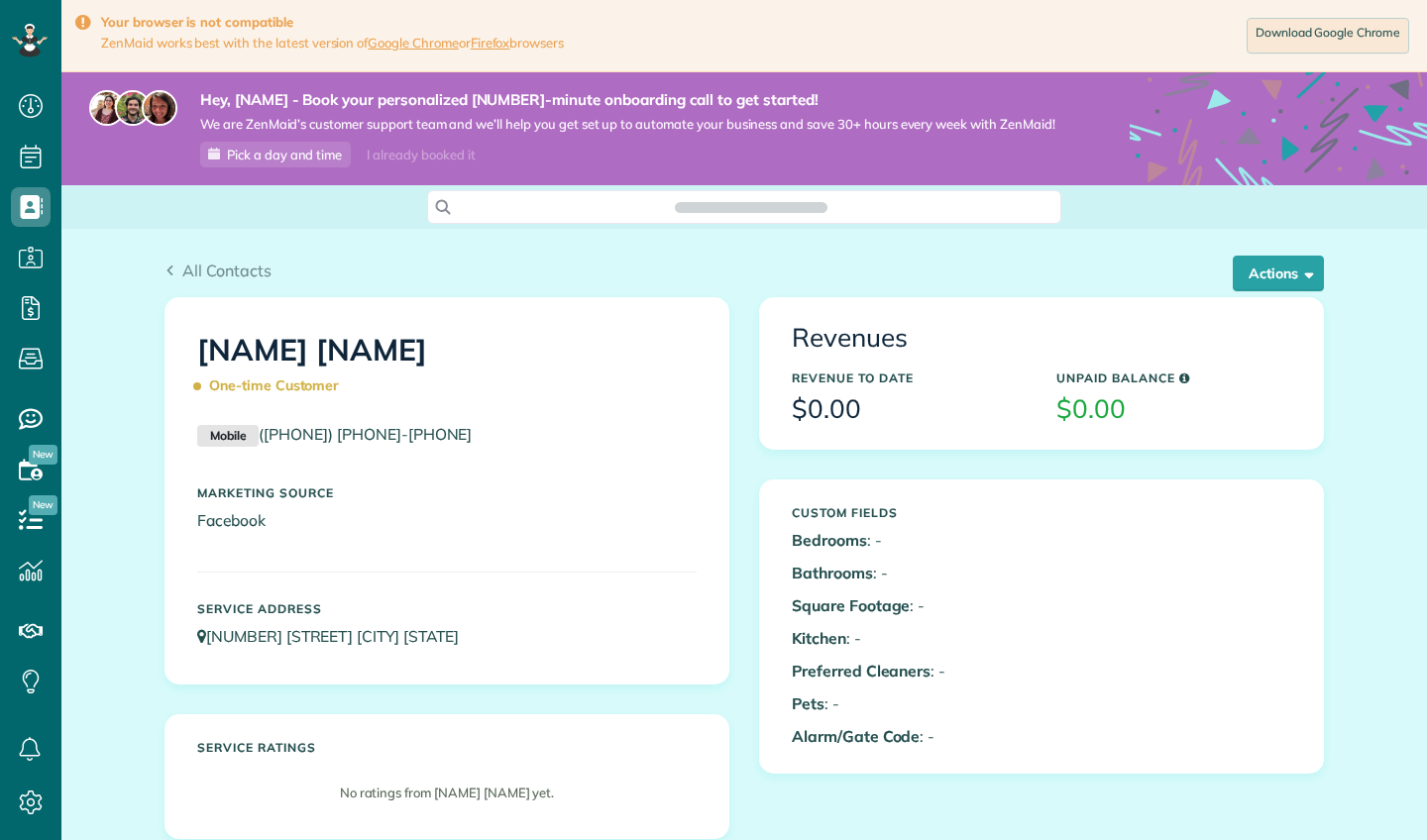 scroll, scrollTop: 0, scrollLeft: 0, axis: both 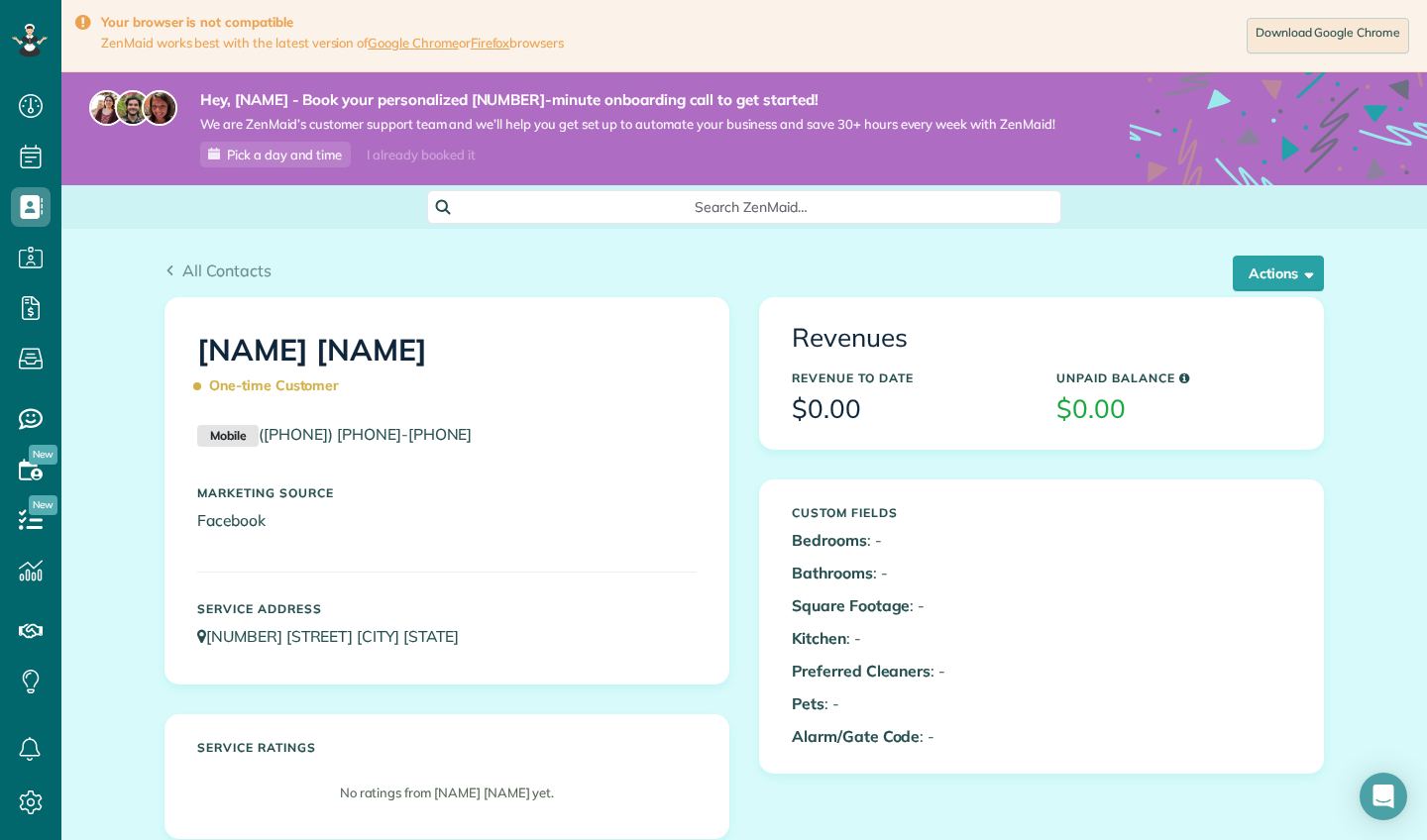 click on "All Contacts
Actions
Edit
Add Appointment
Recent Activity
Send Email
Show Past appointments
Show Future appointments
Manage Credit Cards
Delete" at bounding box center (744, 262) 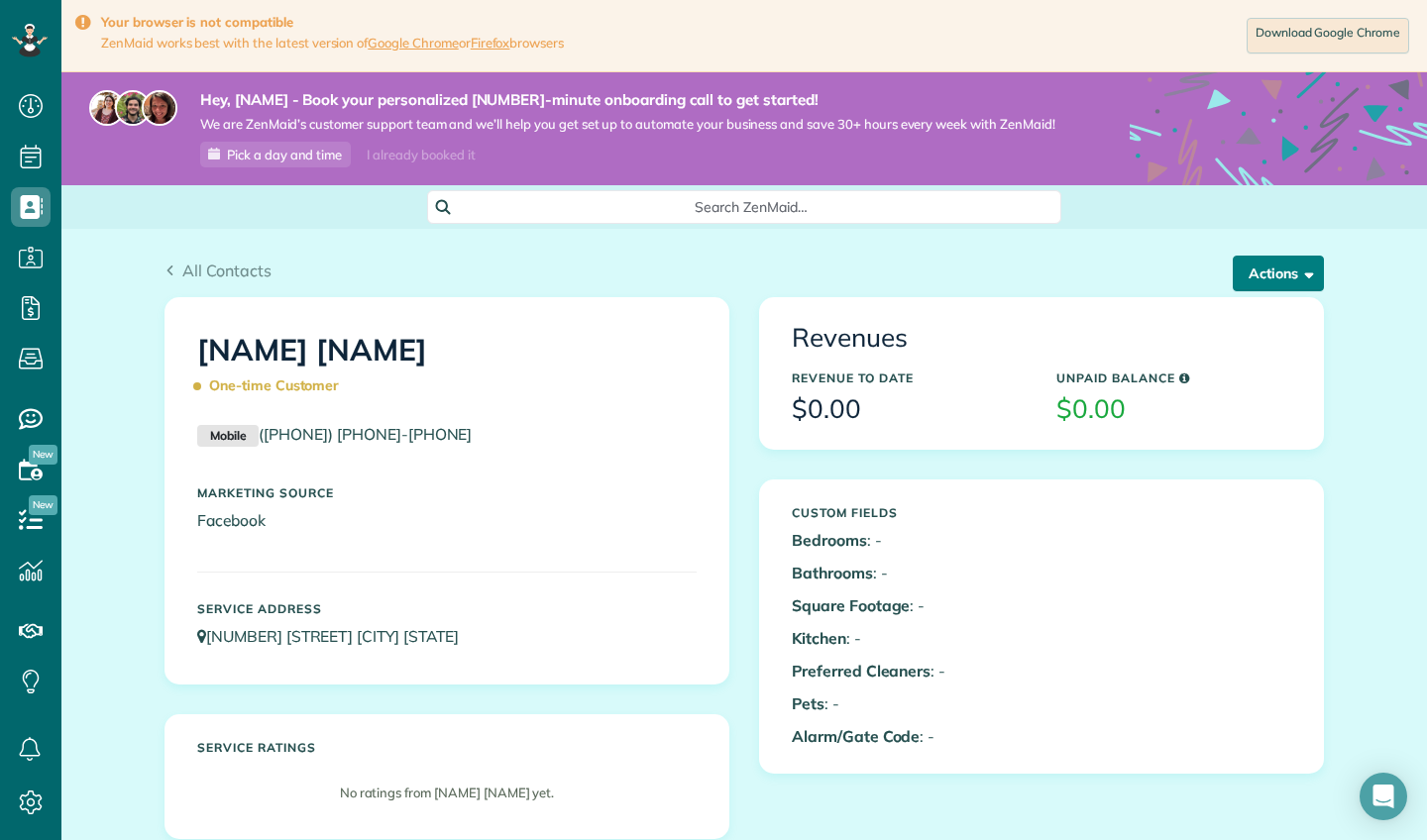 click on "Actions" at bounding box center (1278, 273) 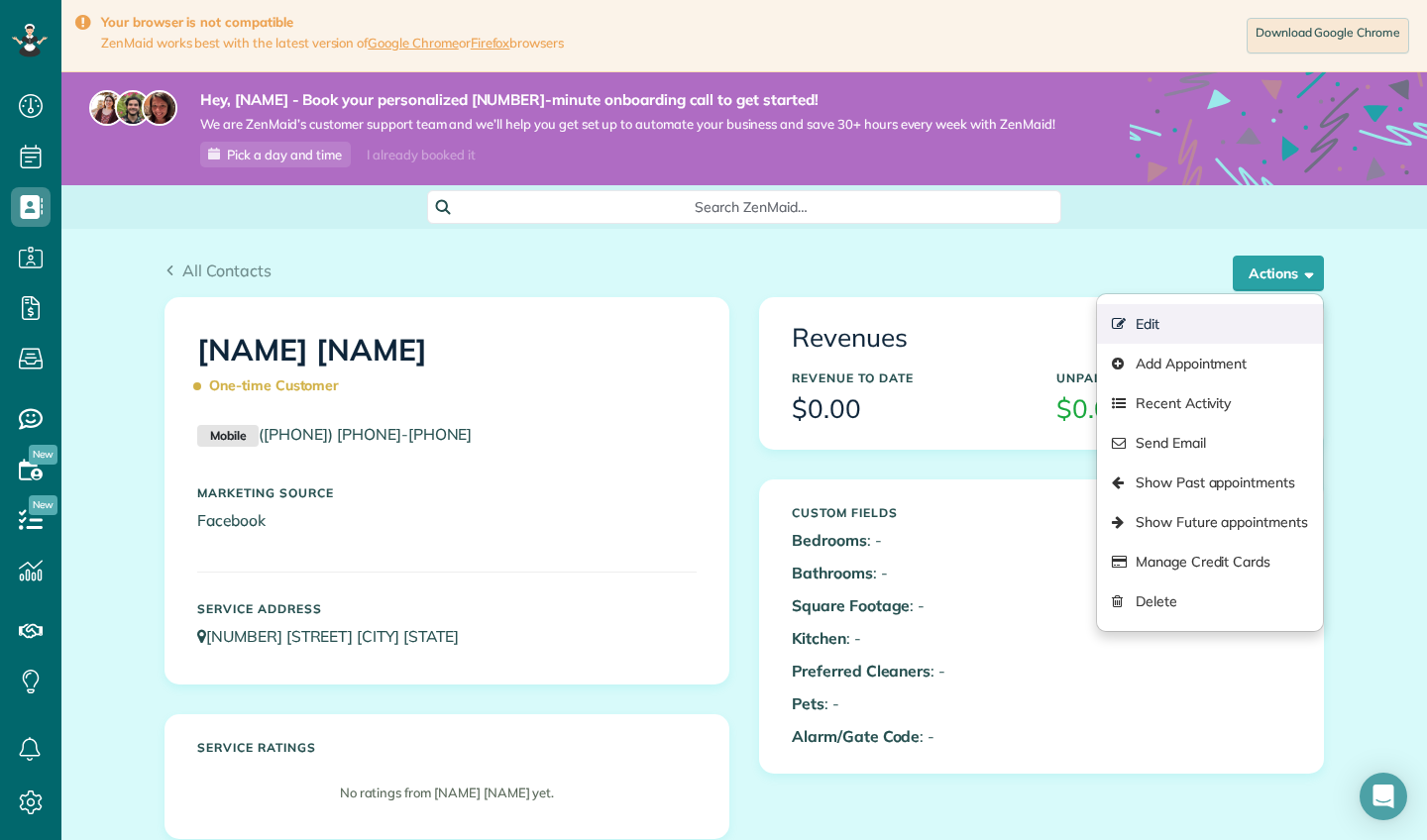 click on "Edit" at bounding box center (1210, 324) 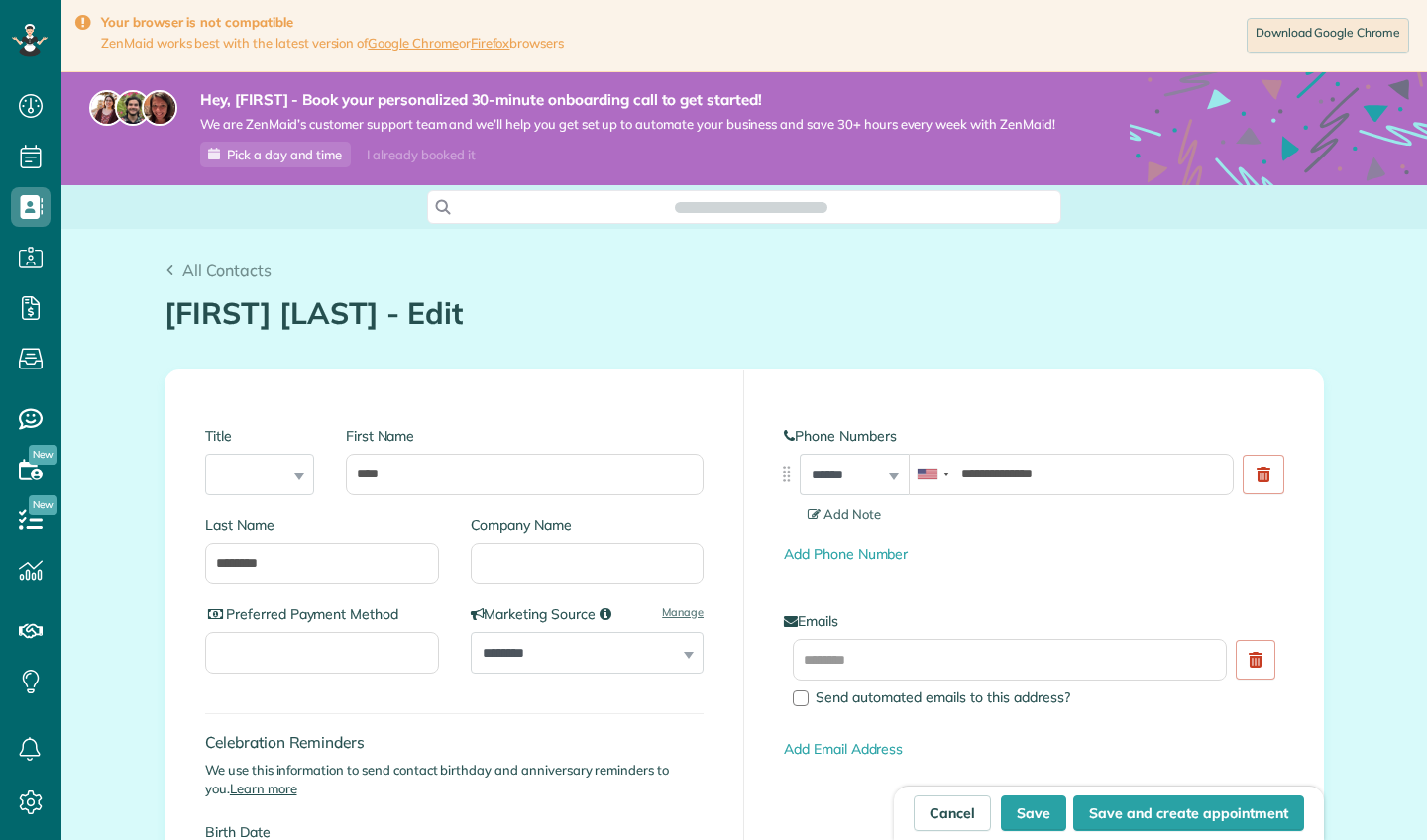 scroll, scrollTop: 0, scrollLeft: 0, axis: both 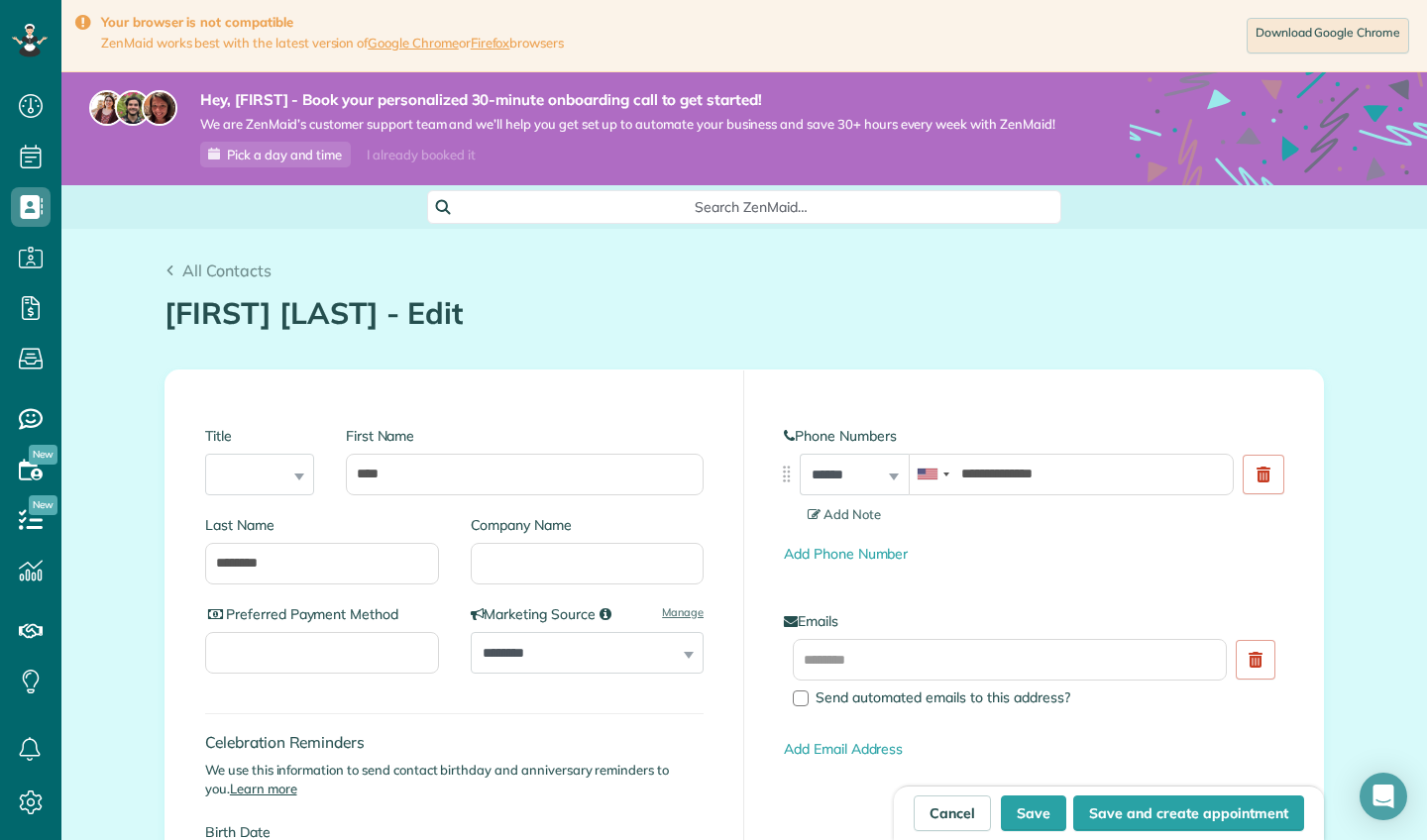 click on "**********" at bounding box center (744, 1400) 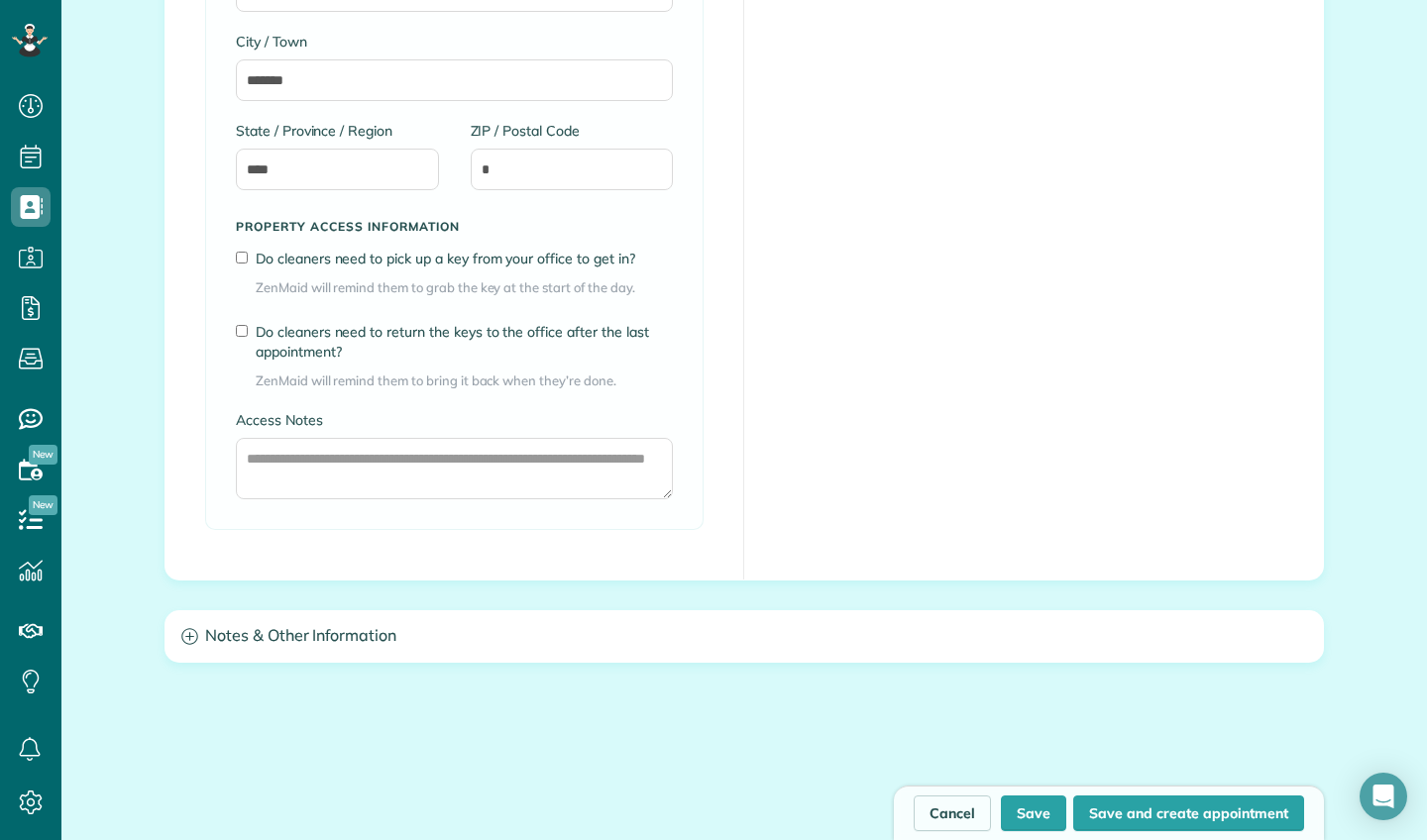 scroll, scrollTop: 1520, scrollLeft: 0, axis: vertical 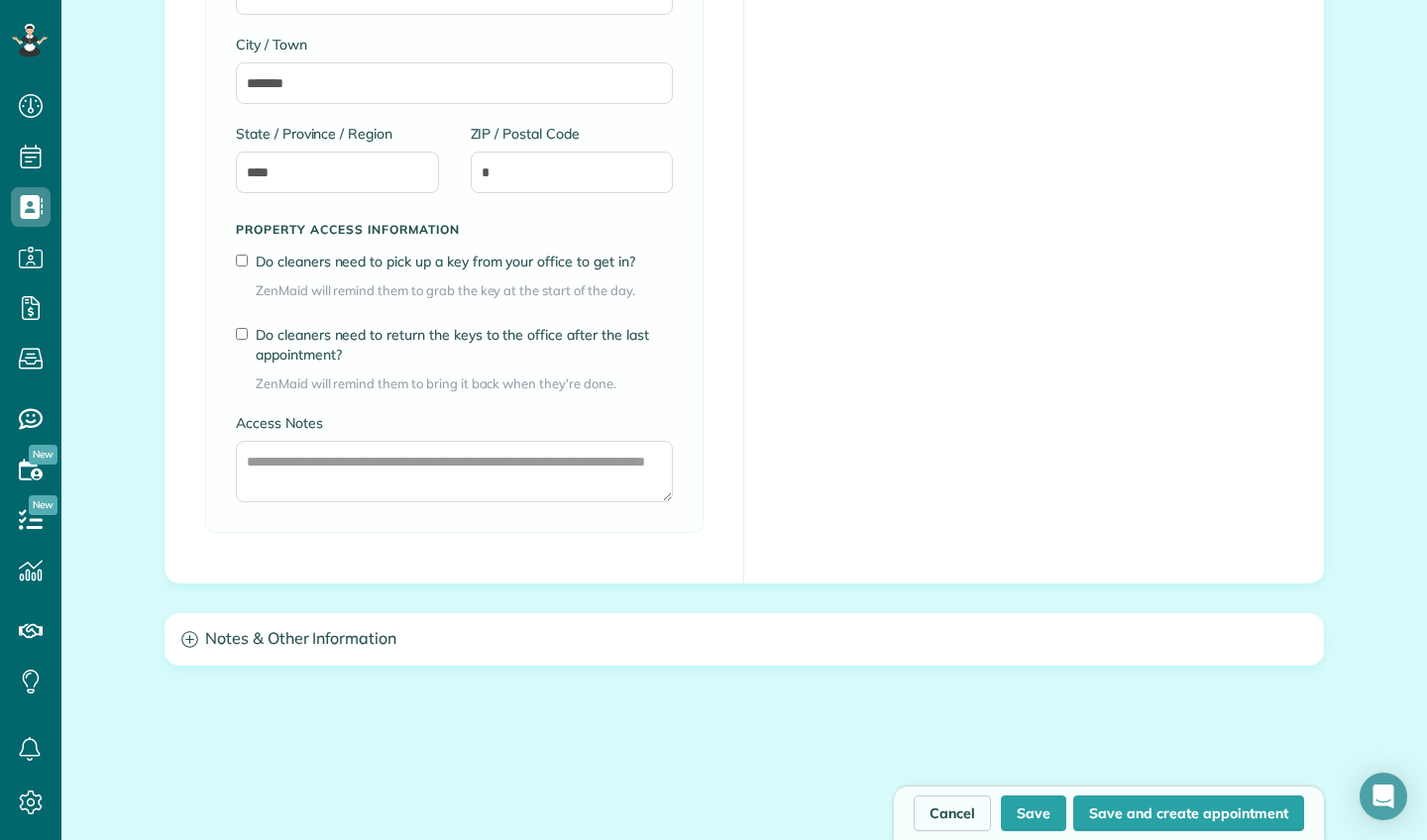 click on "Notes & Other Information" at bounding box center (744, 639) 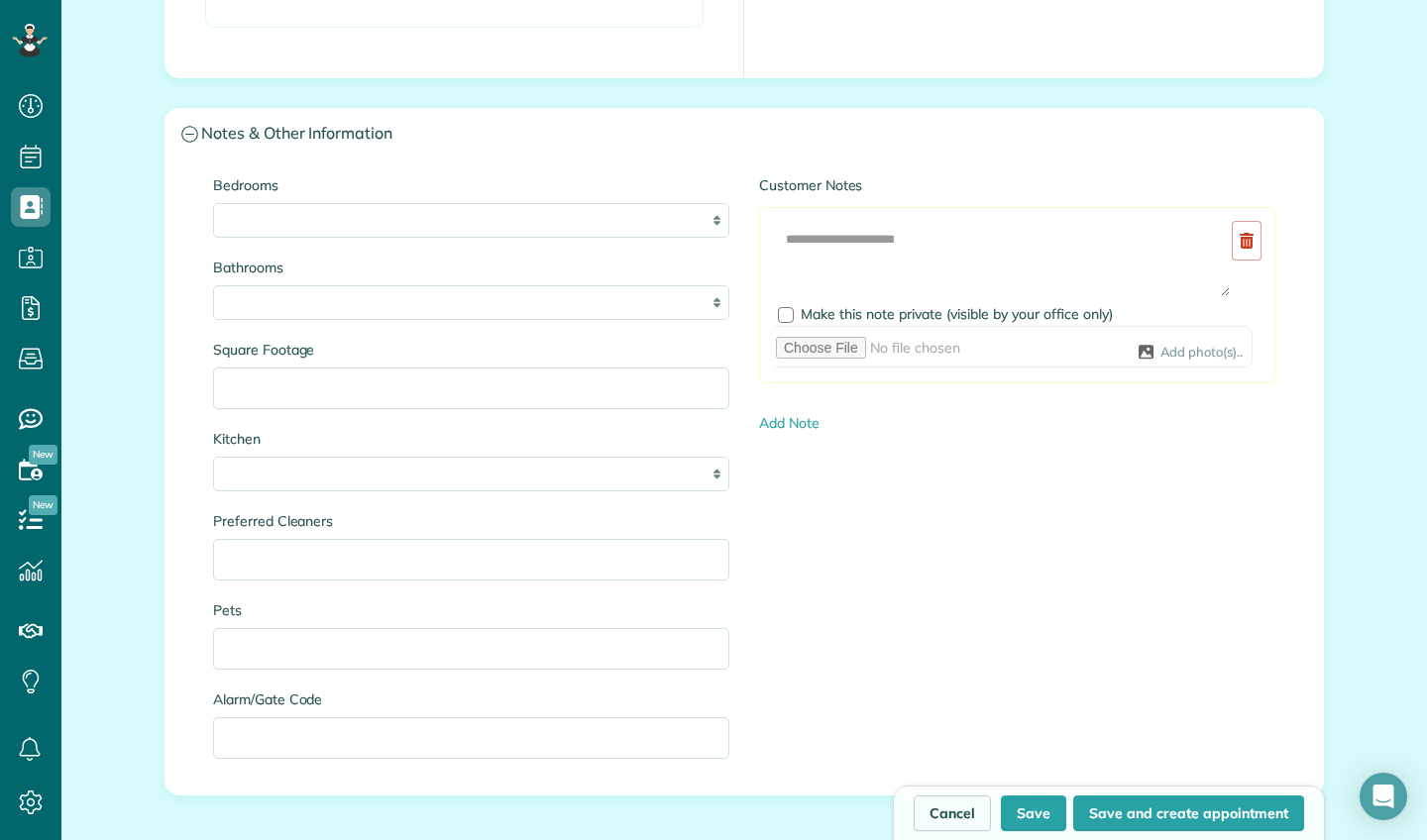 scroll, scrollTop: 2037, scrollLeft: 0, axis: vertical 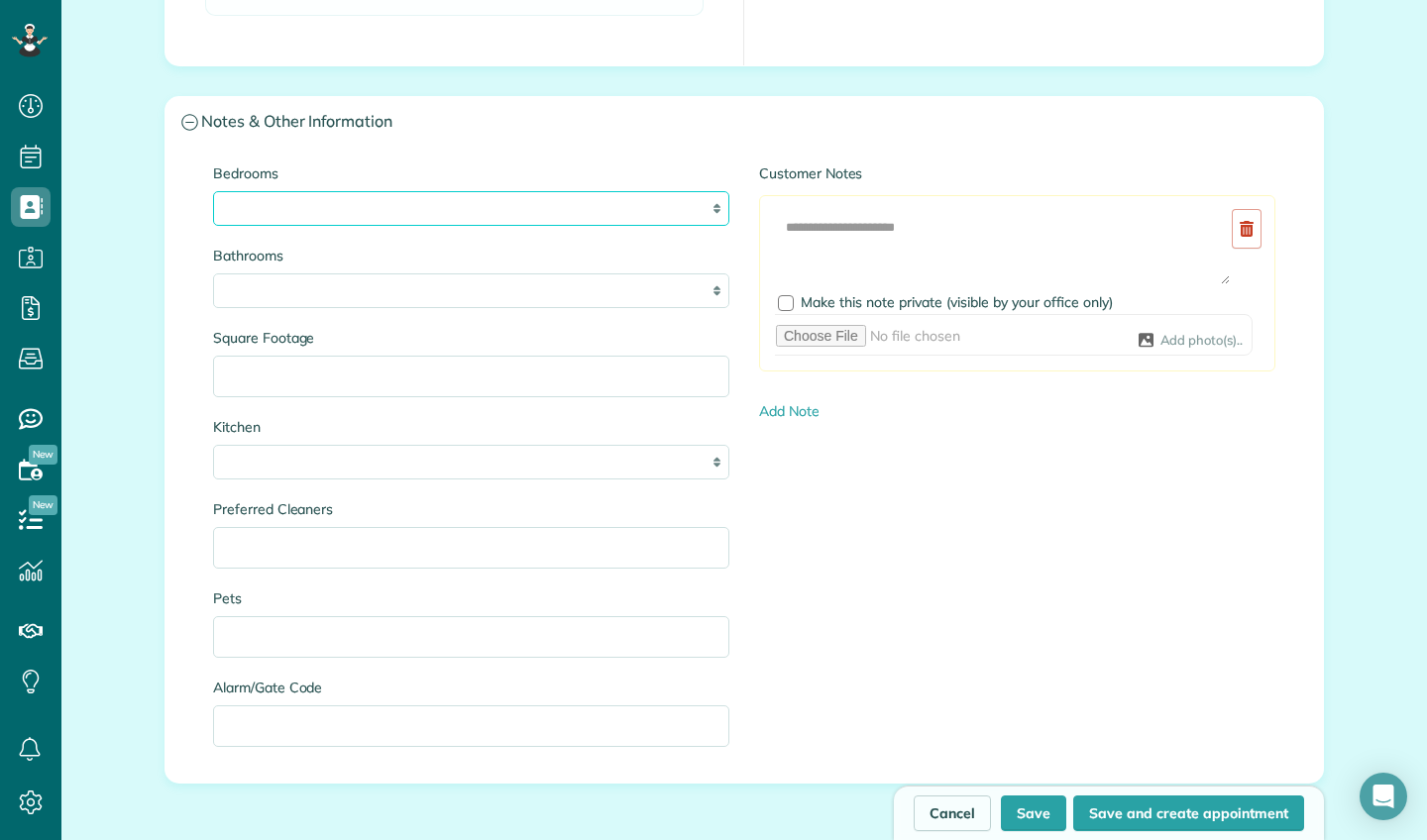 select on "**" 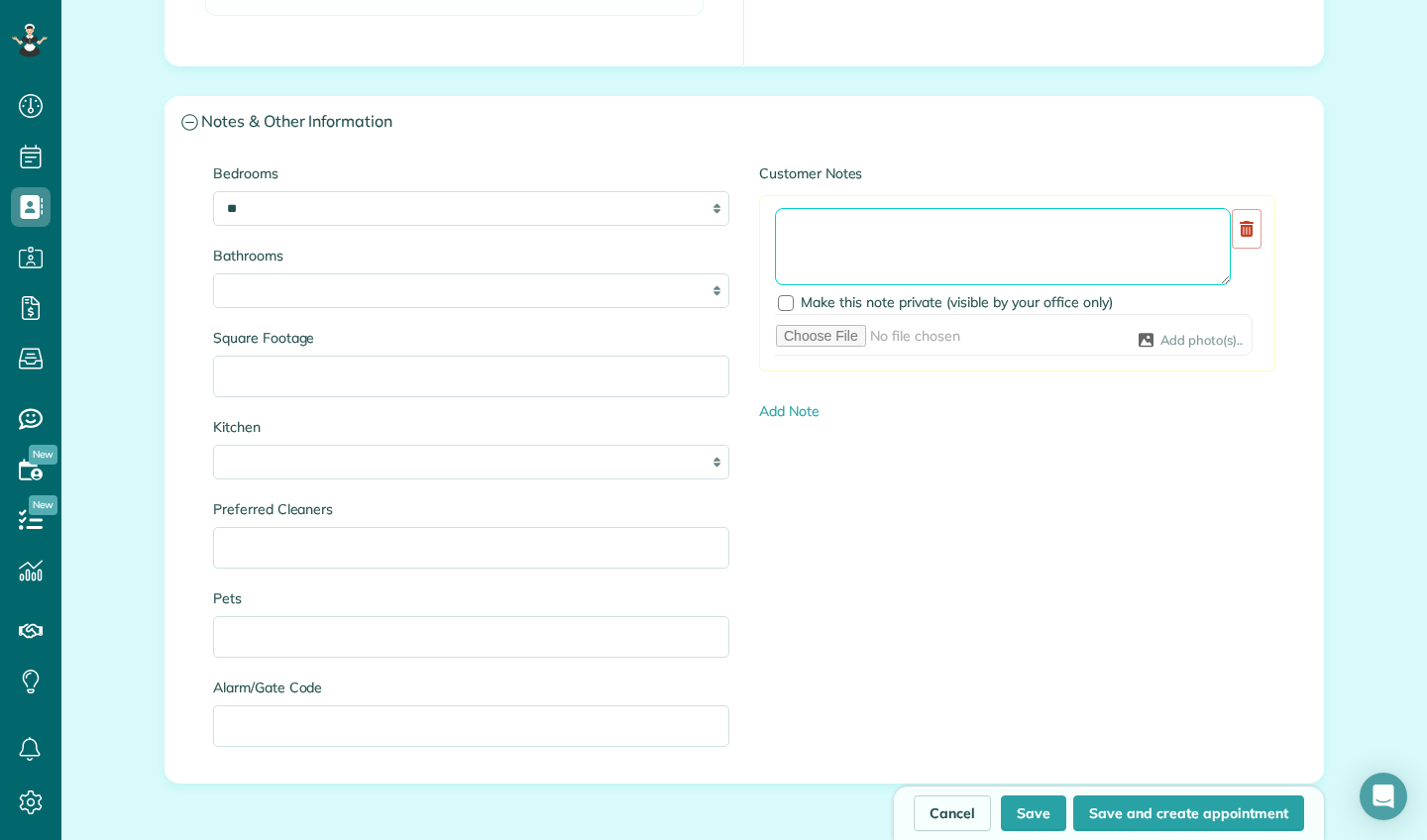 click at bounding box center [1003, 247] 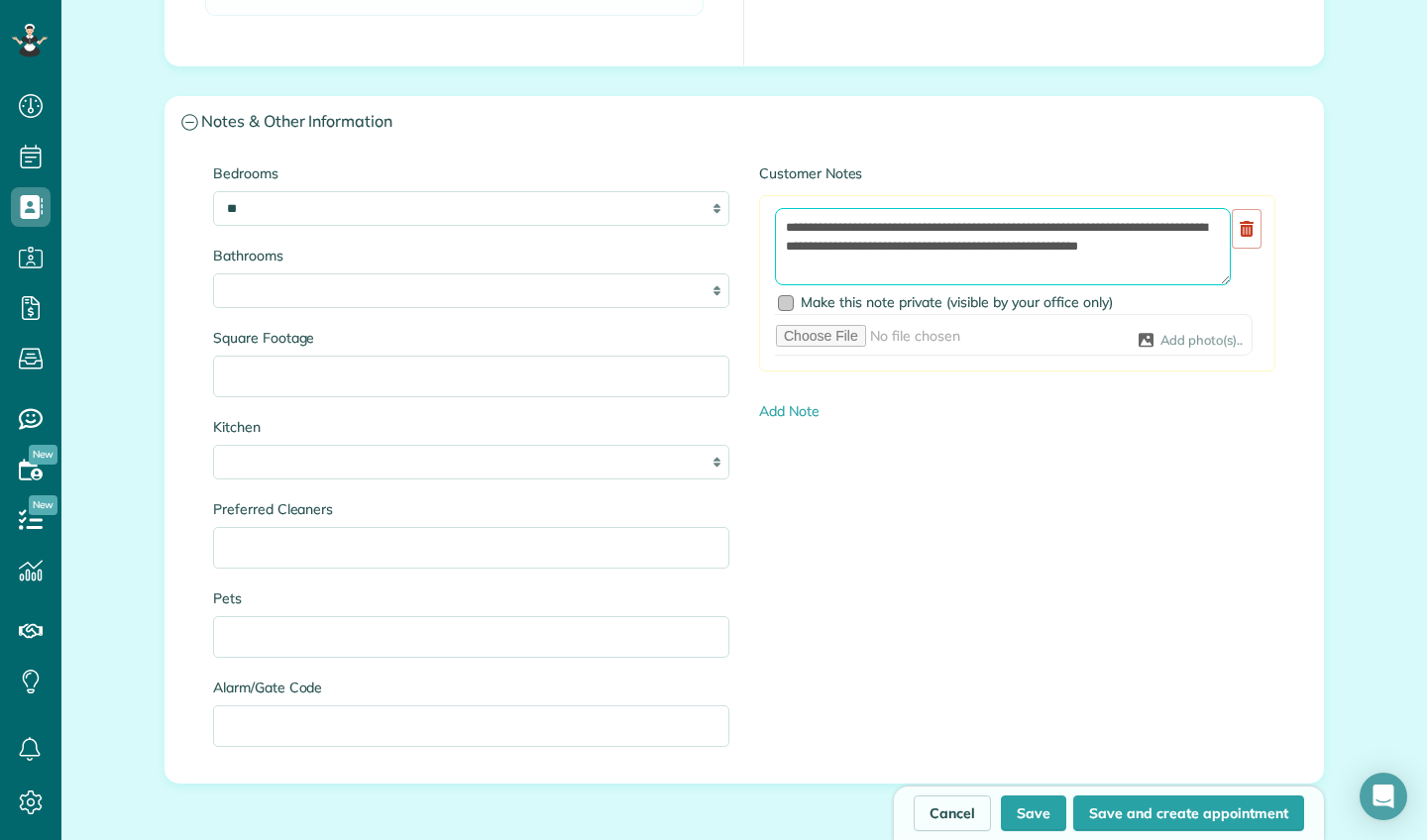 type on "**********" 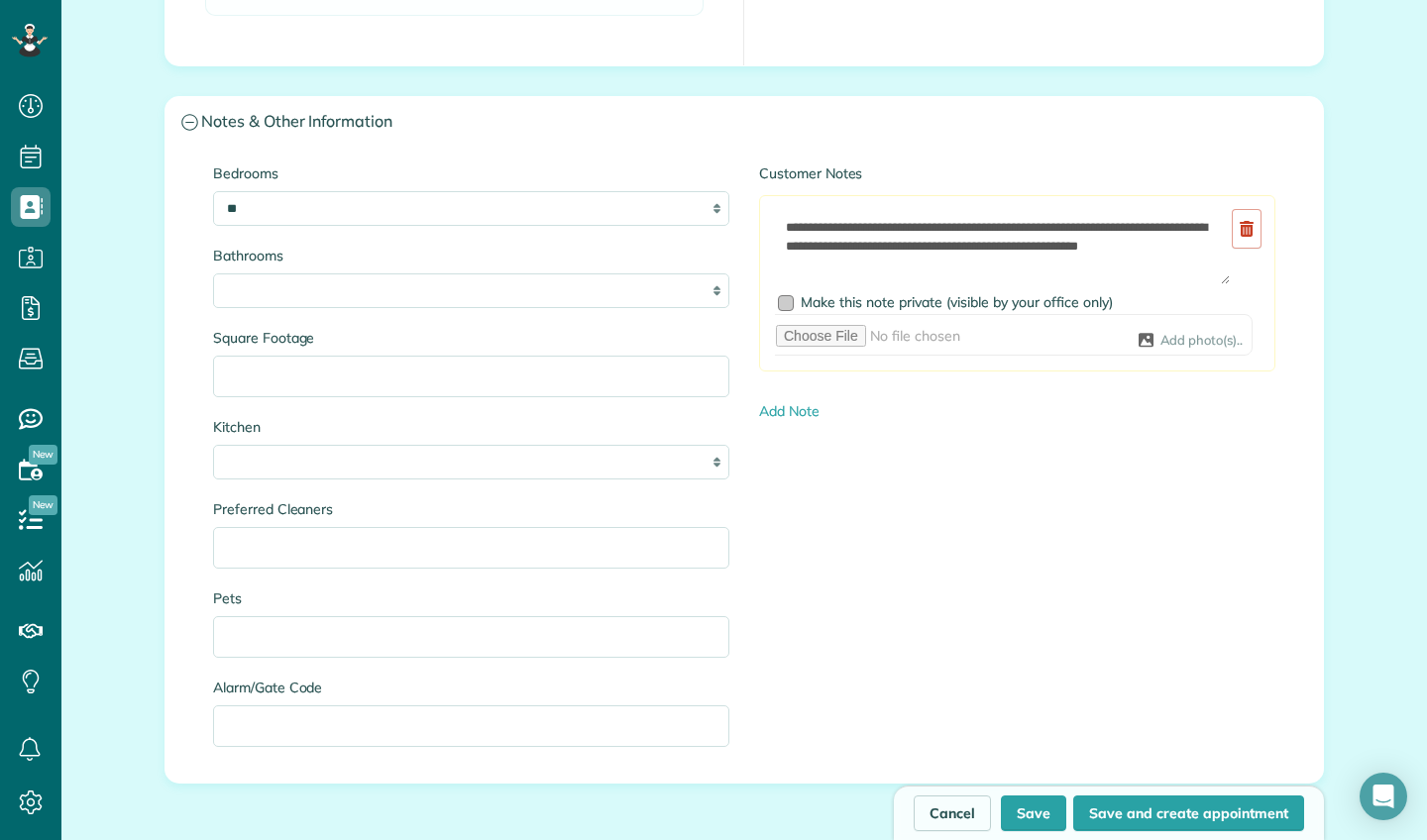 click on "Make this note private (visible by your office only)" at bounding box center [1020, 302] 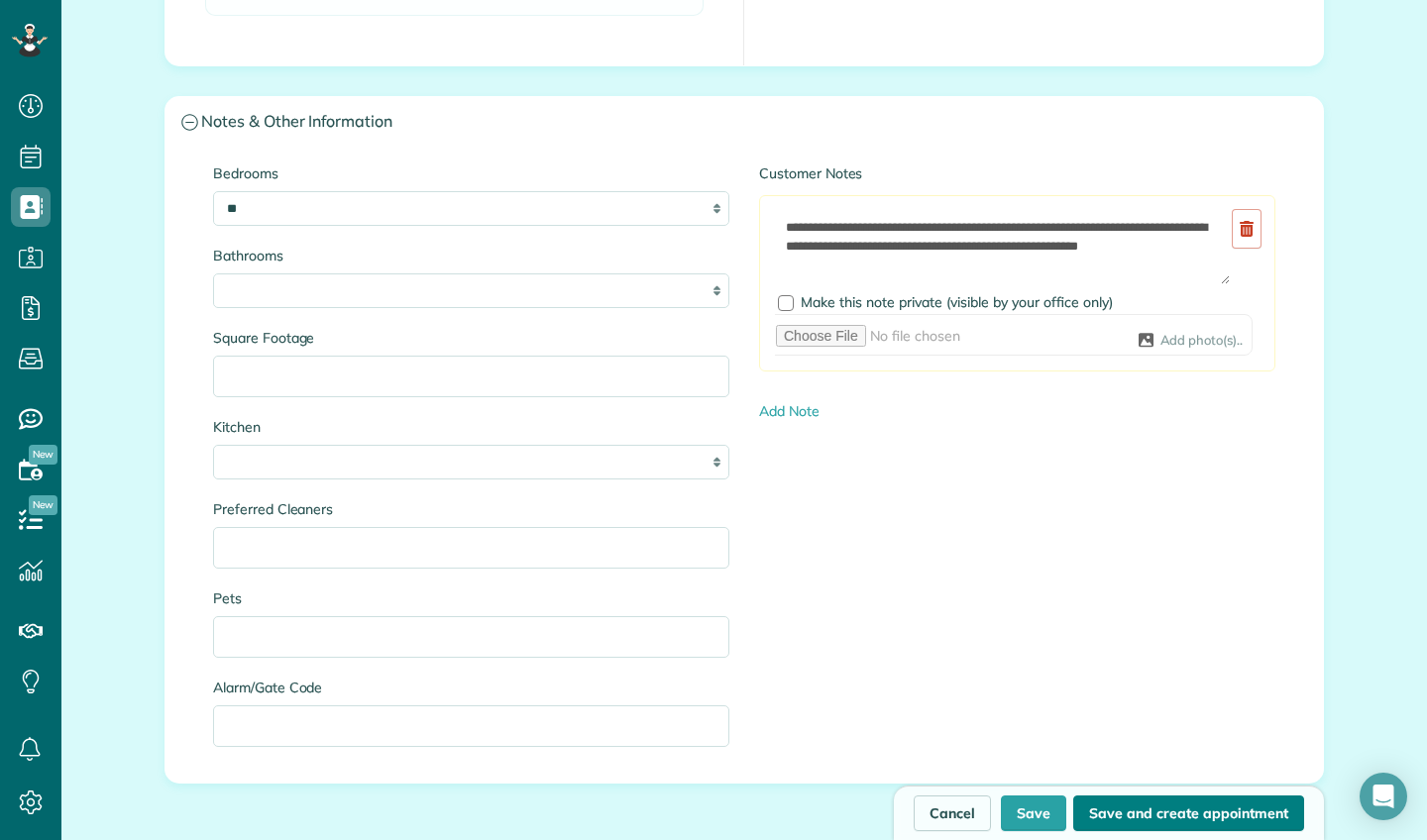 click on "Save and create appointment" at bounding box center (1188, 813) 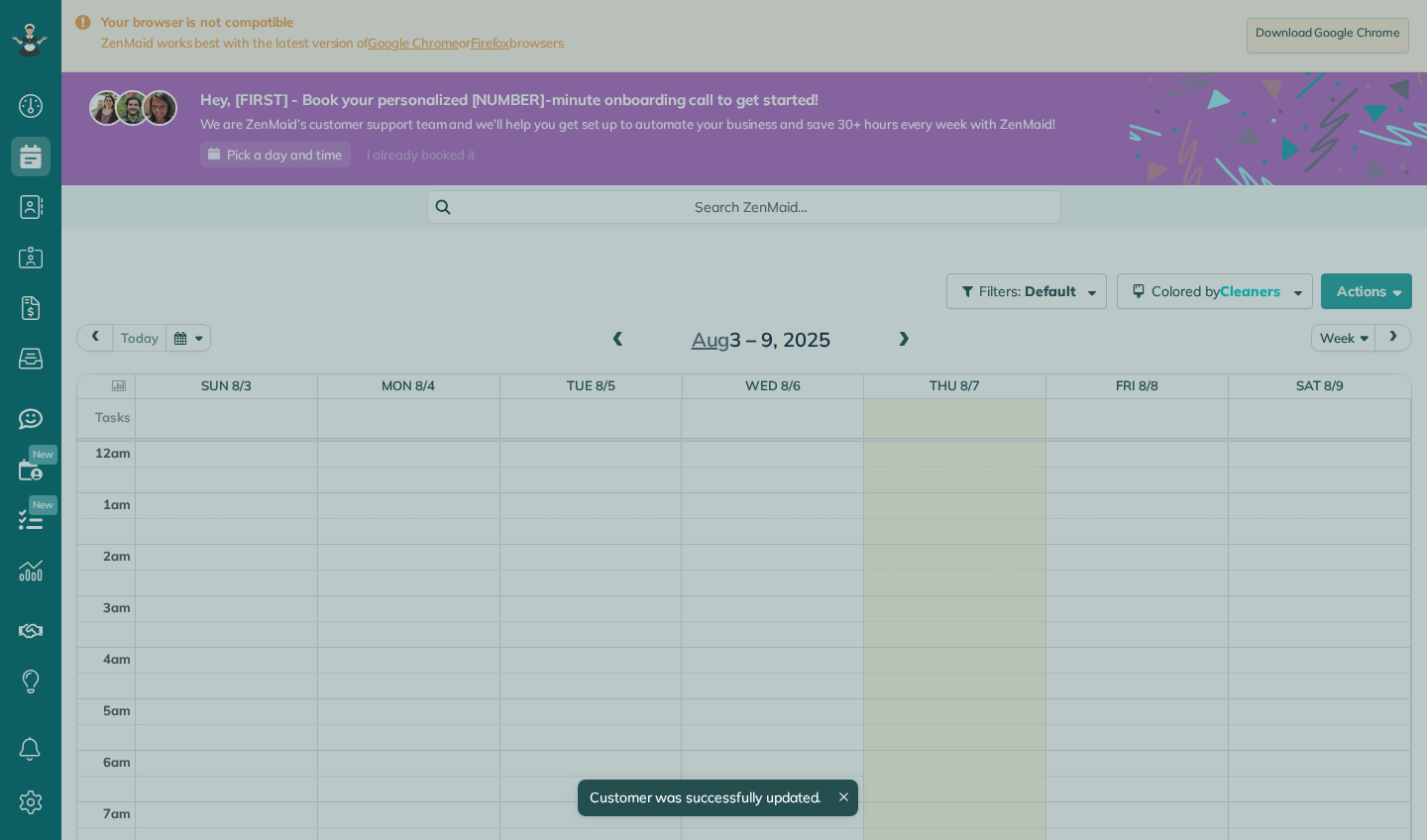 scroll, scrollTop: 0, scrollLeft: 0, axis: both 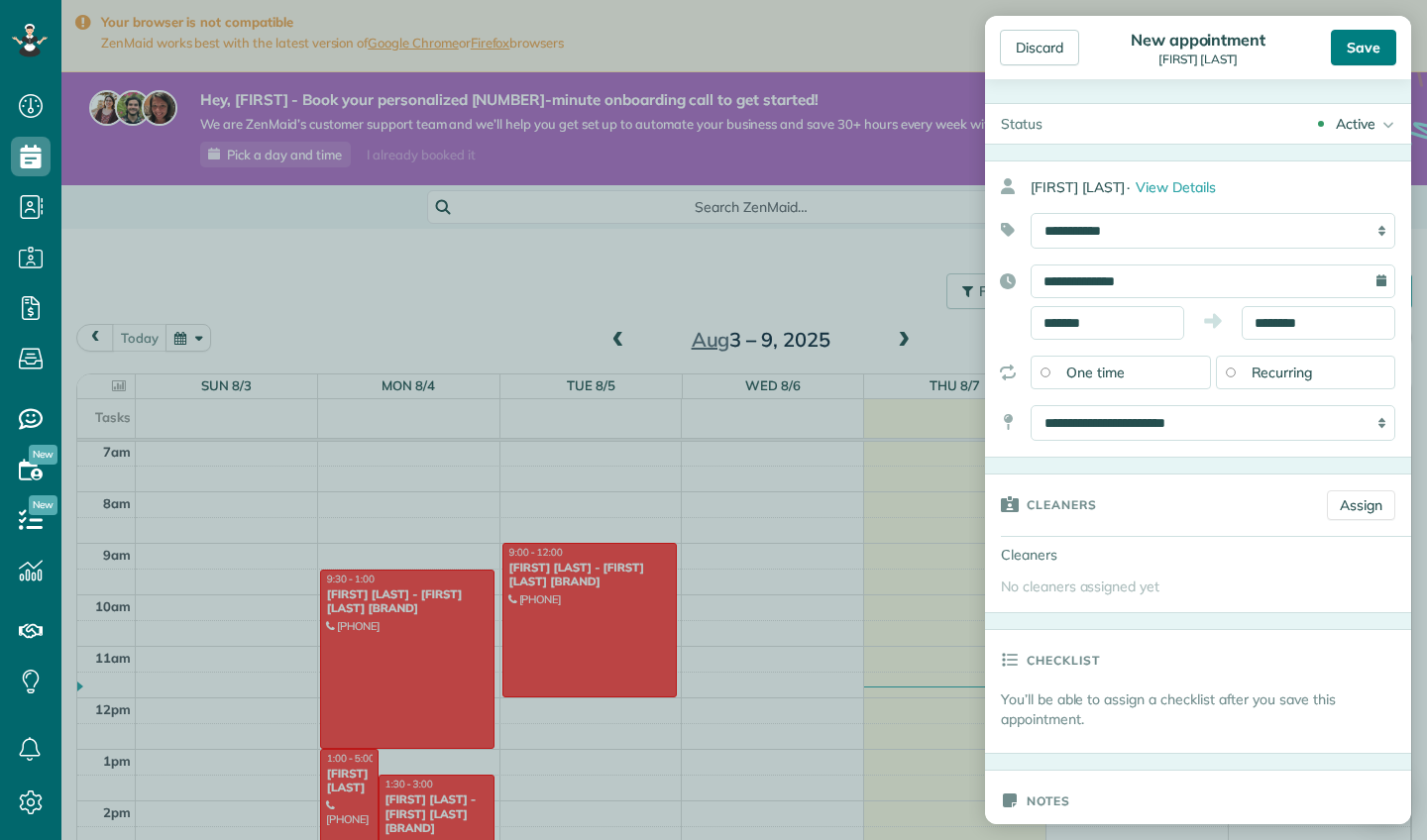 click on "Save" at bounding box center [1364, 48] 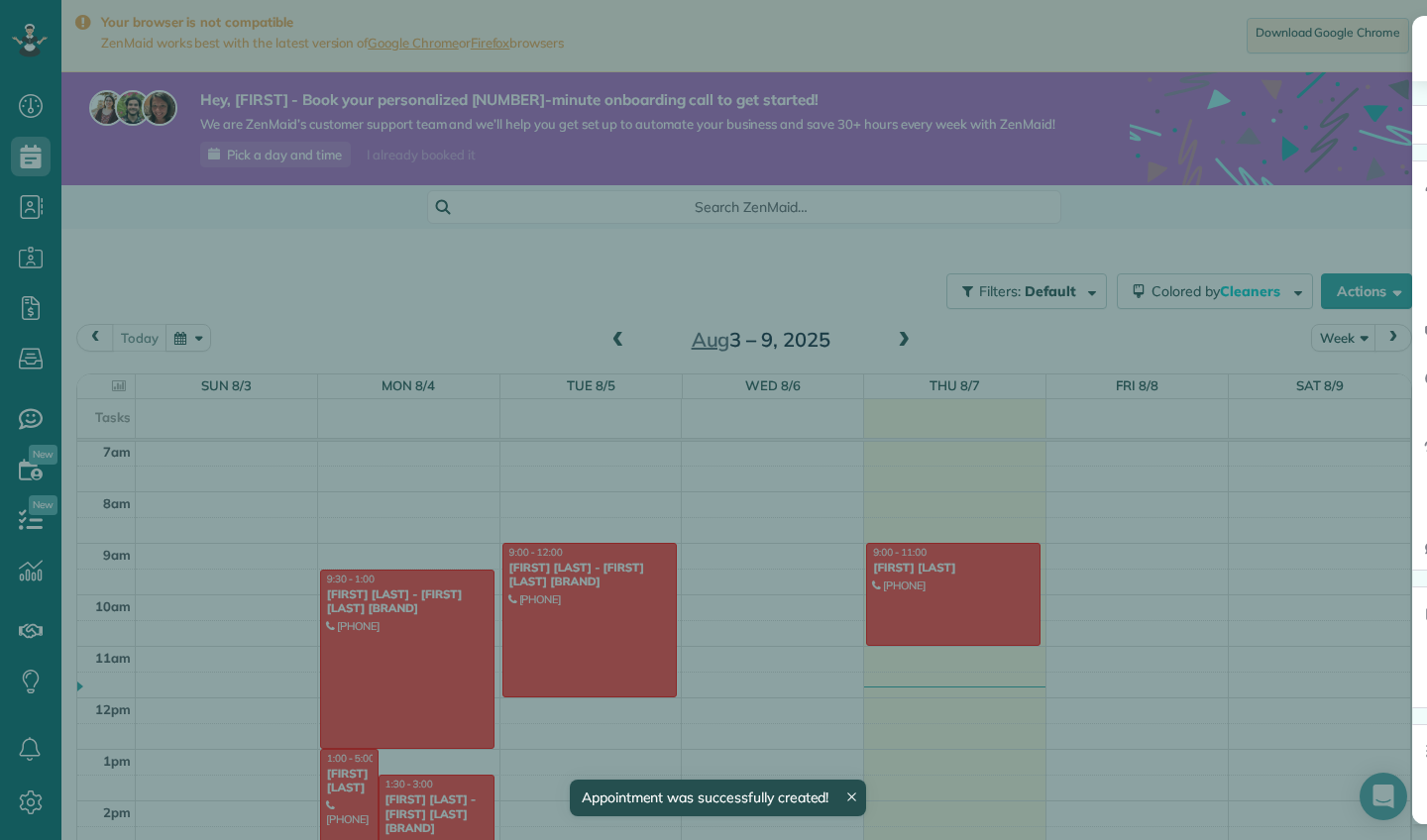 scroll, scrollTop: 362, scrollLeft: 0, axis: vertical 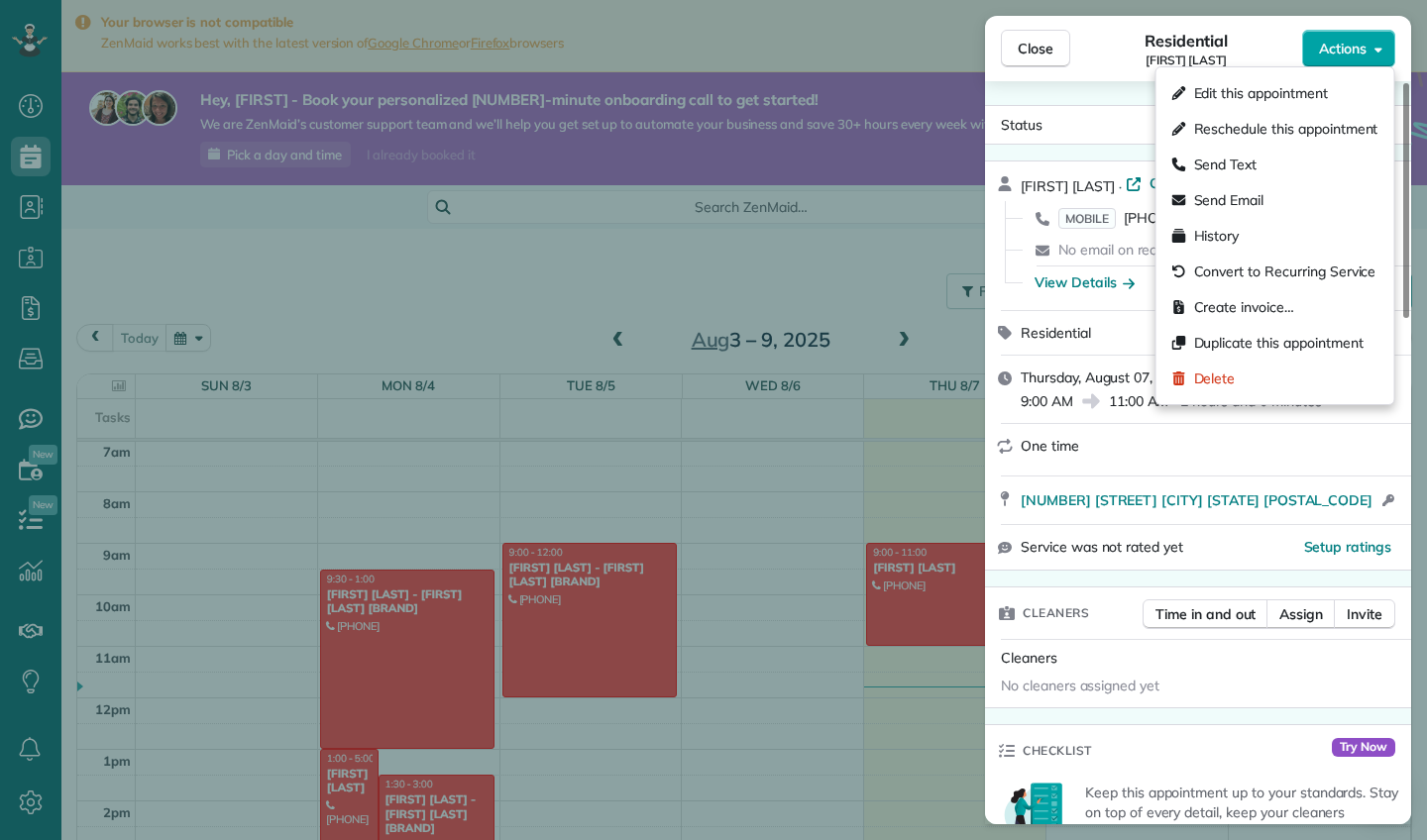 click on "Actions" at bounding box center [1349, 49] 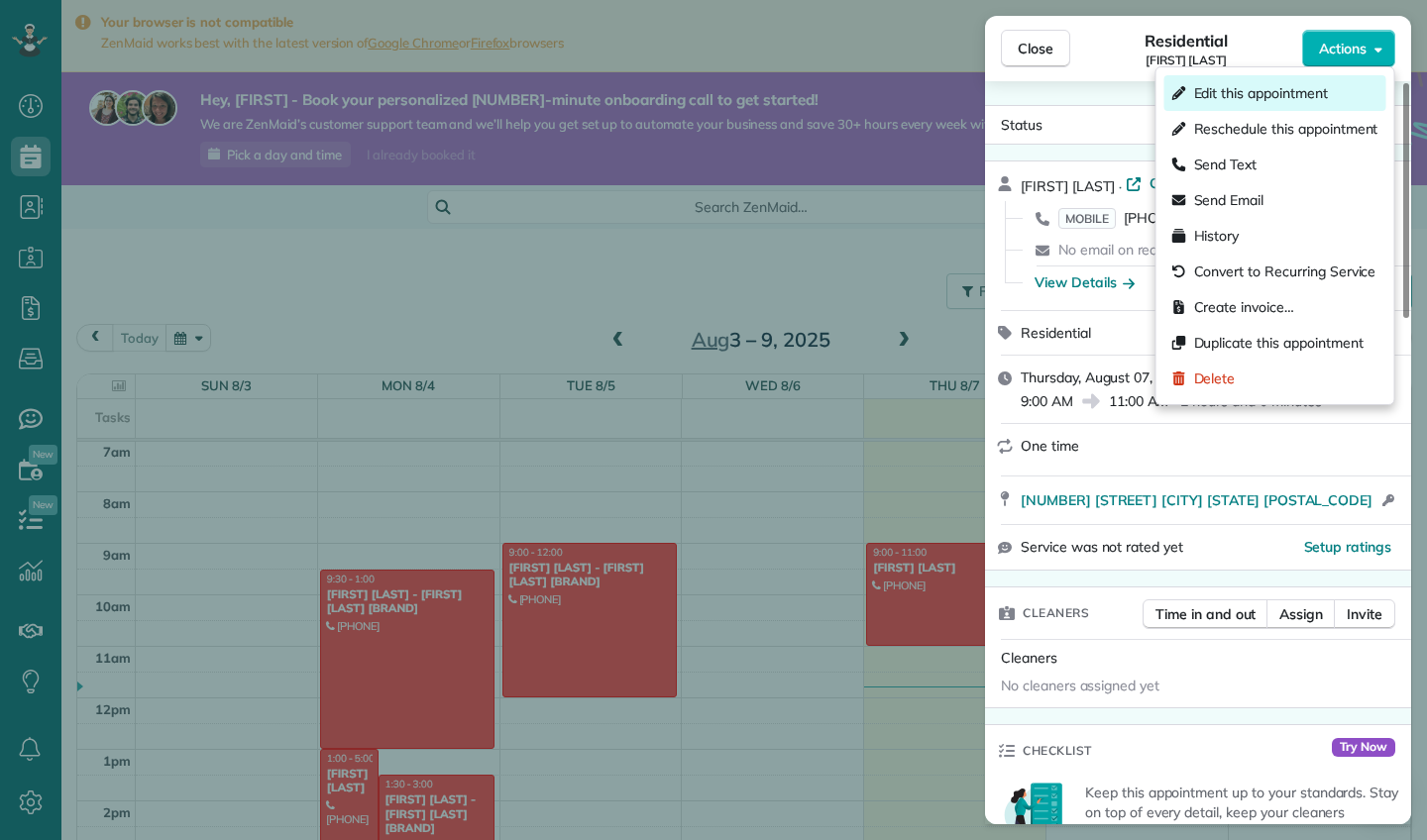 click on "Edit this appointment" at bounding box center [1261, 93] 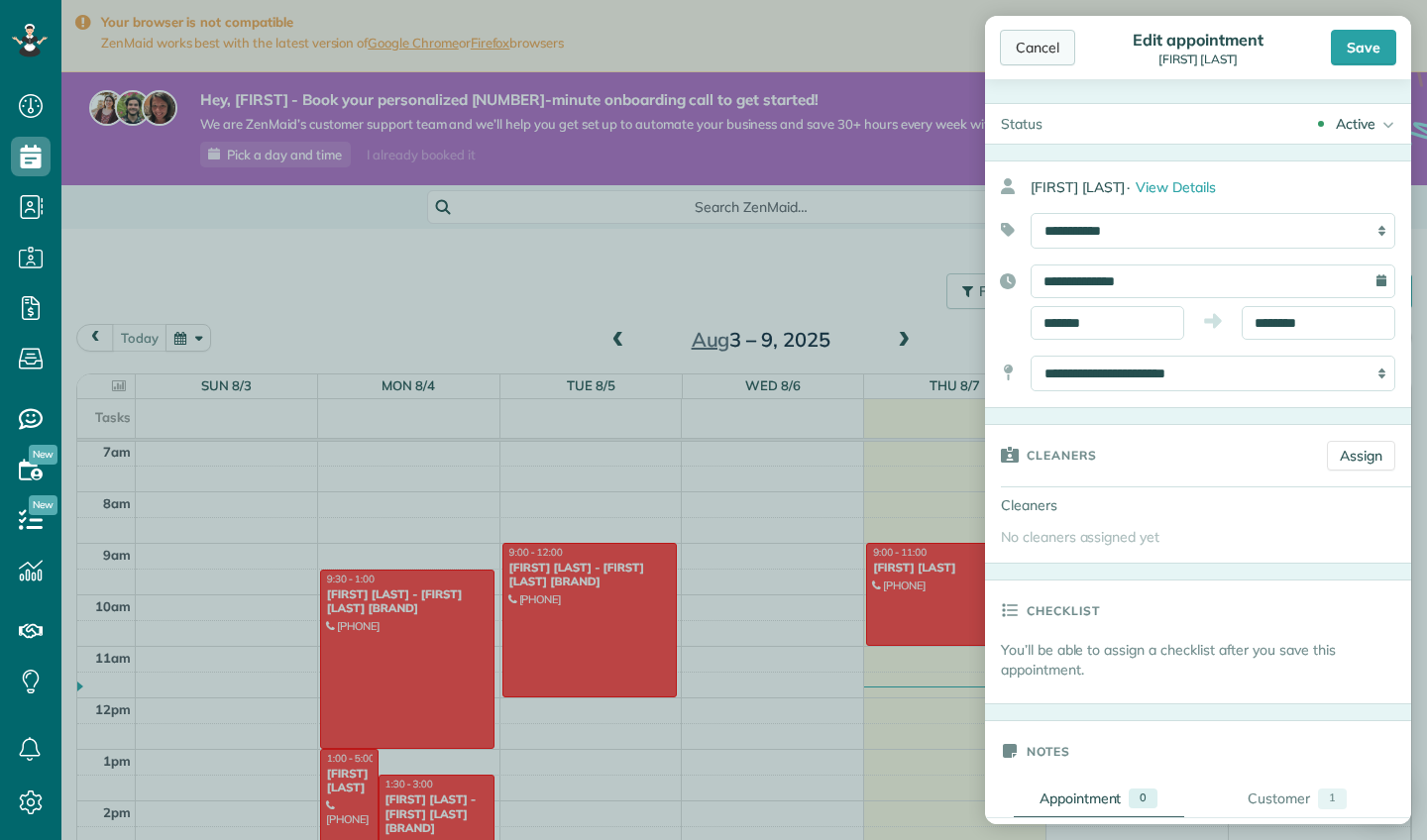 click on "Cancel" at bounding box center [1038, 48] 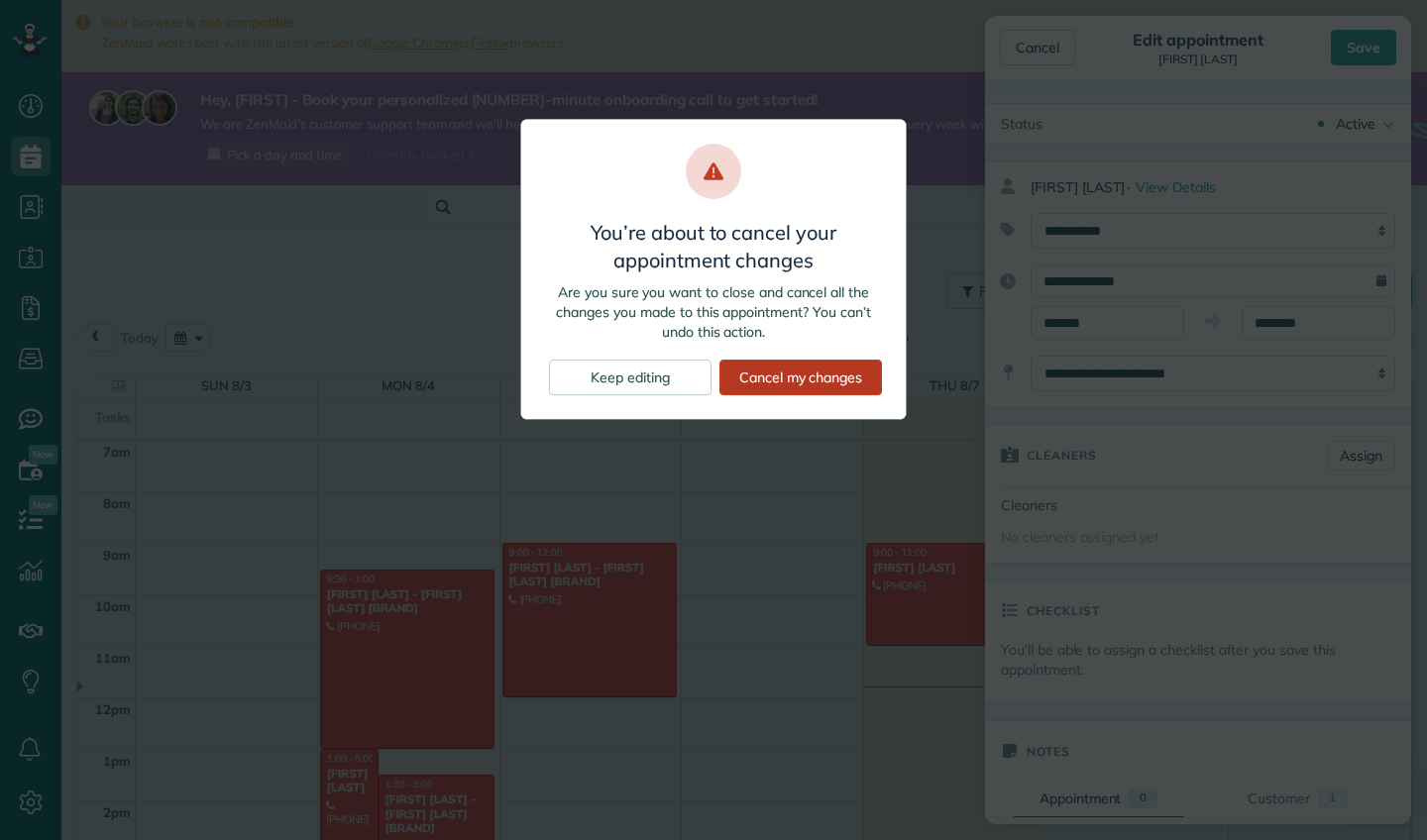 click on "Cancel my changes" at bounding box center (801, 377) 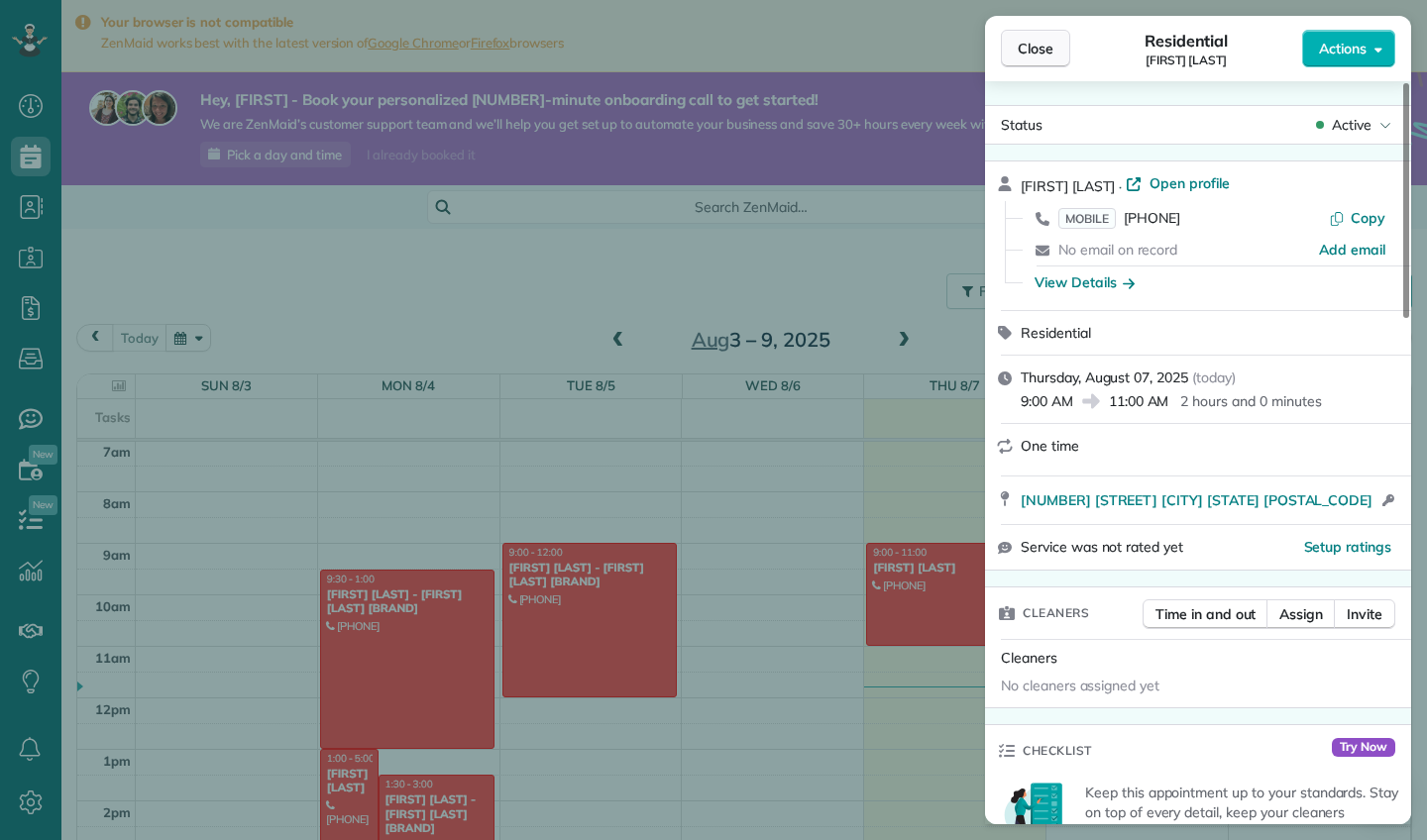 click on "Close" at bounding box center [1036, 49] 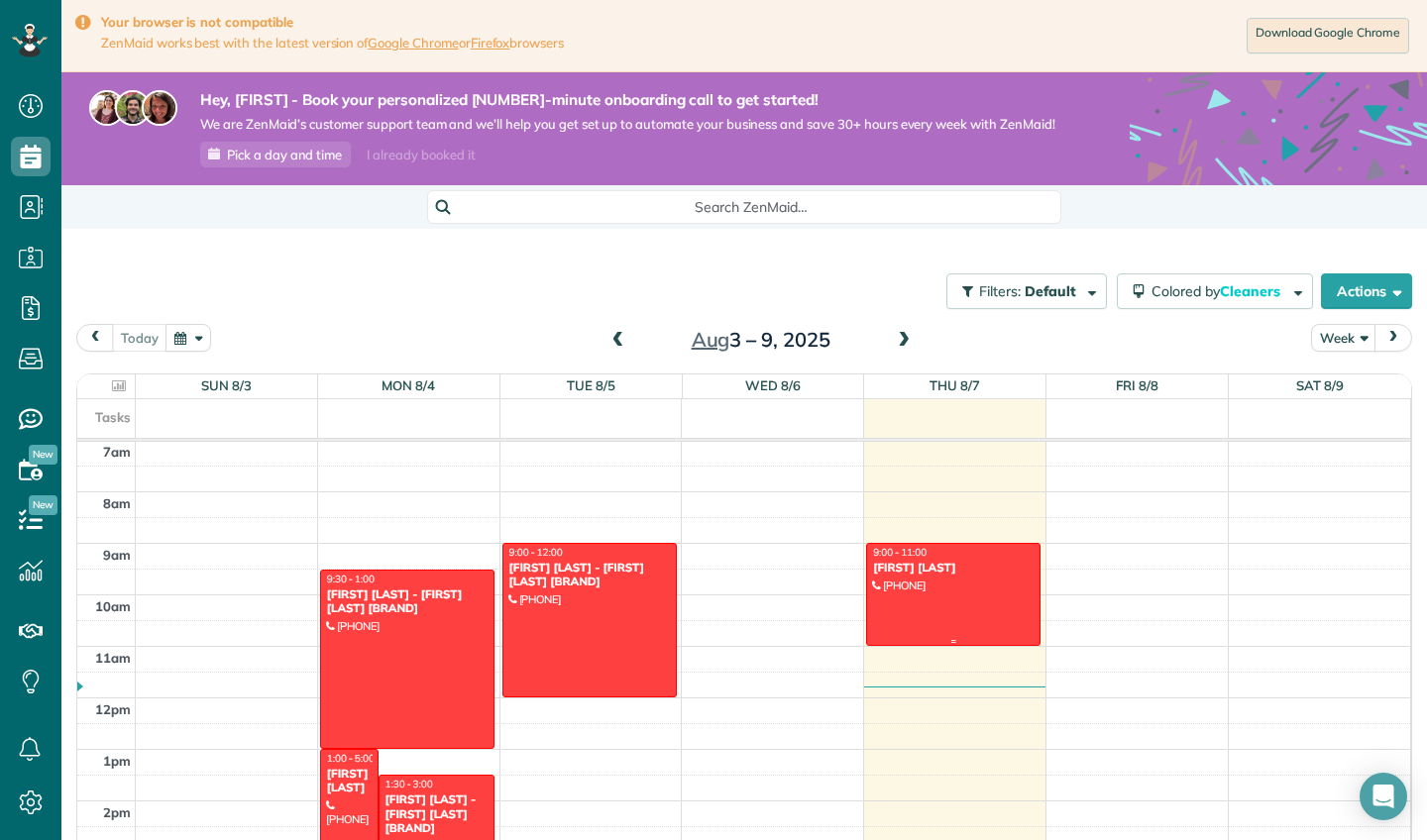 click at bounding box center [953, 594] 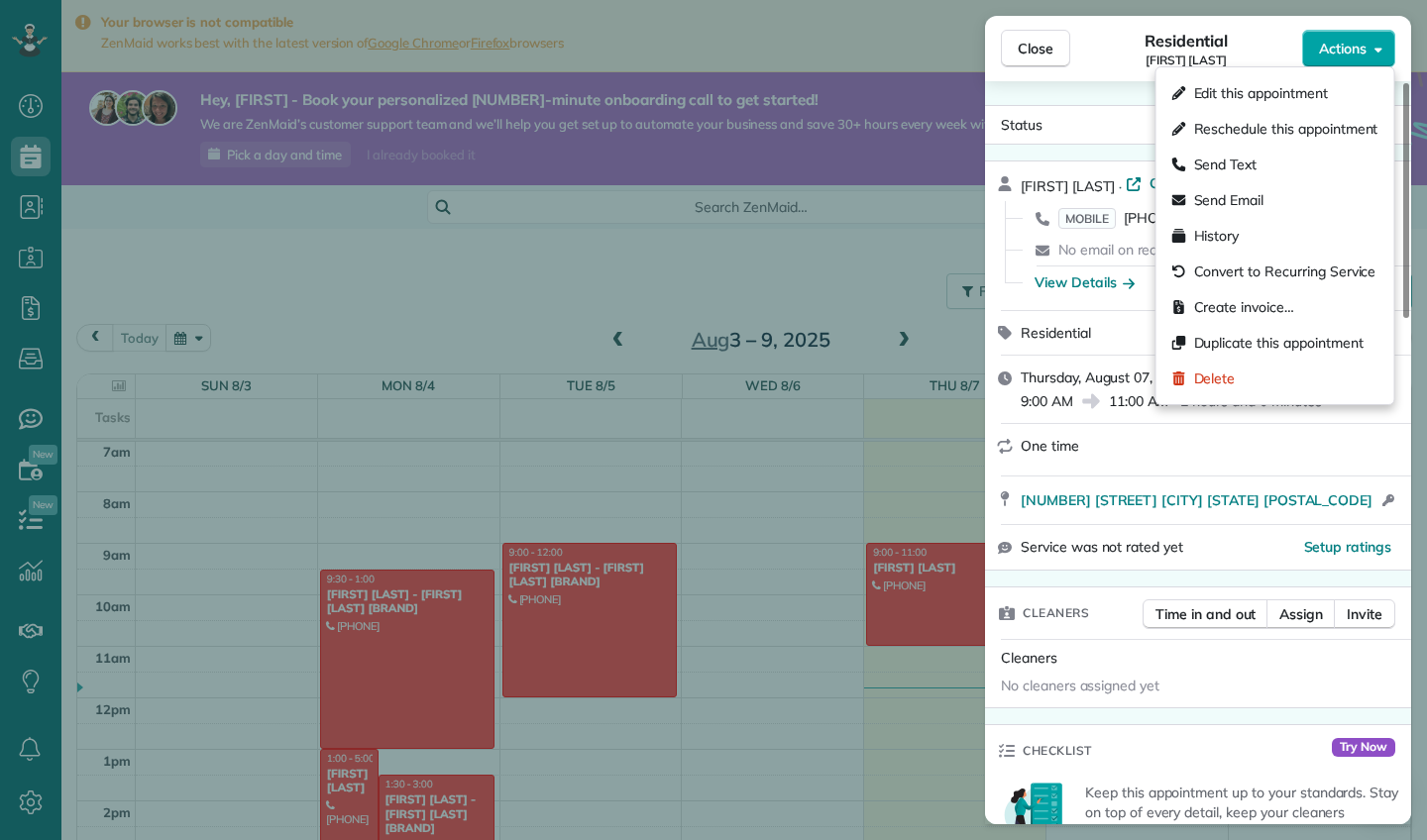 click on "Actions" at bounding box center (1349, 49) 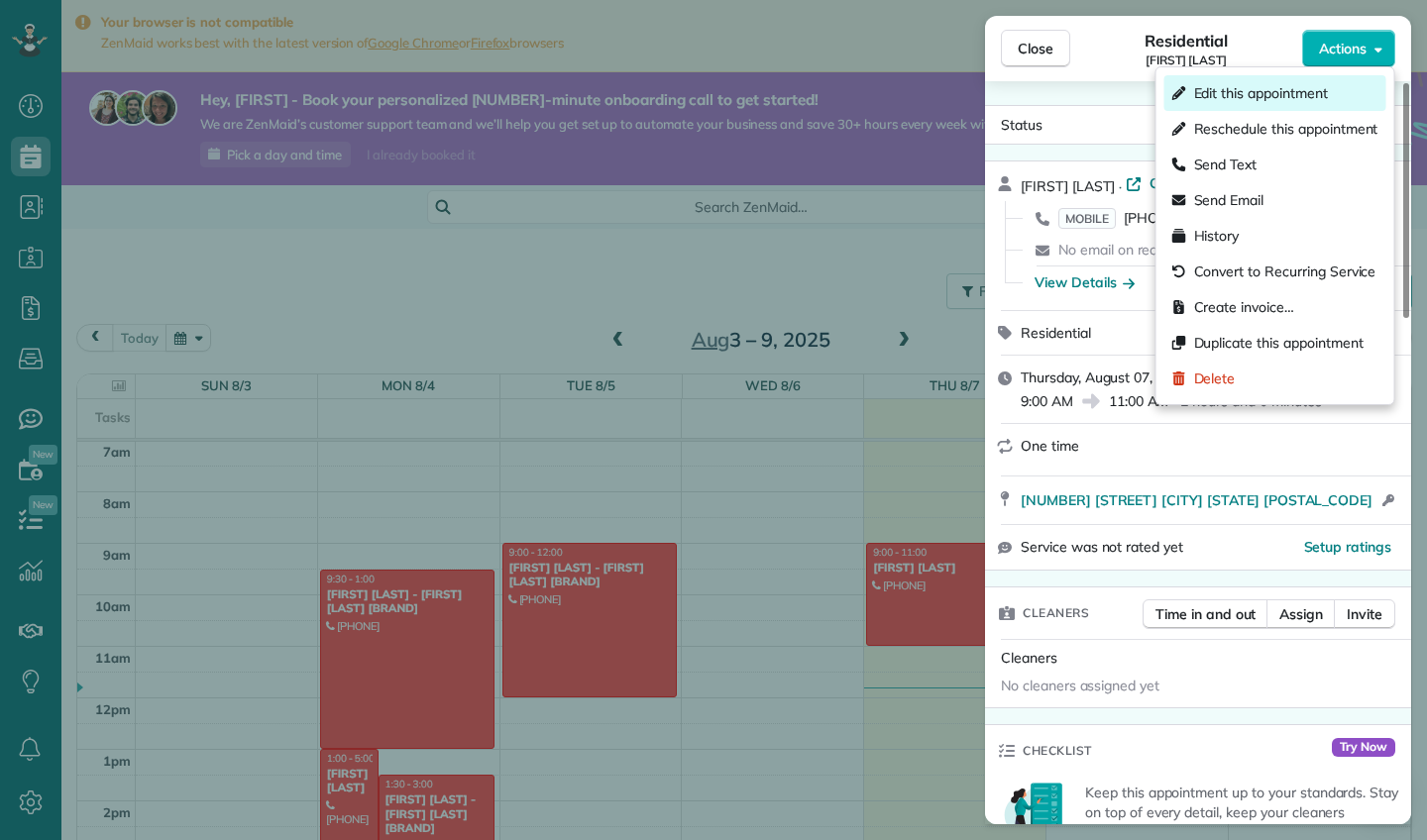 click on "Edit this appointment" at bounding box center [1261, 93] 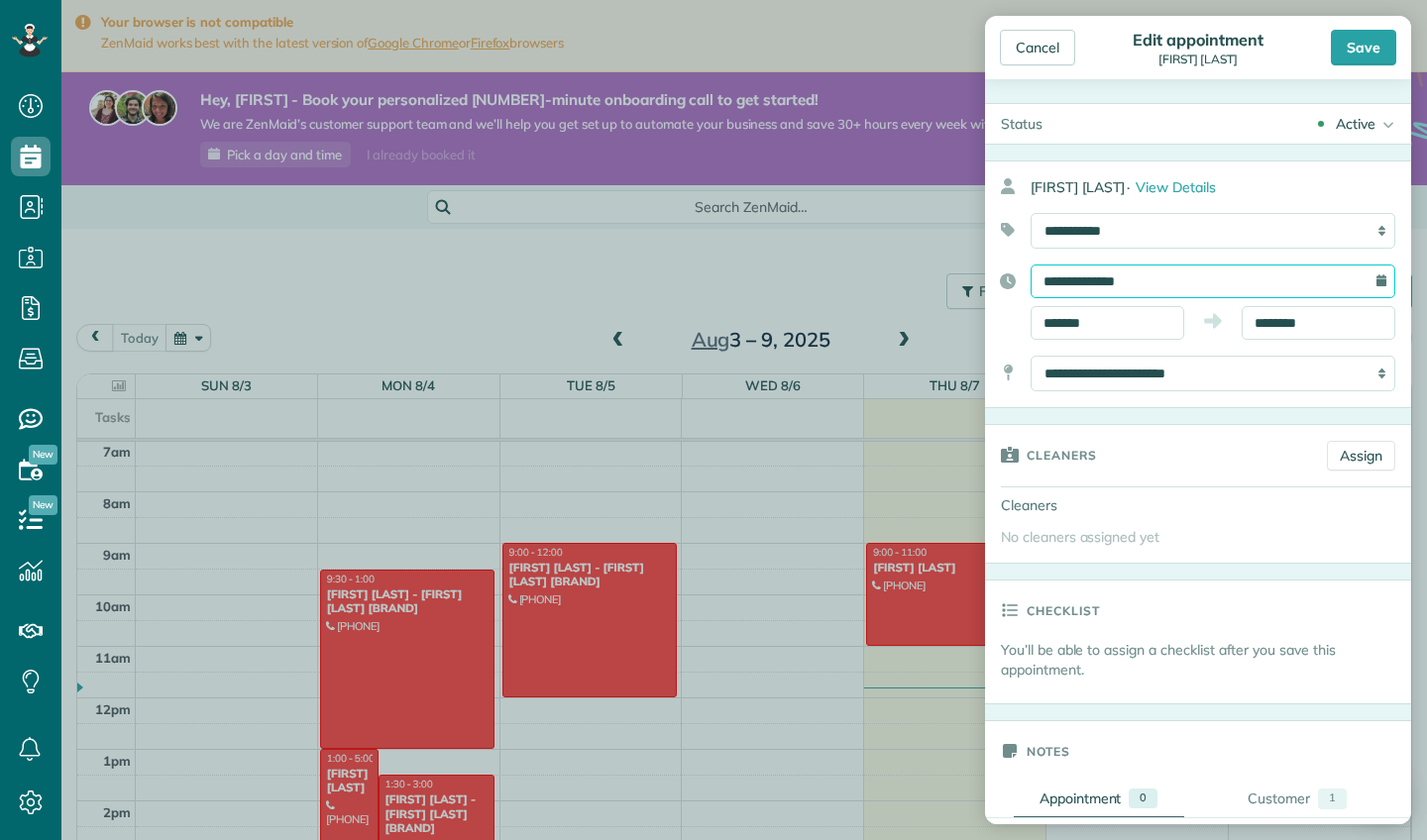 click on "**********" at bounding box center [1213, 281] 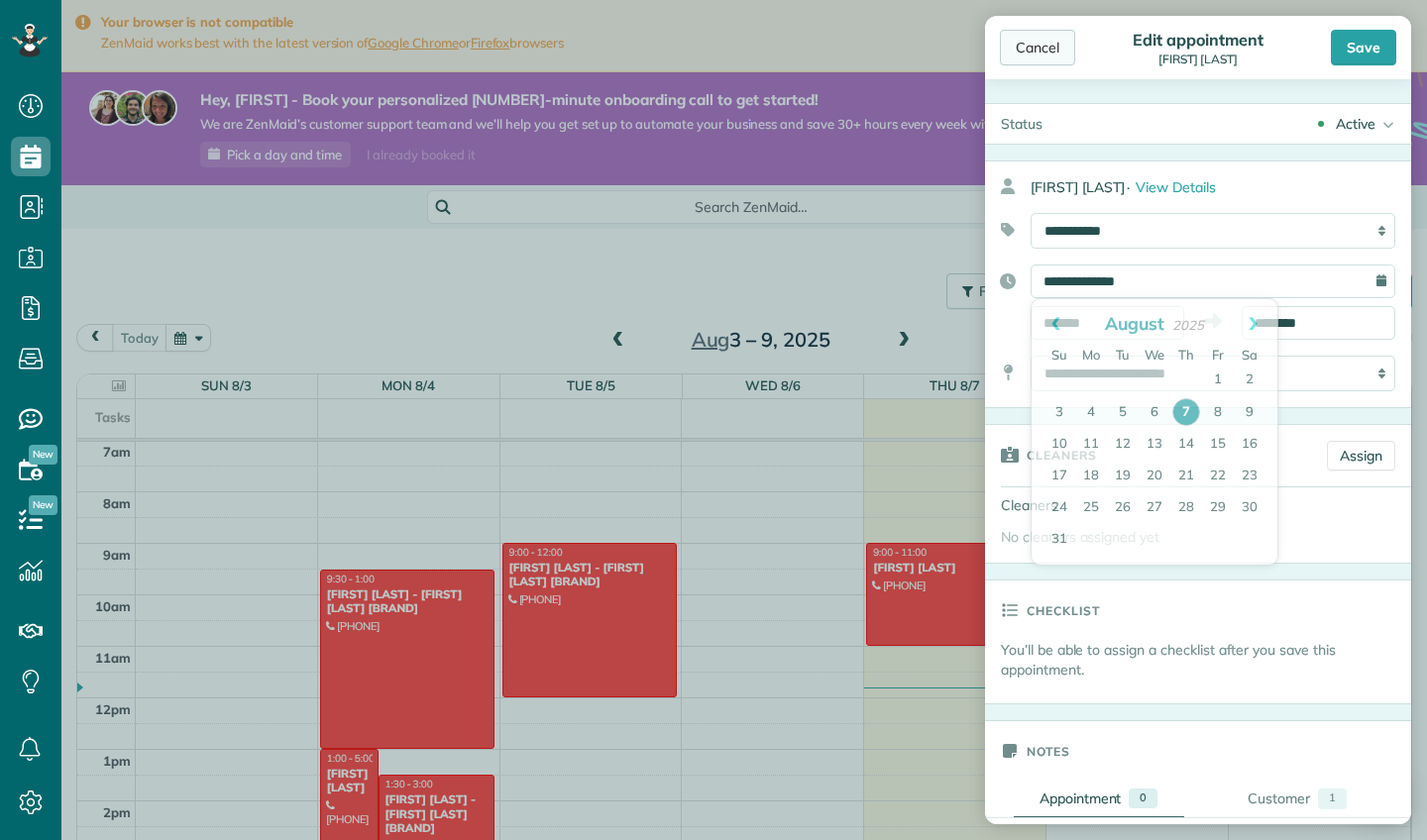 click on "Cancel" at bounding box center (1038, 48) 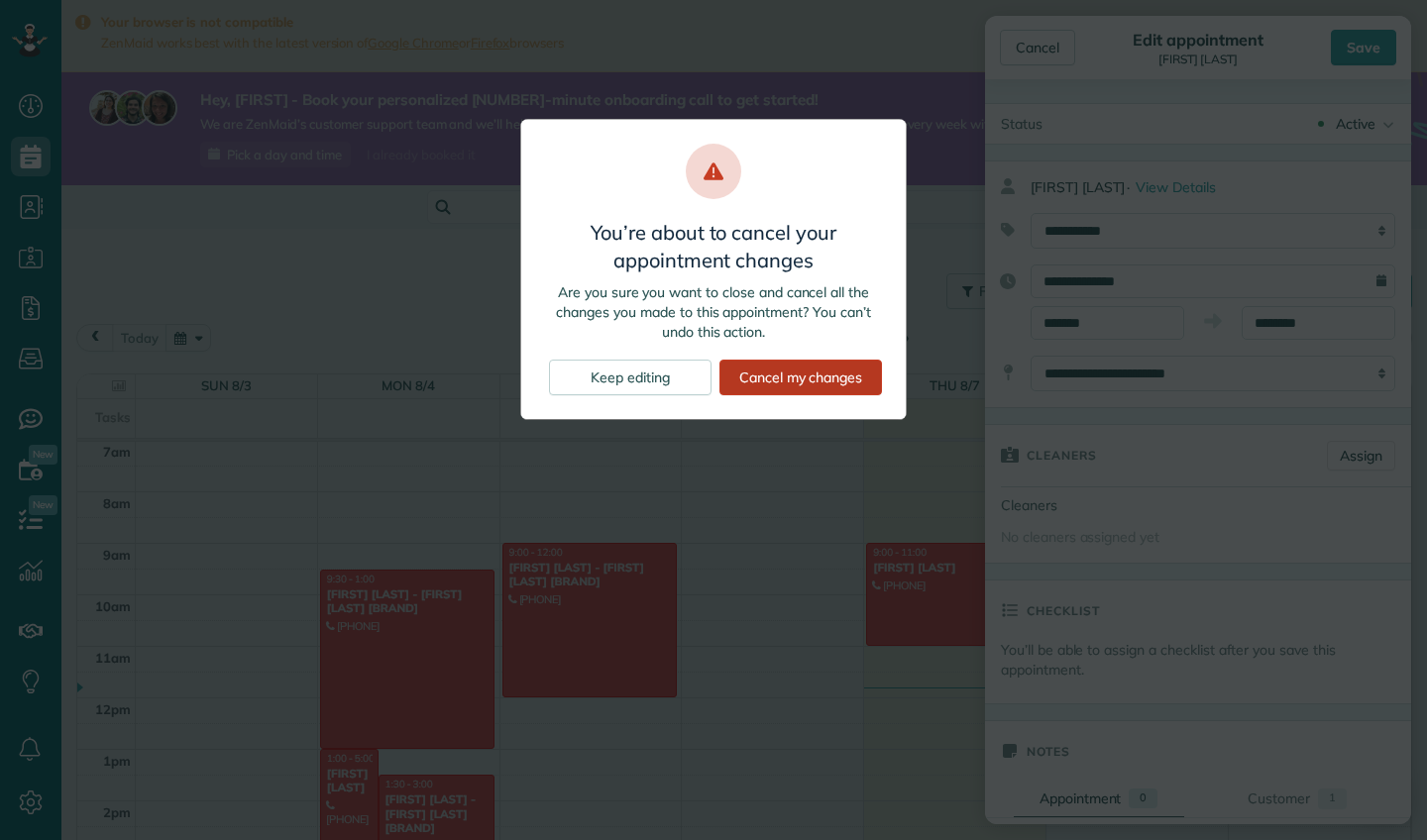 click on "Cancel my changes" at bounding box center [801, 377] 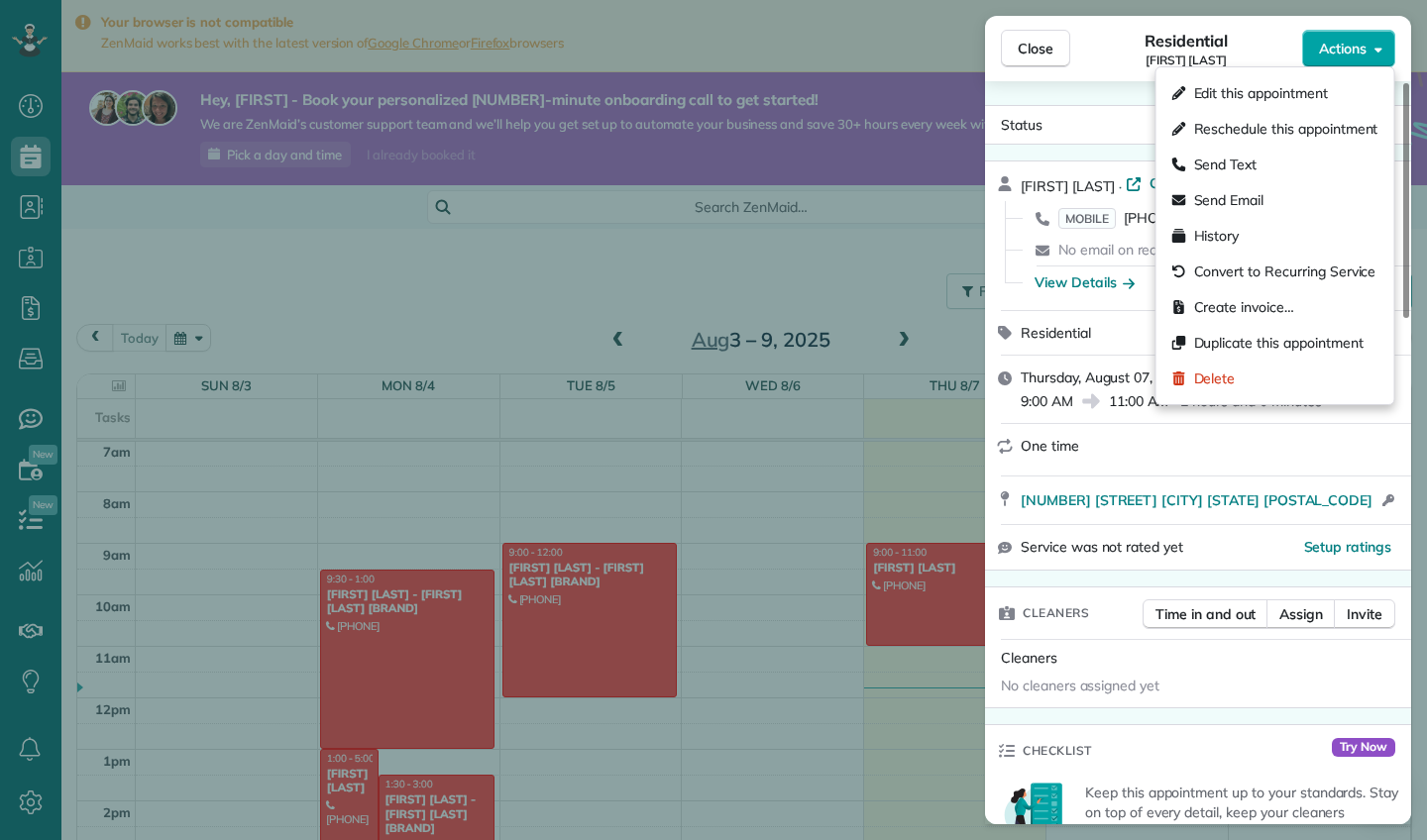 click on "Actions" at bounding box center [1343, 49] 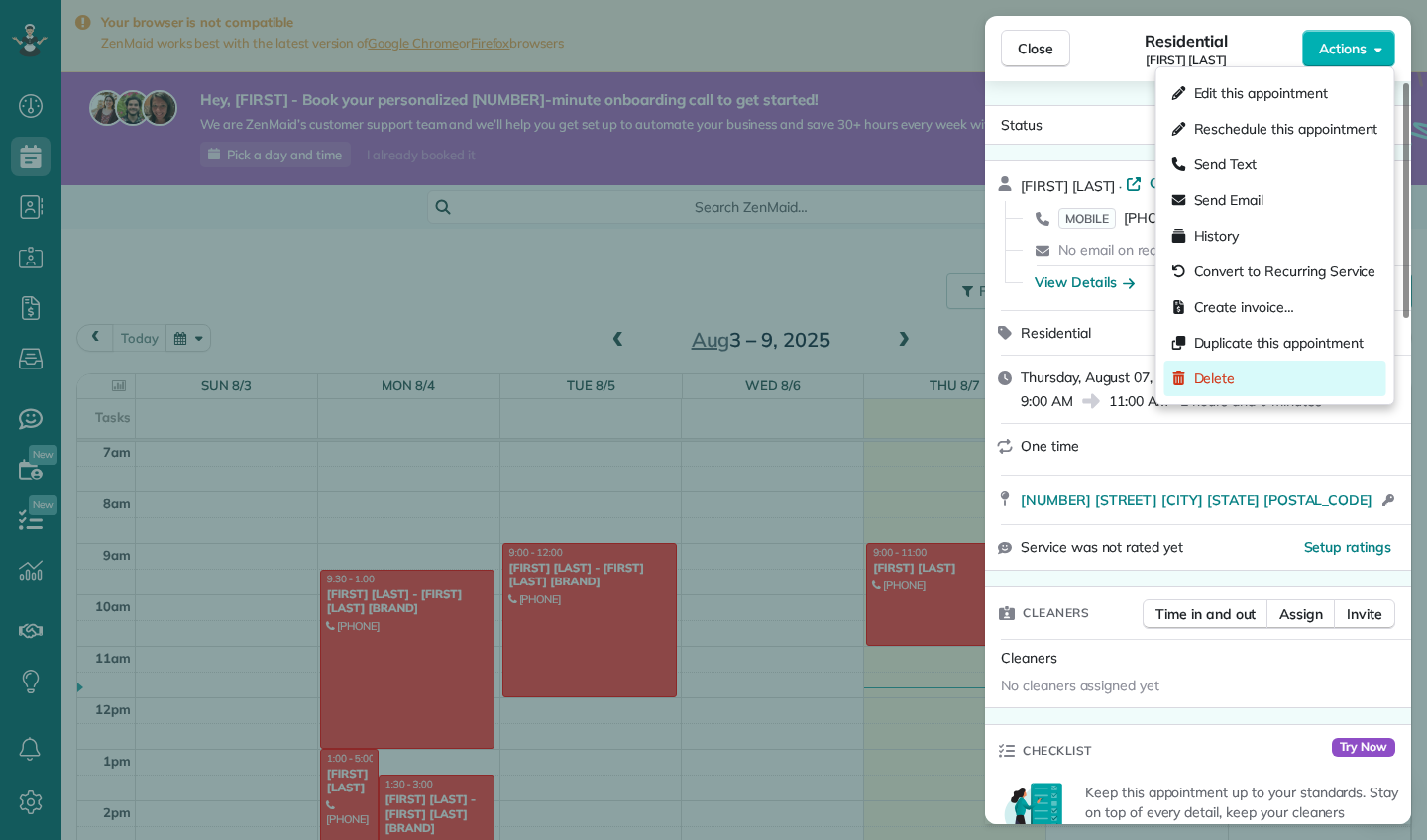click on "Delete" at bounding box center (1275, 378) 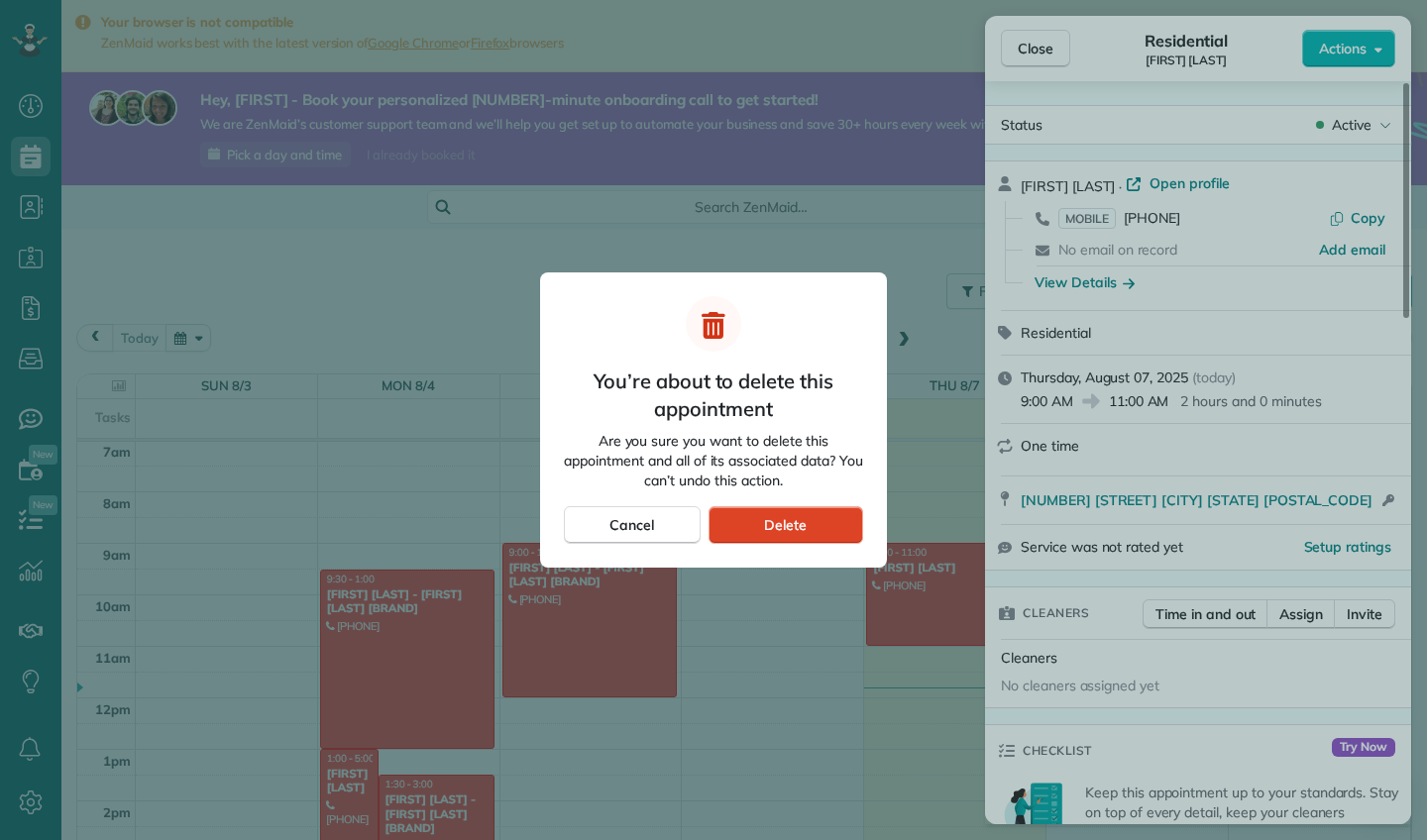 click on "Delete" at bounding box center (786, 525) 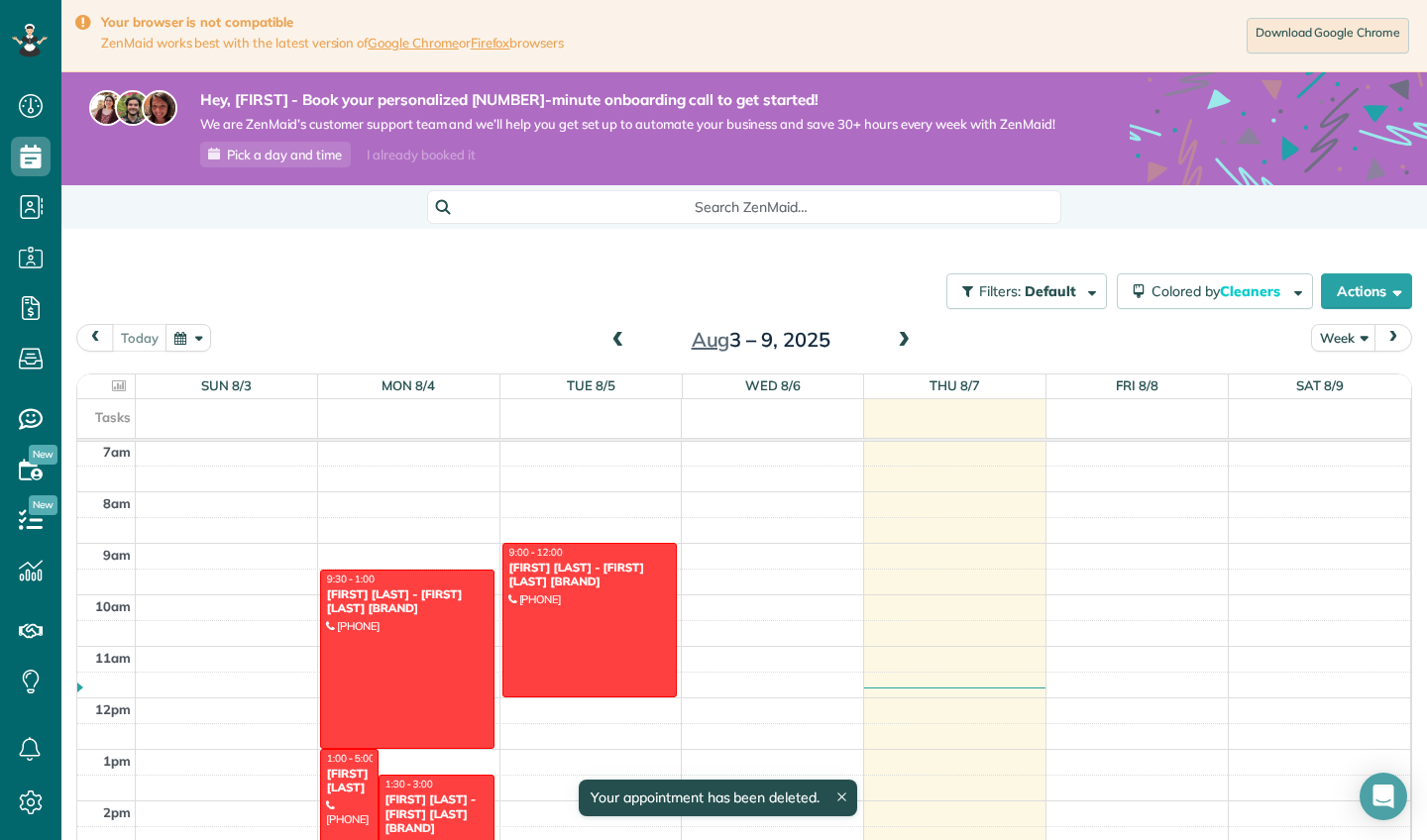 scroll, scrollTop: 362, scrollLeft: 0, axis: vertical 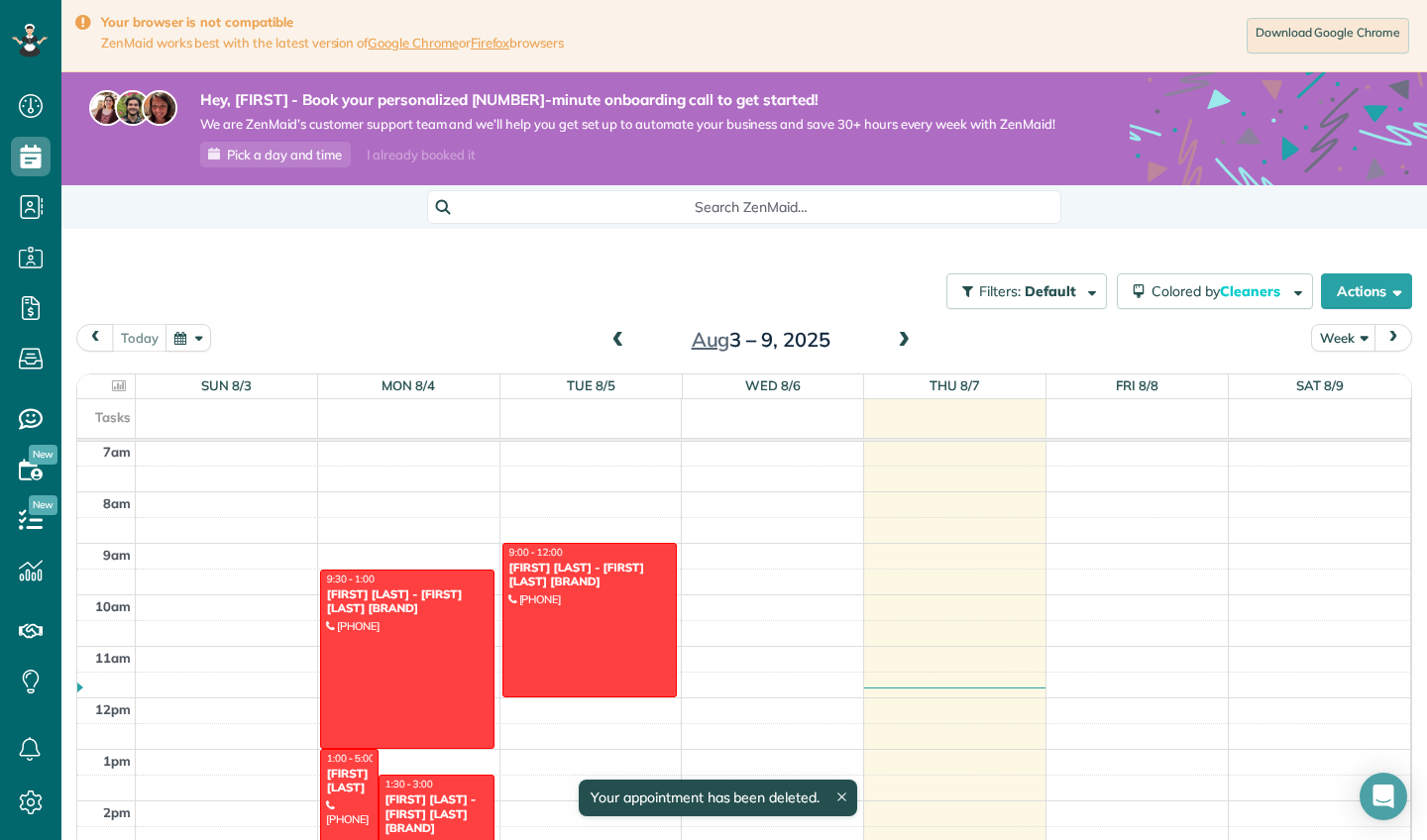 click at bounding box center [1393, 337] 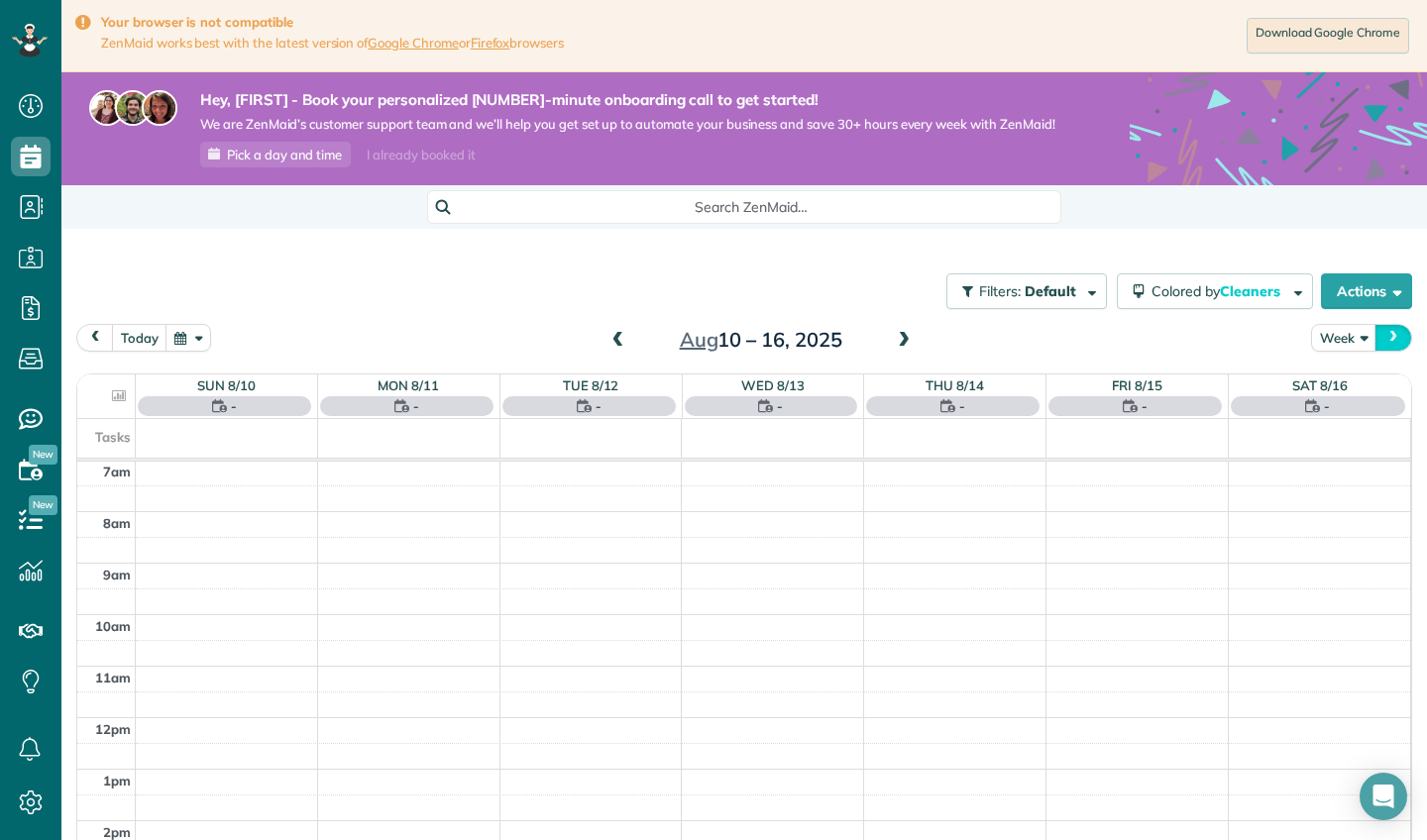 click at bounding box center (1393, 337) 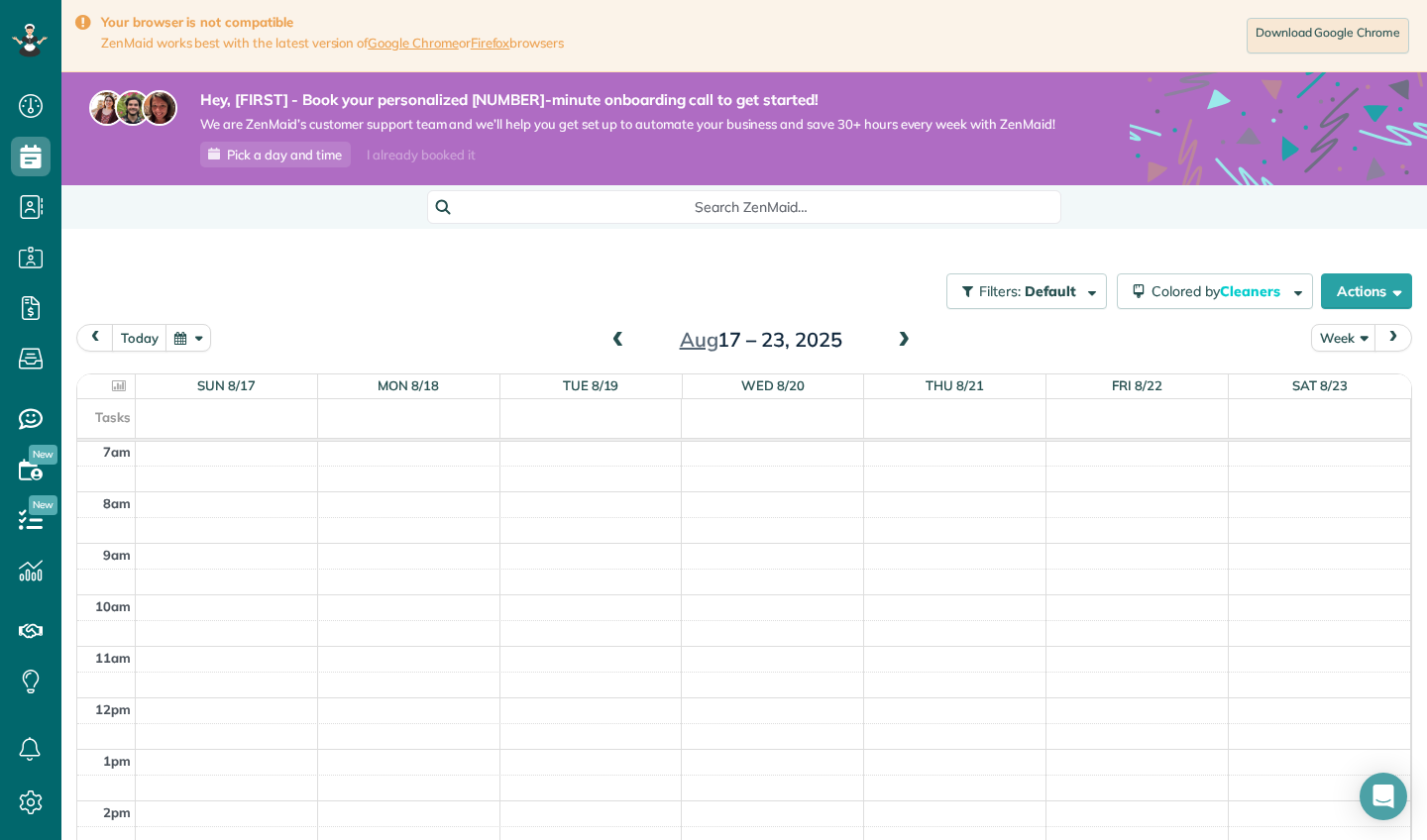 scroll, scrollTop: 362, scrollLeft: 0, axis: vertical 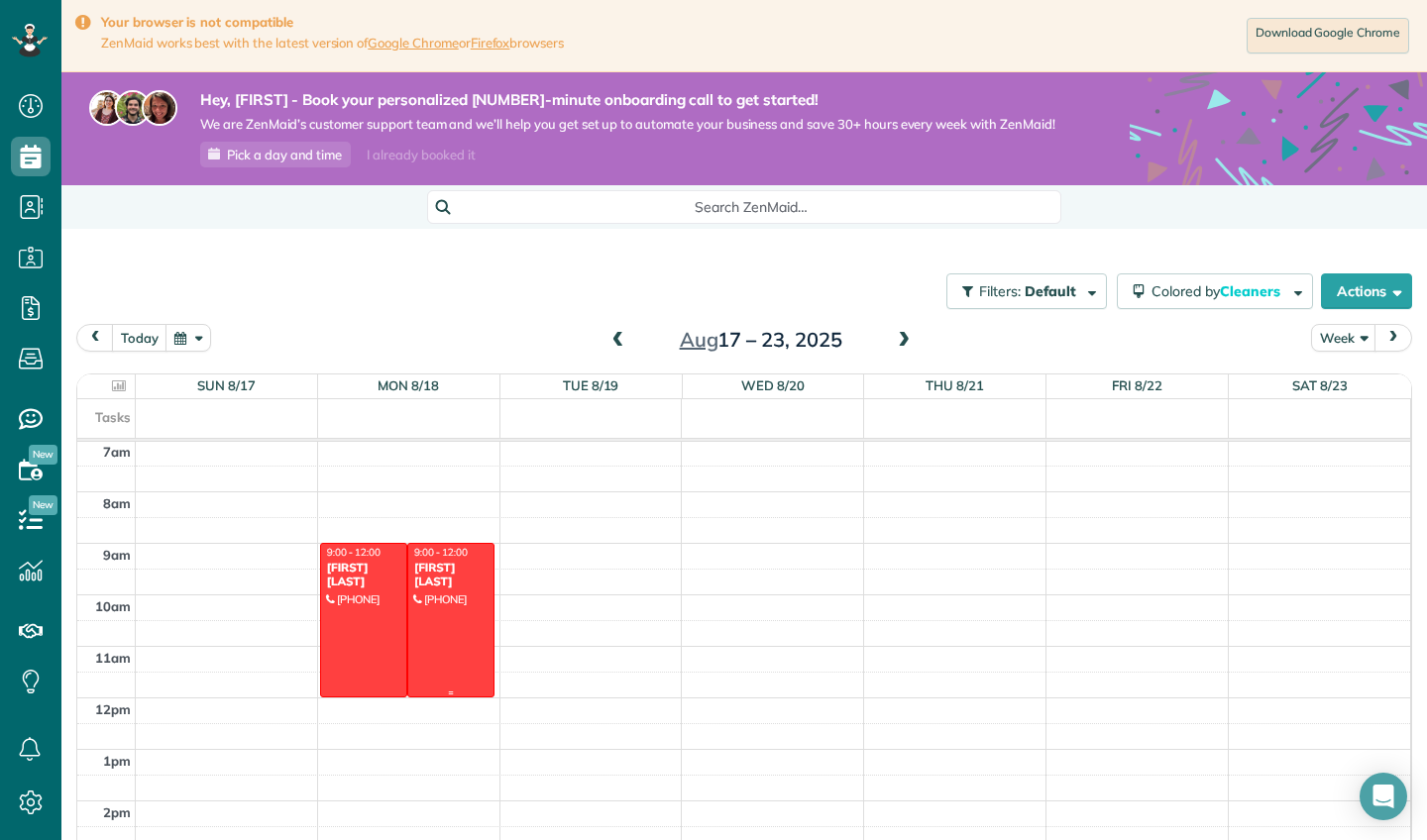 click at bounding box center (451, 620) 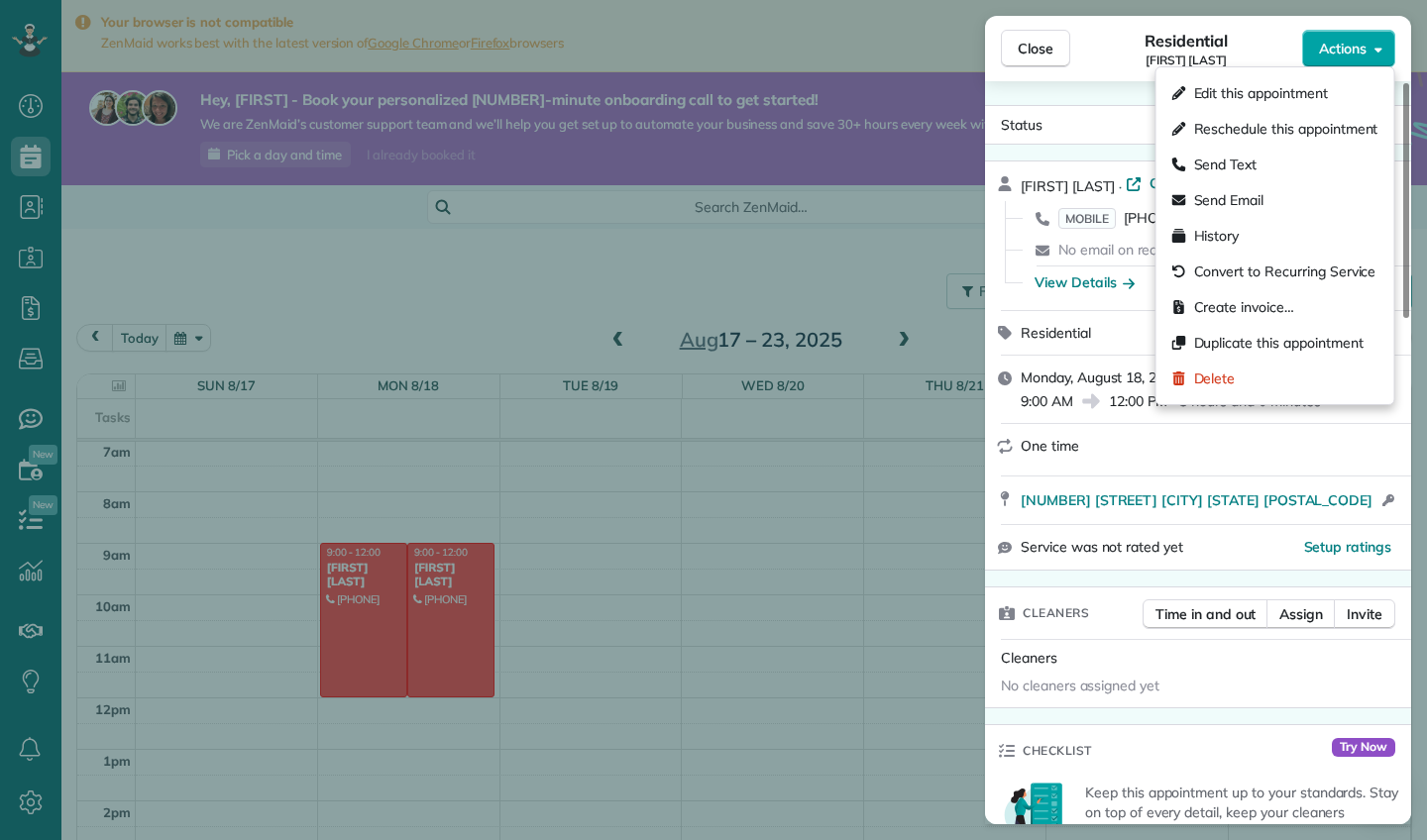 click on "Actions" at bounding box center (1349, 49) 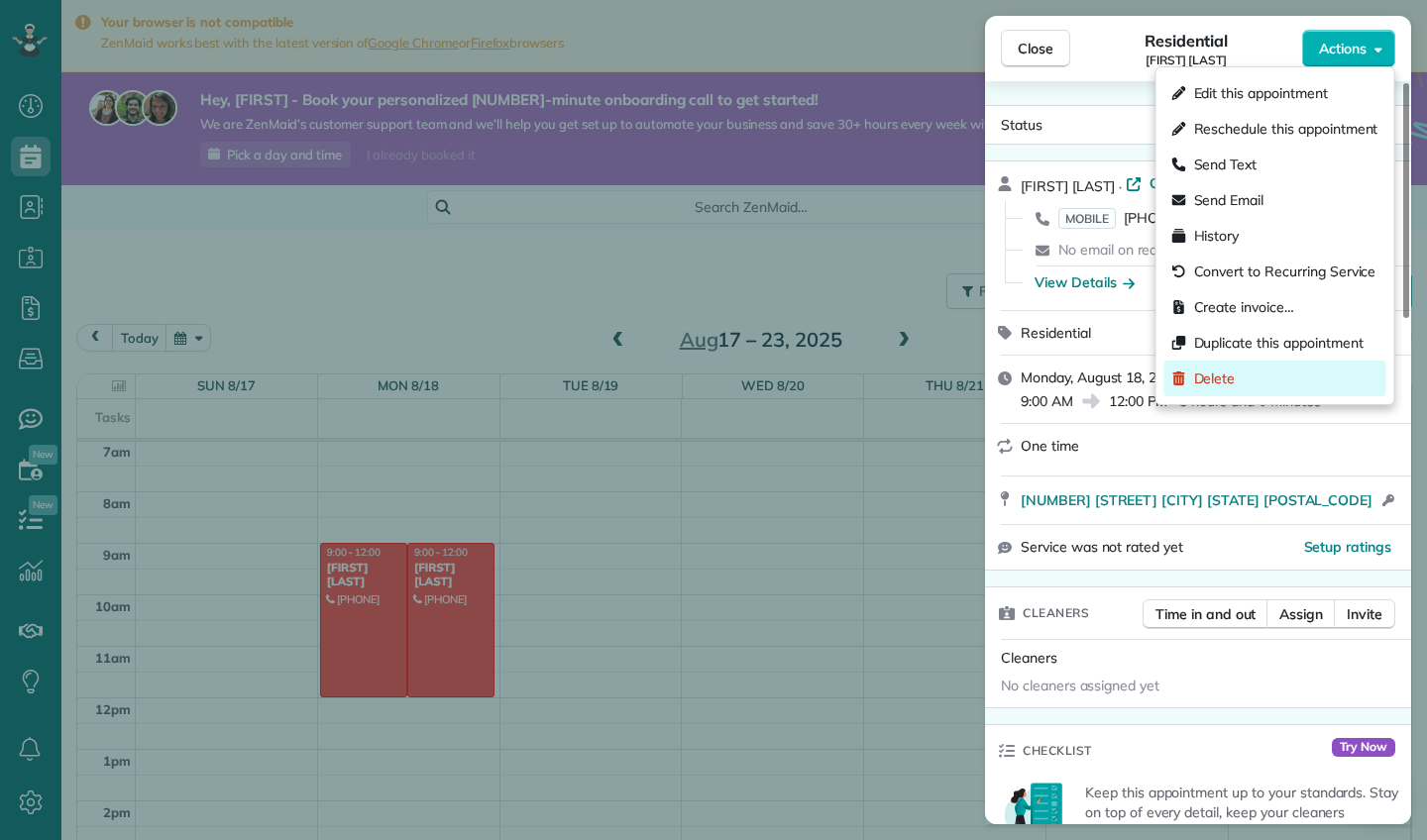 click on "Delete" at bounding box center [1275, 378] 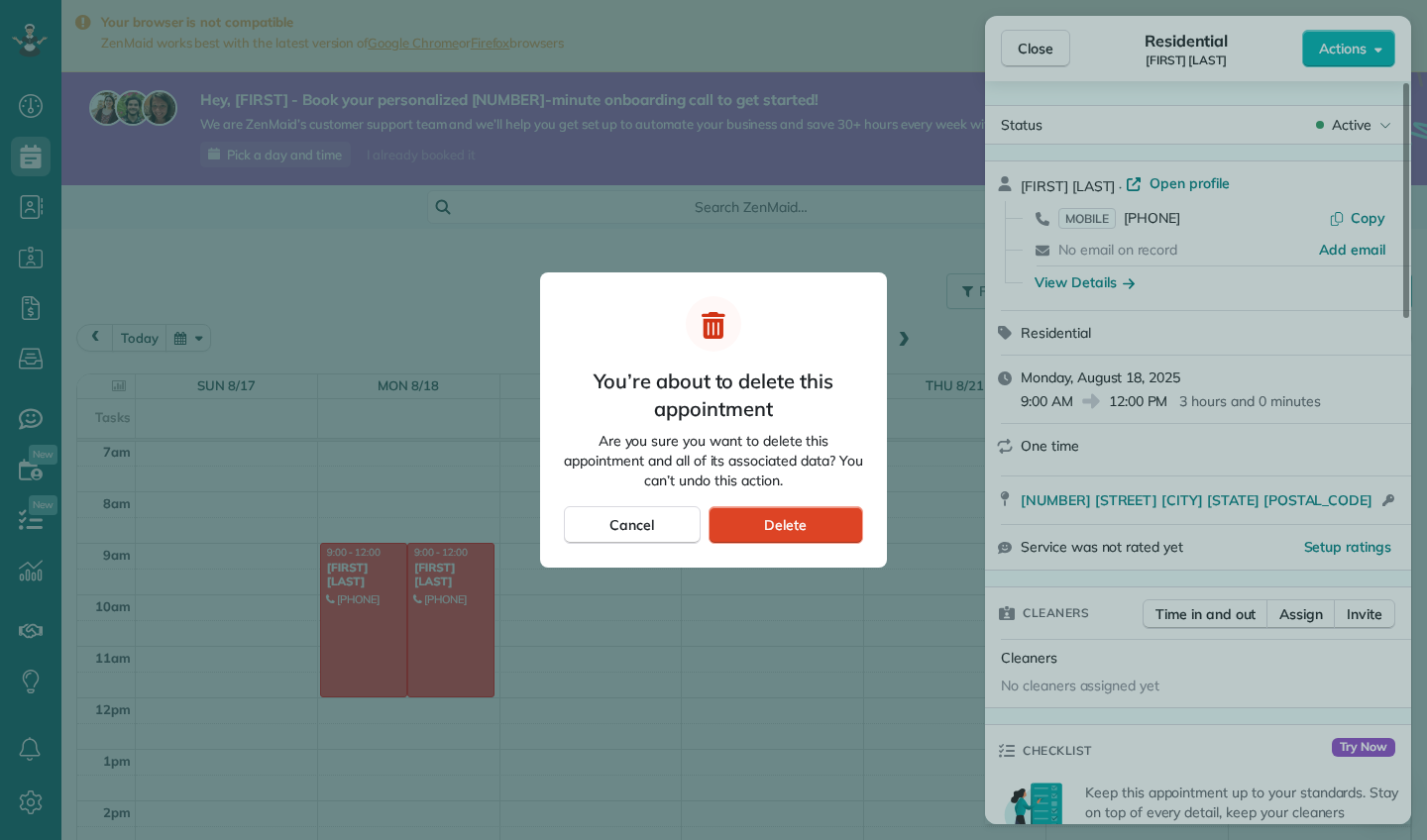 click on "Delete" at bounding box center (785, 525) 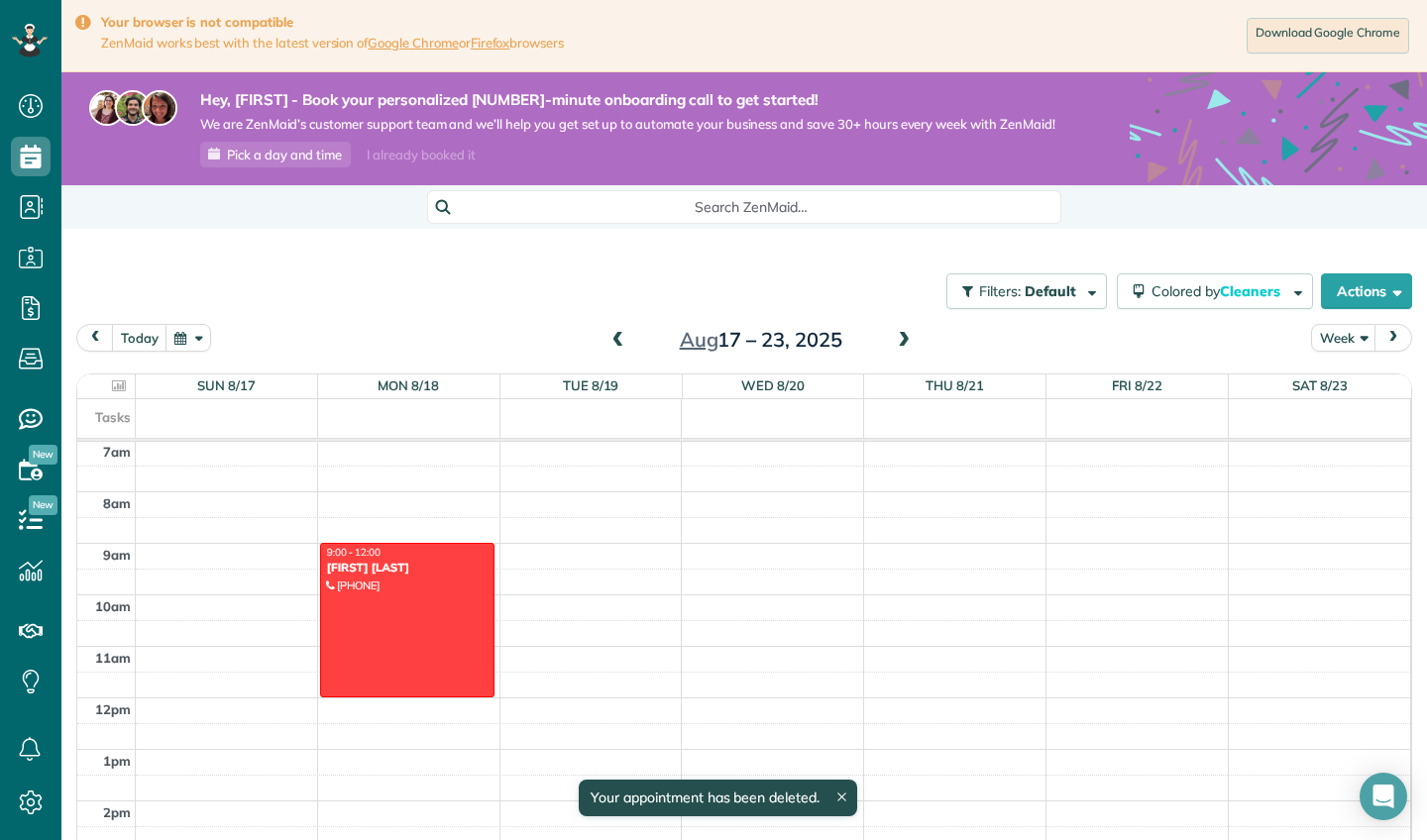 scroll, scrollTop: 362, scrollLeft: 0, axis: vertical 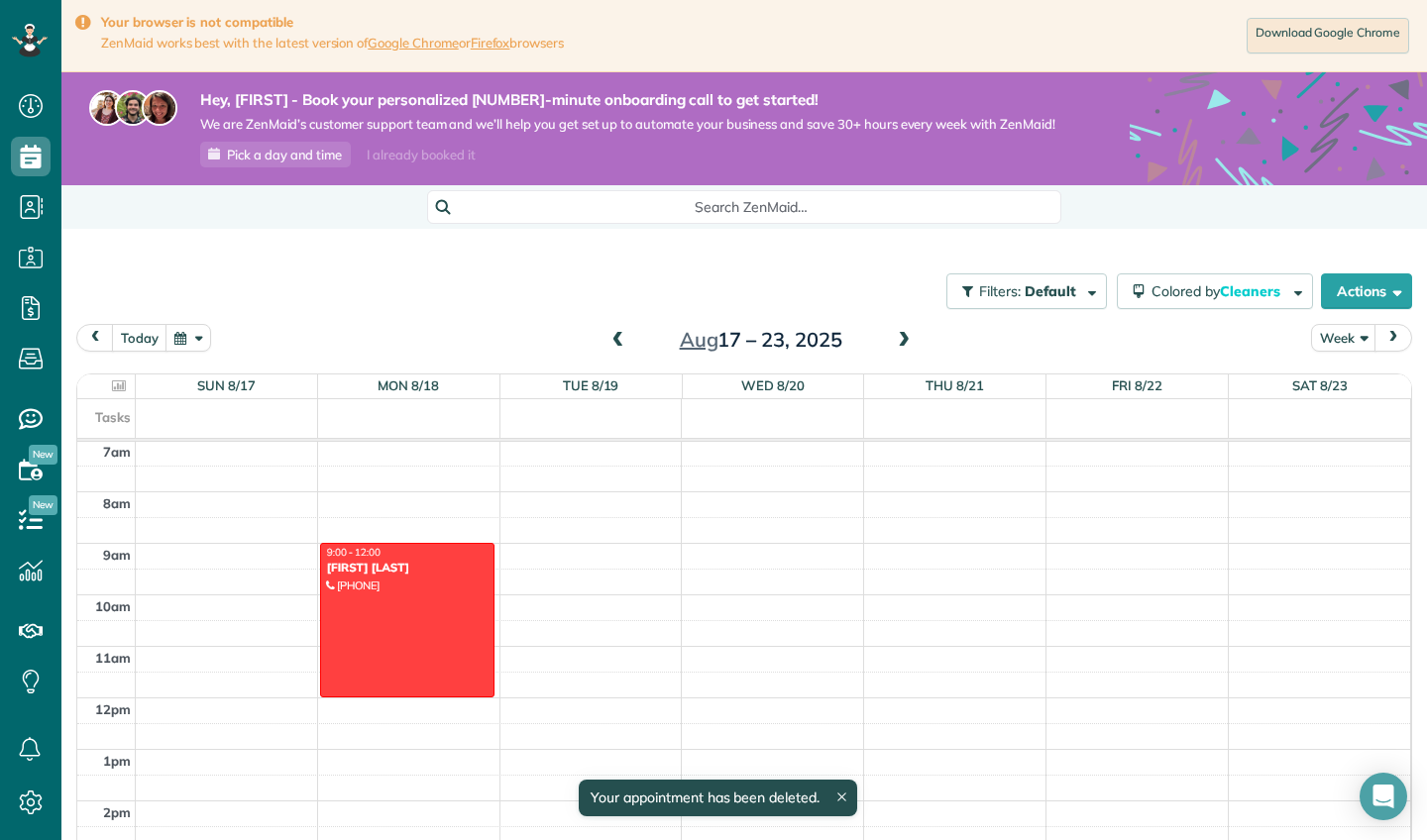 click at bounding box center [618, 341] 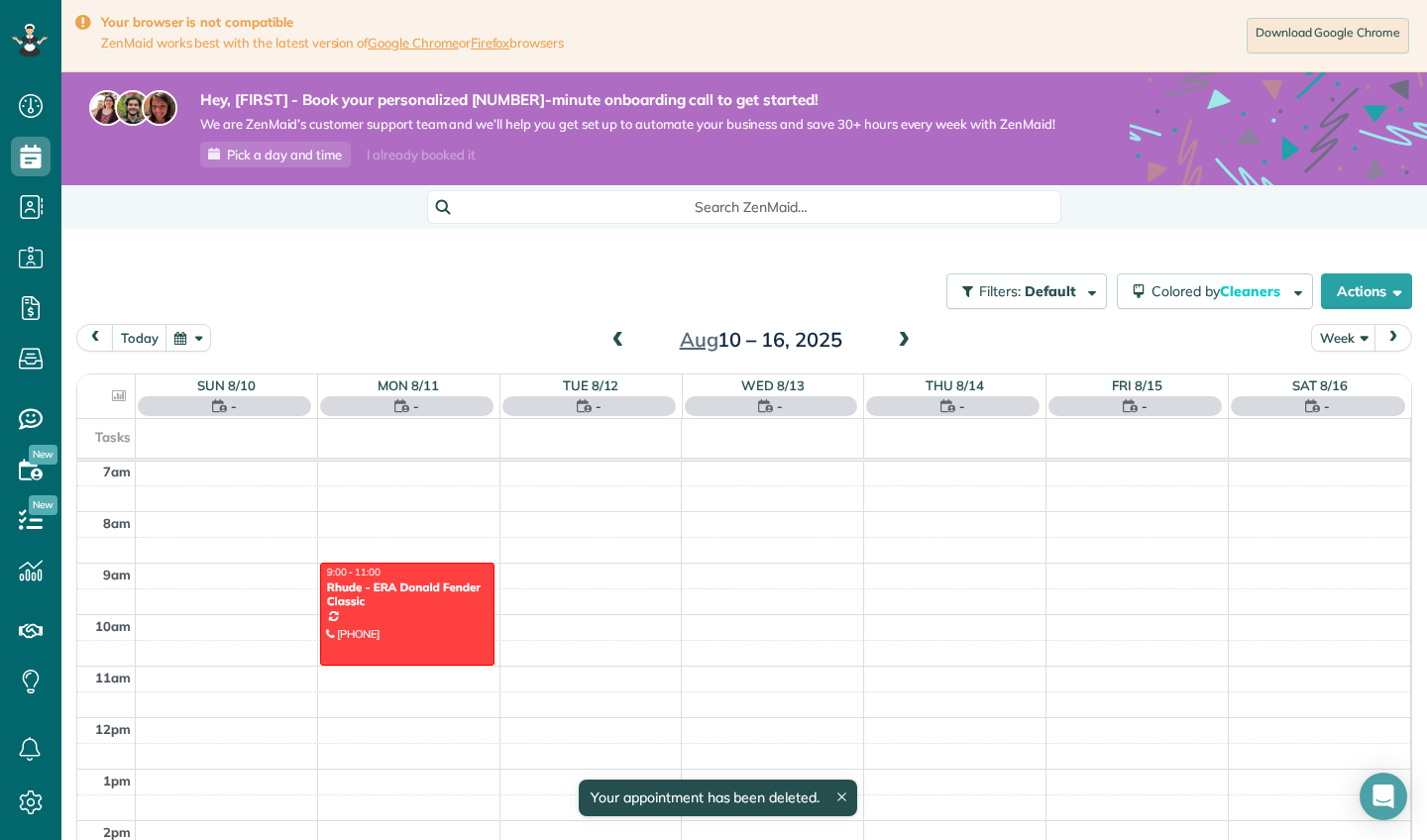 scroll, scrollTop: 362, scrollLeft: 0, axis: vertical 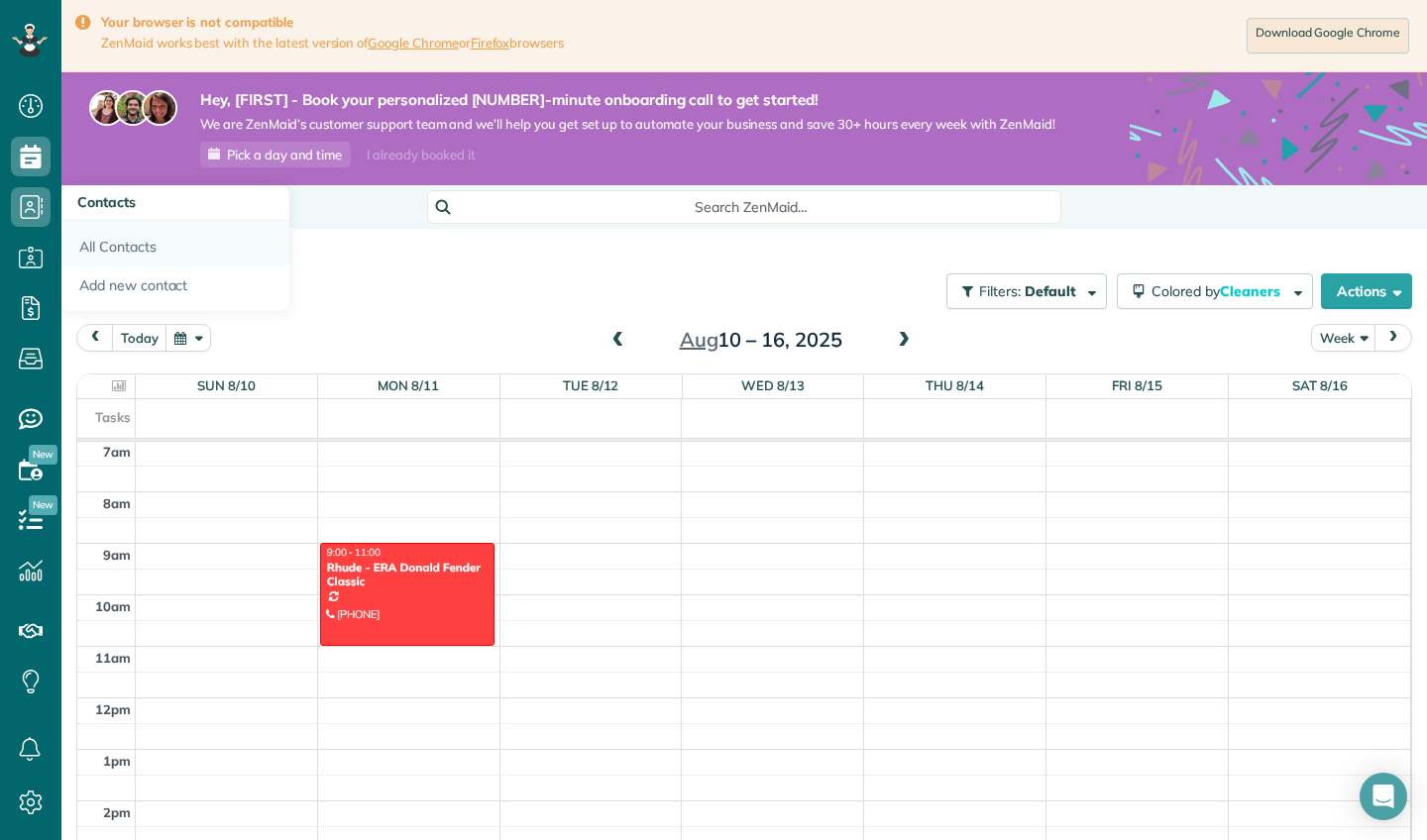 click on "All Contacts" at bounding box center [175, 244] 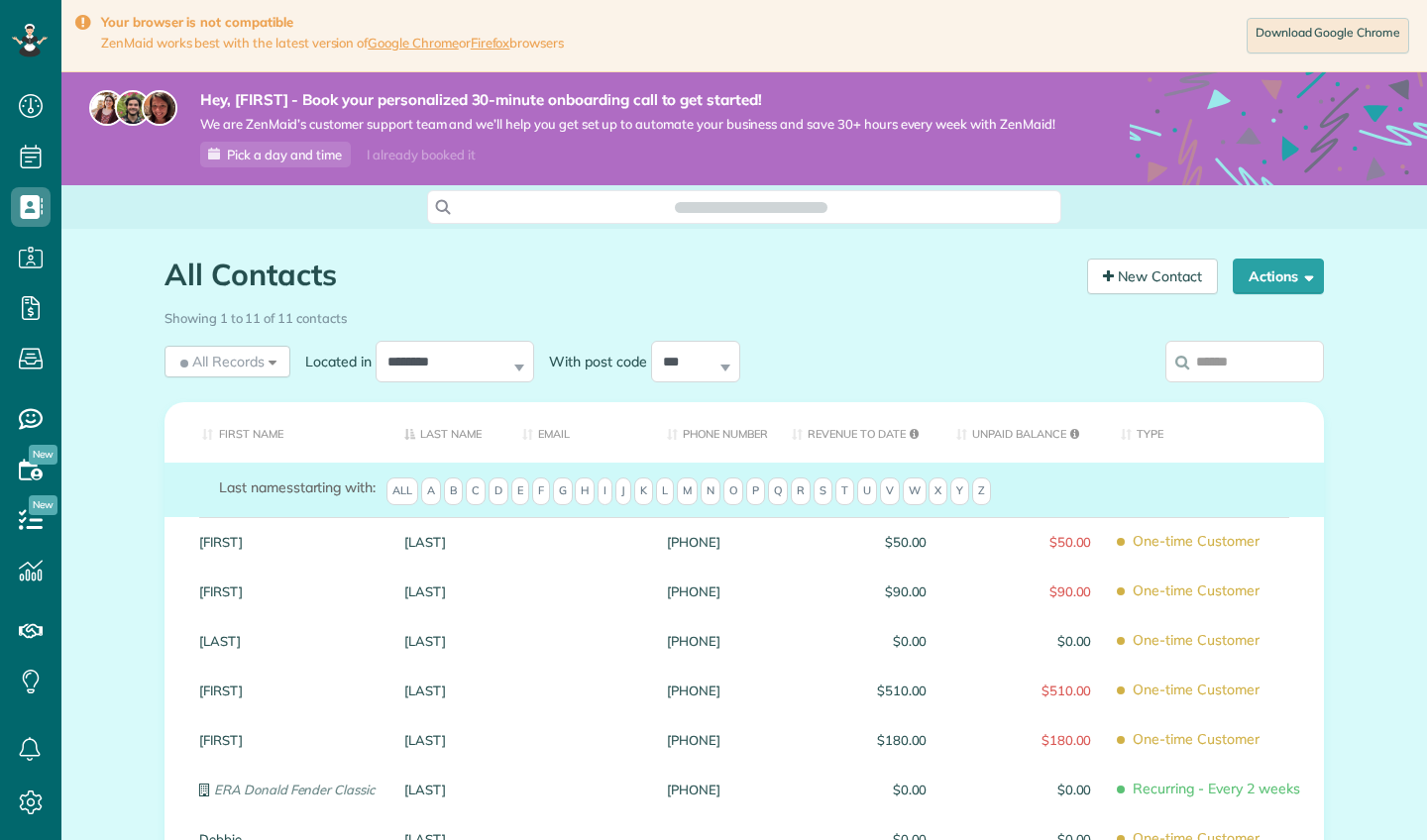 scroll, scrollTop: 0, scrollLeft: 0, axis: both 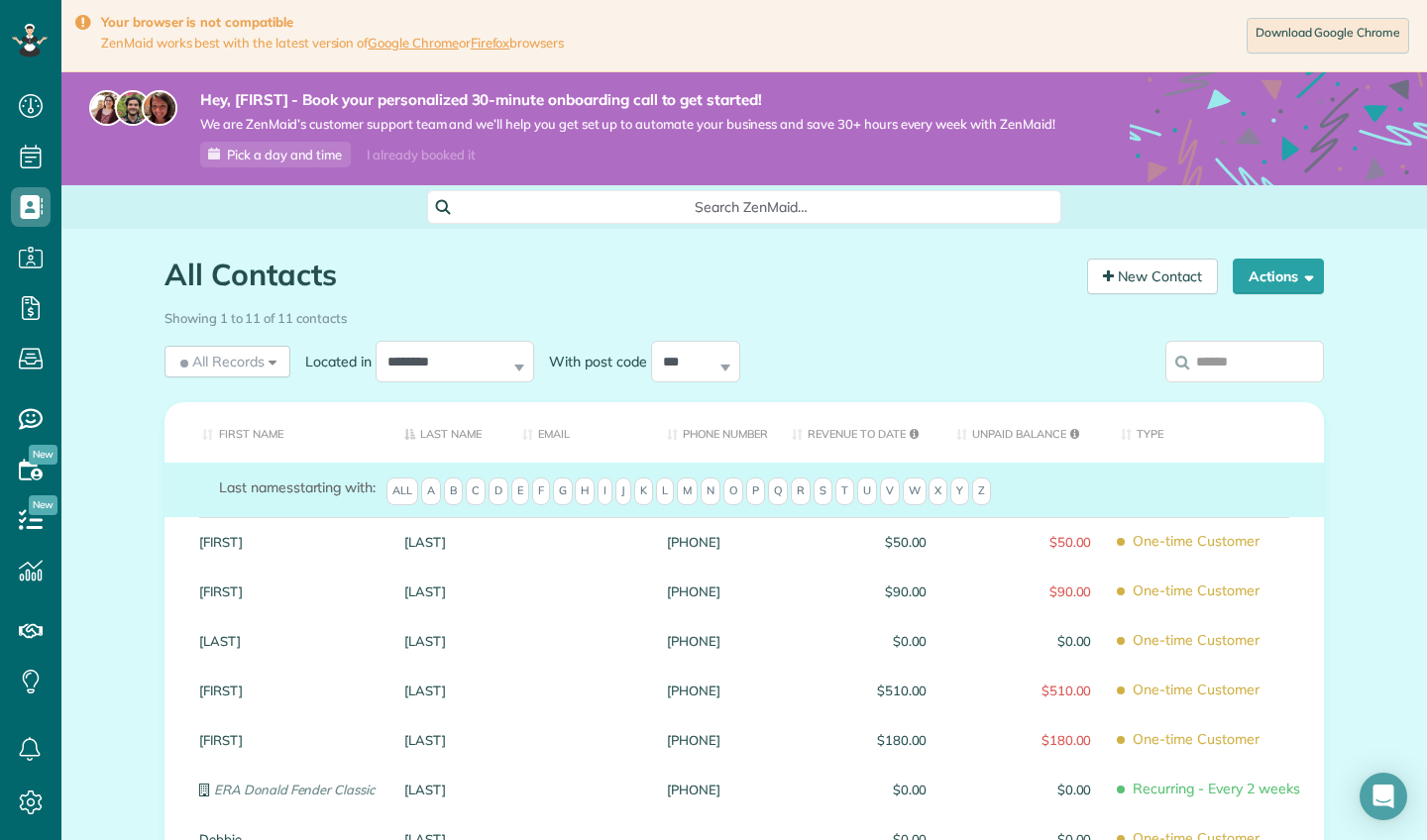 click on "All Contacts
Contacts in ZenMaid [2 min]
New Contact
Actions
New Contact
Export Appointments (QDS Friendly)
Sync Contacts to MailChimp..
Export data..
Showing 1 to 11 of 11 contacts
All Records
All Records" at bounding box center [744, 749] 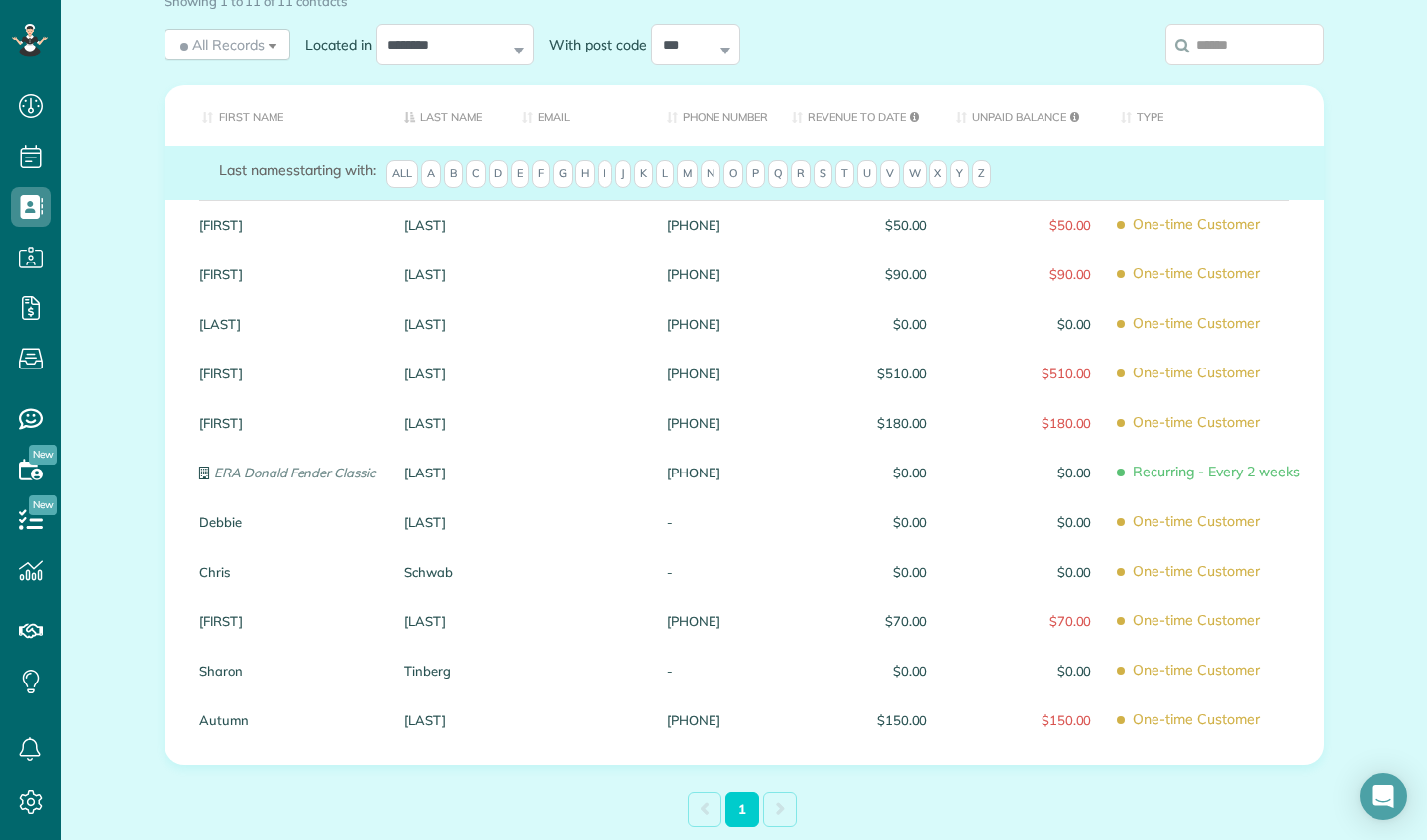 scroll, scrollTop: 318, scrollLeft: 0, axis: vertical 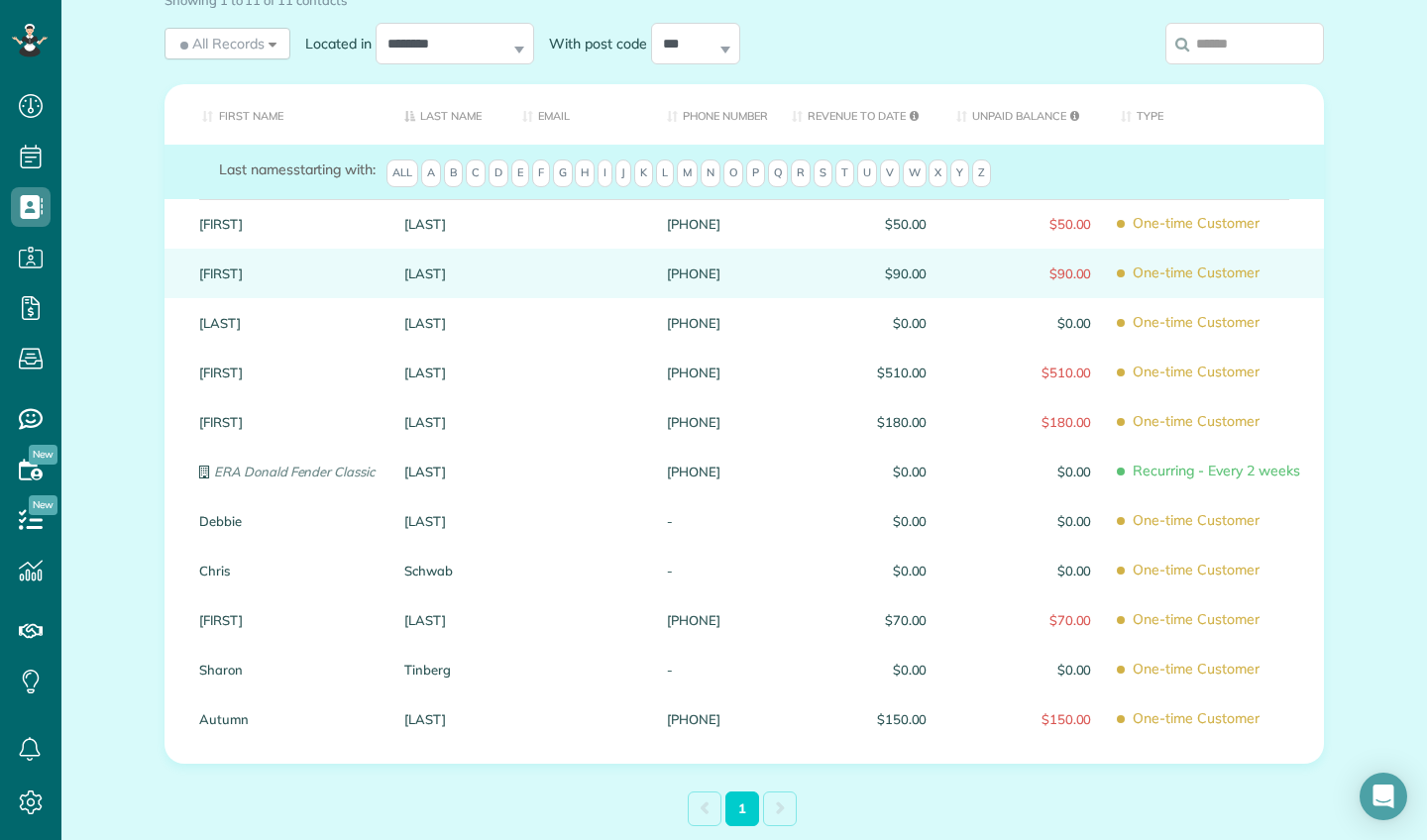 click on "One-time Customer" at bounding box center [1215, 272] 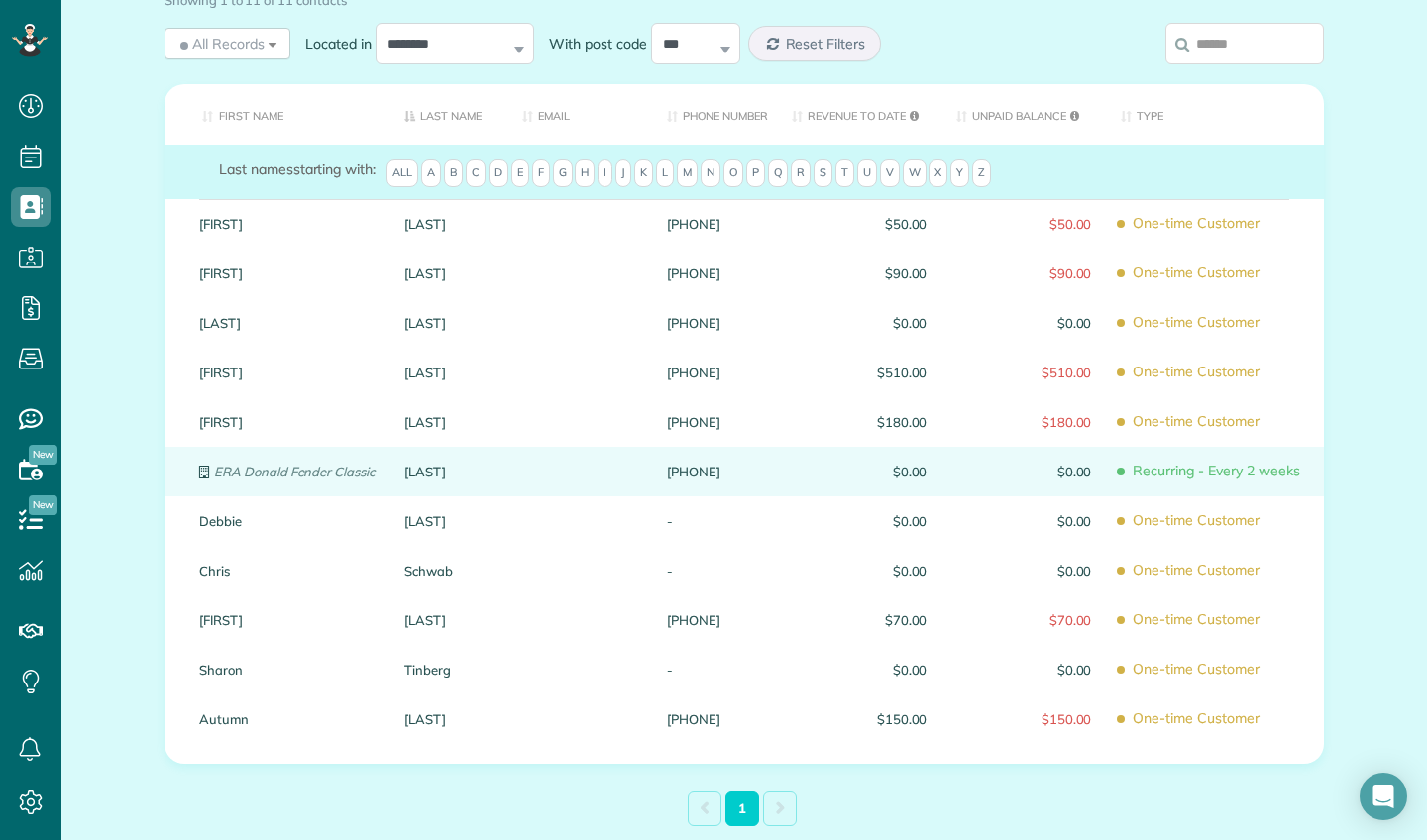 click on "ERA Donald Fender Classic" at bounding box center [294, 472] 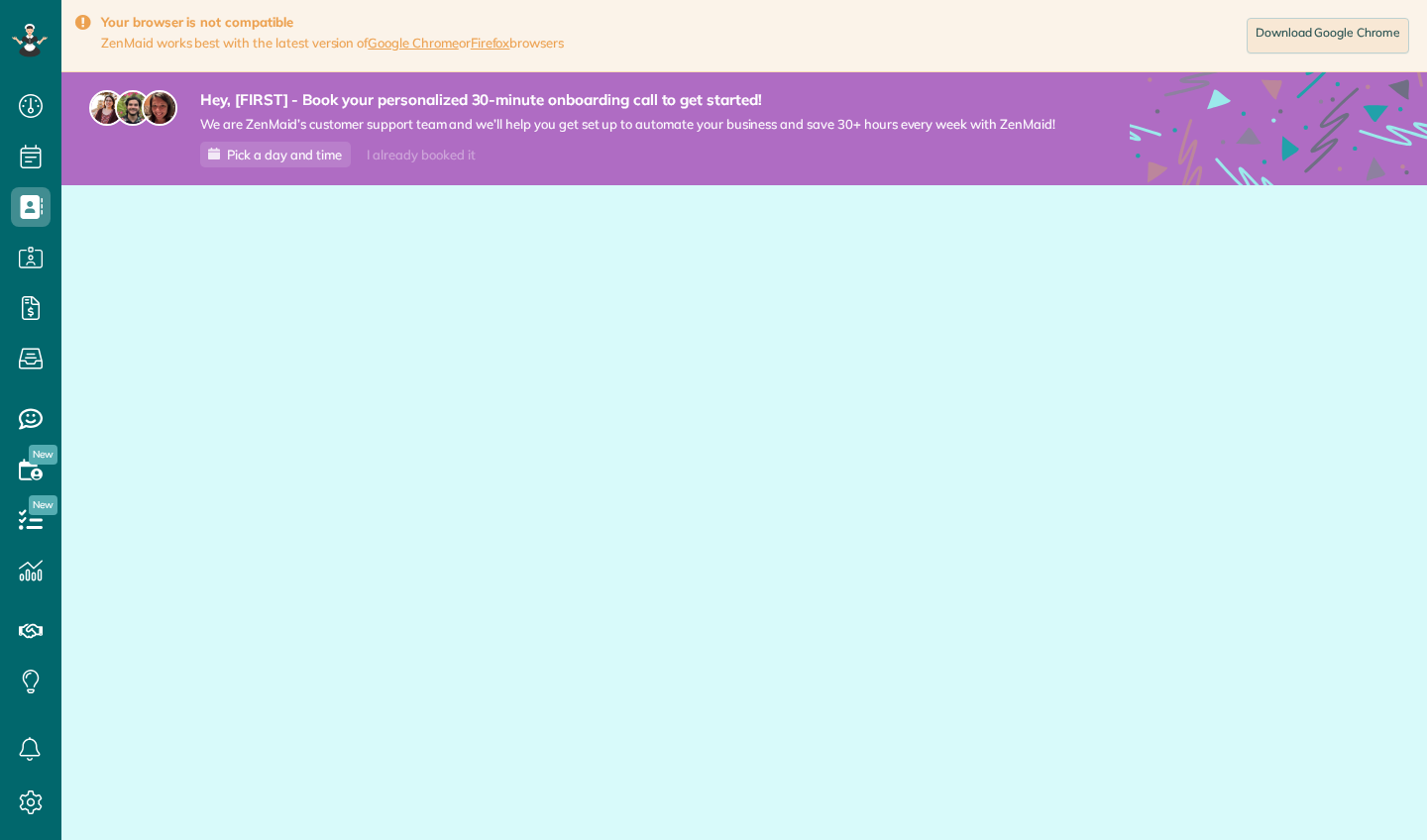 scroll, scrollTop: 0, scrollLeft: 0, axis: both 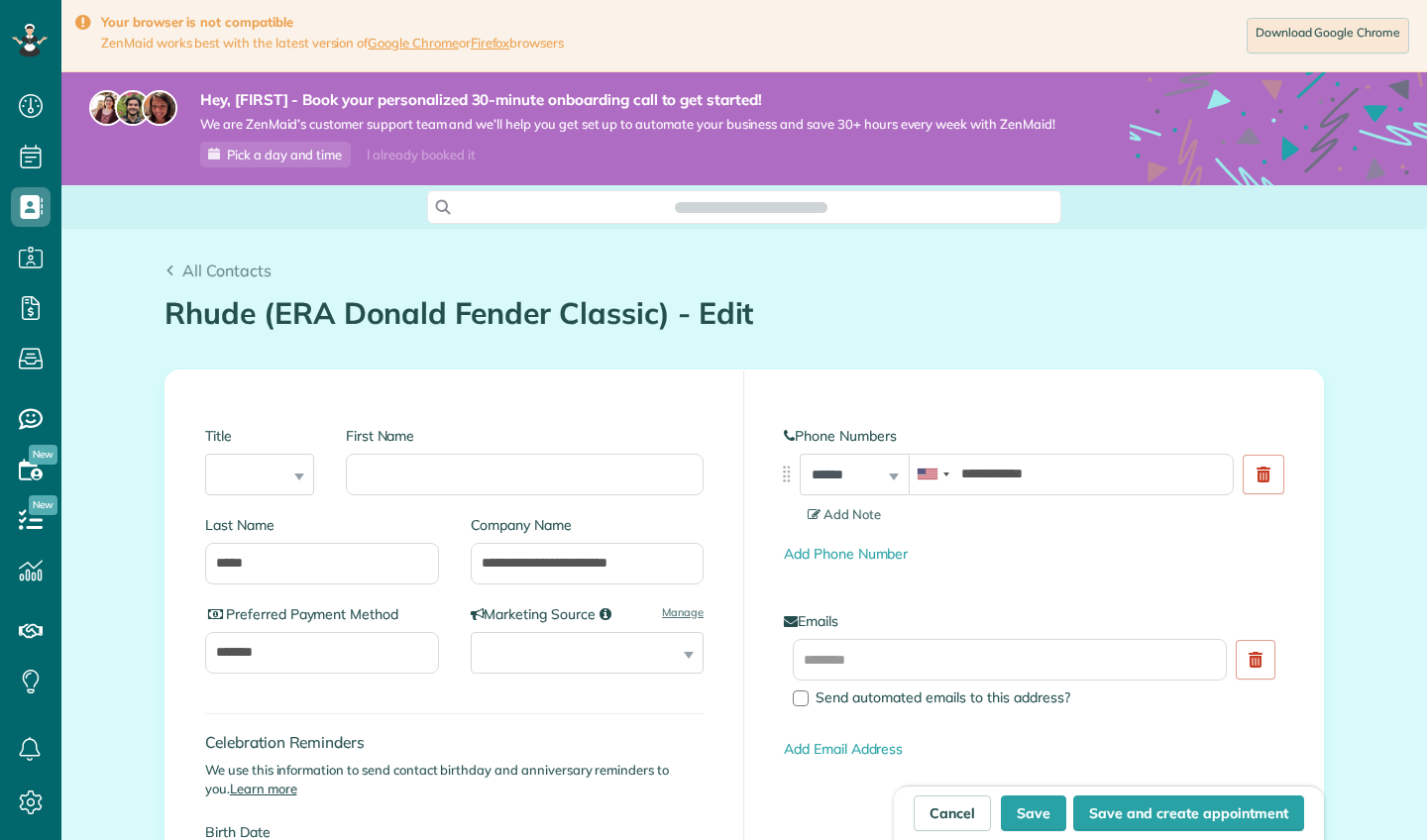 type on "**********" 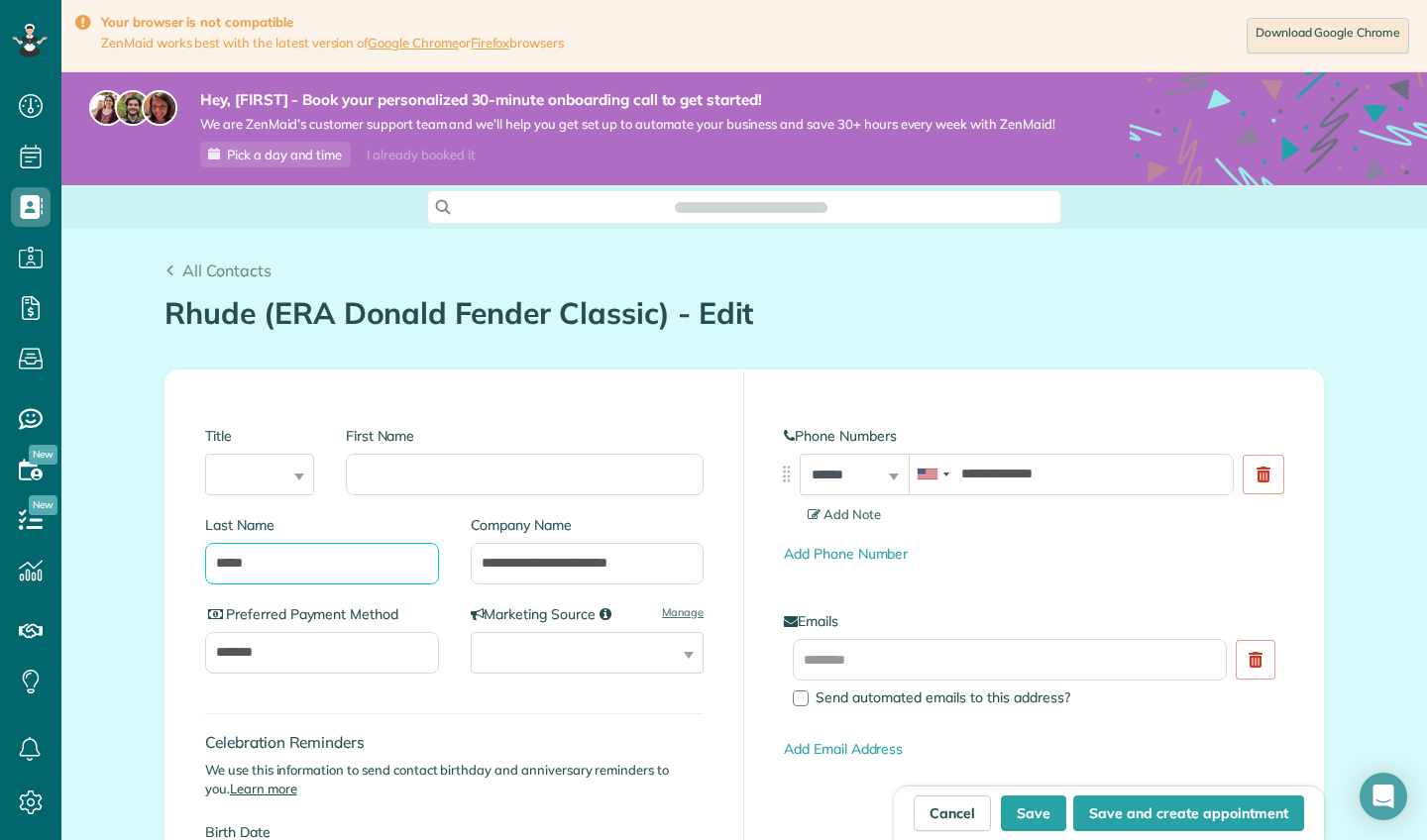scroll, scrollTop: 840, scrollLeft: 61, axis: both 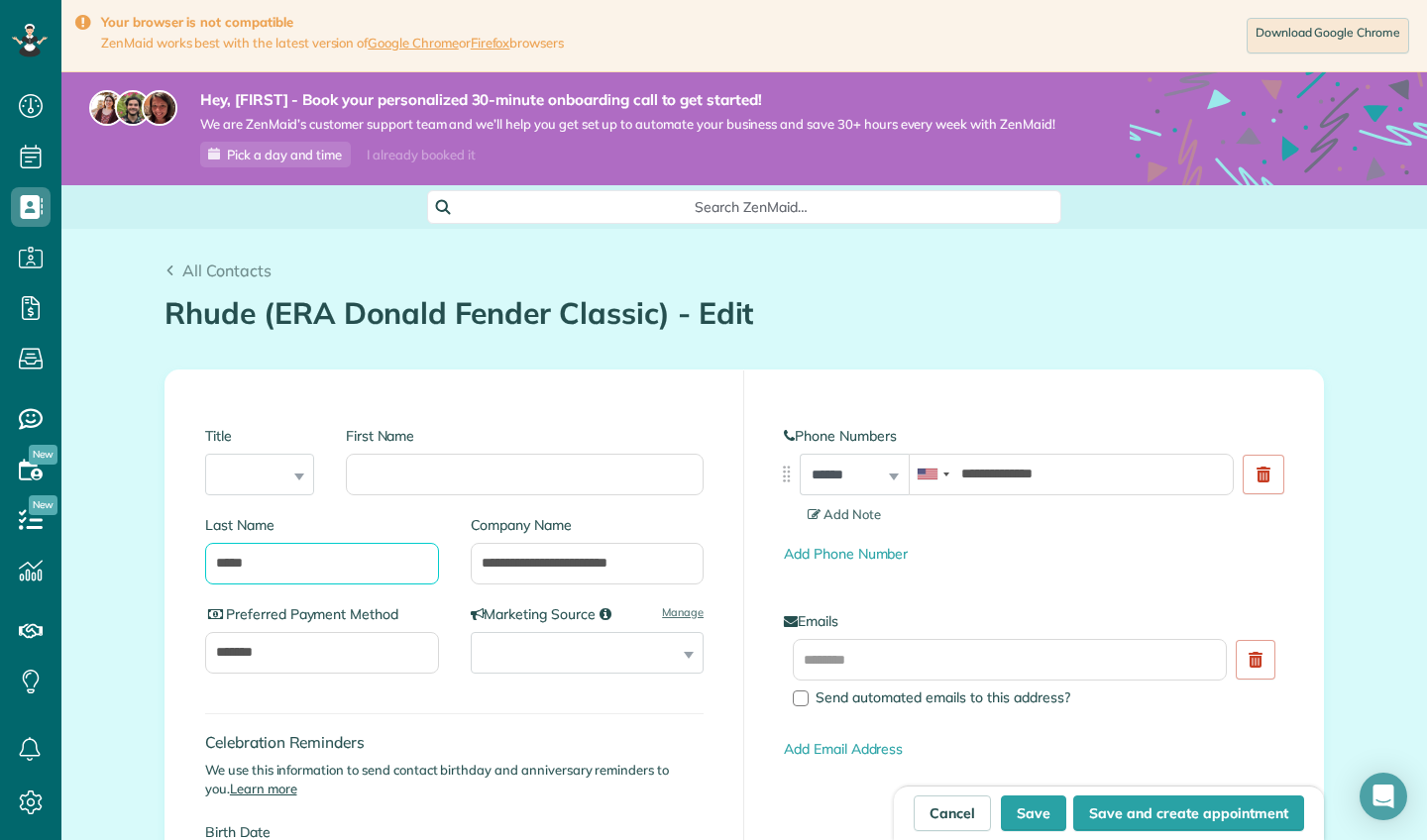 drag, startPoint x: 292, startPoint y: 564, endPoint x: 148, endPoint y: 559, distance: 144.08678 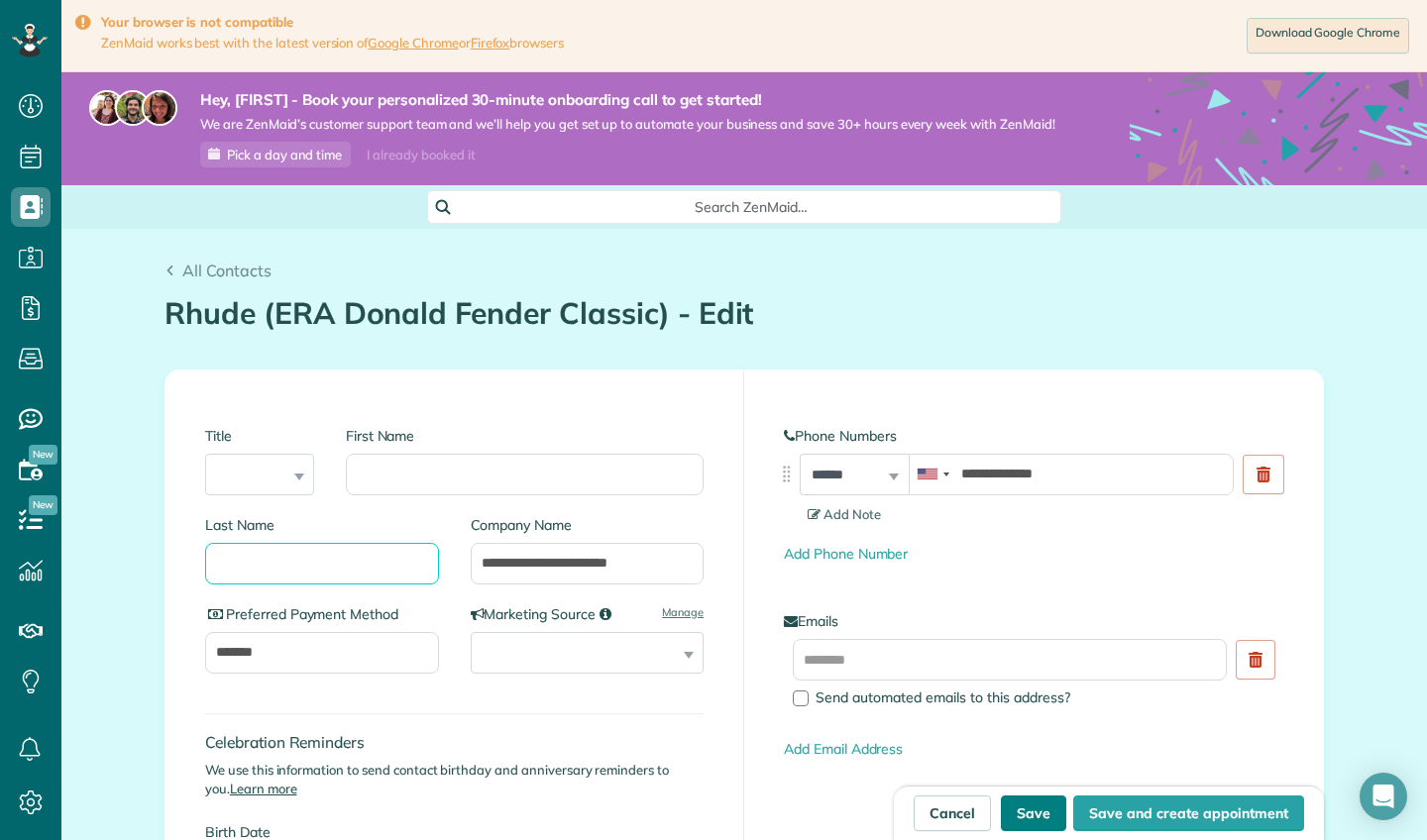 type 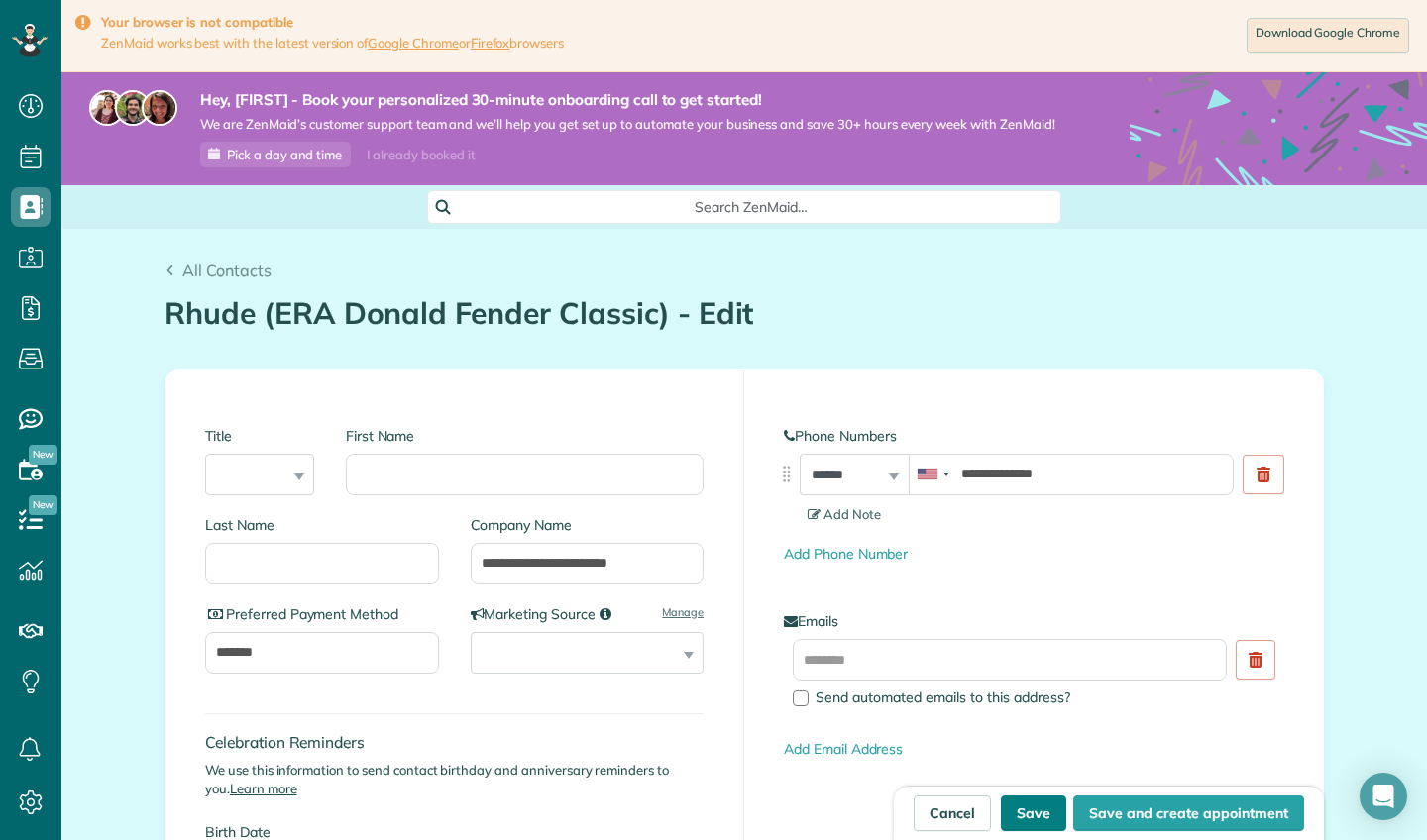 click on "Save" at bounding box center (1034, 813) 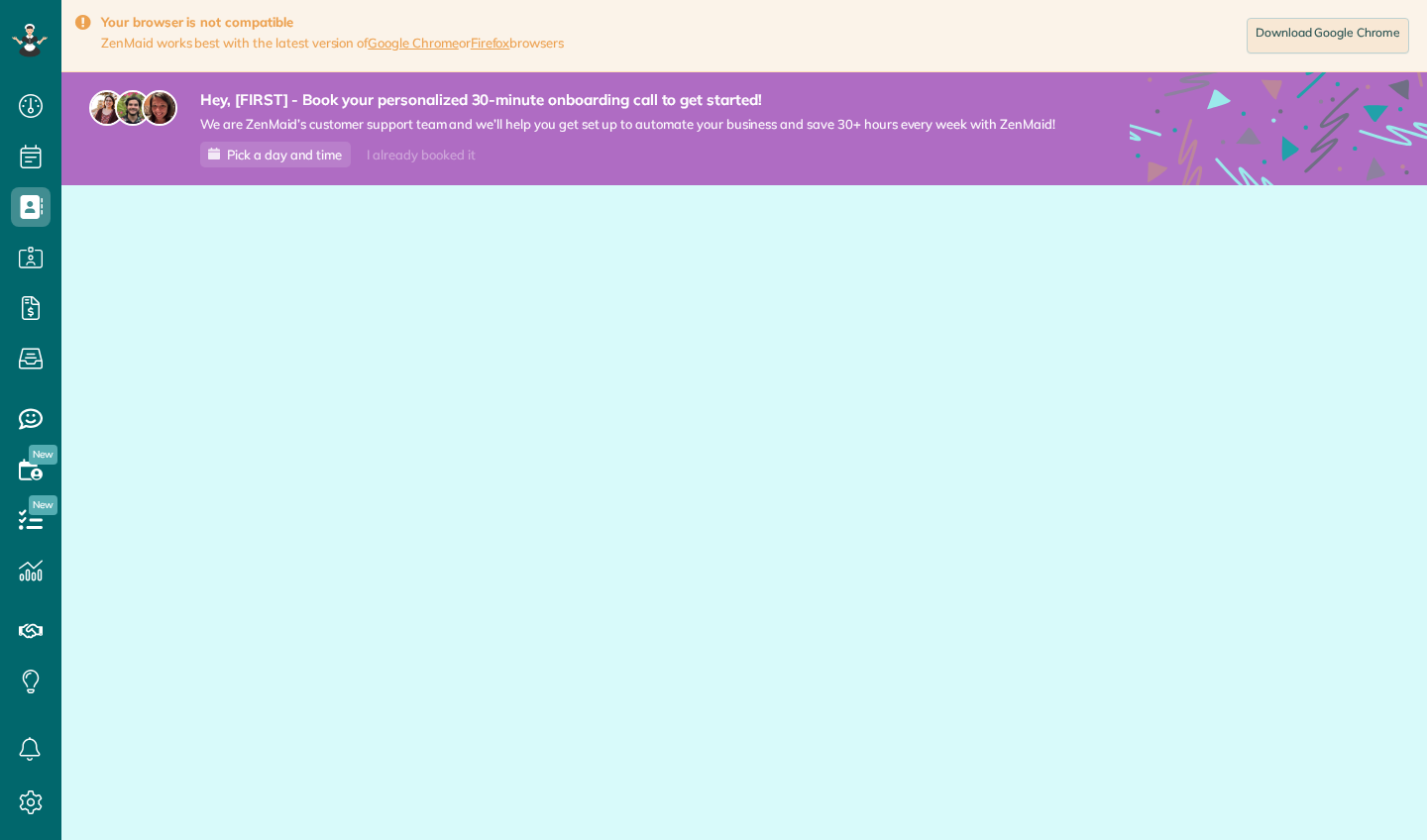 scroll, scrollTop: 0, scrollLeft: 0, axis: both 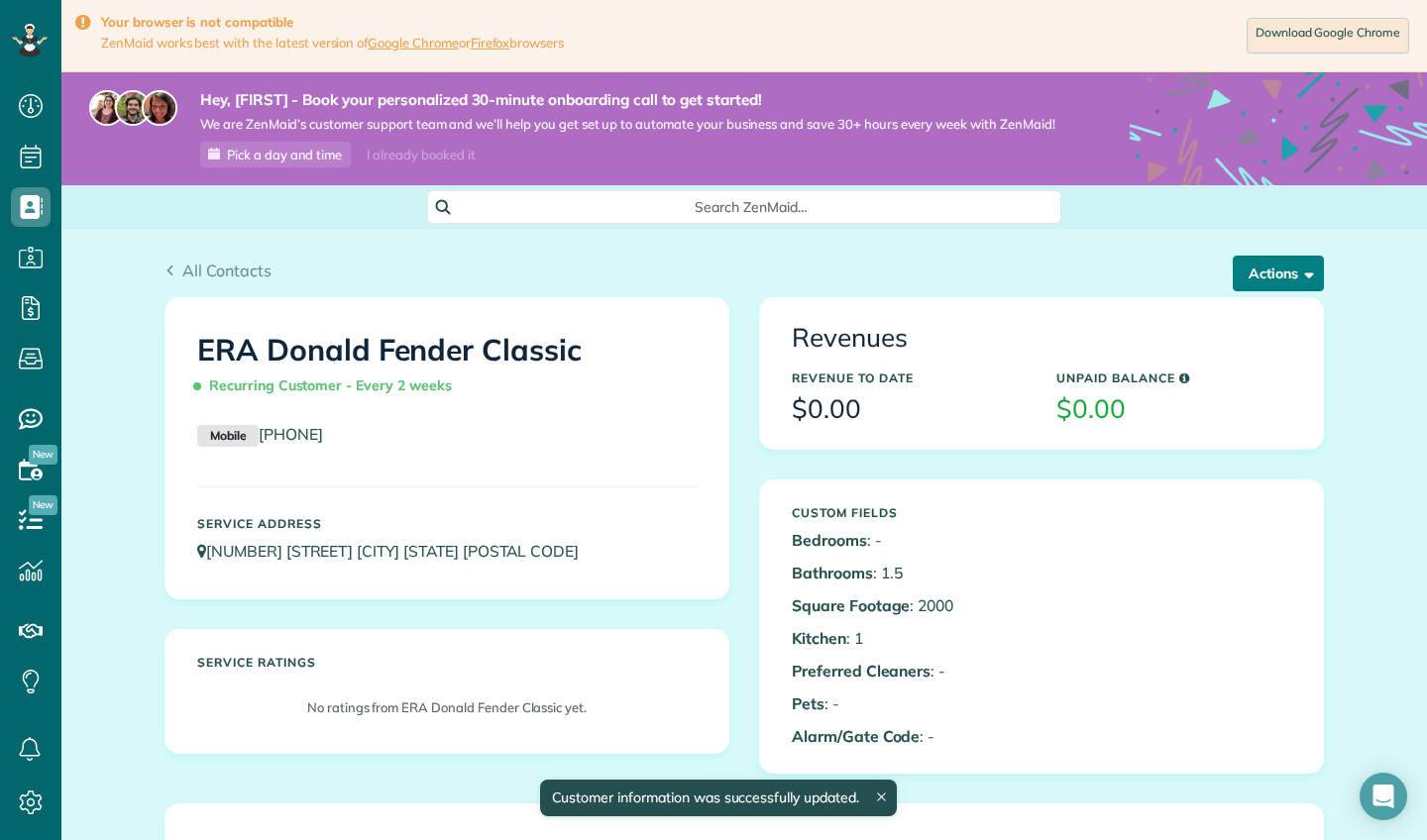click on "Actions" at bounding box center (1278, 273) 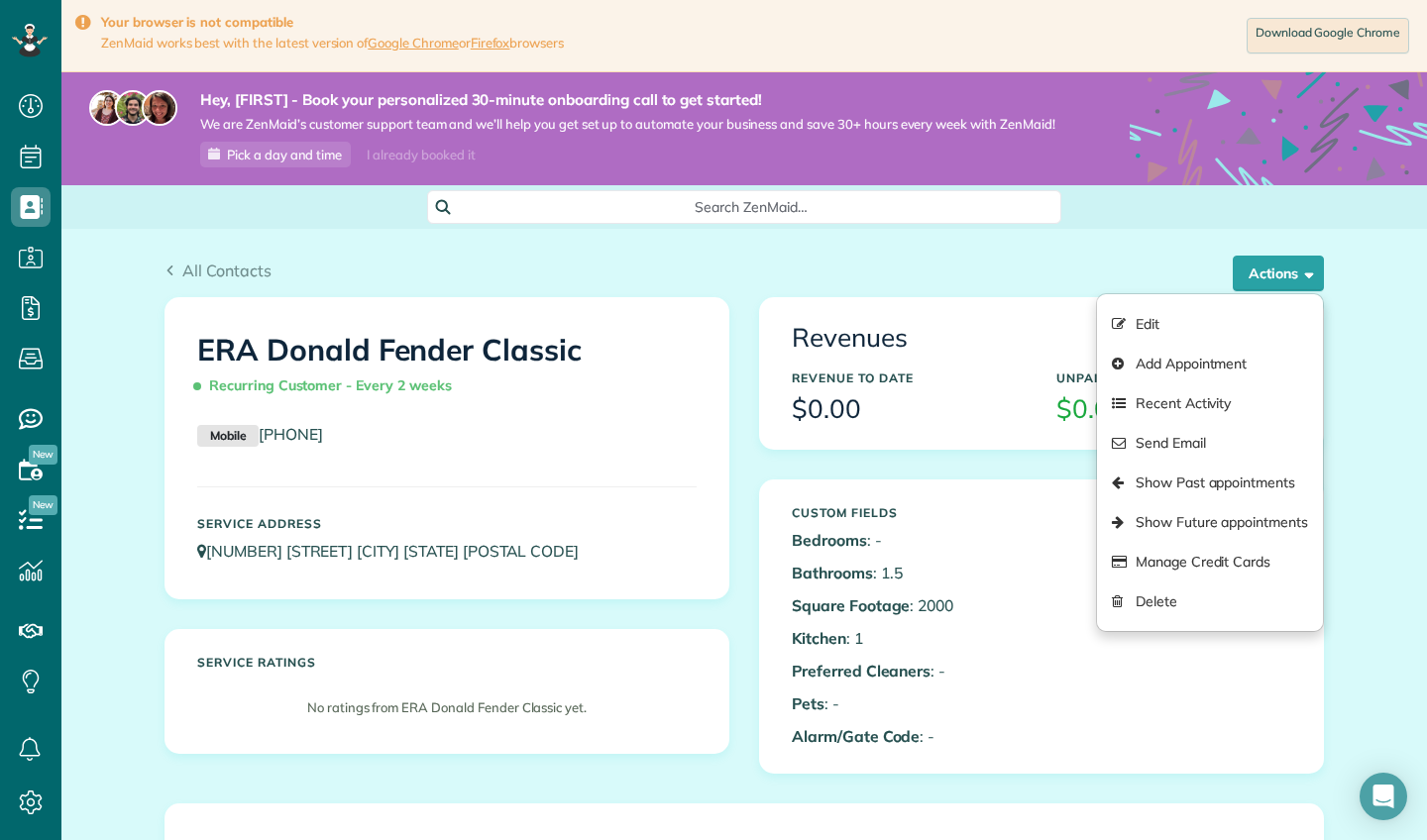 click on "Custom Fields
Bedrooms :
-
Bathrooms :
1.5
Square Footage :
2000
Kitchen :
1
Preferred Cleaners :
-
Pets :
-
Alarm/Gate Code :
-" at bounding box center [1042, 626] 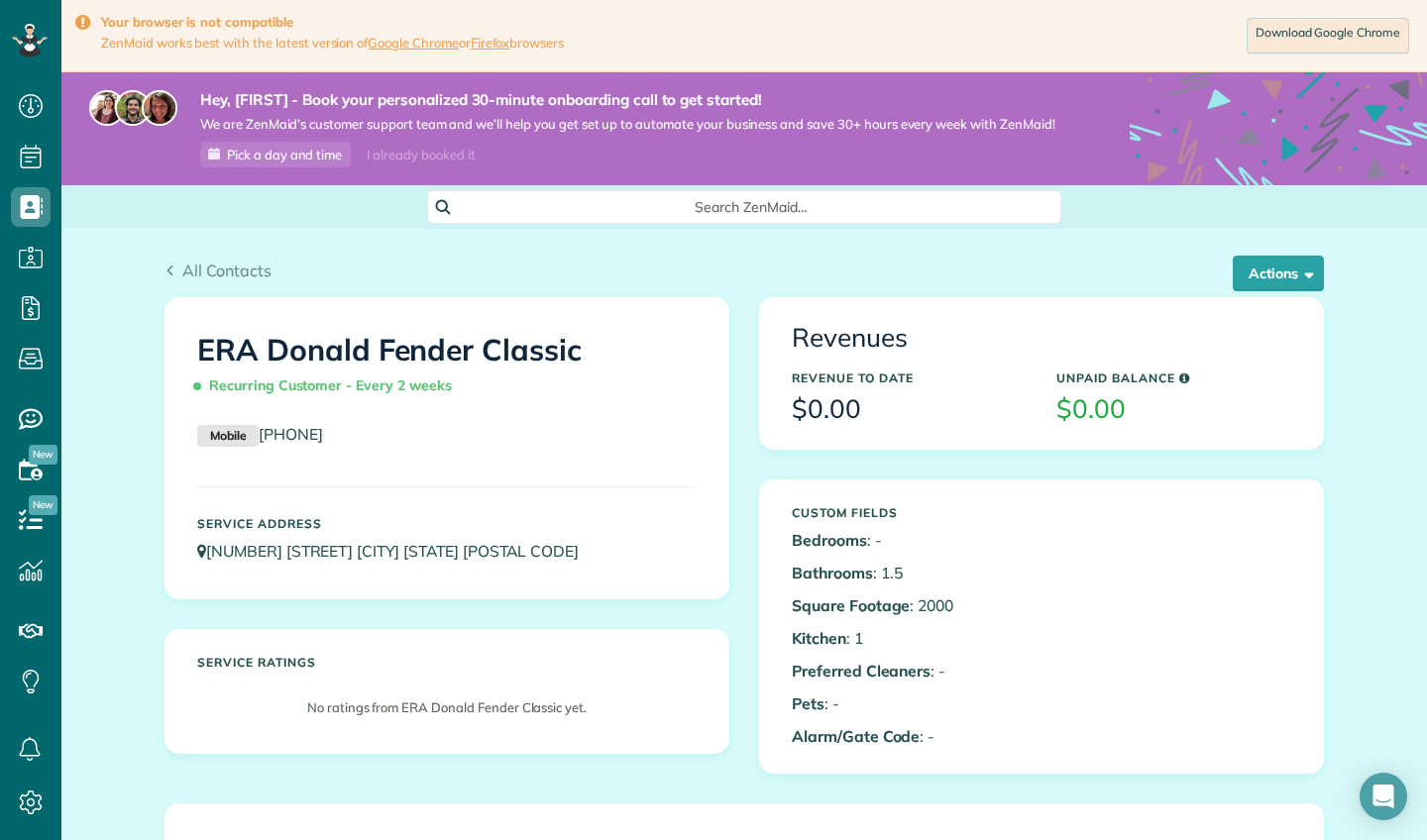 click on "Revenues
Revenue to Date
$0.00
Unpaid Balance
$0.00" at bounding box center [1042, 373] 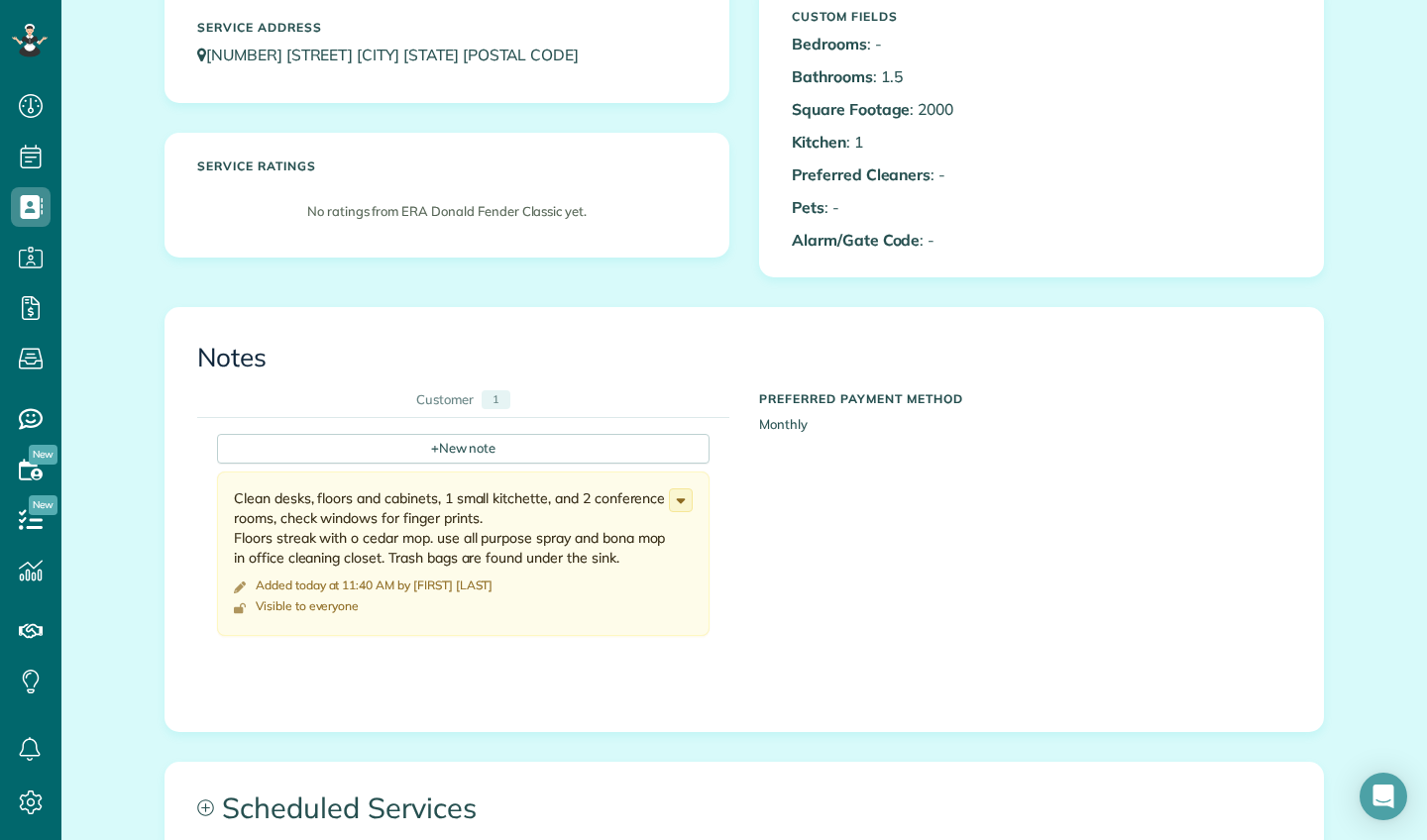 scroll, scrollTop: 564, scrollLeft: 0, axis: vertical 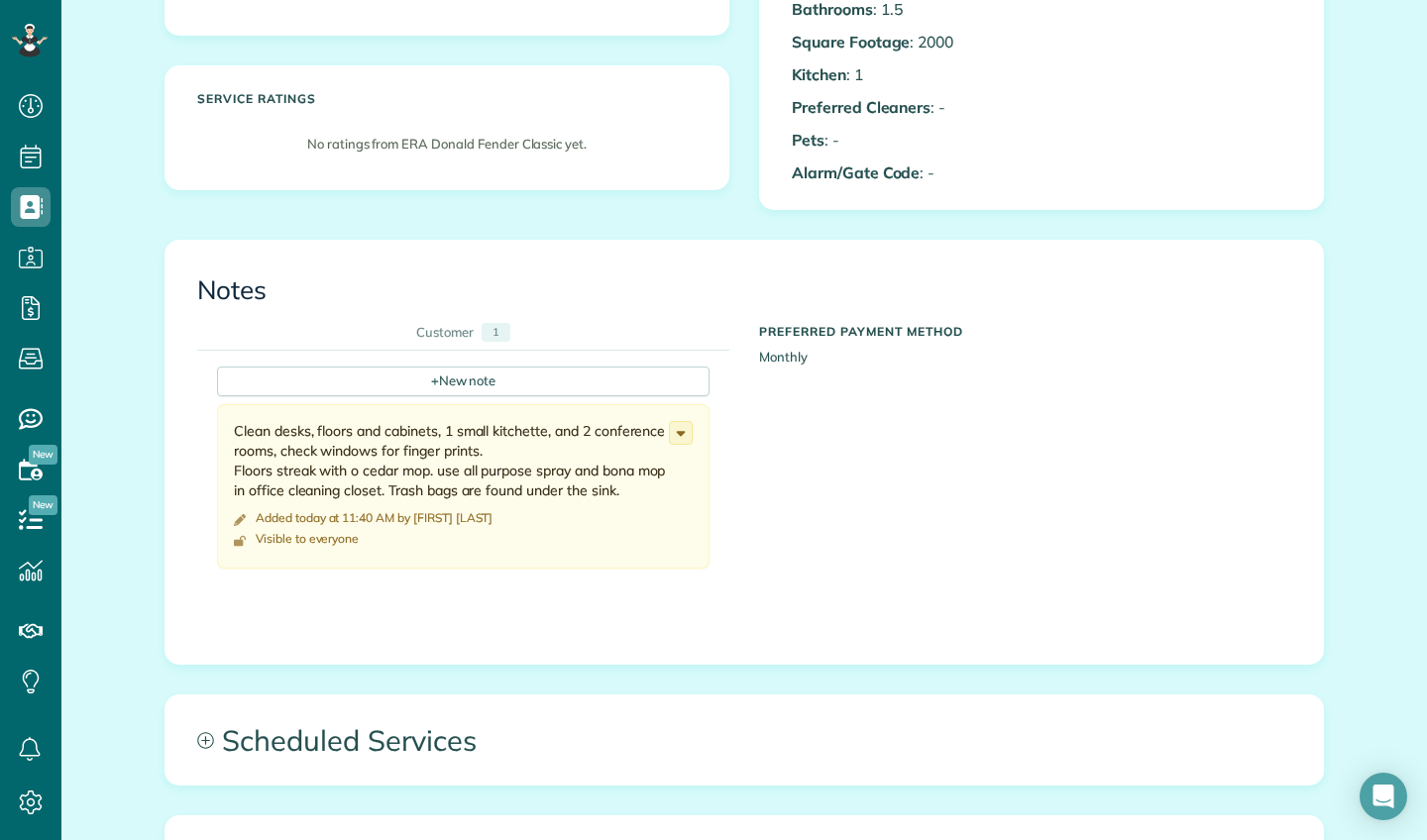 click on "Preferred Payment Method
Monthly" at bounding box center (1025, 350) 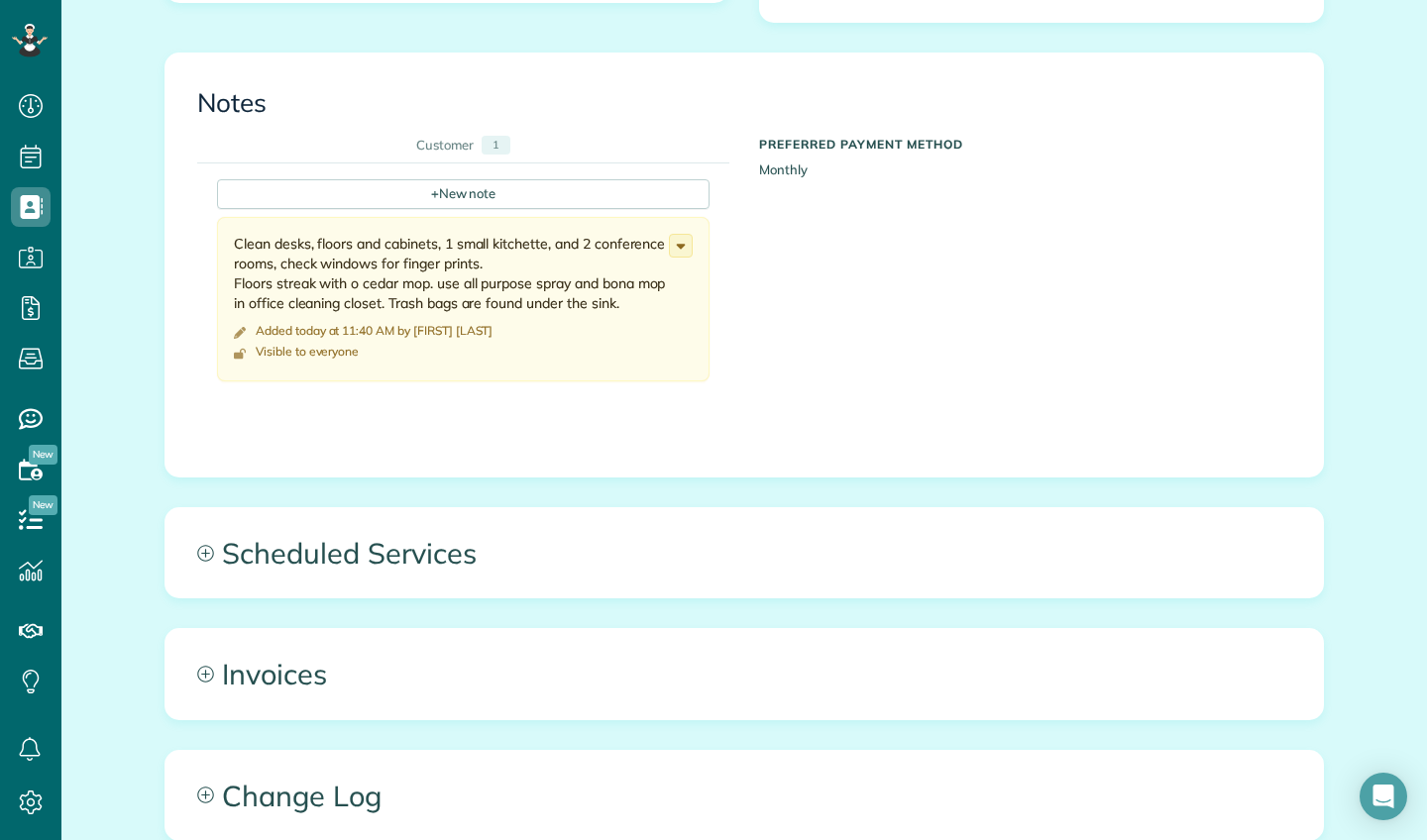 scroll, scrollTop: 801, scrollLeft: 0, axis: vertical 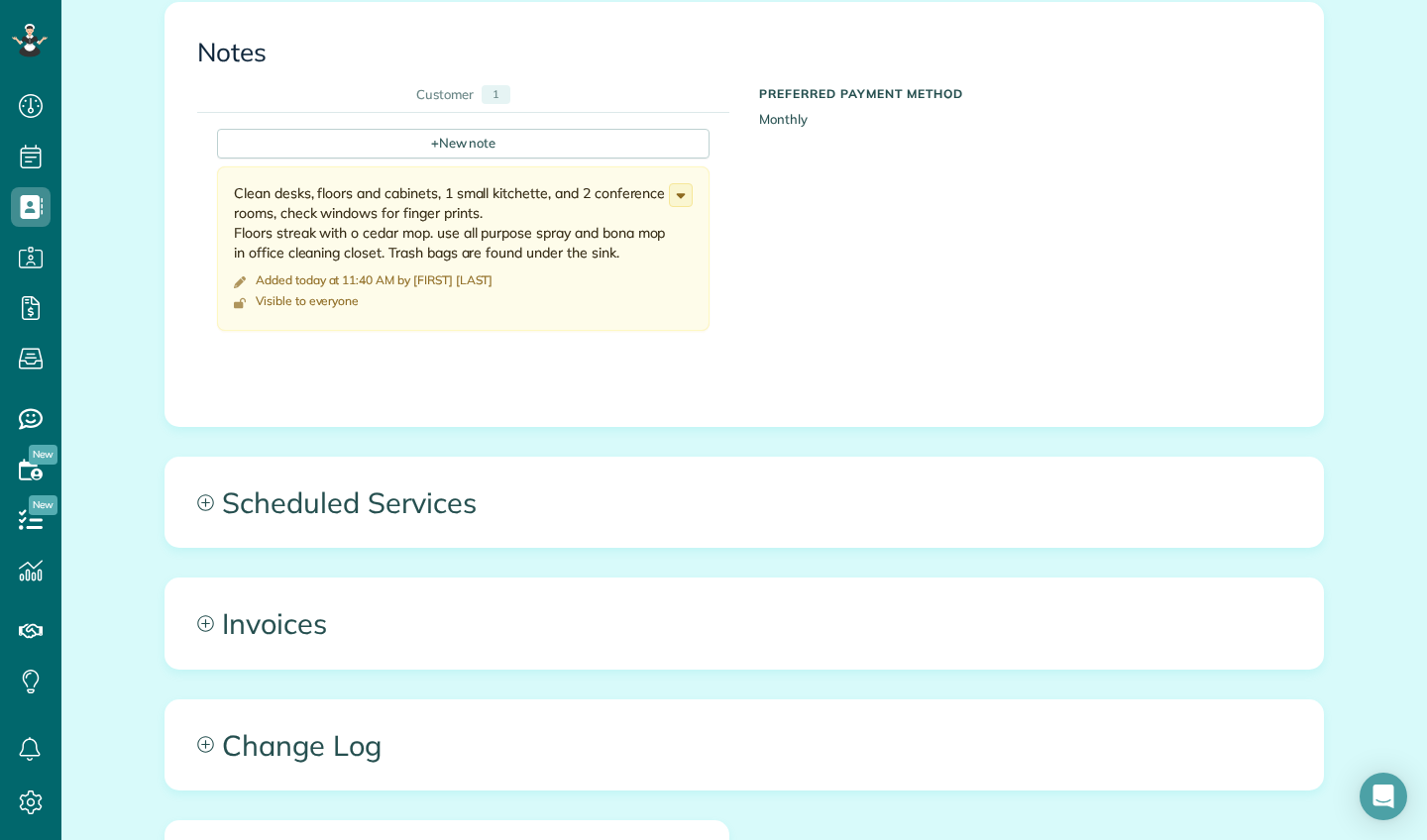 click on "Scheduled Services" at bounding box center [744, 502] 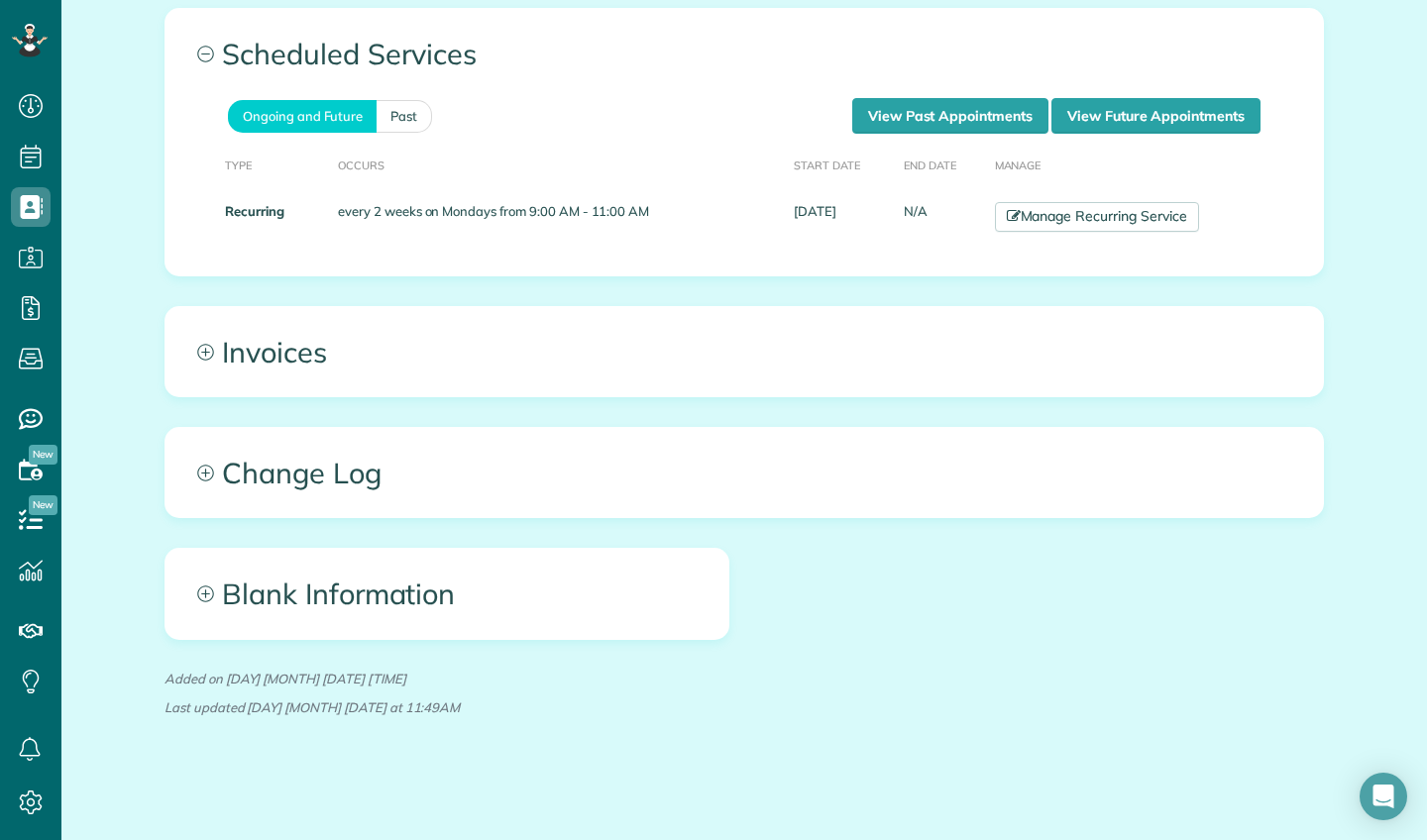 scroll, scrollTop: 1244, scrollLeft: 0, axis: vertical 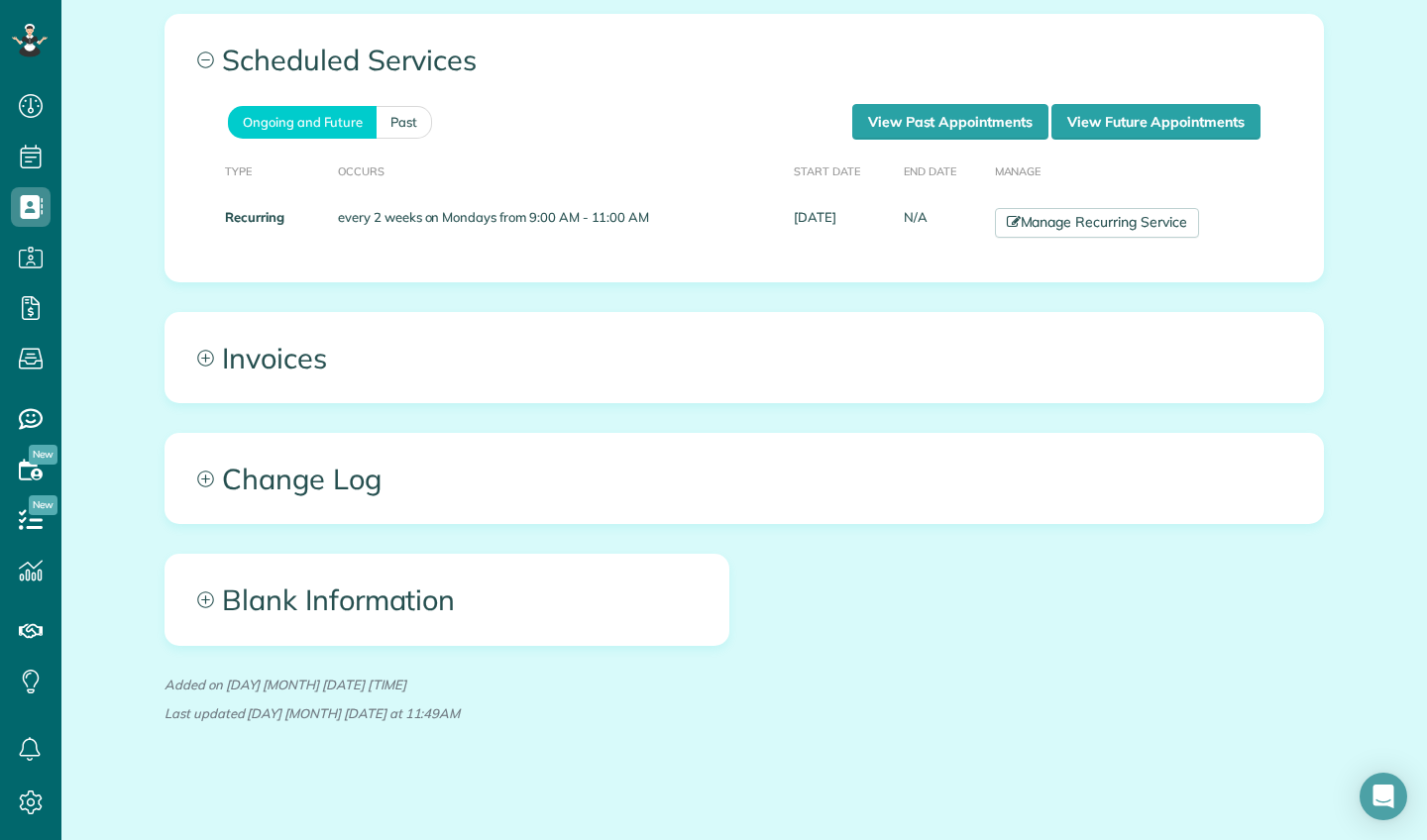 click on "Invoices" at bounding box center (744, 358) 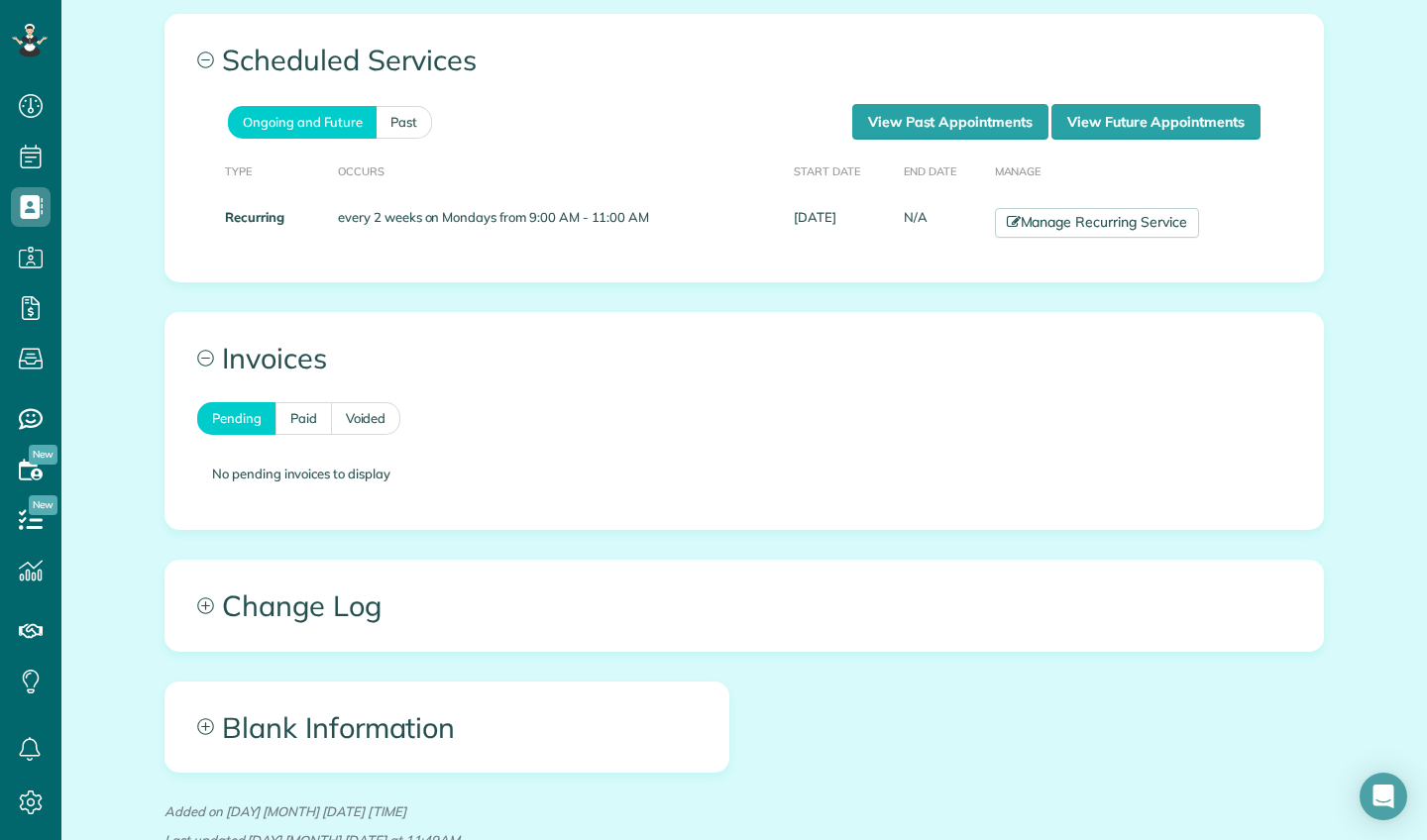 click on "All Contacts
Actions
Edit
Add Appointment
Recent Activity
Send Email
Show Past appointments
Show Future appointments
Manage Credit Cards
Delete" at bounding box center (744, -19) 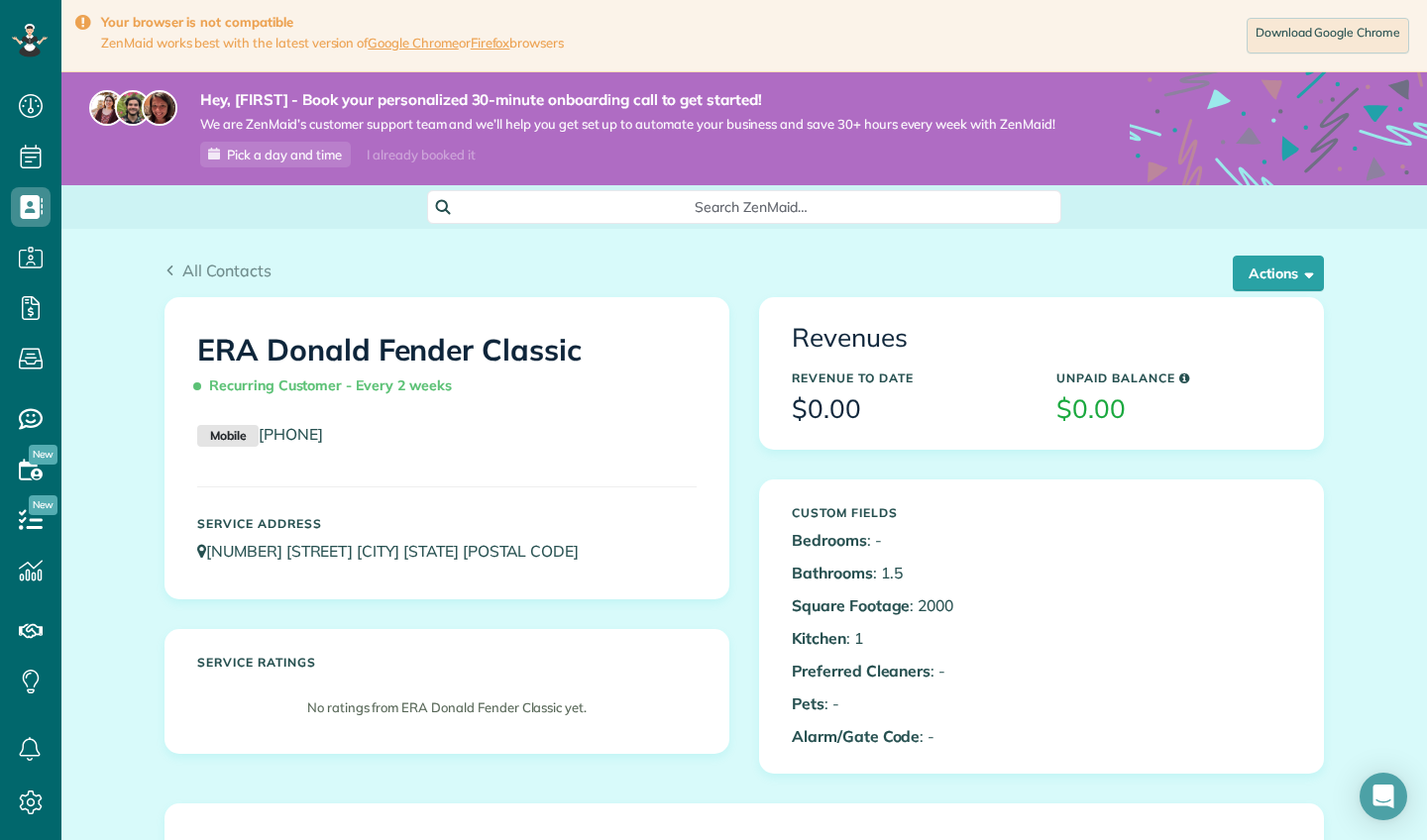 scroll, scrollTop: 0, scrollLeft: 0, axis: both 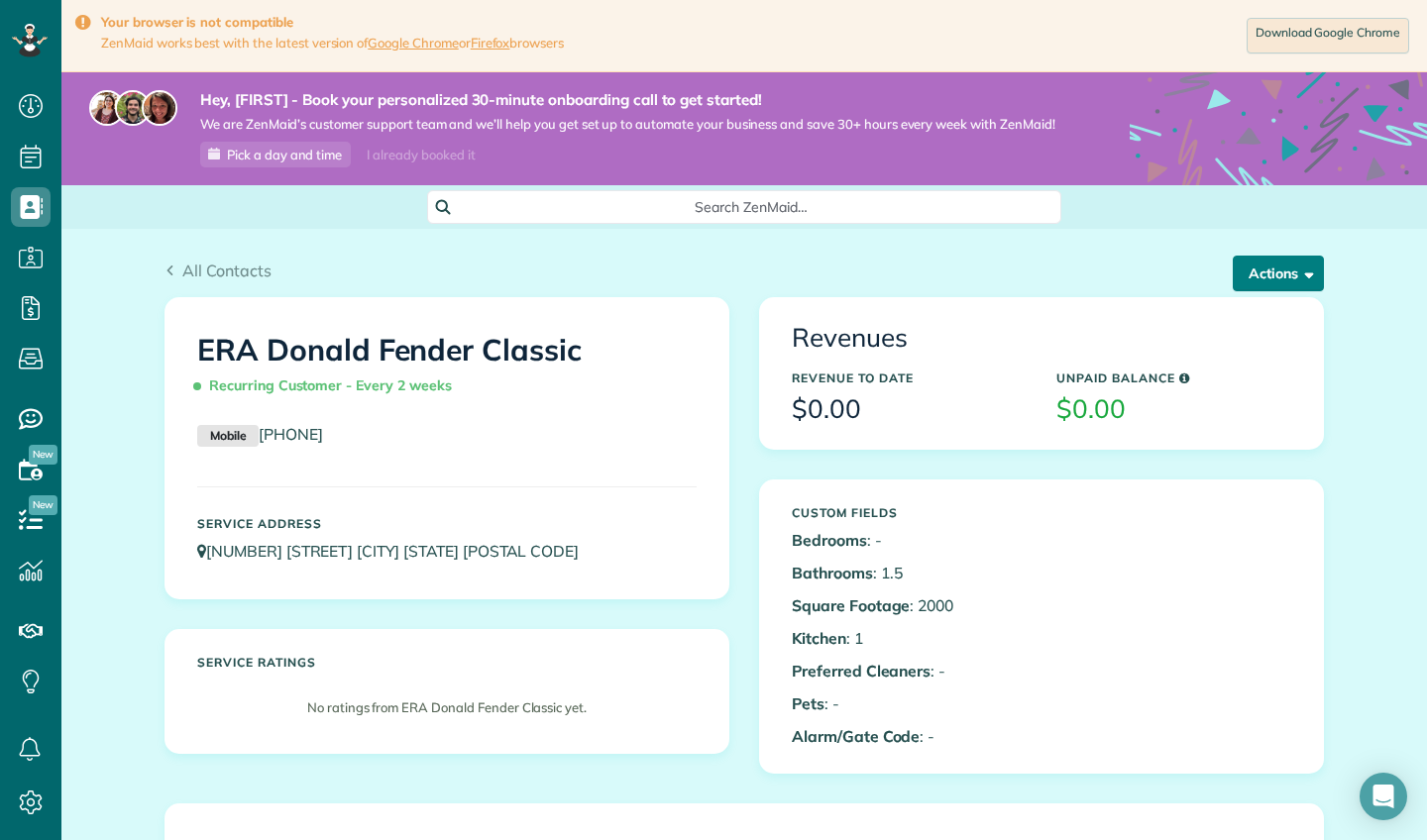 click on "Actions" at bounding box center (1278, 273) 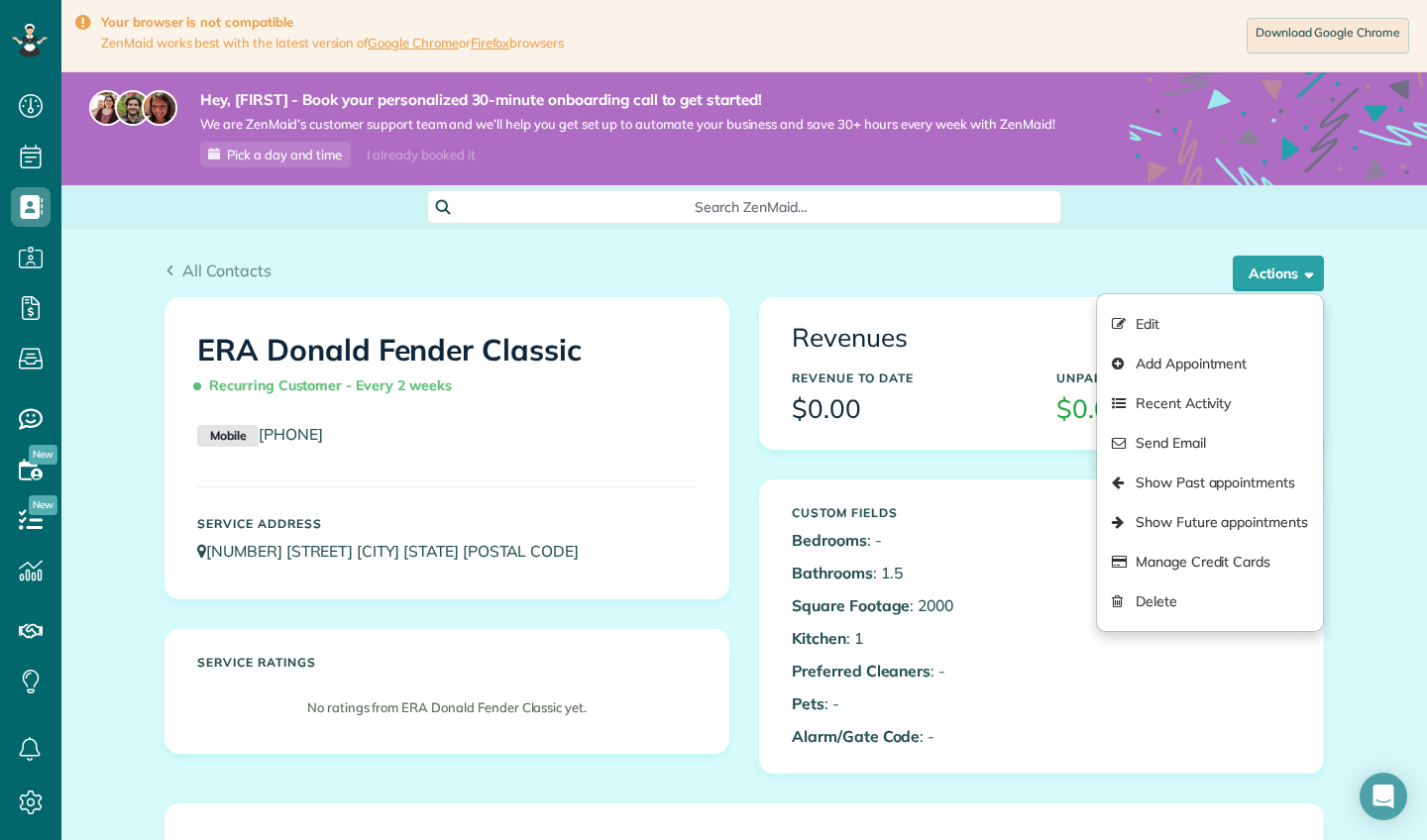 click on "Mobile
(937) 393-3416" at bounding box center [447, 435] 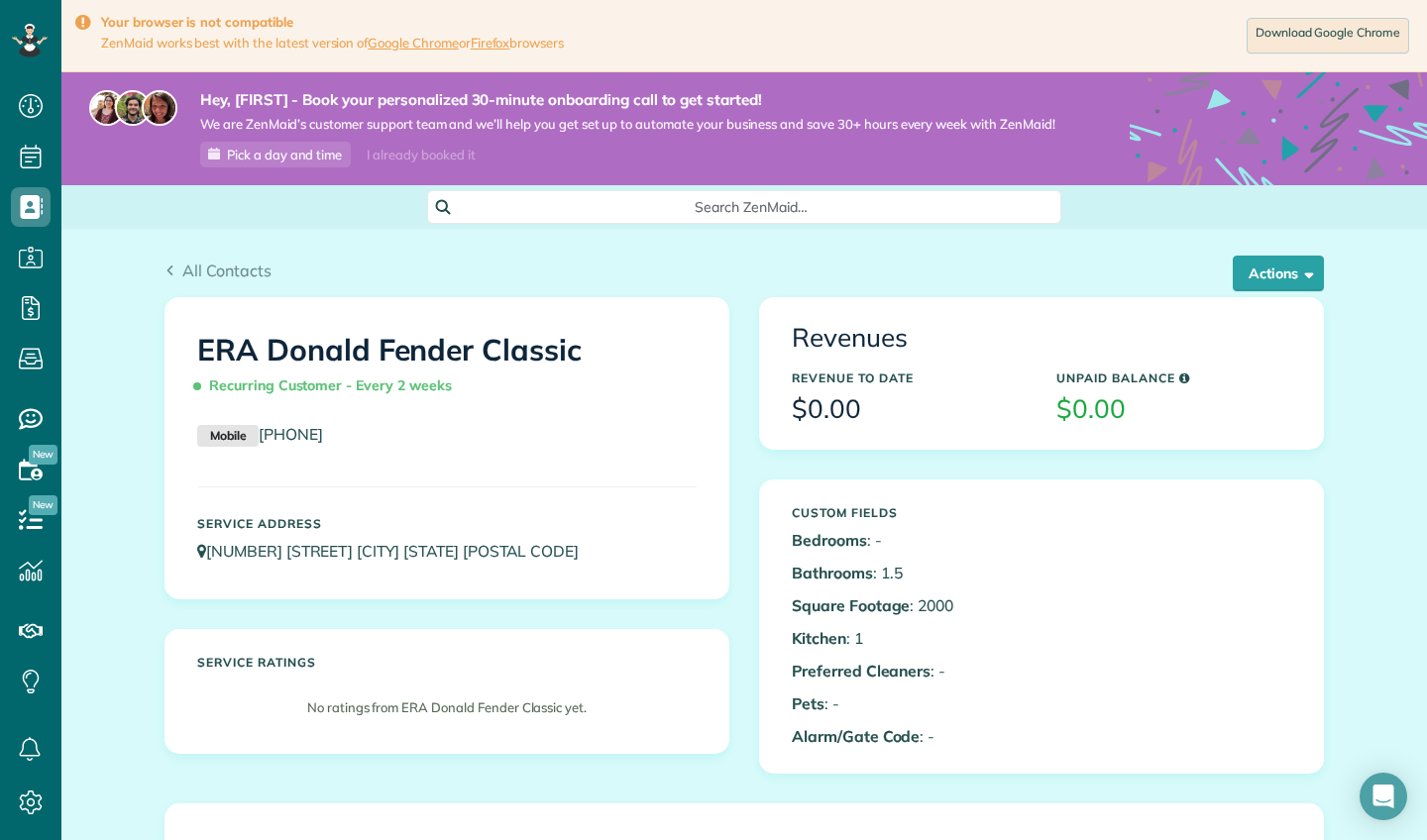 click on "Recurring Customer - Every 2 weeks" at bounding box center [328, 385] 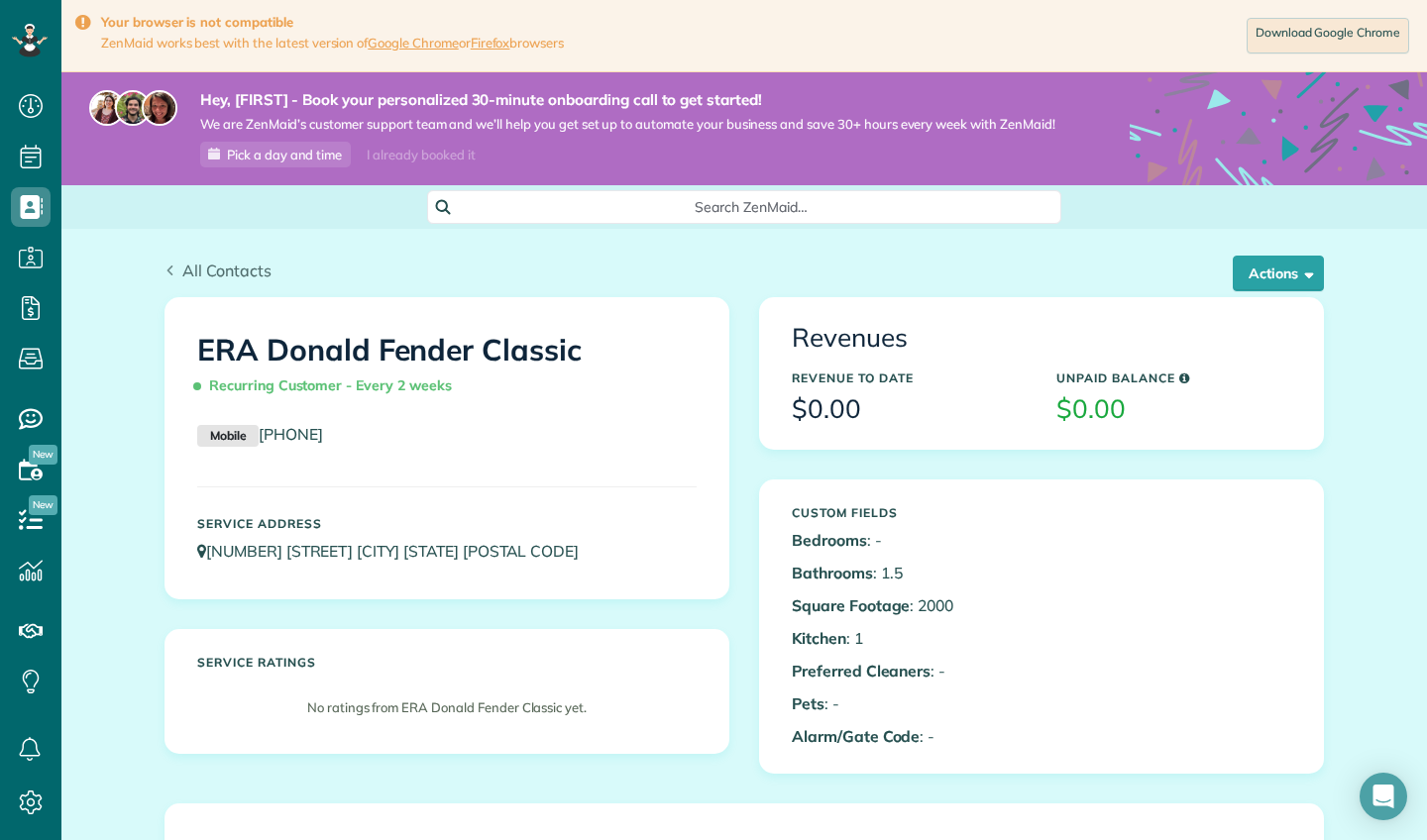 click on "All Contacts" at bounding box center [227, 270] 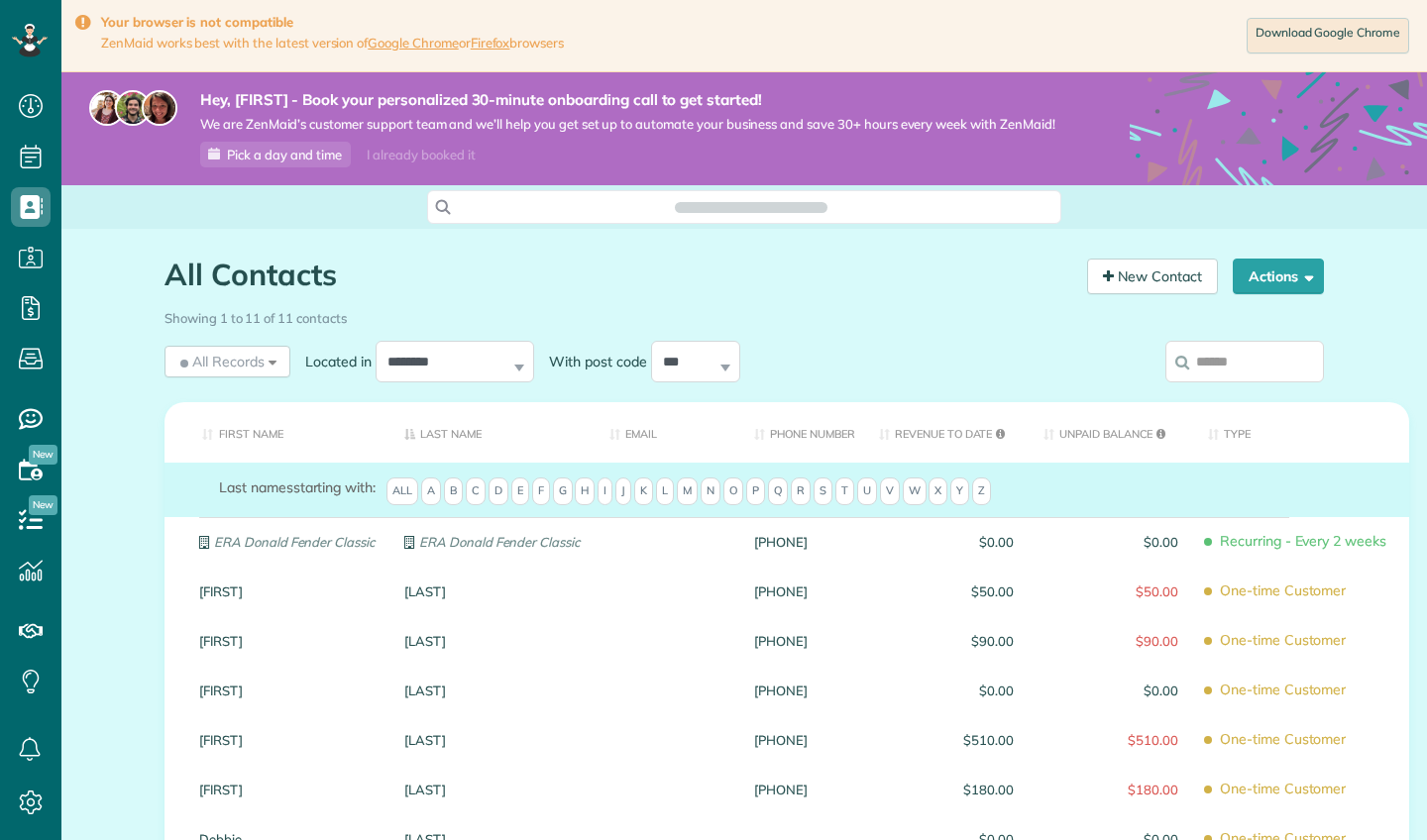 scroll, scrollTop: 0, scrollLeft: 0, axis: both 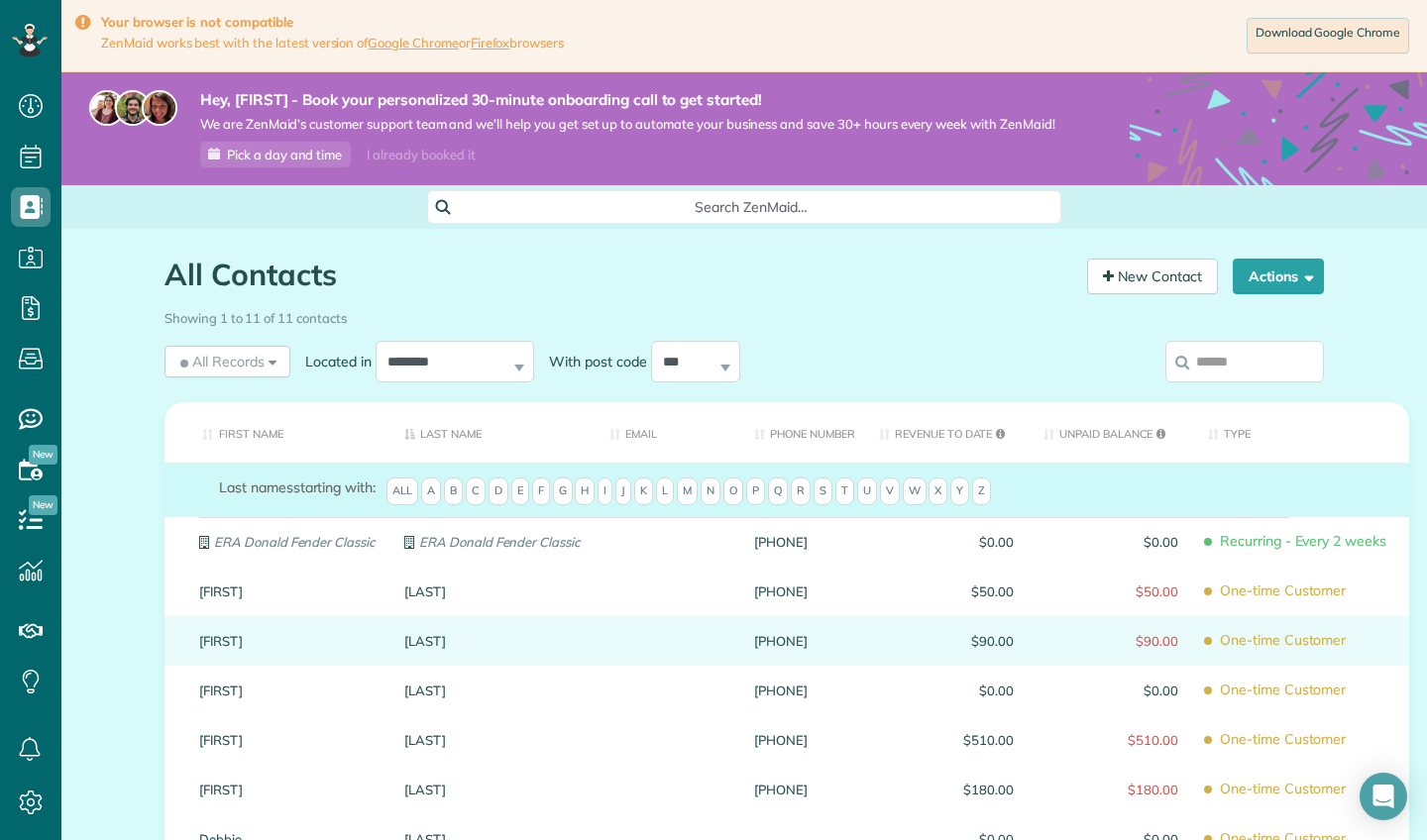 click on "$90.00" at bounding box center (1111, 641) 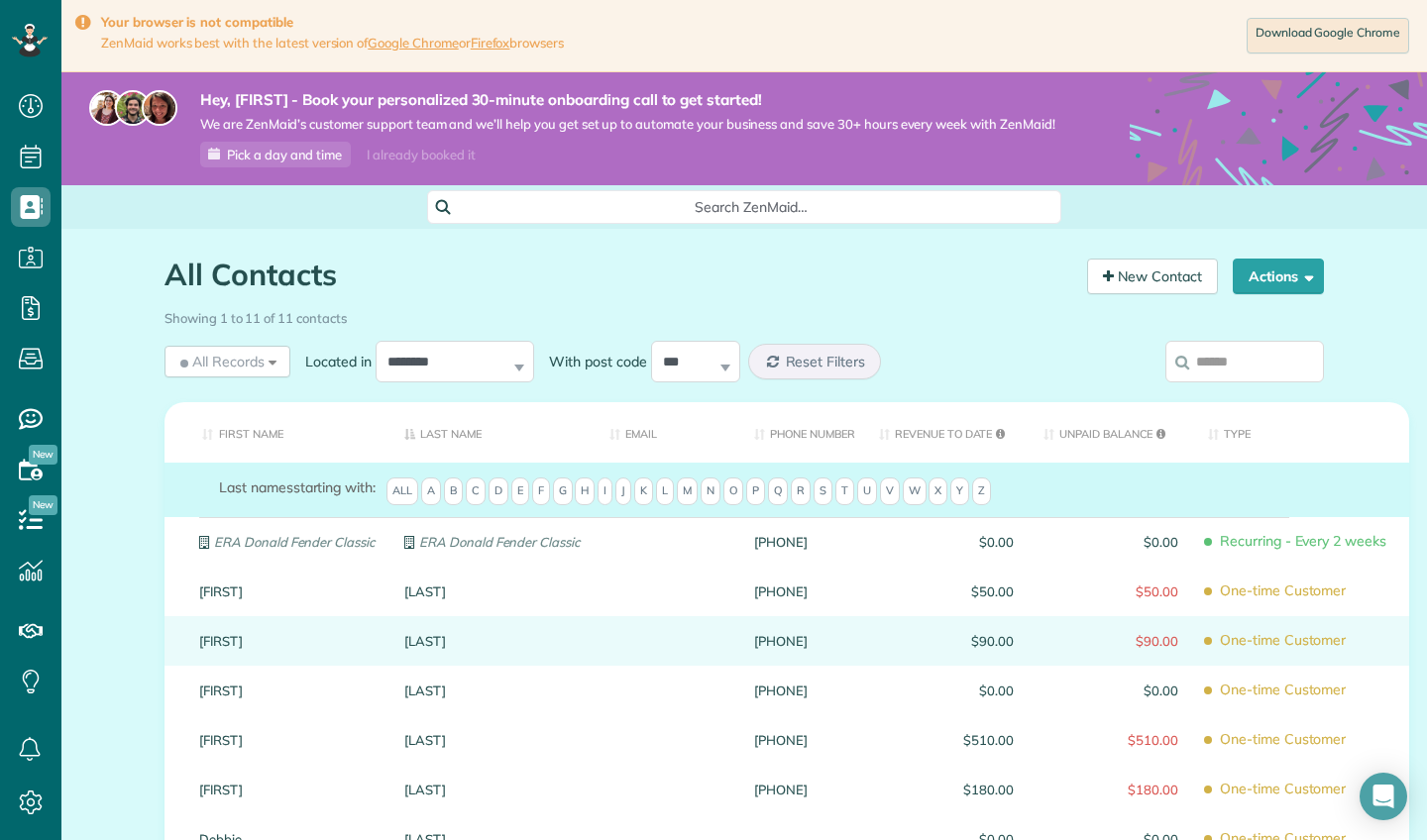 click on "$90.00" at bounding box center (946, 641) 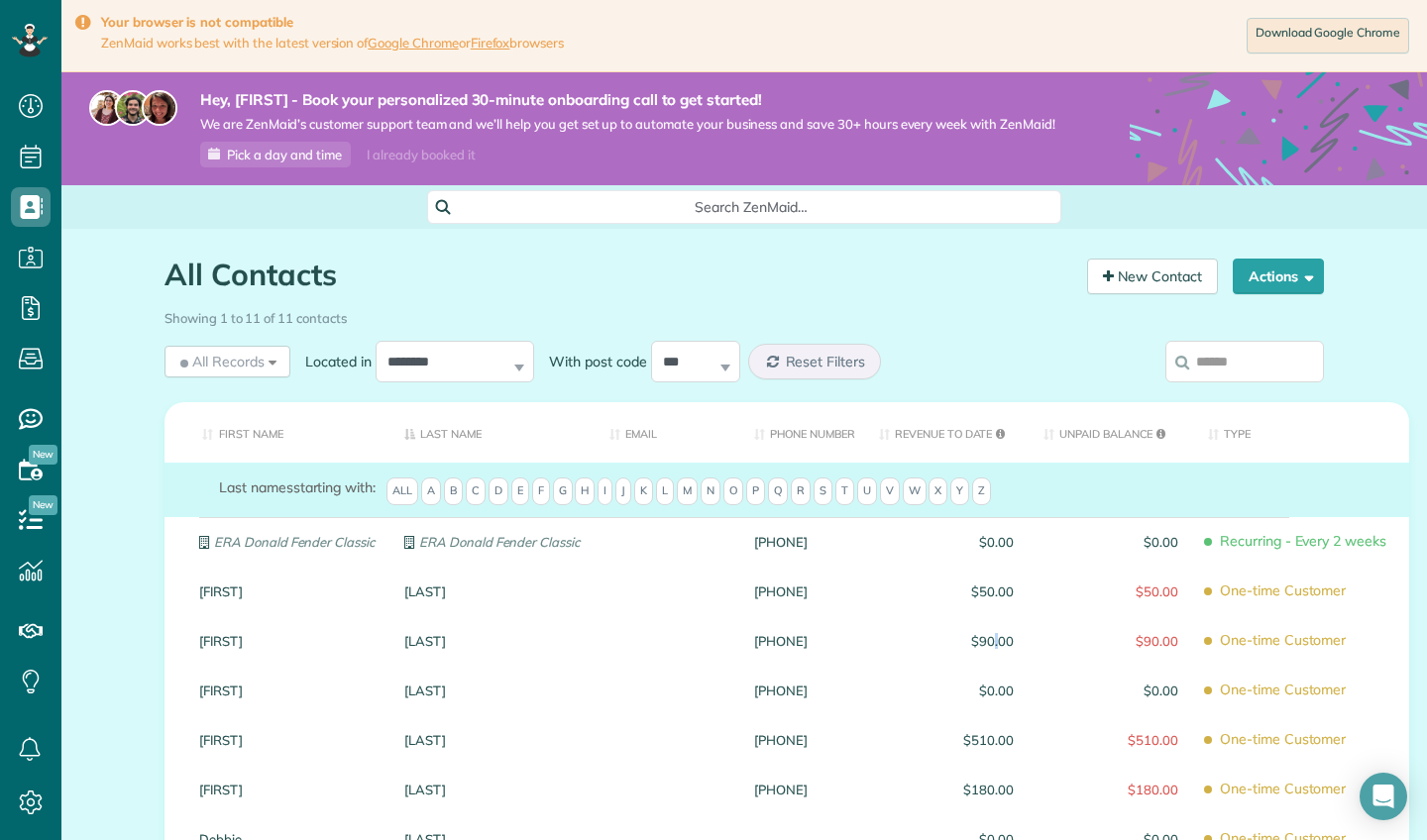 click on "$90.00" at bounding box center [946, 641] 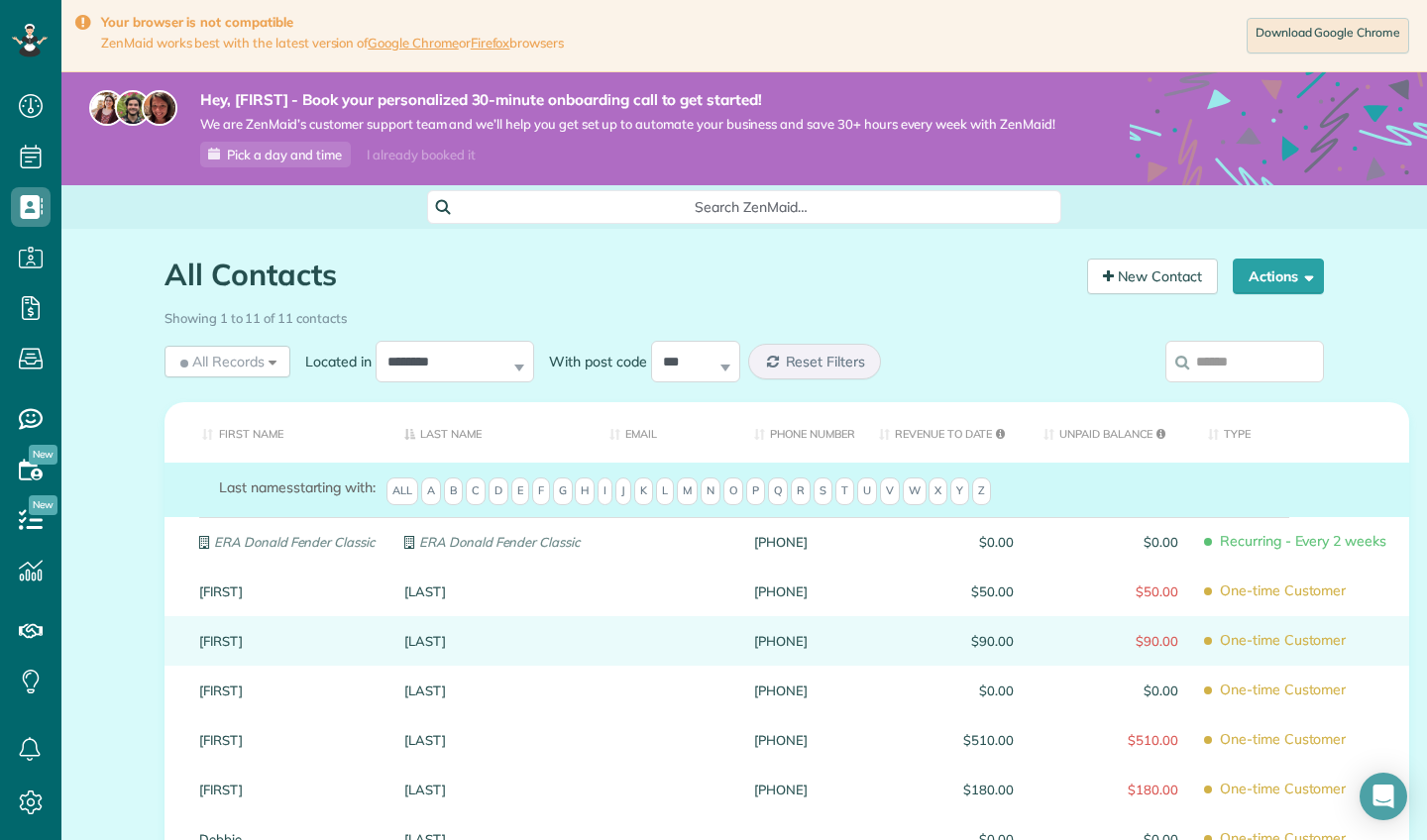 click on "Hunt" at bounding box center (492, 641) 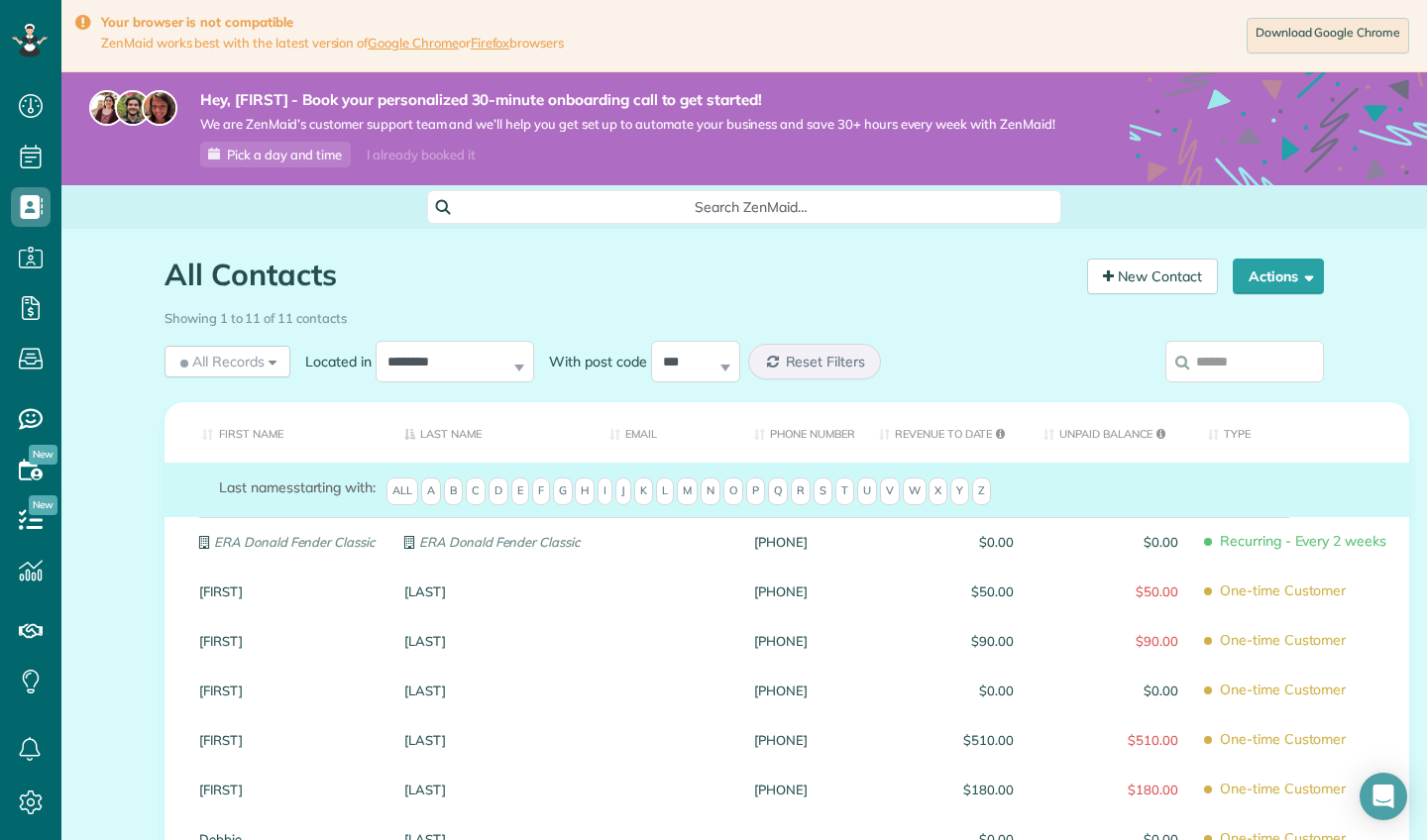 click on "[LAST]" at bounding box center [492, 641] 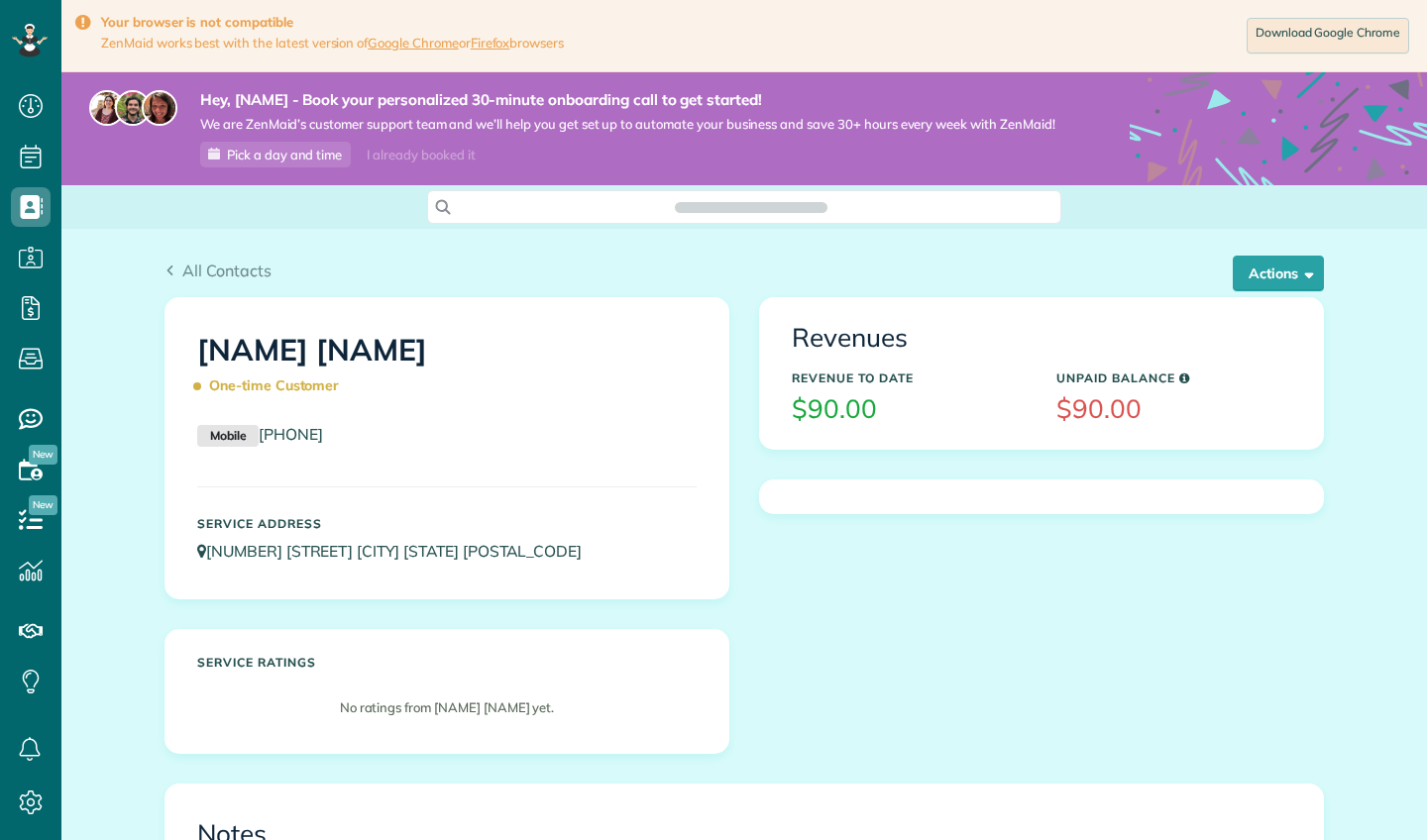 scroll, scrollTop: 0, scrollLeft: 0, axis: both 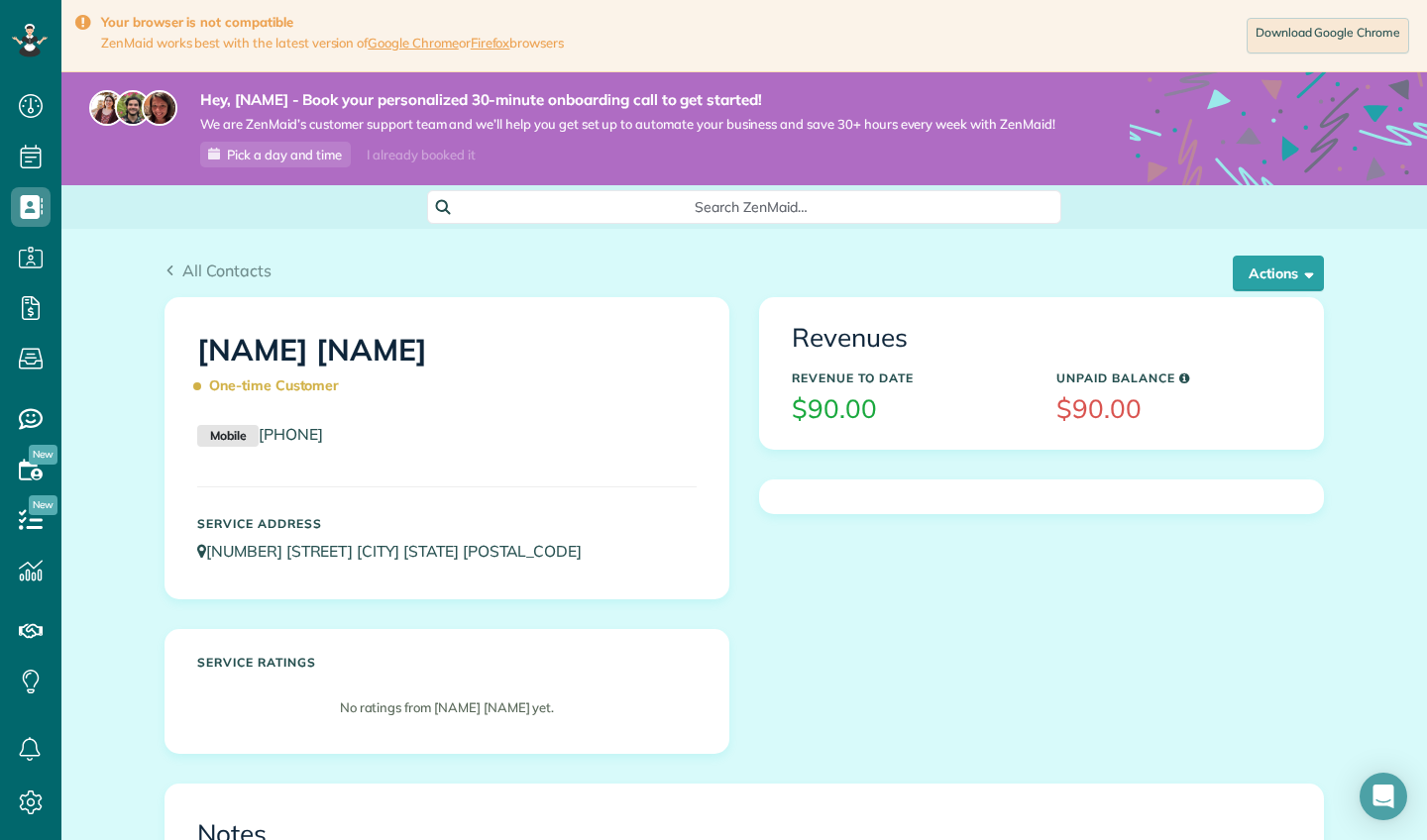 click on "$90.00" at bounding box center (1173, 409) 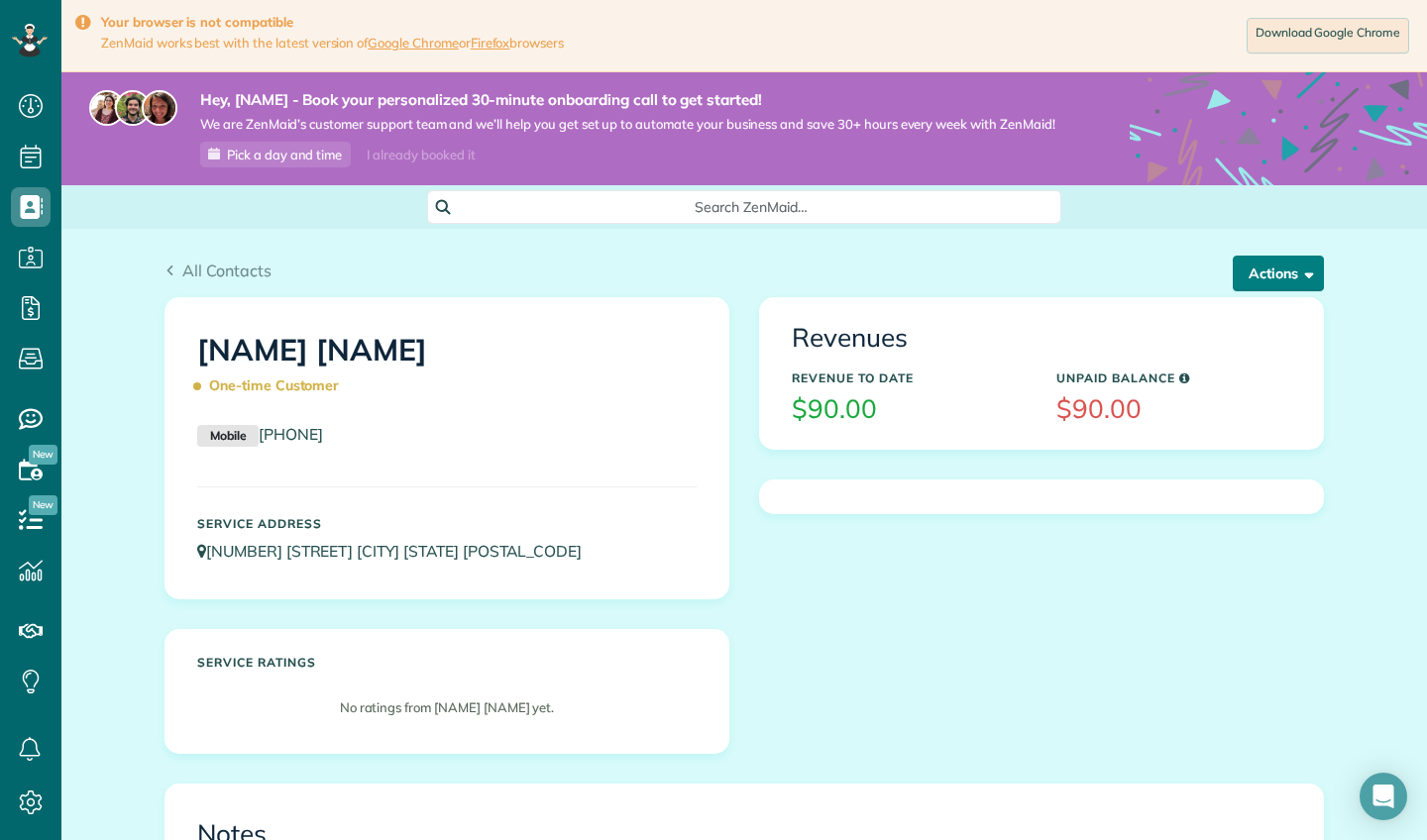 click on "Actions" at bounding box center (1278, 273) 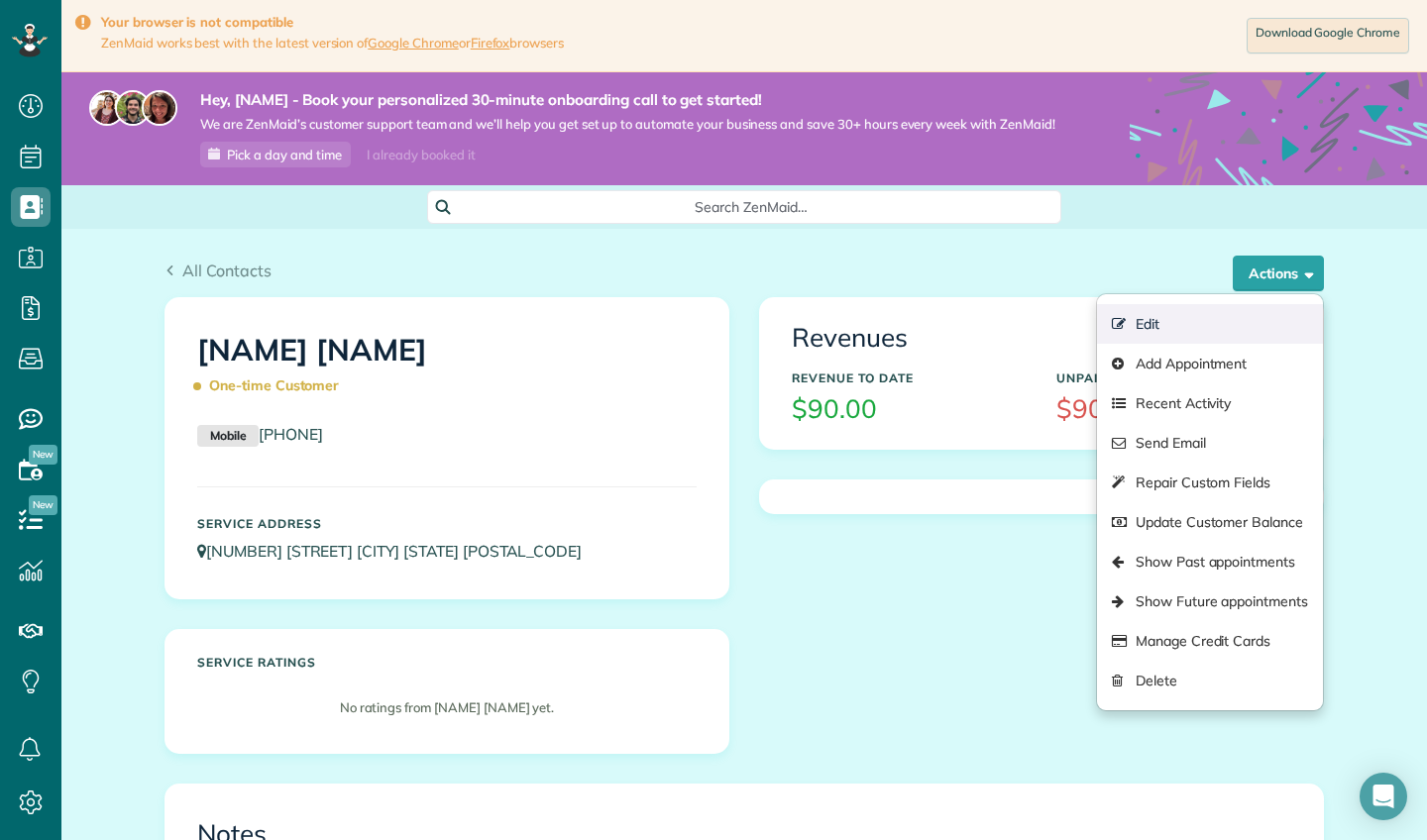 click on "Edit" at bounding box center (1210, 324) 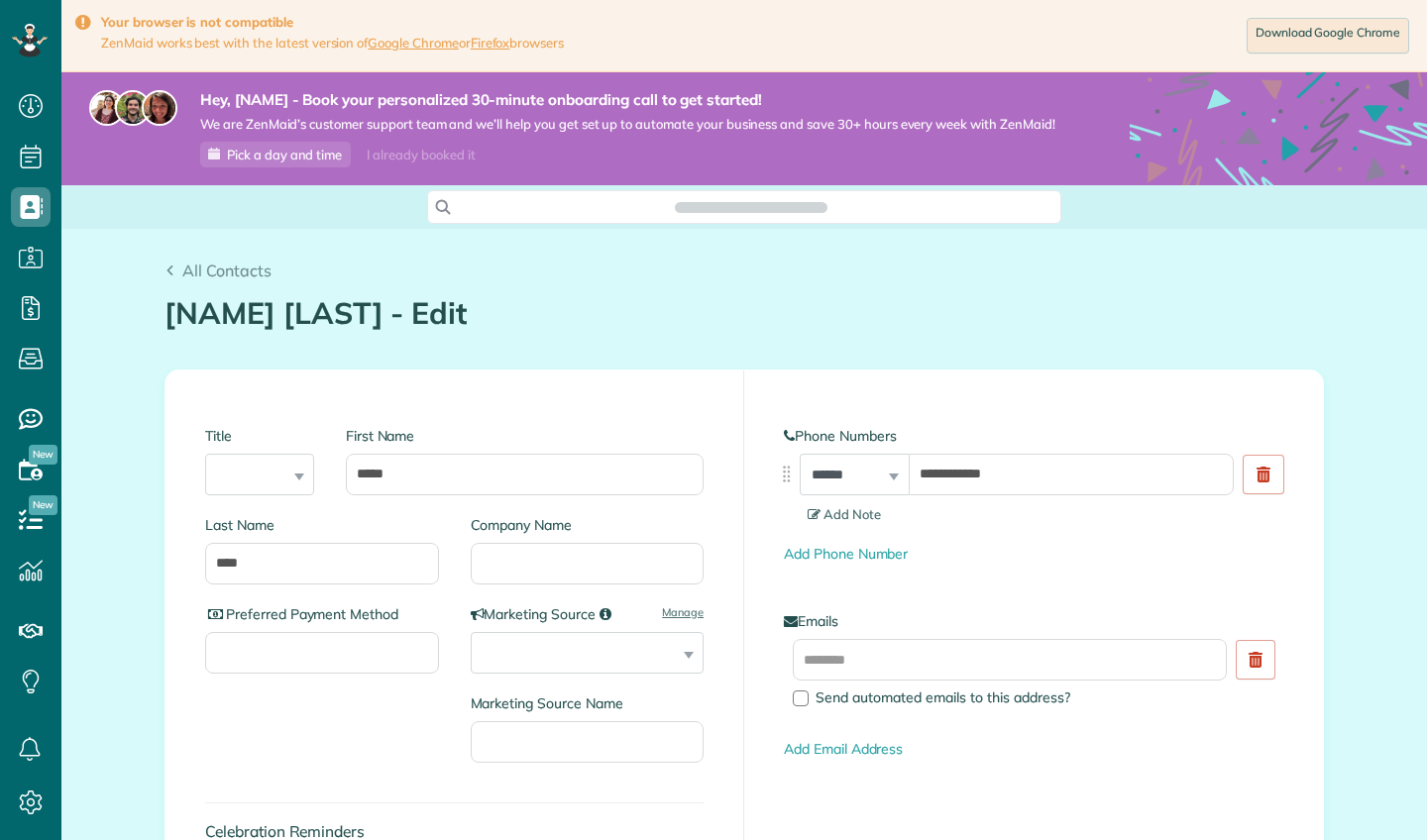 scroll, scrollTop: 0, scrollLeft: 0, axis: both 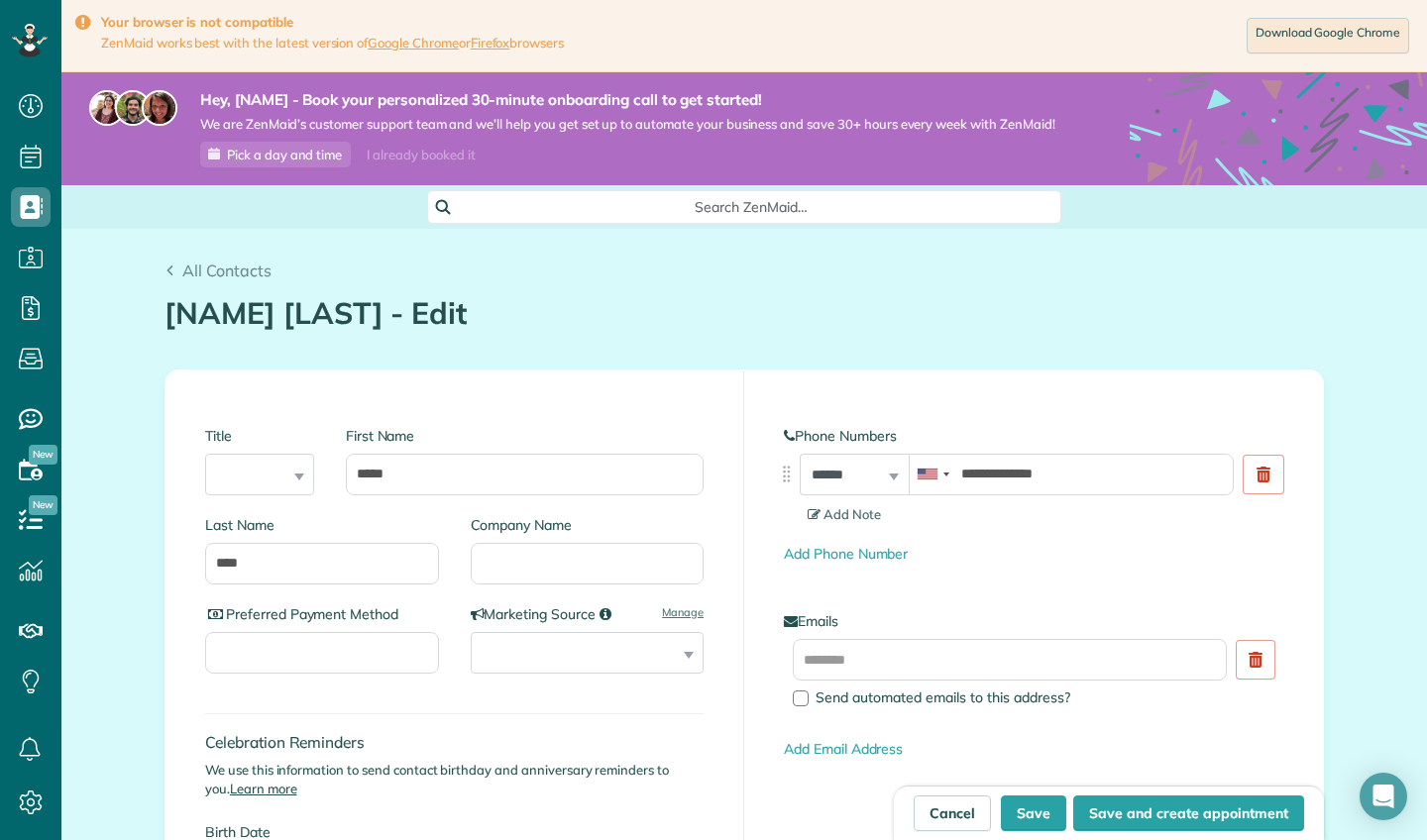 click on "**********" at bounding box center [1034, 584] 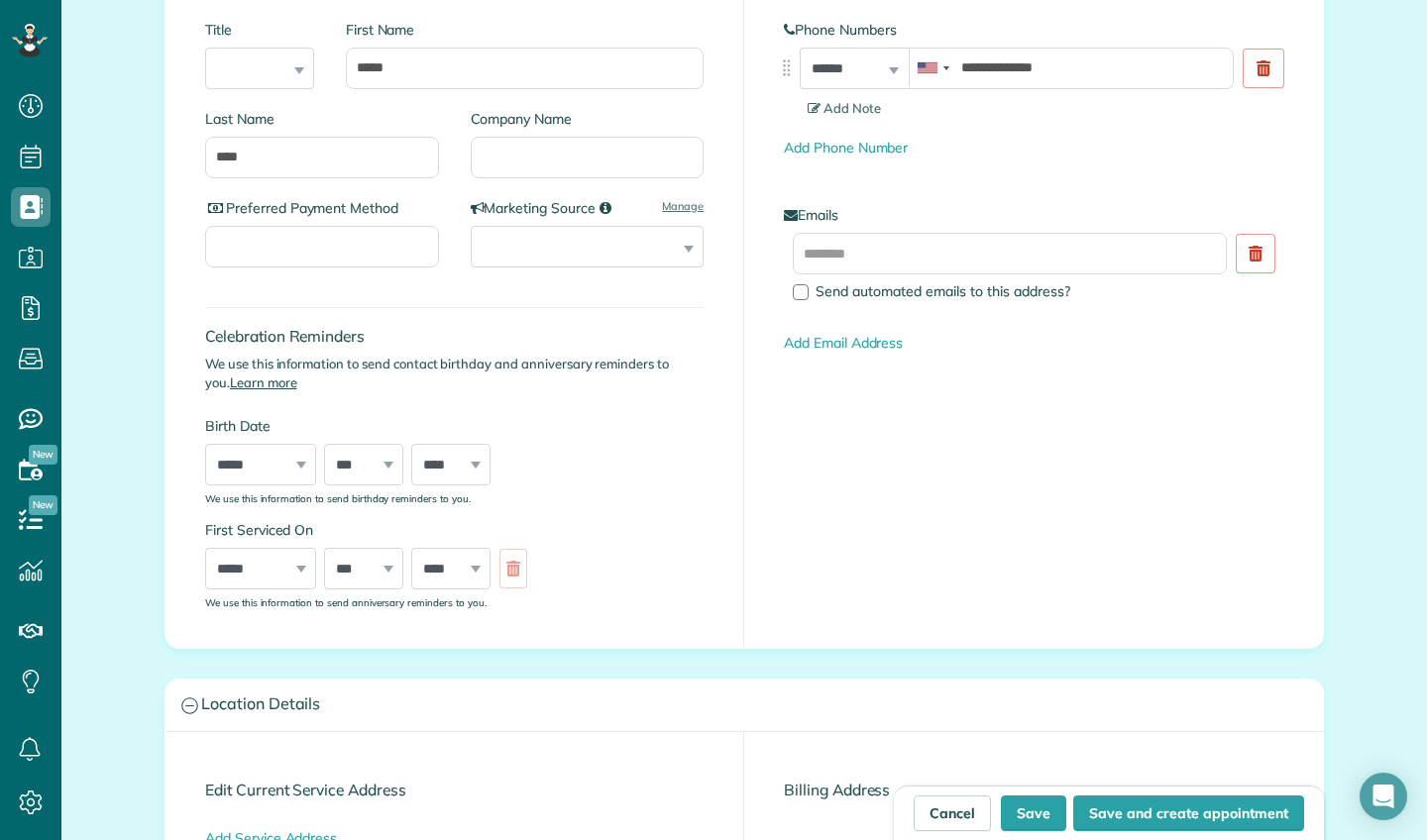 scroll, scrollTop: 487, scrollLeft: 0, axis: vertical 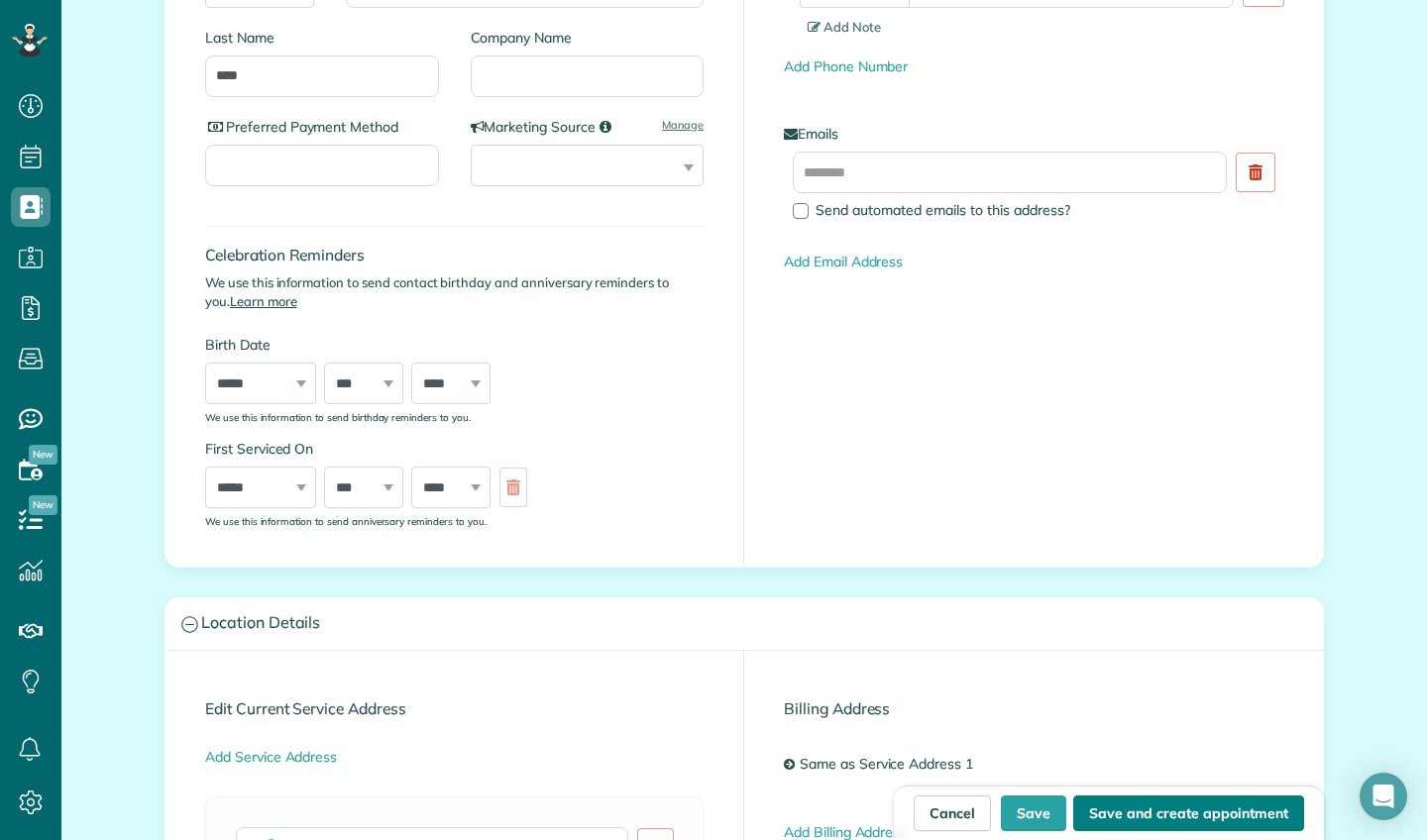 click on "Save and create appointment" at bounding box center [1188, 813] 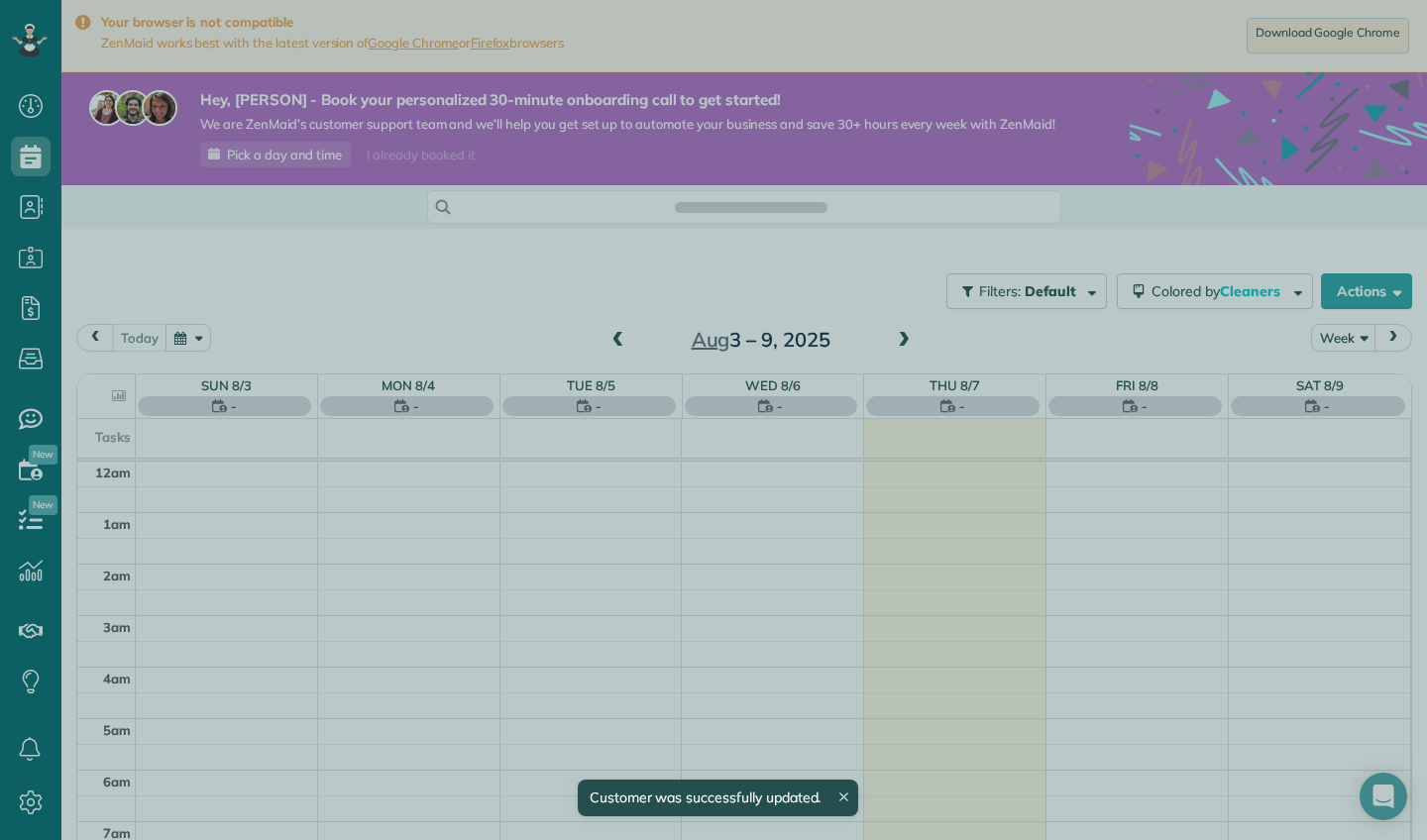 scroll, scrollTop: 0, scrollLeft: 0, axis: both 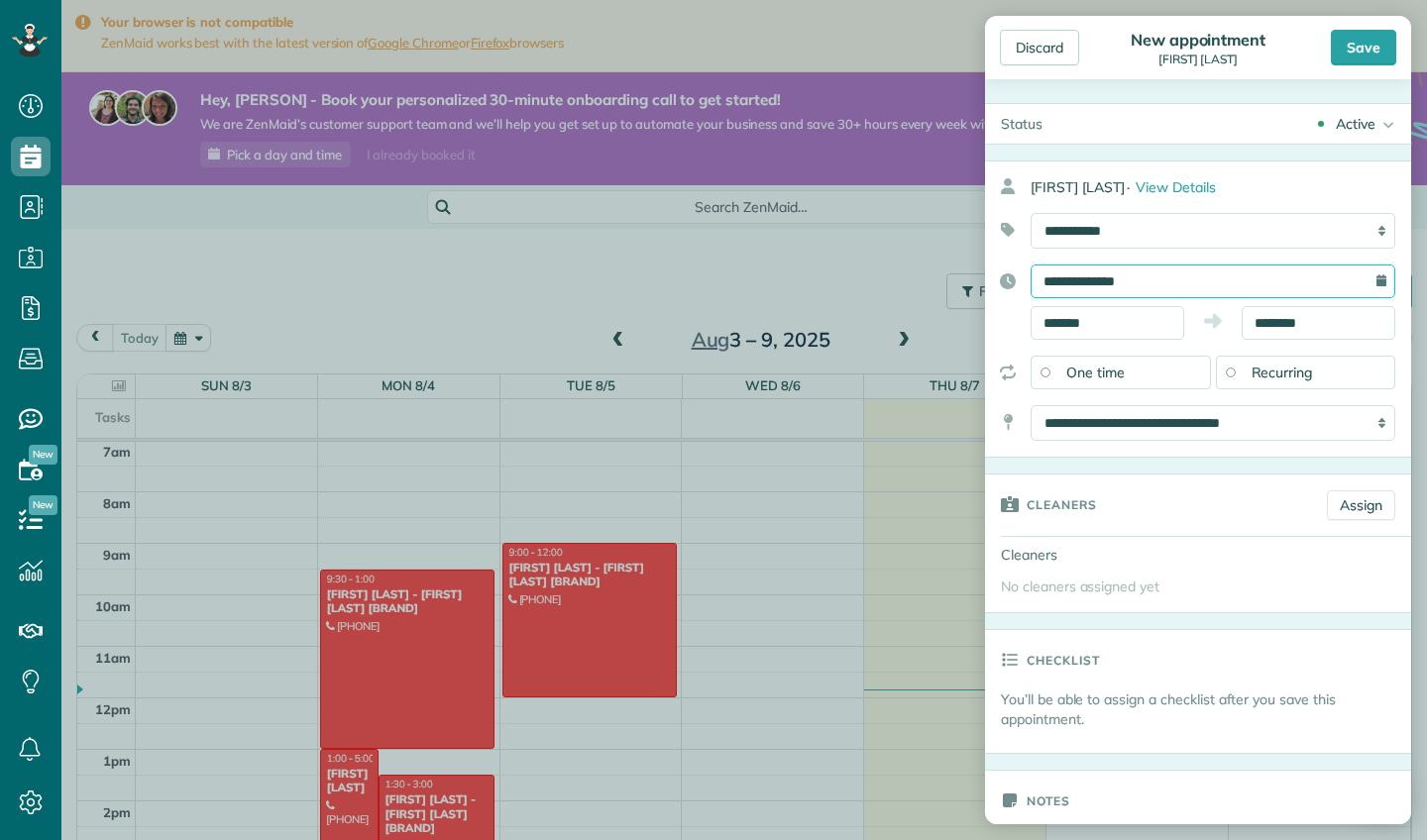 click on "**********" at bounding box center (1213, 281) 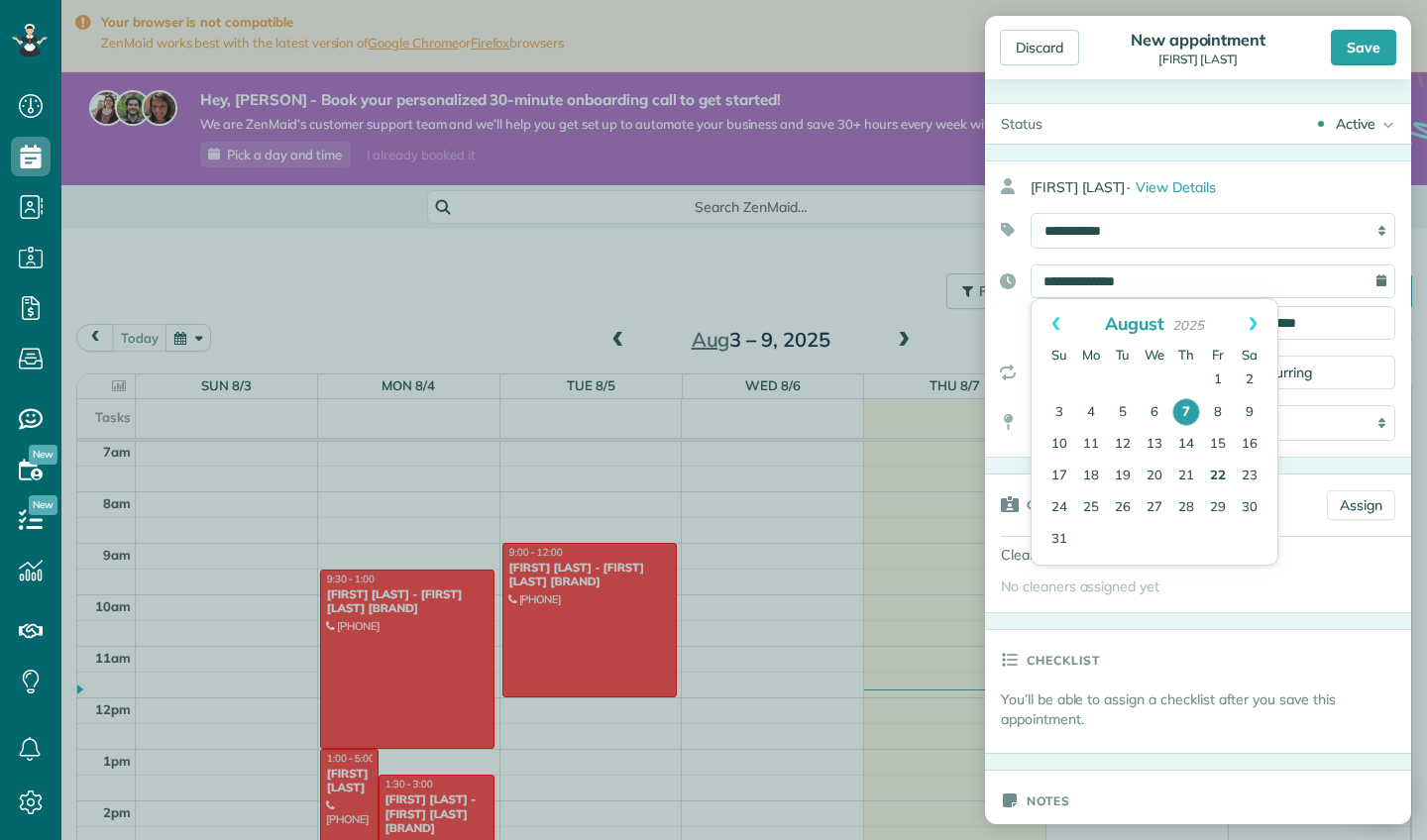 click on "22" at bounding box center [1218, 476] 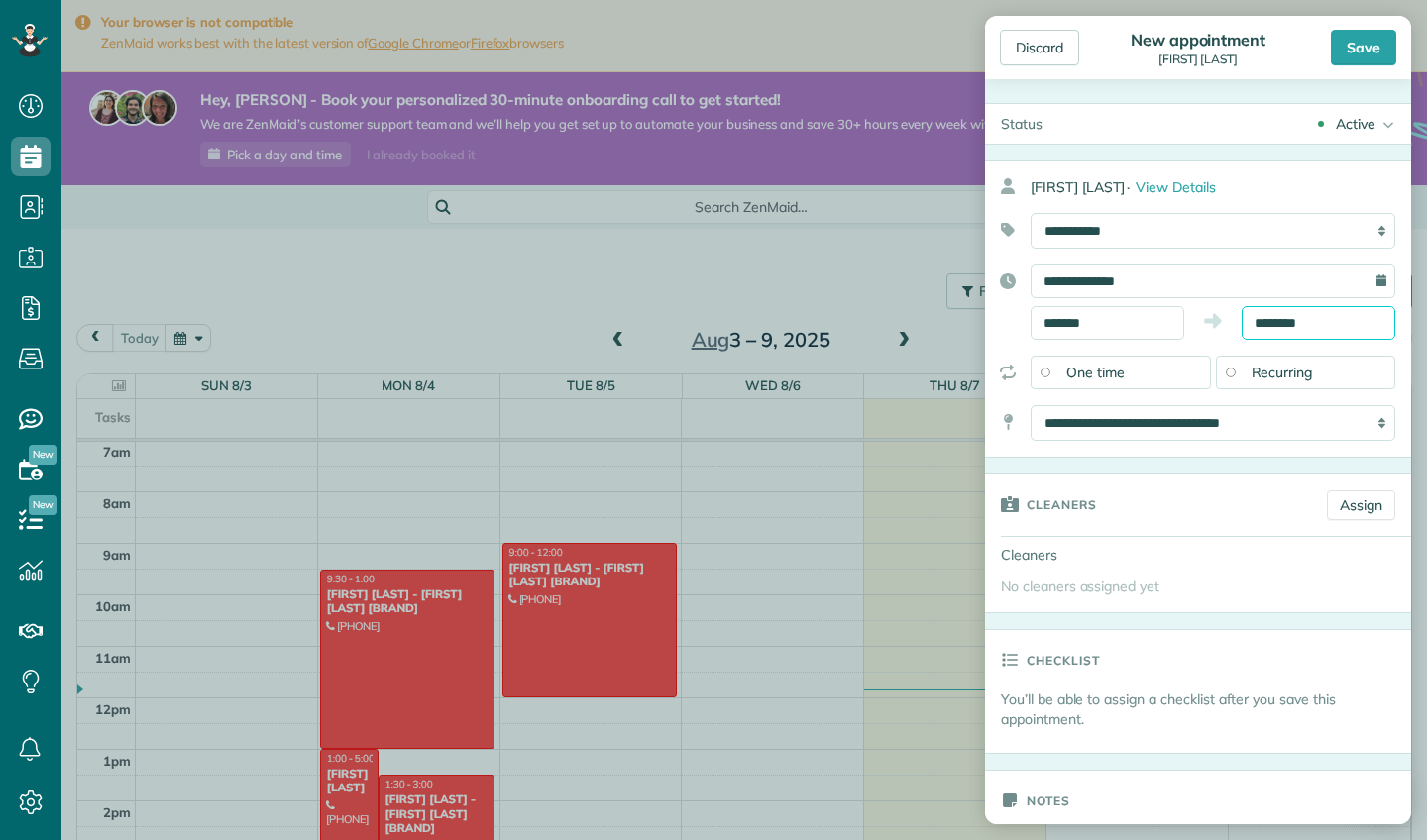 click on "********" at bounding box center [1318, 323] 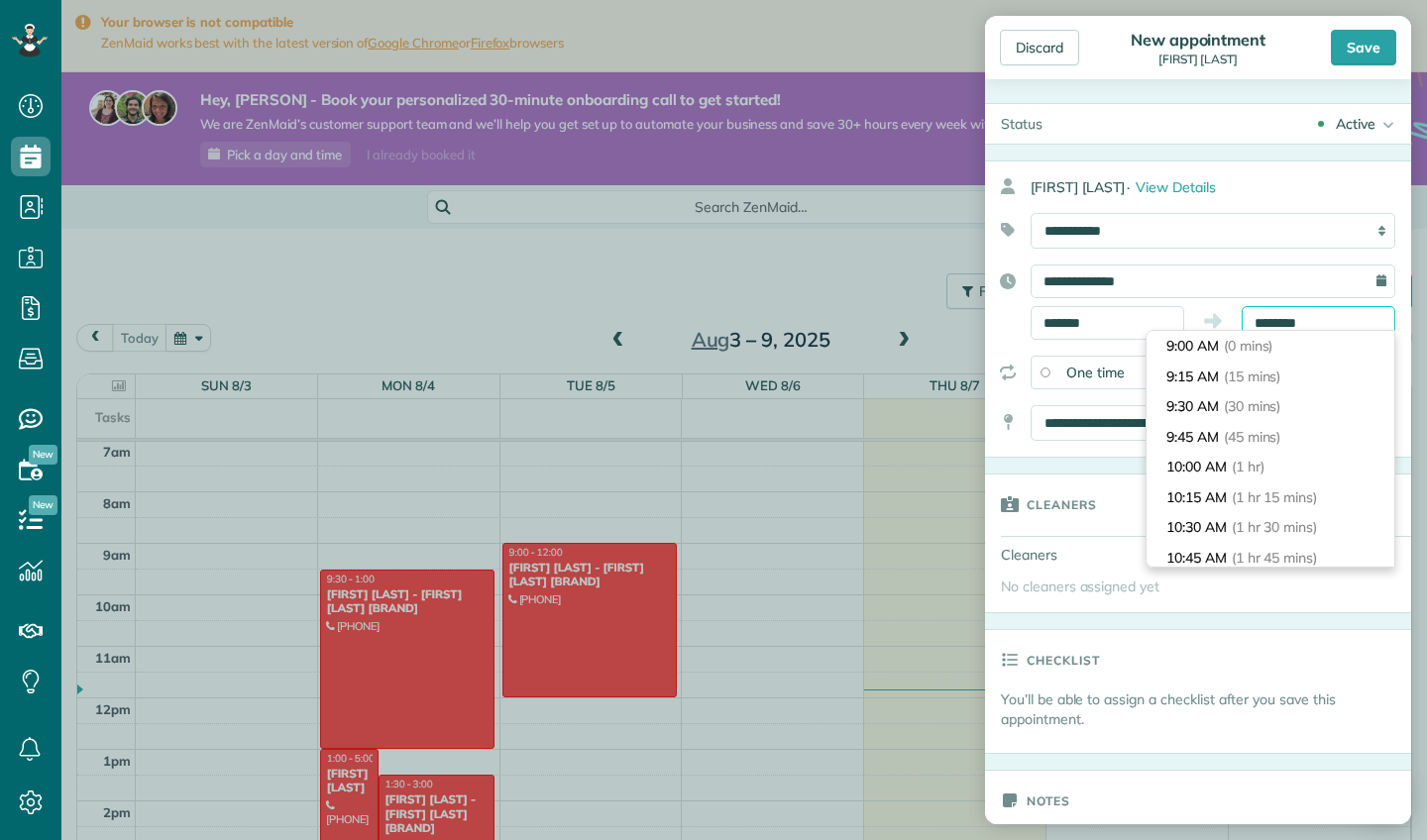 scroll, scrollTop: 208, scrollLeft: 0, axis: vertical 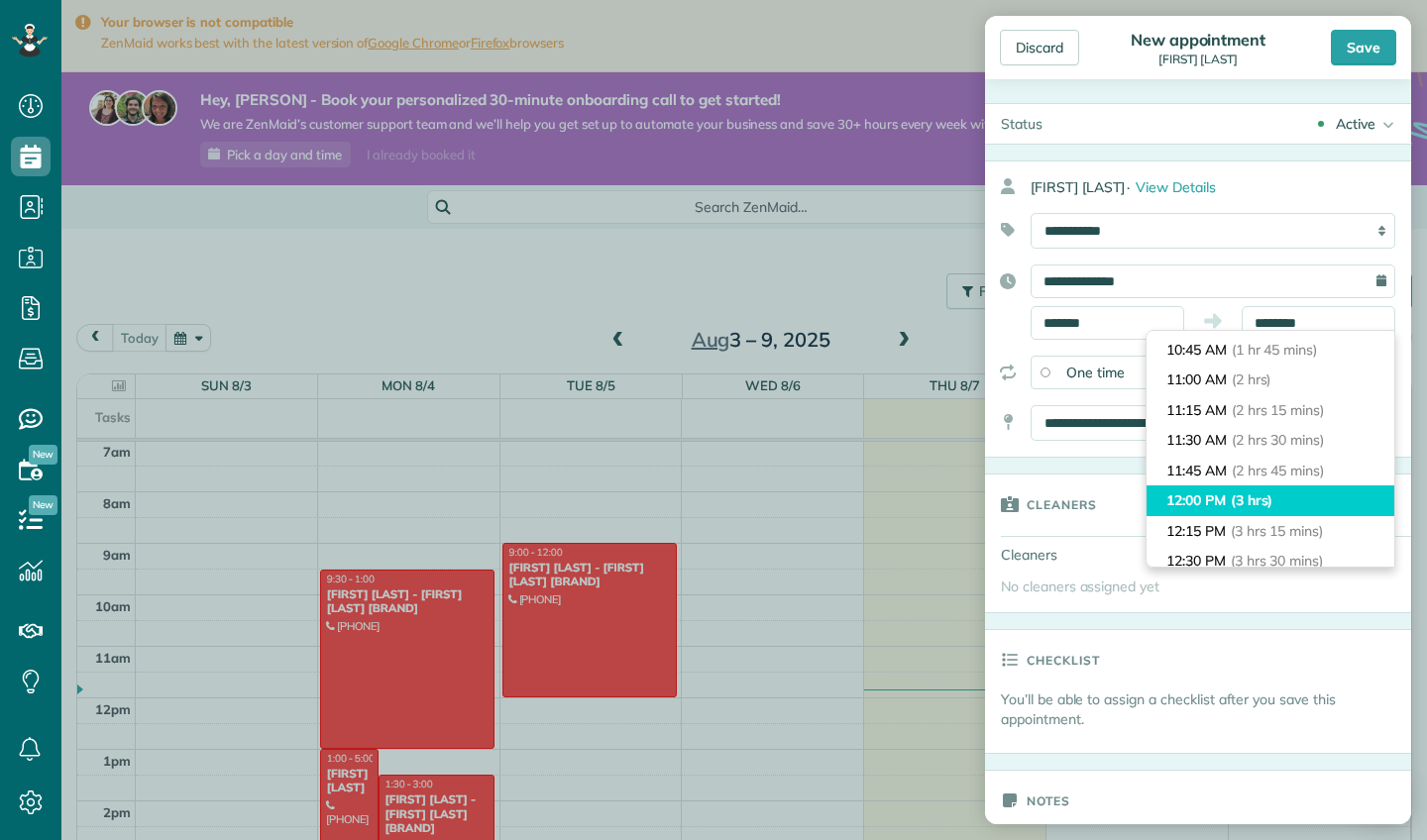 type on "********" 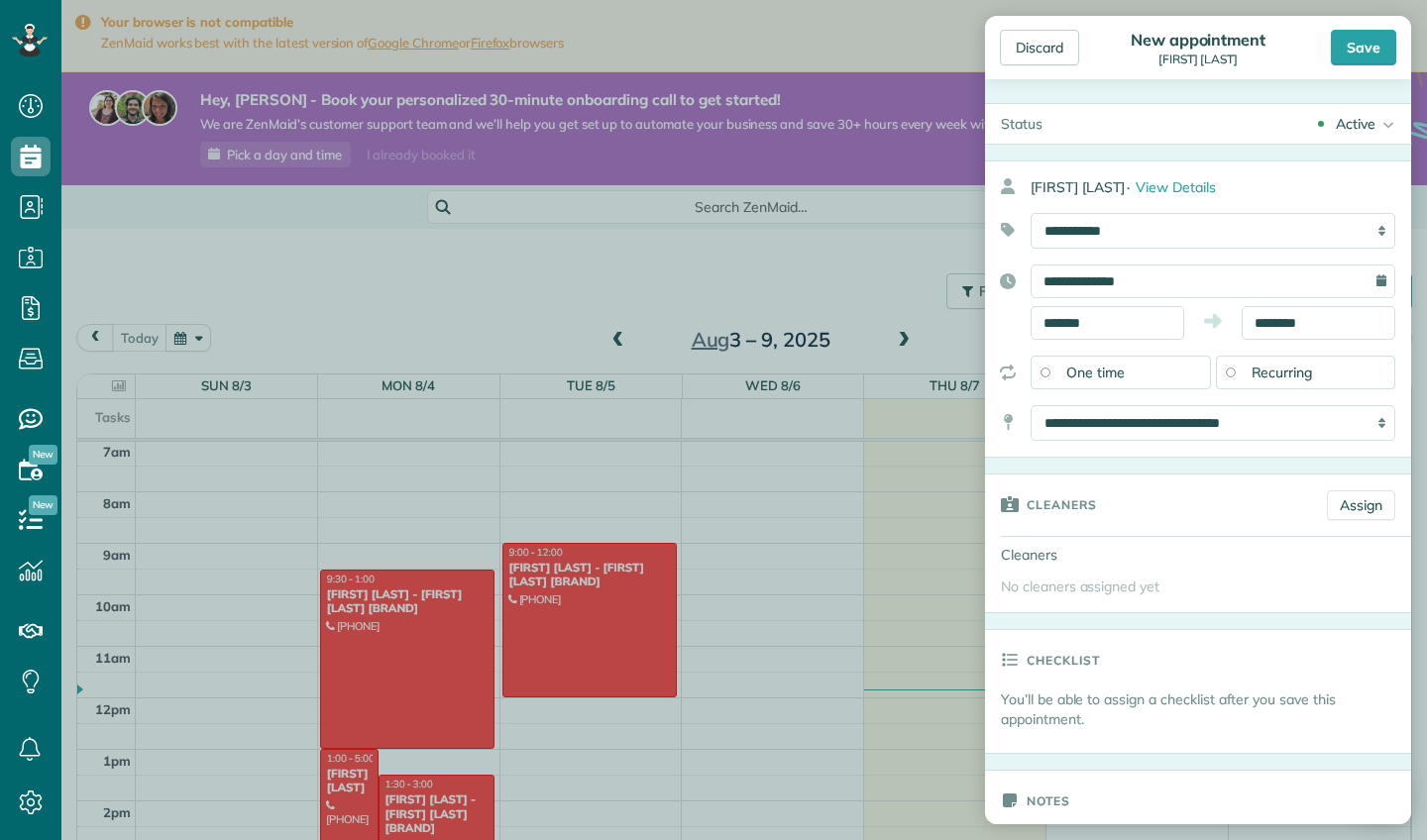 click on "Recurring" at bounding box center [1306, 372] 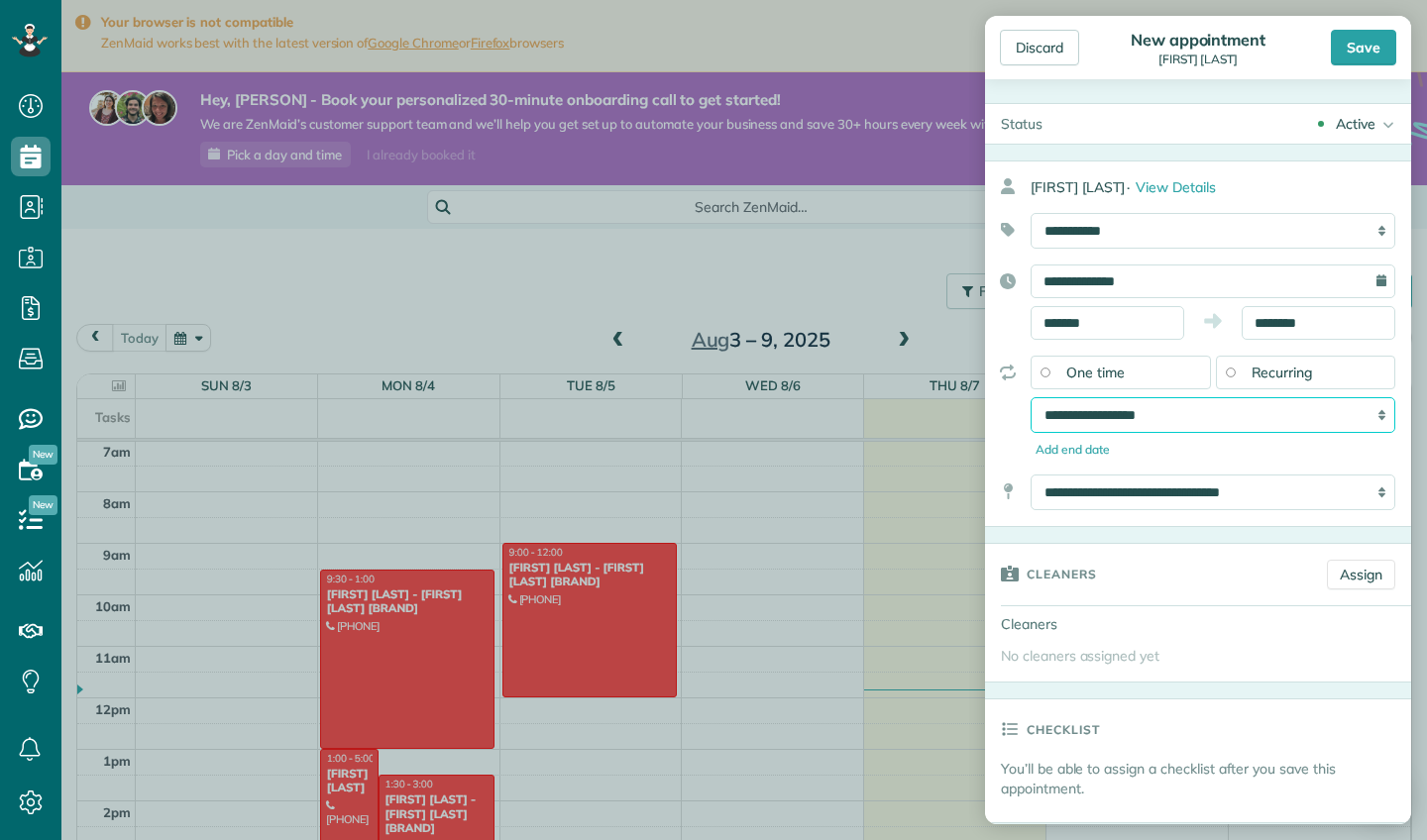 select on "**********" 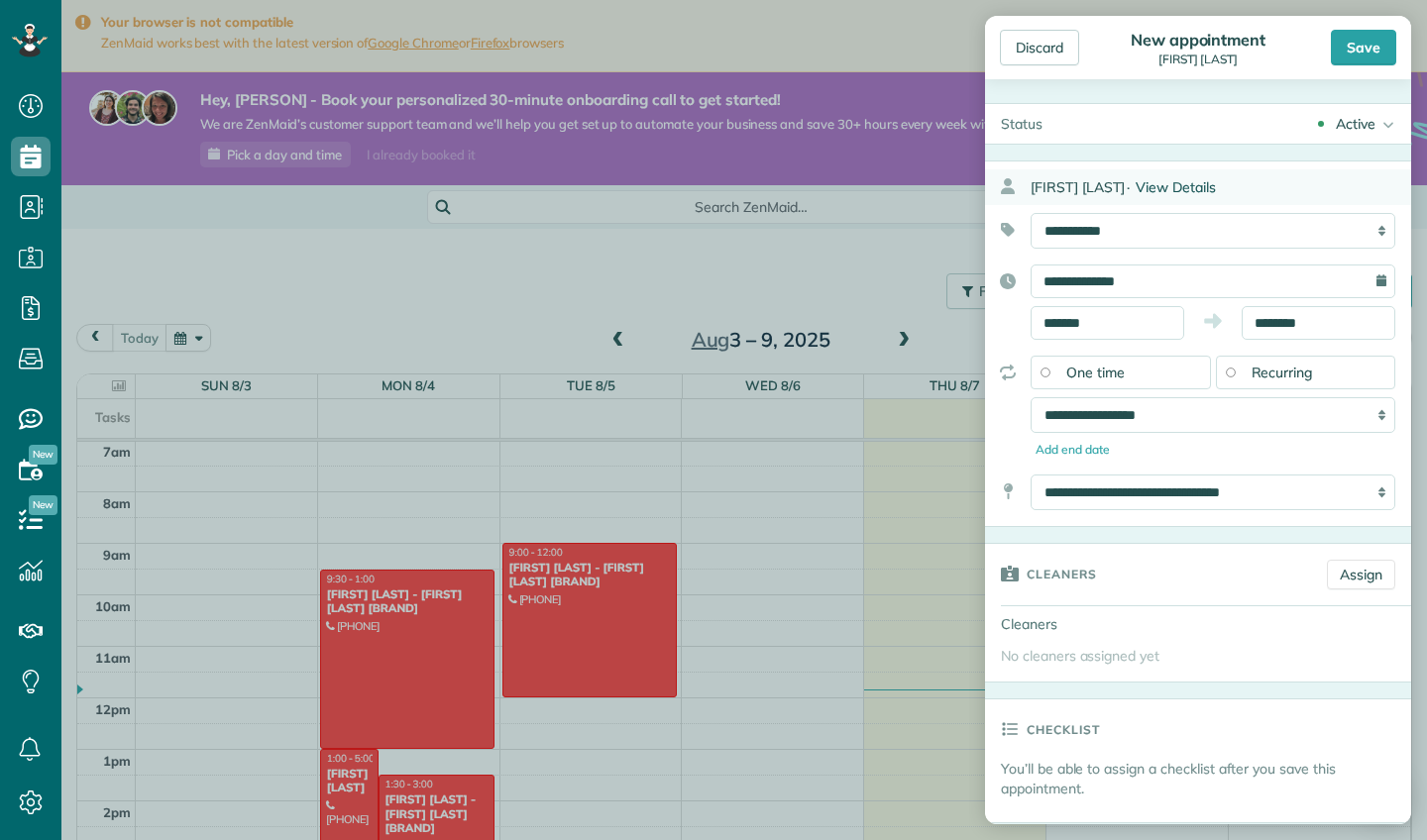 click on "View Details" at bounding box center [1175, 187] 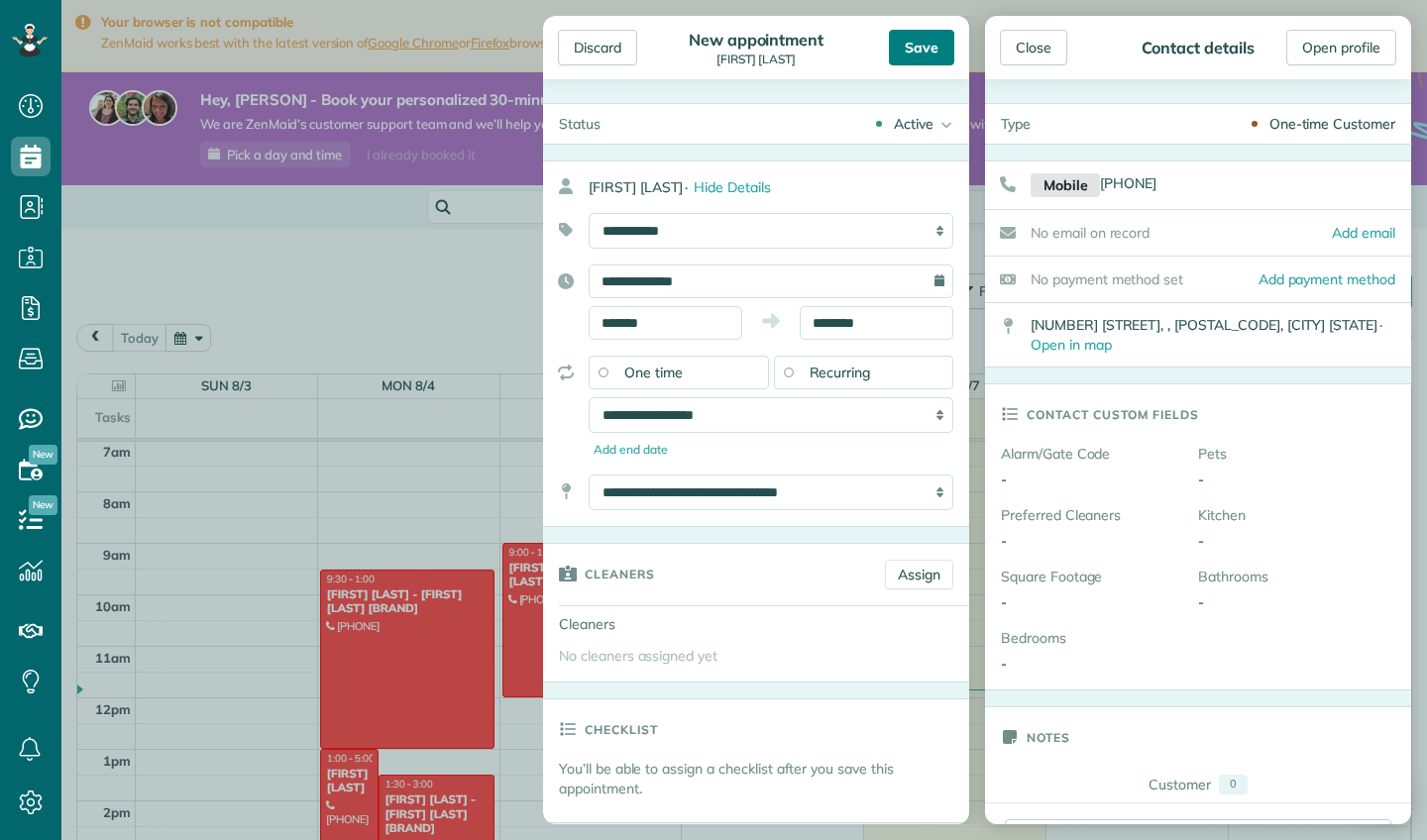 click on "Save" at bounding box center [922, 48] 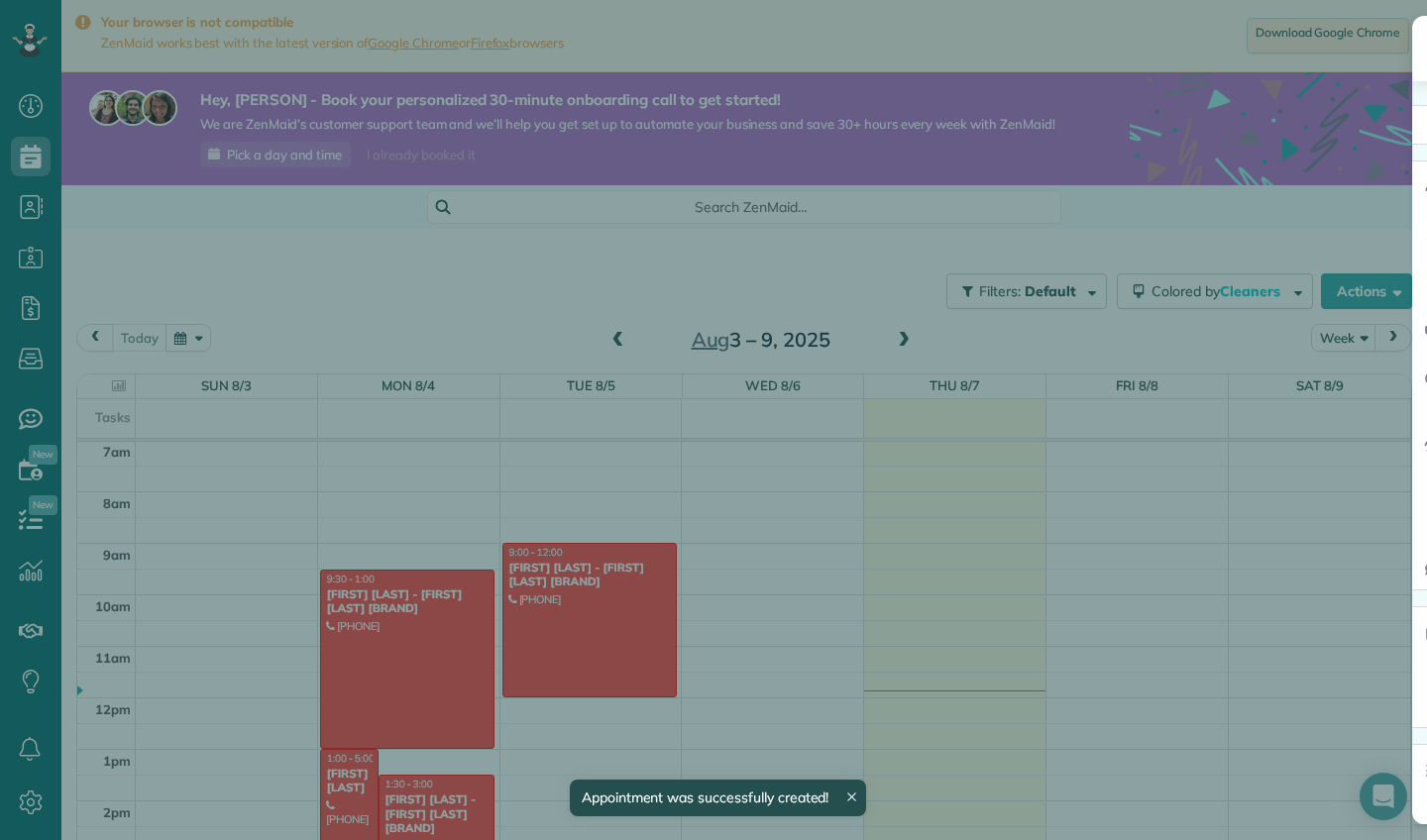scroll, scrollTop: 362, scrollLeft: 0, axis: vertical 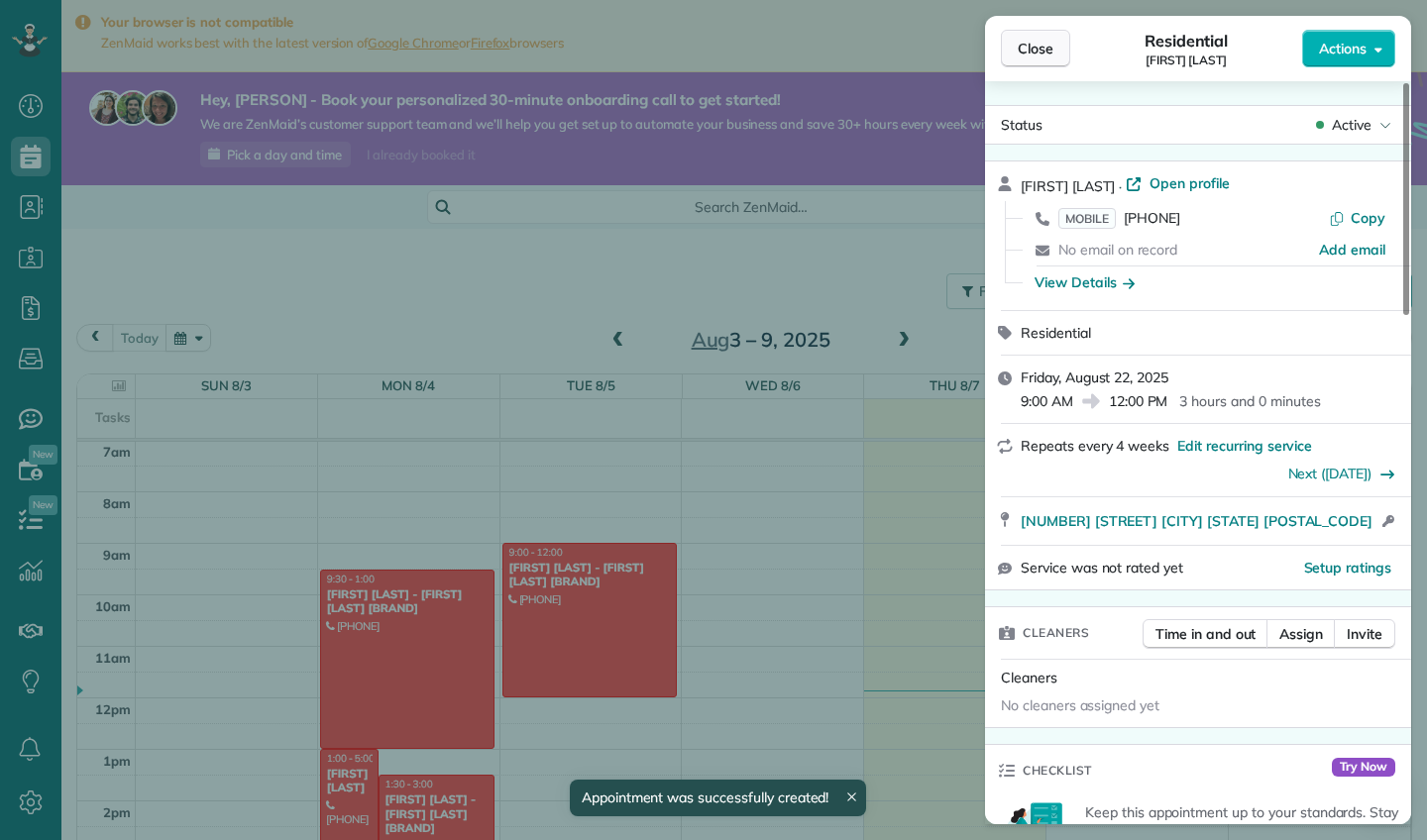 click on "Close" at bounding box center [1036, 49] 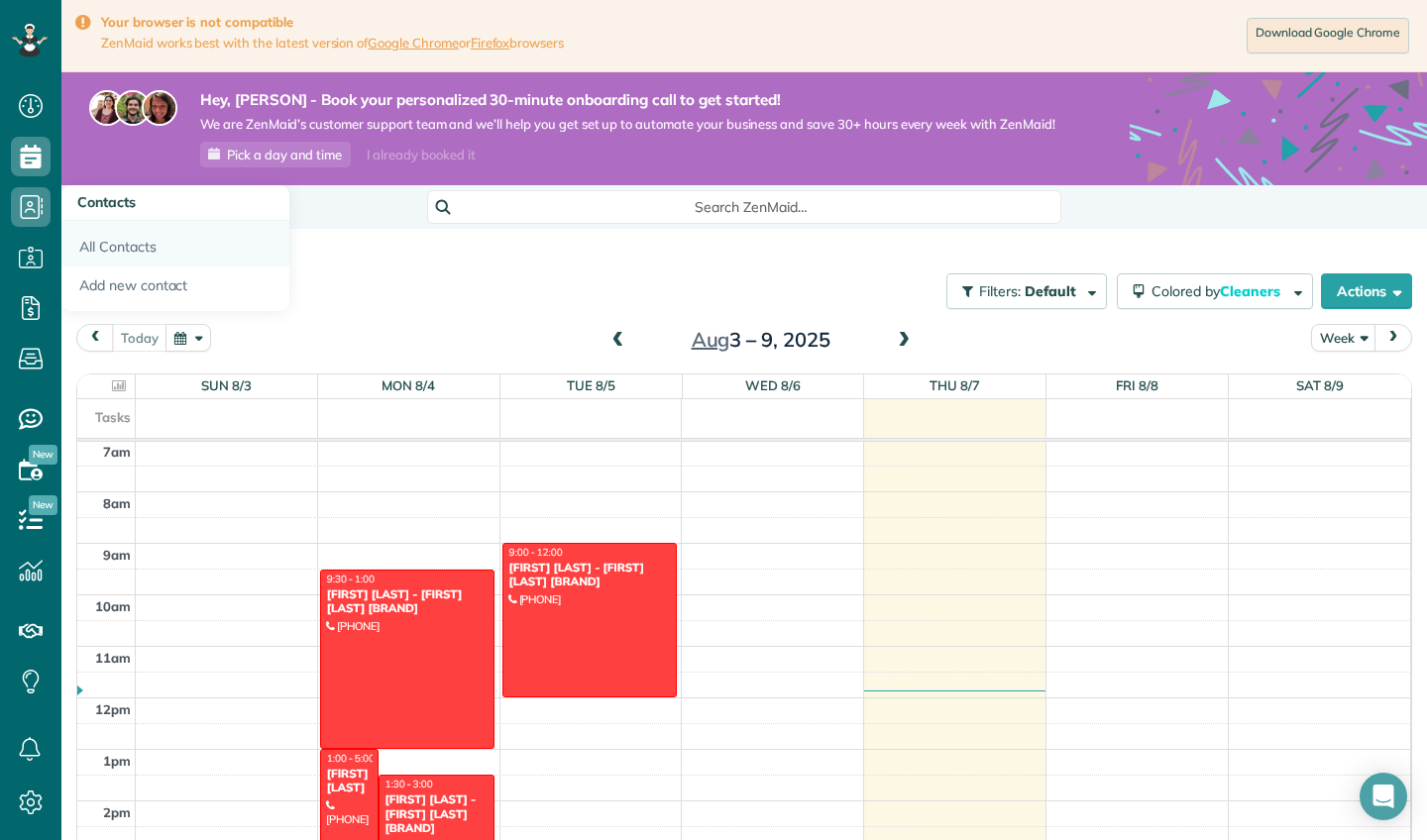 click on "All Contacts" at bounding box center (175, 244) 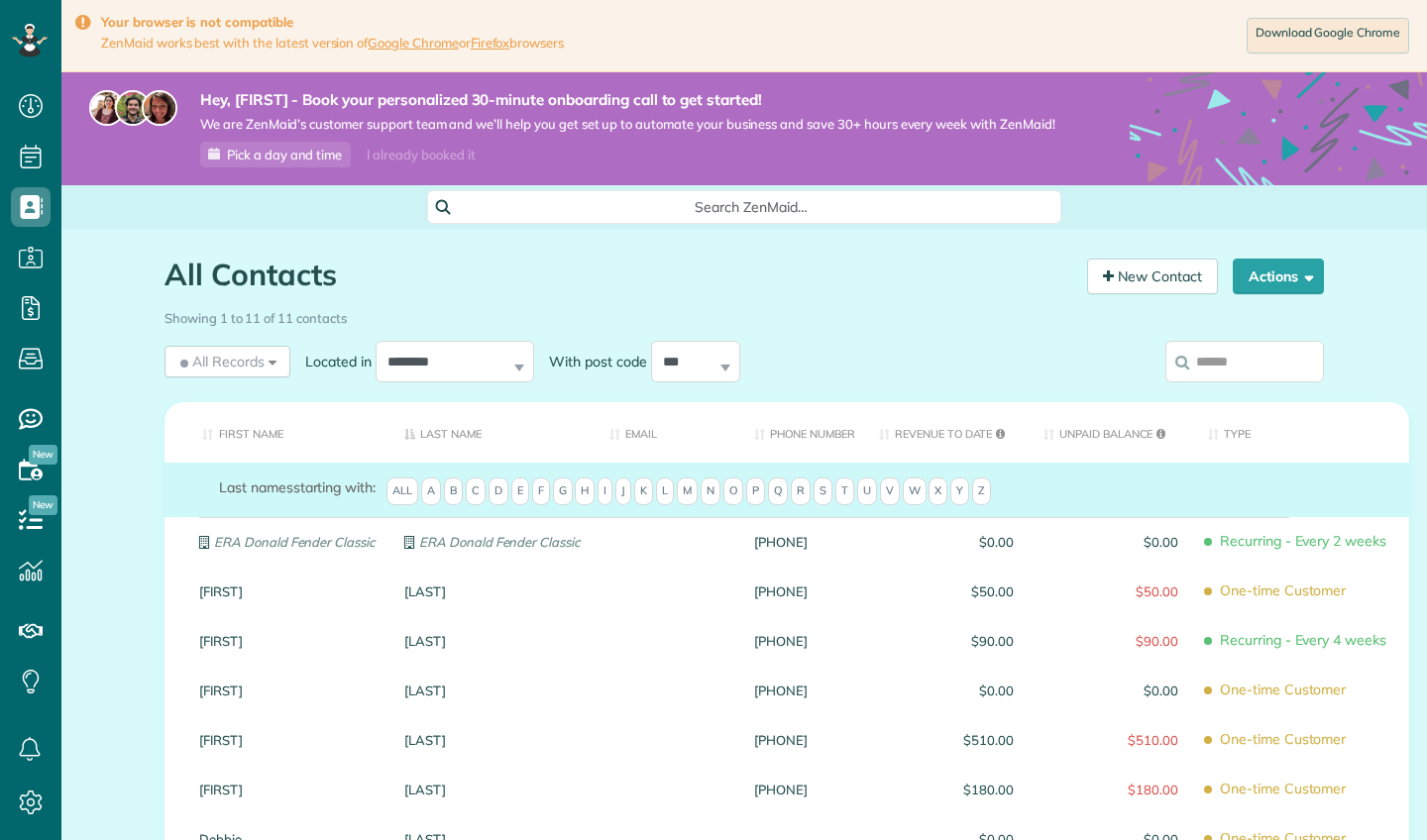 scroll, scrollTop: 0, scrollLeft: 0, axis: both 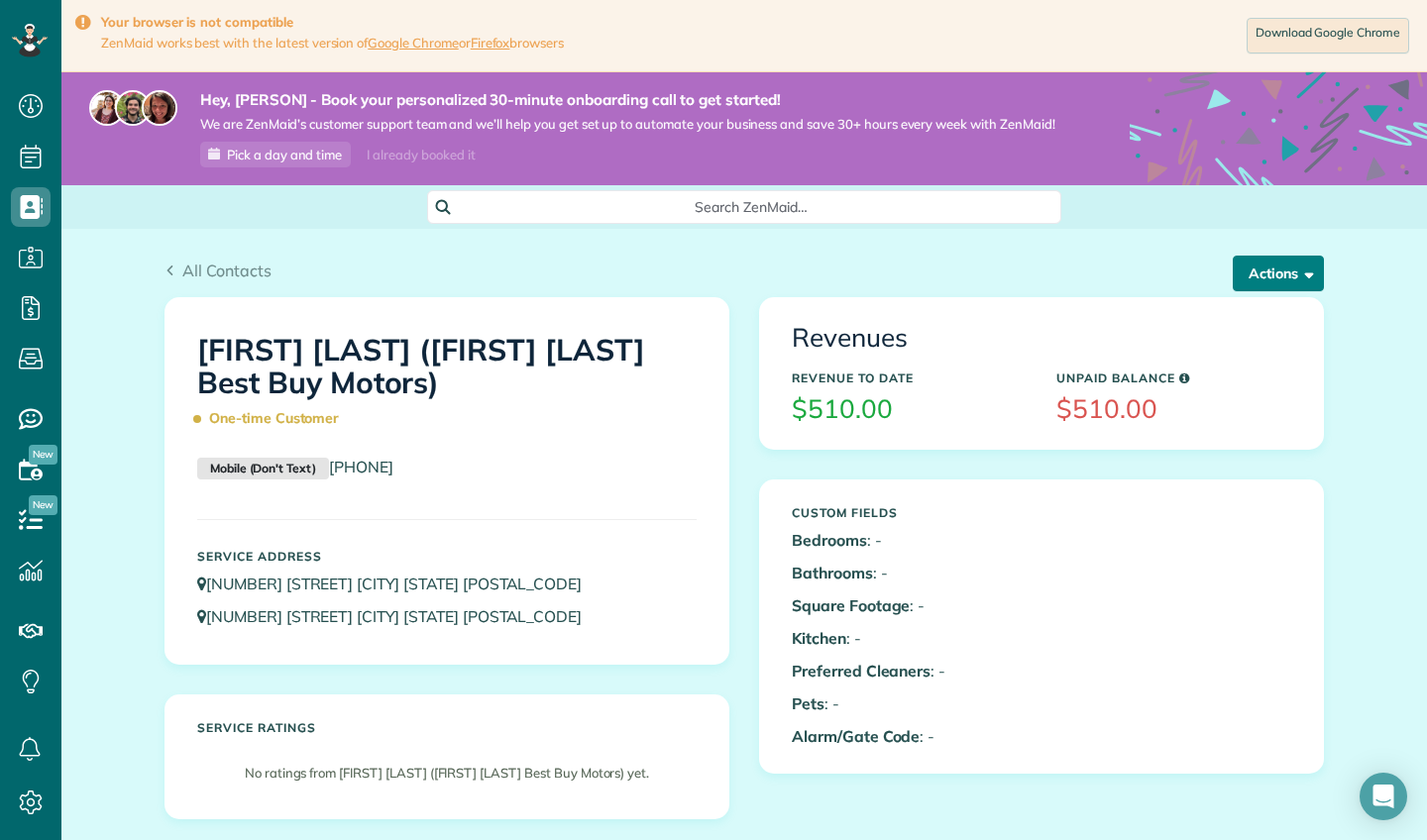 click on "Actions" at bounding box center (1278, 273) 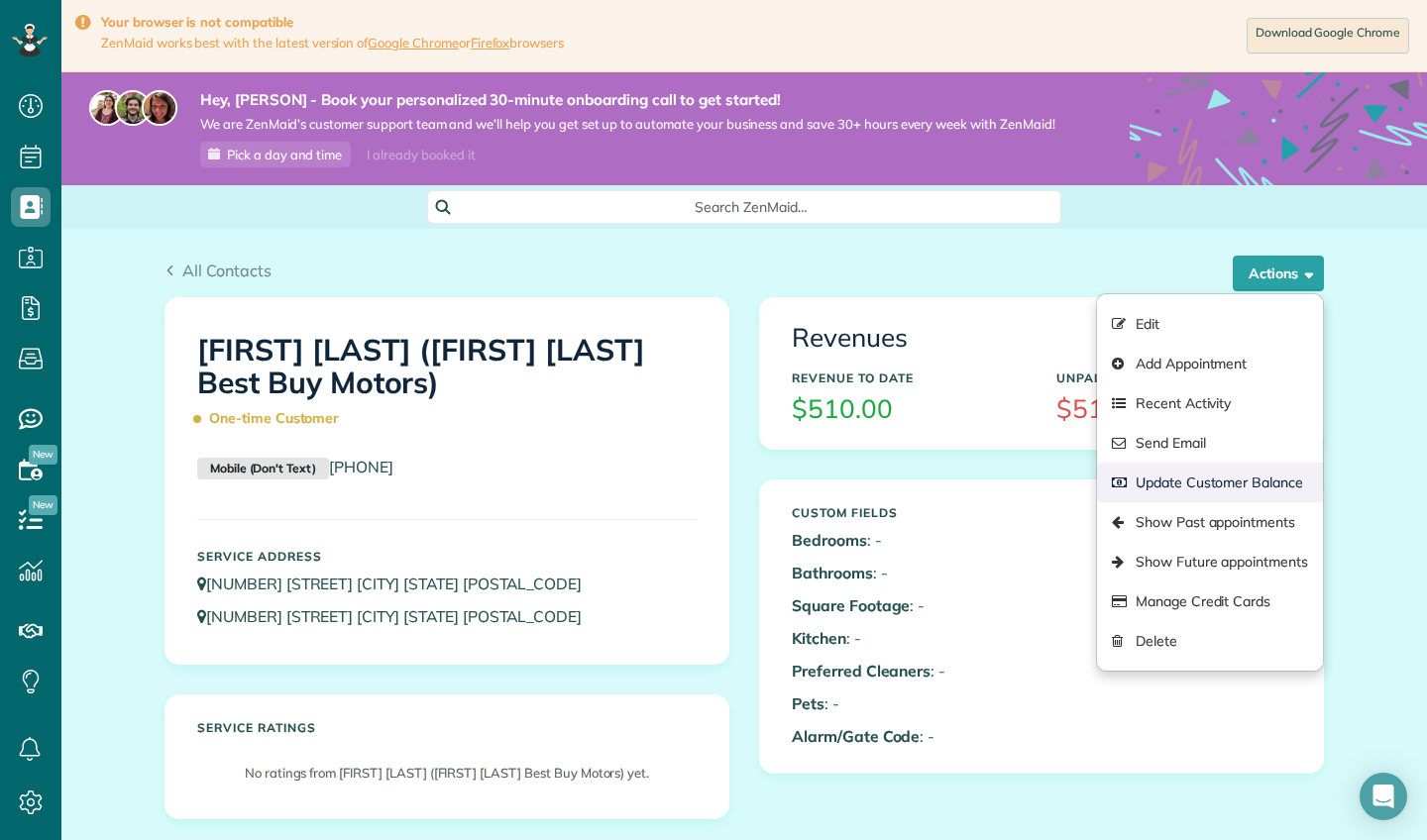 click on "Update Customer Balance" at bounding box center [1210, 482] 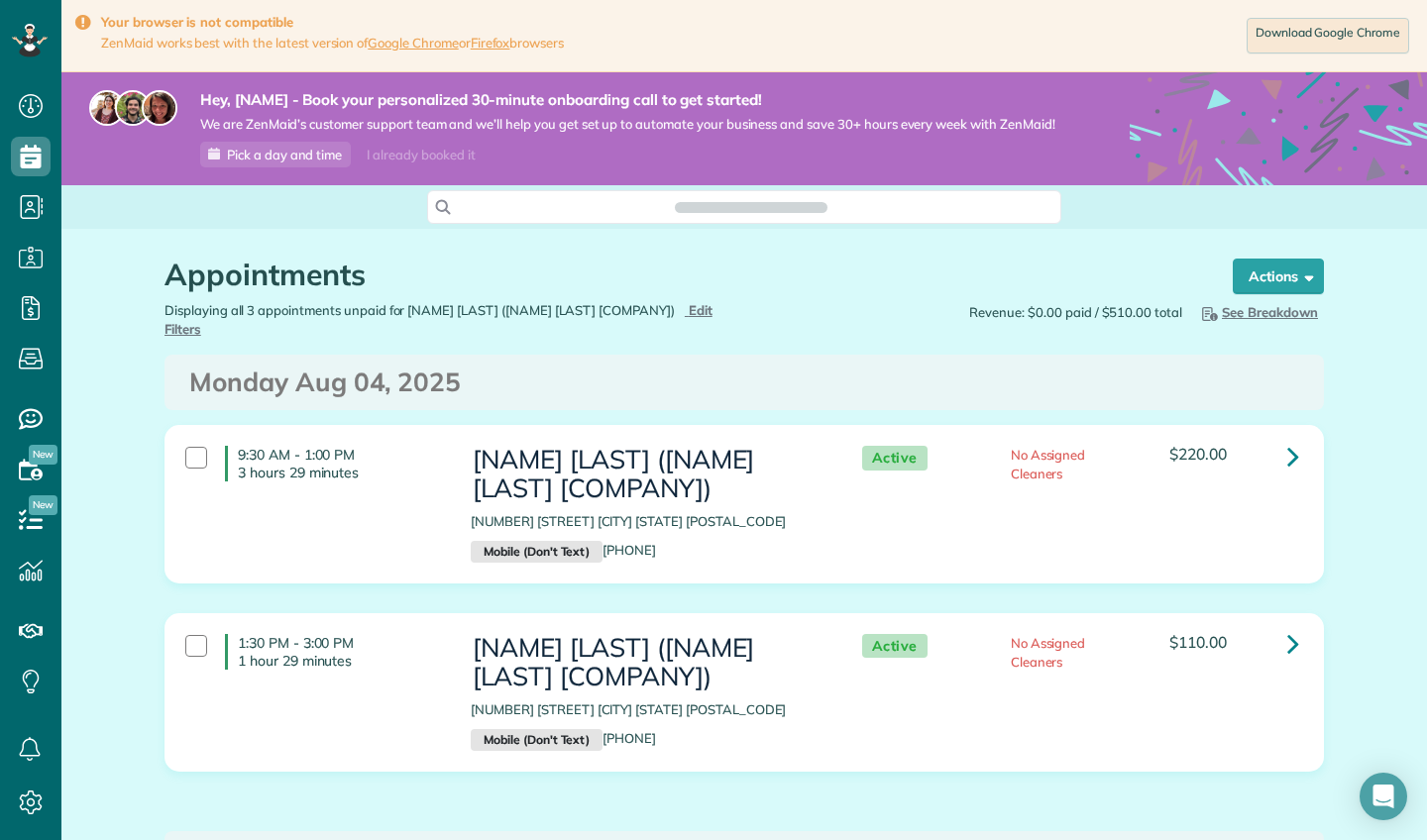 scroll, scrollTop: 0, scrollLeft: 0, axis: both 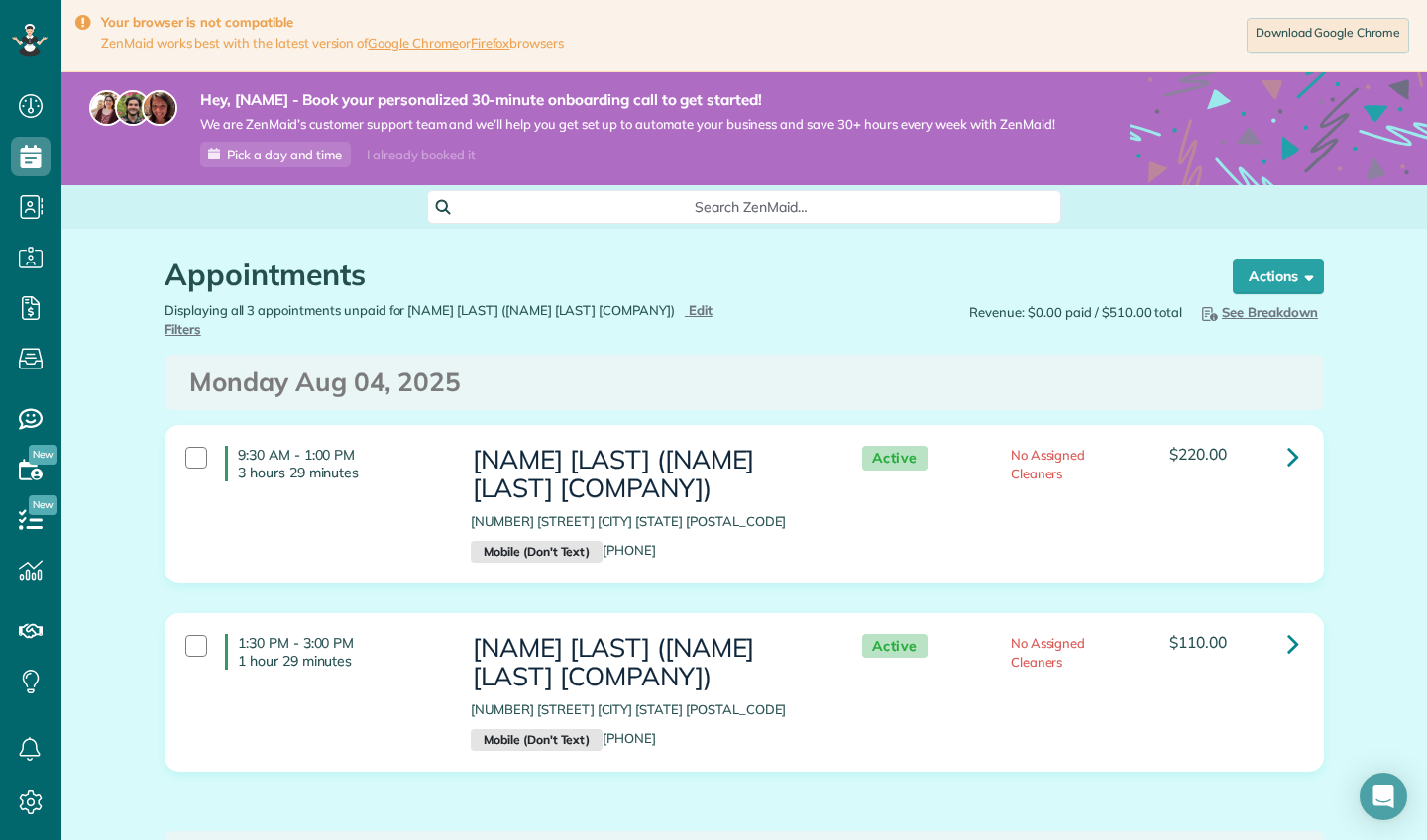 click on "9:30 AM -  1:00 PM
3 hours  29 minutes" at bounding box center [313, 464] 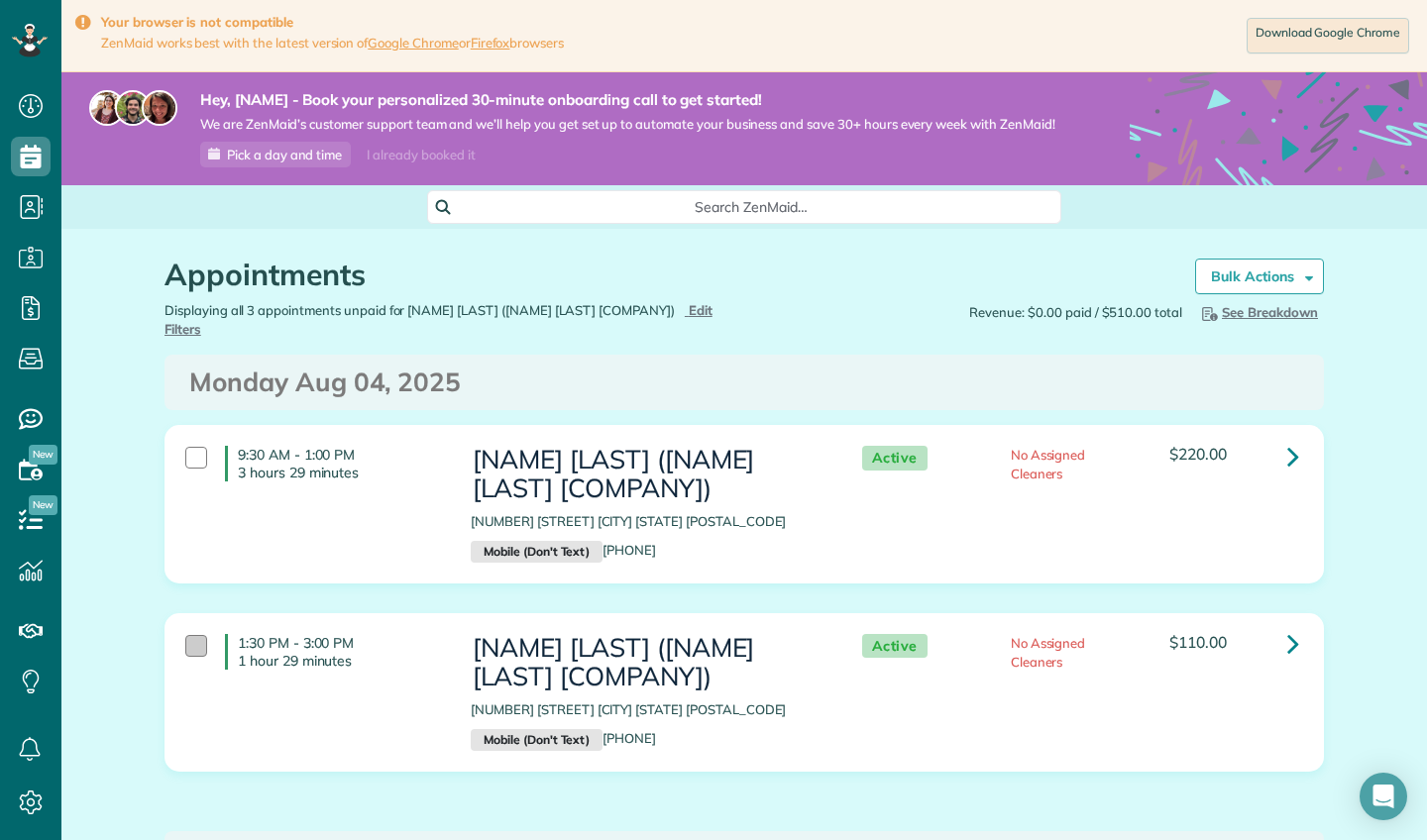 click at bounding box center [196, 646] 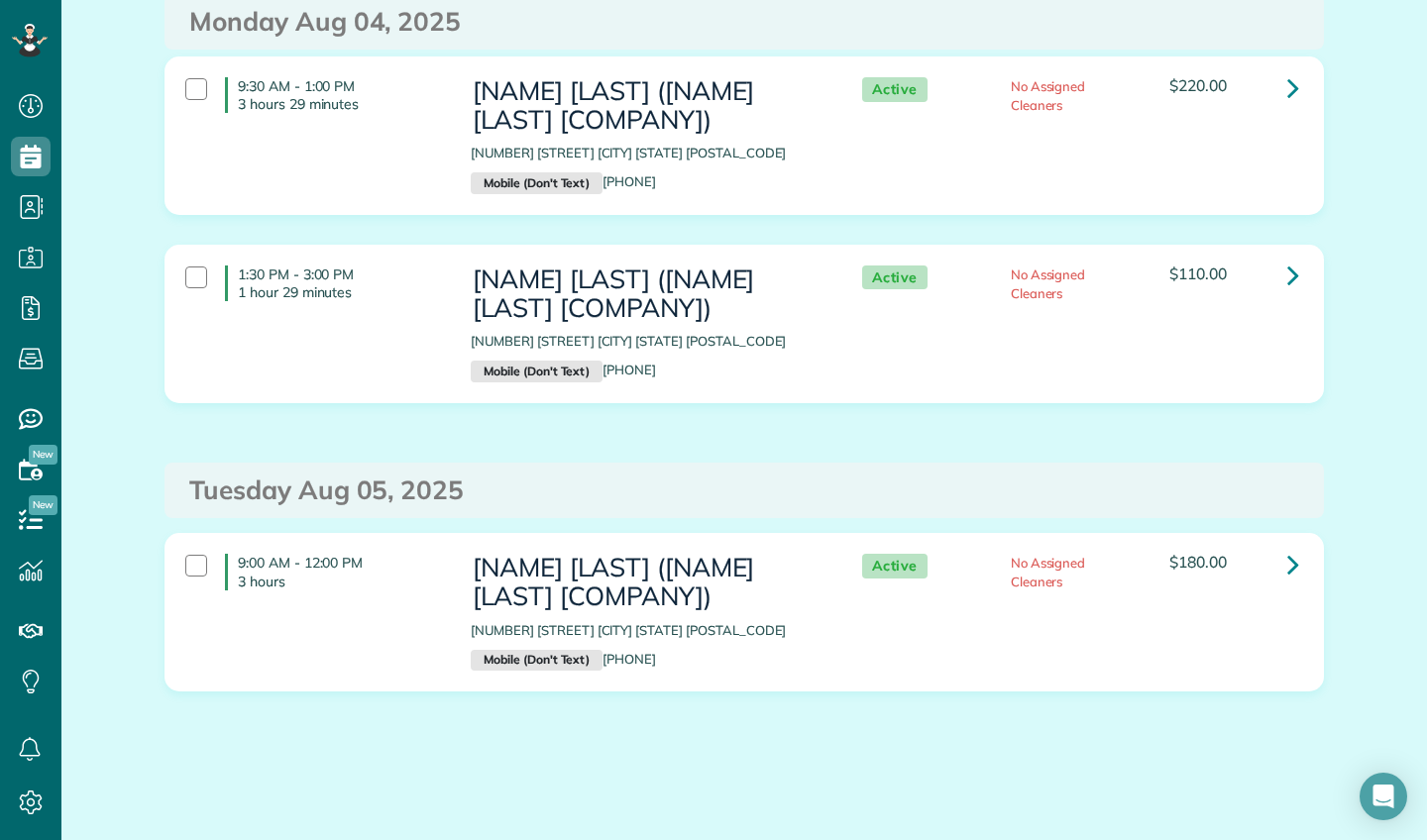 scroll, scrollTop: 364, scrollLeft: 0, axis: vertical 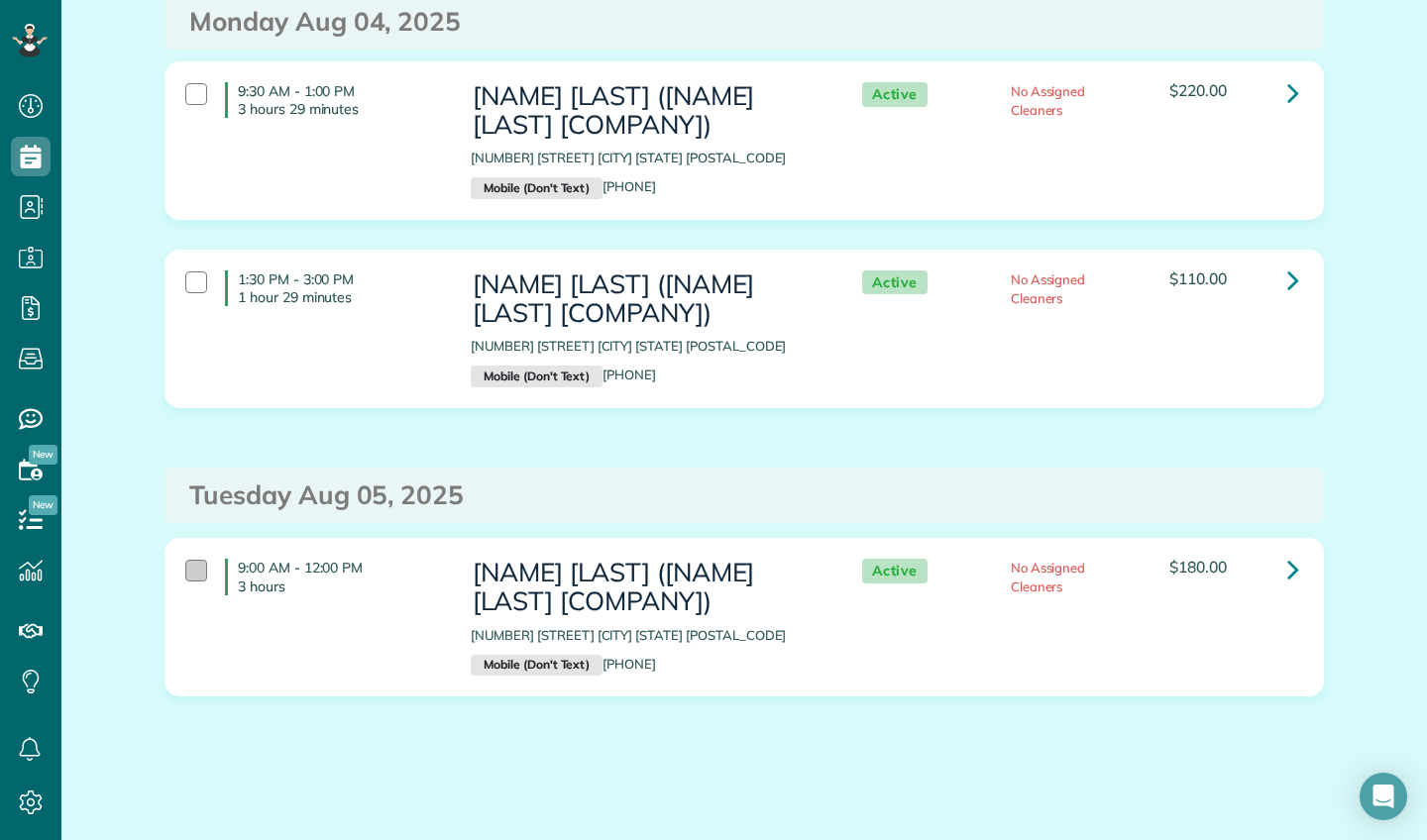 click at bounding box center (196, 571) 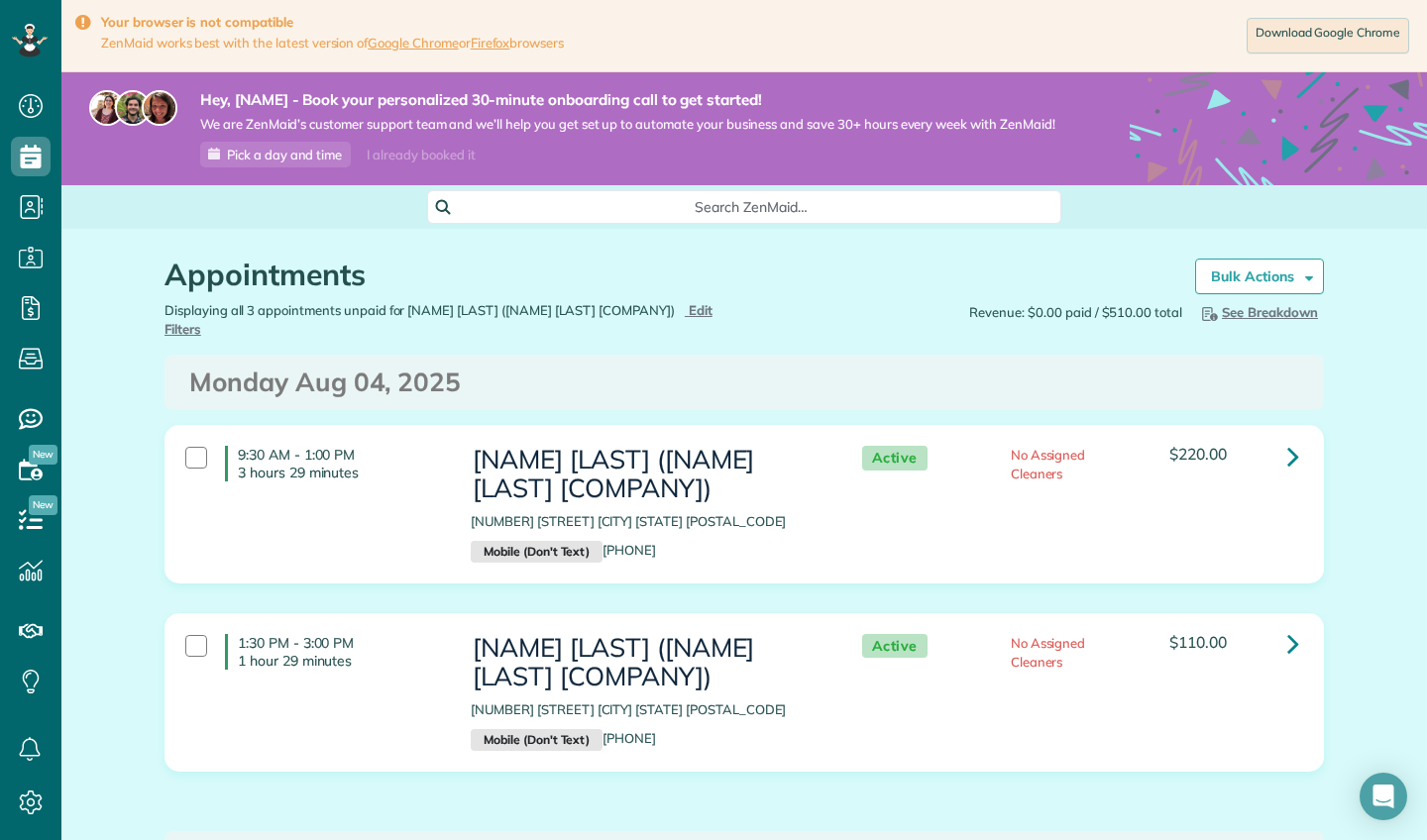 scroll, scrollTop: 0, scrollLeft: 0, axis: both 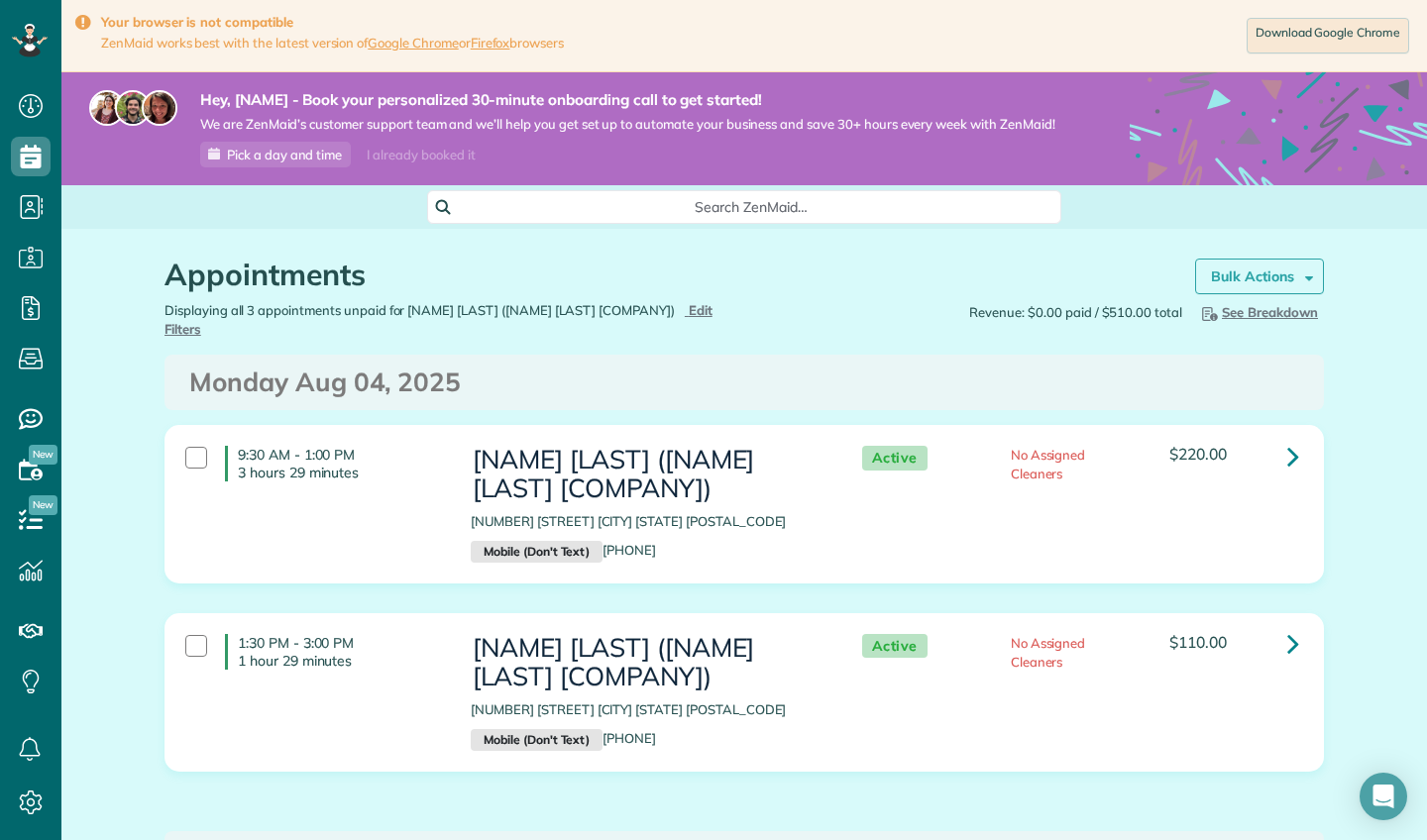 click on "Bulk Actions" at bounding box center (1253, 276) 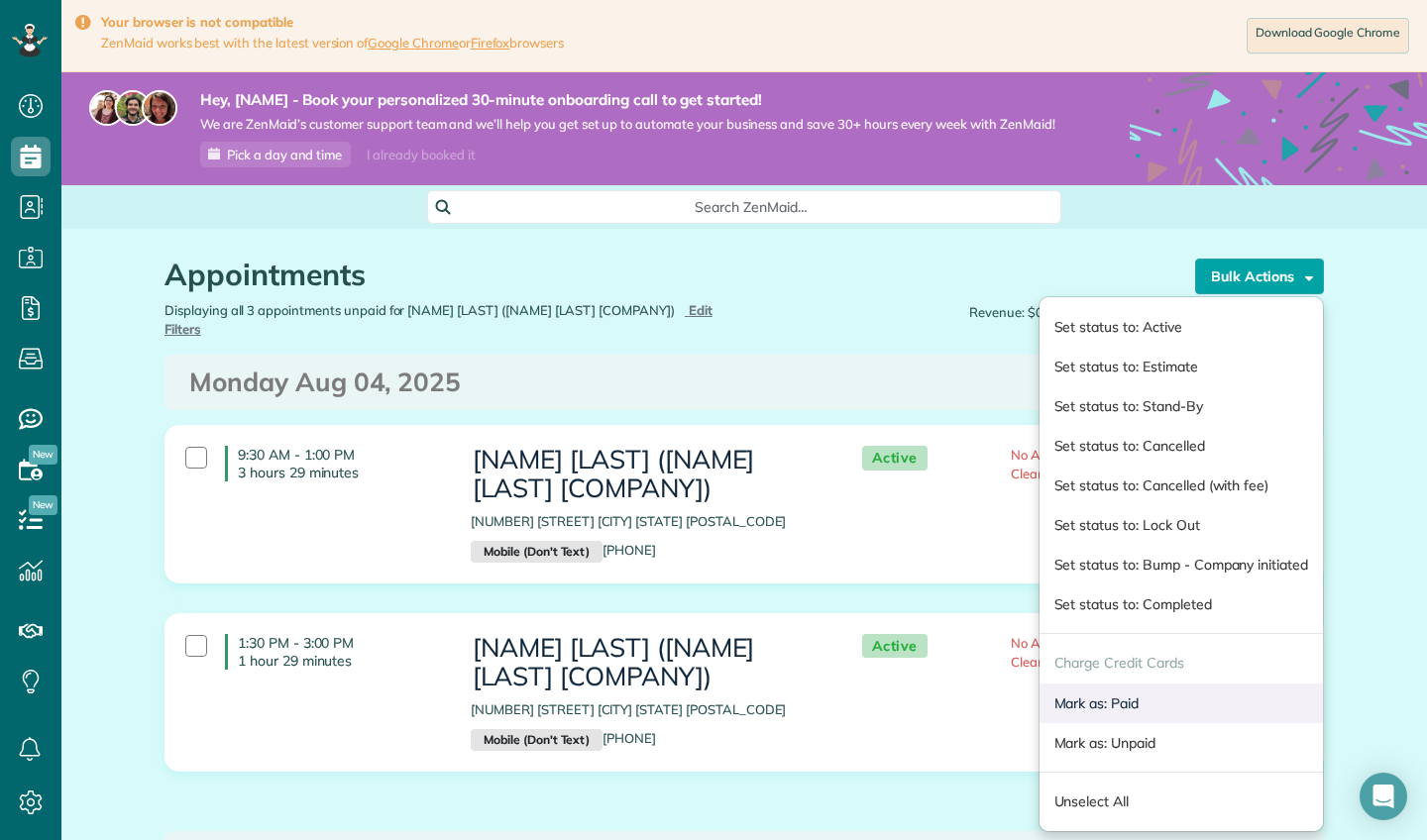 click on "Mark as: Paid" at bounding box center (1181, 703) 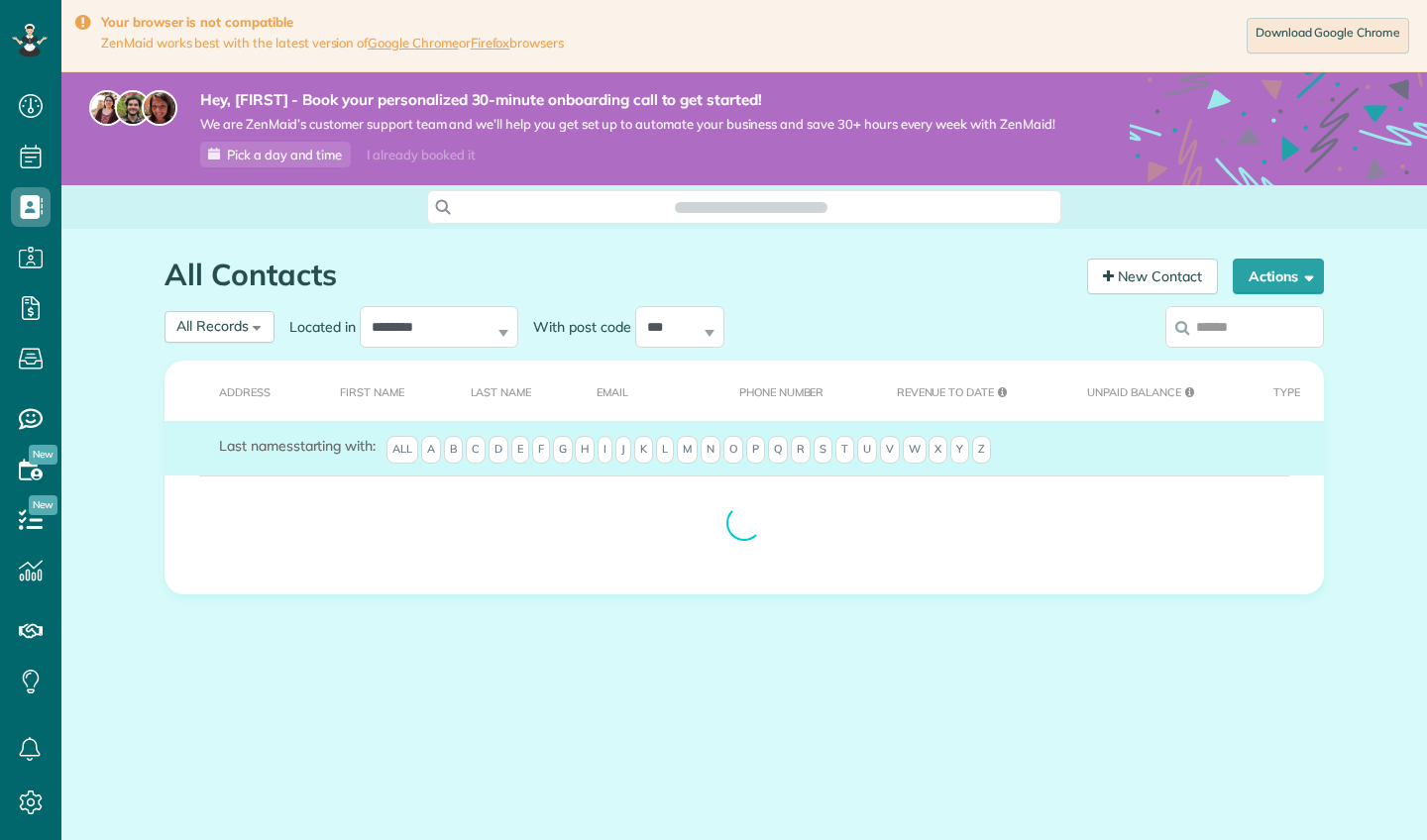 scroll, scrollTop: 0, scrollLeft: 0, axis: both 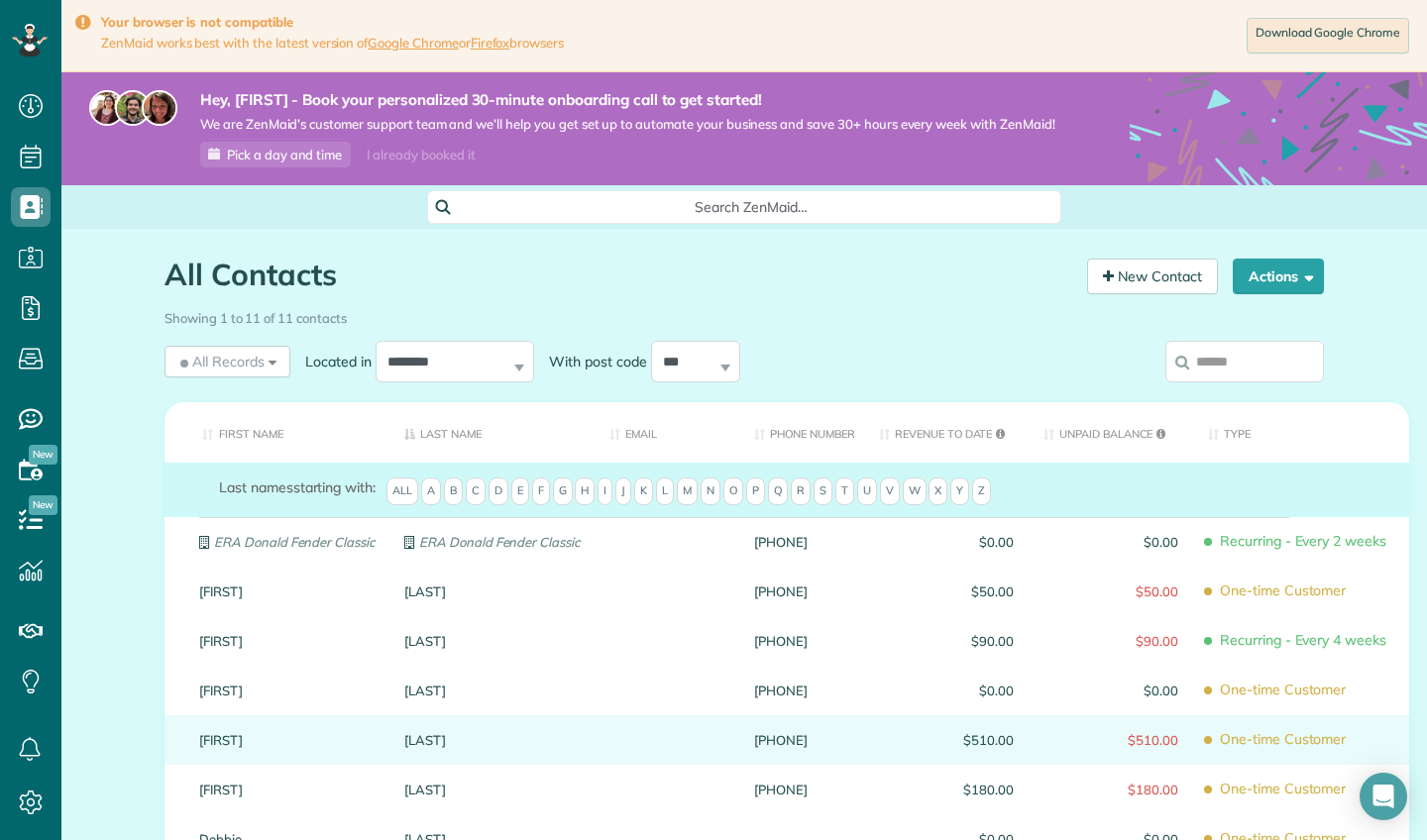 click on "[LAST]" at bounding box center (492, 740) 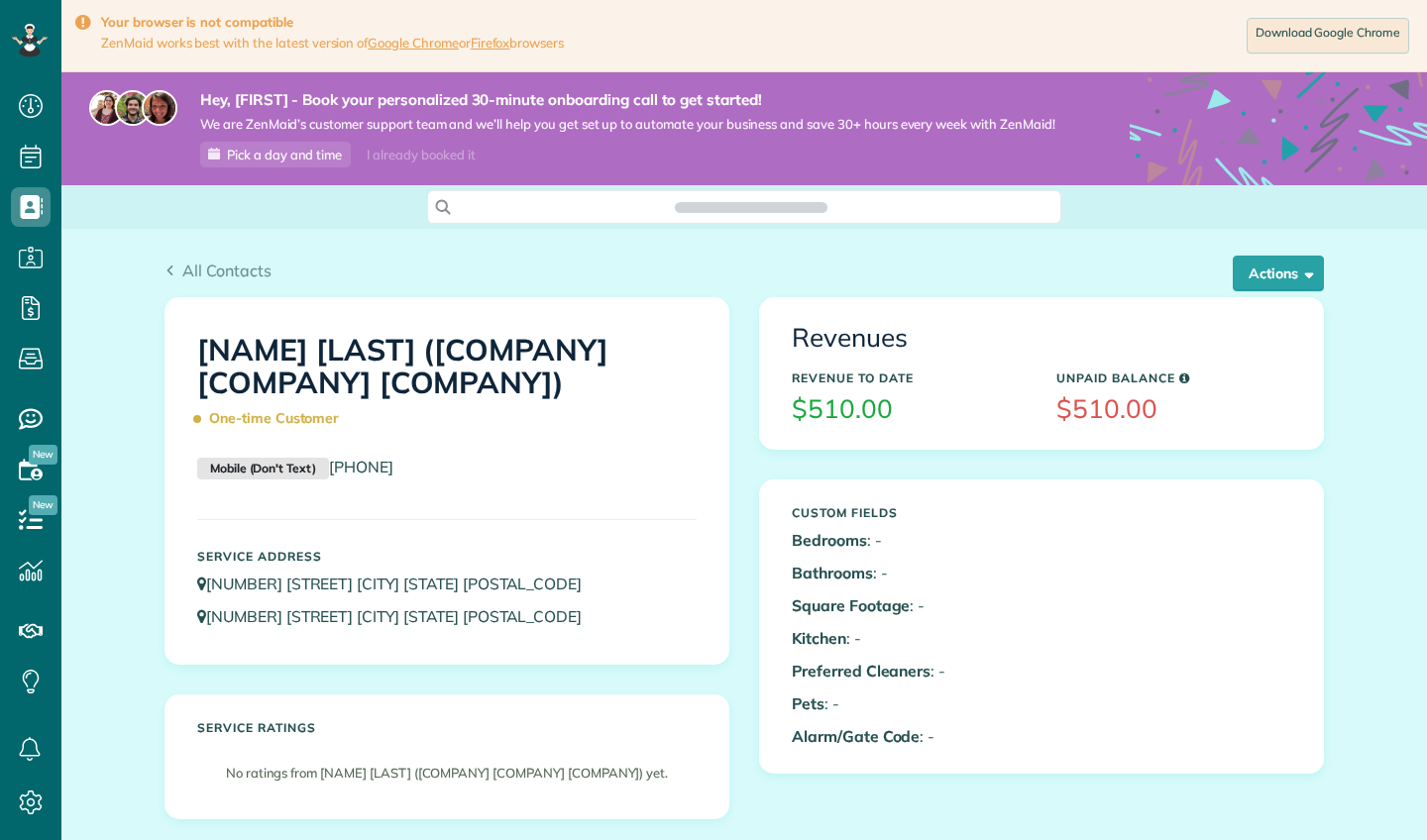 scroll, scrollTop: 0, scrollLeft: 0, axis: both 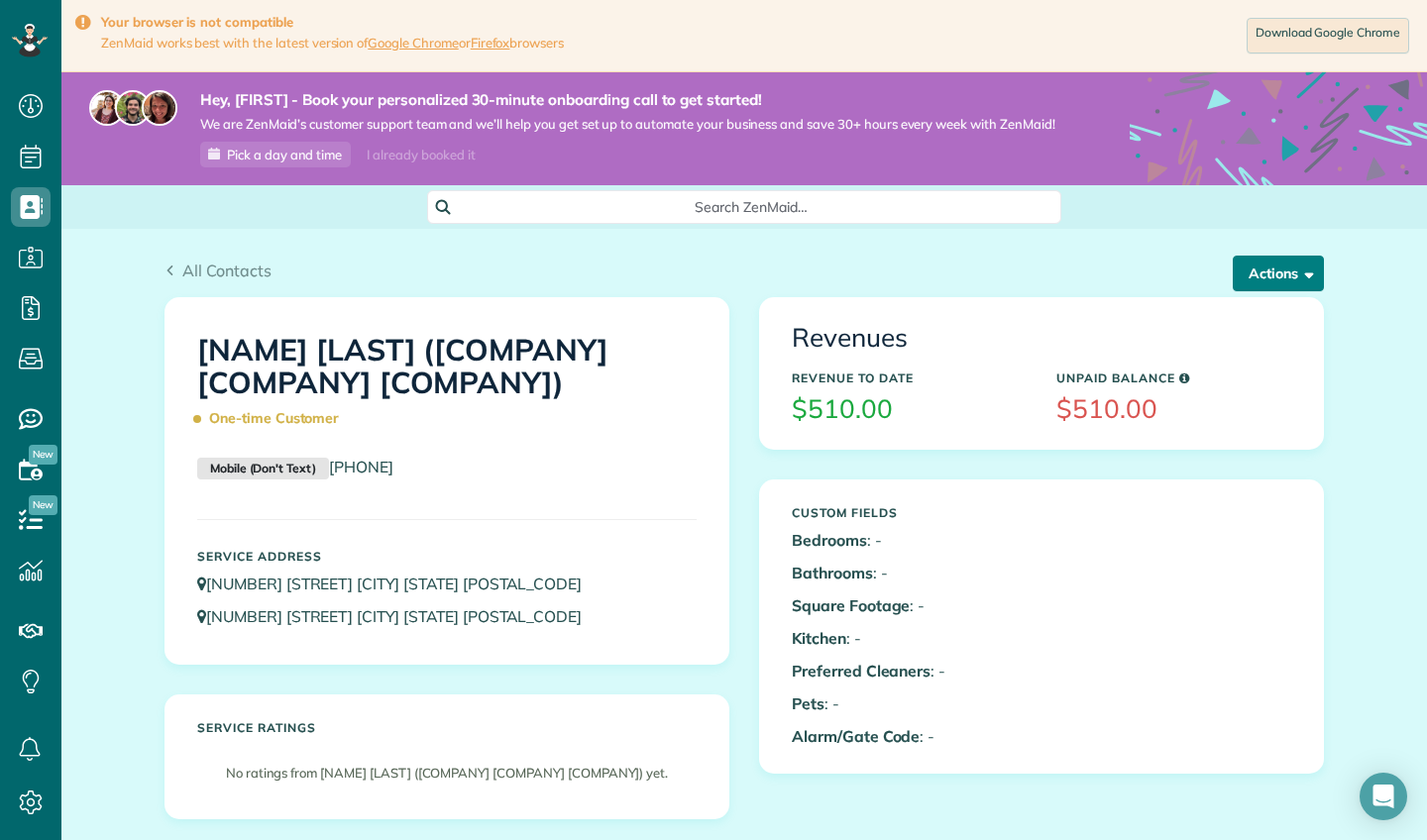 click on "Actions" at bounding box center (1278, 273) 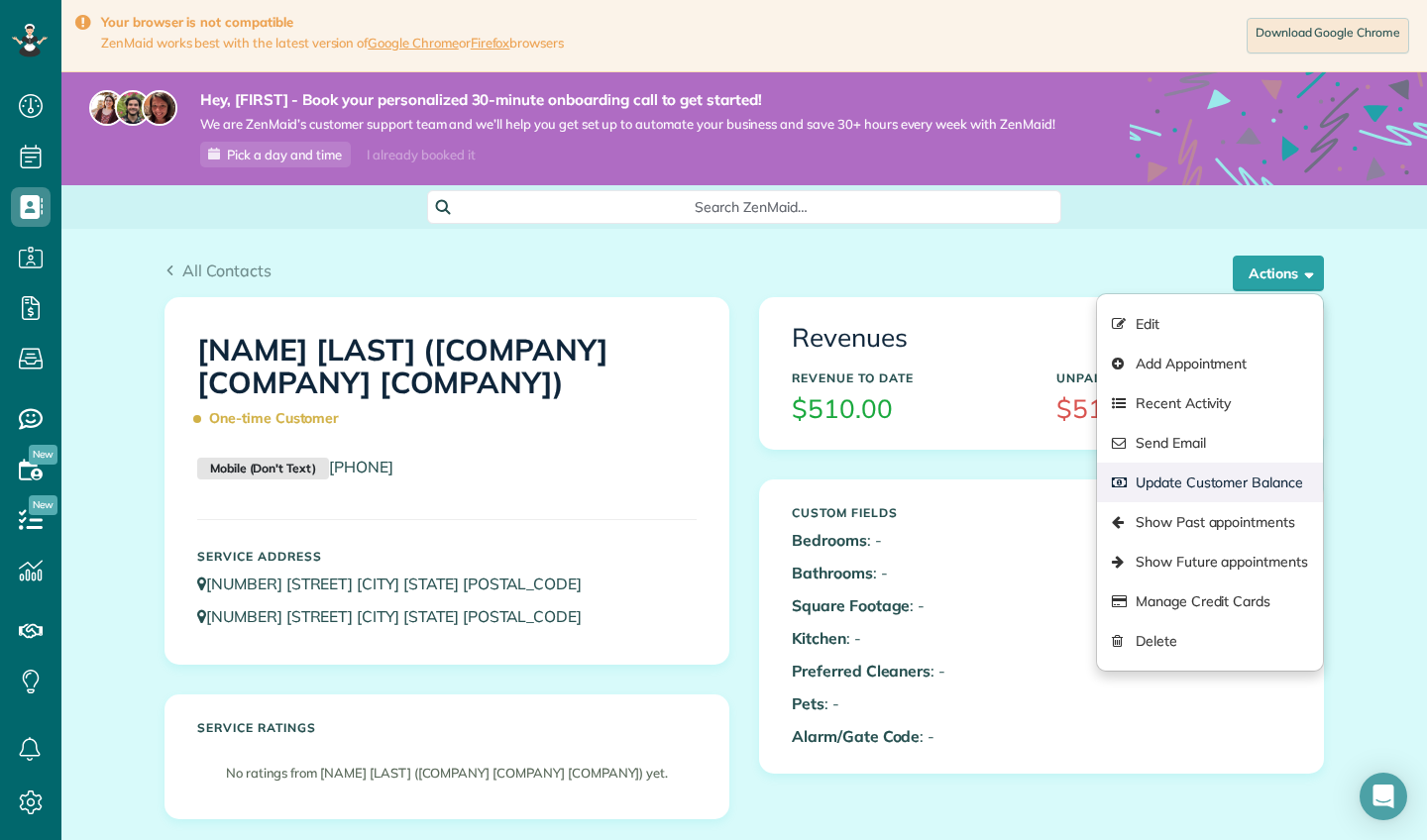 click on "Update Customer Balance" at bounding box center [1210, 482] 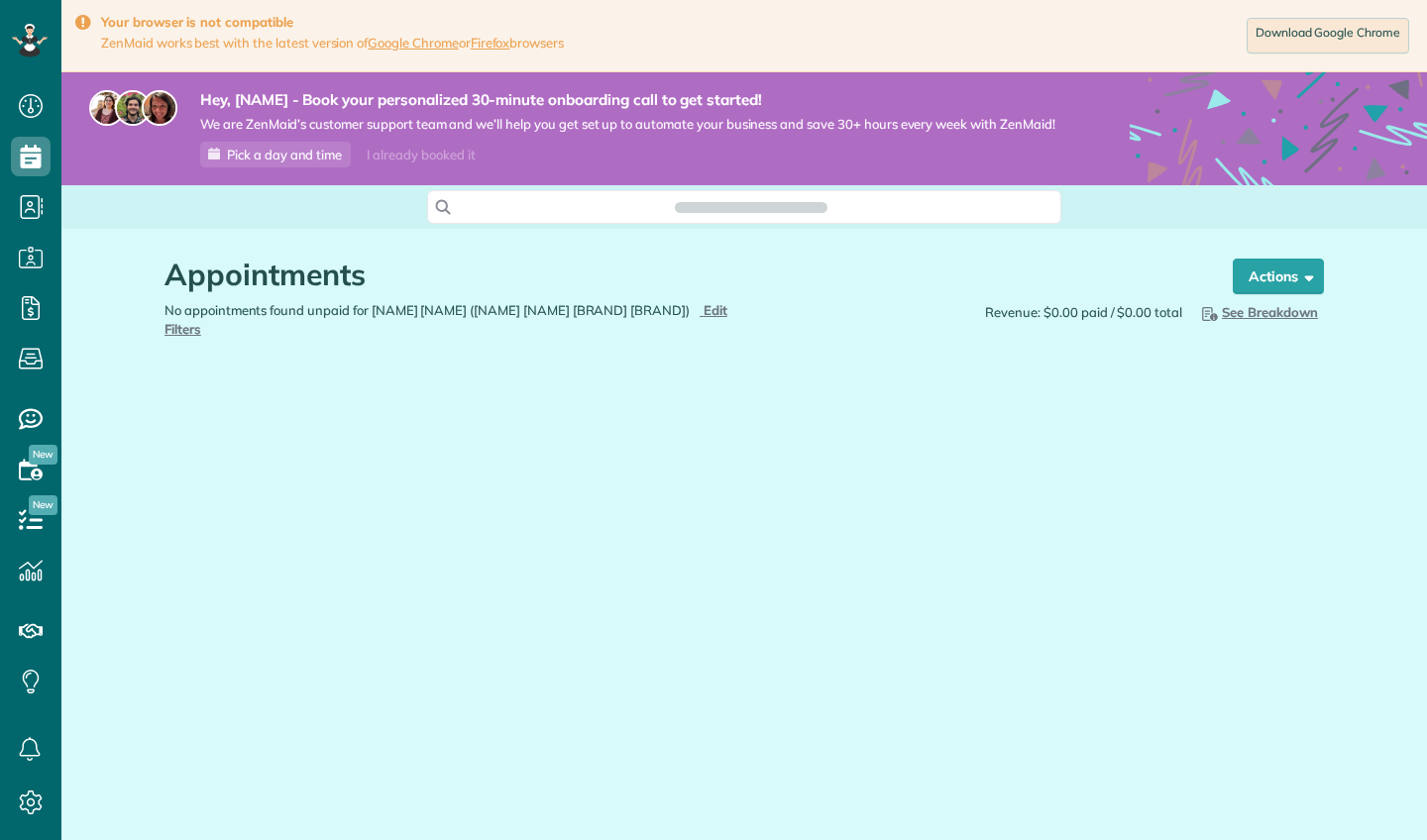 scroll, scrollTop: 0, scrollLeft: 0, axis: both 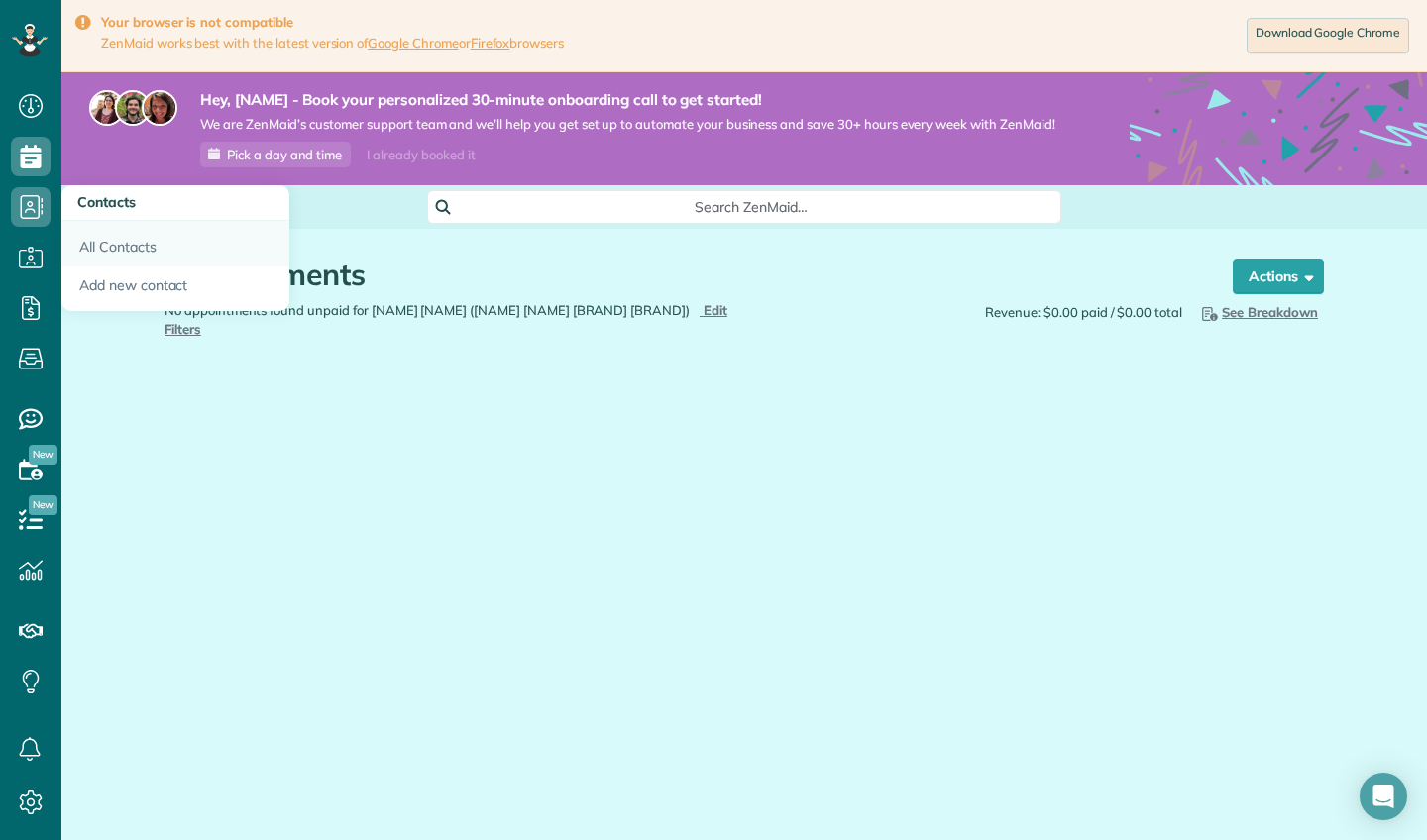 click on "All Contacts" at bounding box center [175, 244] 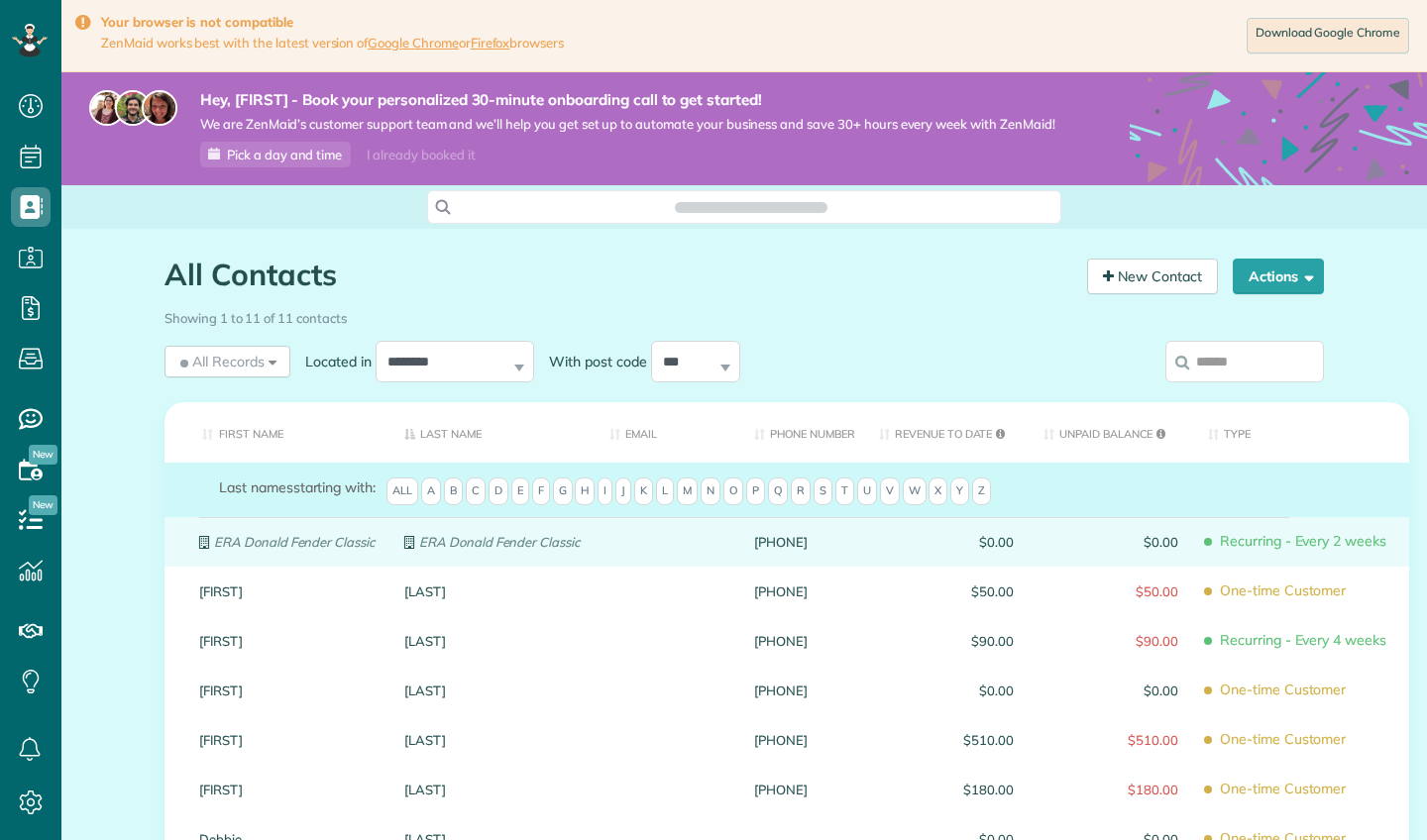 scroll, scrollTop: 0, scrollLeft: 0, axis: both 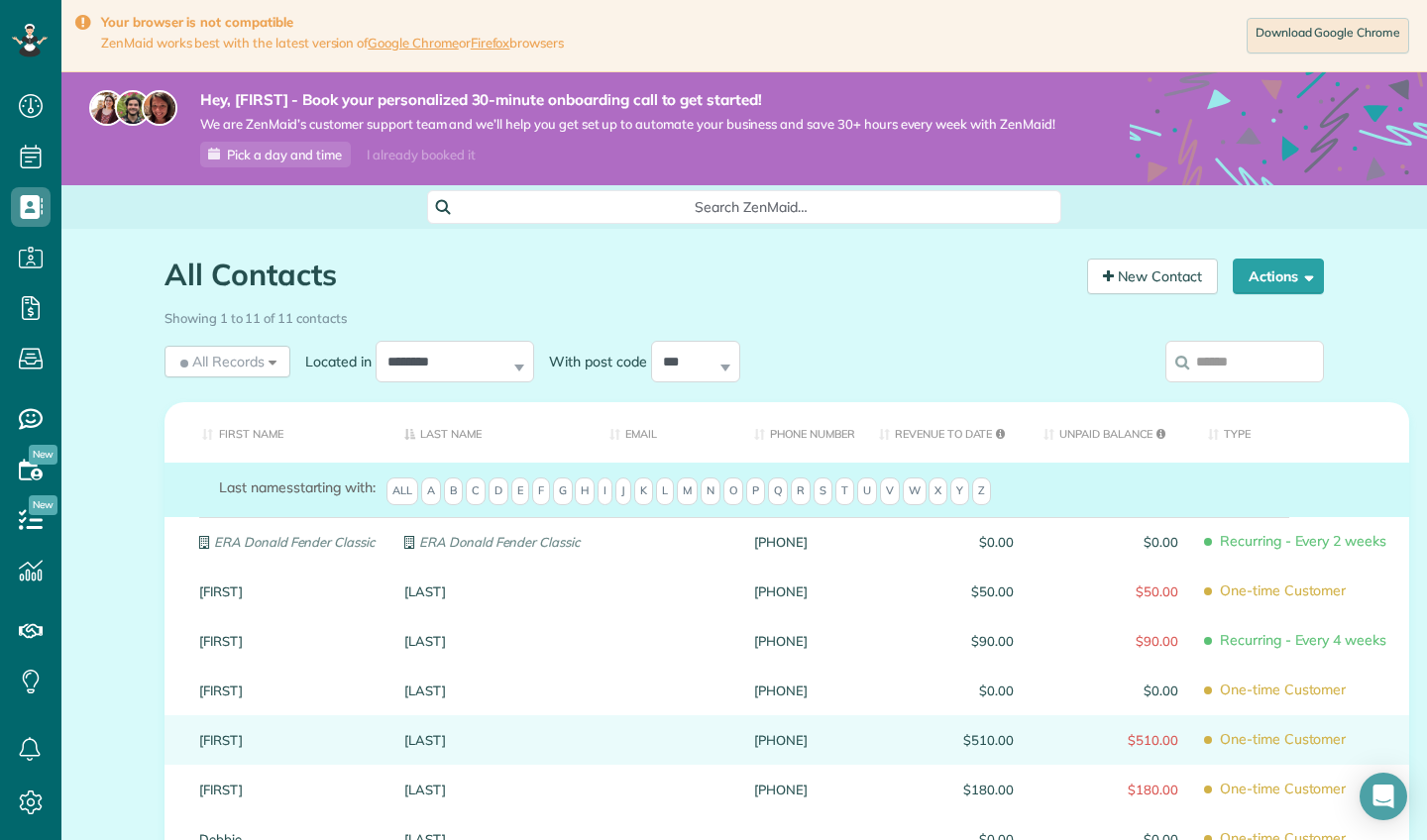 click on "Newman" at bounding box center (492, 740) 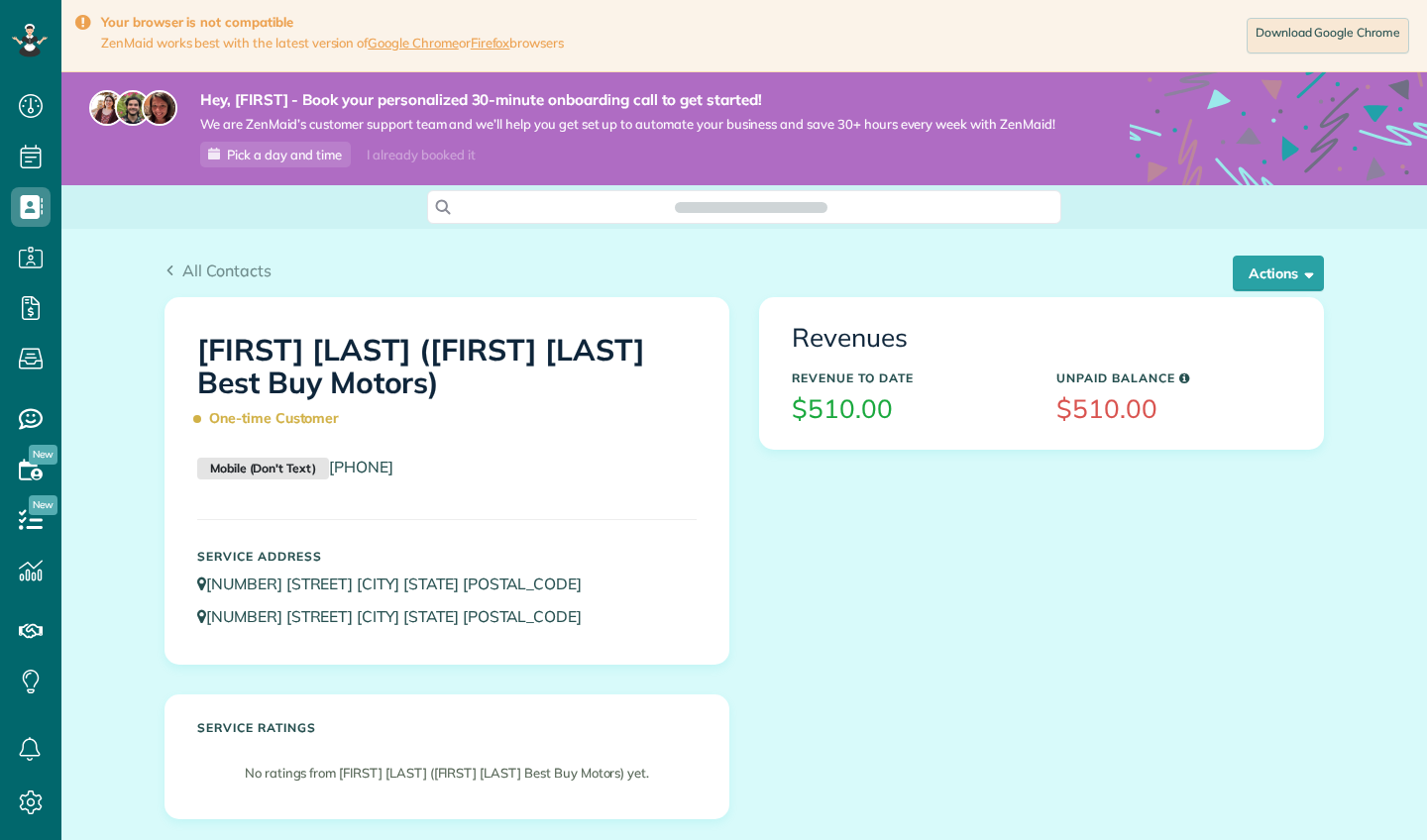 scroll, scrollTop: 0, scrollLeft: 0, axis: both 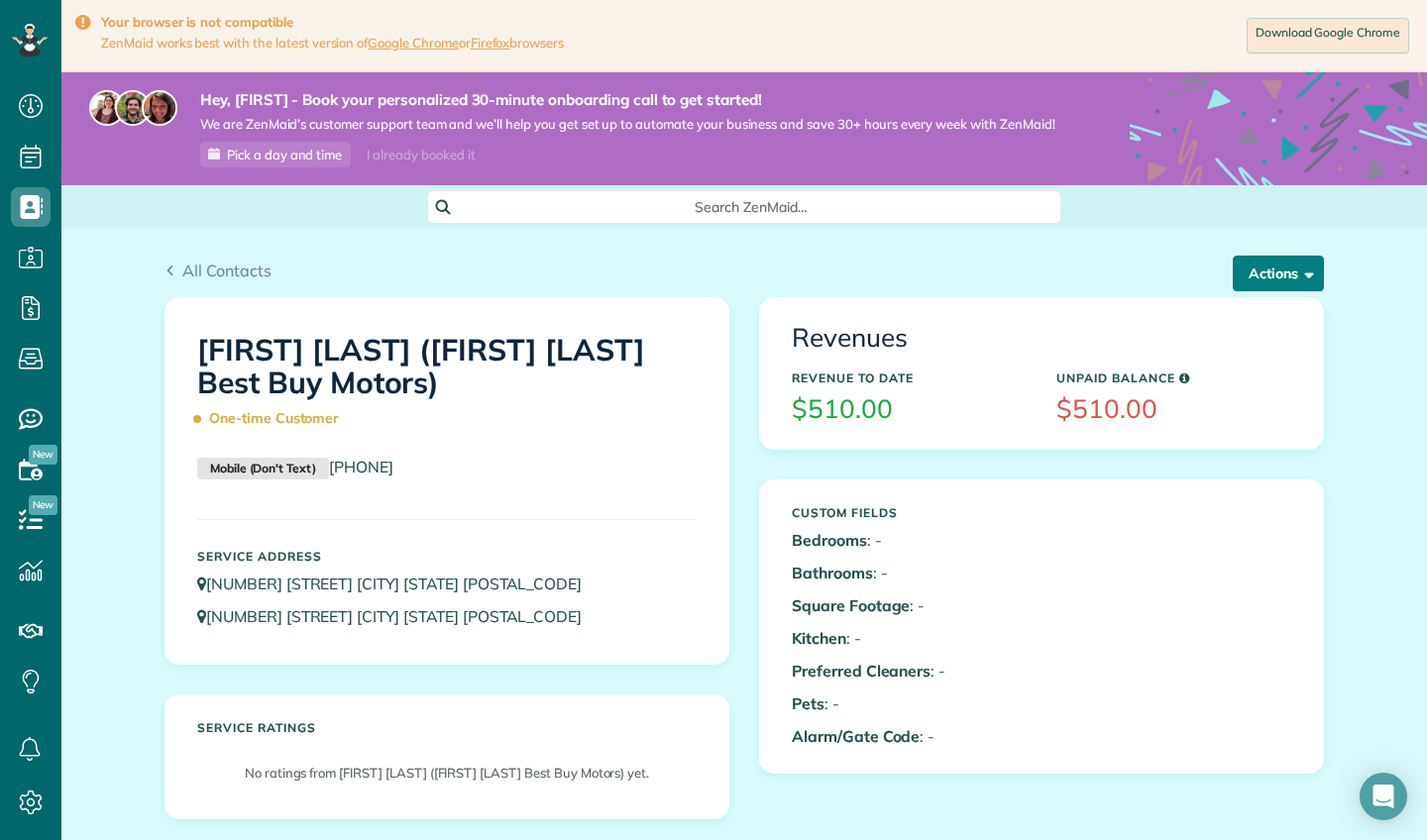 click on "Actions" at bounding box center [1278, 273] 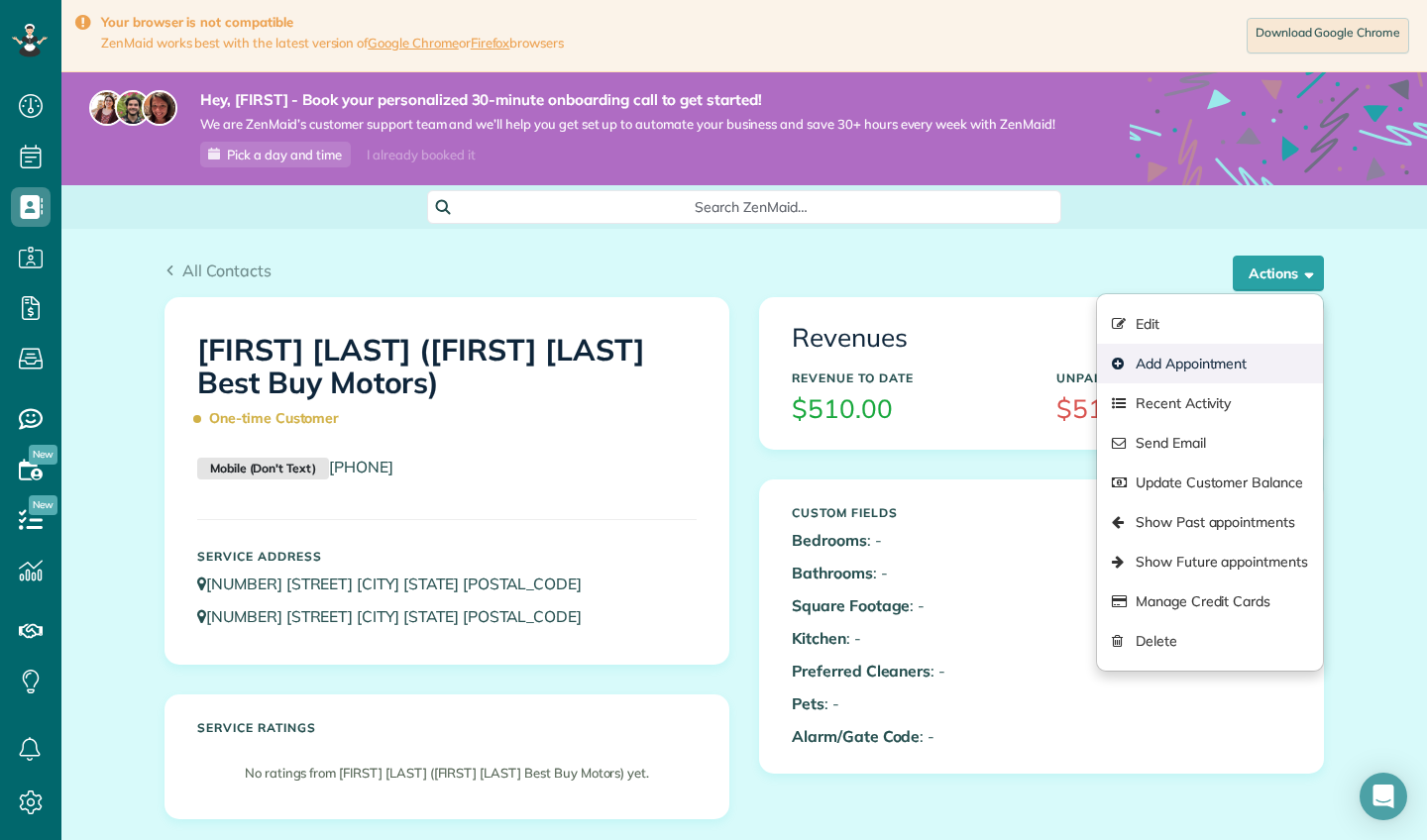 click on "Add Appointment" at bounding box center (1210, 364) 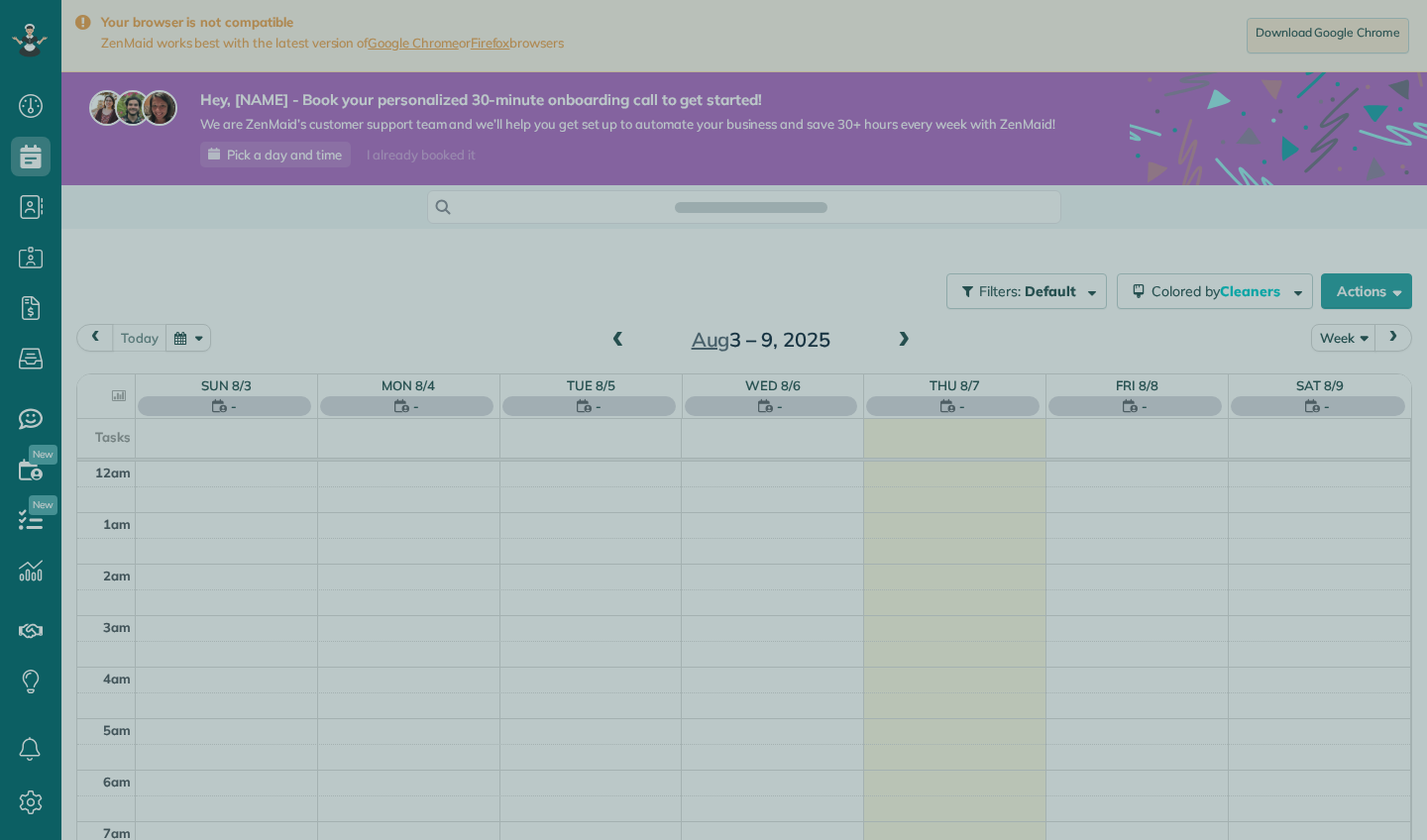 scroll, scrollTop: 0, scrollLeft: 0, axis: both 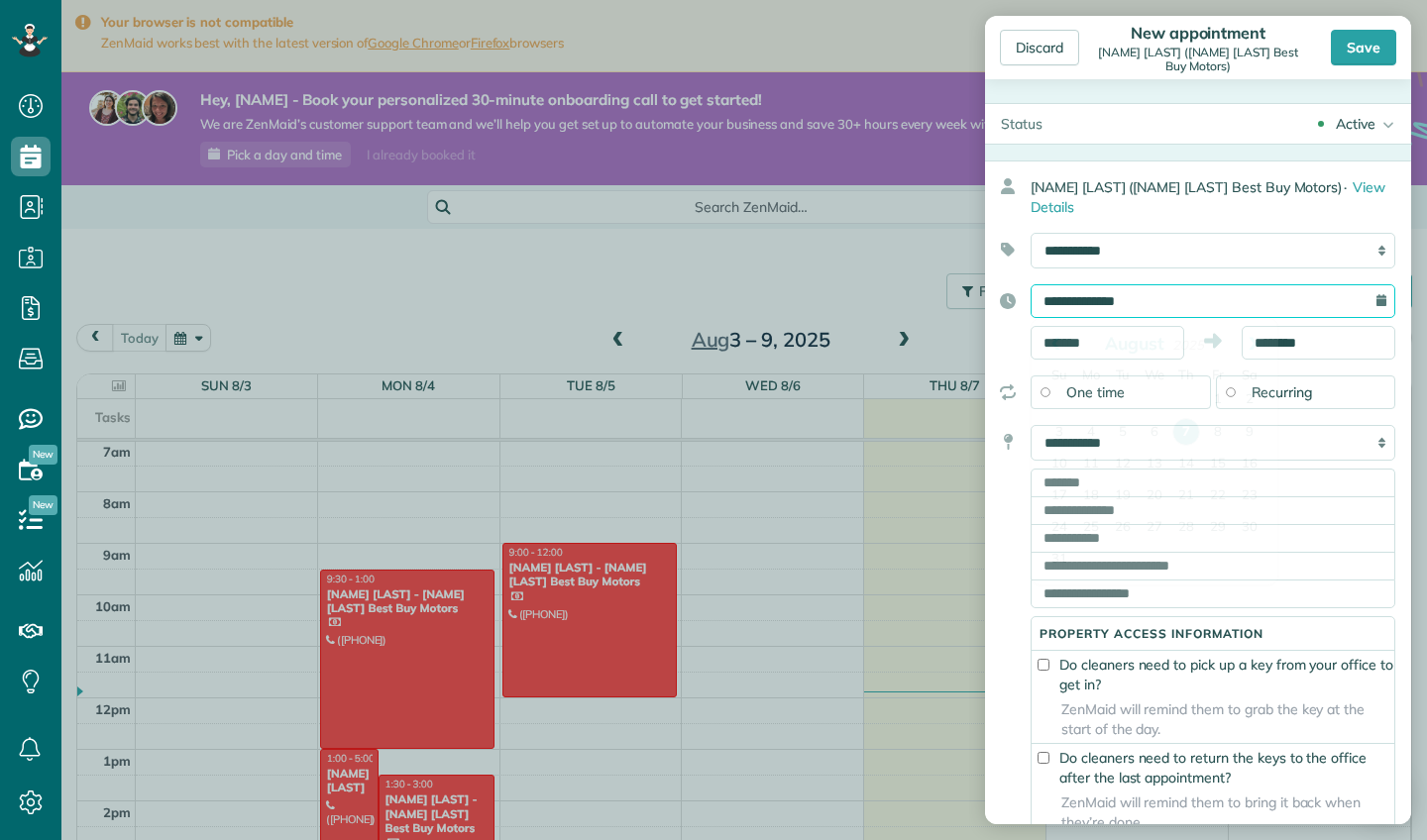 click on "**********" at bounding box center [1213, 301] 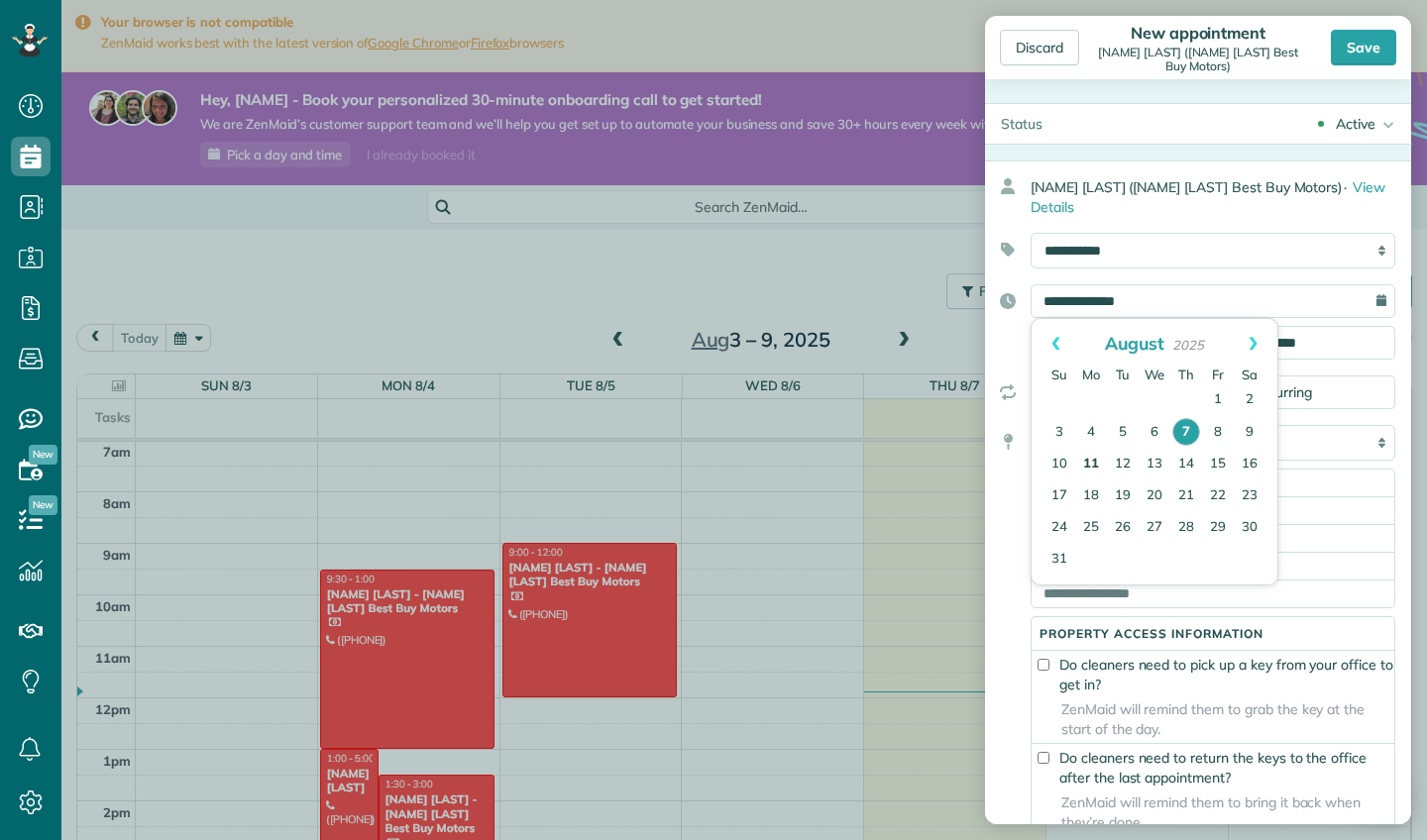 click on "11" at bounding box center (1091, 465) 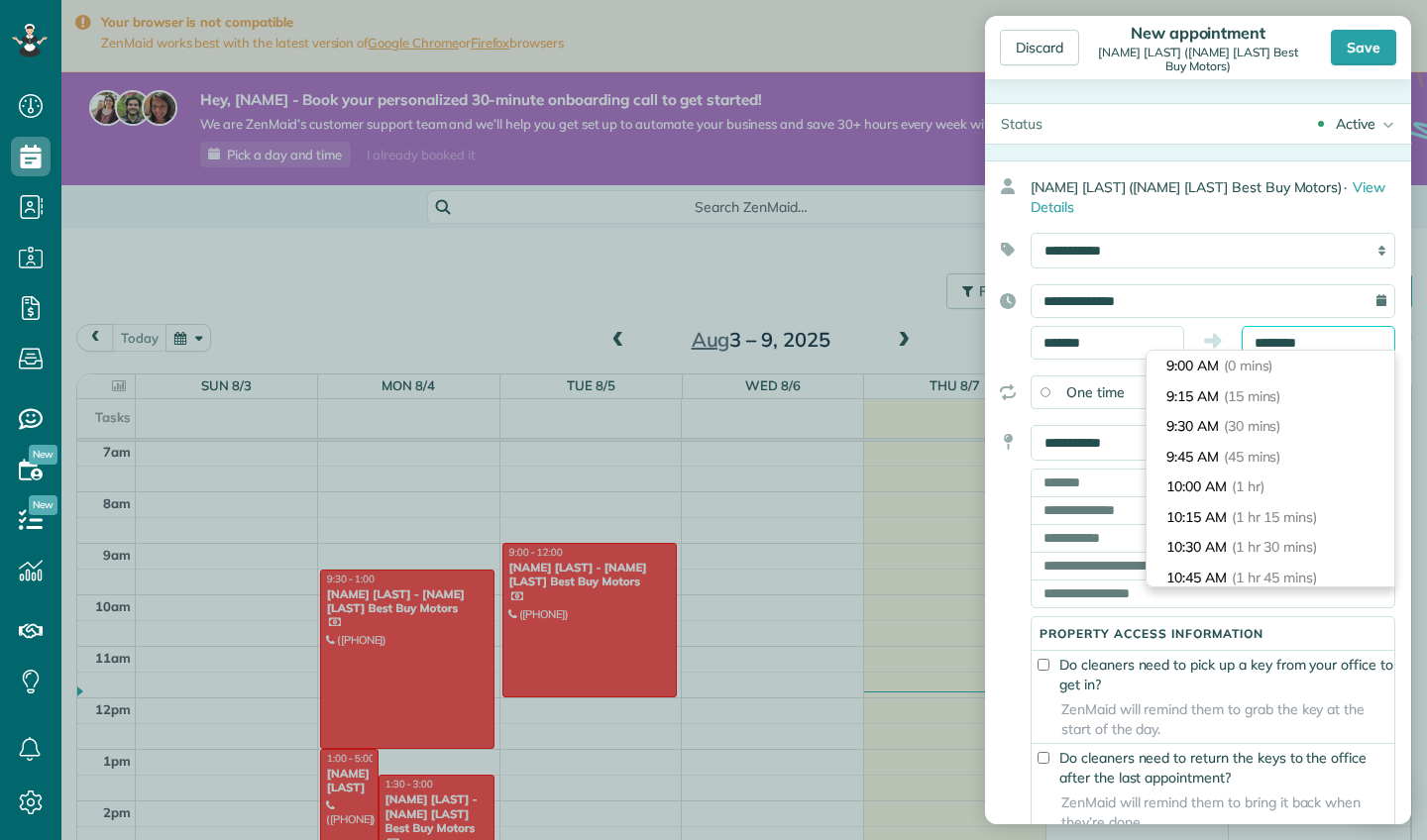 click on "********" at bounding box center [1318, 343] 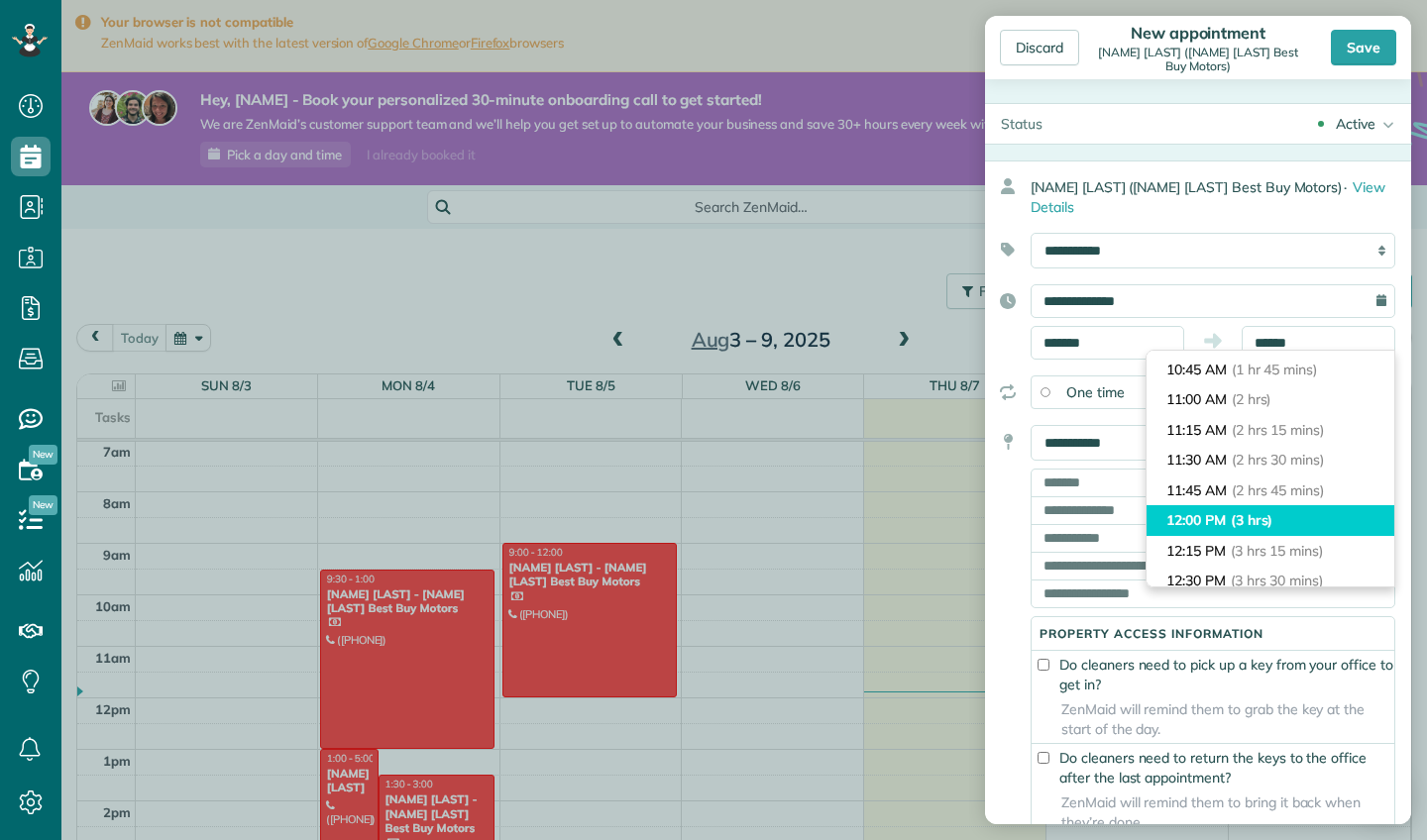 type on "********" 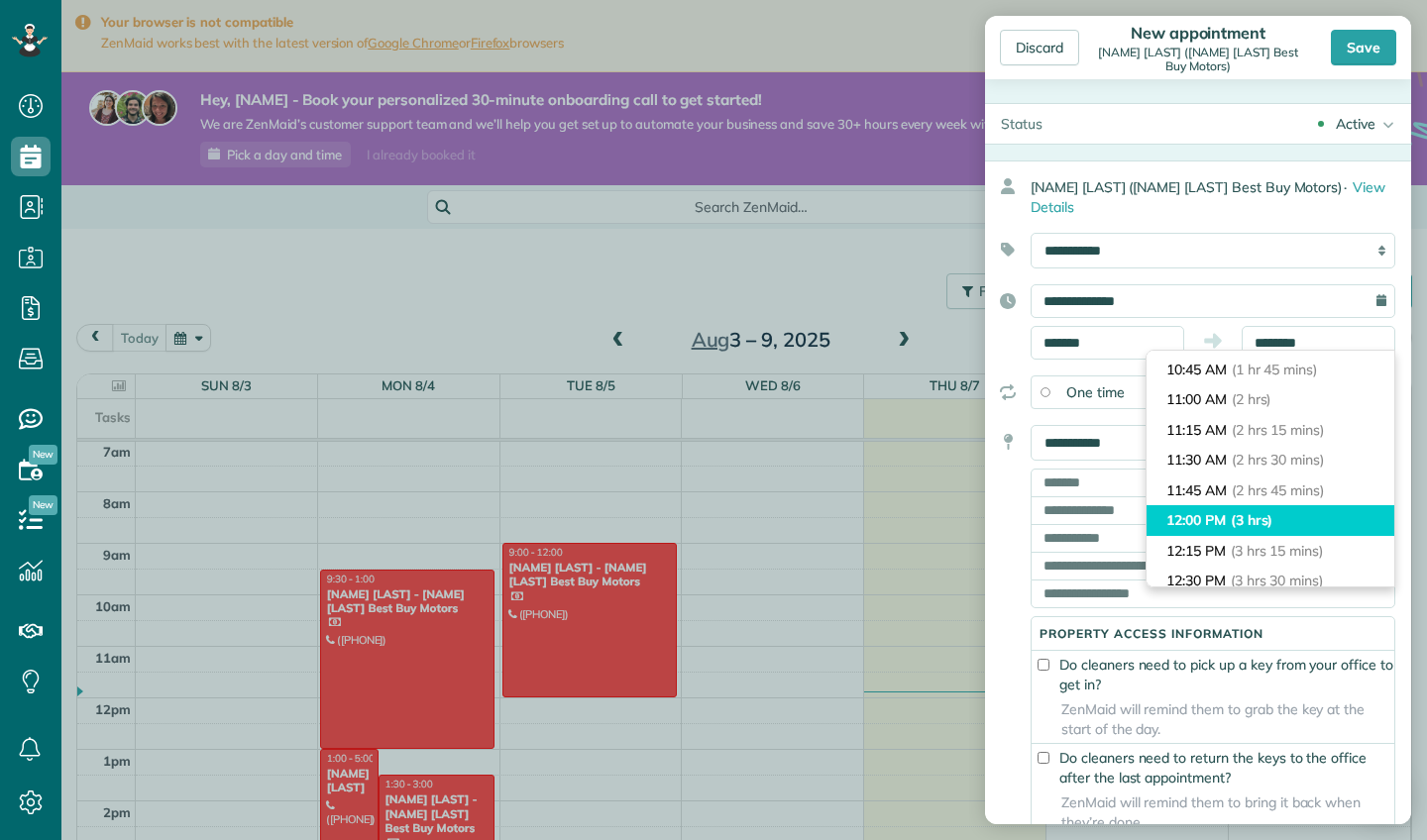 click on "12:00 PM  (3 hrs)" at bounding box center [1270, 520] 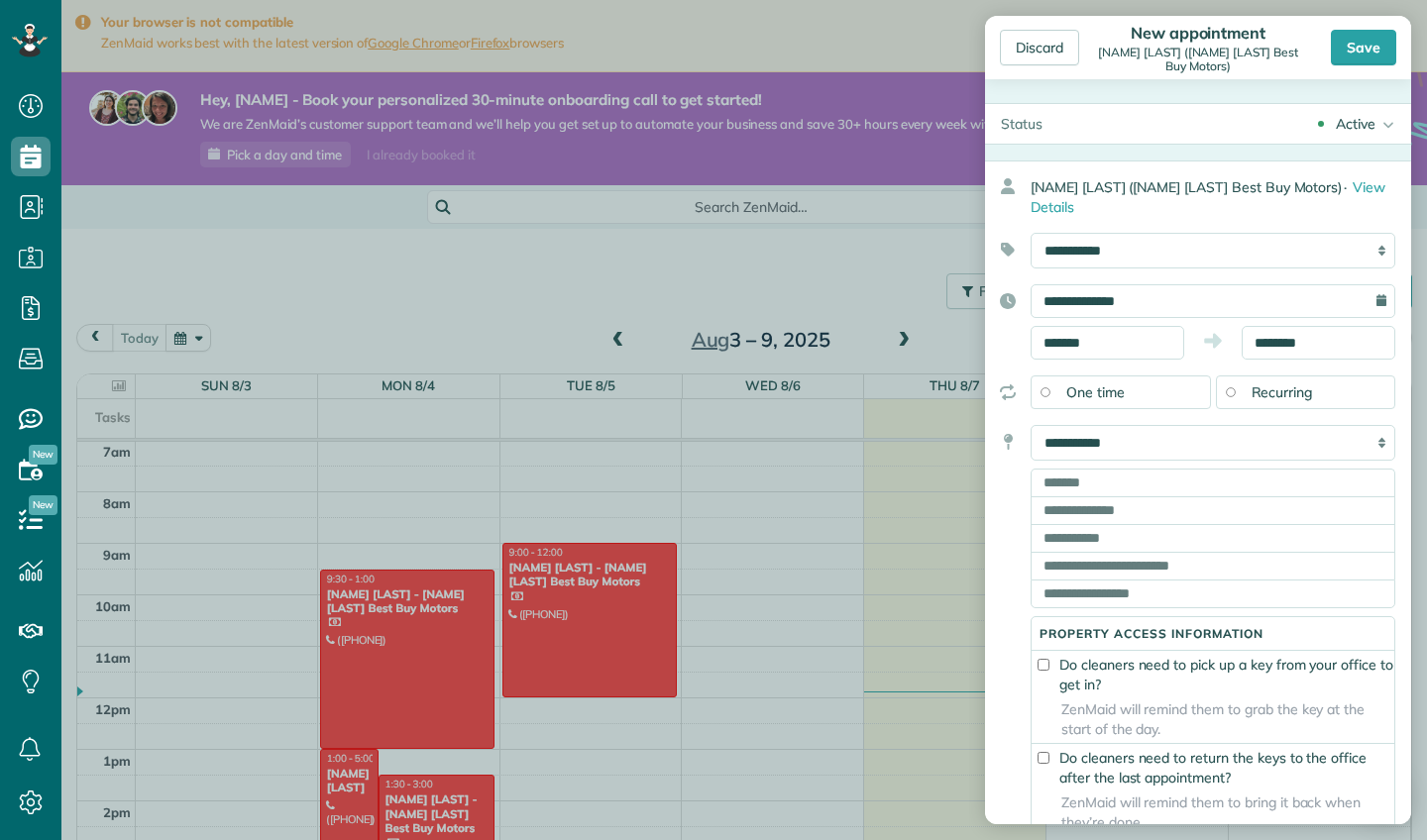 click on "Recurring" at bounding box center (1306, 392) 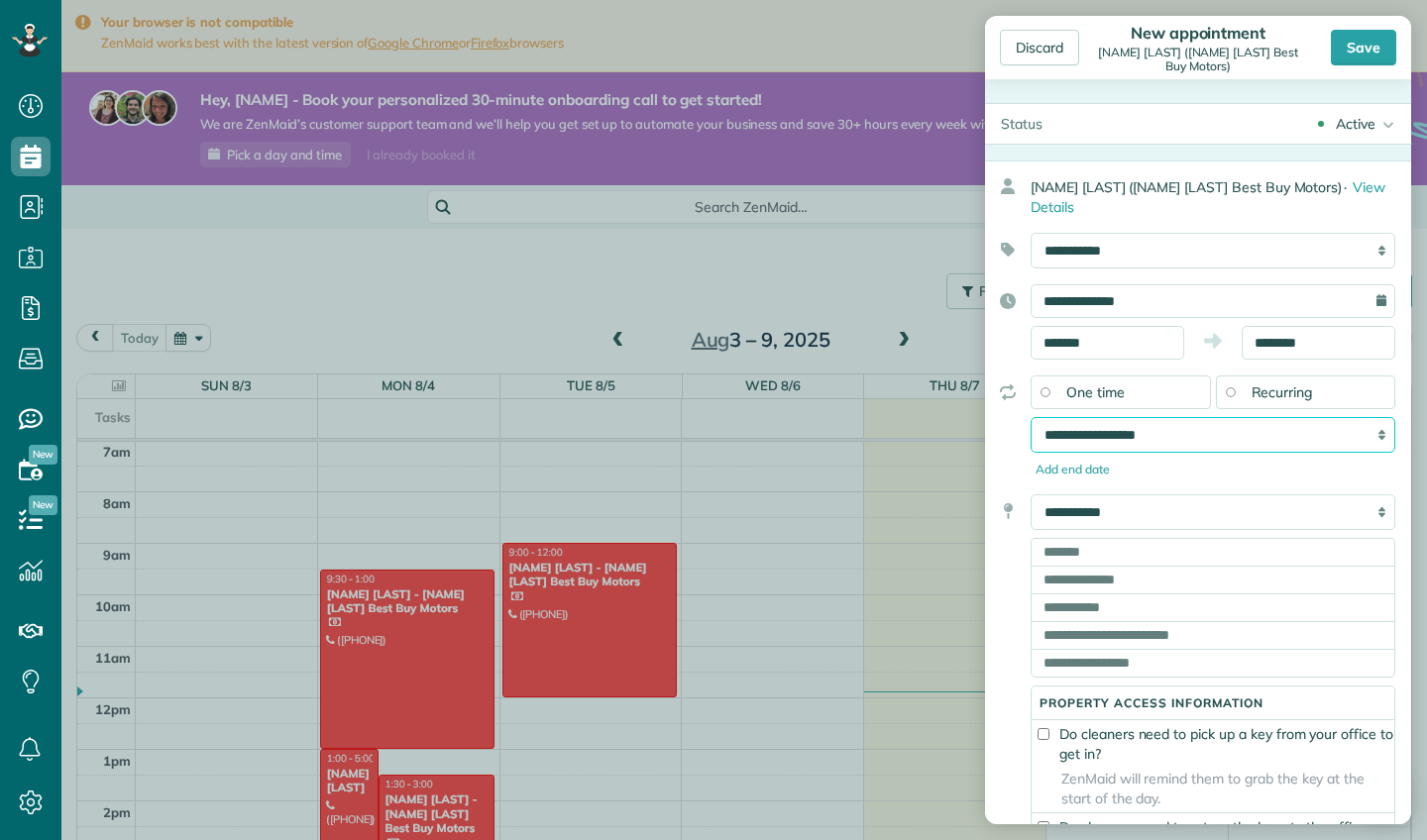 select on "**********" 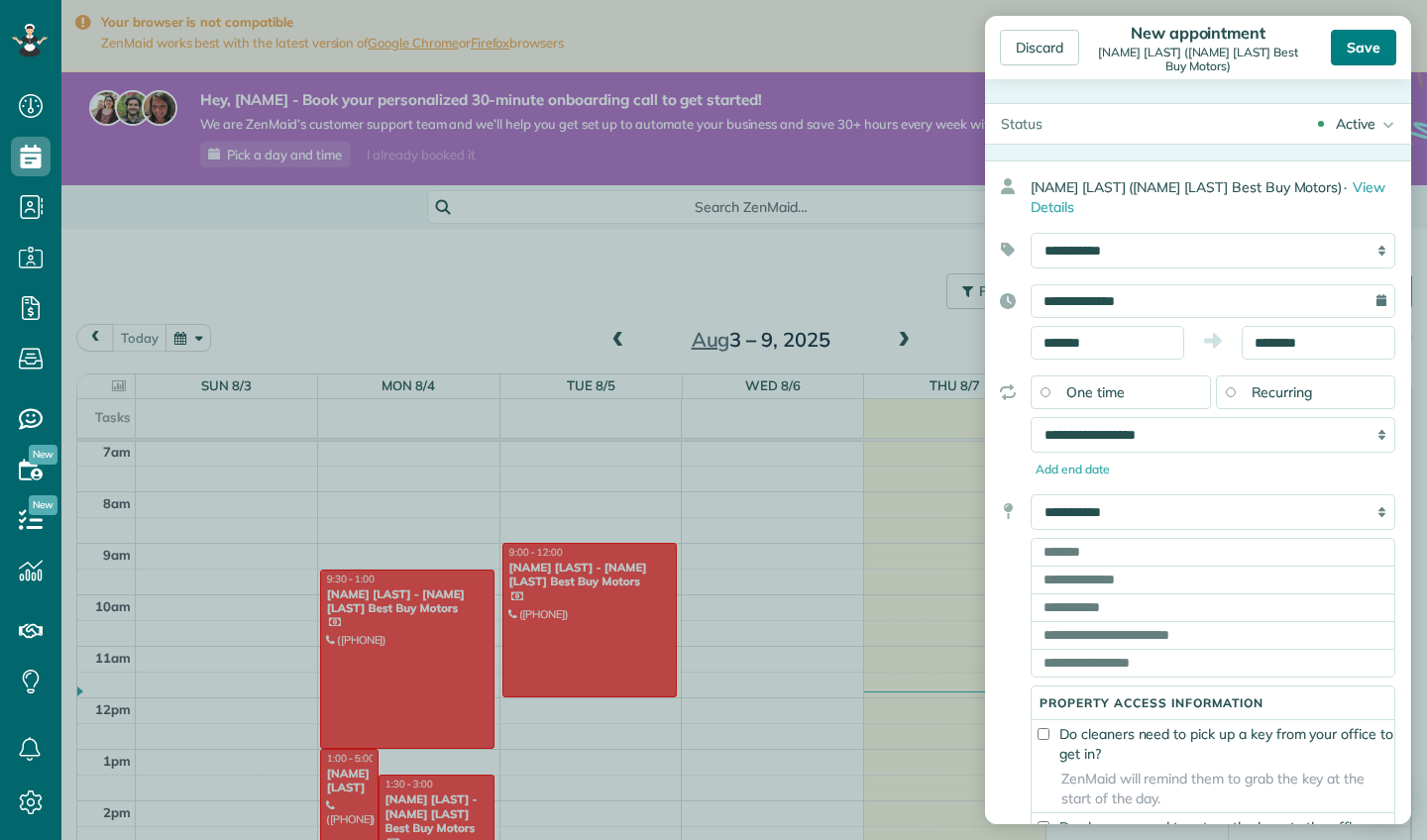 click on "Save" at bounding box center [1364, 48] 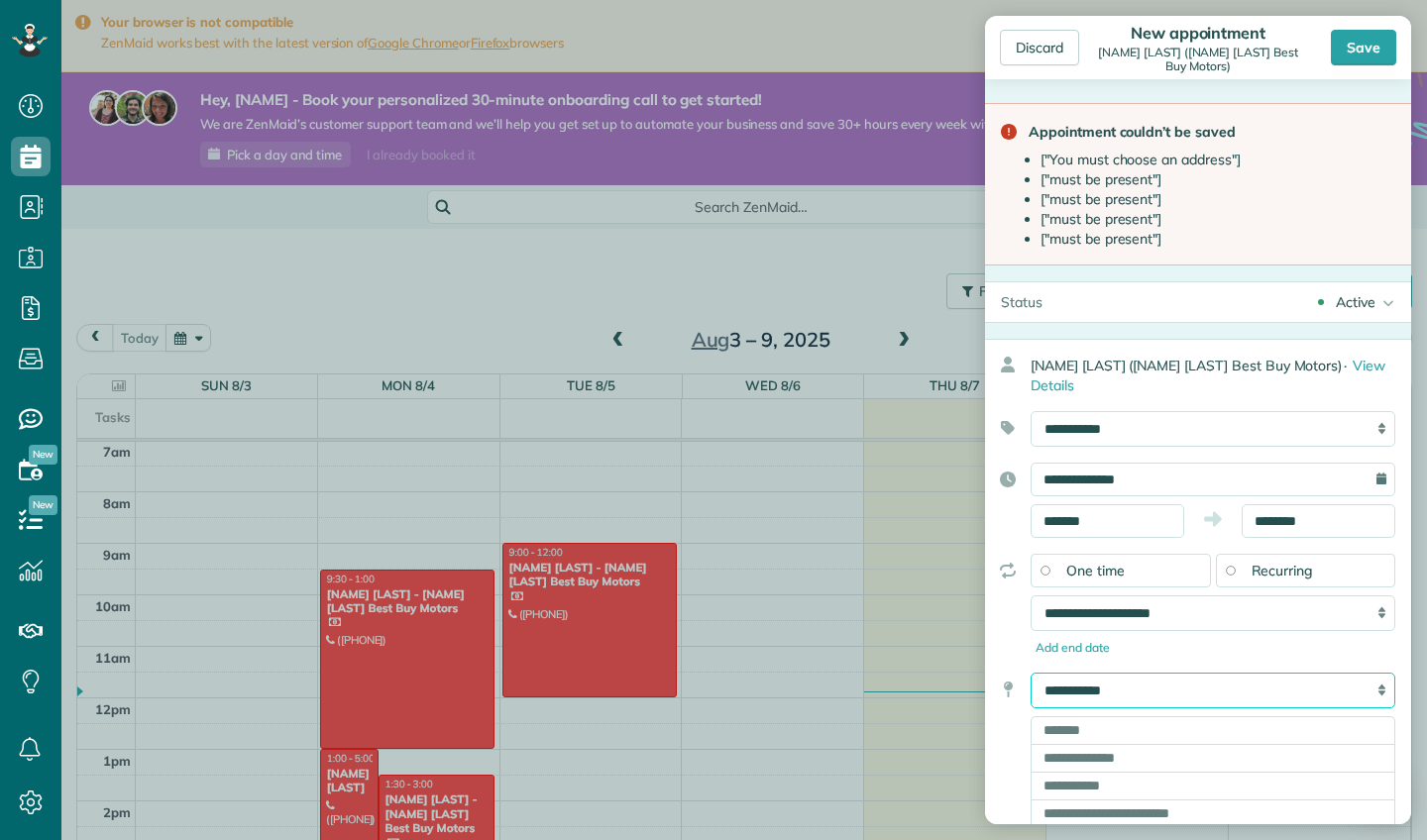 select on "*******" 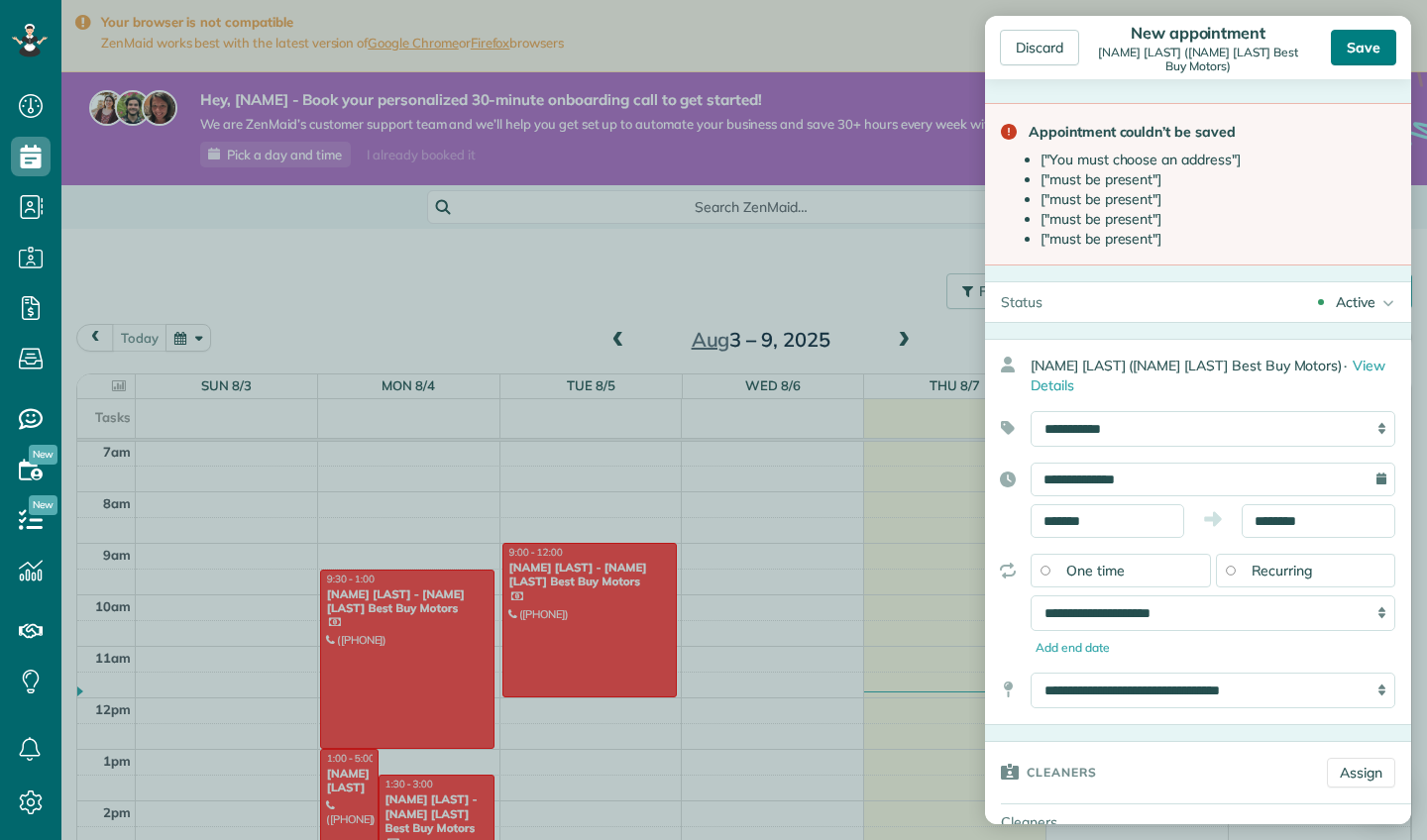 click on "Save" at bounding box center (1364, 48) 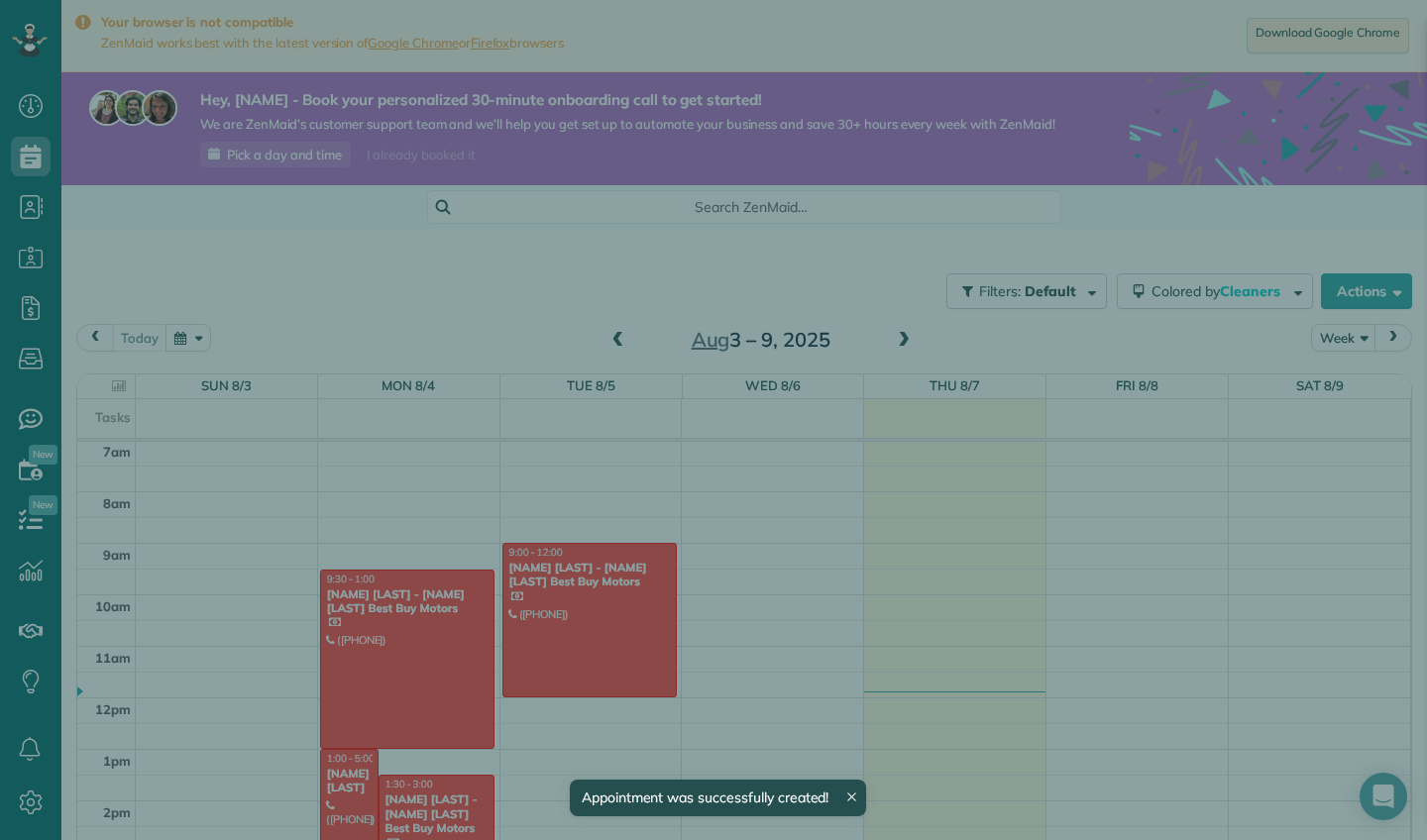 scroll, scrollTop: 362, scrollLeft: 0, axis: vertical 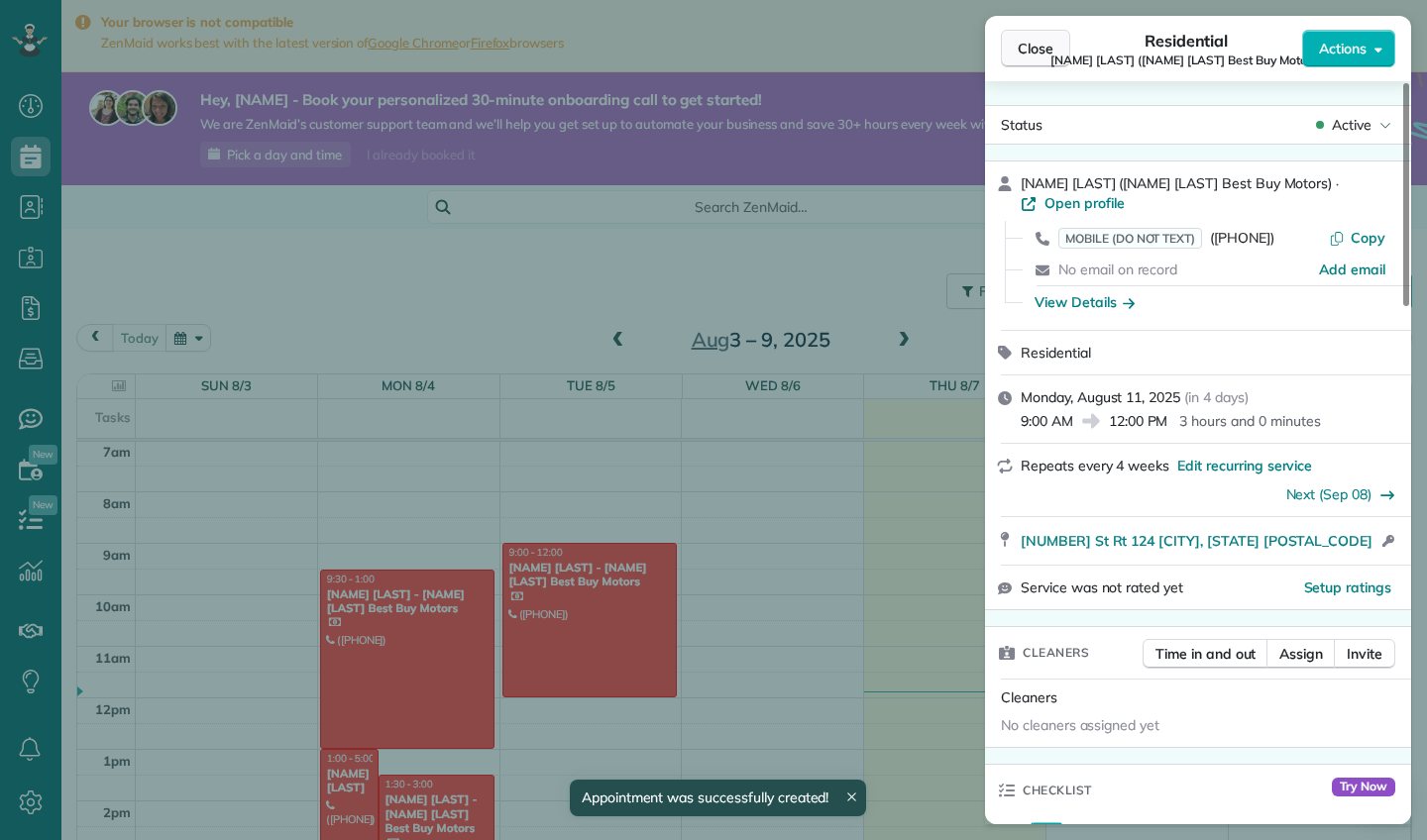 click on "Close" at bounding box center (1036, 49) 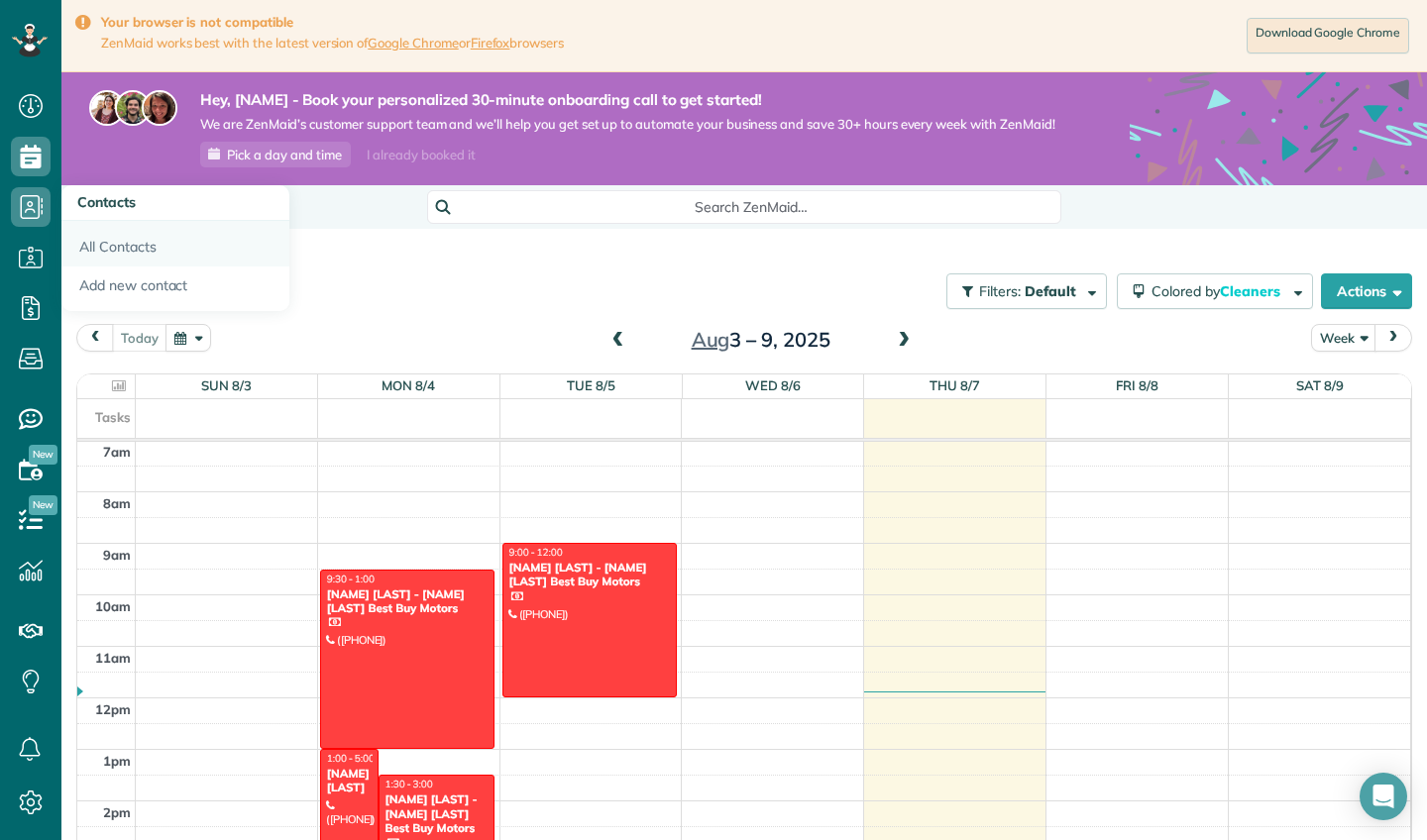 click on "All Contacts" at bounding box center [175, 244] 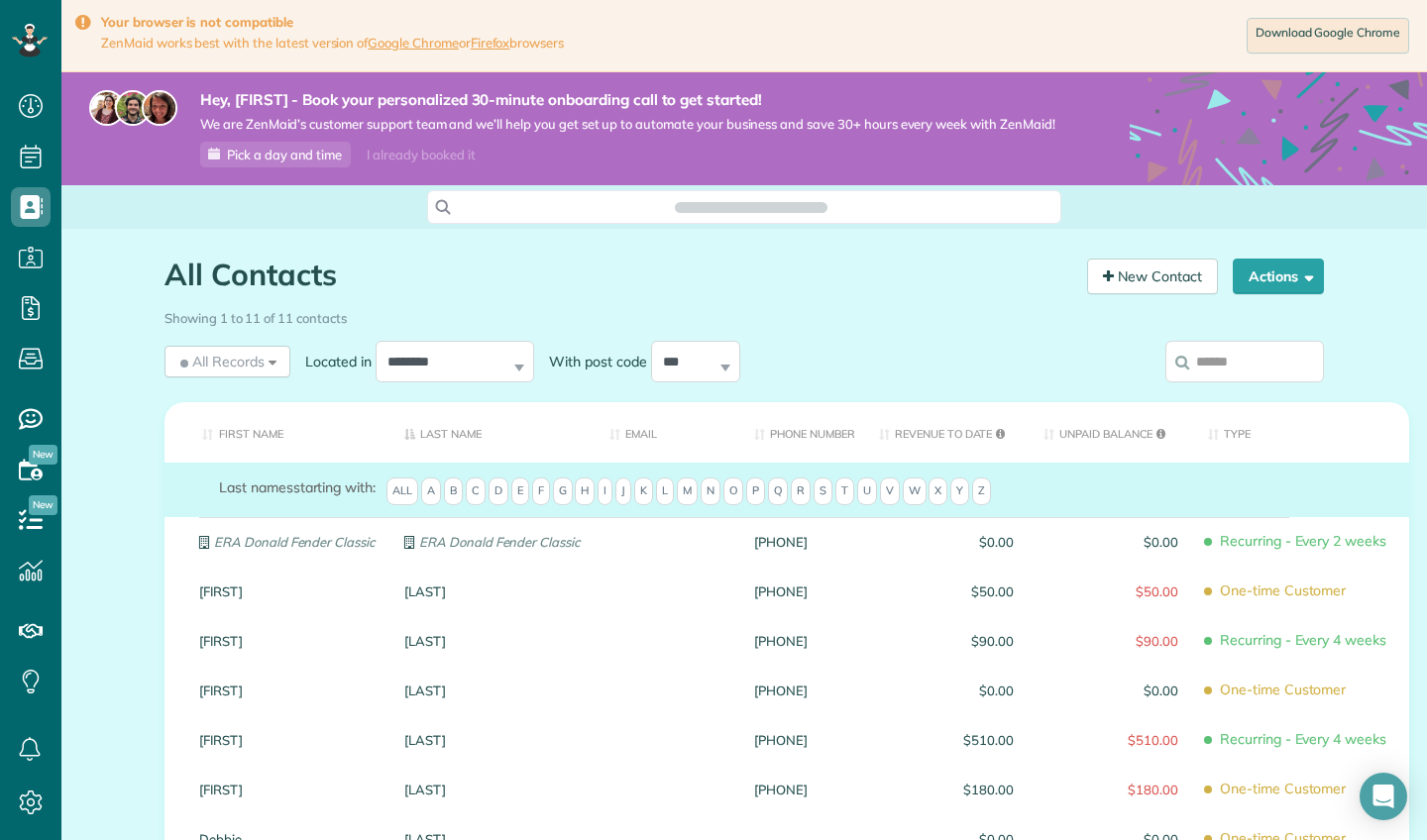 scroll, scrollTop: 0, scrollLeft: 0, axis: both 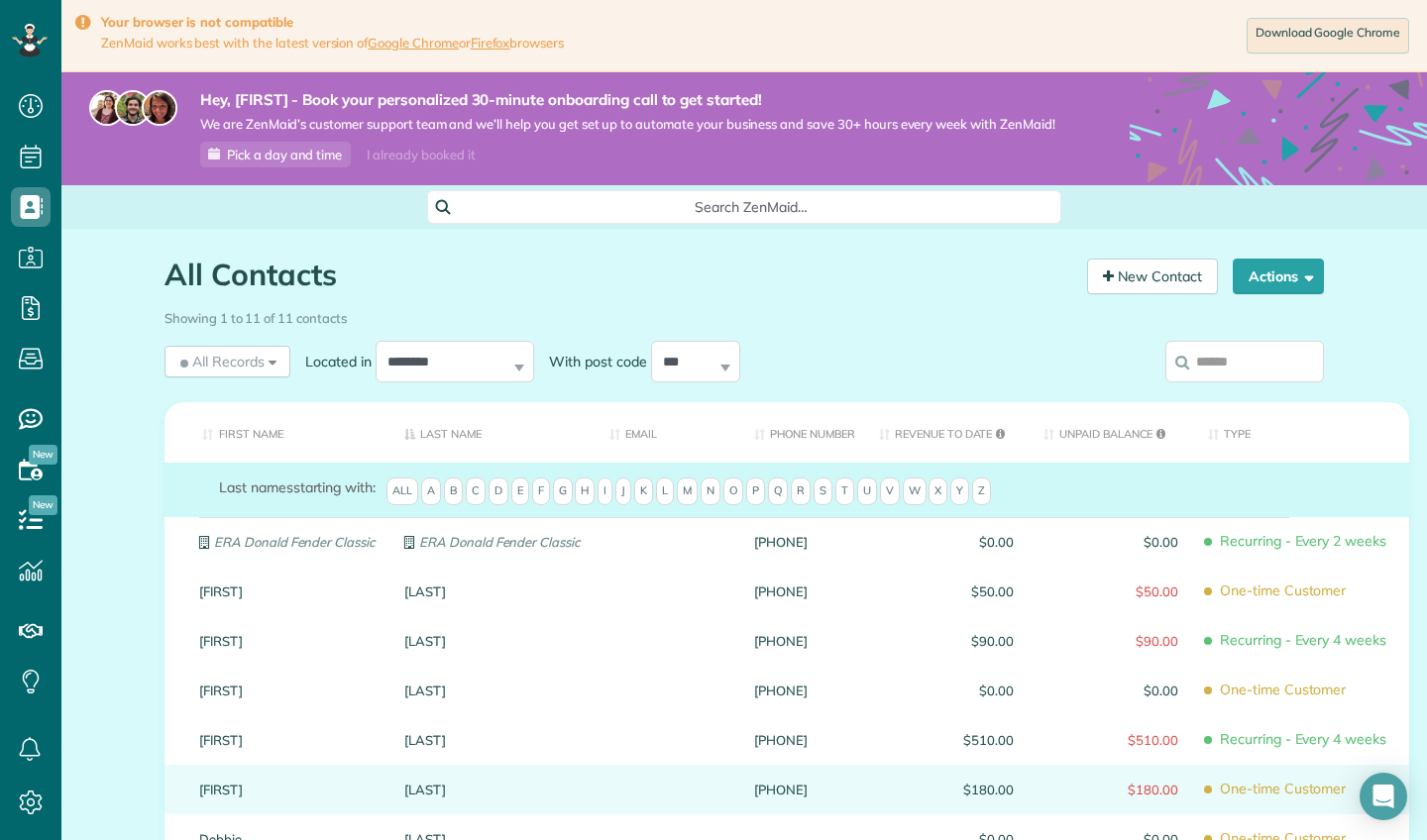 click on "[LAST]" at bounding box center (492, 789) 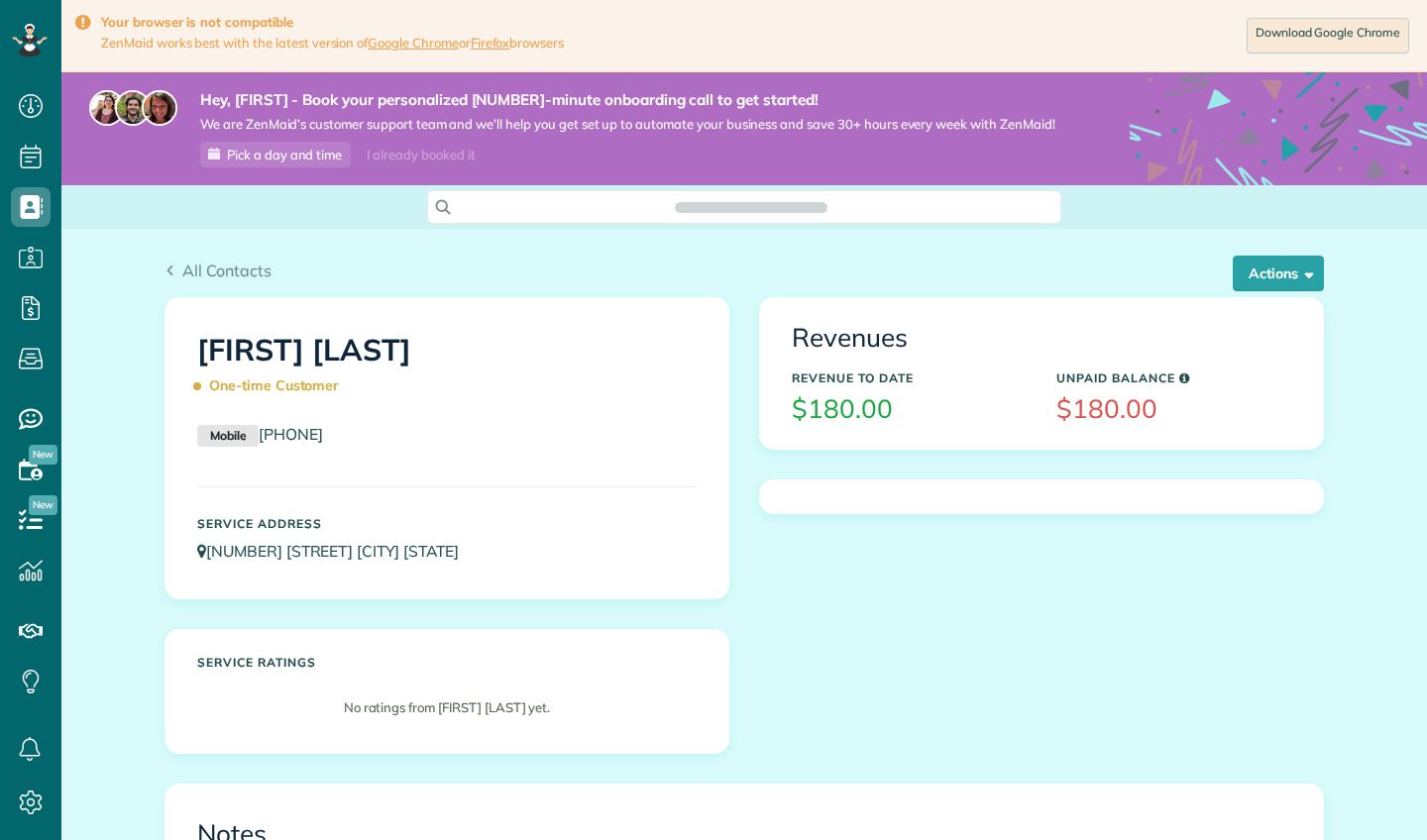 scroll, scrollTop: 0, scrollLeft: 0, axis: both 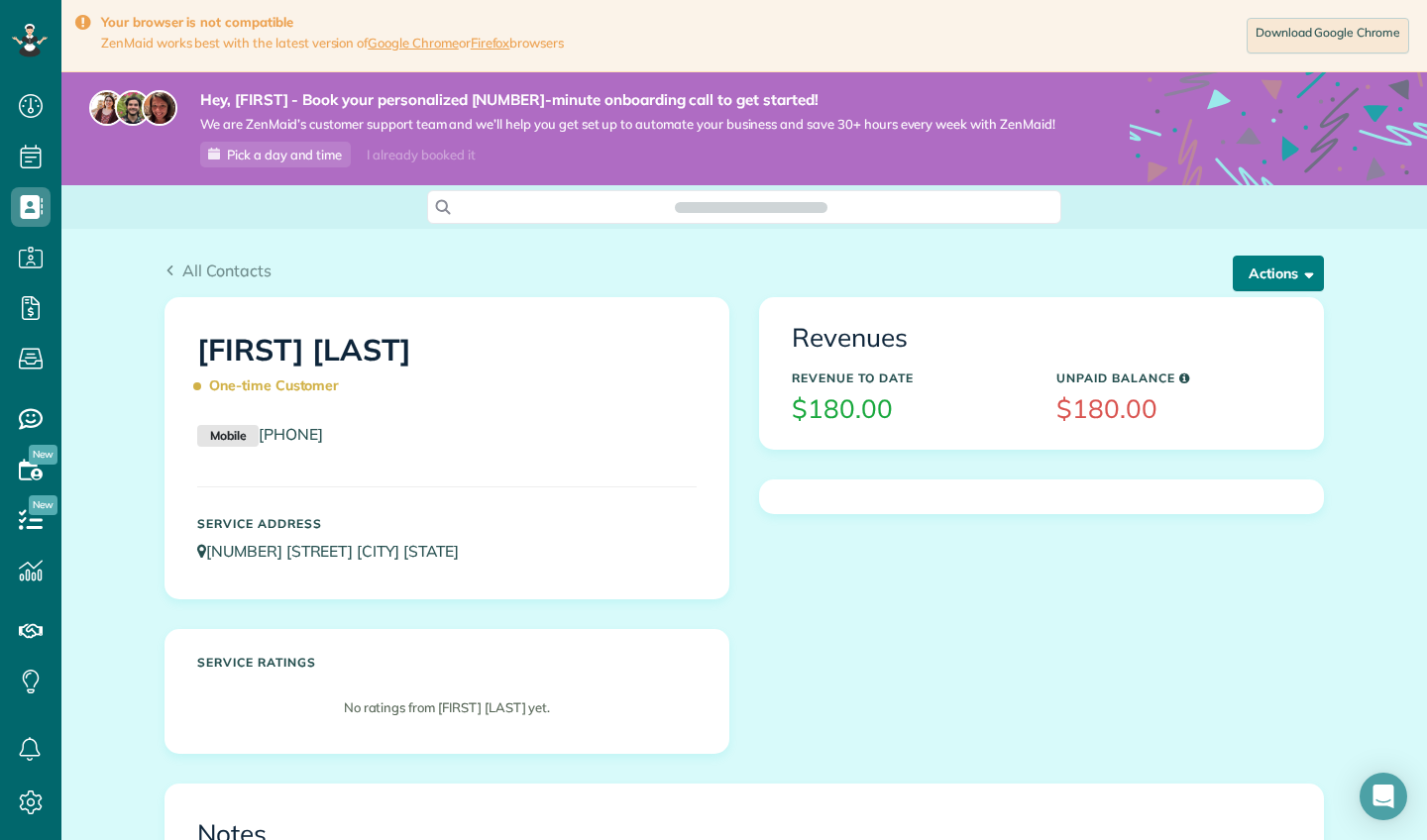 click on "Actions" at bounding box center [1278, 273] 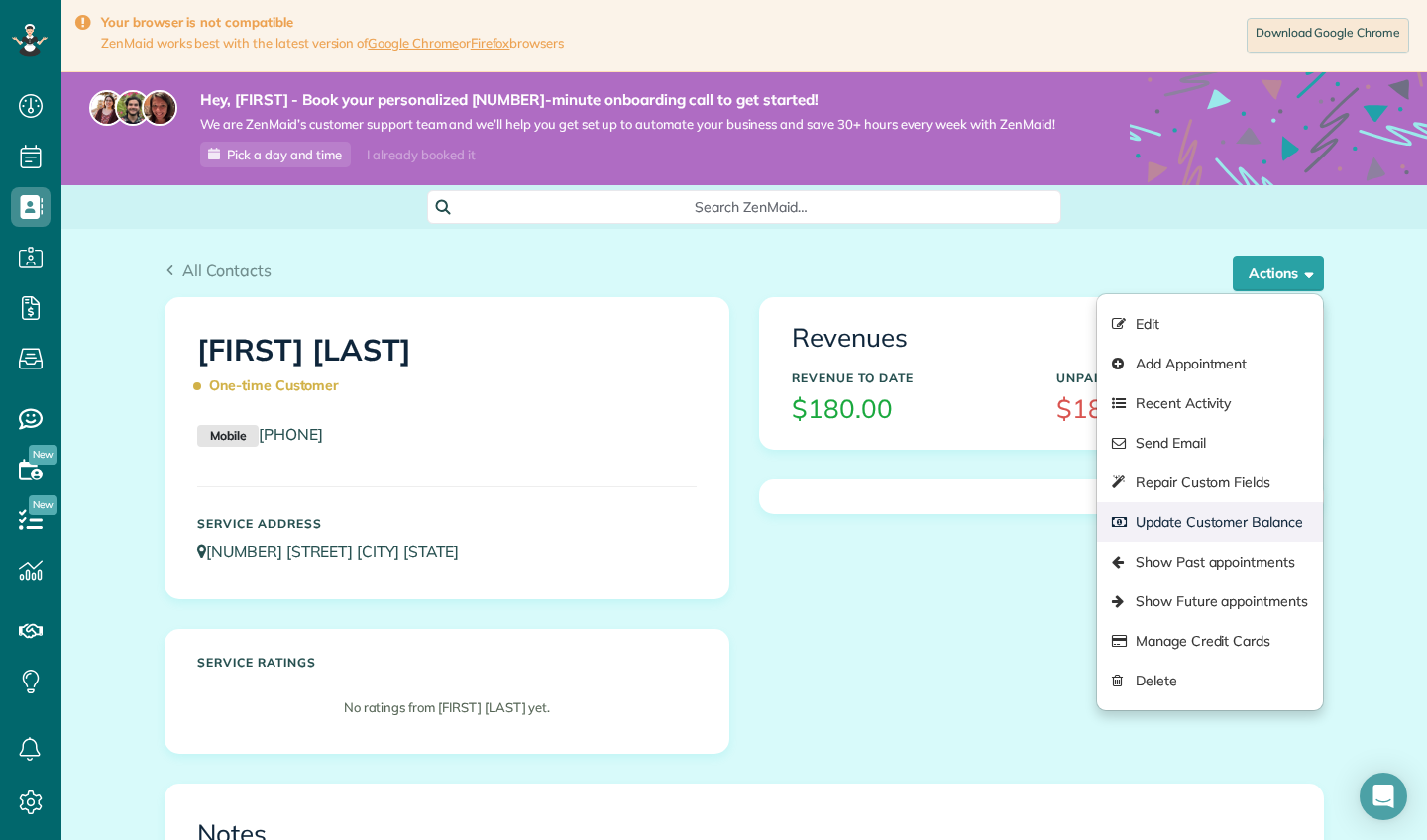 click on "Update Customer Balance" at bounding box center (1210, 522) 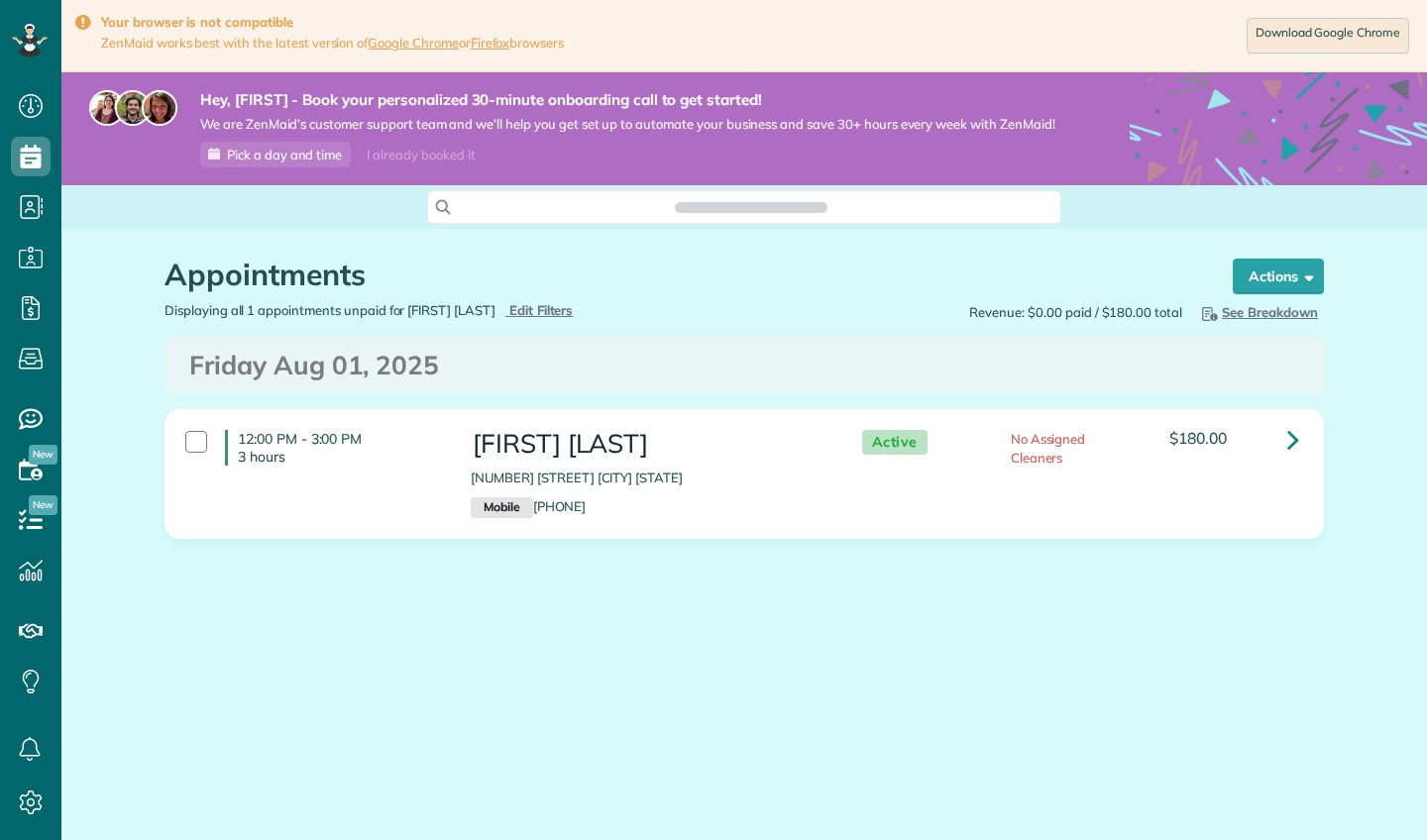 scroll, scrollTop: 0, scrollLeft: 0, axis: both 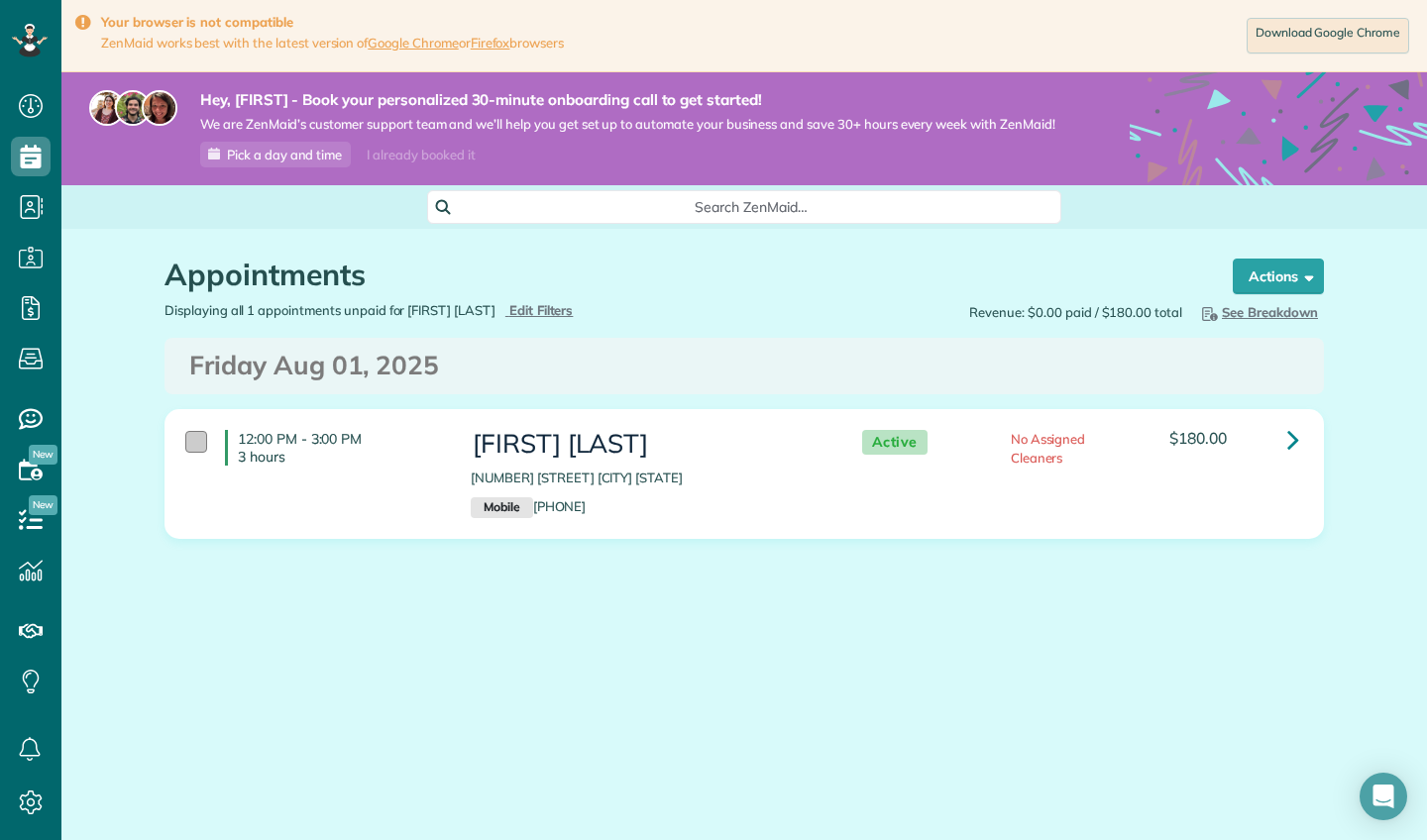 click at bounding box center (196, 442) 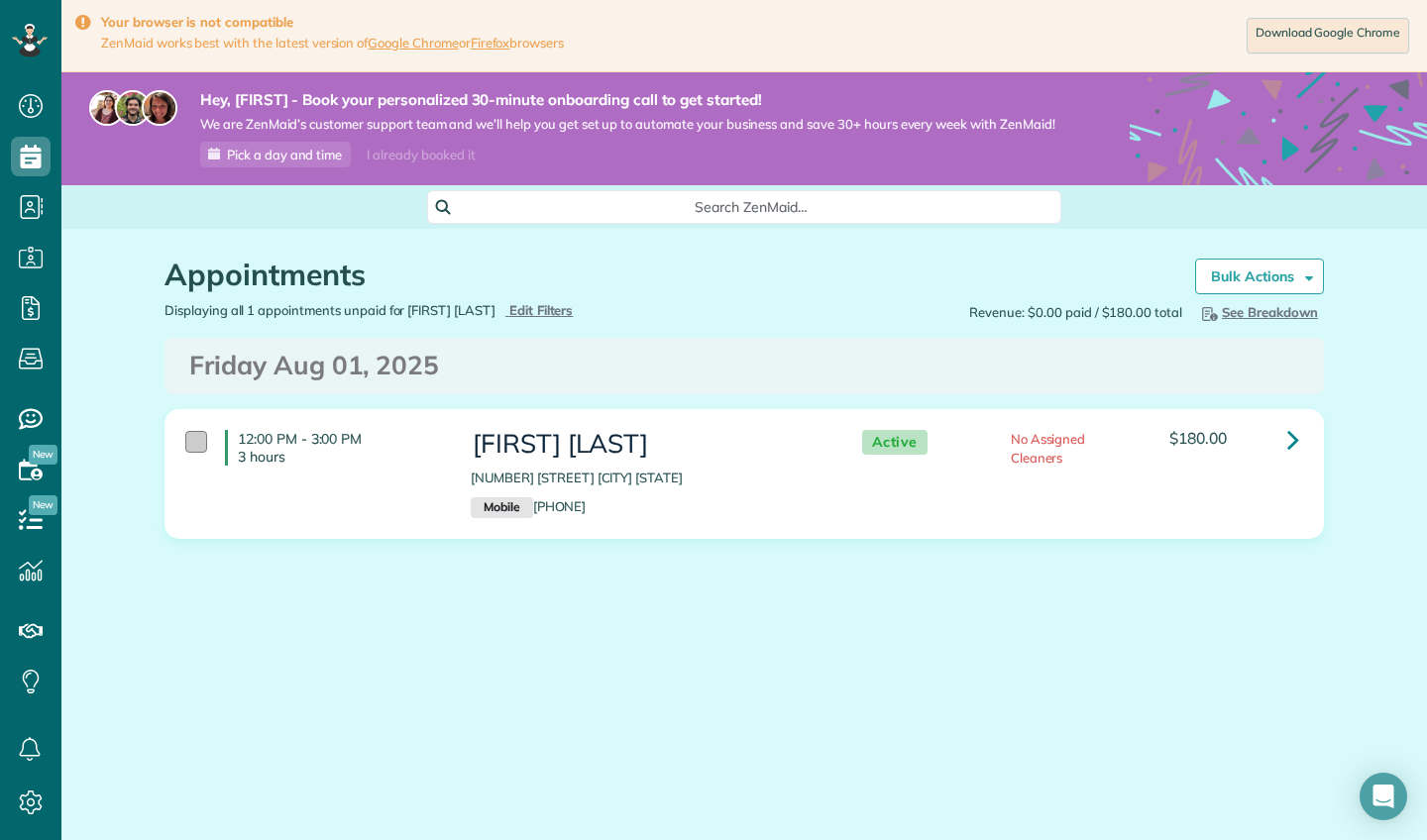 scroll, scrollTop: 840, scrollLeft: 61, axis: both 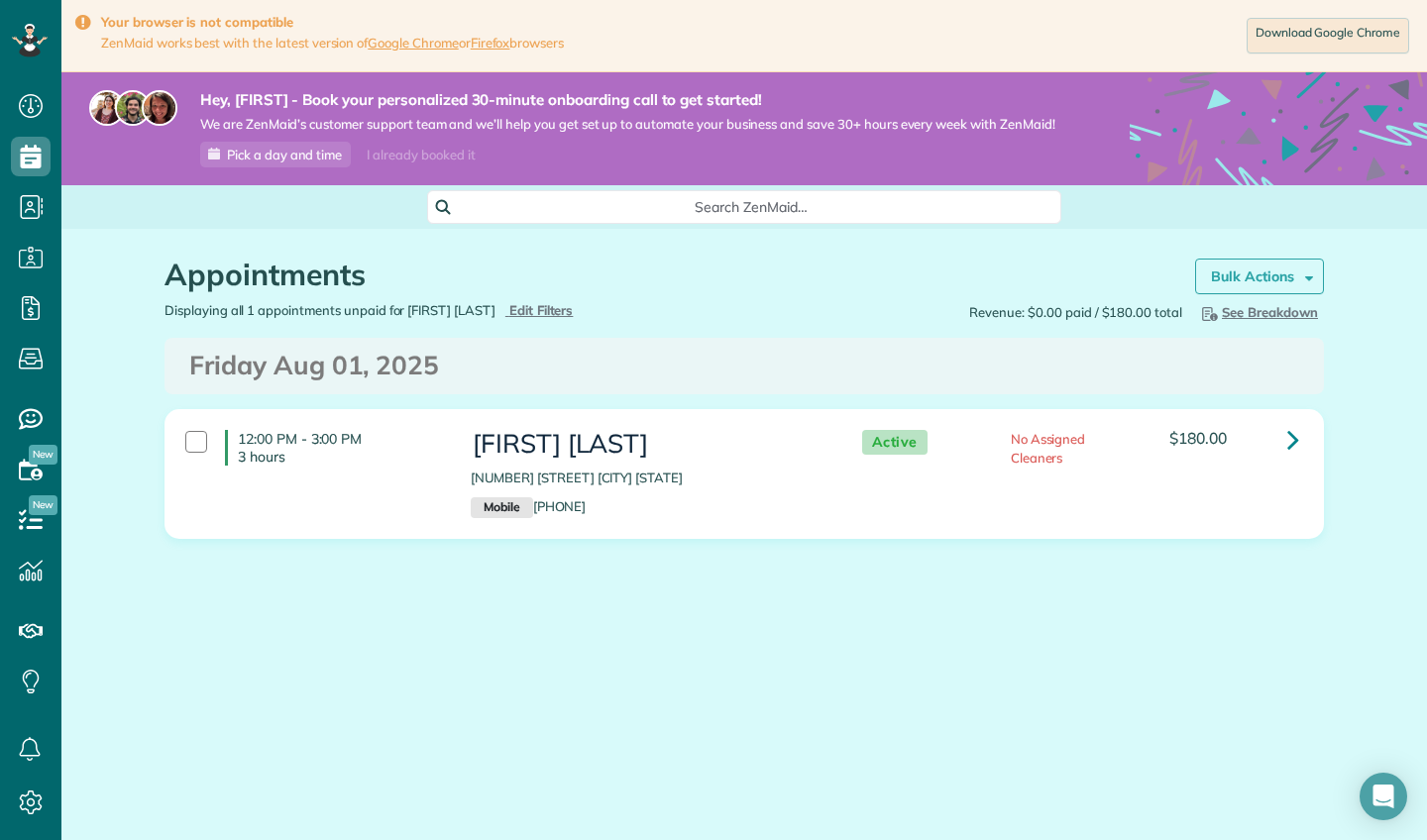 click on "Bulk Actions" at bounding box center (1260, 276) 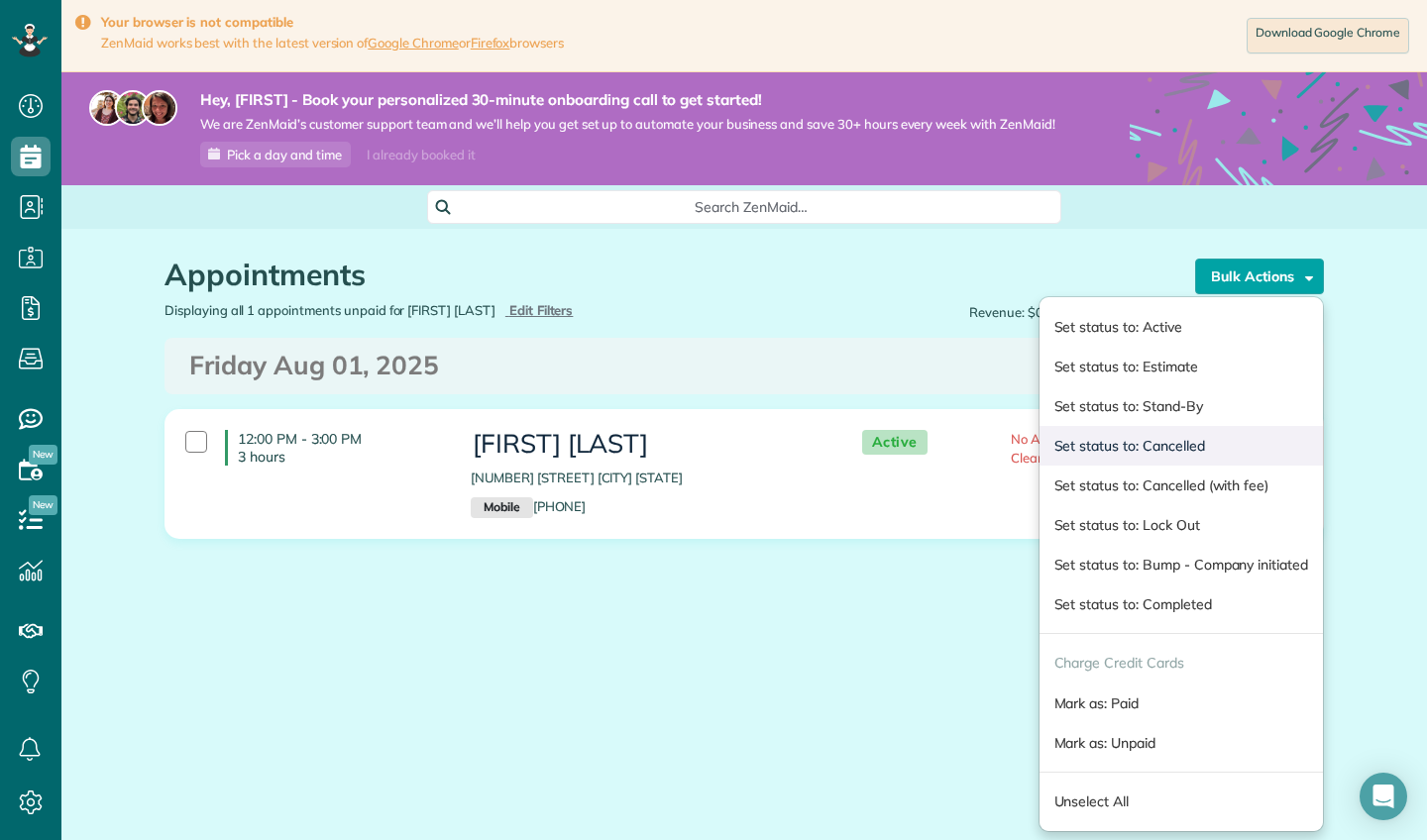 click on "Set status to: Cancelled" at bounding box center [1181, 446] 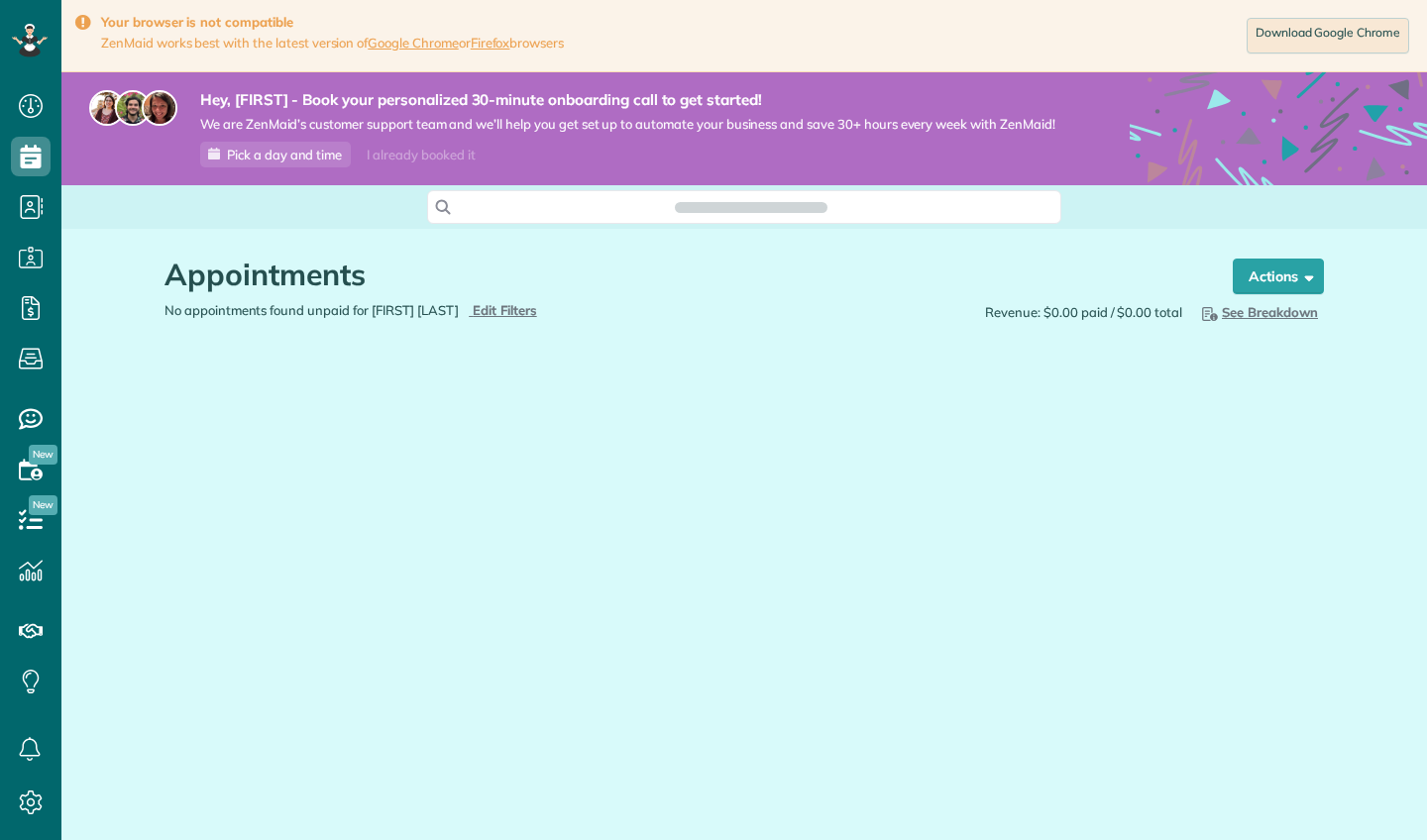 scroll, scrollTop: 0, scrollLeft: 0, axis: both 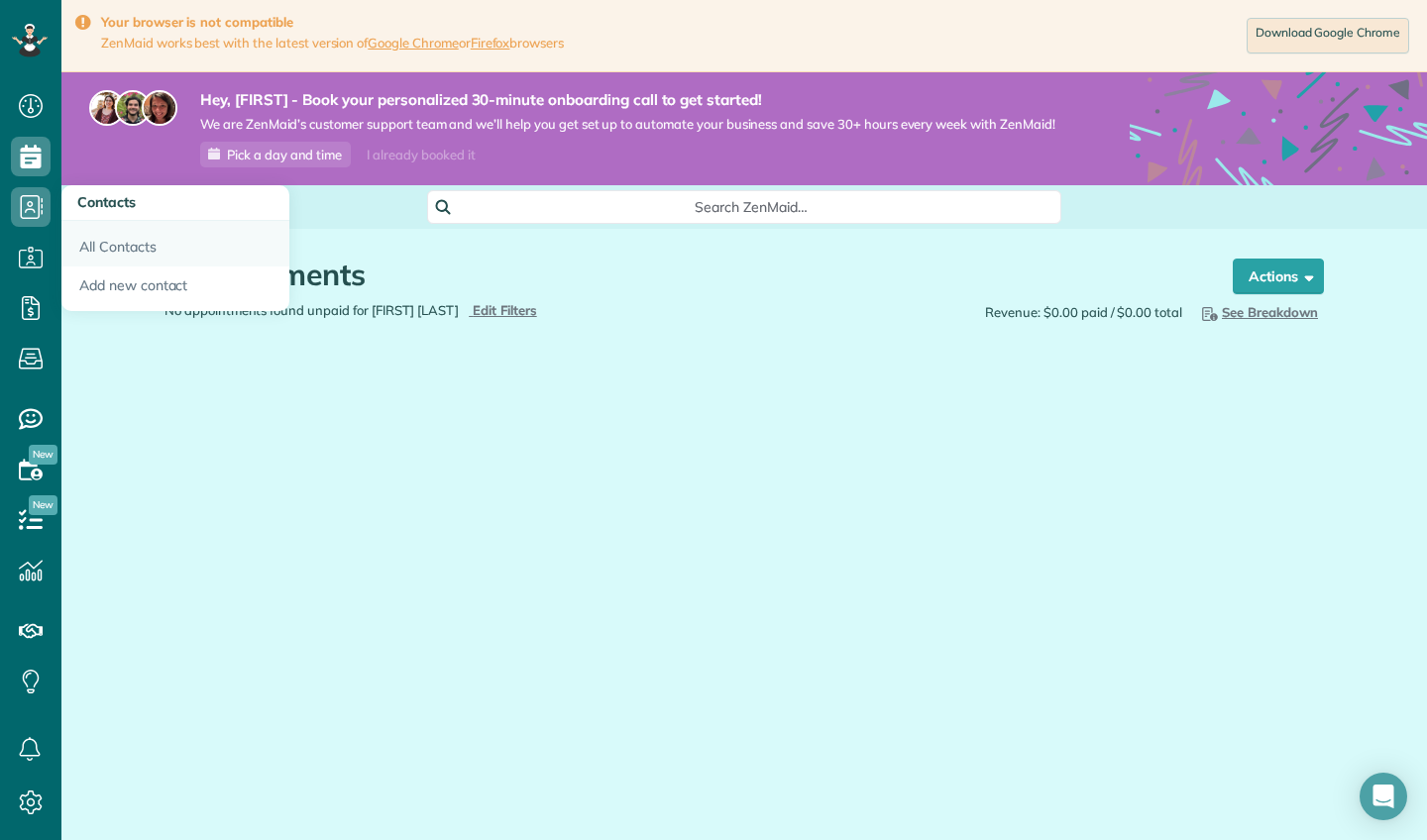 click on "All Contacts" at bounding box center [175, 244] 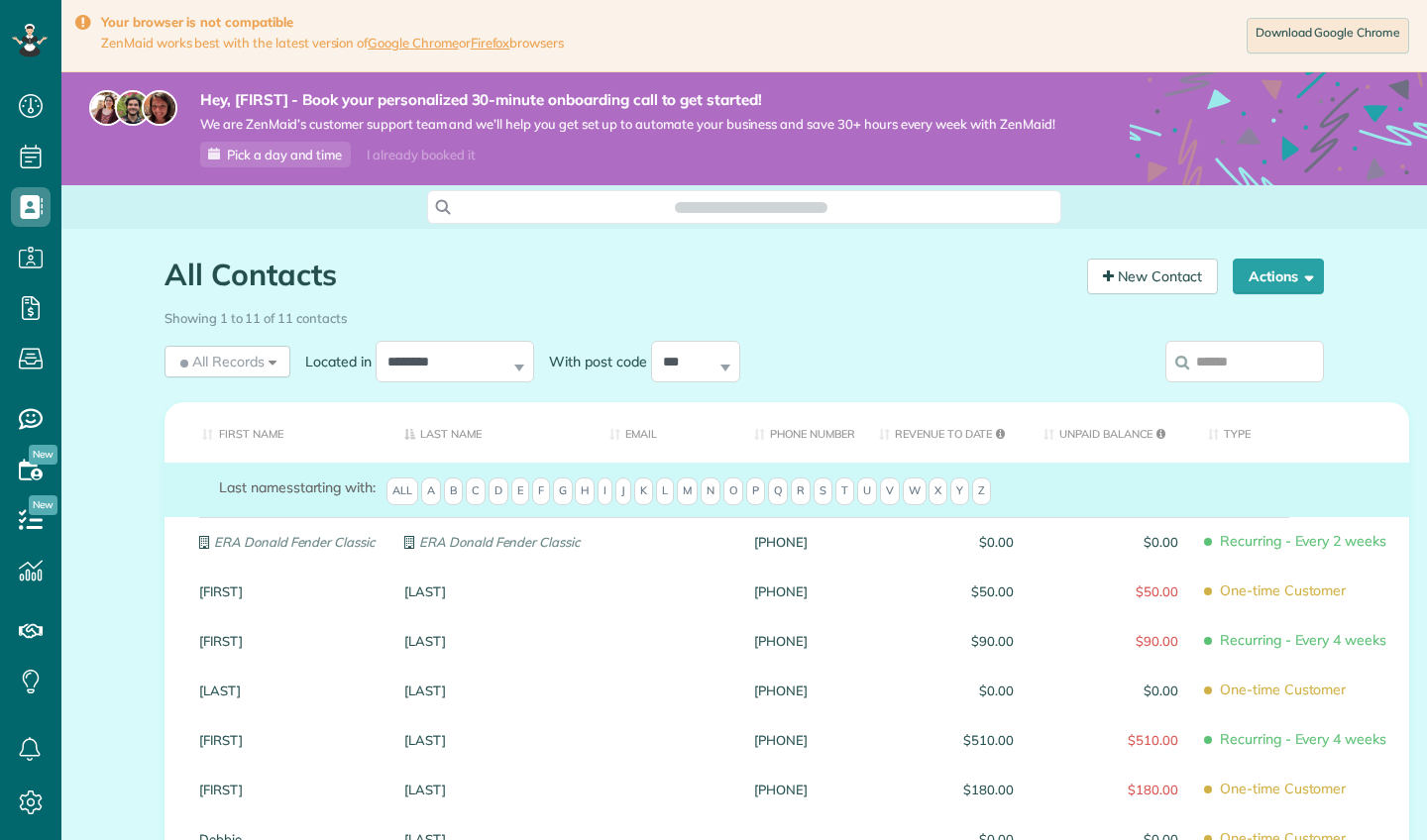scroll, scrollTop: 0, scrollLeft: 0, axis: both 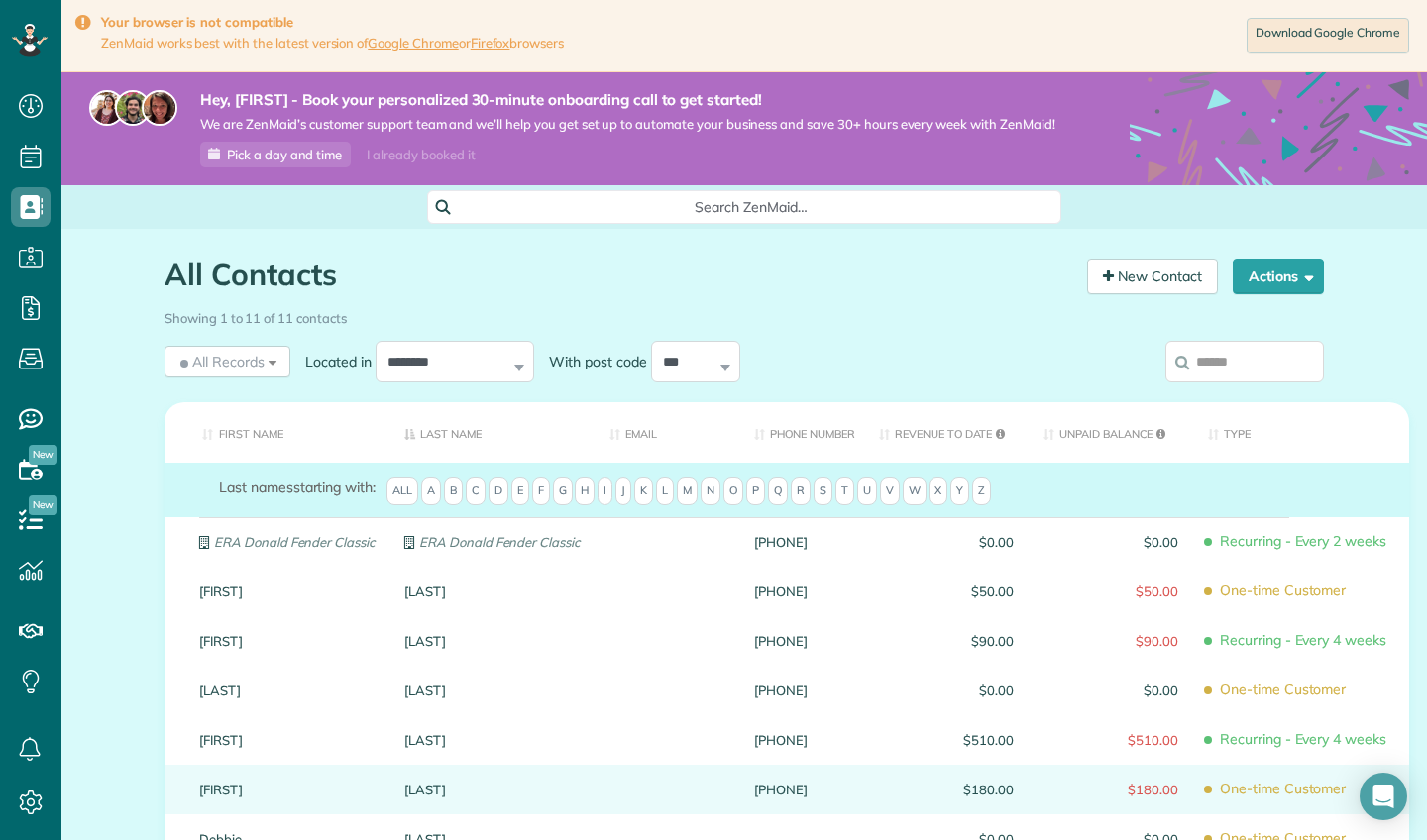 click on "[FIRST]" at bounding box center (286, 789) 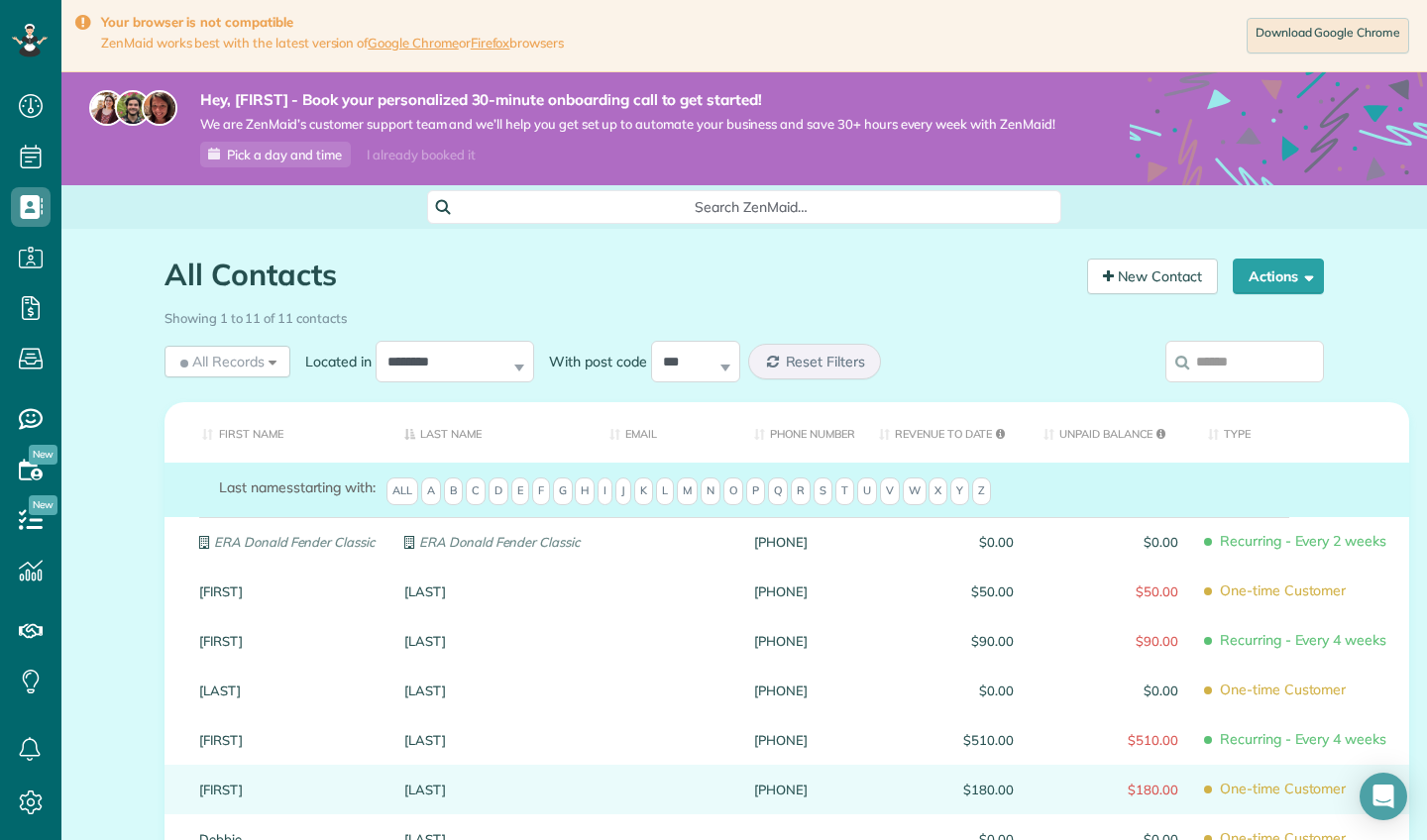 click on "[LAST]" at bounding box center [492, 789] 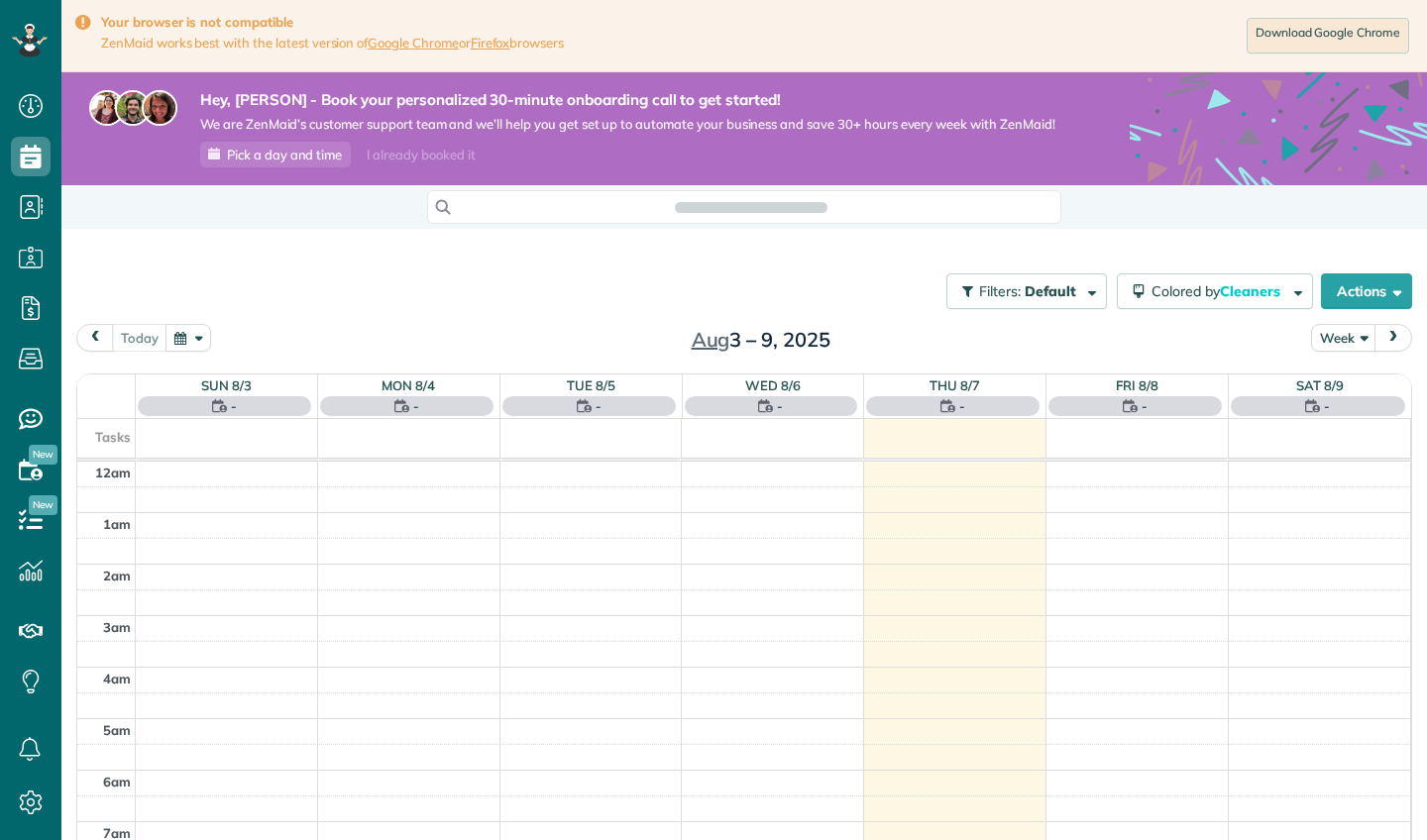 scroll, scrollTop: 0, scrollLeft: 0, axis: both 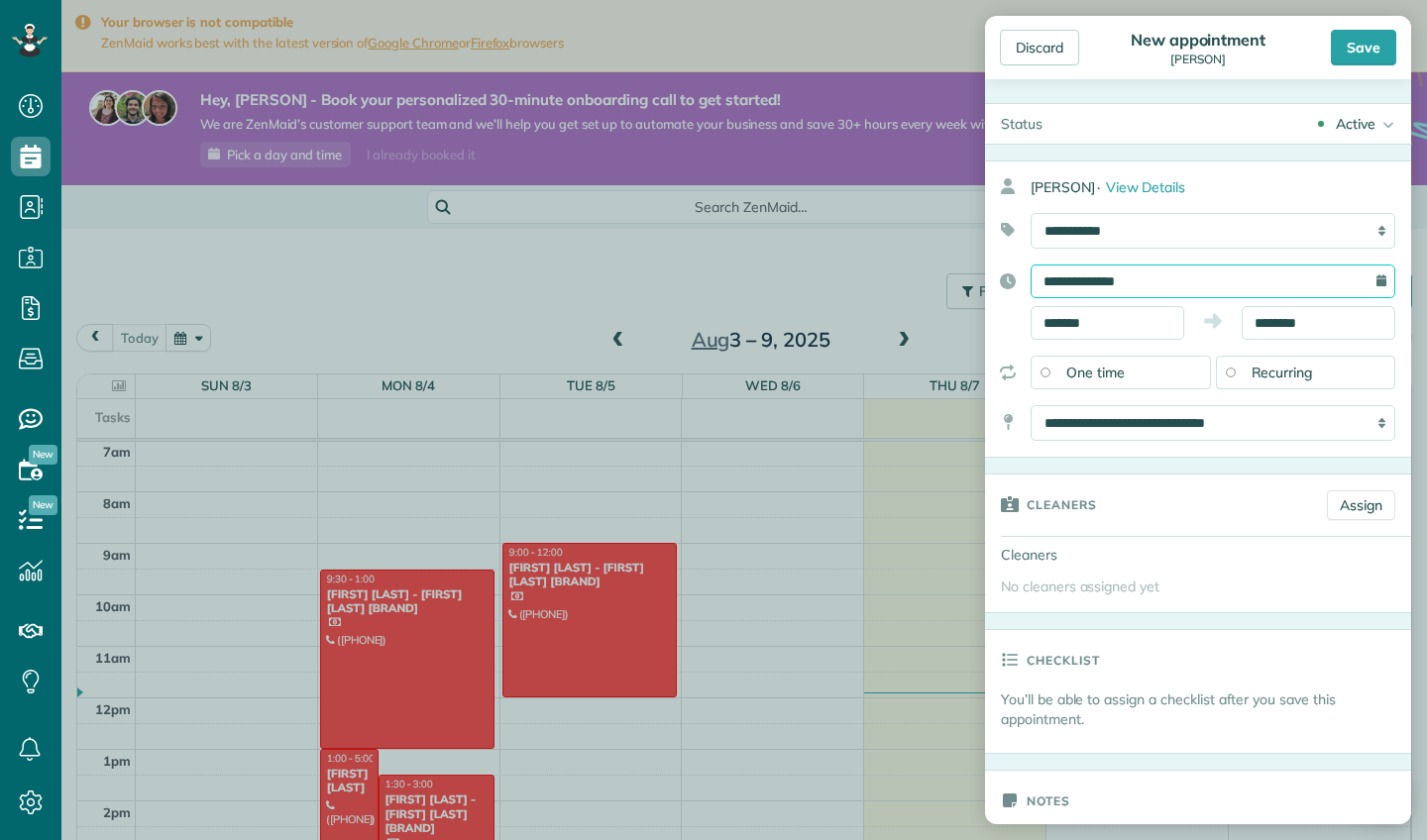 click on "**********" at bounding box center (1213, 281) 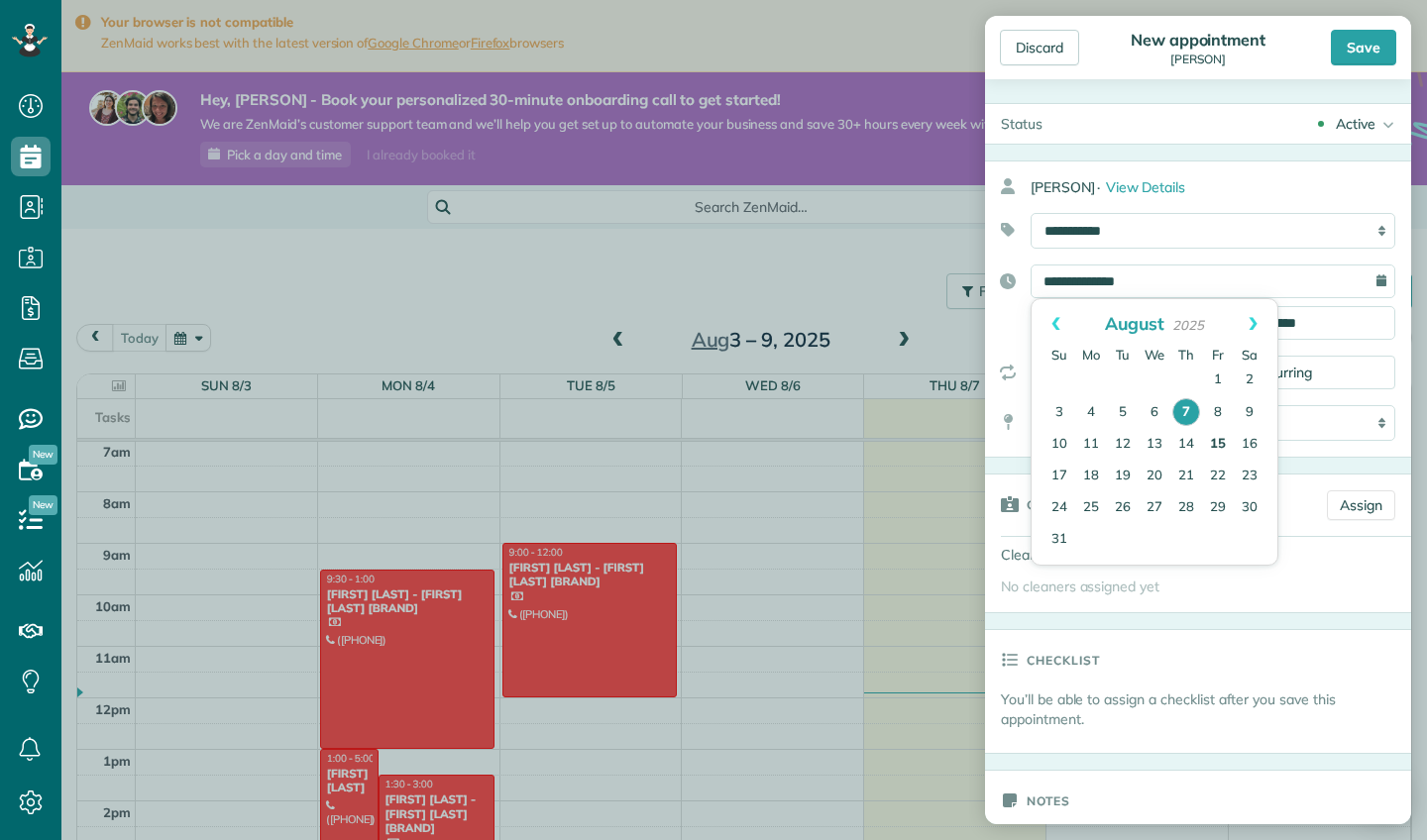 click on "15" at bounding box center (1218, 445) 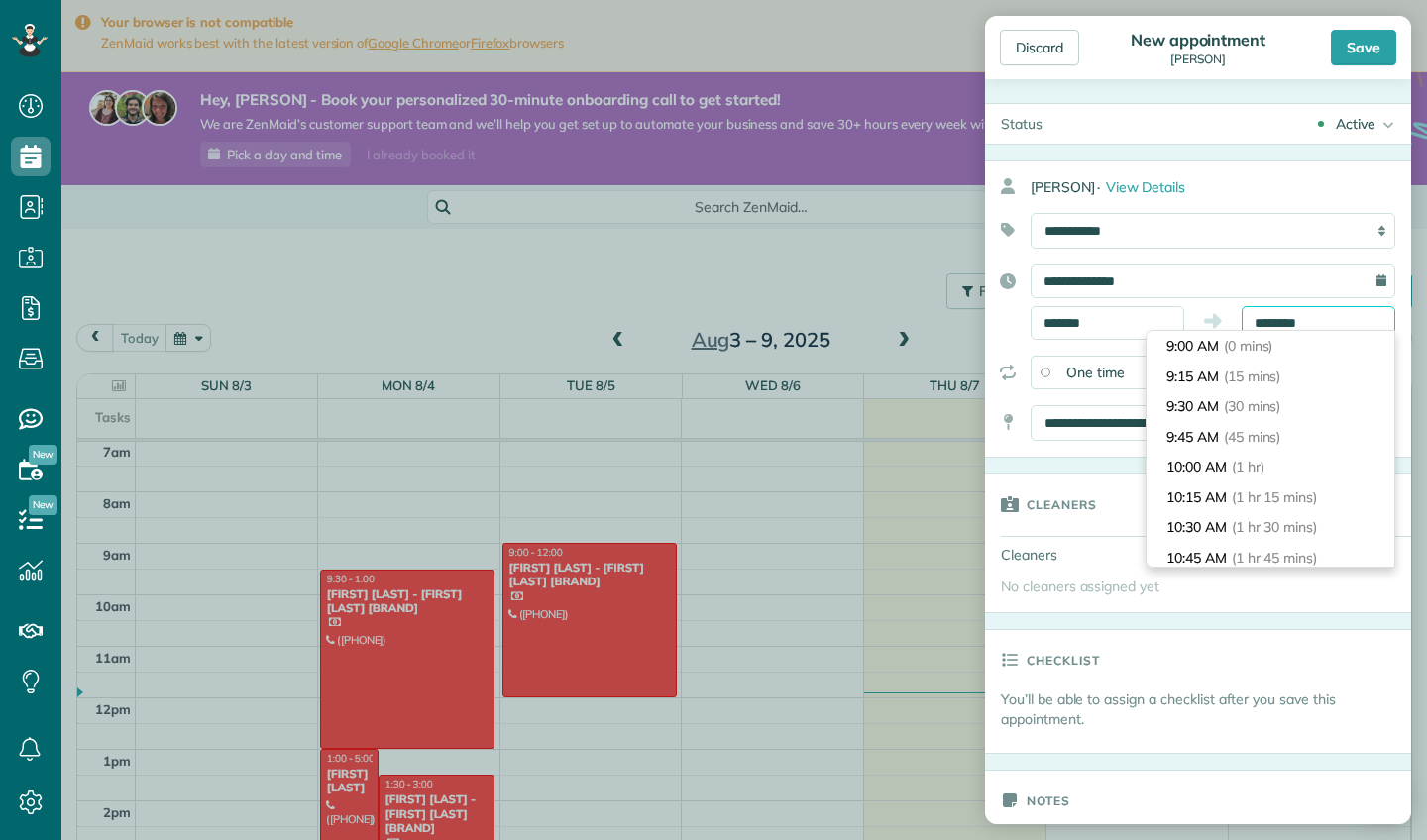 click on "********" at bounding box center (1318, 323) 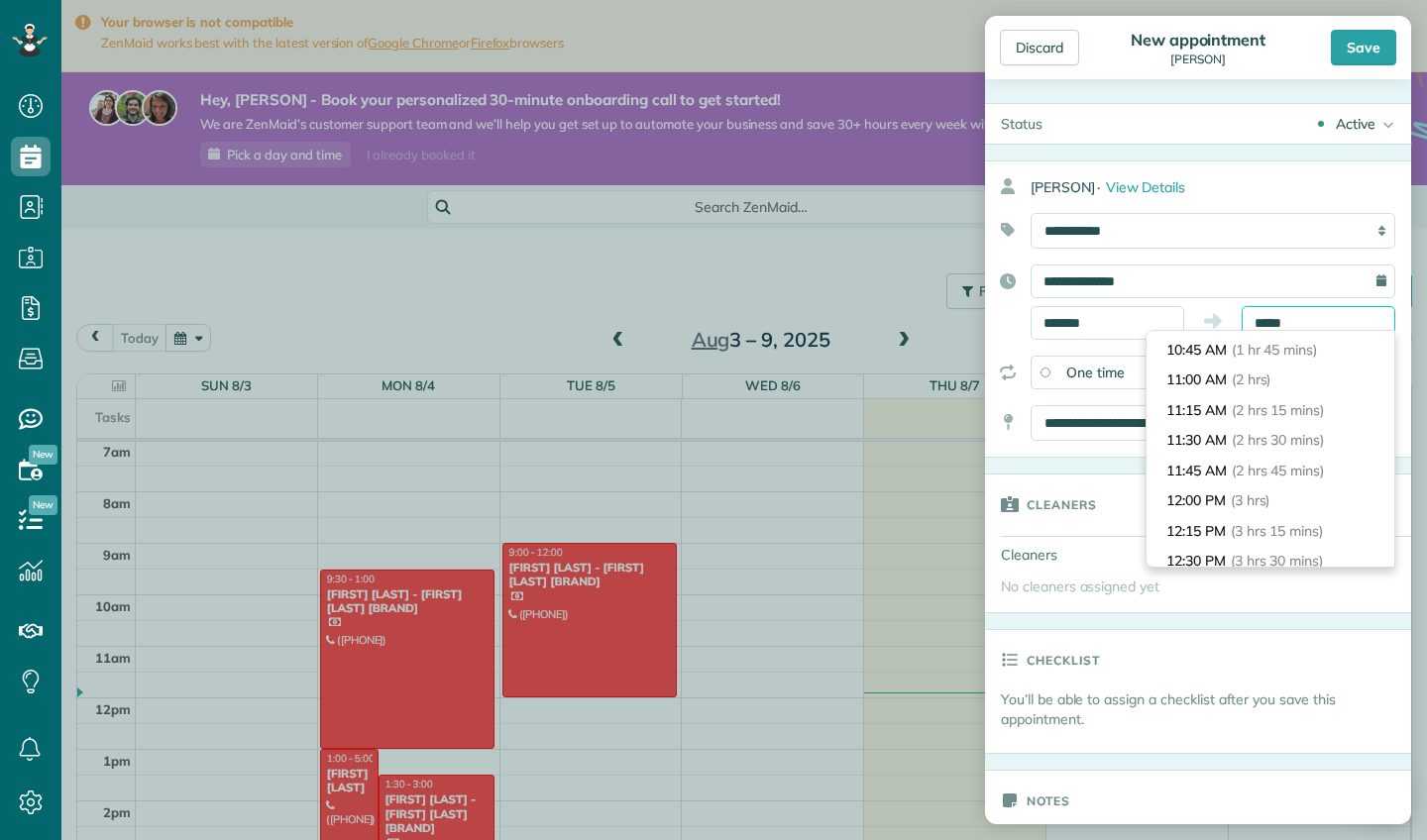 scroll, scrollTop: 446, scrollLeft: 0, axis: vertical 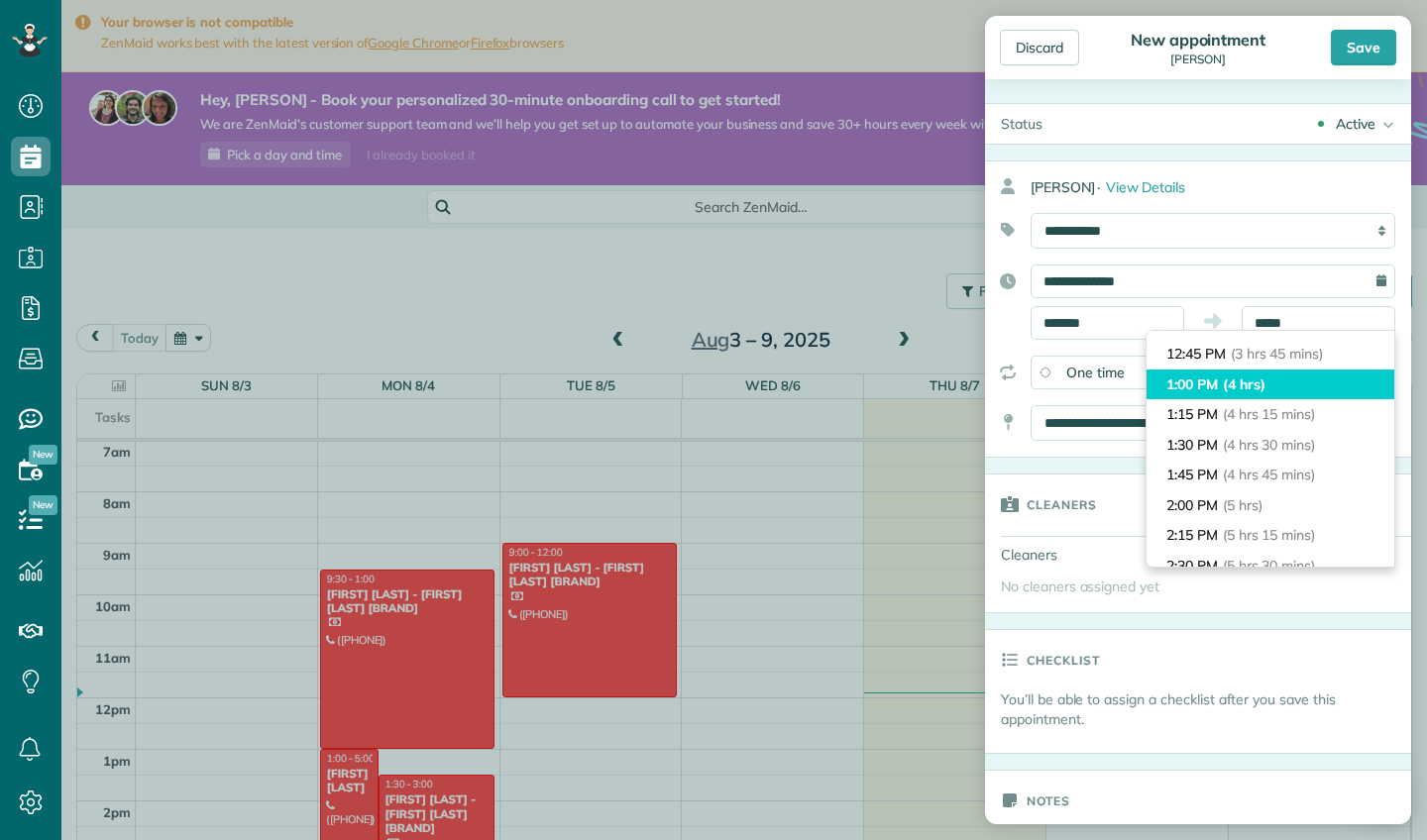 type on "*******" 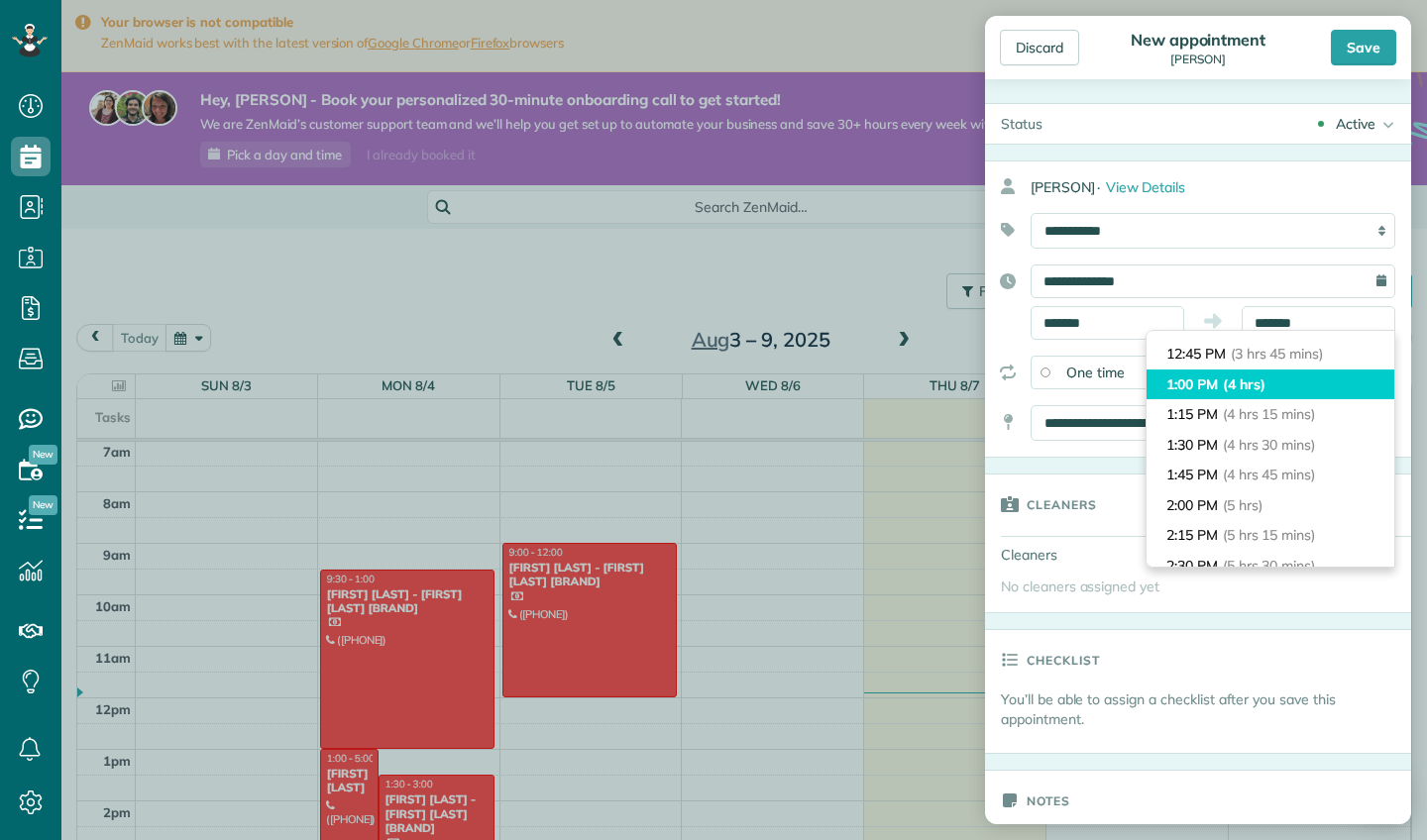 click on "1:00 PM  (4 hrs)" at bounding box center [1270, 384] 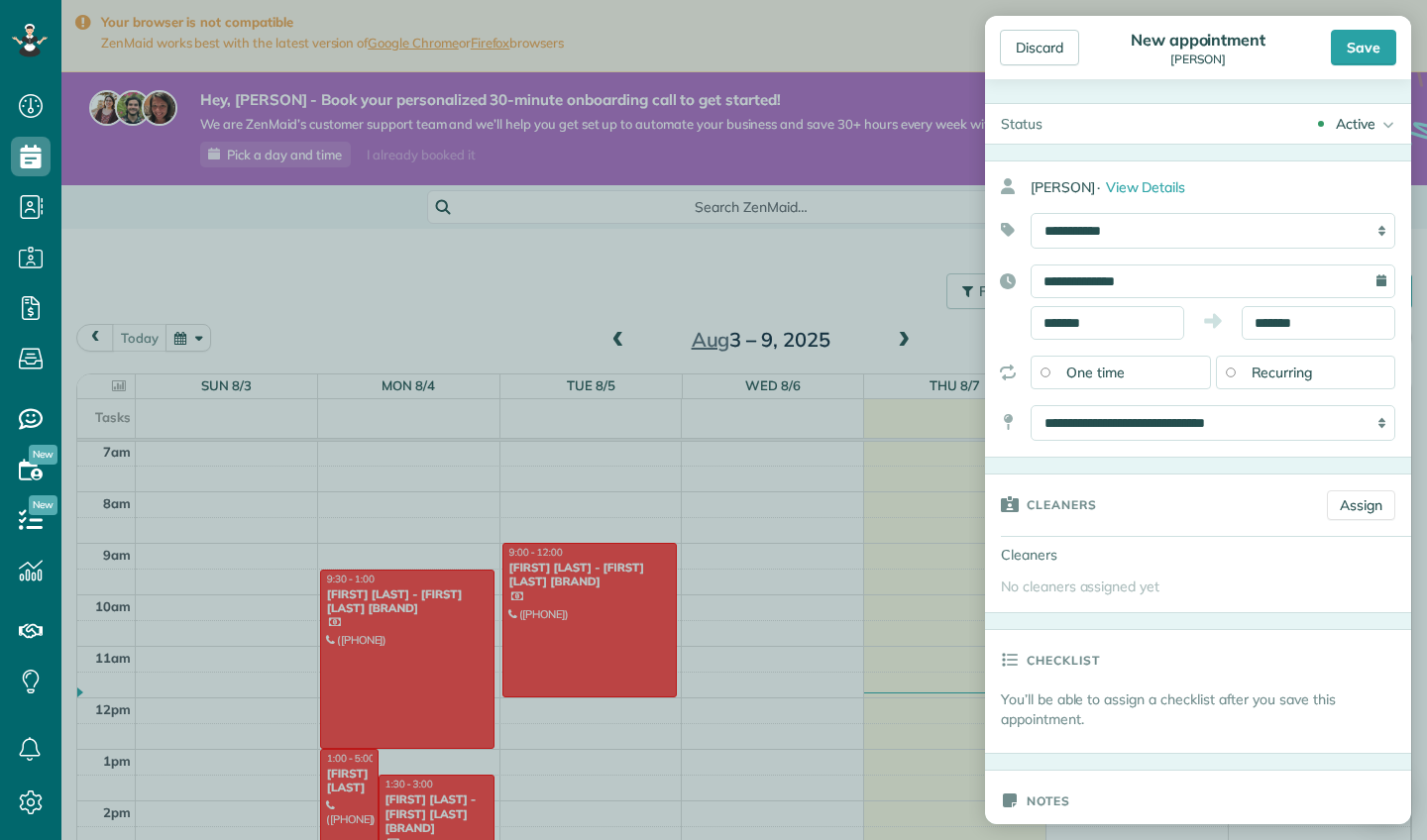 click on "Recurring" at bounding box center [1282, 372] 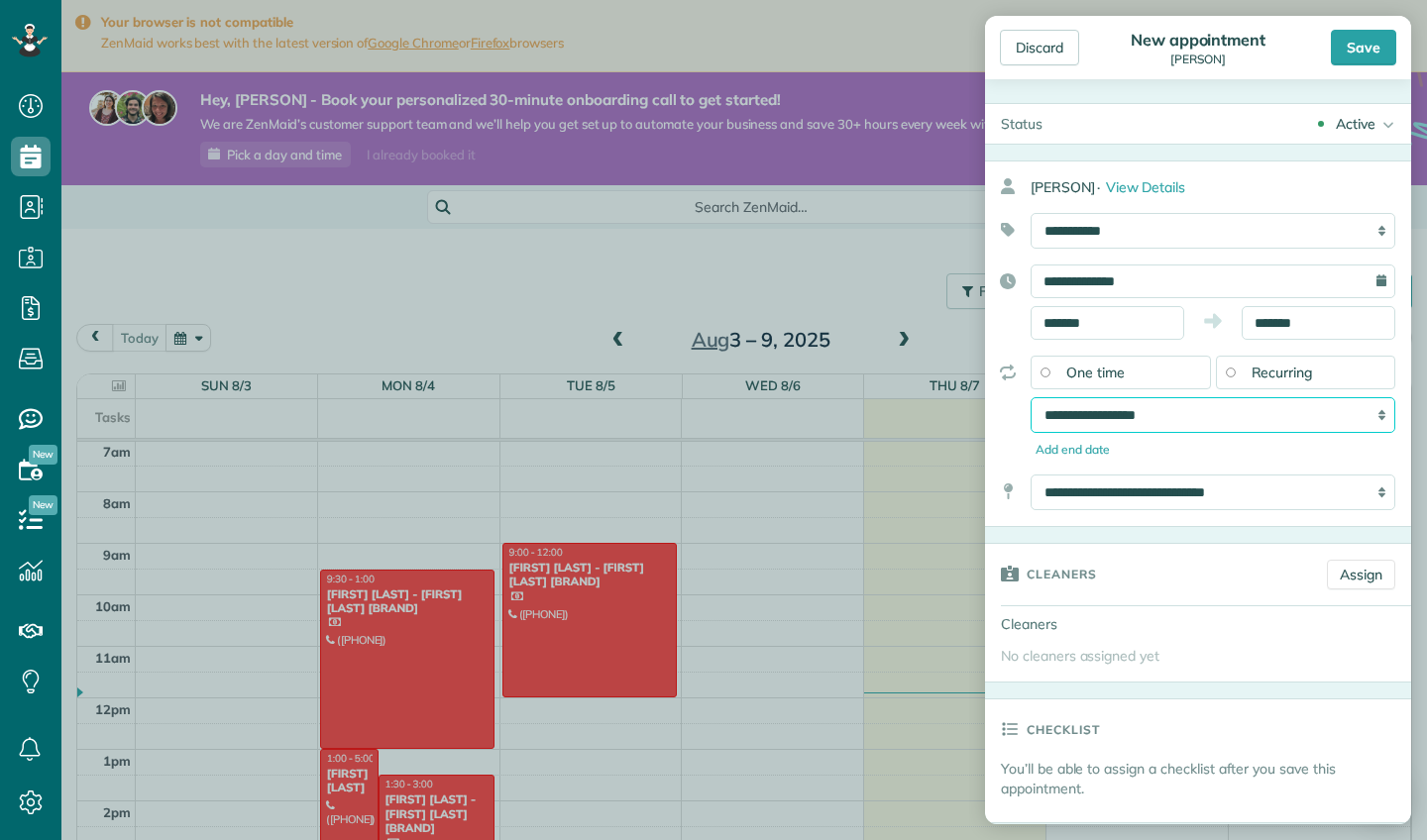 select on "**********" 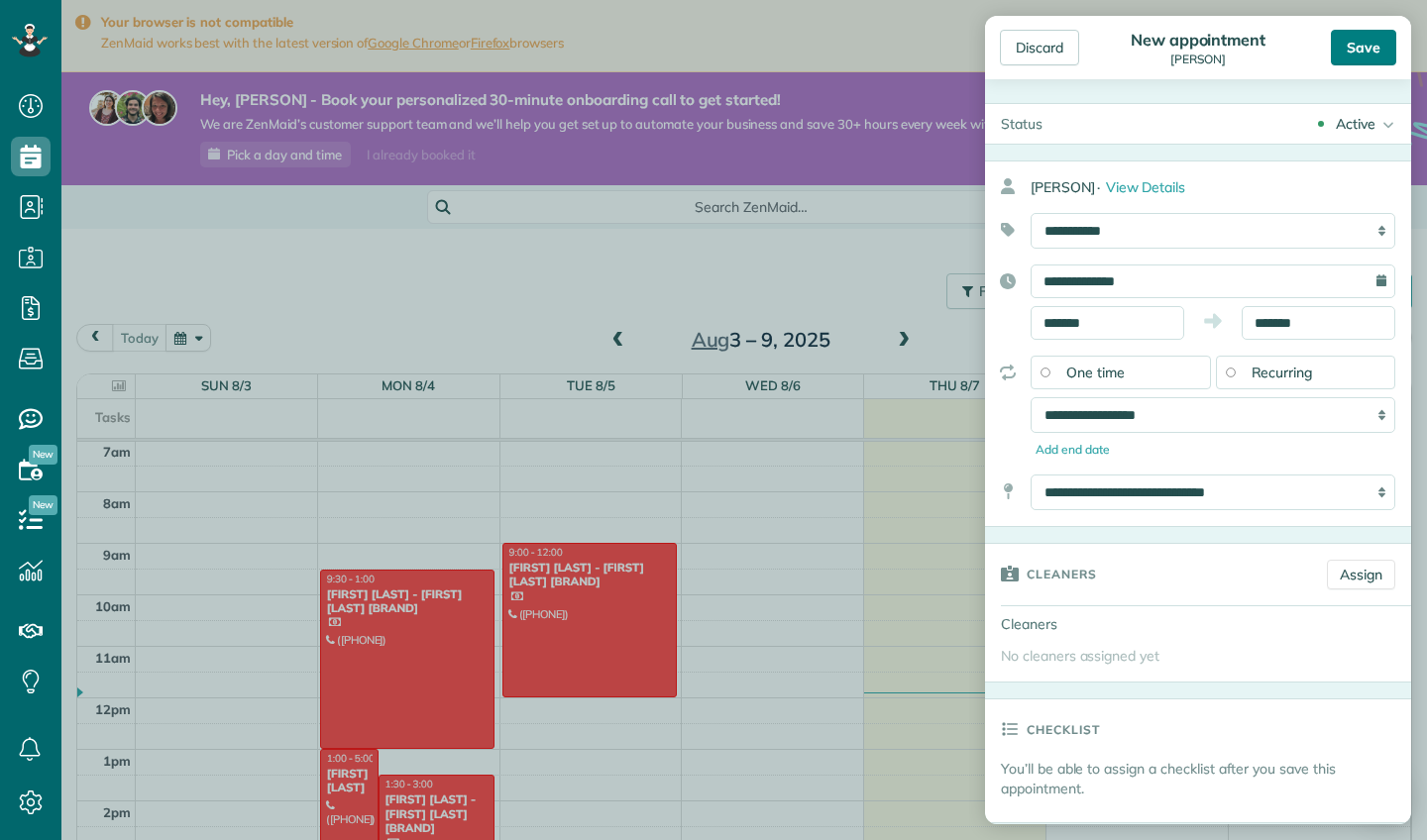 click on "Save" at bounding box center (1364, 48) 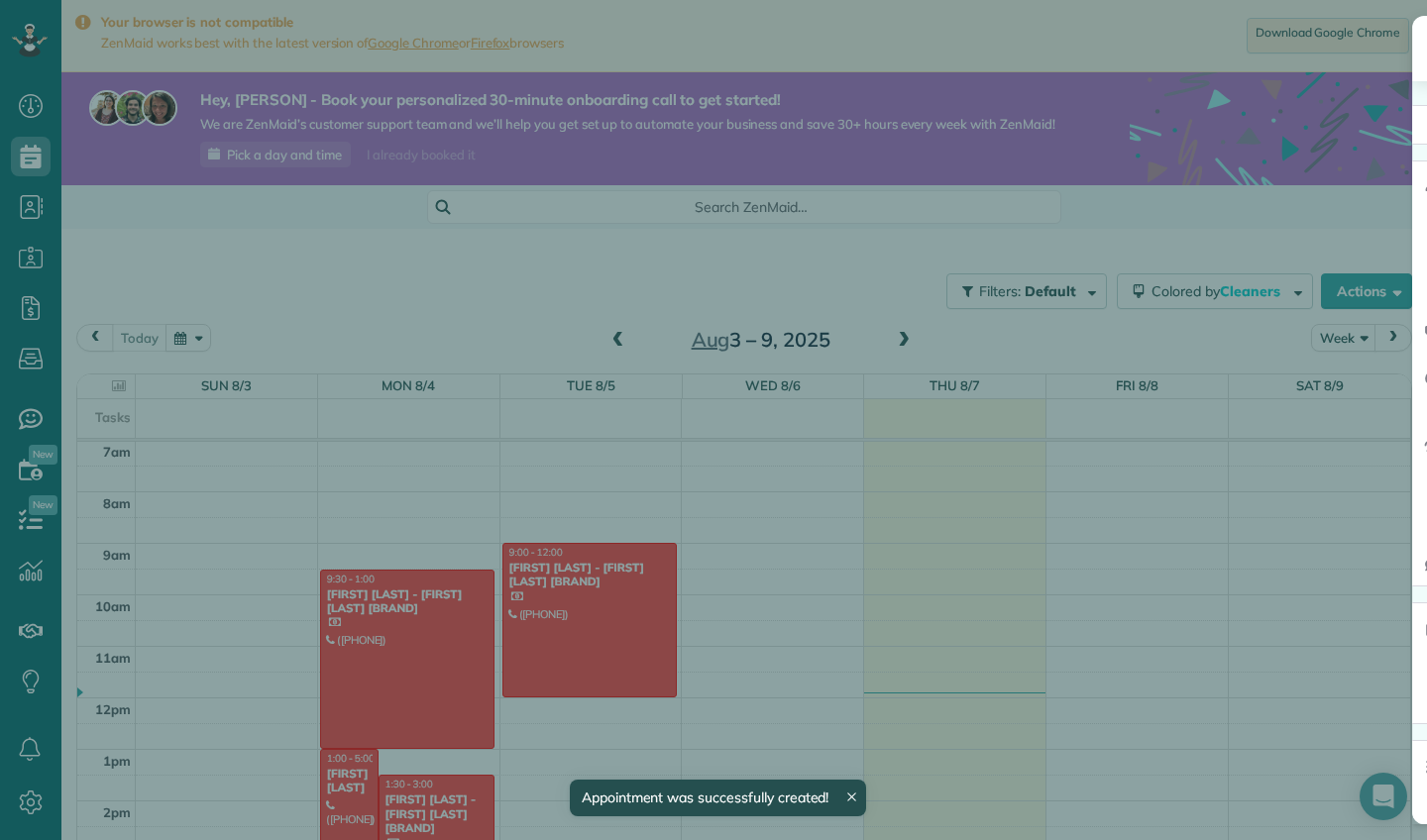 scroll, scrollTop: 362, scrollLeft: 0, axis: vertical 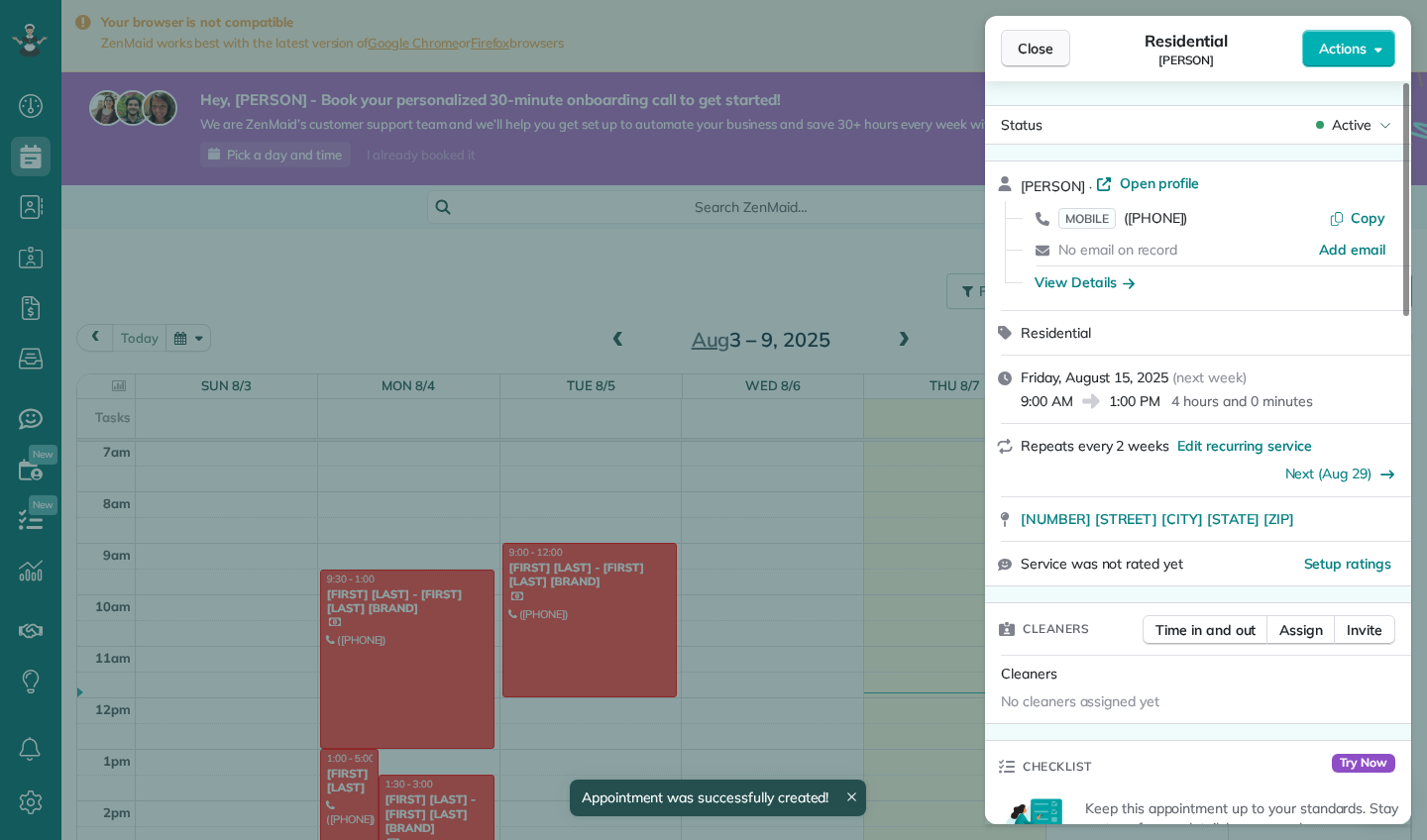 click on "Close" at bounding box center [1036, 49] 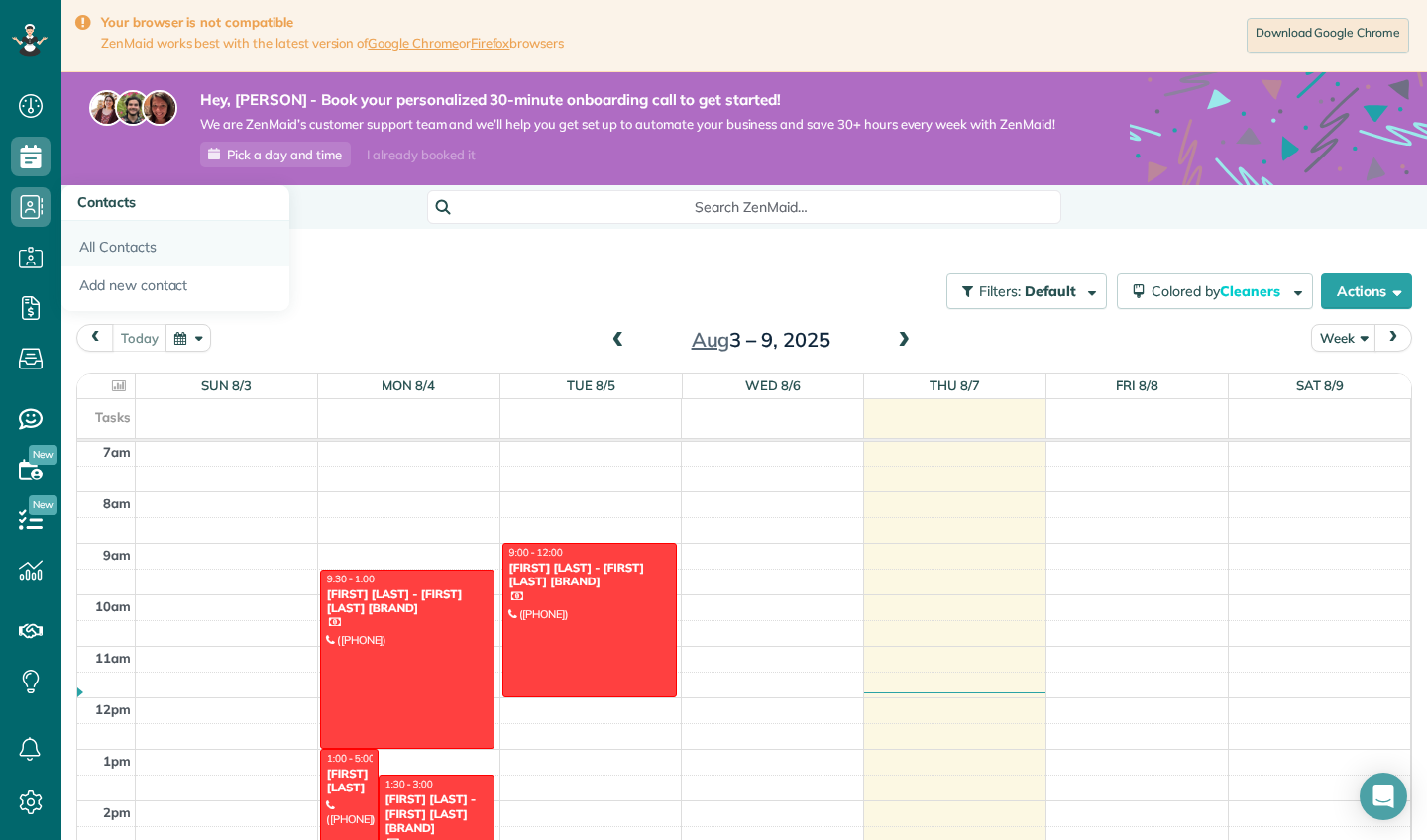 click on "All Contacts" at bounding box center (175, 244) 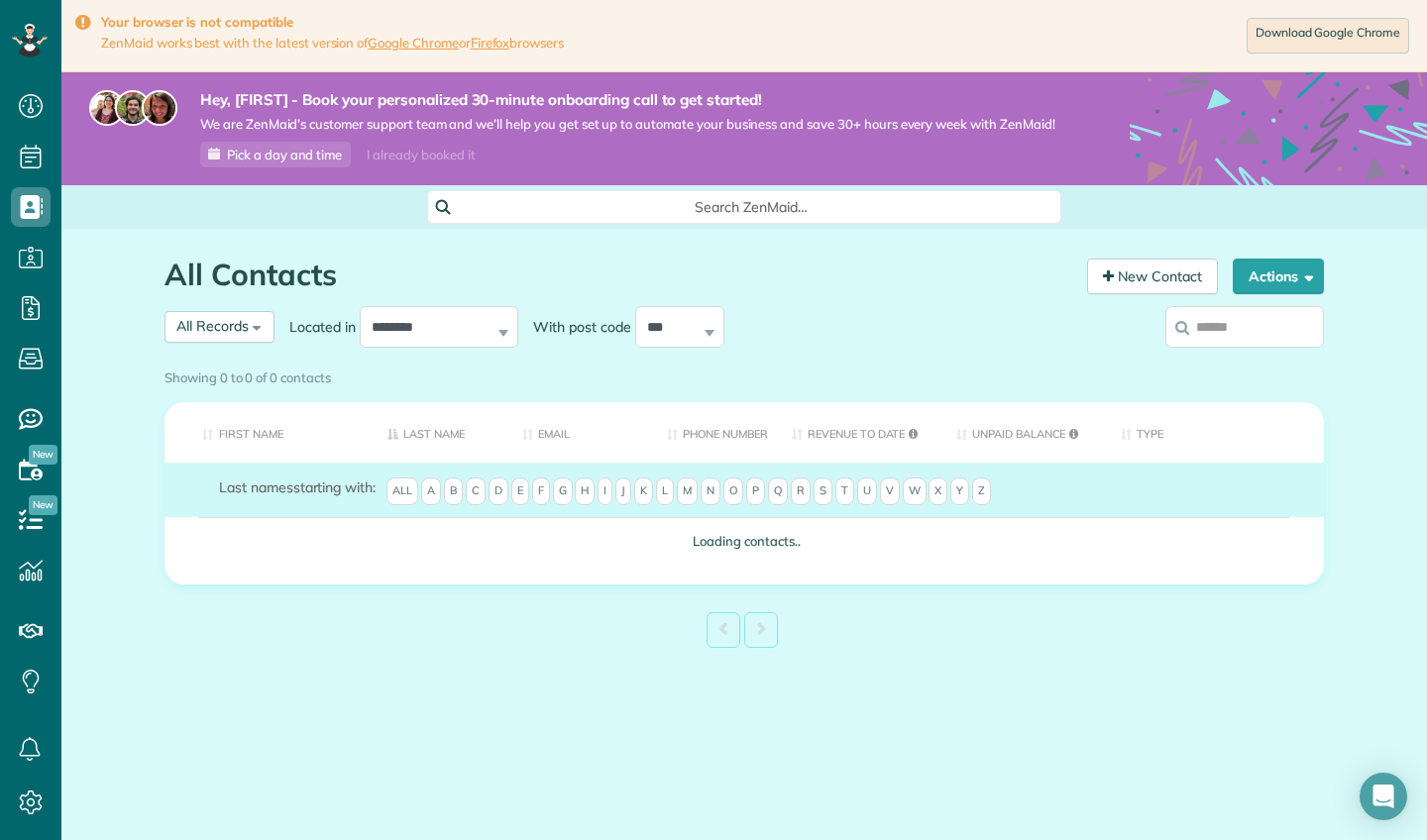 scroll, scrollTop: 0, scrollLeft: 0, axis: both 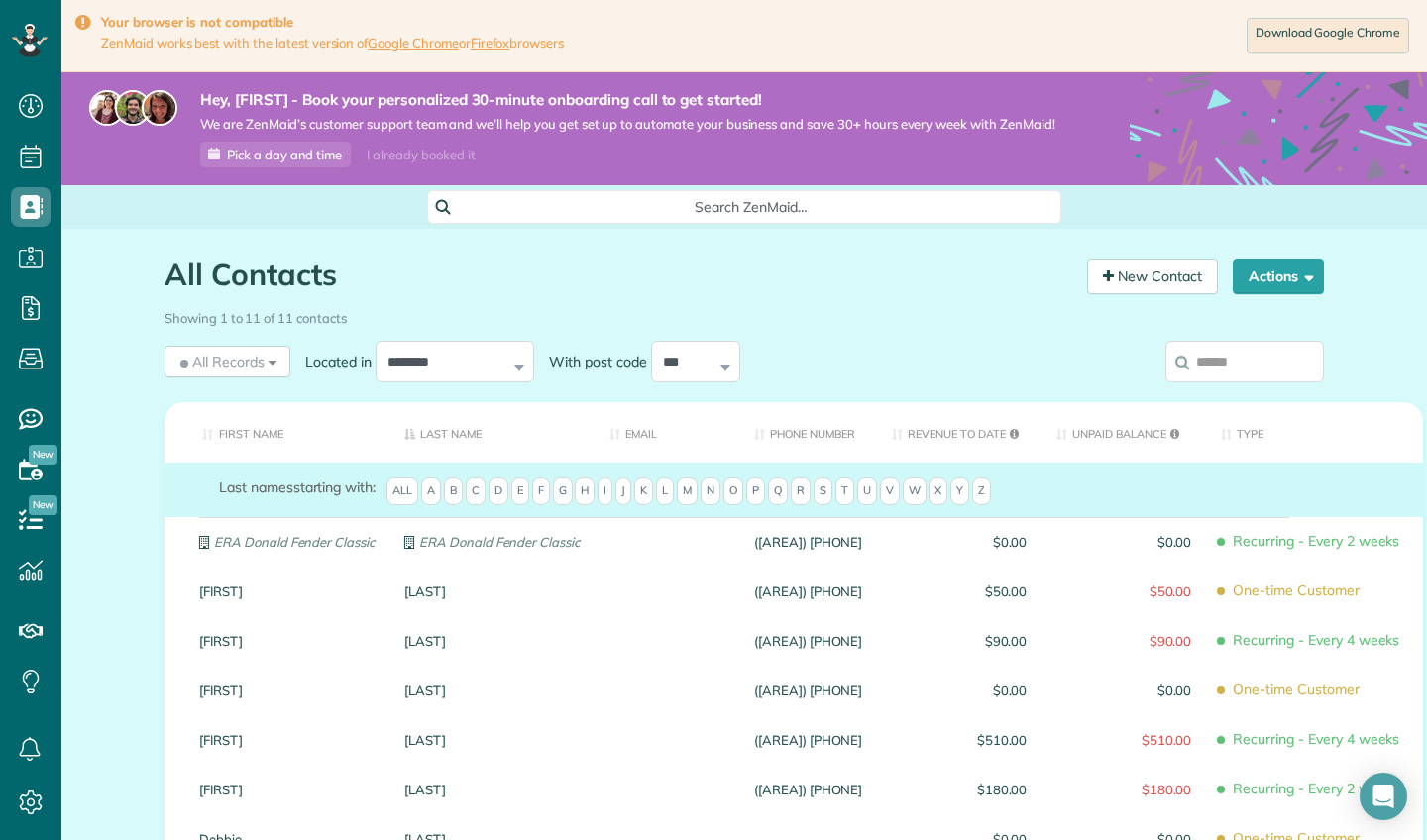 click on "Type" at bounding box center [1314, 432] 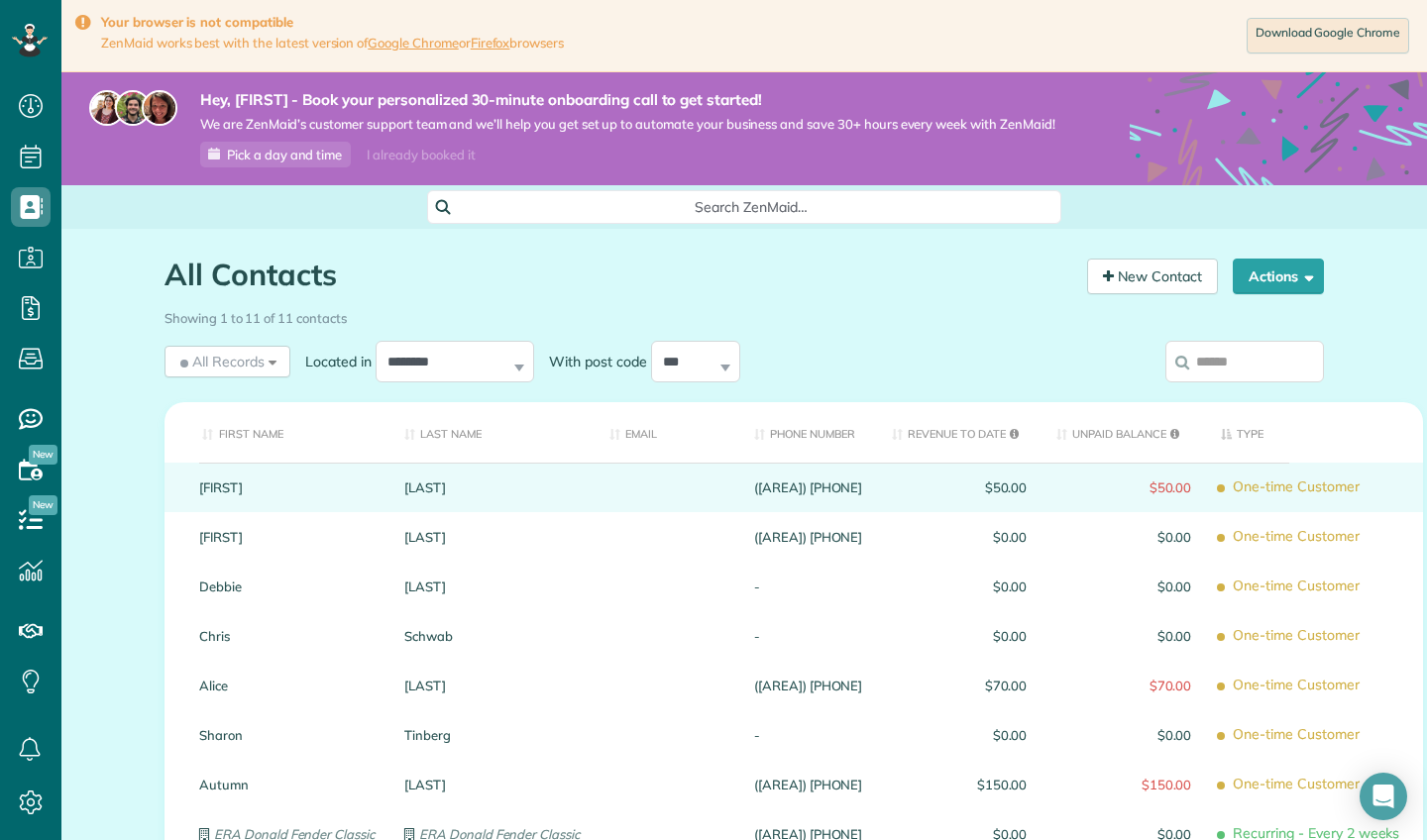 click on "Fouch" at bounding box center [492, 487] 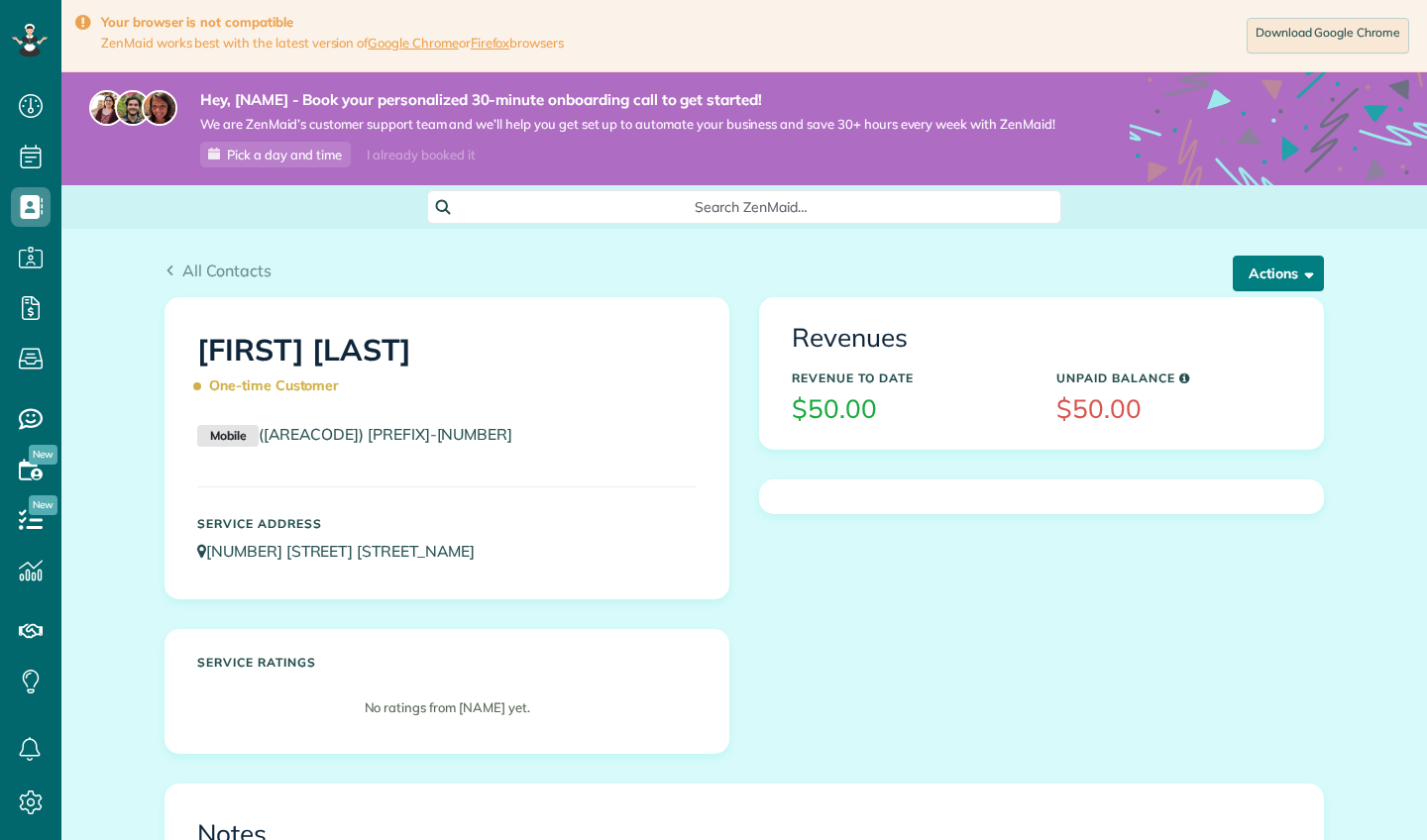scroll, scrollTop: 0, scrollLeft: 0, axis: both 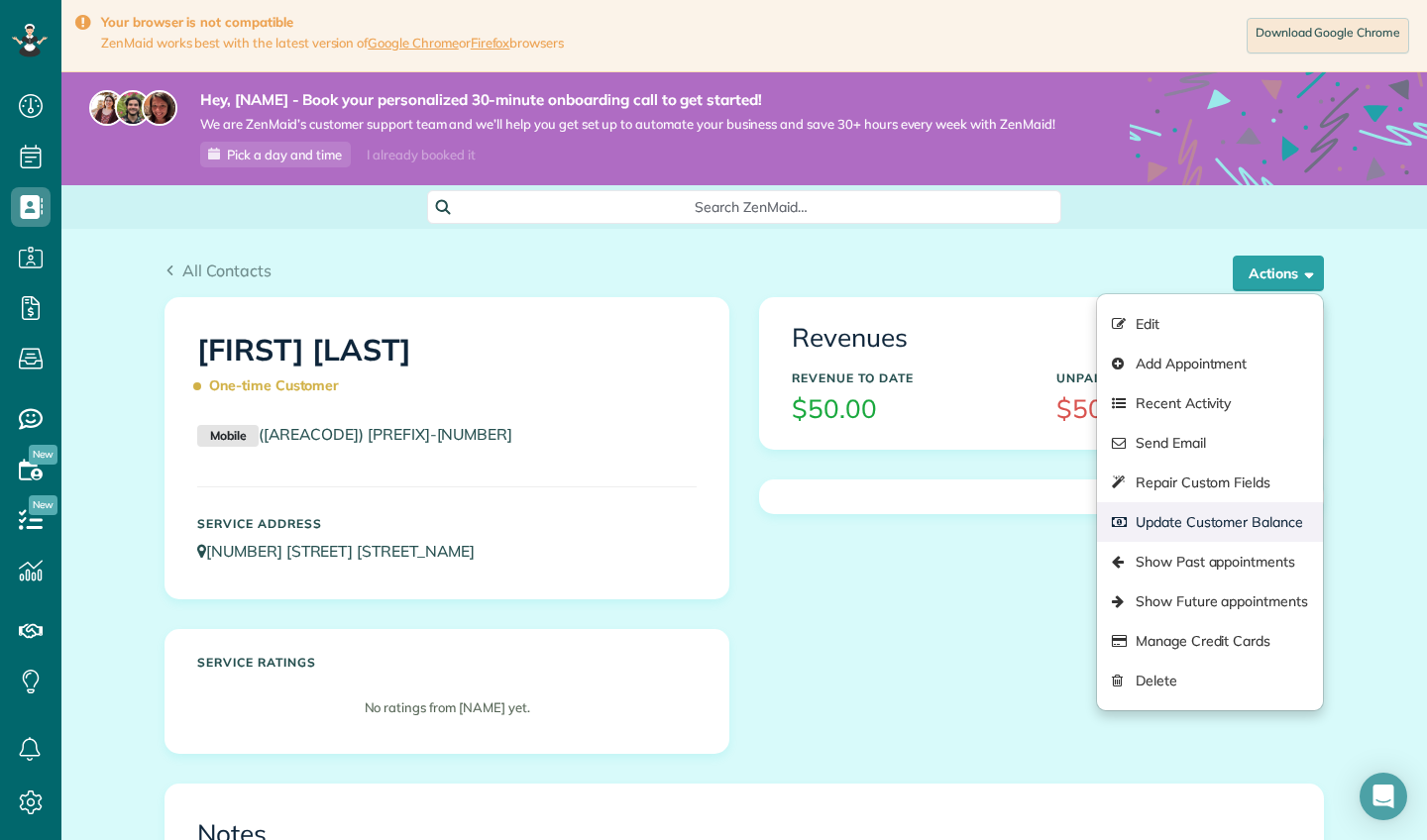 click on "Update Customer Balance" at bounding box center (1210, 522) 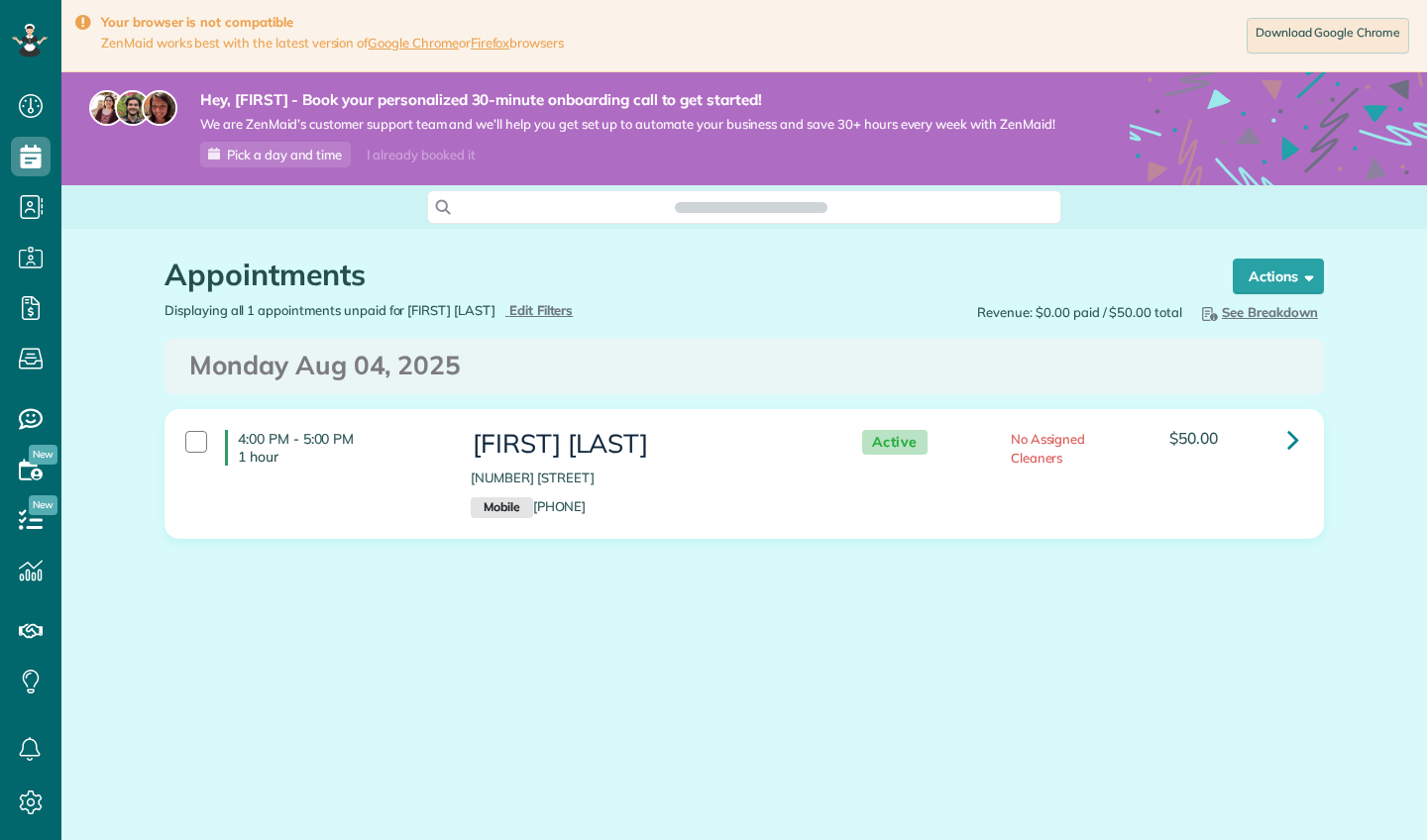 scroll, scrollTop: 0, scrollLeft: 0, axis: both 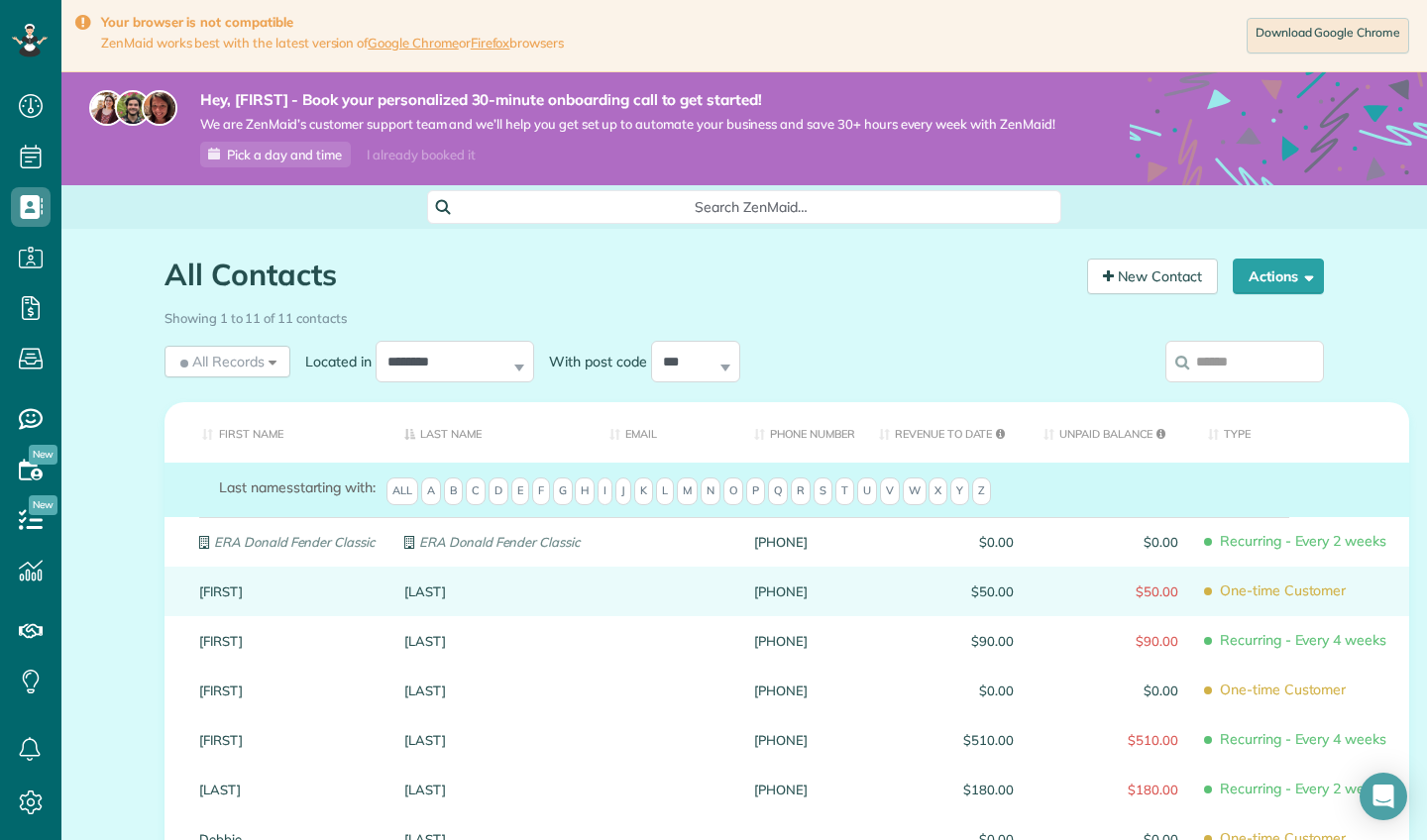 click on "Fouch" at bounding box center (492, 591) 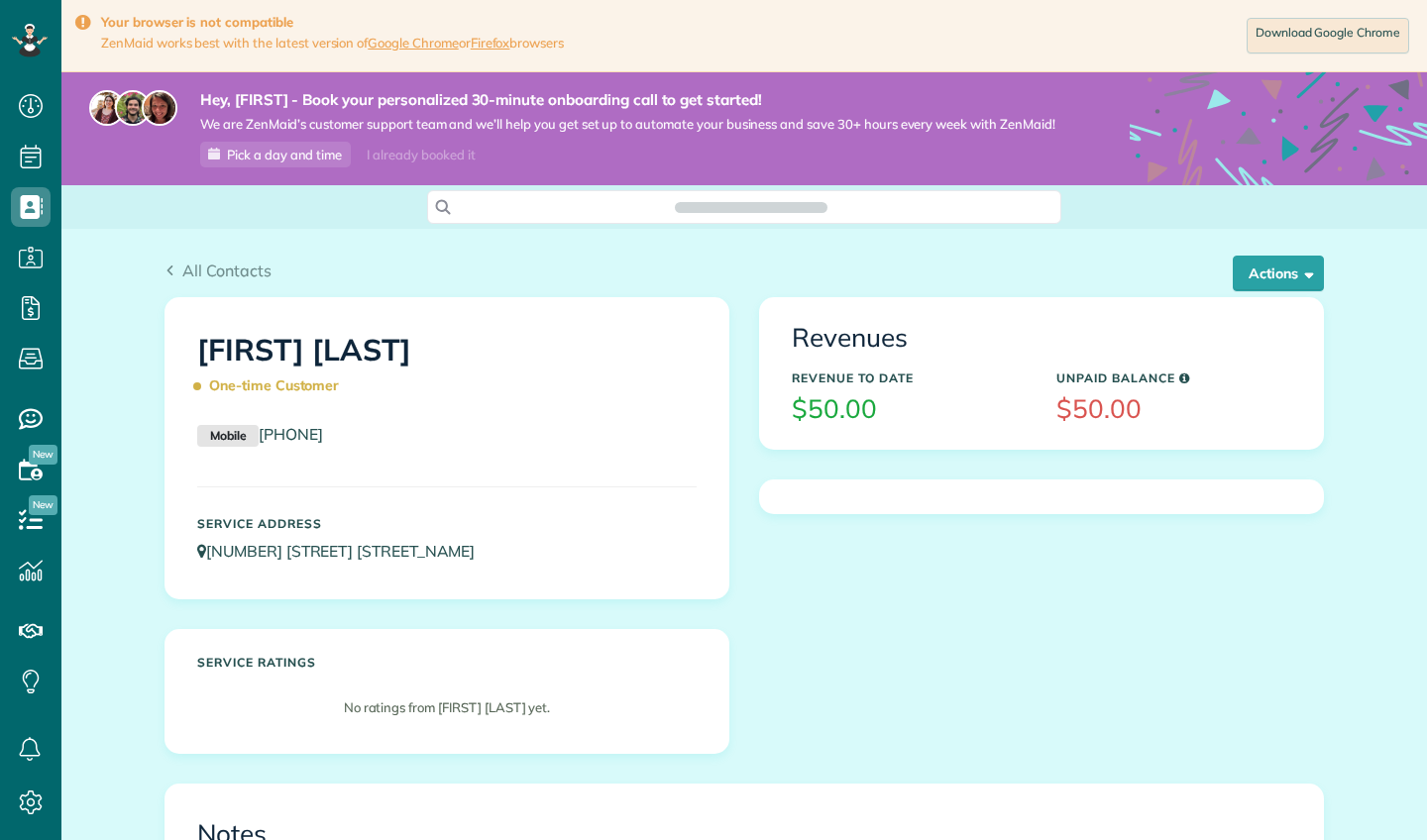 scroll, scrollTop: 0, scrollLeft: 0, axis: both 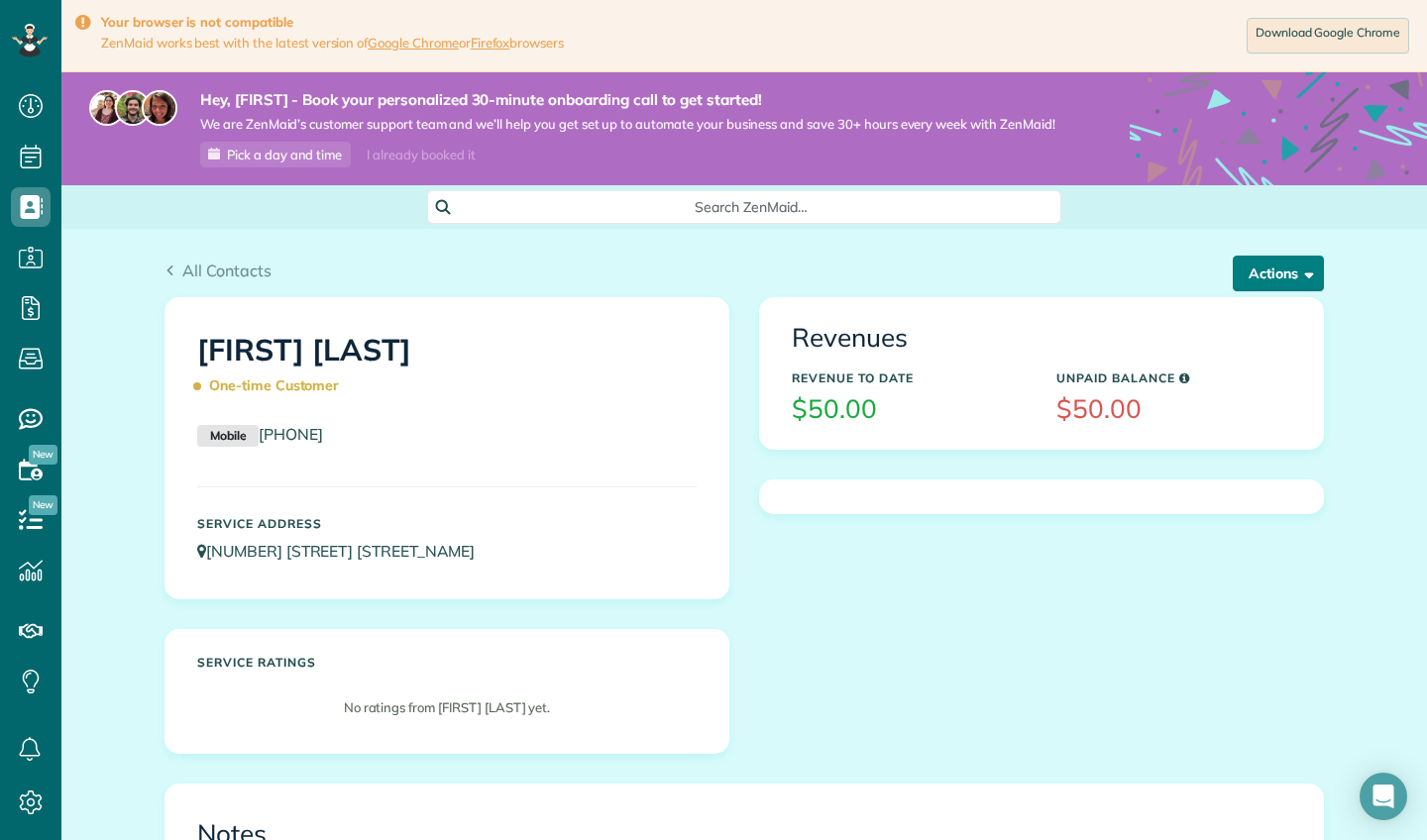 click on "Actions" at bounding box center (1278, 273) 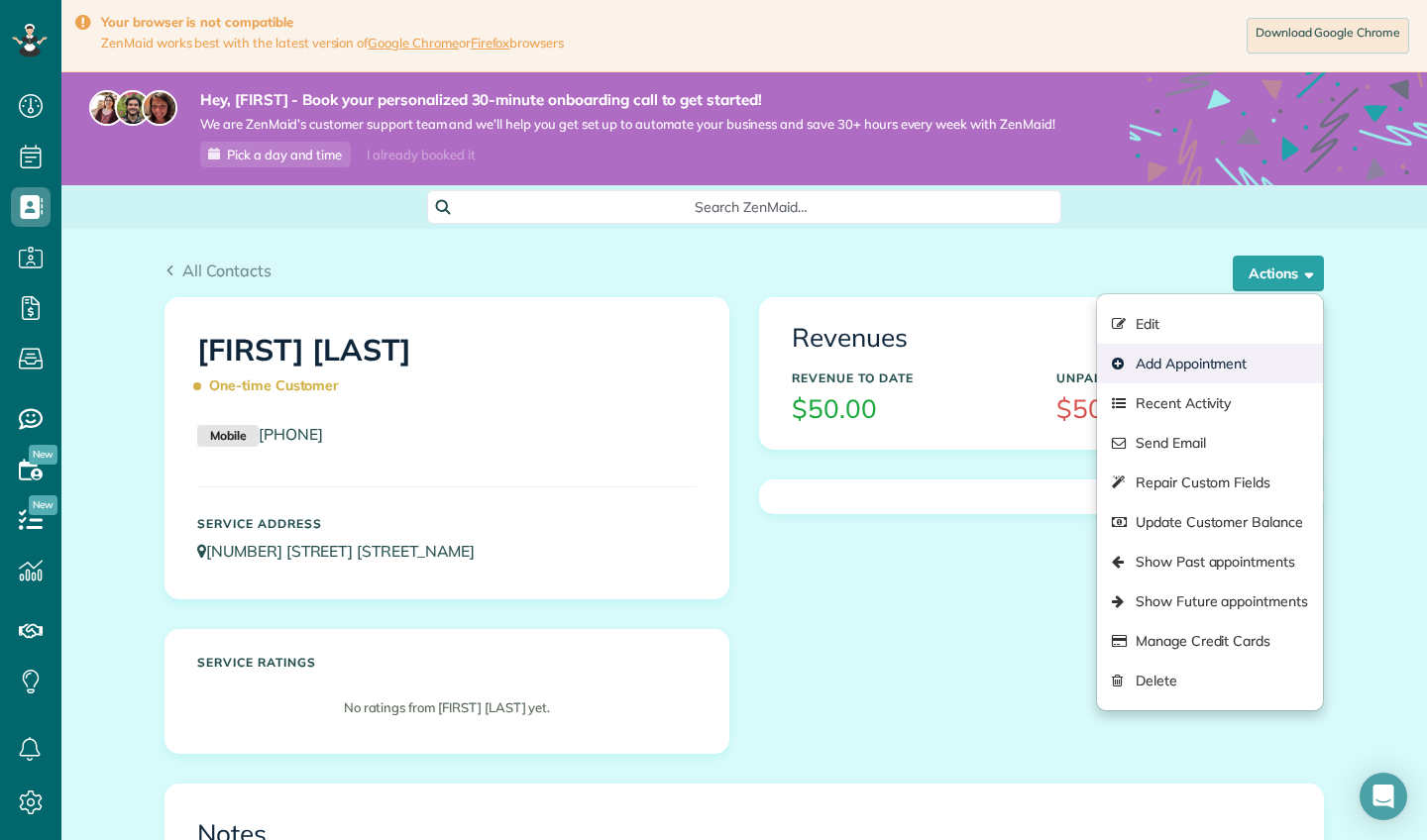 click on "Add Appointment" at bounding box center [1210, 364] 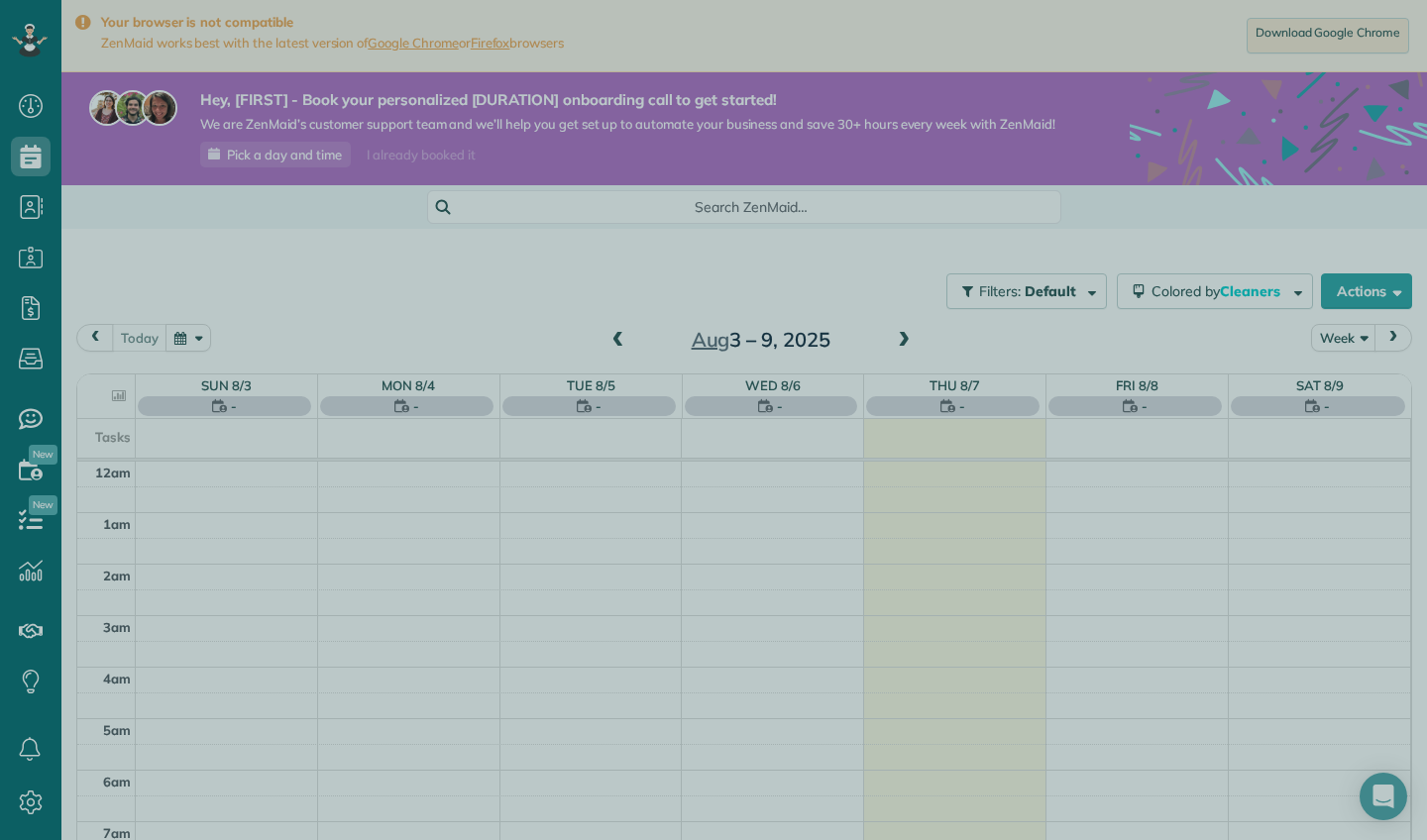 scroll, scrollTop: 0, scrollLeft: 0, axis: both 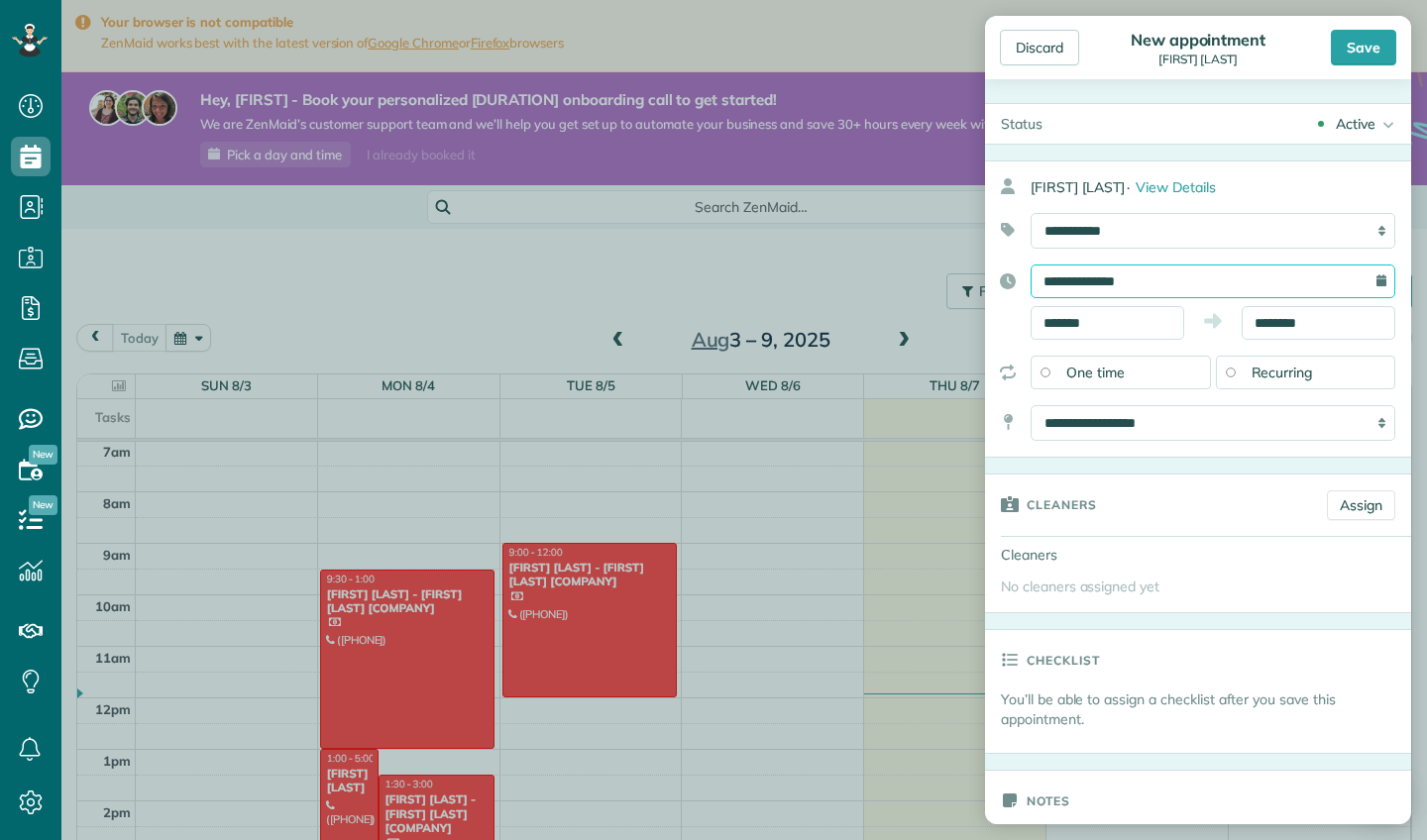click on "**********" at bounding box center (1213, 281) 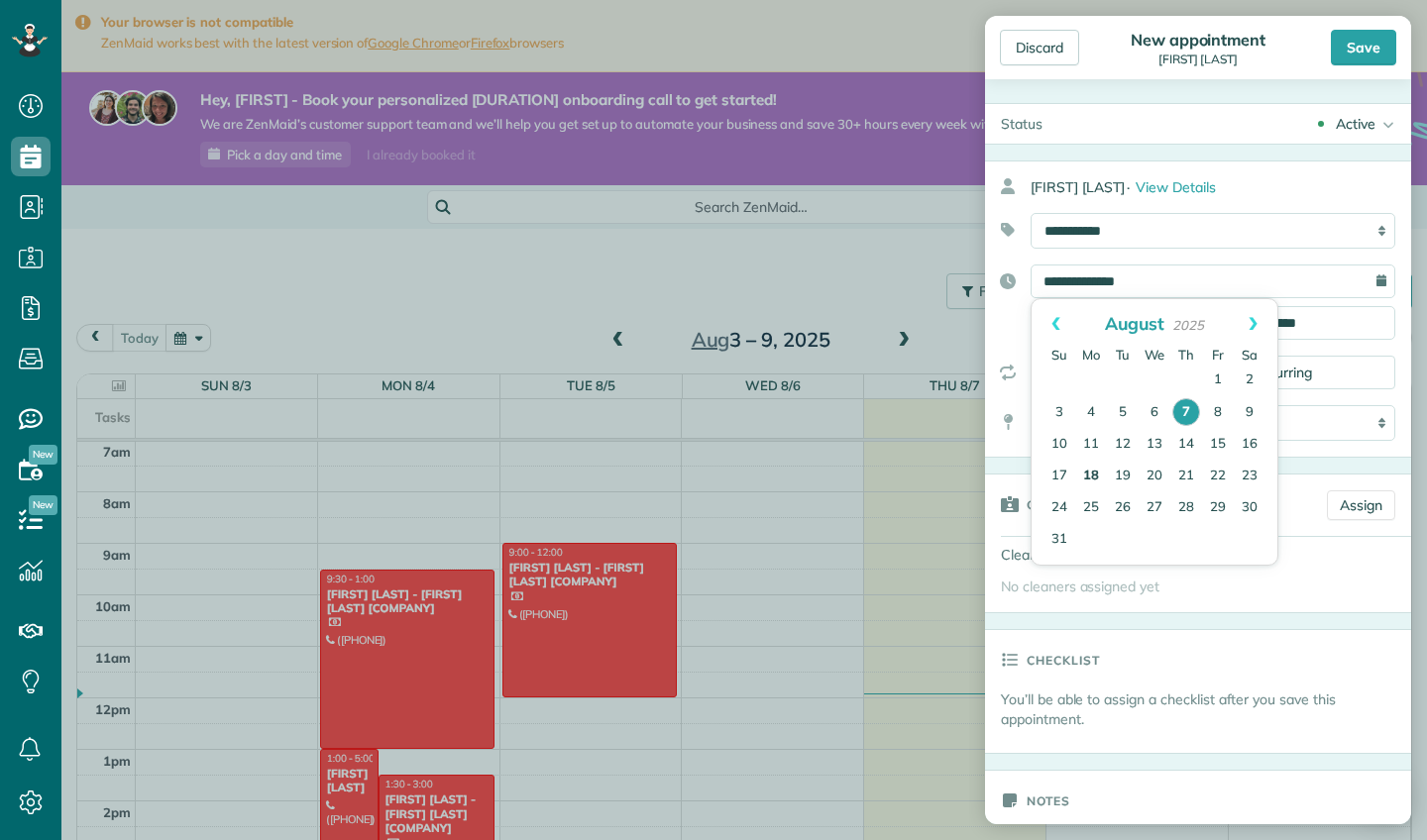 click on "18" at bounding box center (1091, 476) 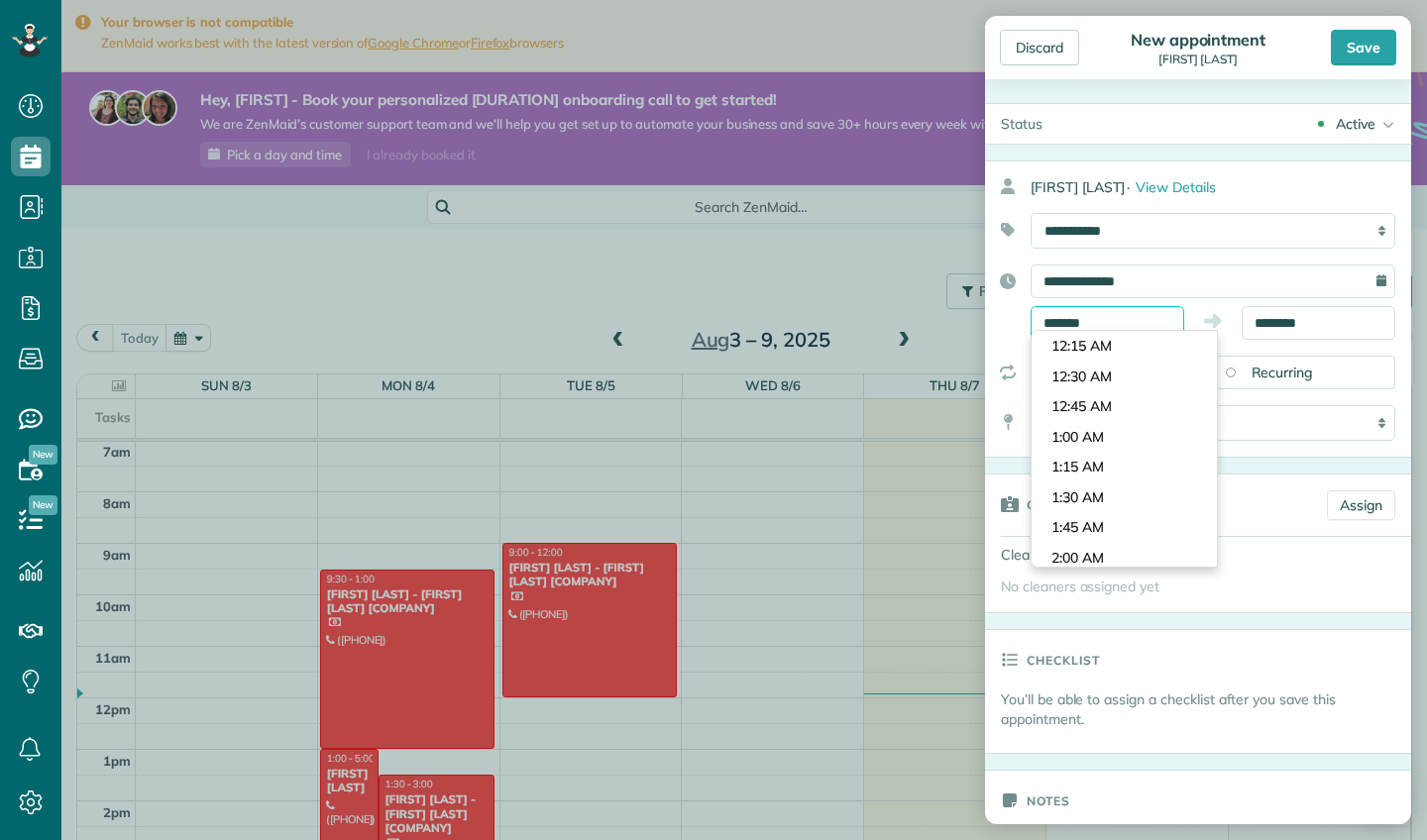 click on "*******" at bounding box center [1107, 323] 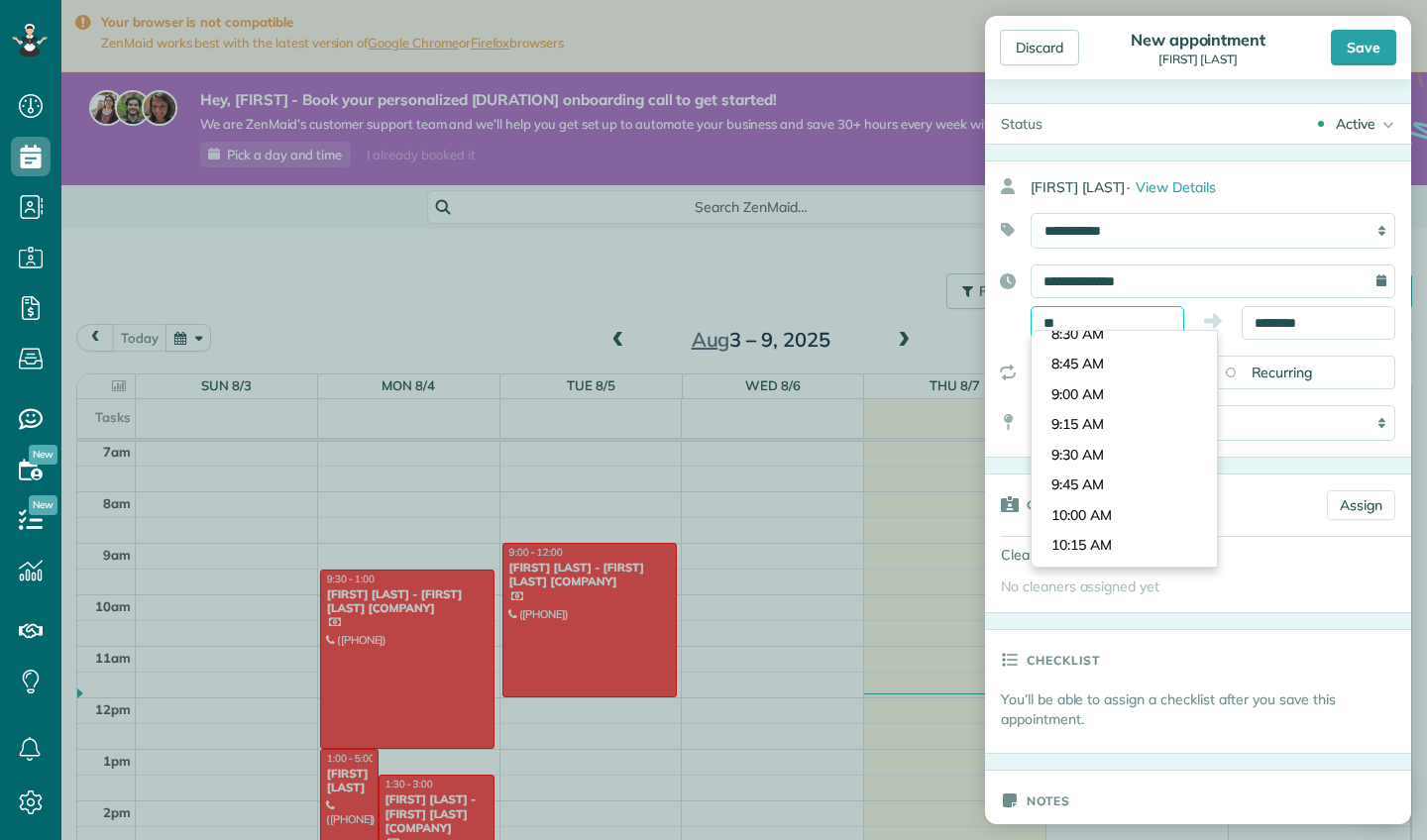 type on "*" 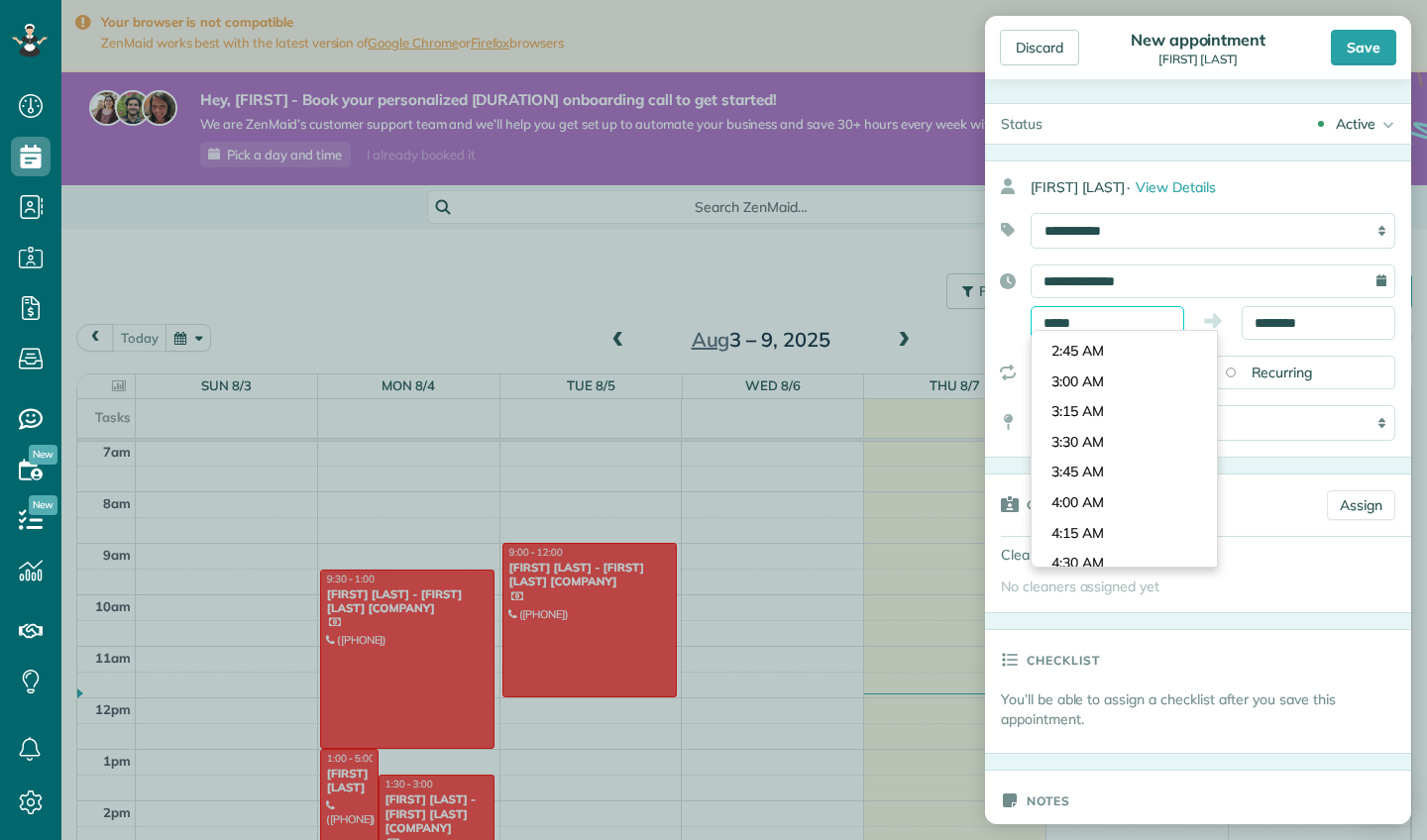 scroll, scrollTop: 1724, scrollLeft: 0, axis: vertical 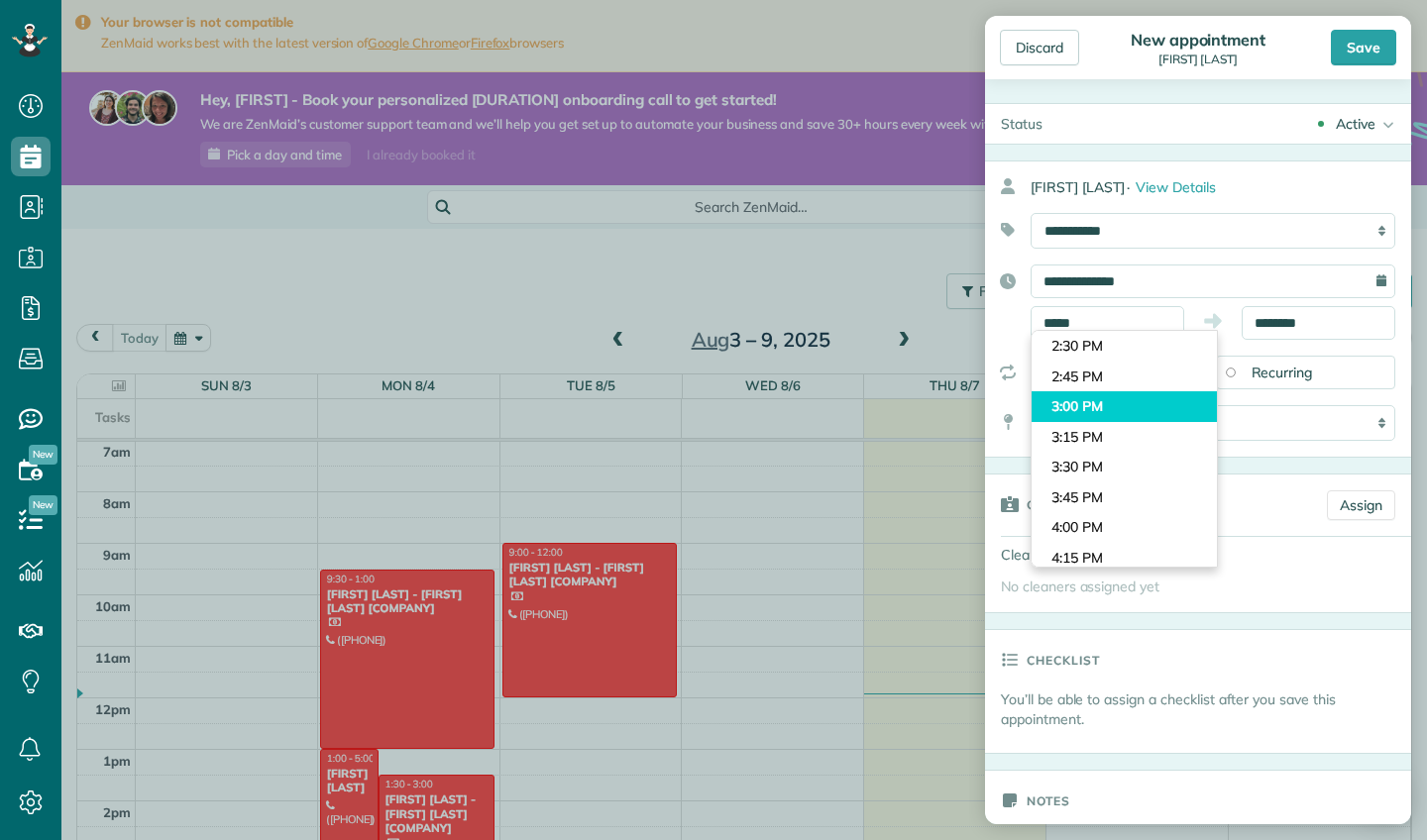 type on "*******" 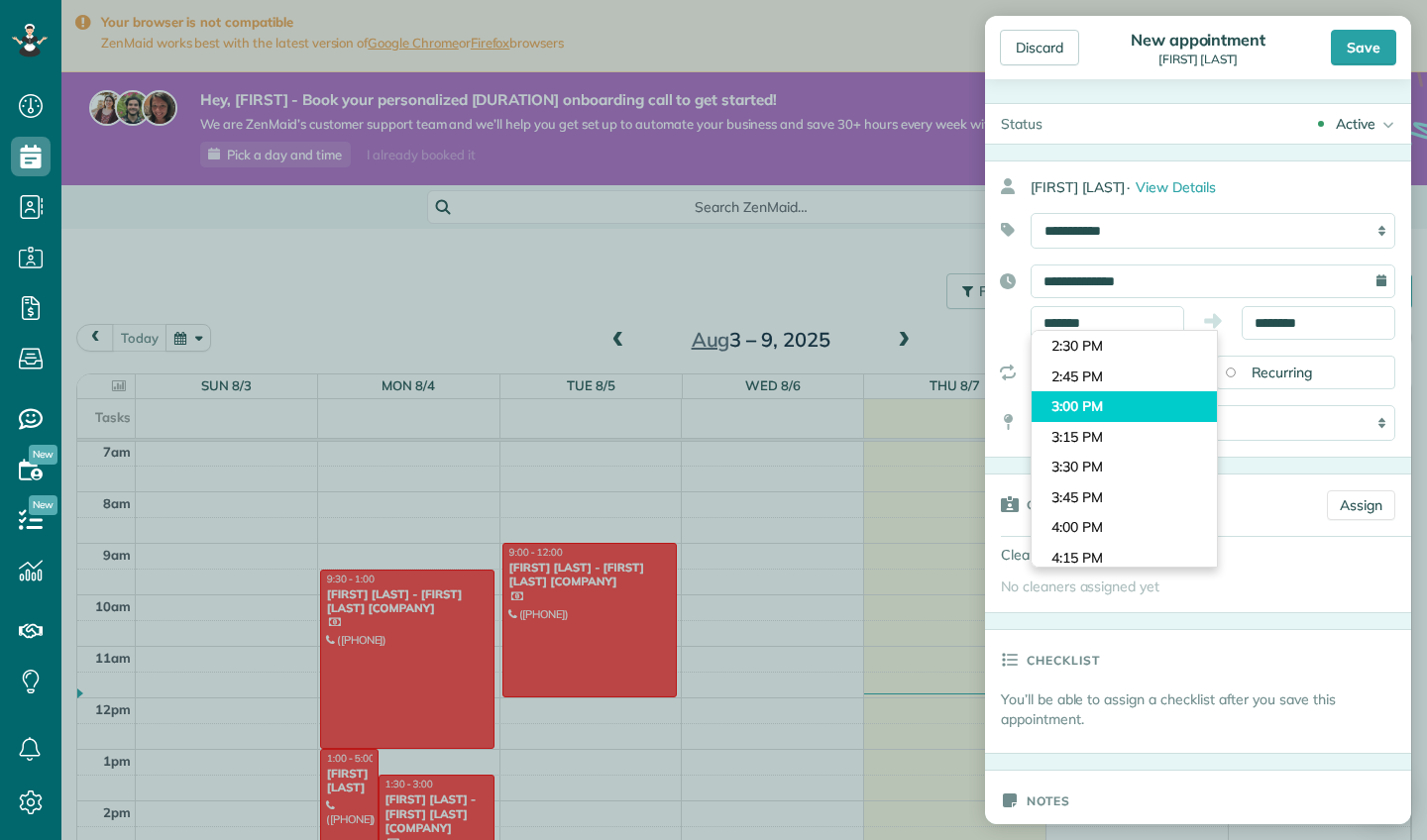 click on "Dashboard
Scheduling
Calendar View
List View
Dispatch View - Weekly scheduling (Beta)" at bounding box center (714, 420) 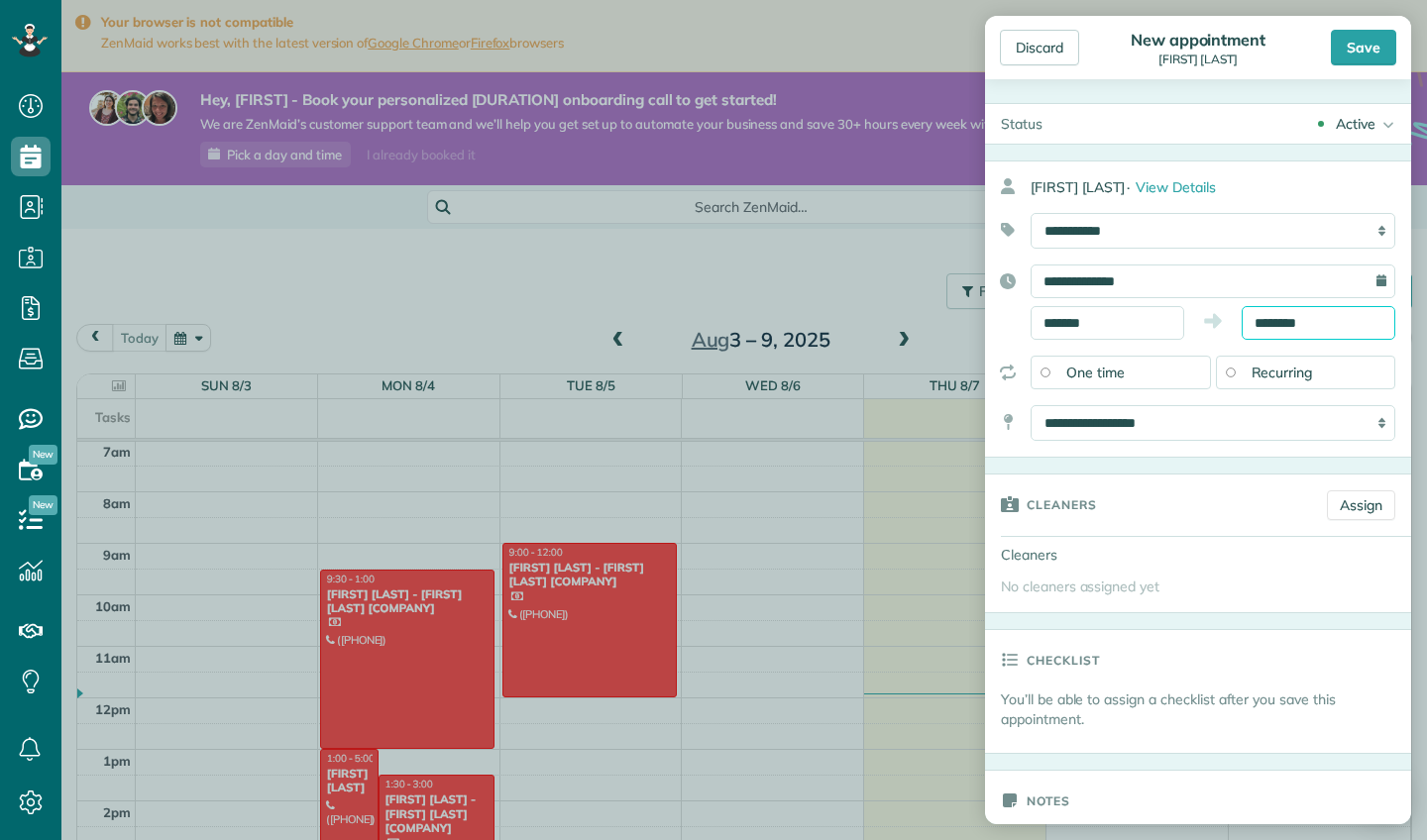 click on "********" at bounding box center (1318, 323) 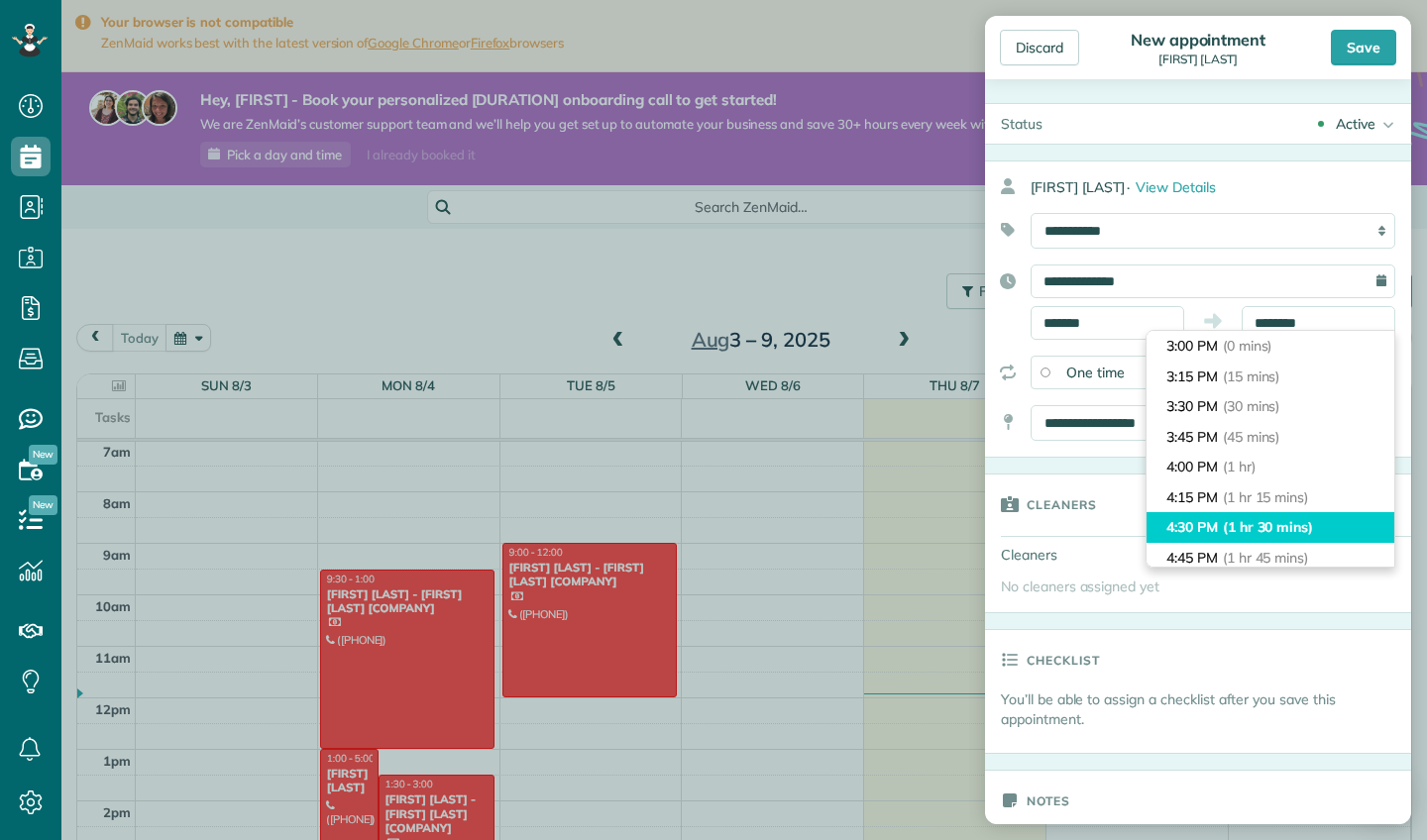 type on "*******" 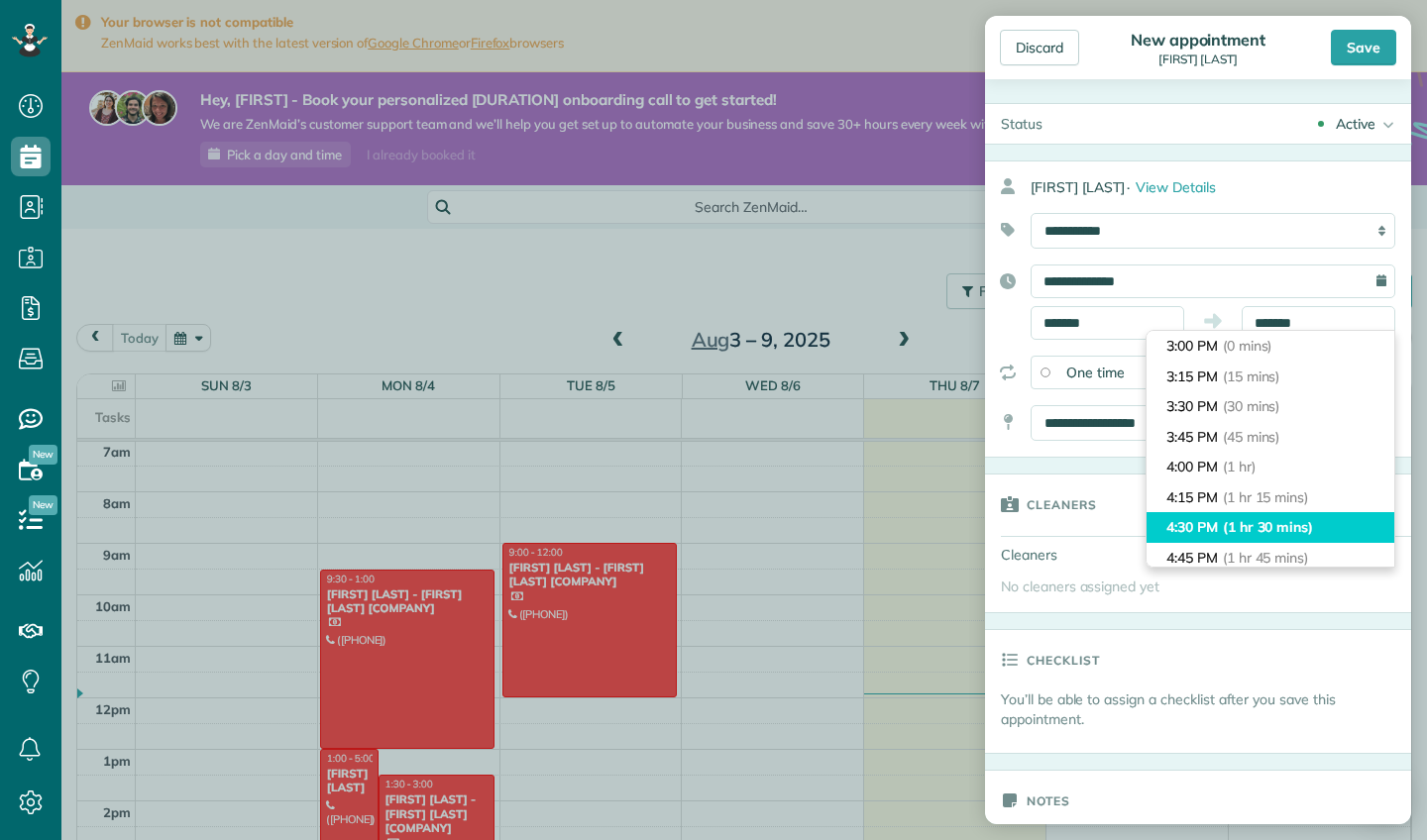 click on "4:30 PM  (1 hr 30 mins)" at bounding box center (1270, 527) 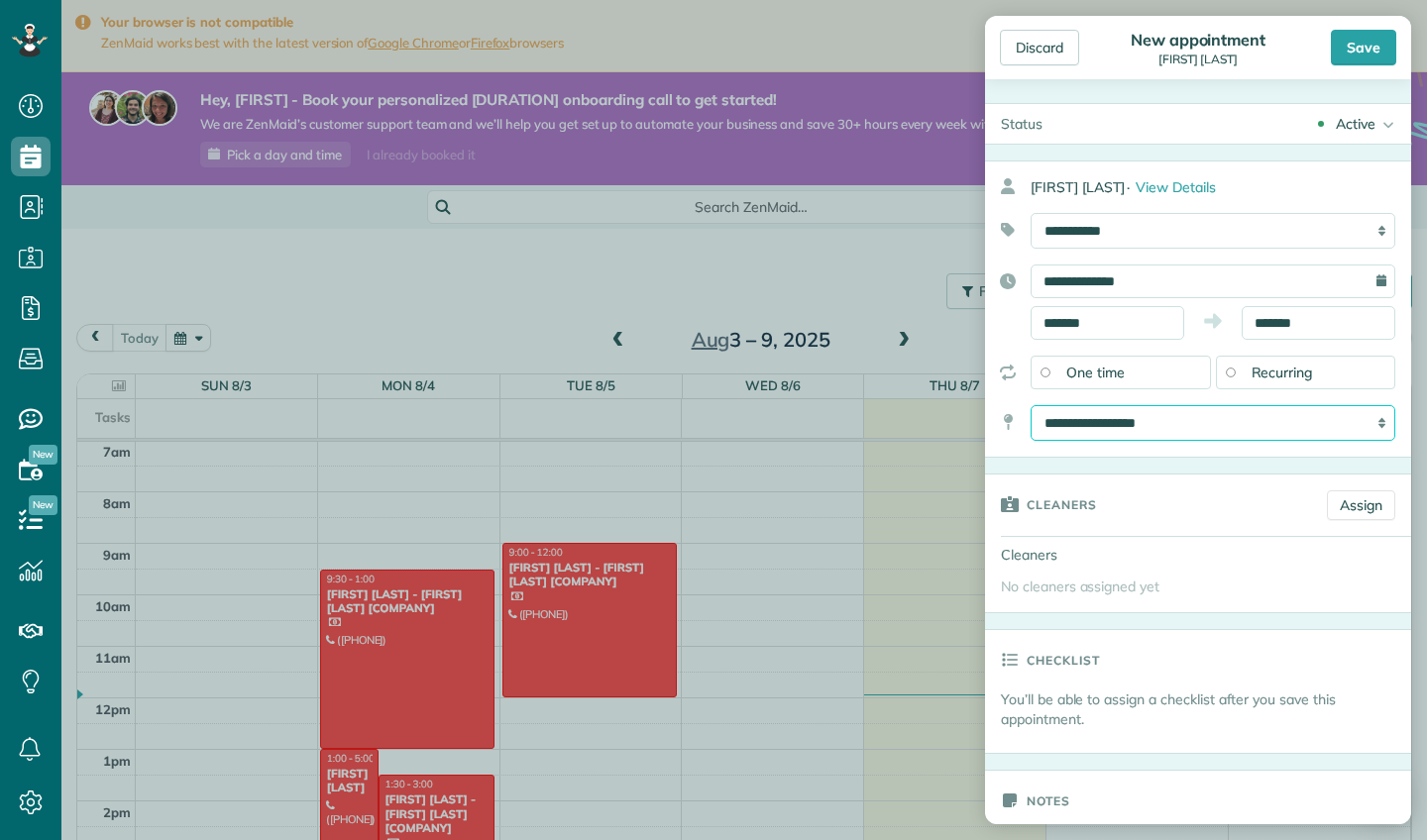 select on "*" 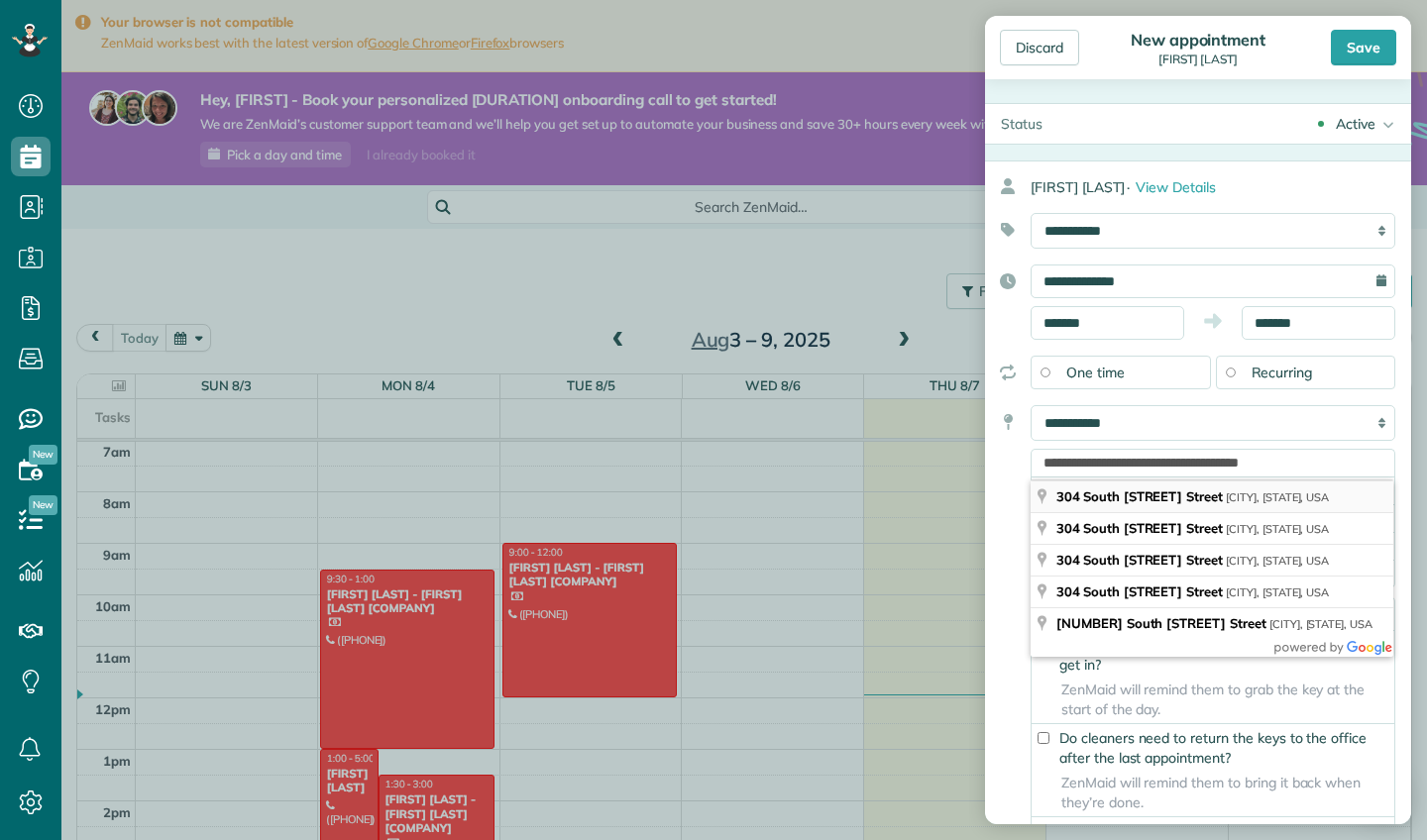 type on "**********" 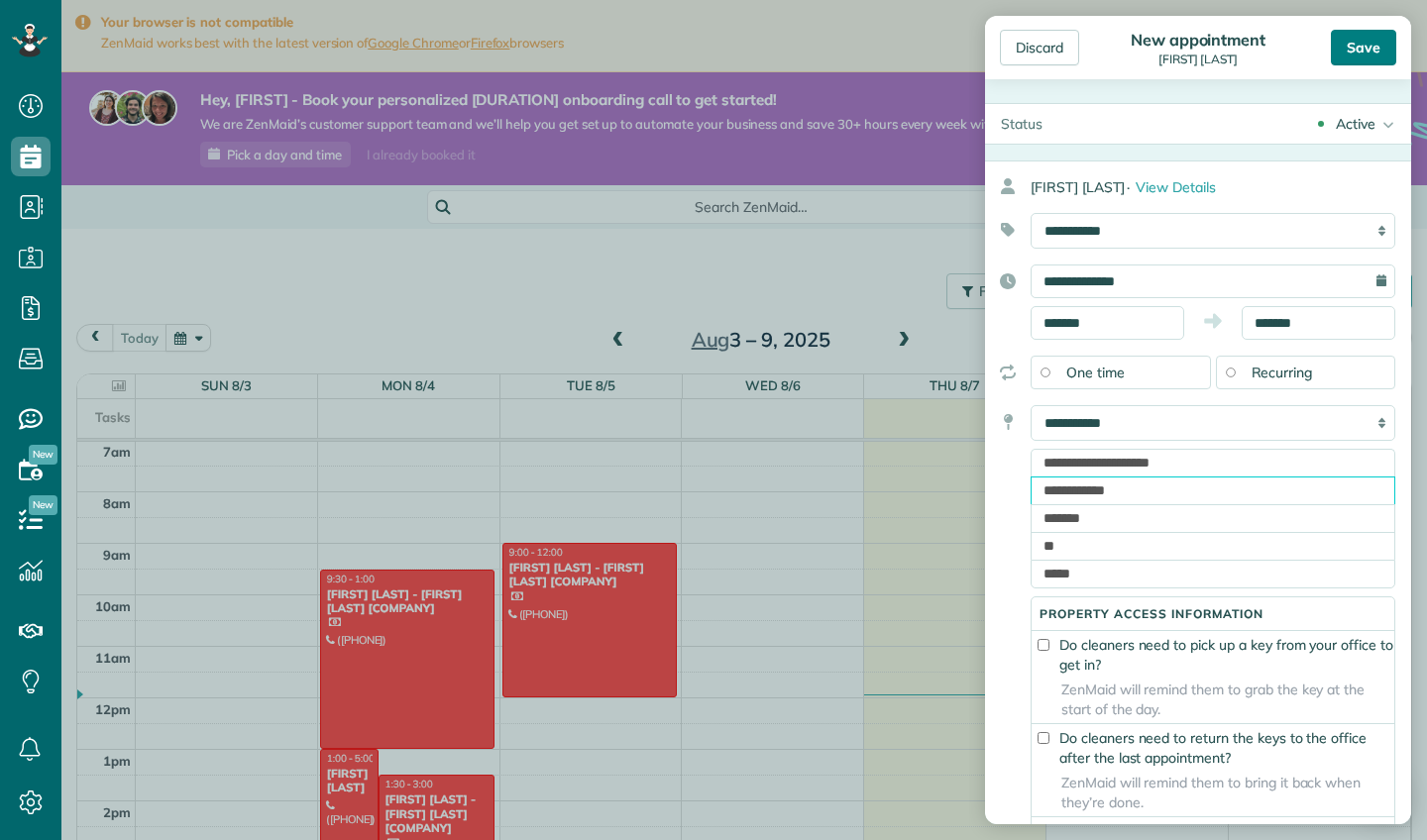 type on "**********" 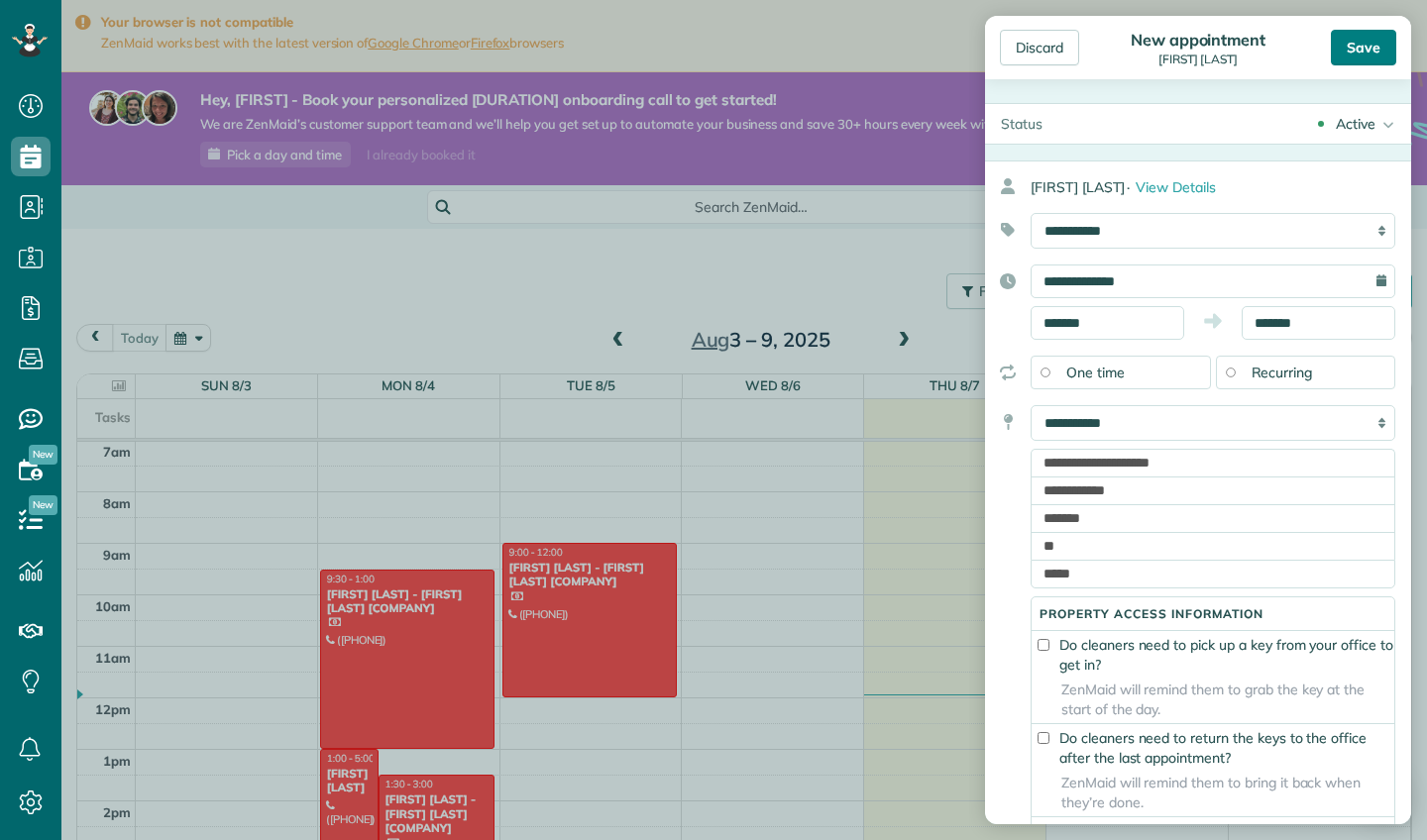 click on "Save" at bounding box center [1364, 48] 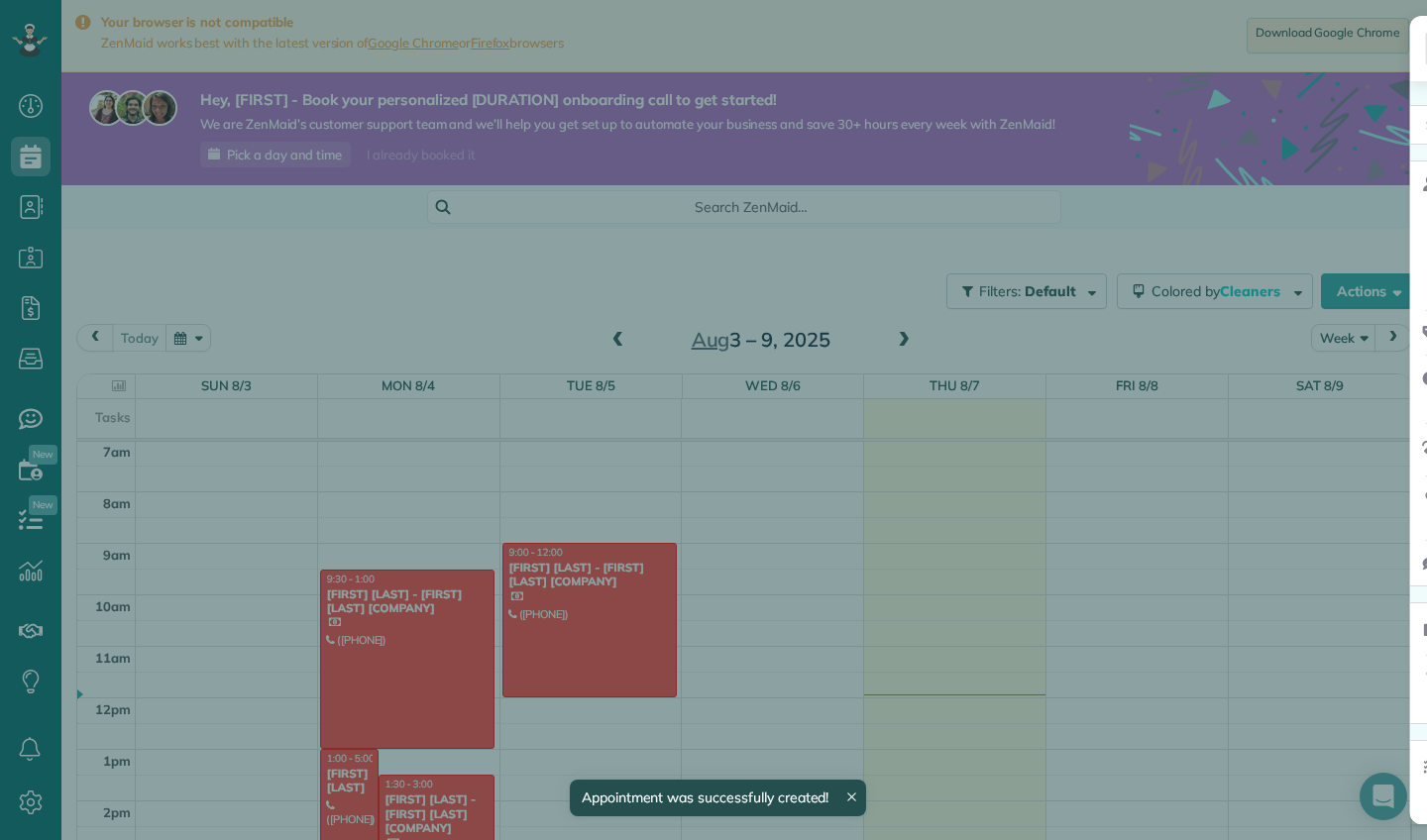 scroll, scrollTop: 362, scrollLeft: 0, axis: vertical 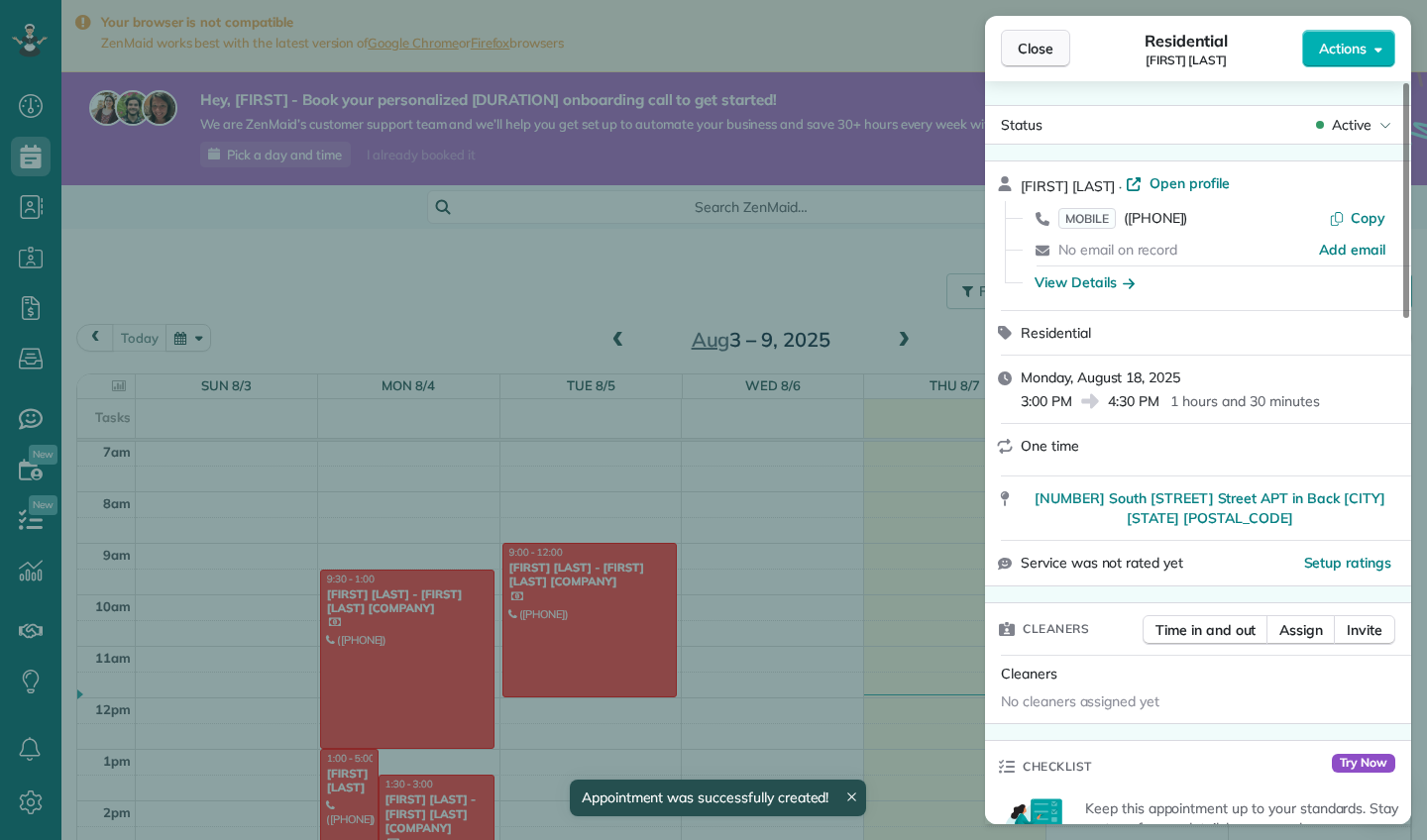 click on "Close" at bounding box center (1036, 49) 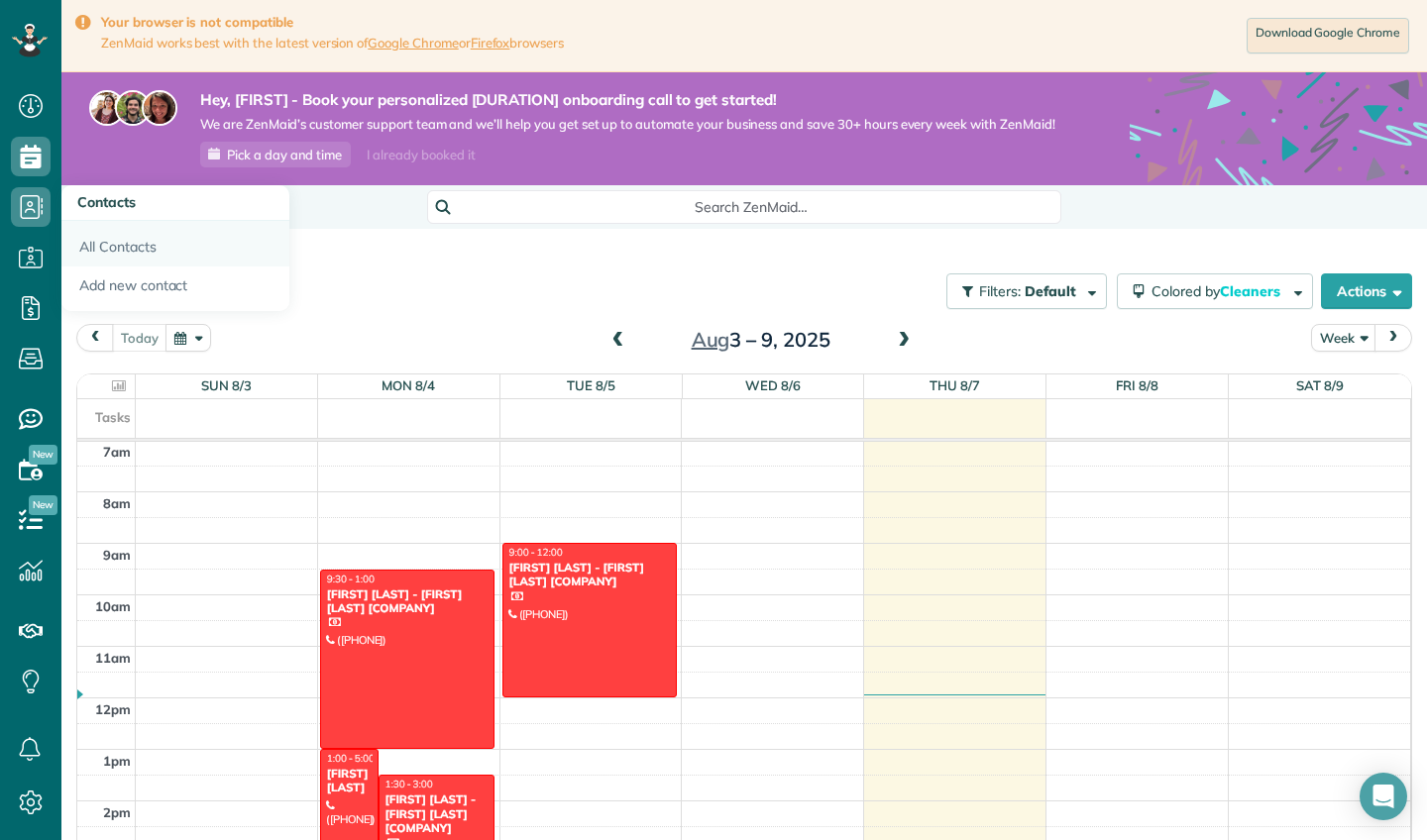 click on "All Contacts" at bounding box center (175, 244) 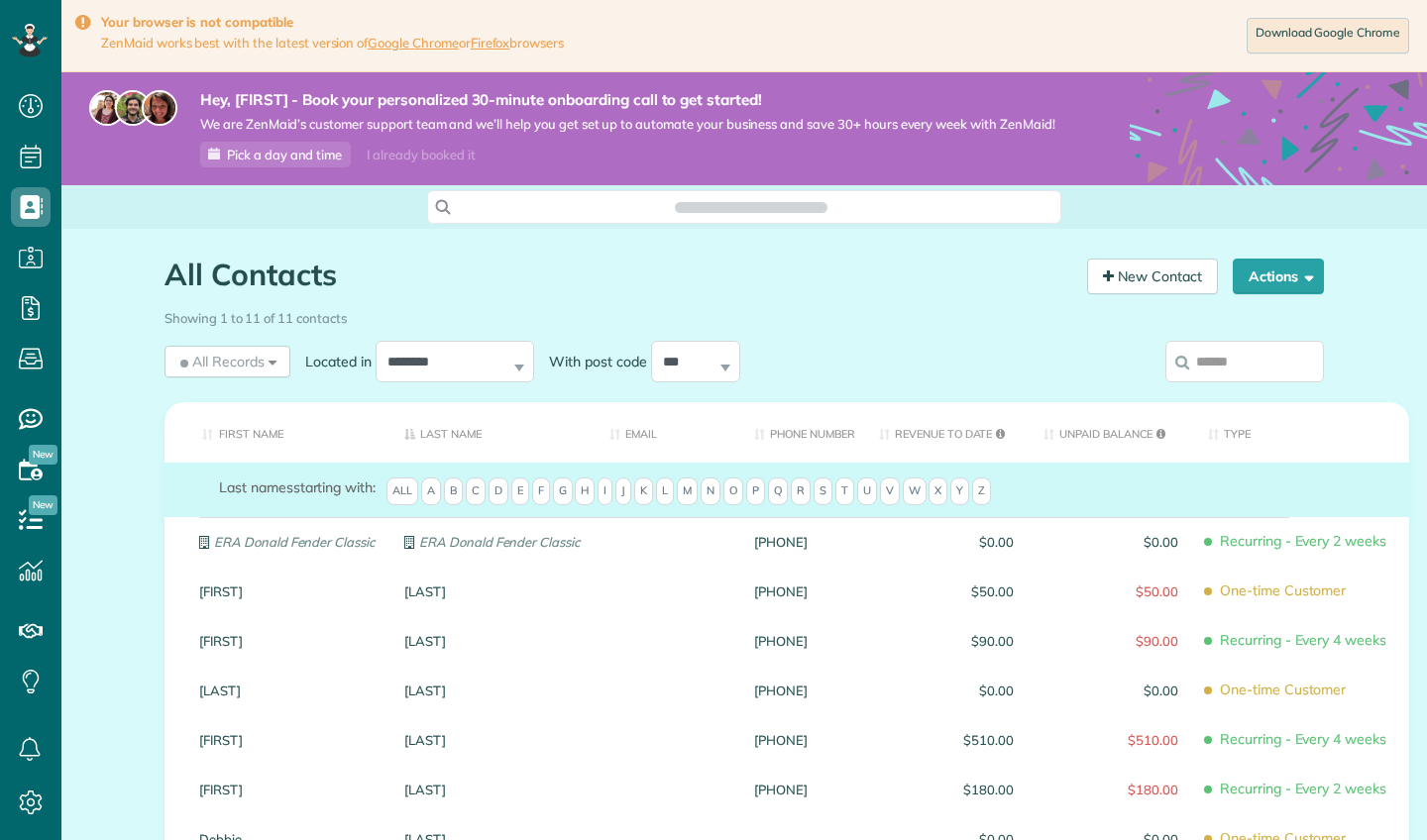 scroll, scrollTop: 0, scrollLeft: 0, axis: both 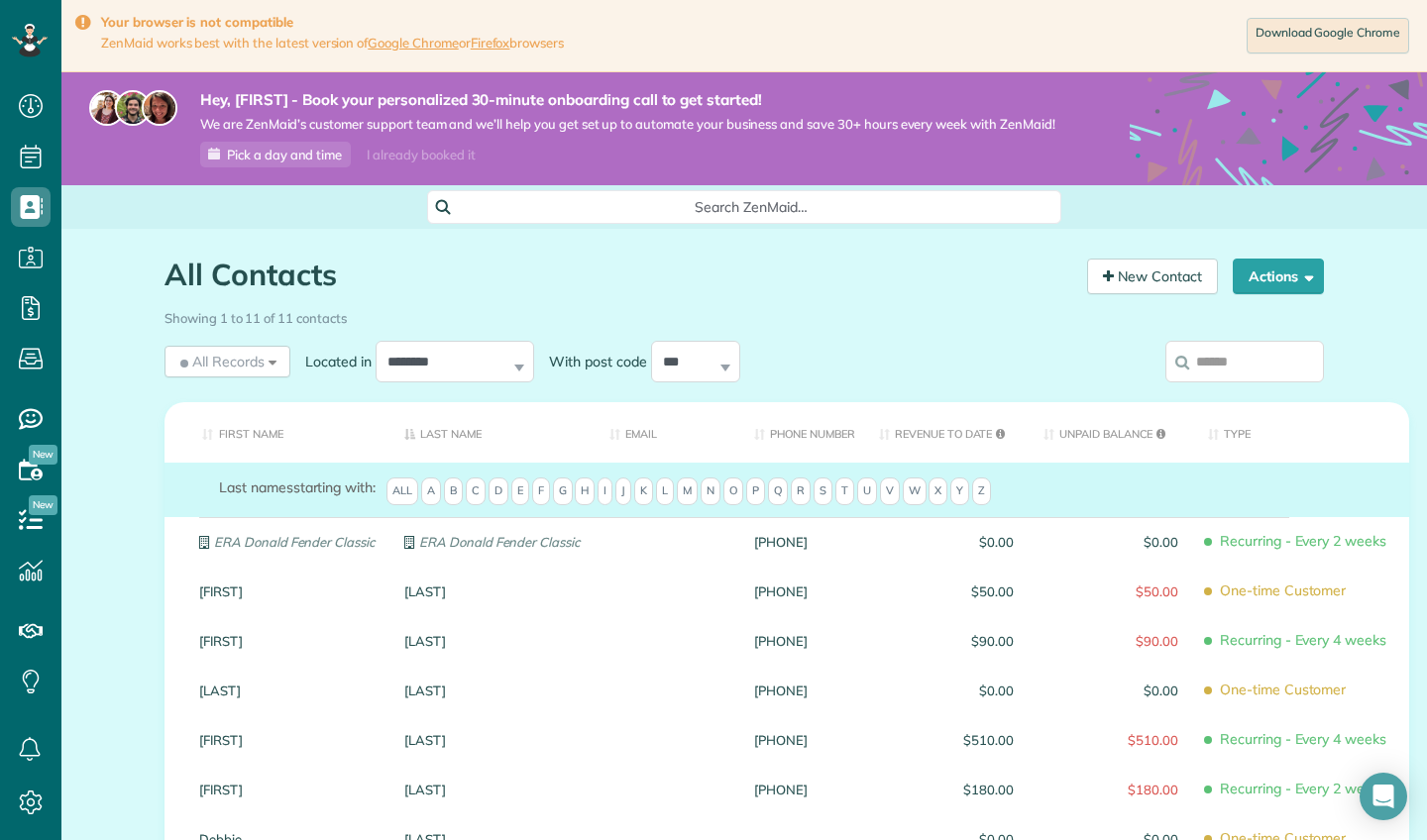 click on "All Contacts
Contacts in ZenMaid [2 min]
New Contact
Actions
New Contact
Export Appointments (QDS Friendly)
Sync Contacts to MailChimp..
Export data..
Showing 1 to 11 of 11 contacts
All Records
All Records" at bounding box center (744, 749) 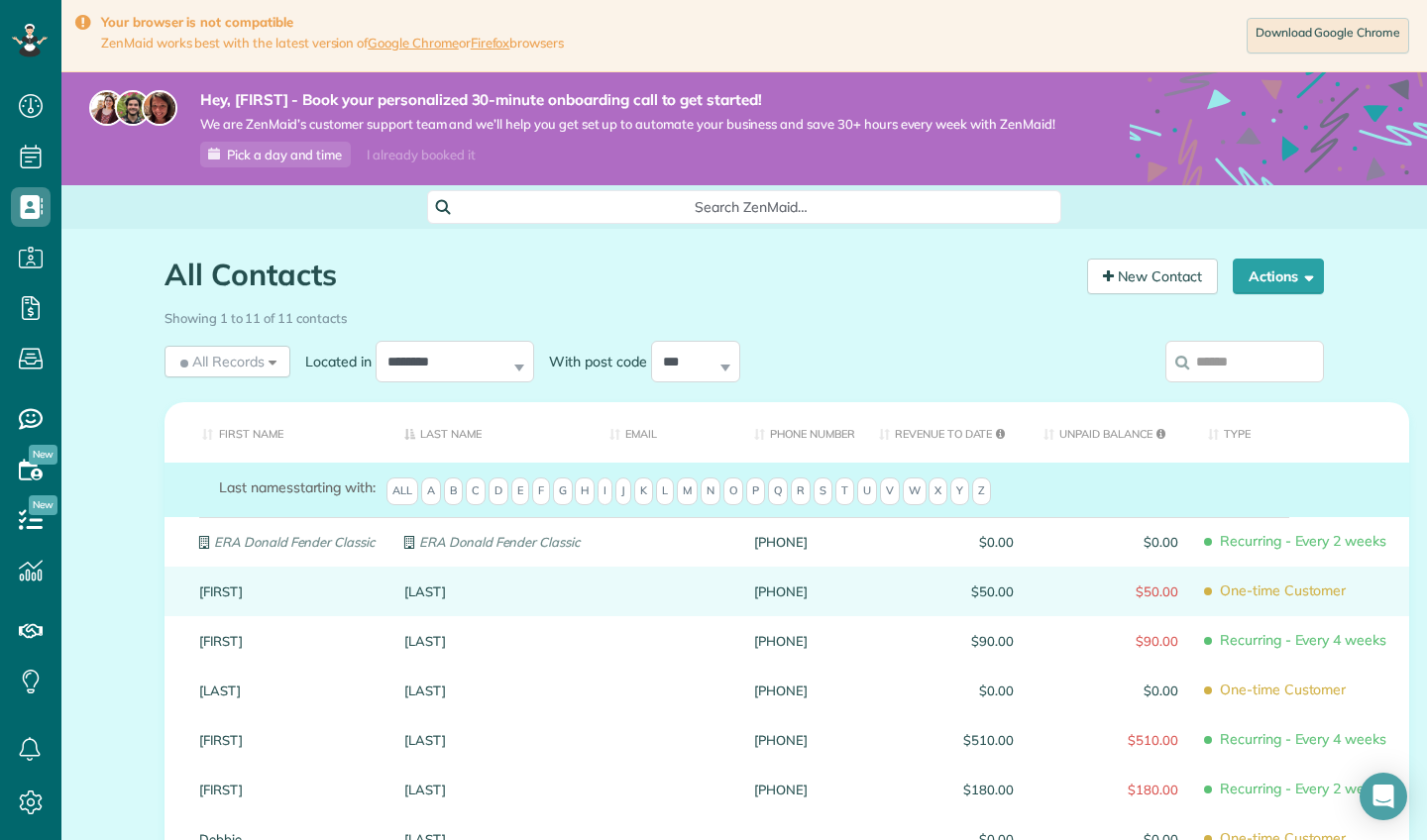 click on "Fouch" at bounding box center [492, 591] 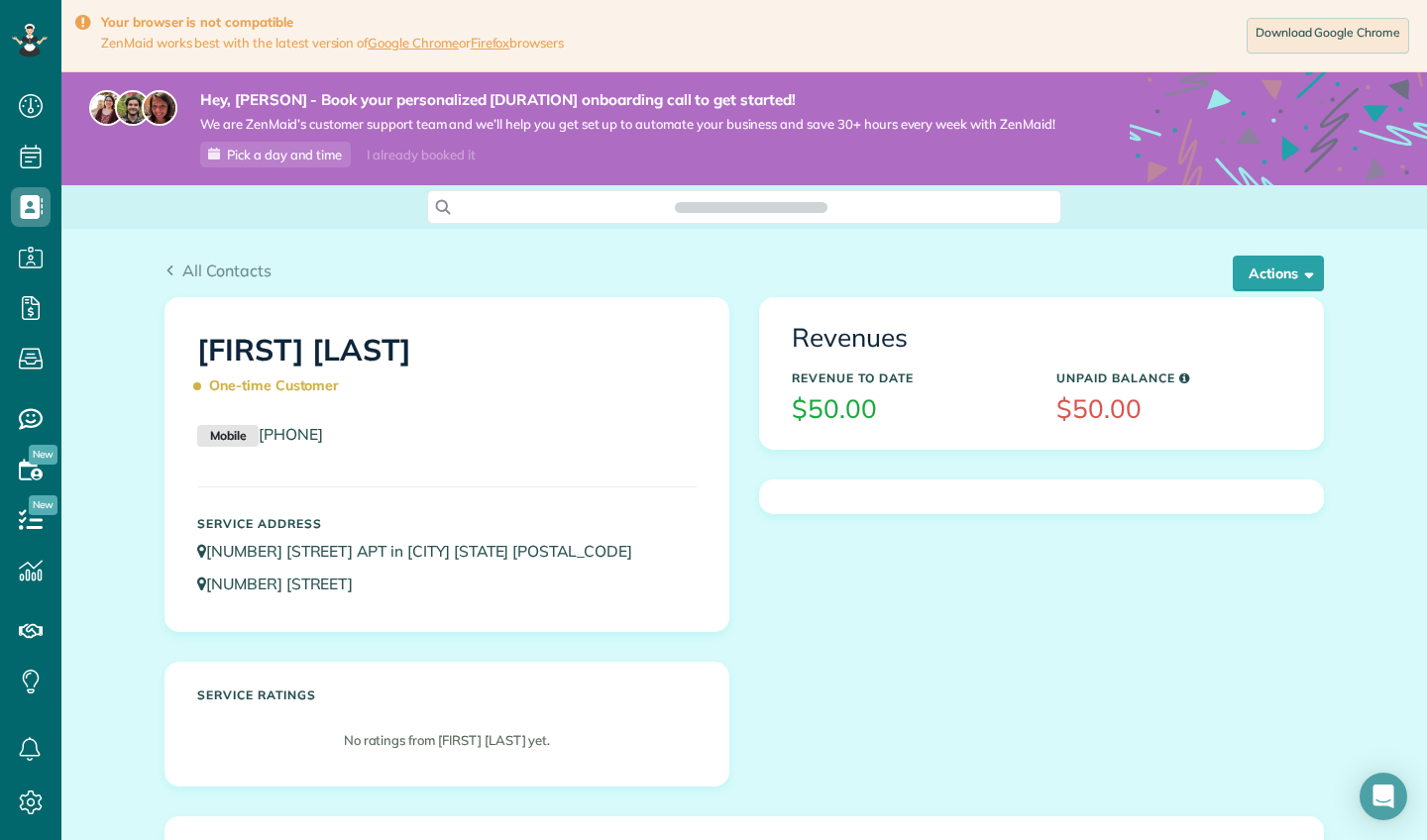 scroll, scrollTop: 0, scrollLeft: 0, axis: both 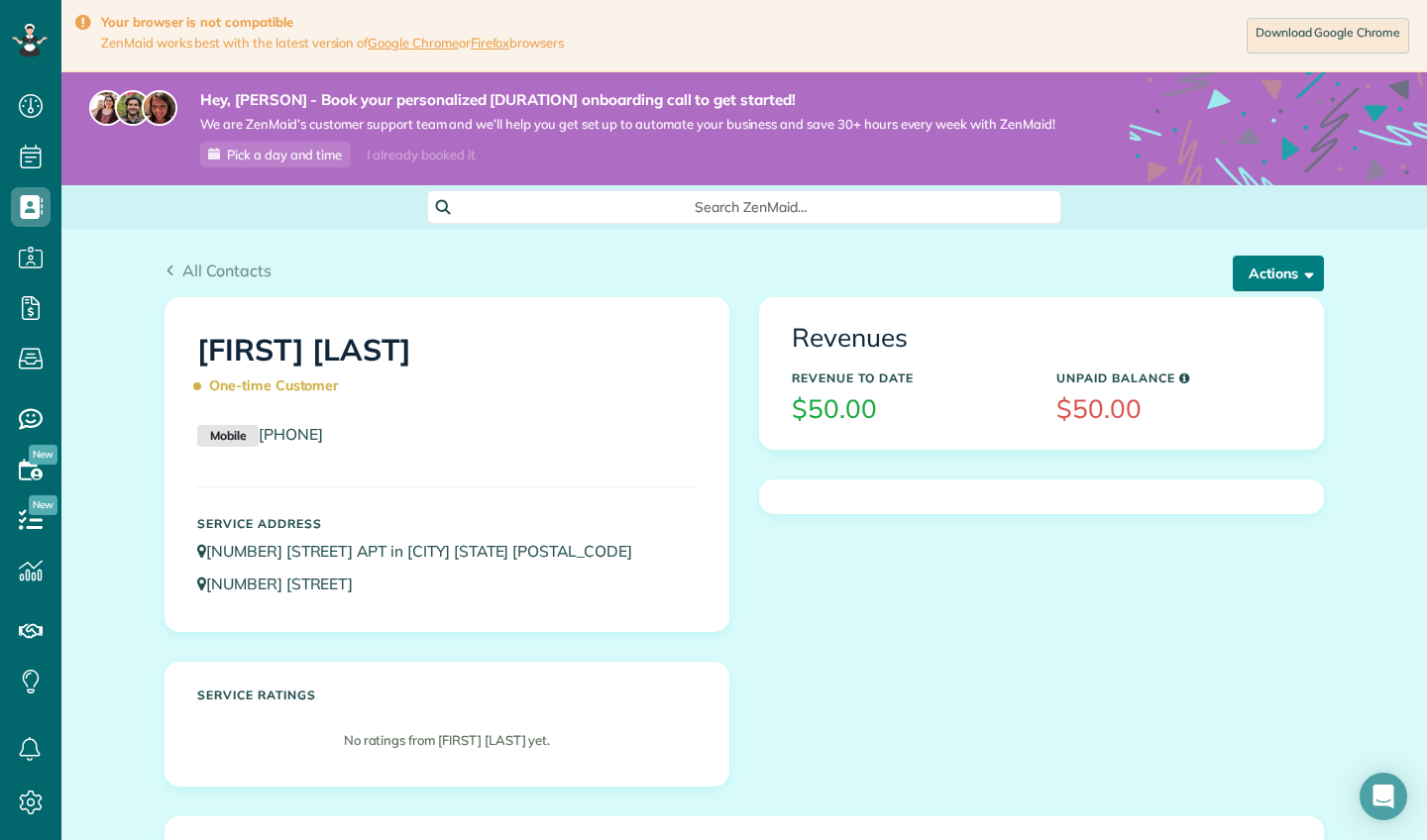 click on "Actions" at bounding box center [1278, 273] 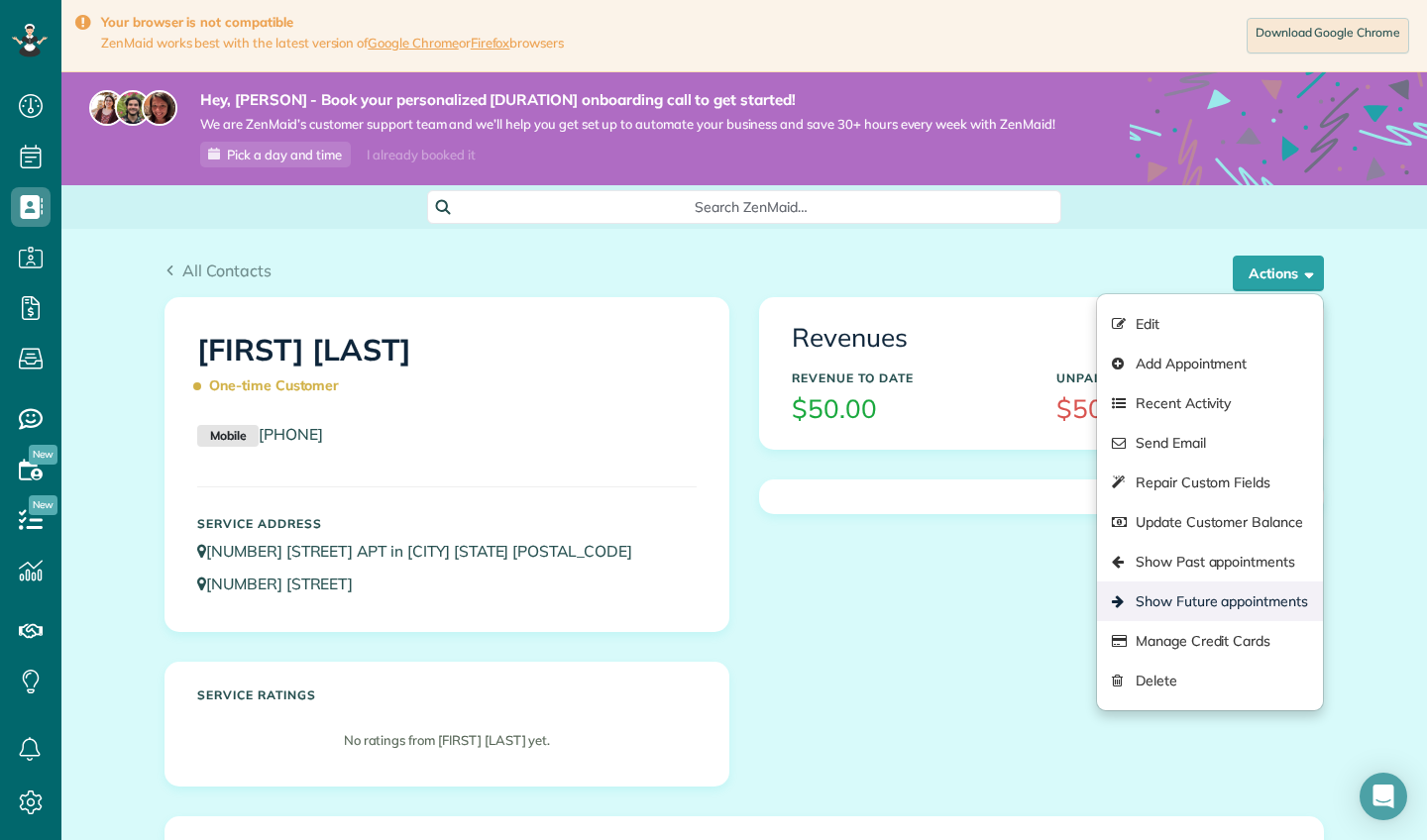 click on "Show Future appointments" at bounding box center [1210, 601] 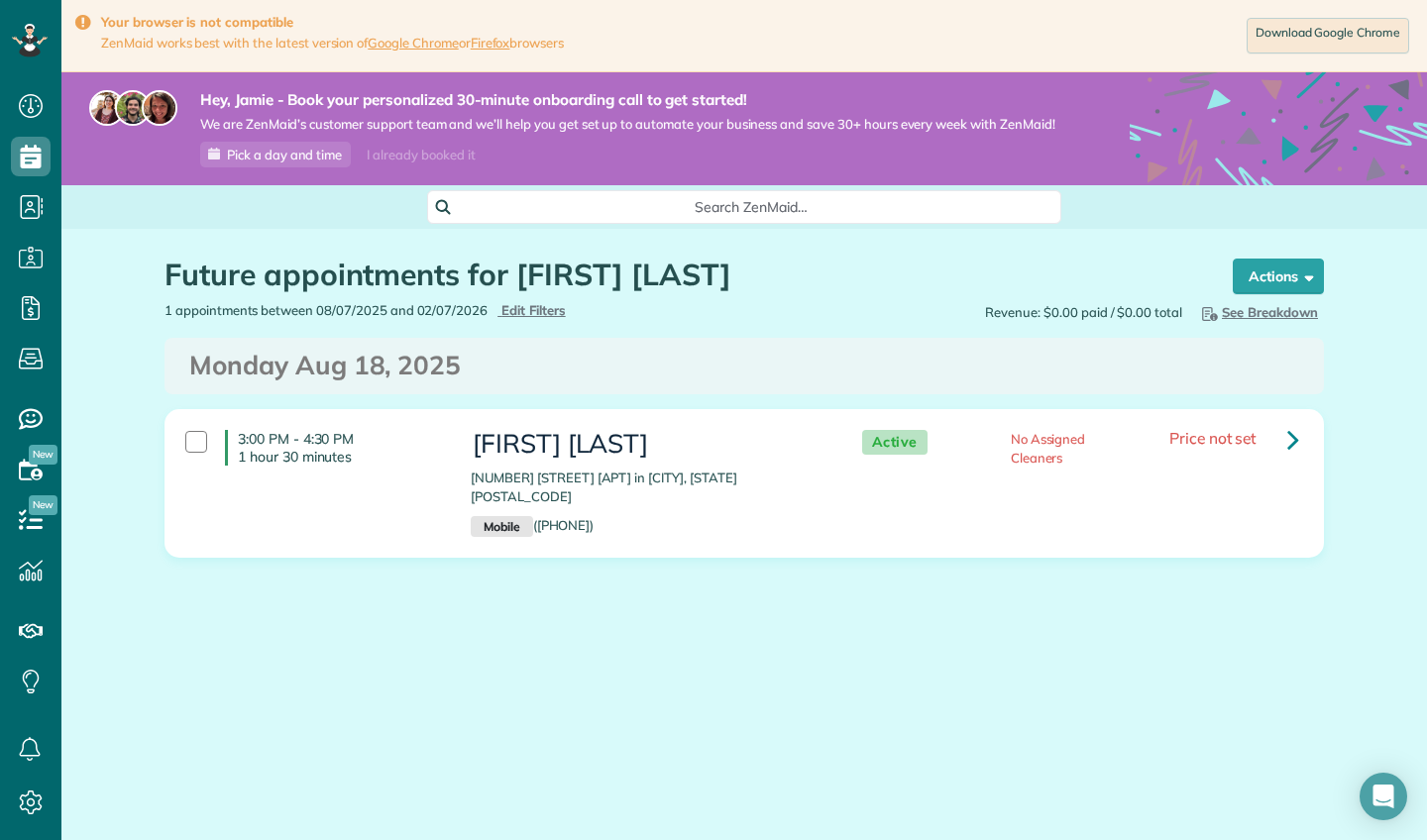 scroll, scrollTop: 0, scrollLeft: 0, axis: both 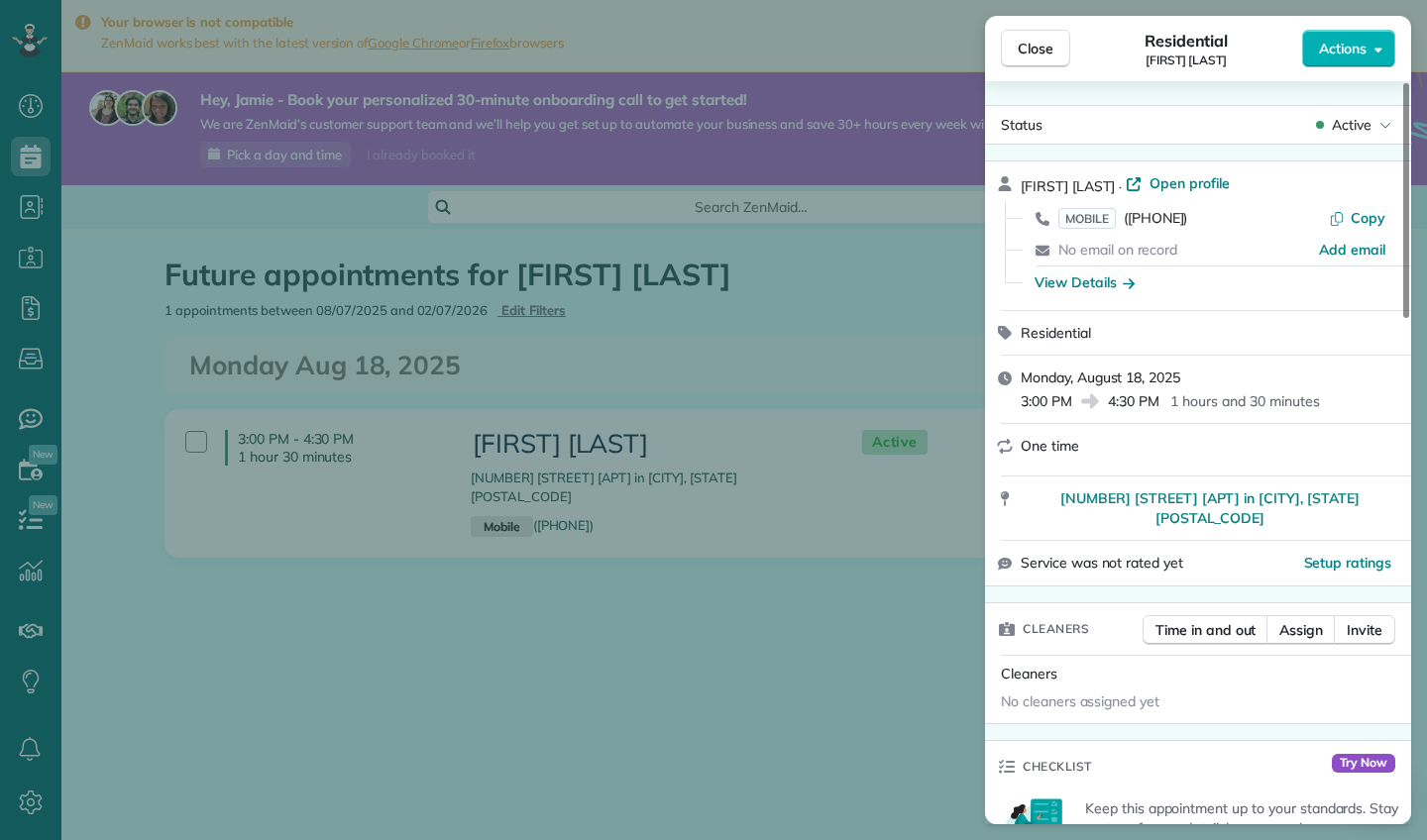 click on "One time" at bounding box center (1049, 446) 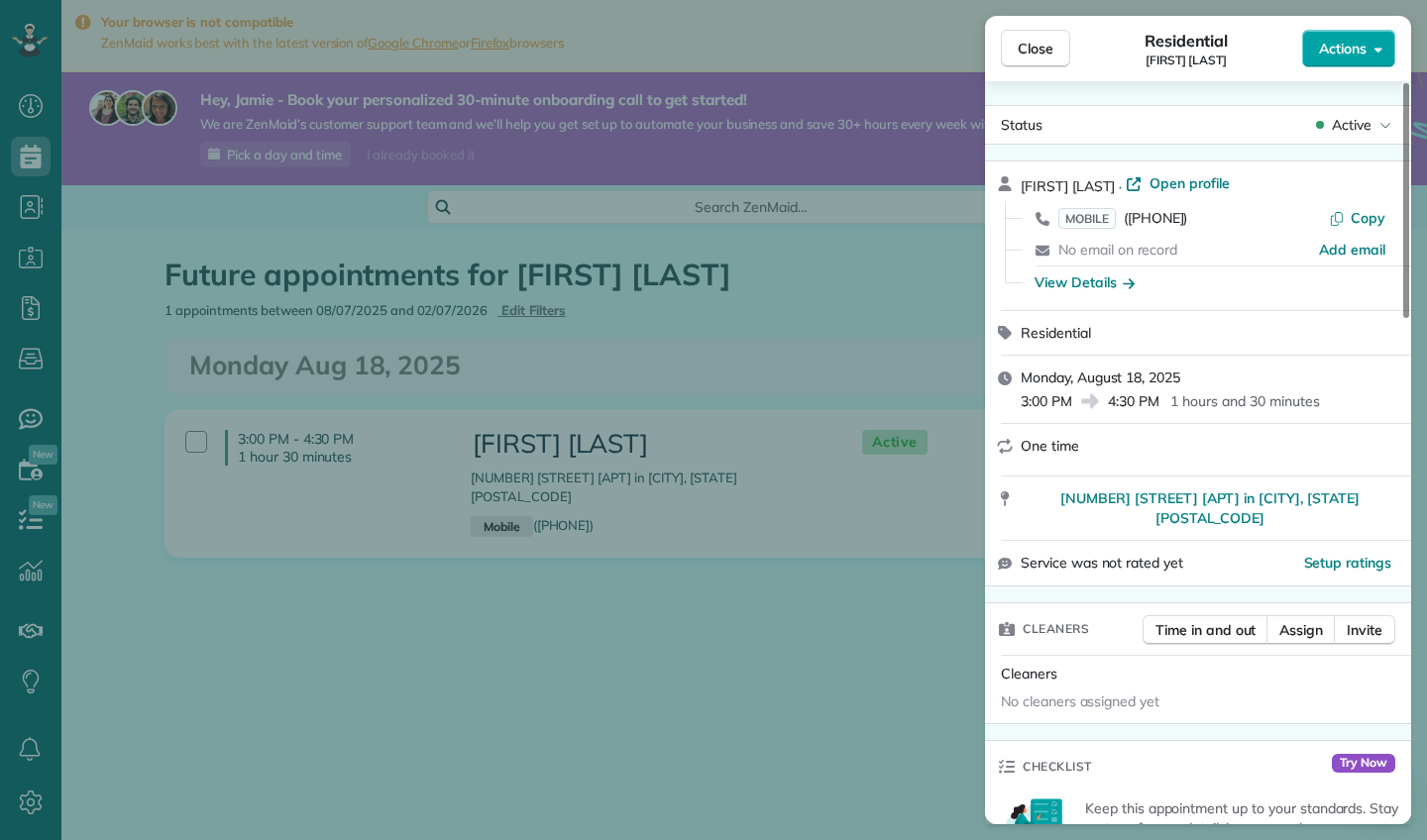 click on "Actions" at bounding box center (1343, 49) 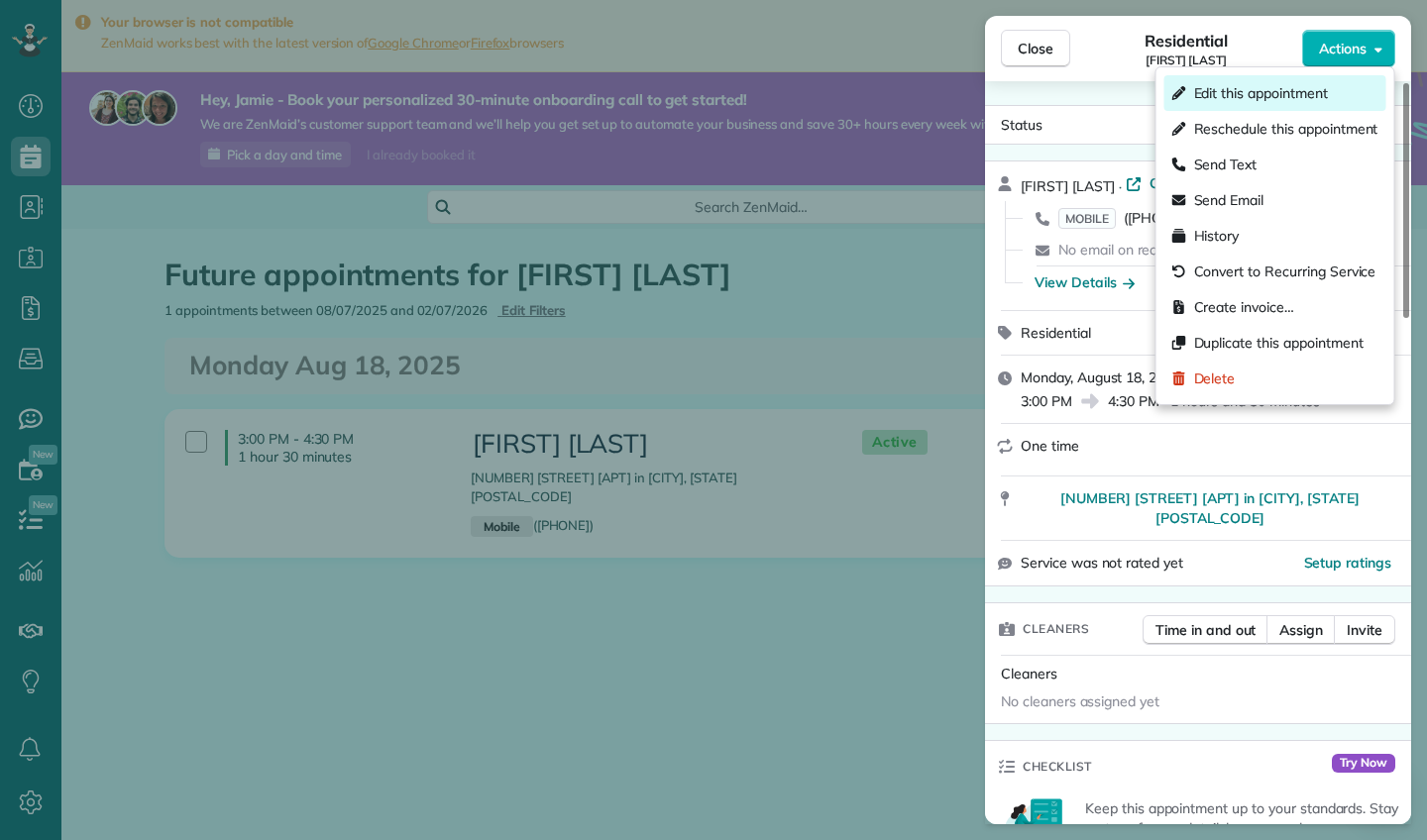 click on "Edit this appointment" at bounding box center [1275, 93] 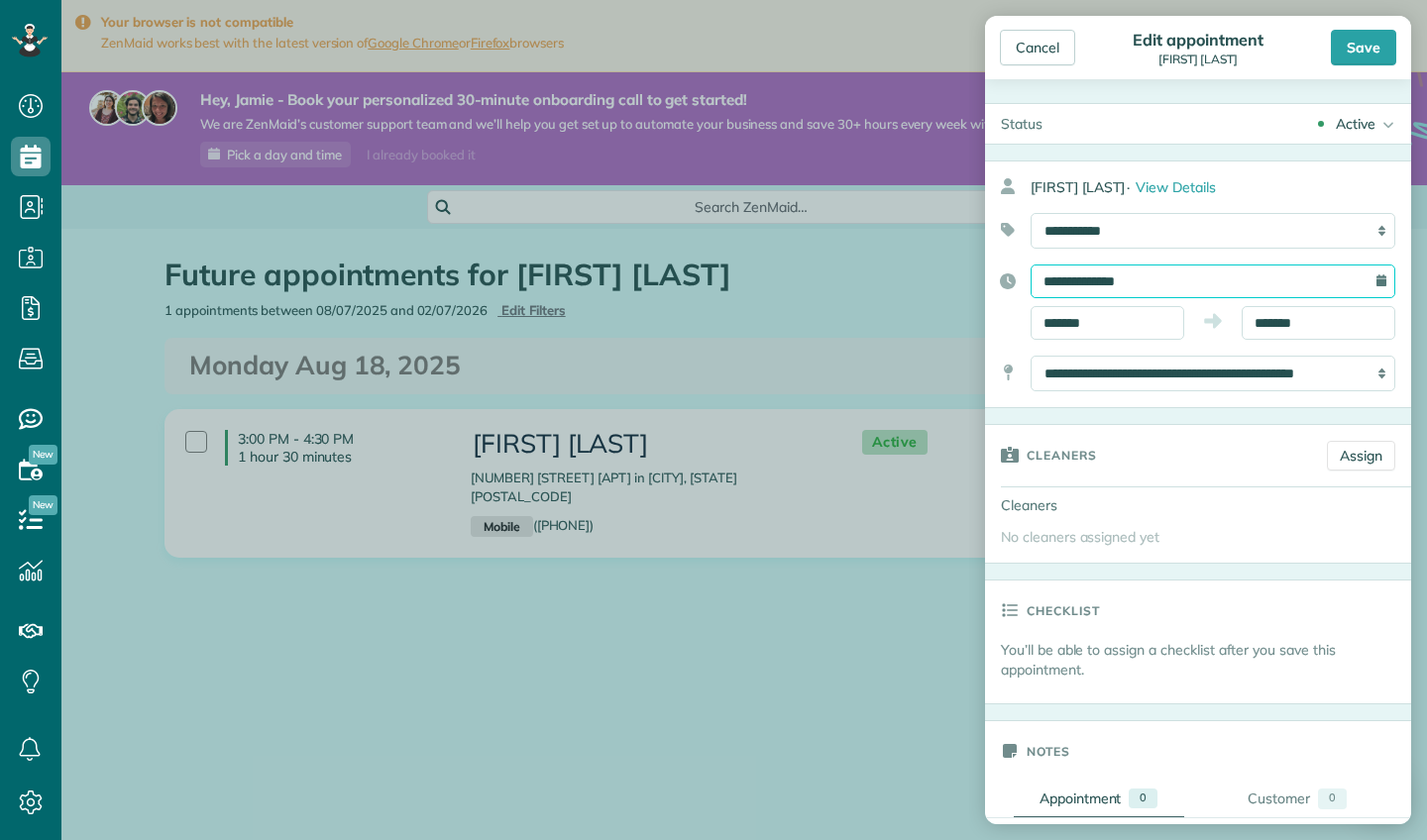 click on "**********" at bounding box center [1213, 281] 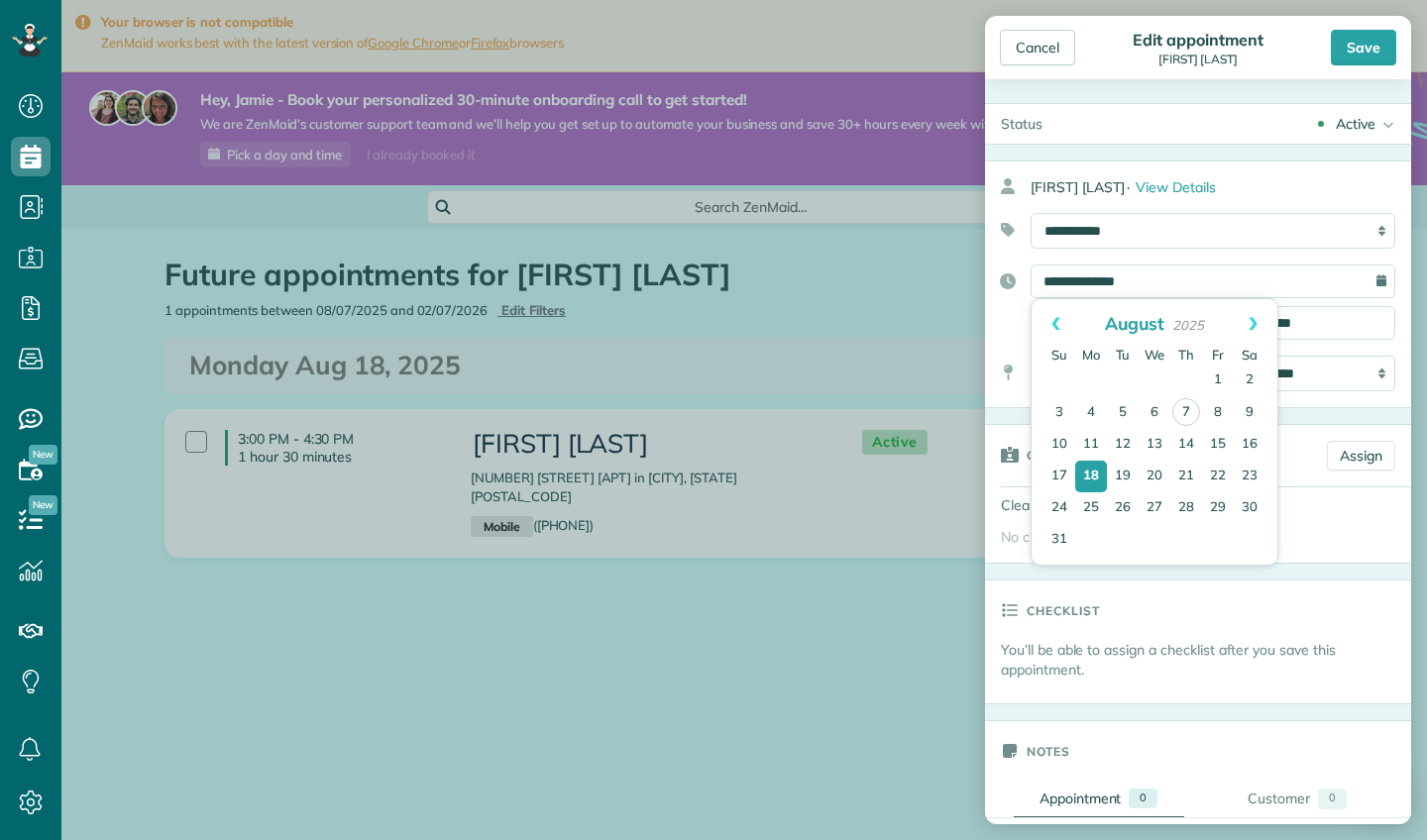 click on "18" at bounding box center [1091, 476] 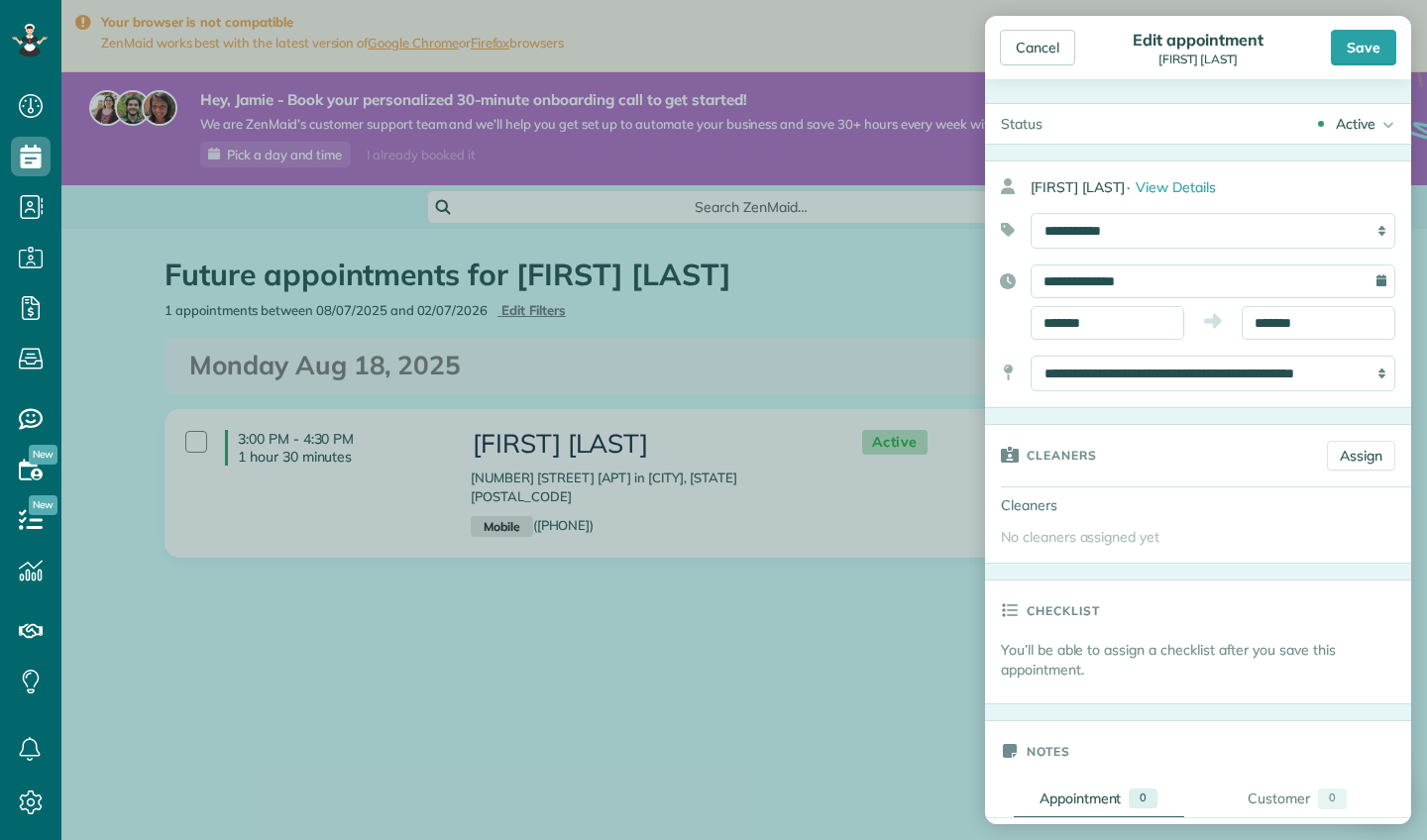 click 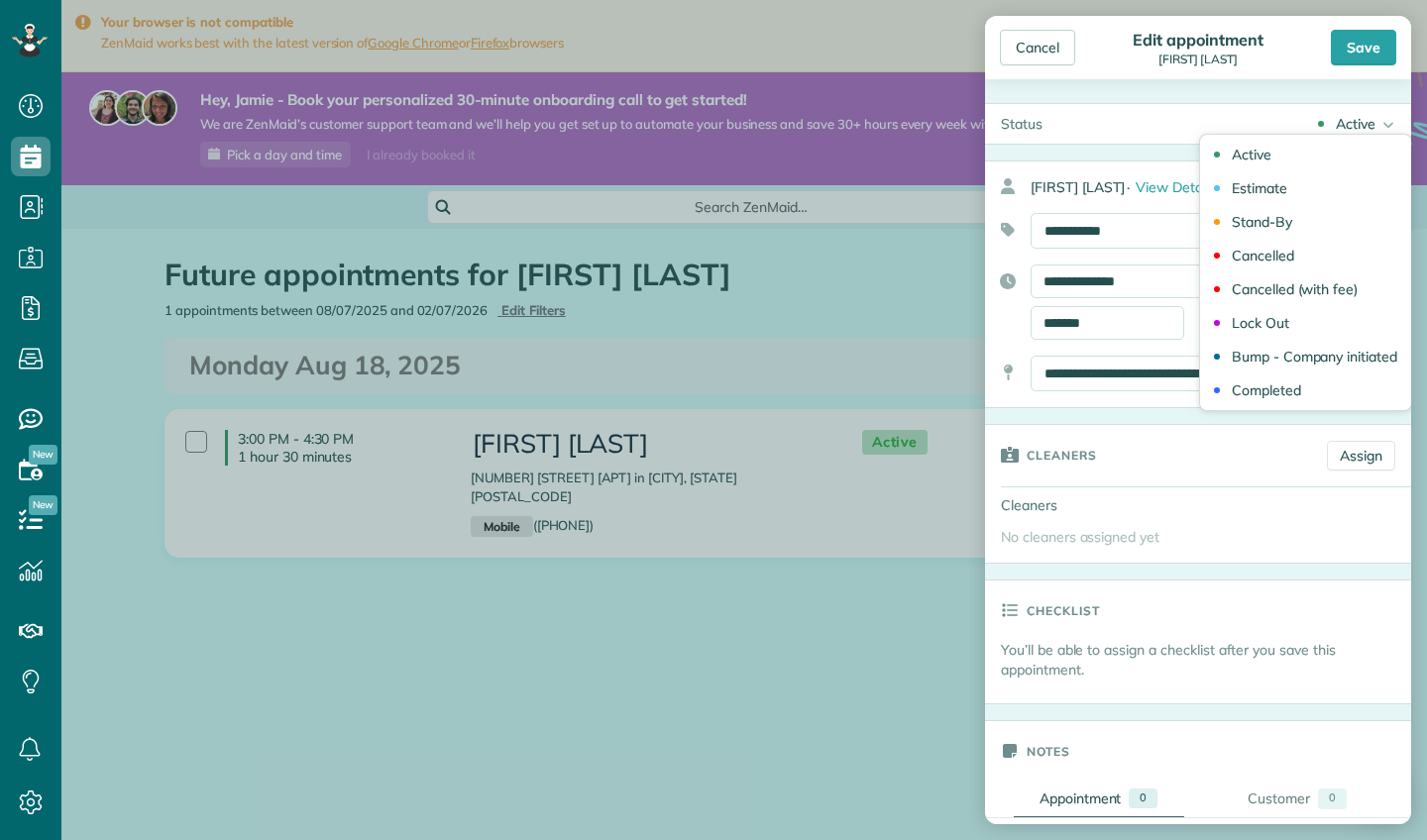 click 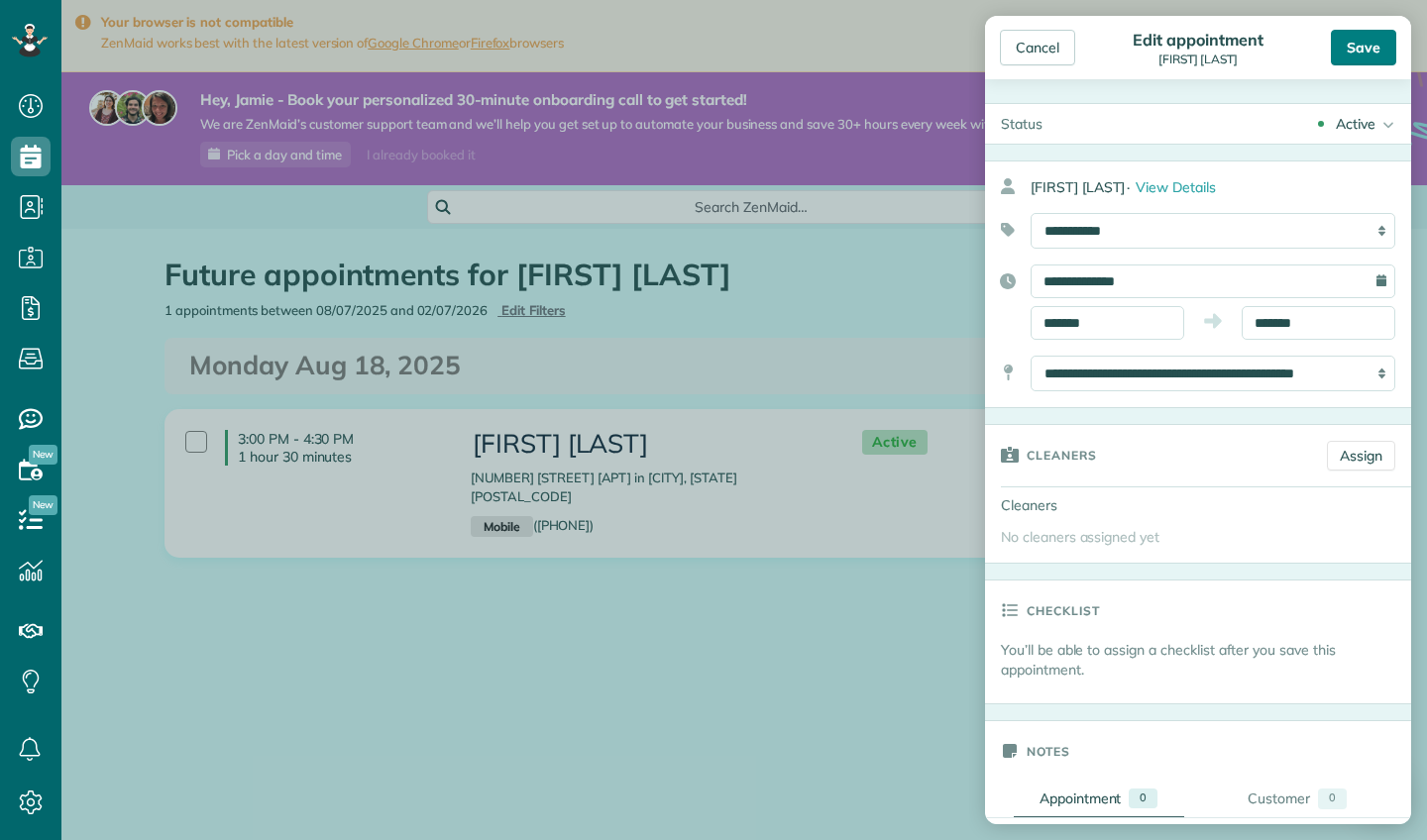 click on "Save" at bounding box center [1364, 48] 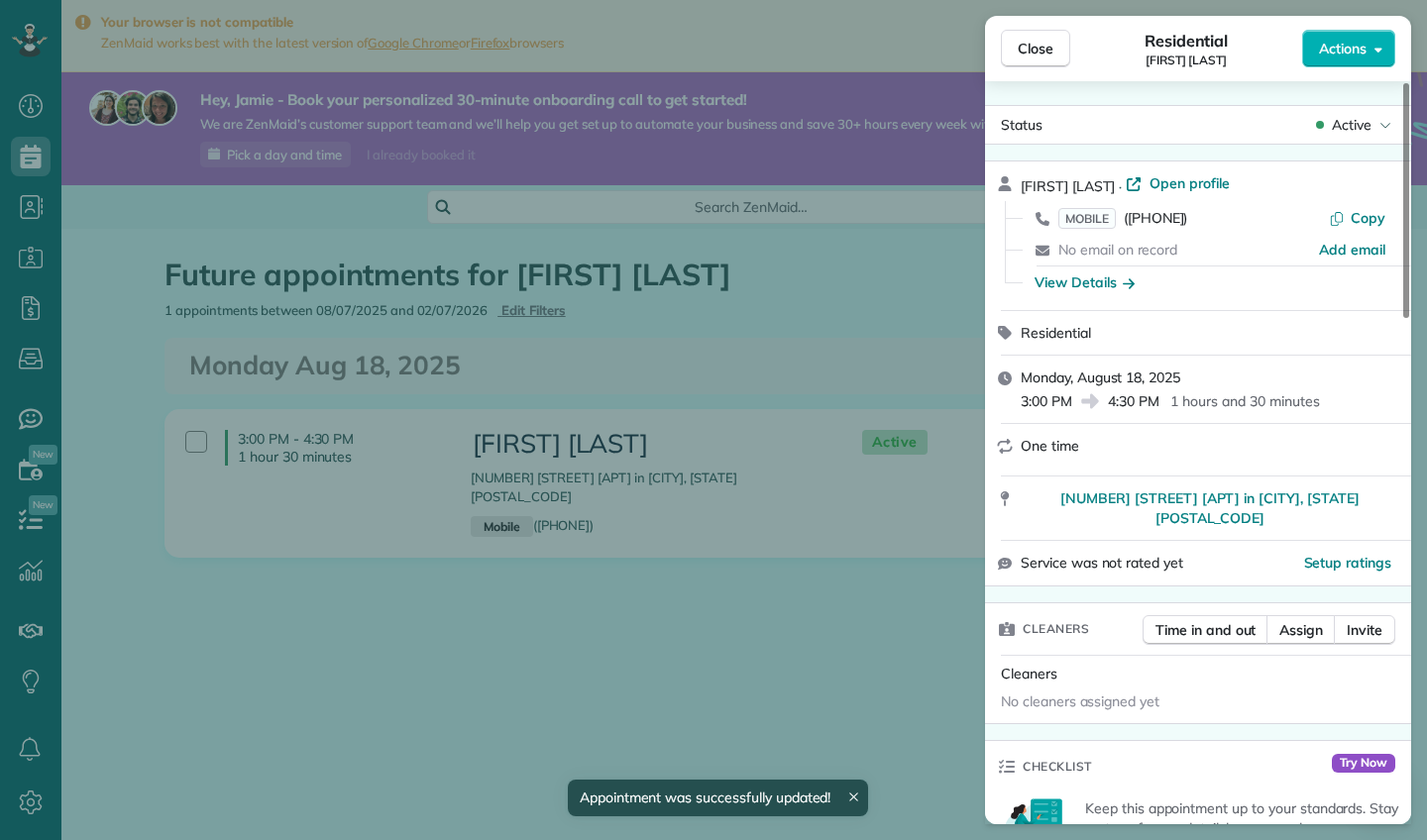 click on "One time" at bounding box center (1049, 446) 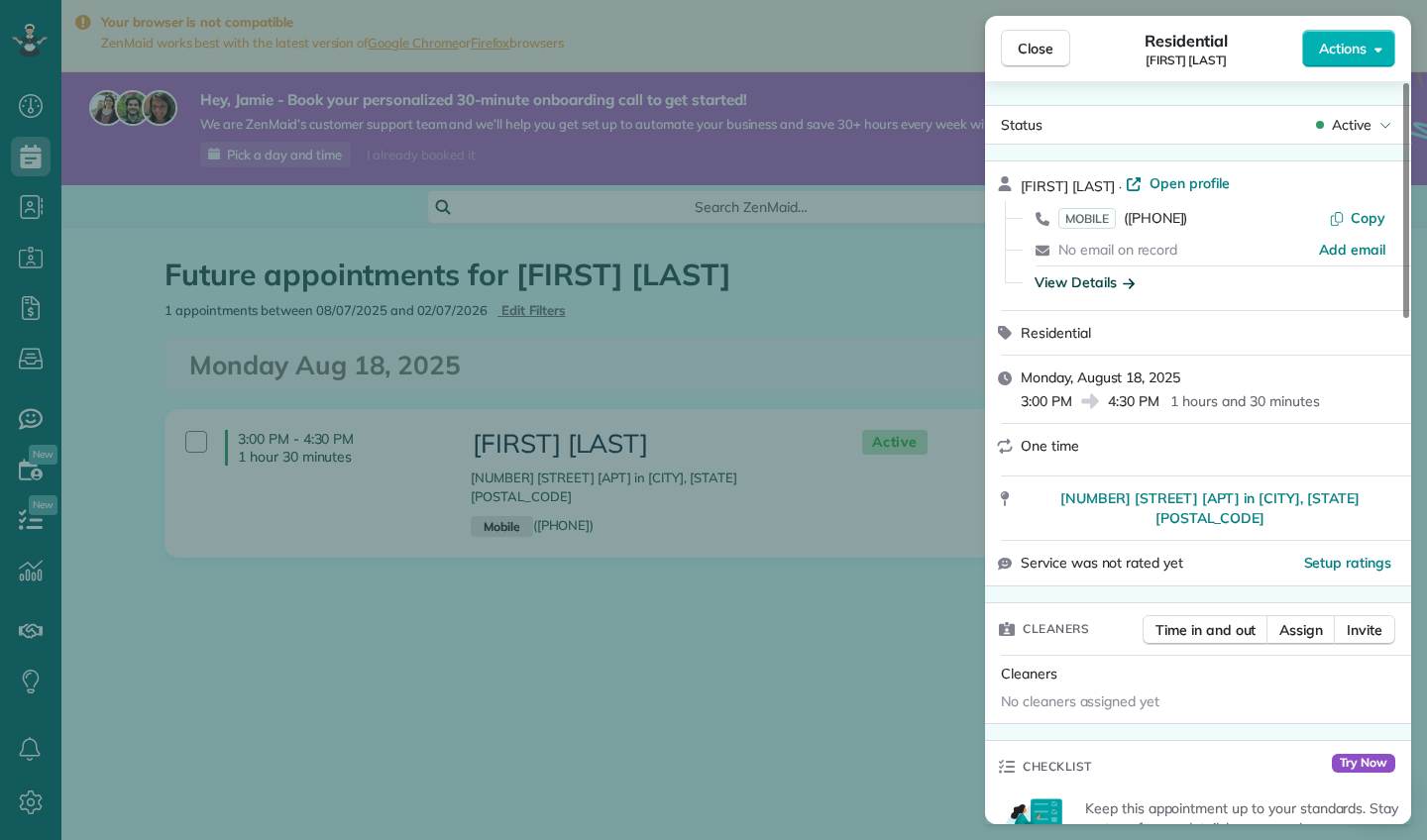 click on "View Details" at bounding box center [1084, 282] 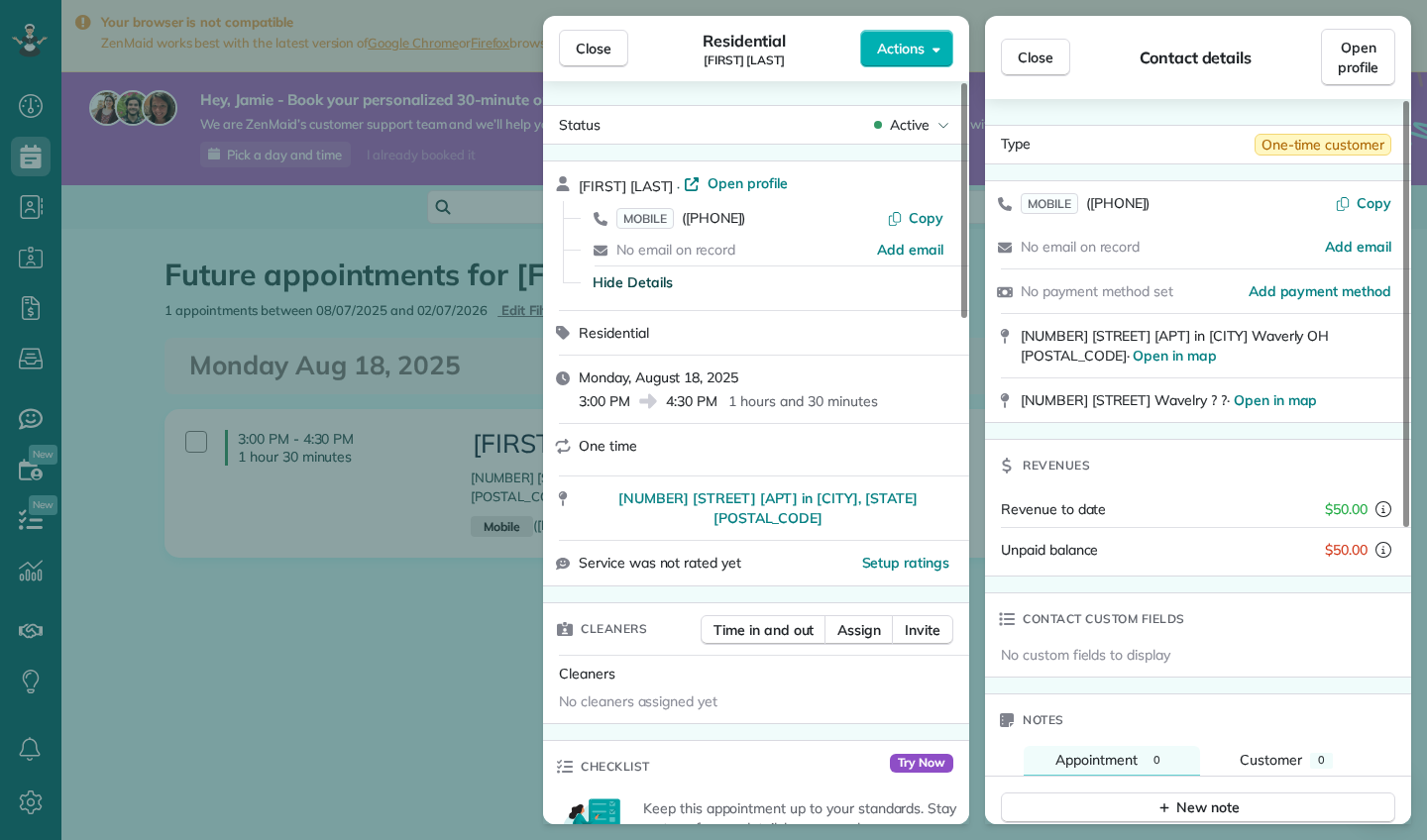 click on "1244 front     Wavelry   ?   ?  ·   Open in map" at bounding box center (1168, 400) 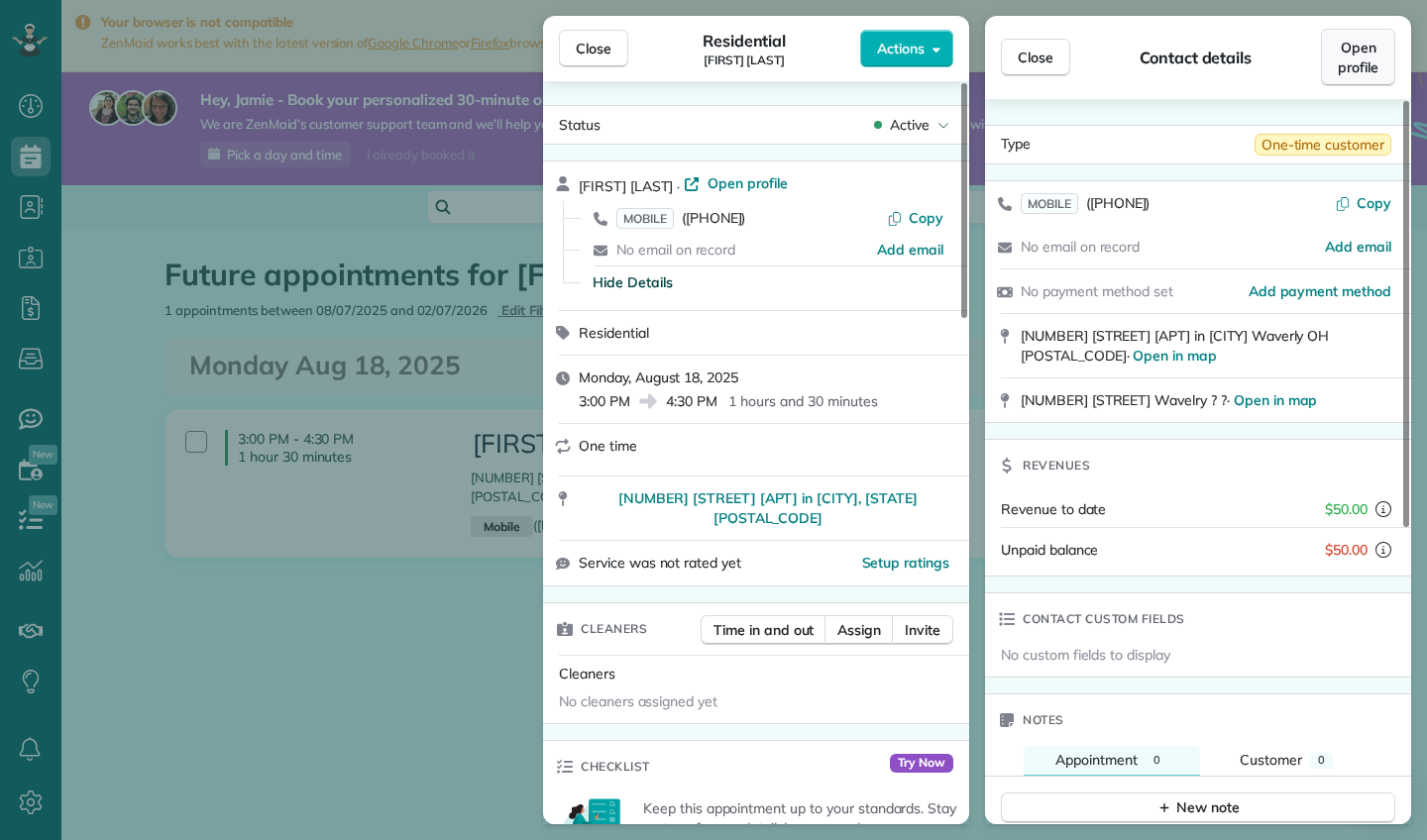 click on "Open profile" at bounding box center (1358, 57) 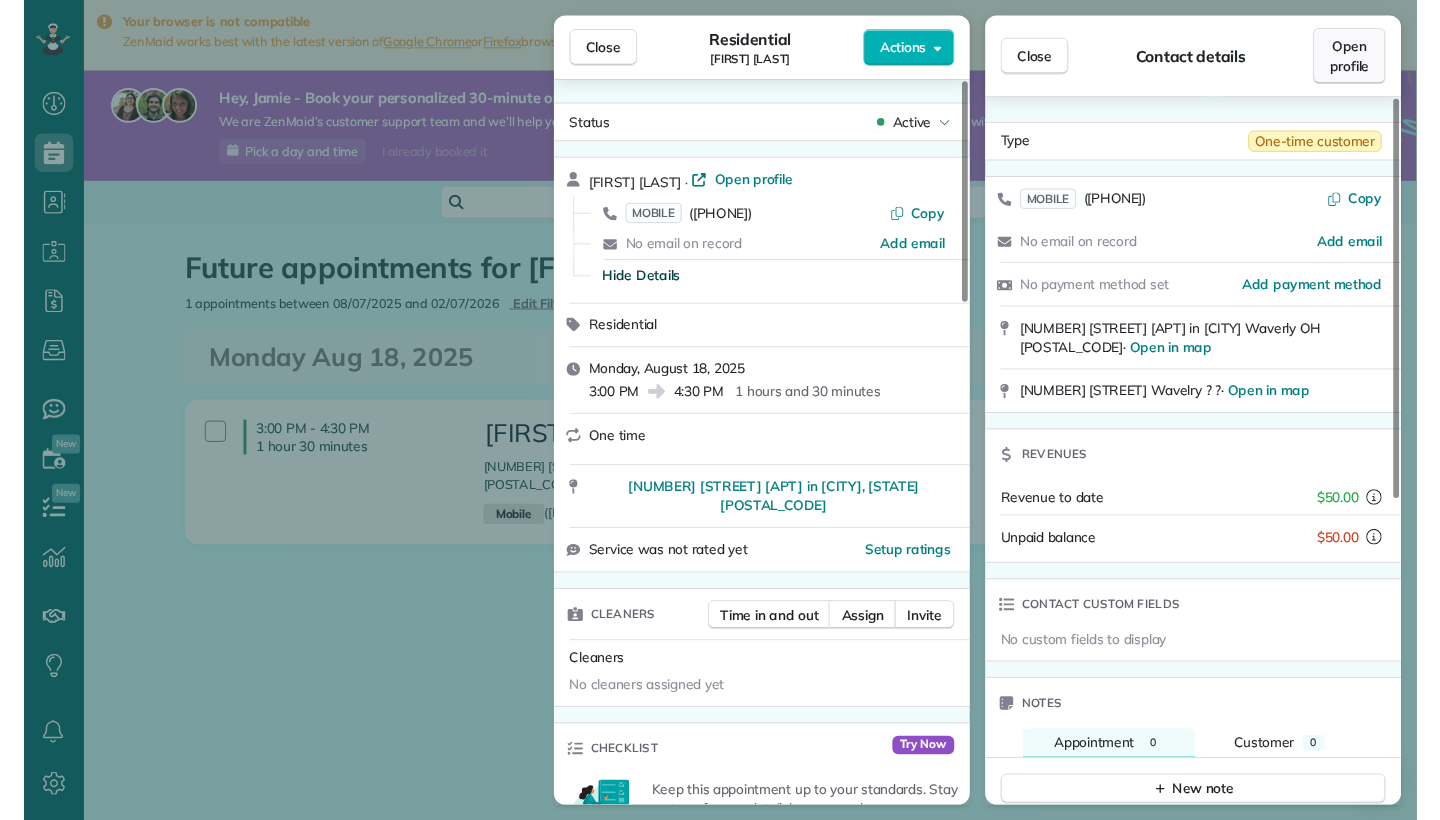 scroll, scrollTop: 820, scrollLeft: 62, axis: both 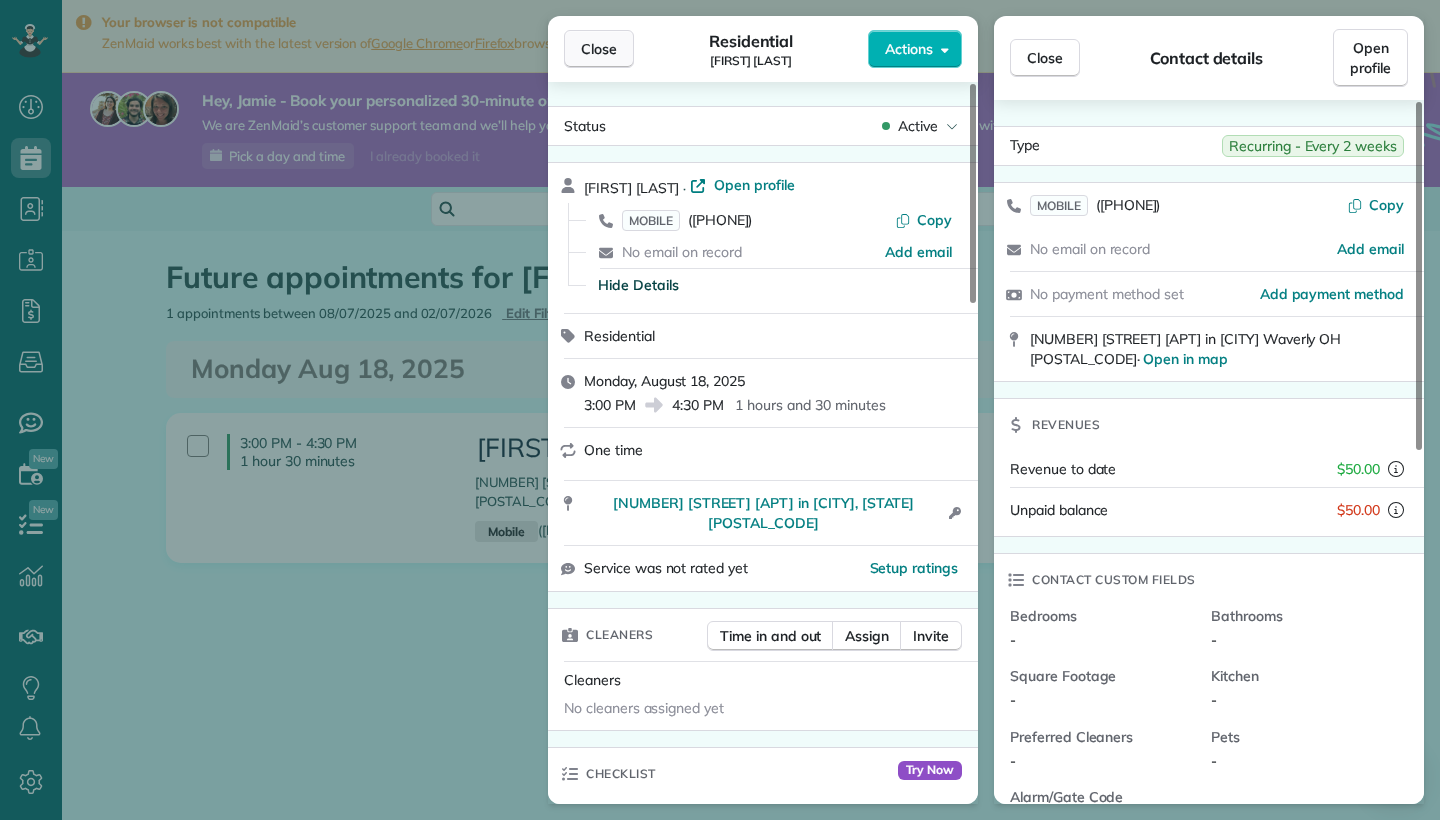 click on "Close" at bounding box center [599, 49] 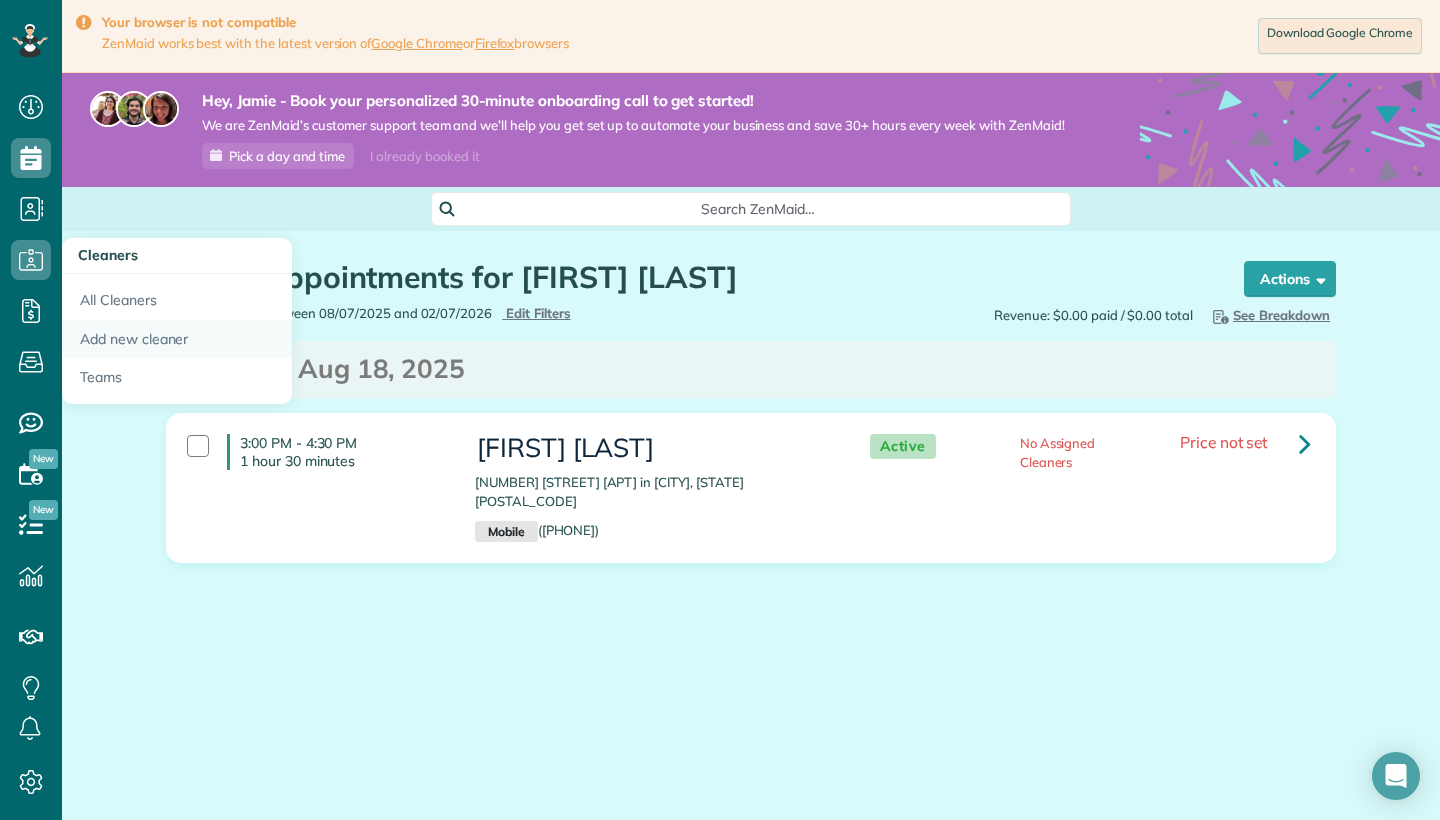 click on "Add new cleaner" at bounding box center [177, 339] 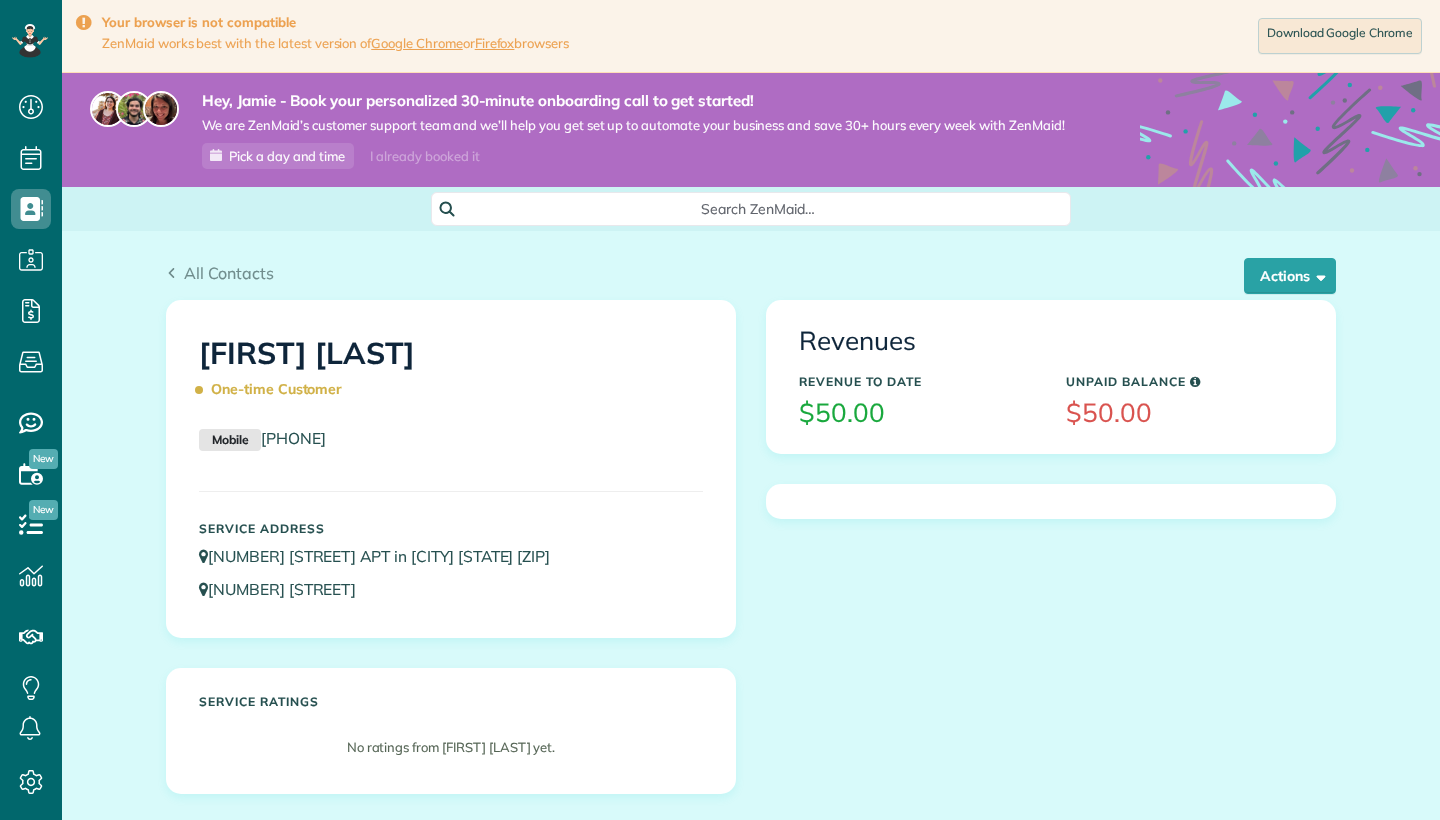 scroll, scrollTop: 0, scrollLeft: 0, axis: both 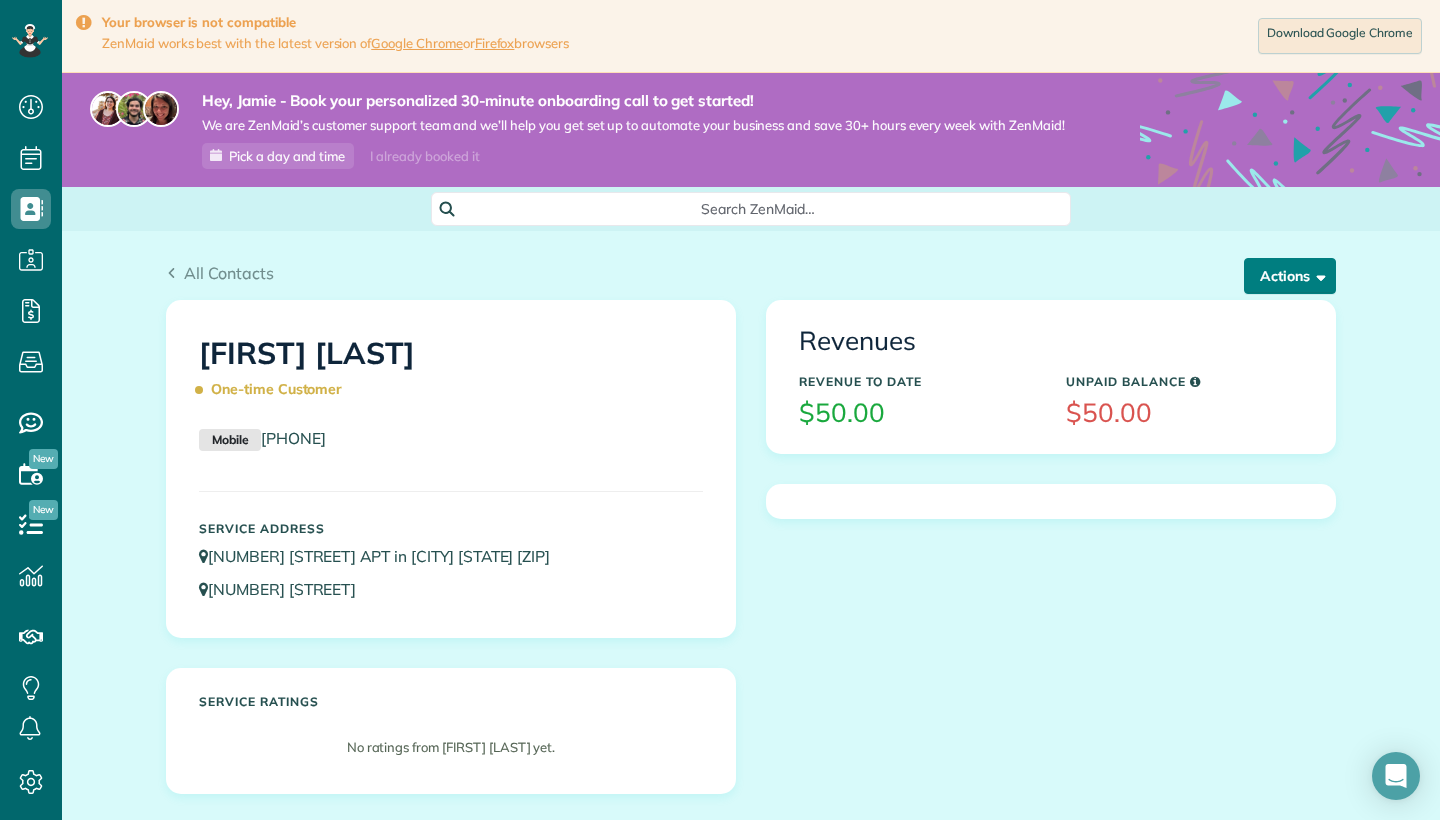 click on "Actions" at bounding box center [1290, 276] 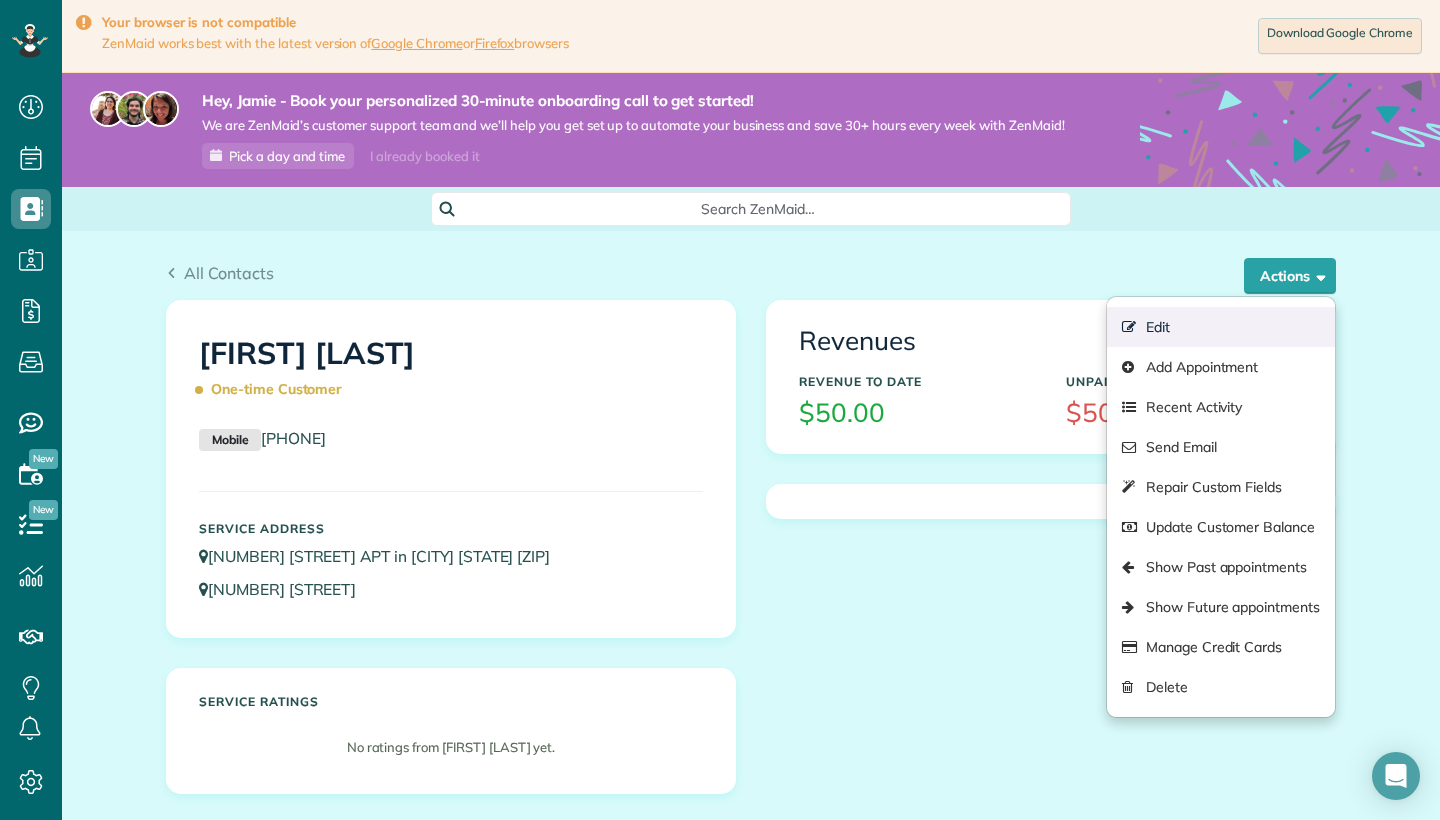 click on "Edit" at bounding box center [1221, 327] 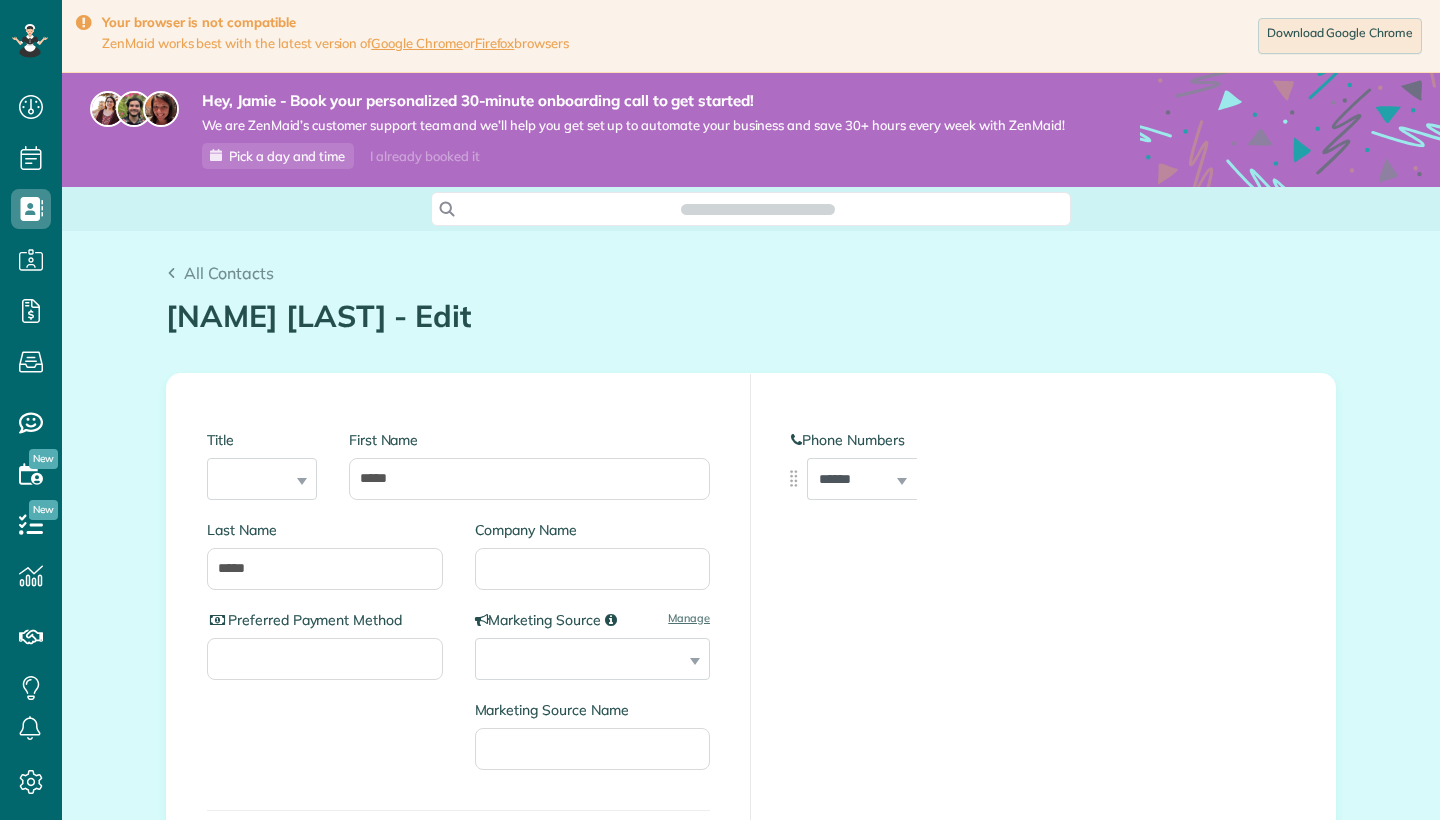 scroll, scrollTop: 0, scrollLeft: 0, axis: both 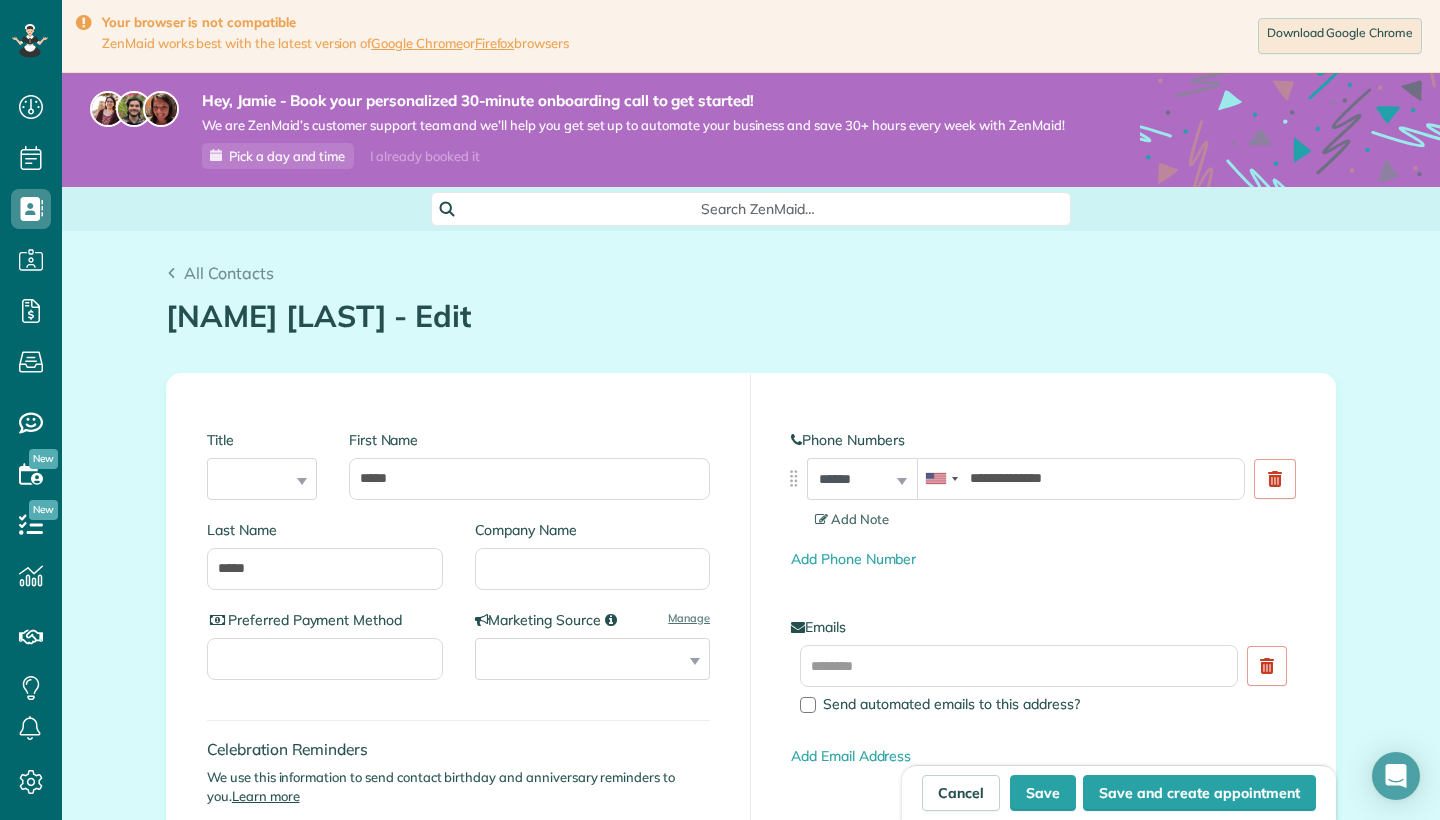 click on "**********" at bounding box center [1043, 590] 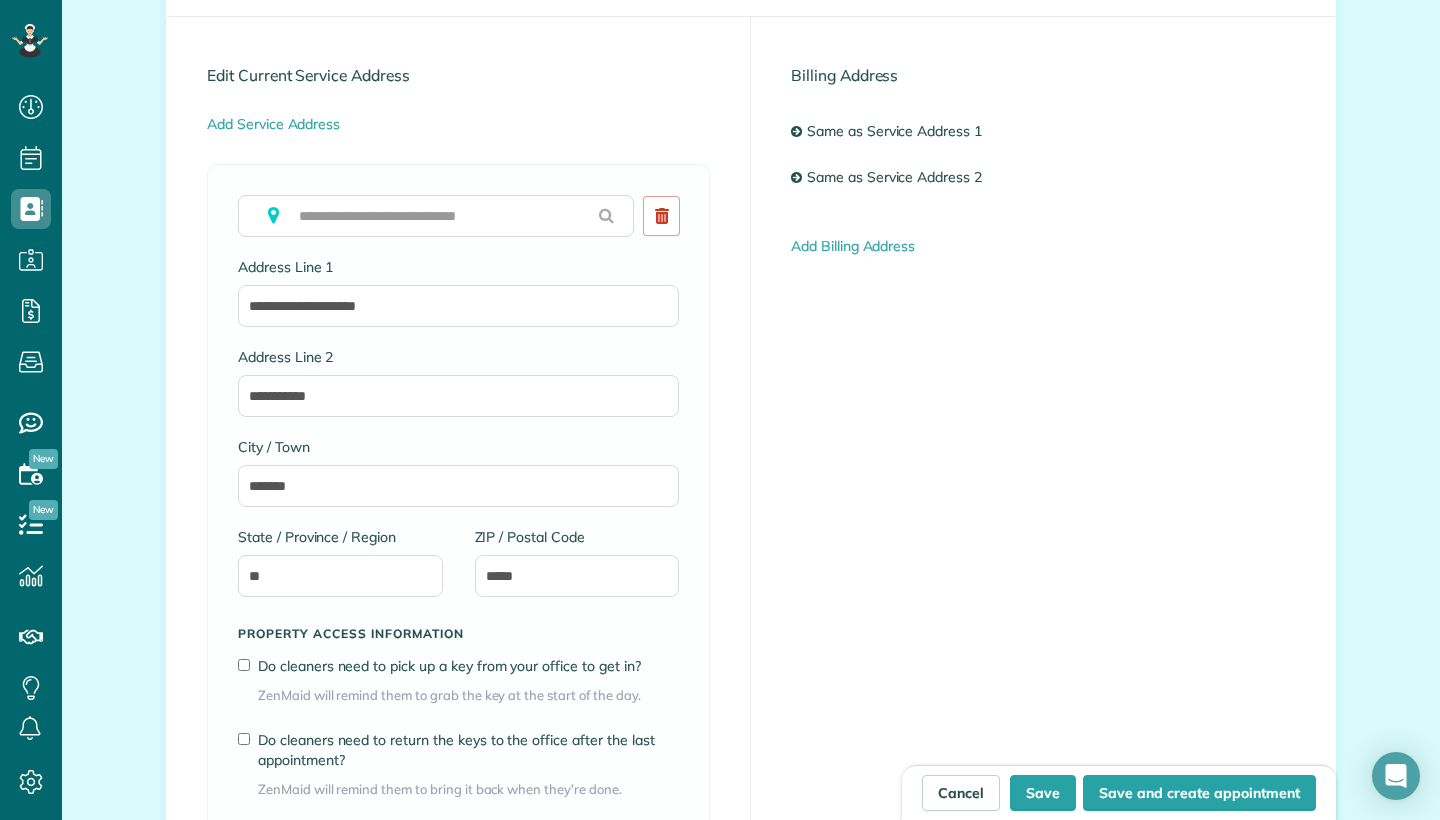 scroll, scrollTop: 1232, scrollLeft: 0, axis: vertical 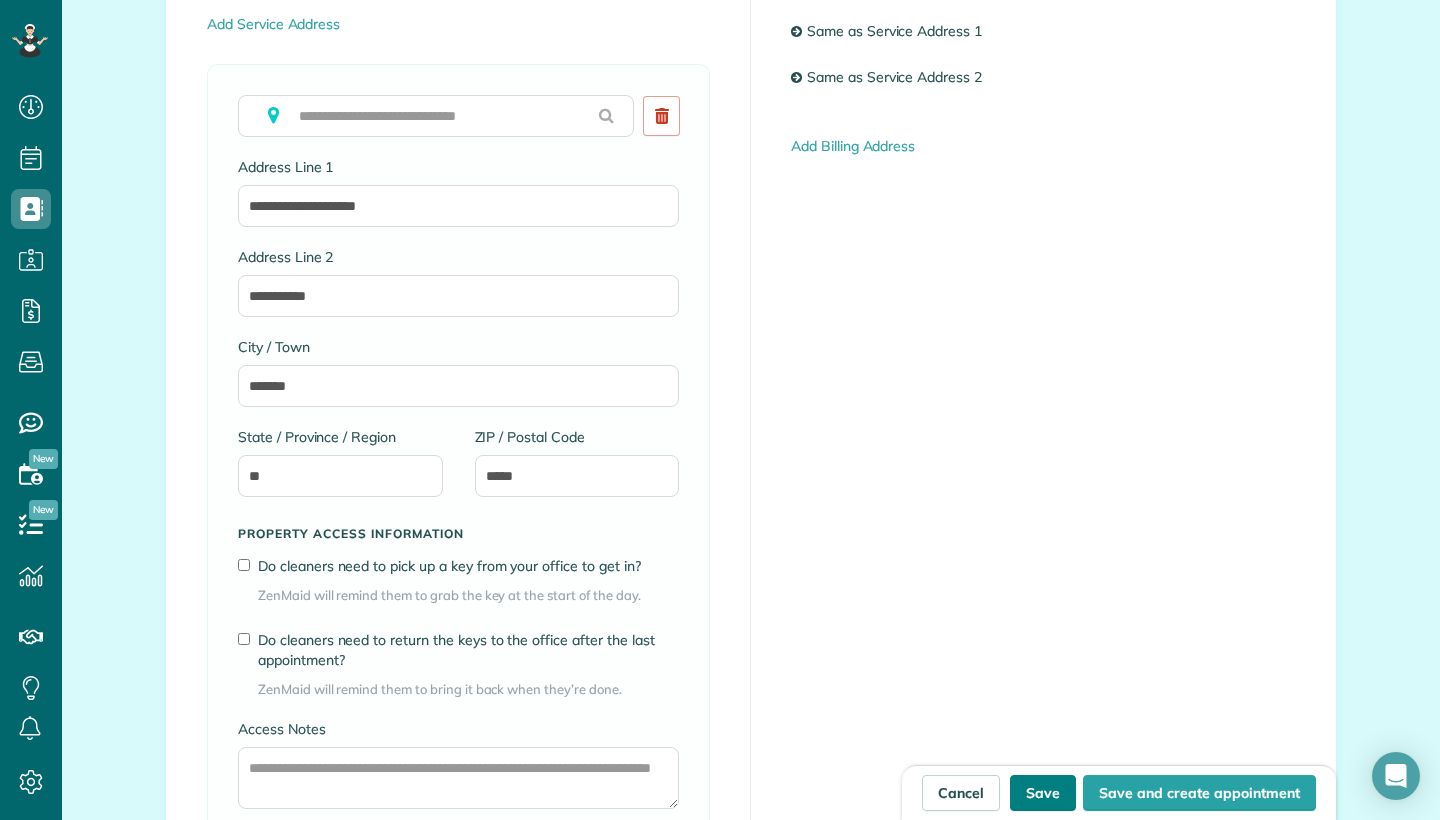 click on "Save" at bounding box center [1043, 793] 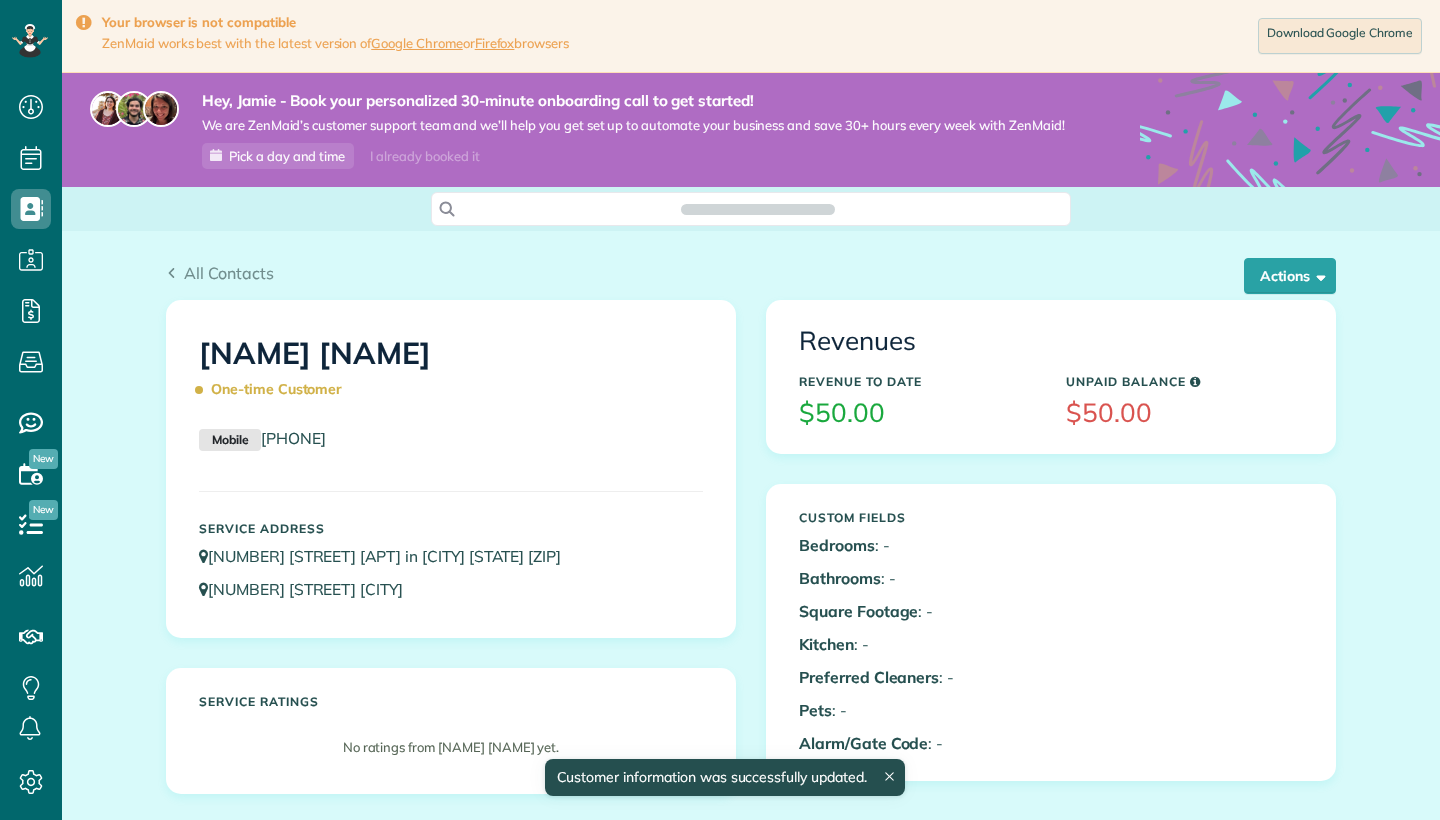 scroll, scrollTop: 0, scrollLeft: 0, axis: both 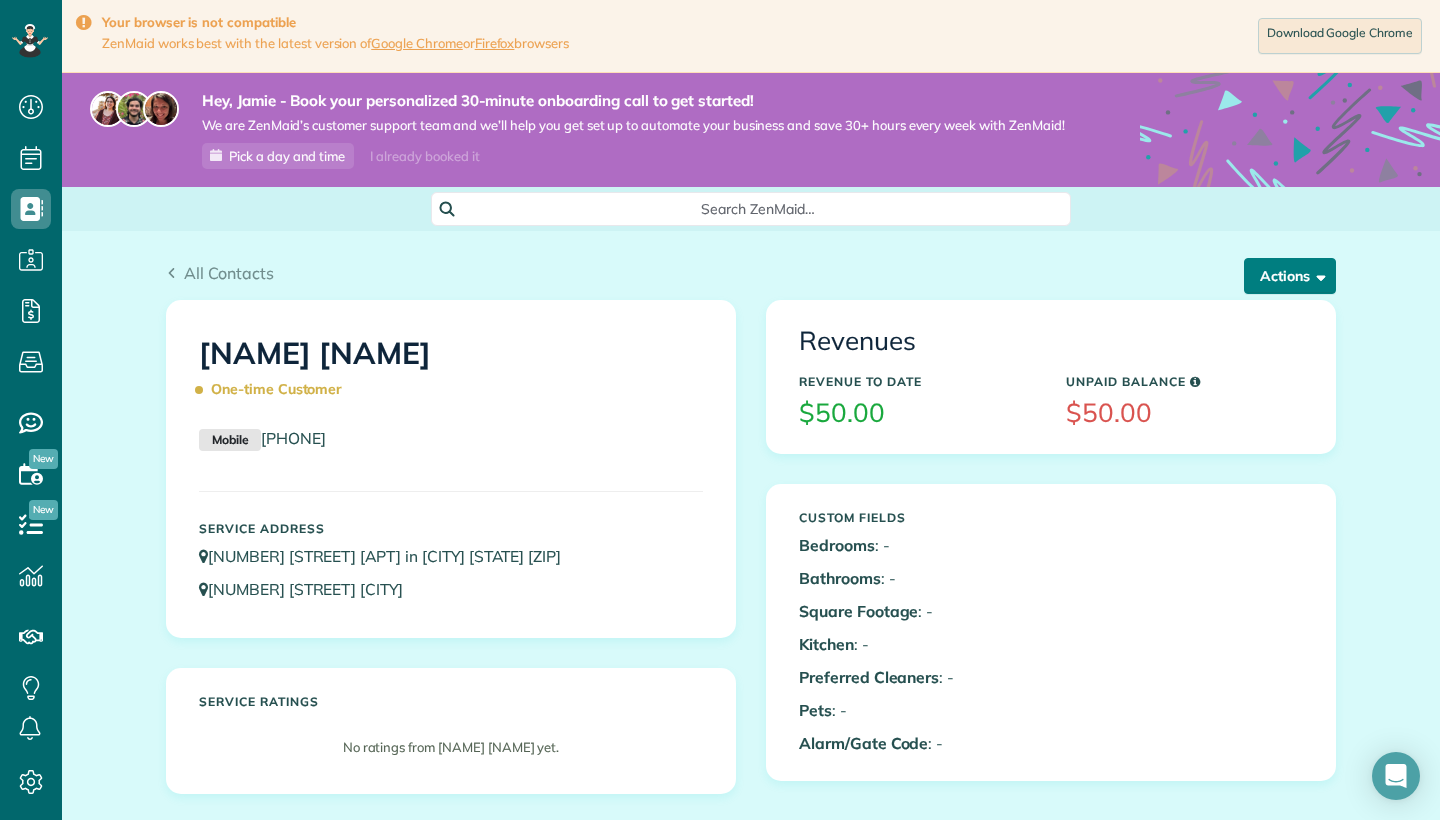 click on "Actions" at bounding box center (1290, 276) 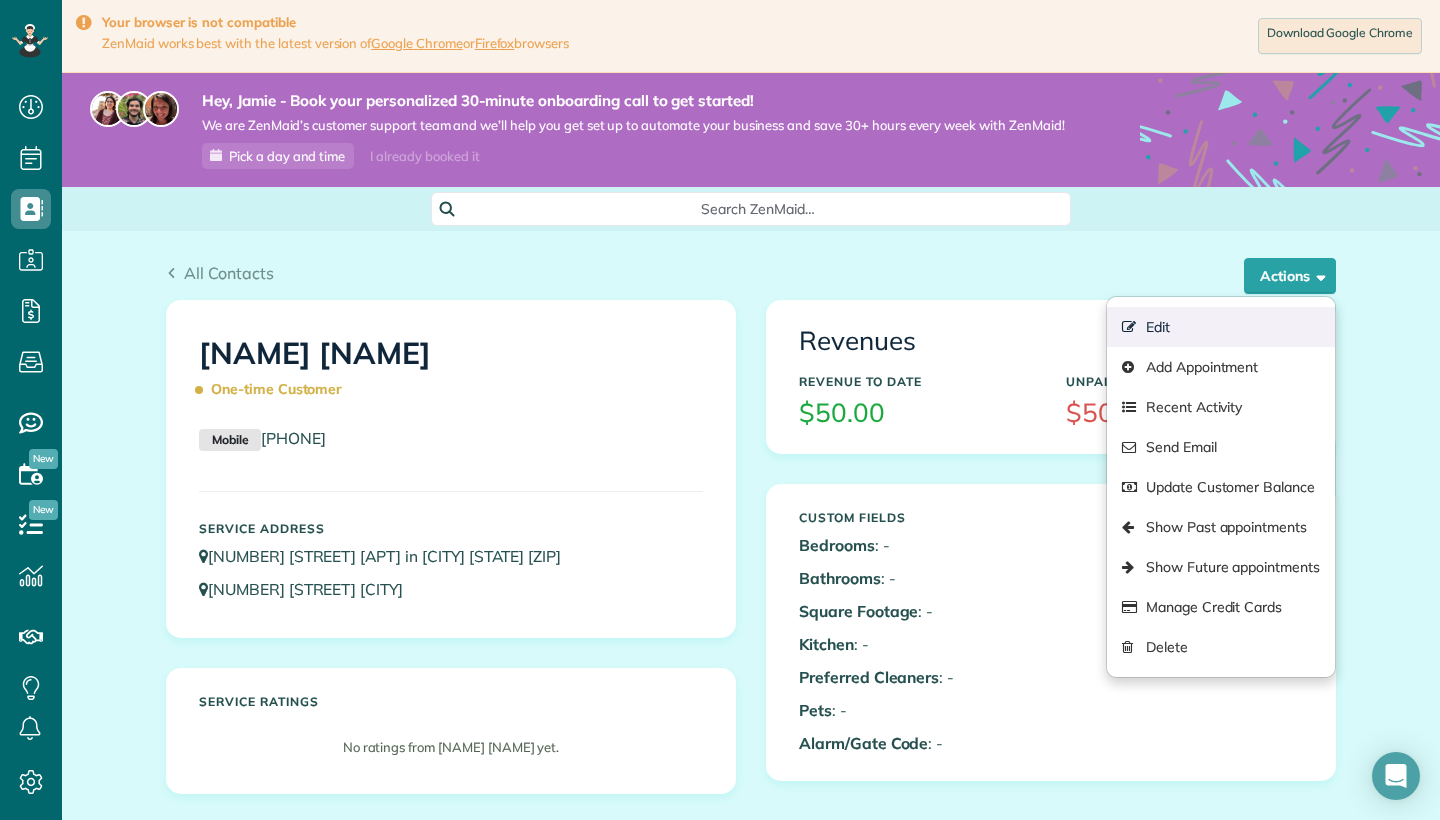 click on "Edit" at bounding box center [1221, 327] 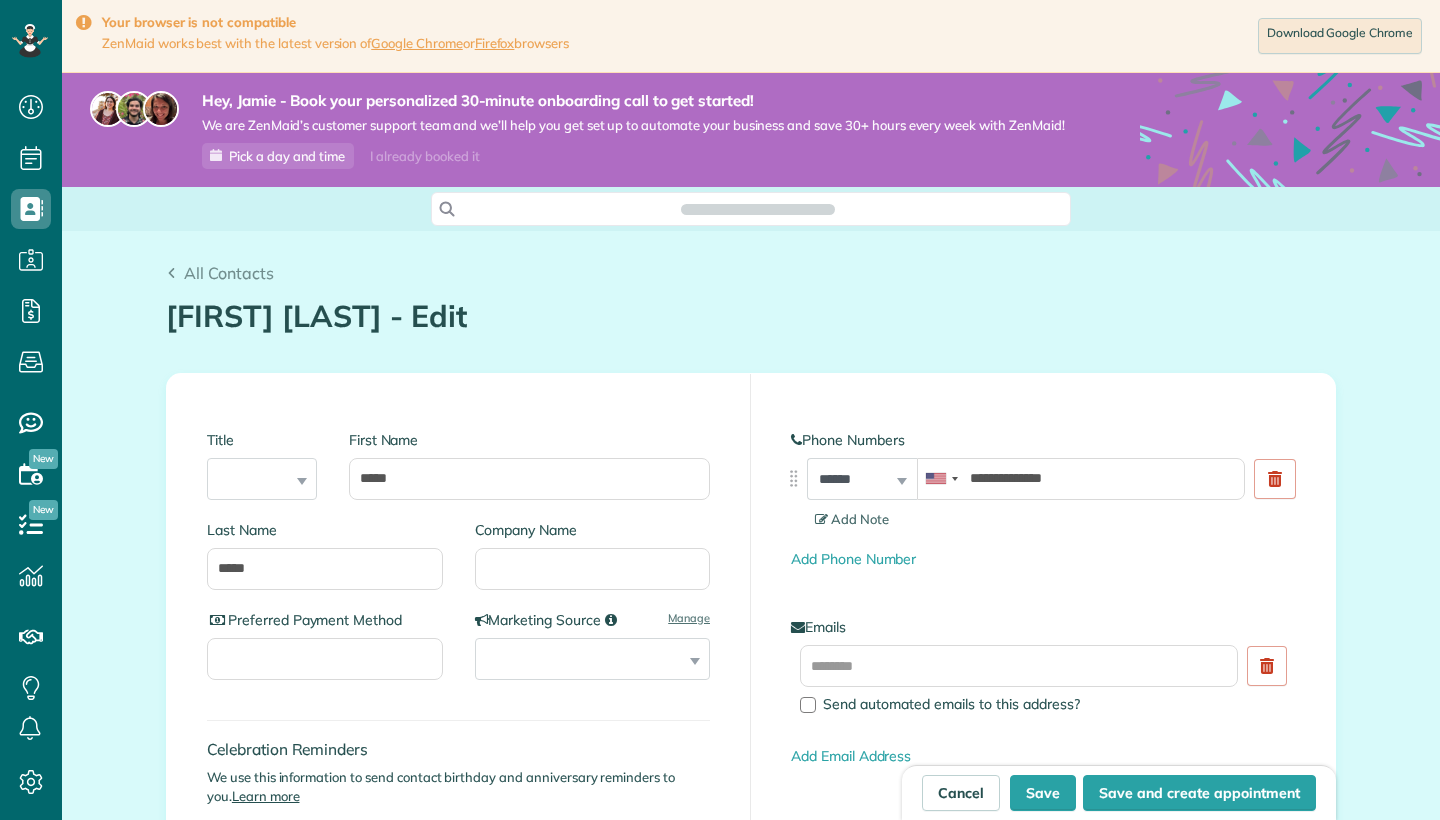 scroll, scrollTop: 0, scrollLeft: 0, axis: both 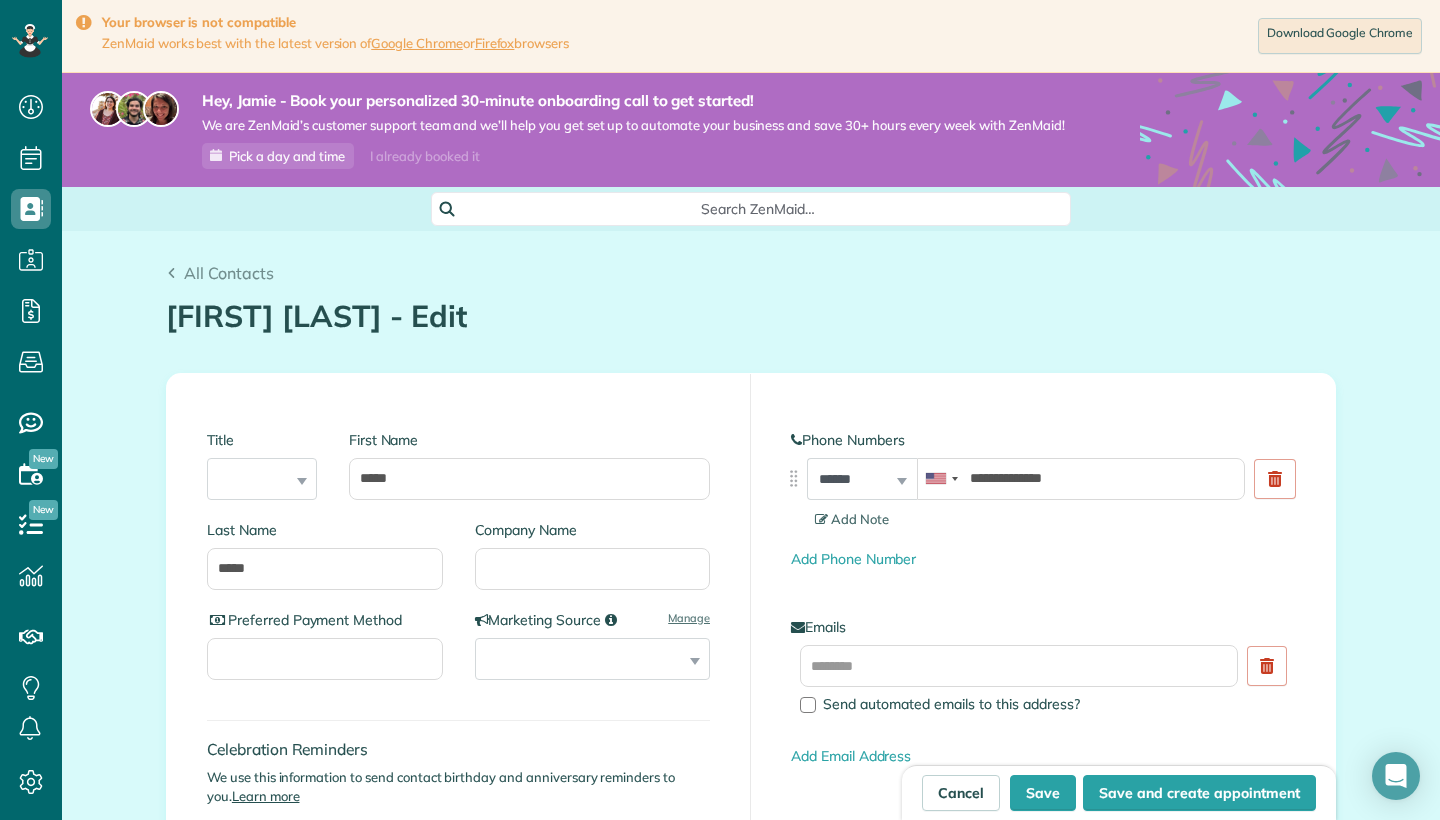 click on "**********" at bounding box center [1043, 590] 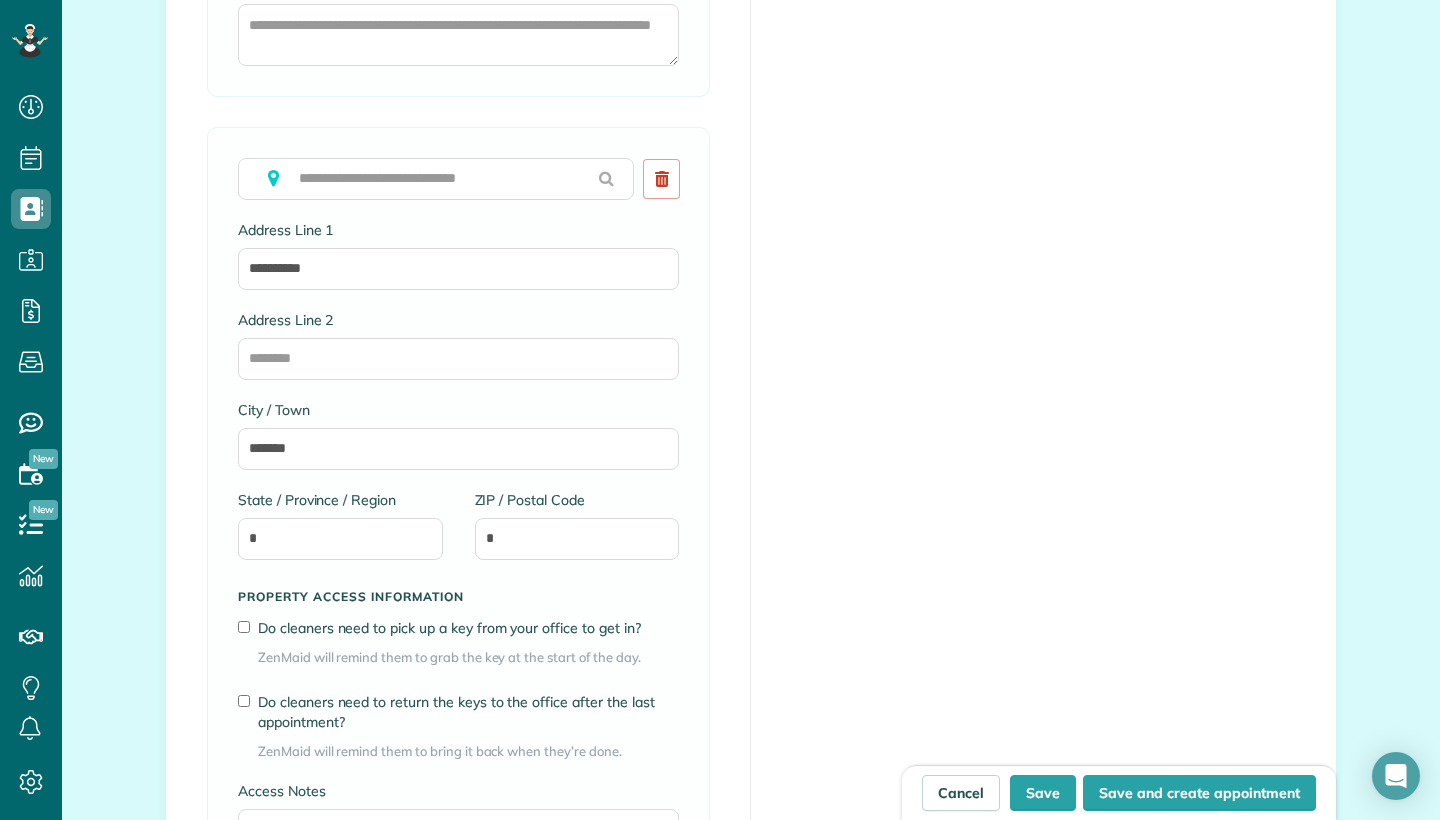 scroll, scrollTop: 1943, scrollLeft: 0, axis: vertical 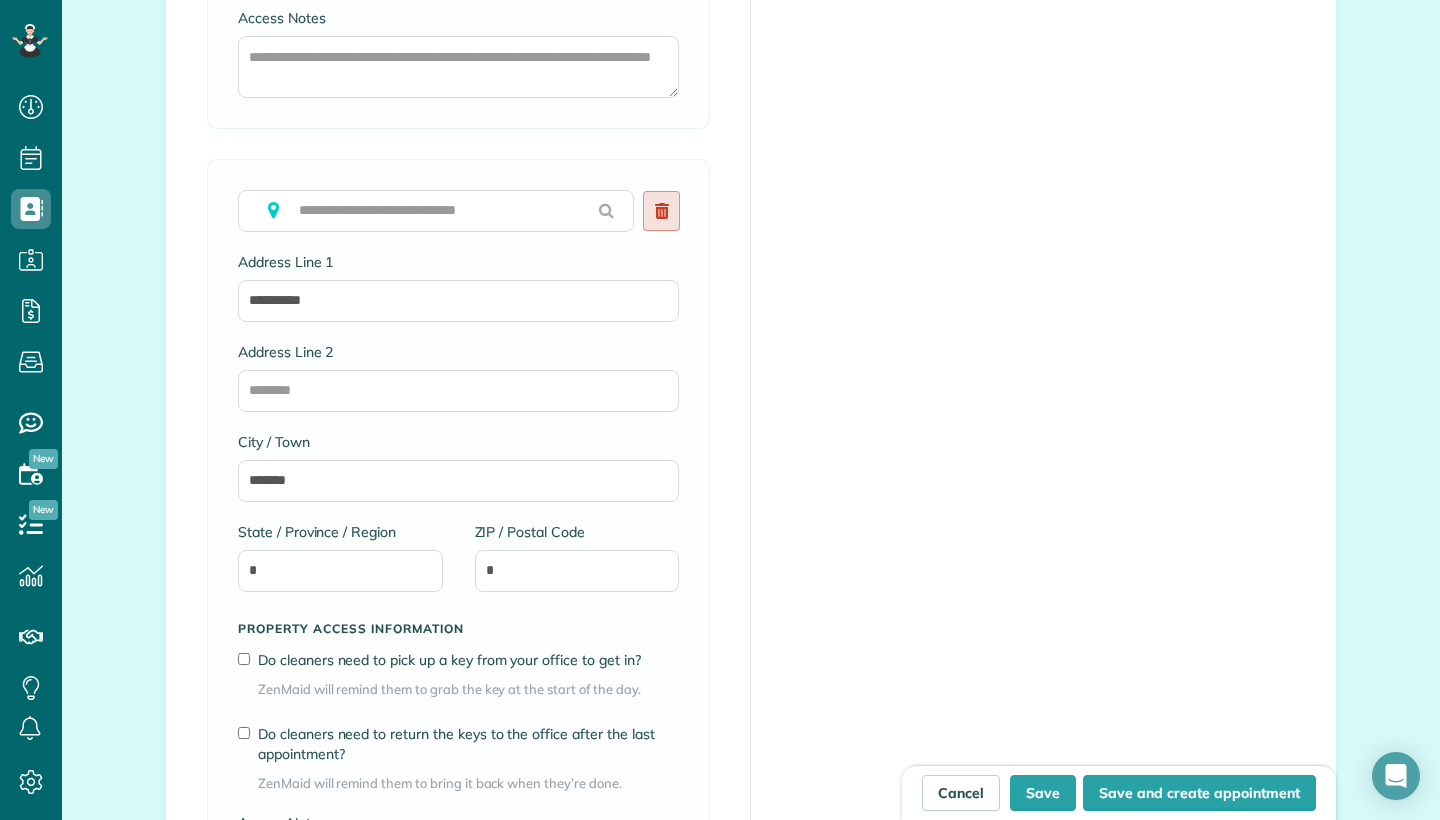 click 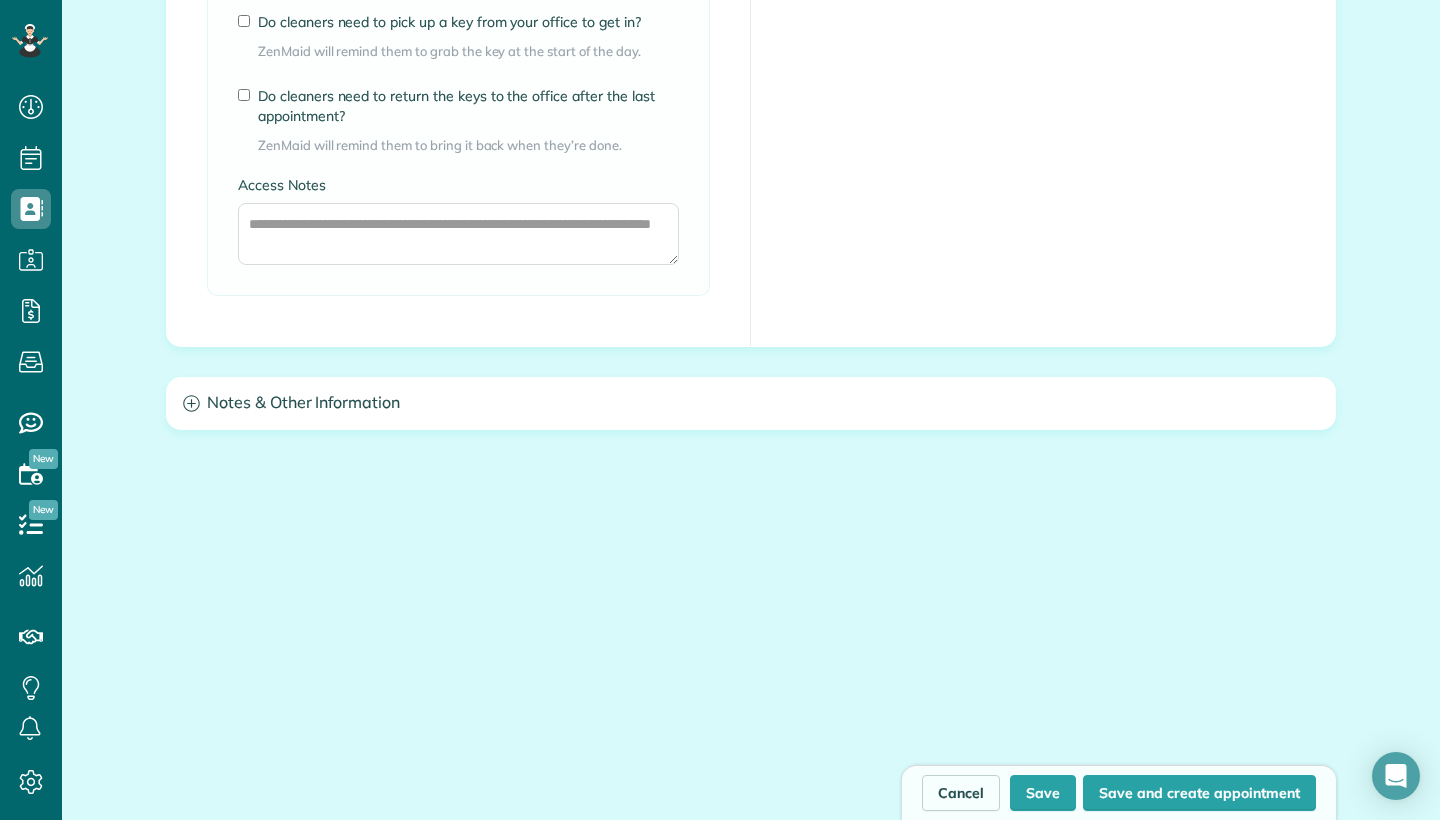 scroll, scrollTop: 1772, scrollLeft: 0, axis: vertical 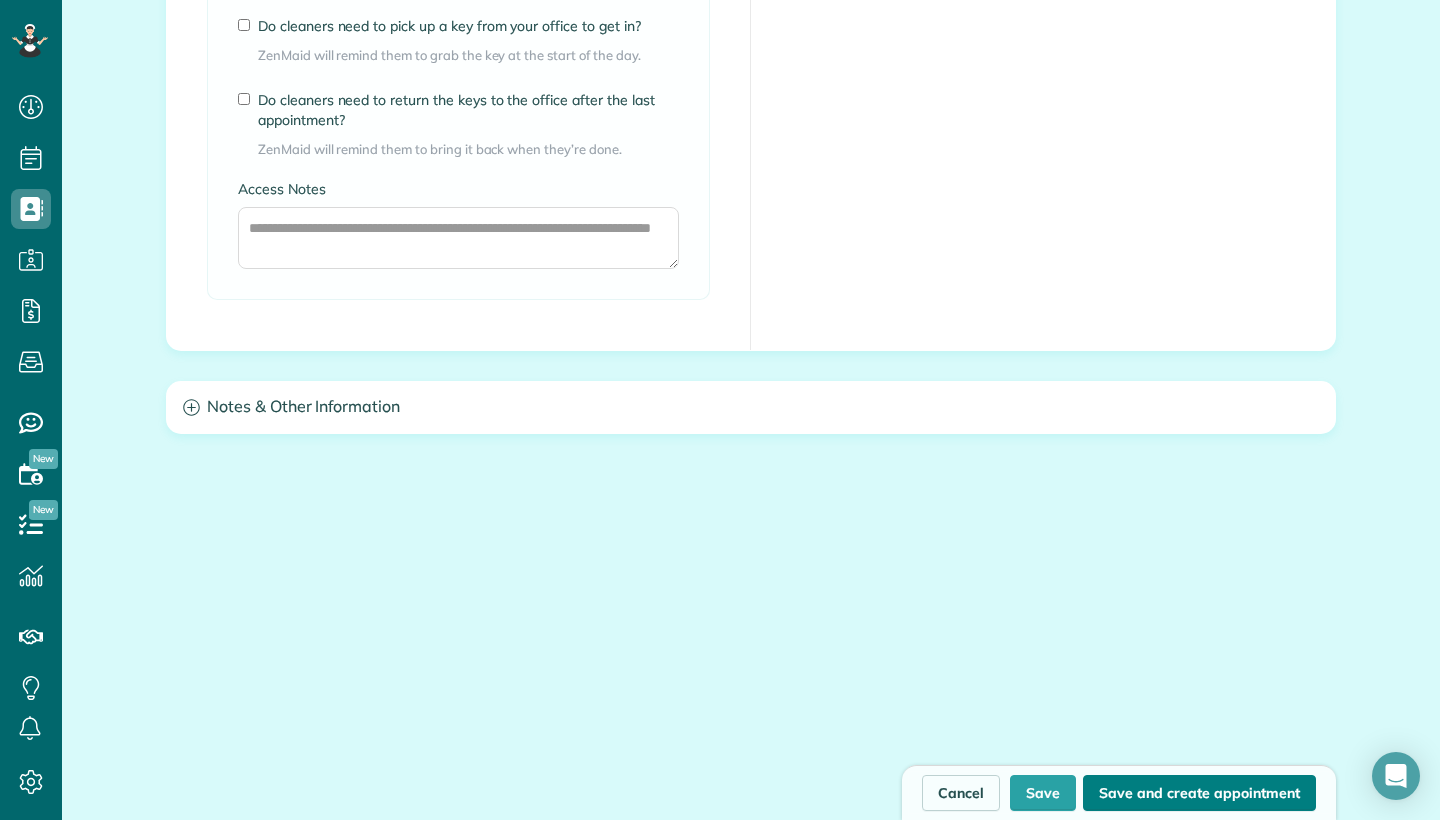 click on "Save and create appointment" at bounding box center [1199, 793] 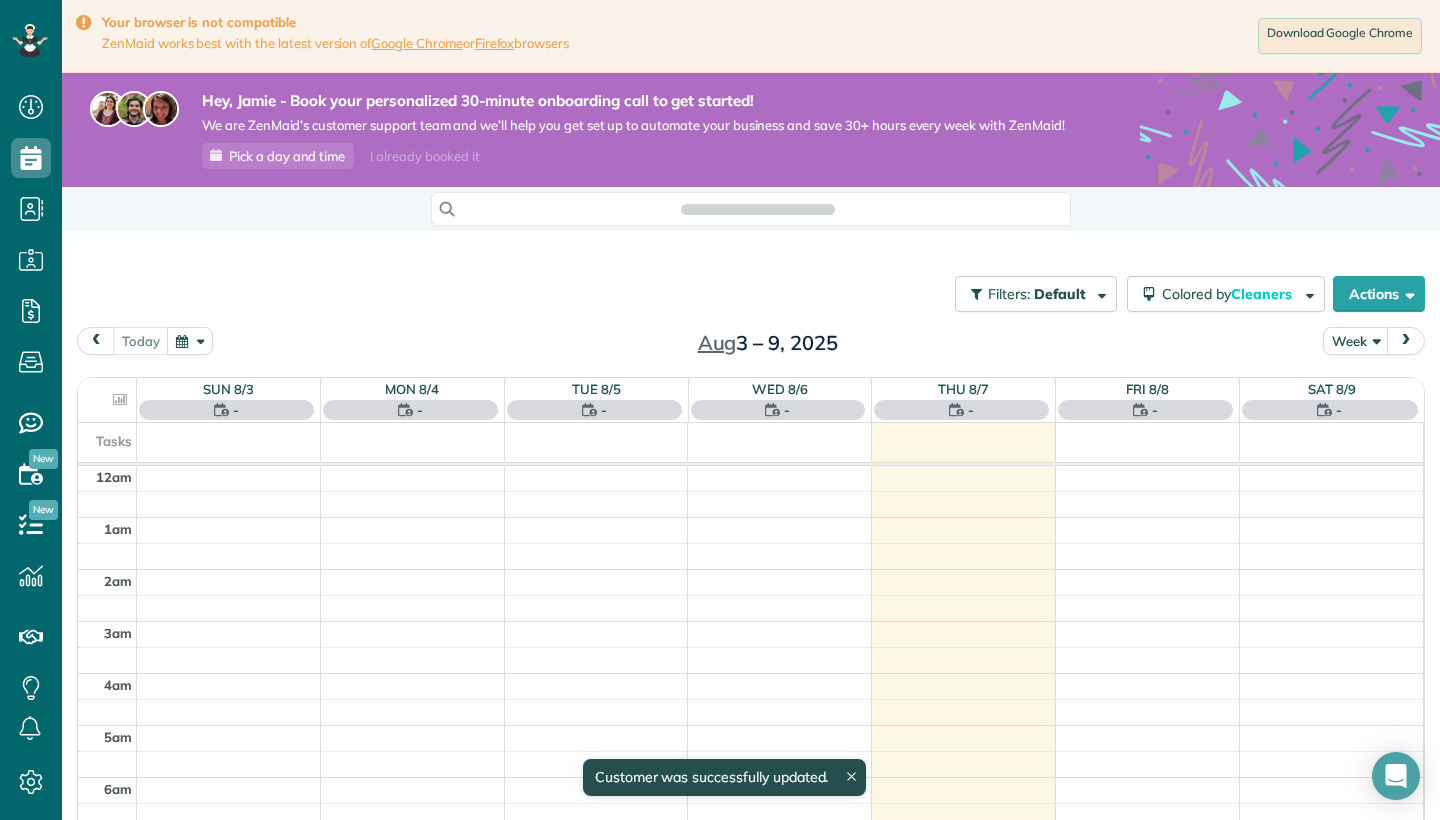 scroll, scrollTop: 0, scrollLeft: 0, axis: both 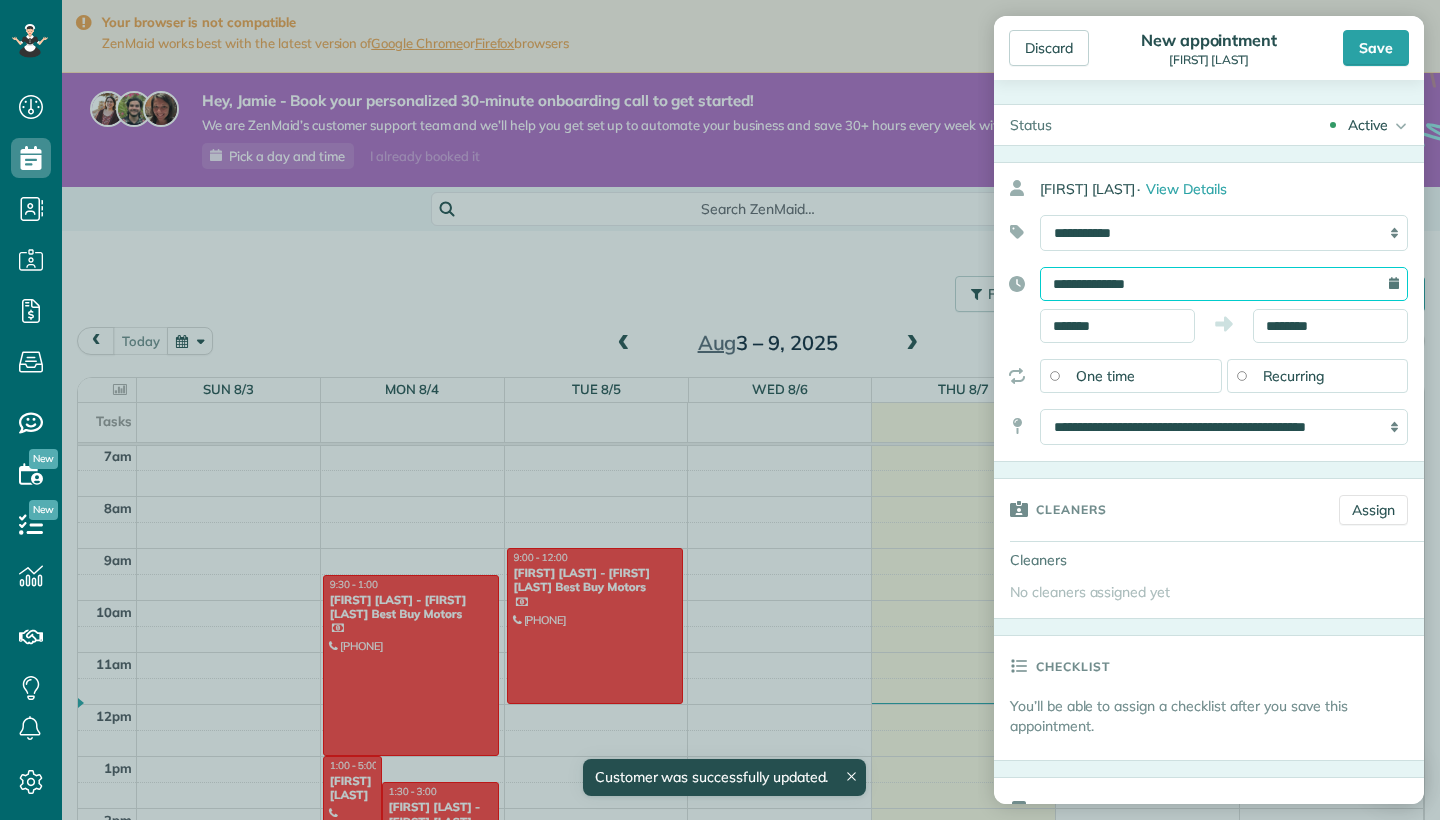 click on "**********" at bounding box center [1224, 284] 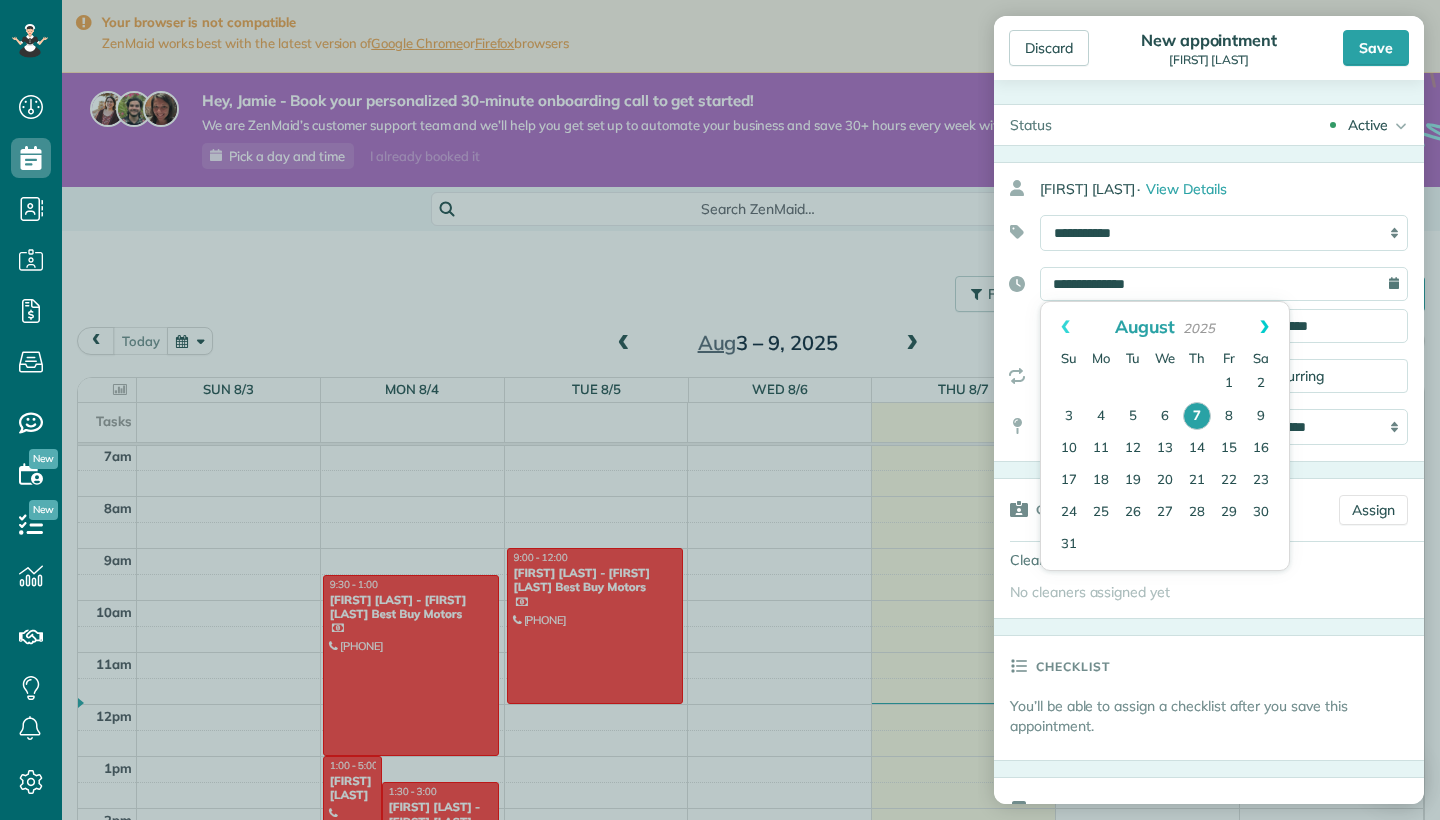 click on "Next" at bounding box center [1264, 327] 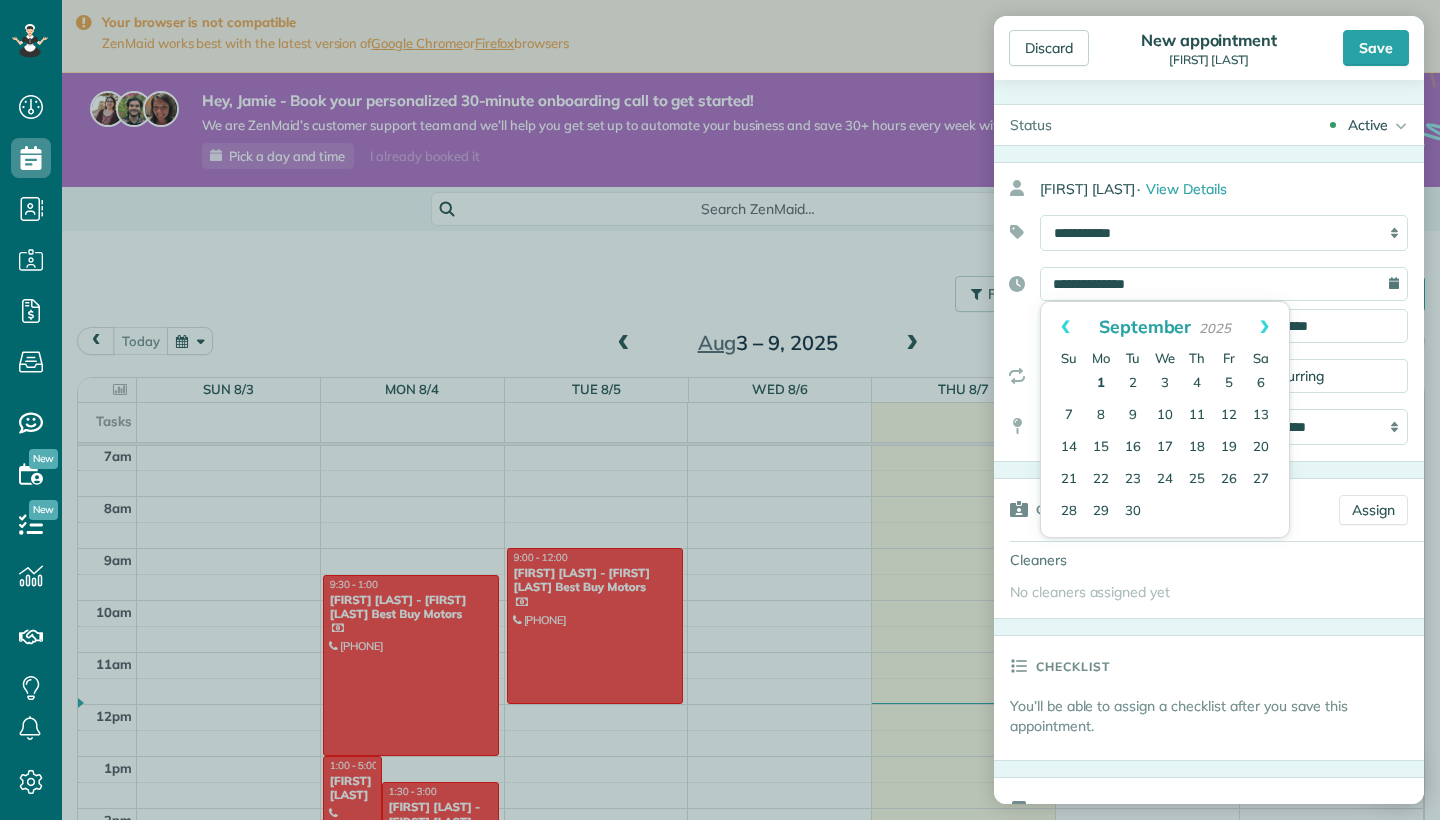 click on "1" at bounding box center [1101, 384] 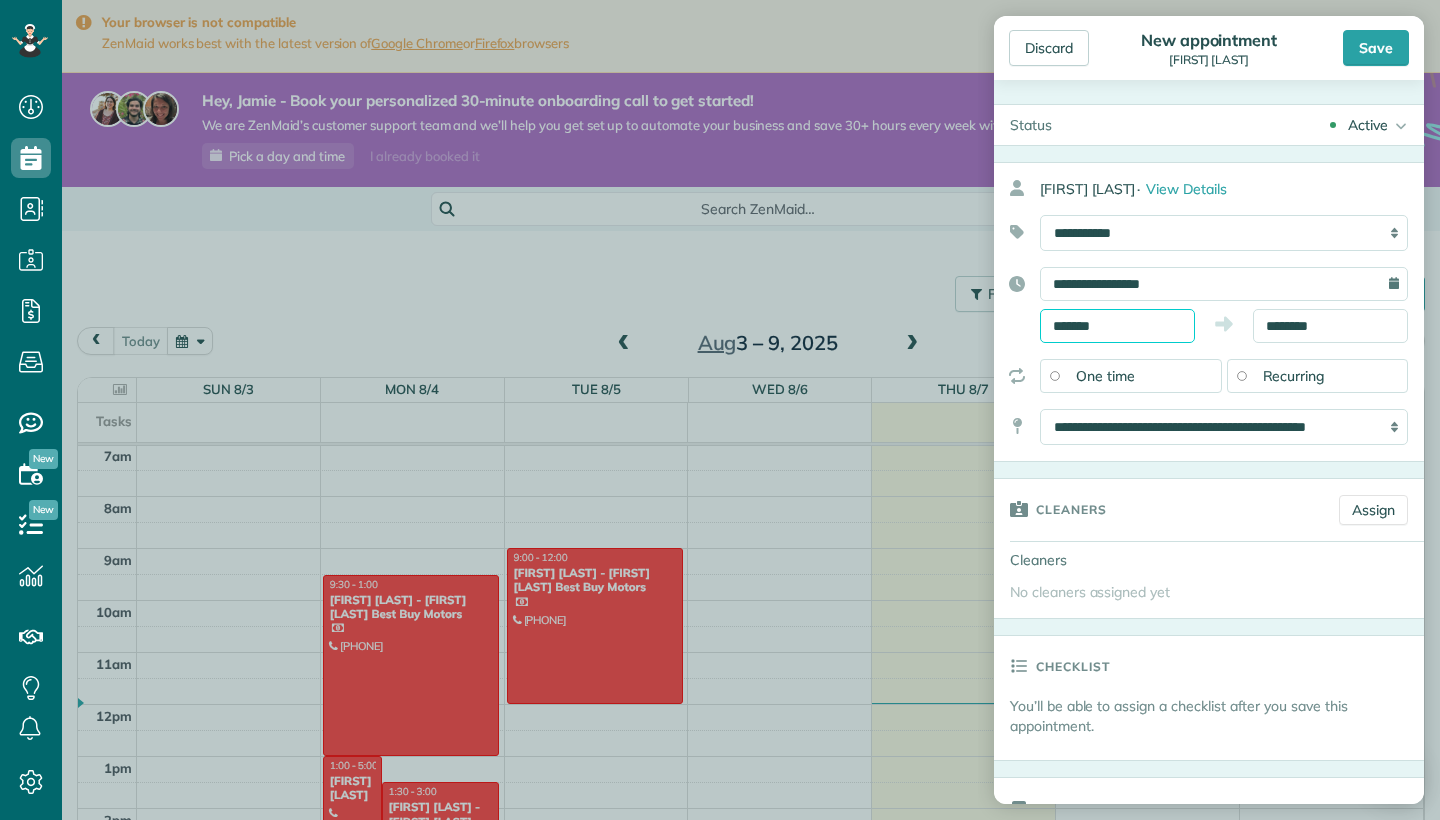 click on "*******" at bounding box center (1117, 326) 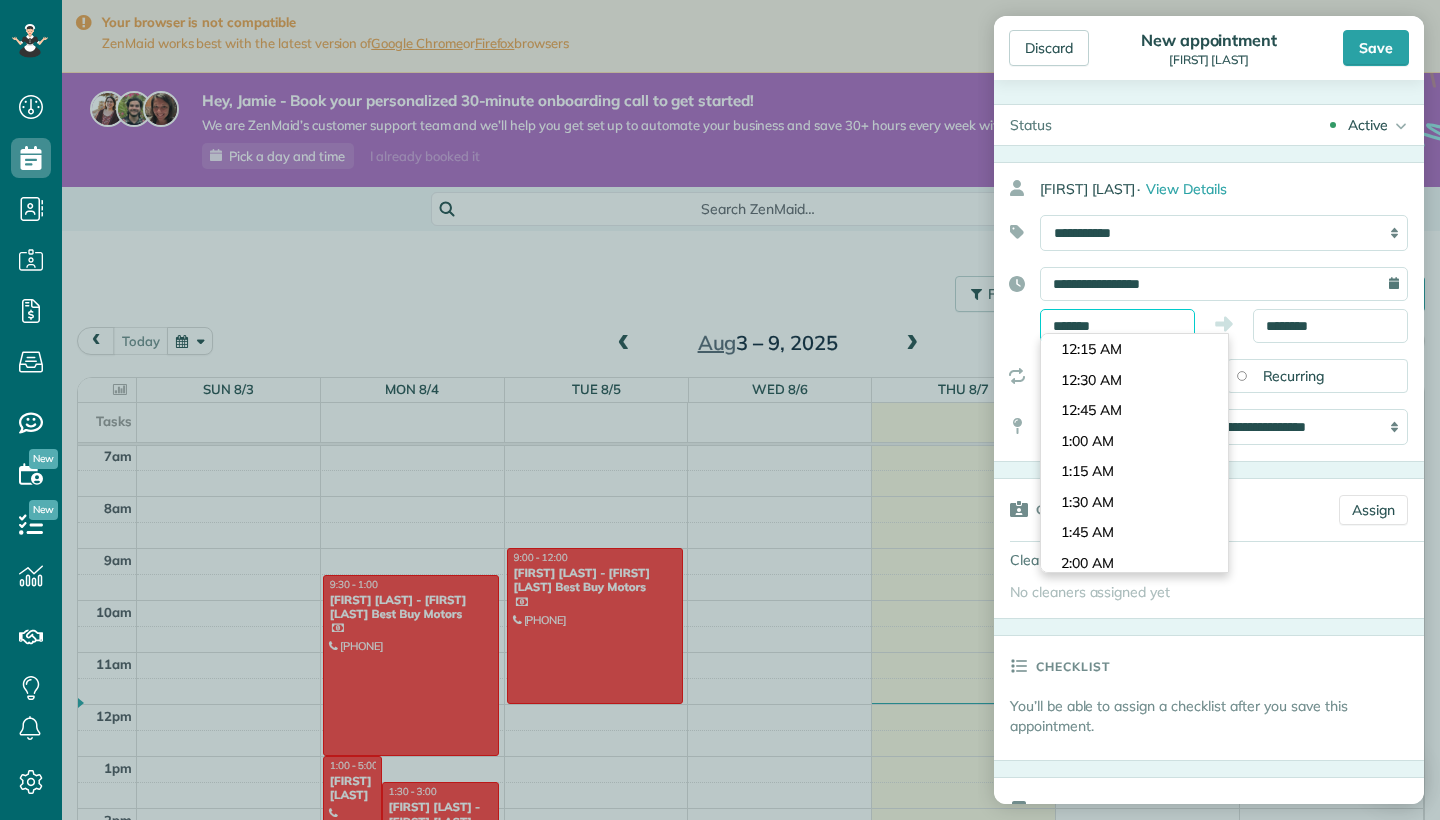 scroll, scrollTop: 1020, scrollLeft: 0, axis: vertical 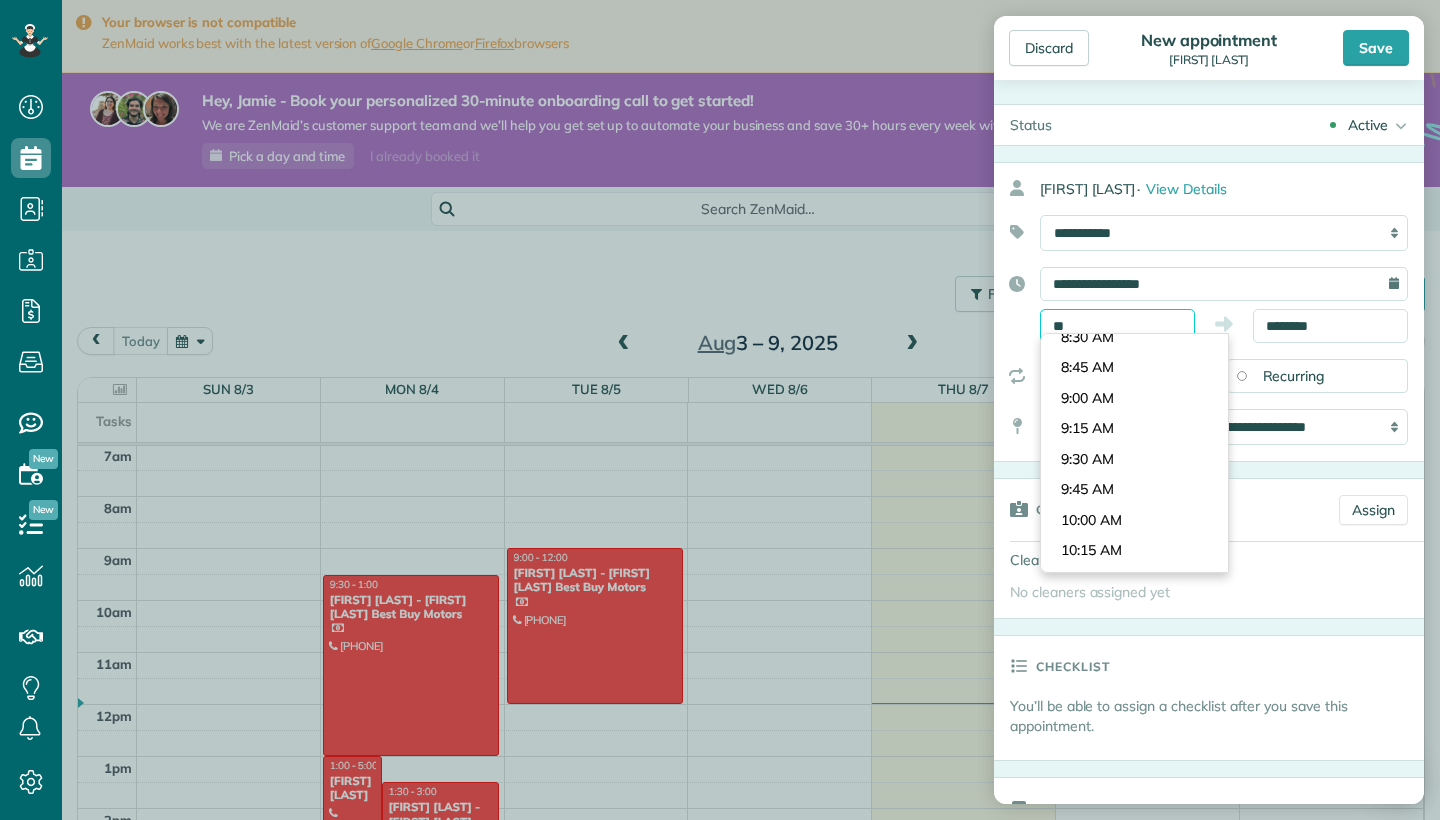 type on "*" 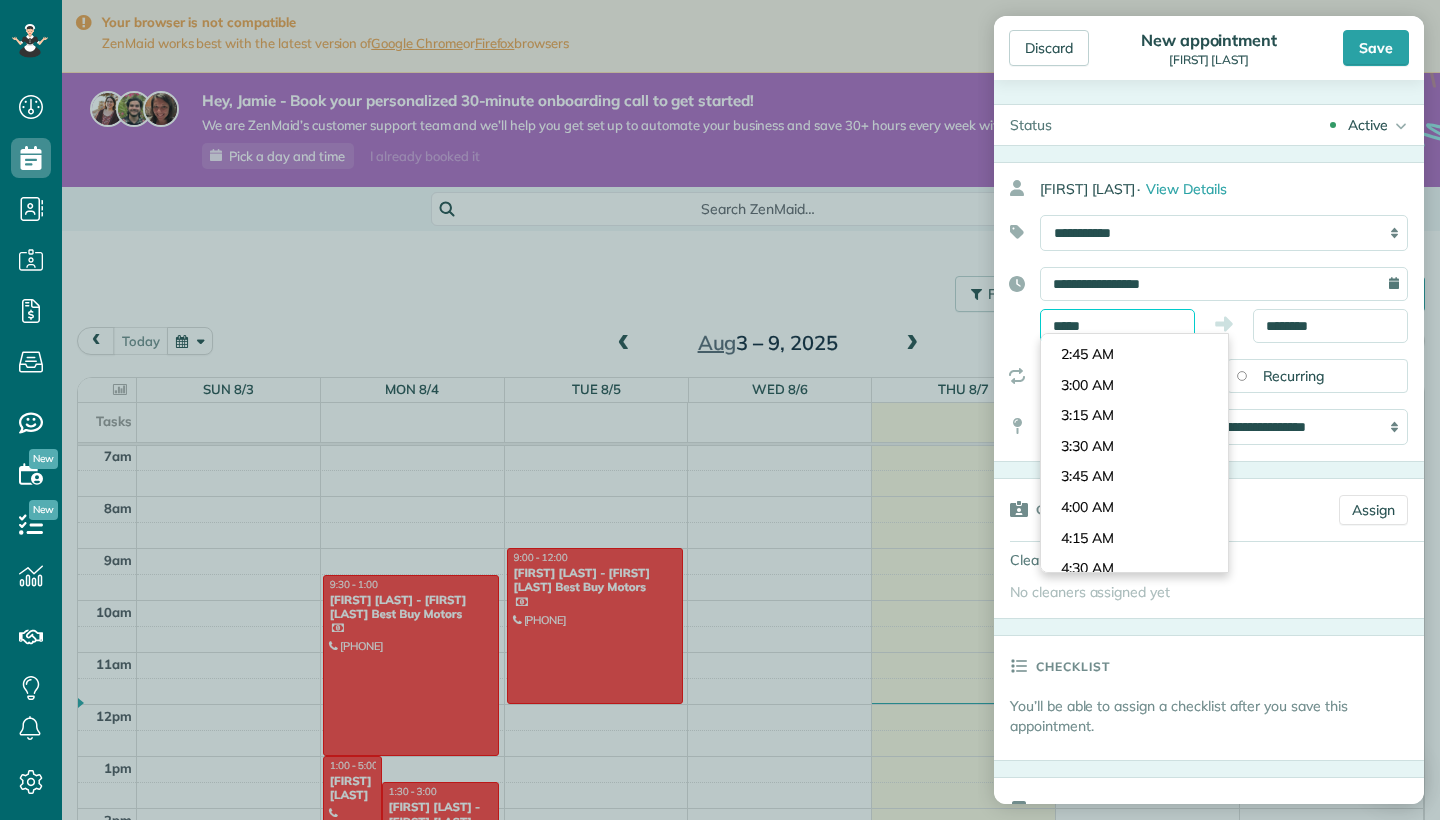 scroll, scrollTop: 1740, scrollLeft: 0, axis: vertical 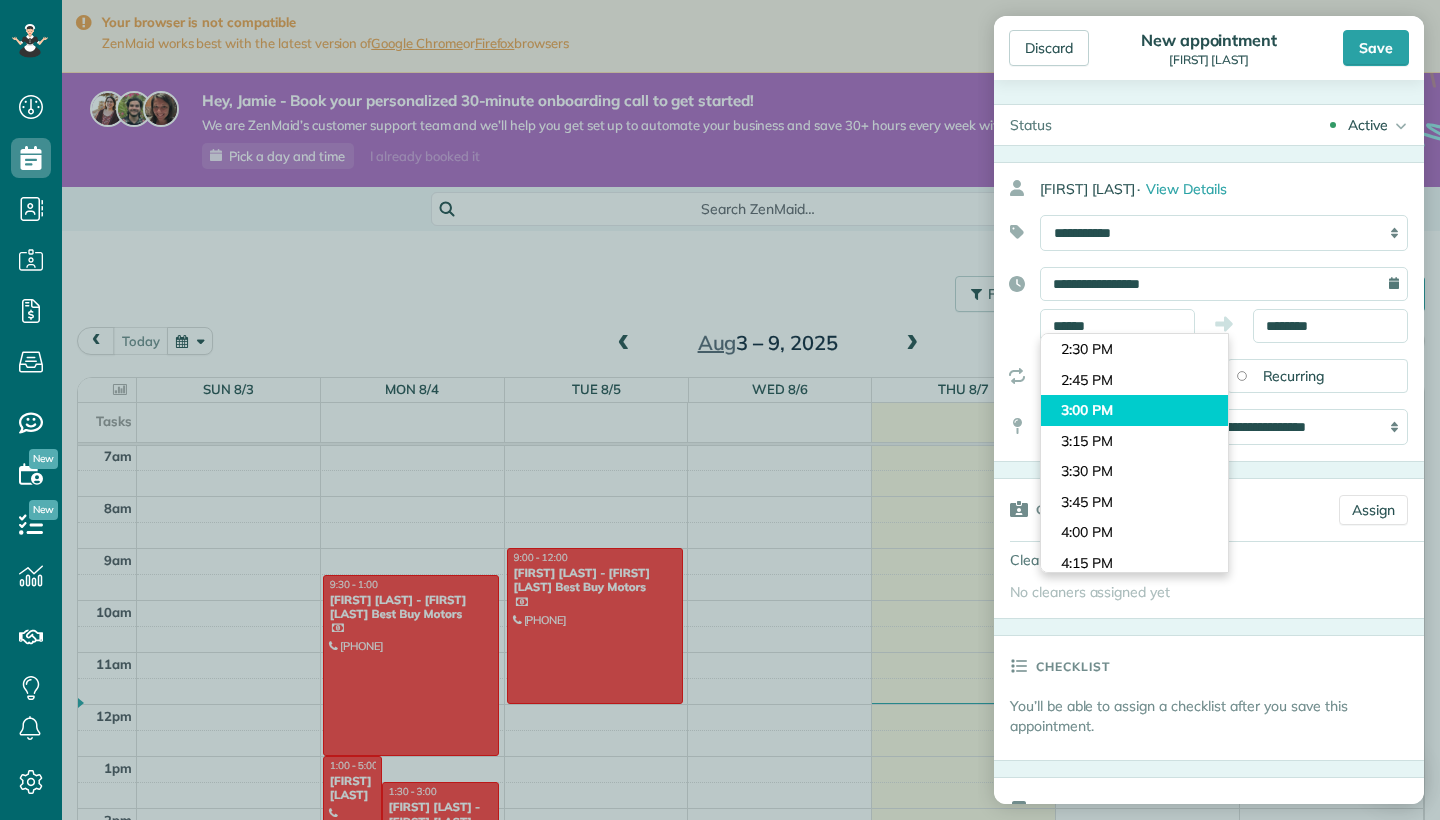 type on "*******" 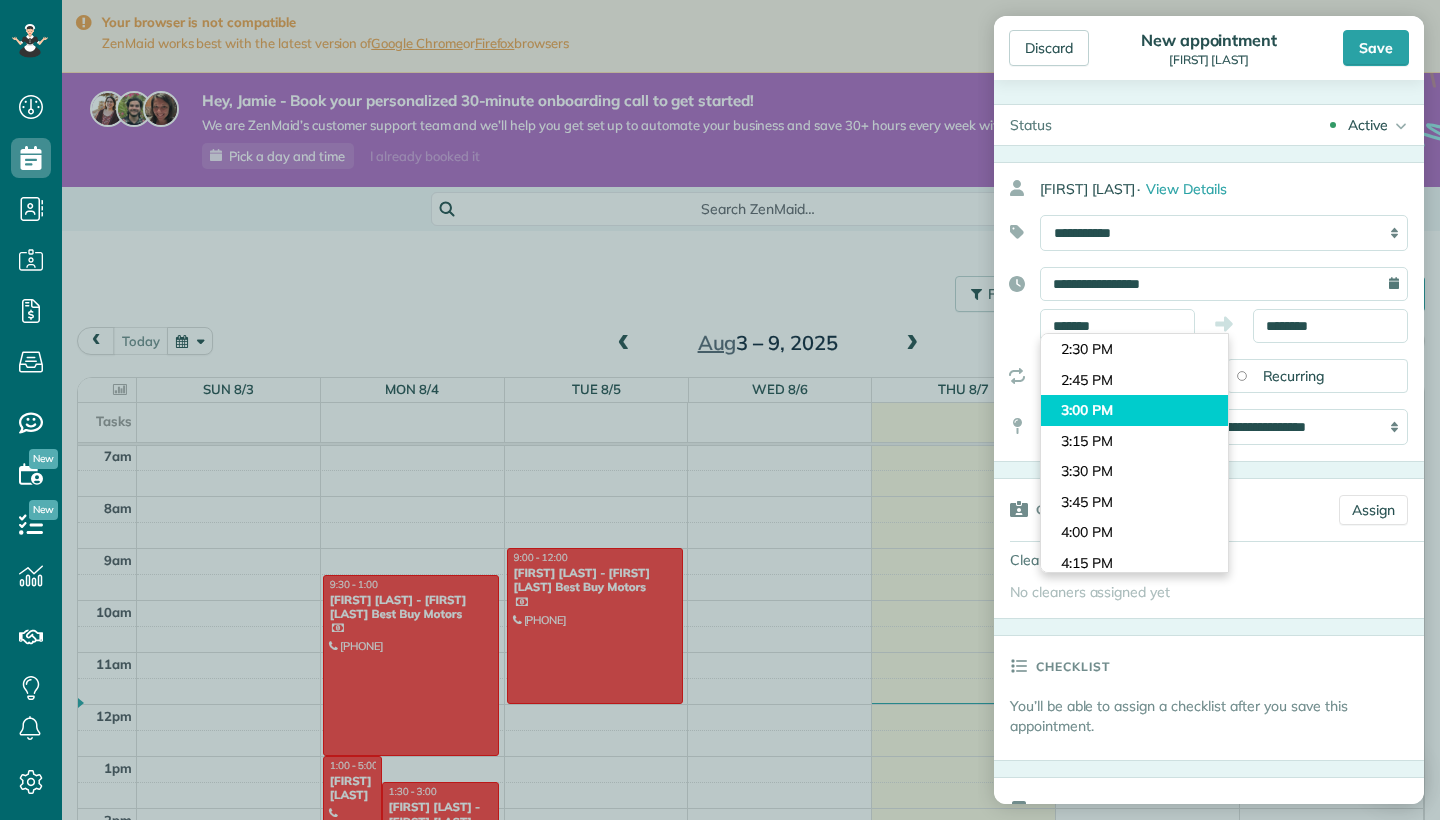 click on "Dashboard
Scheduling
Calendar View
List View
Dispatch View - Weekly scheduling (Beta)" at bounding box center [720, 410] 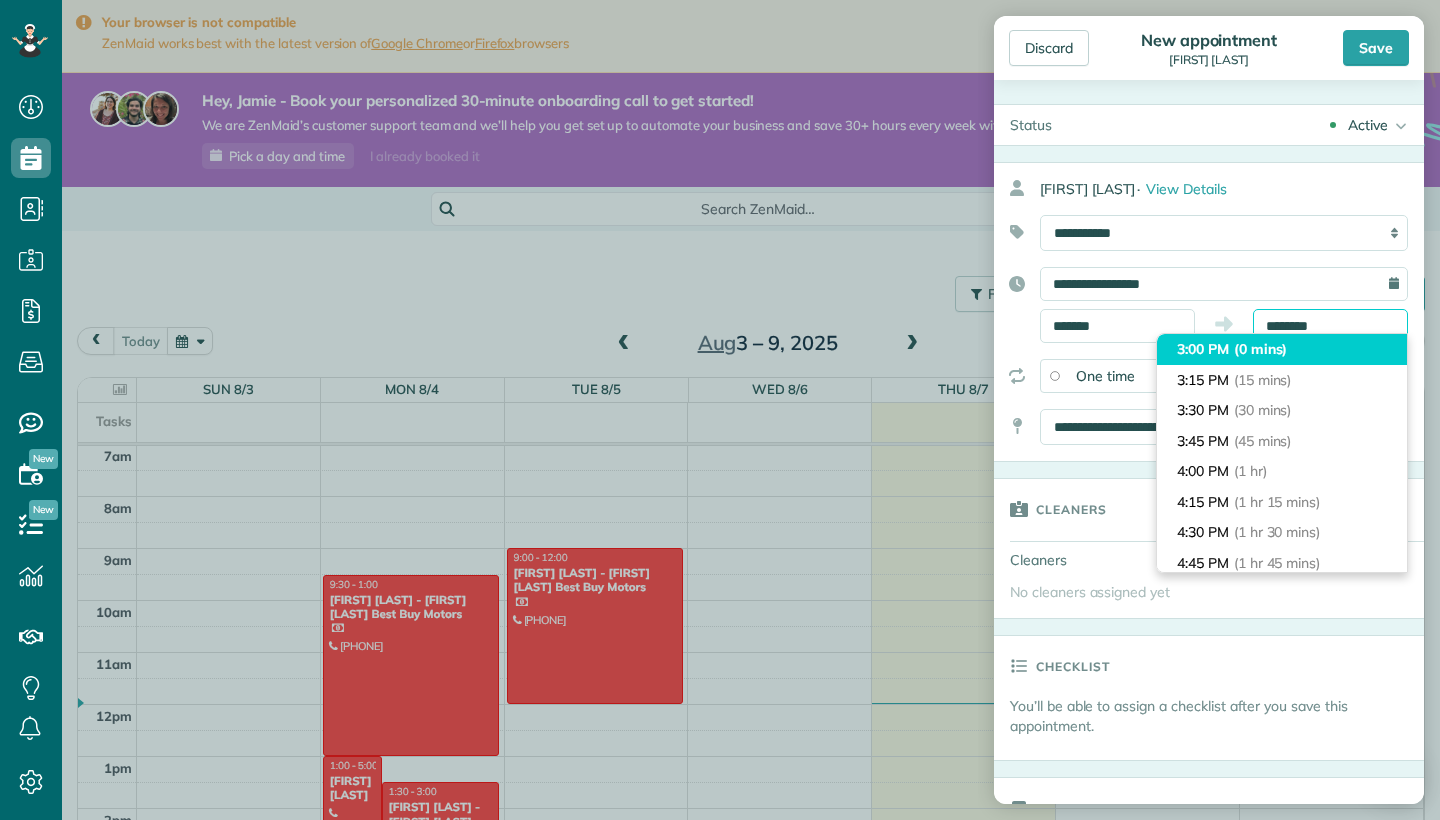 drag, startPoint x: 1335, startPoint y: 332, endPoint x: 1238, endPoint y: 338, distance: 97.18539 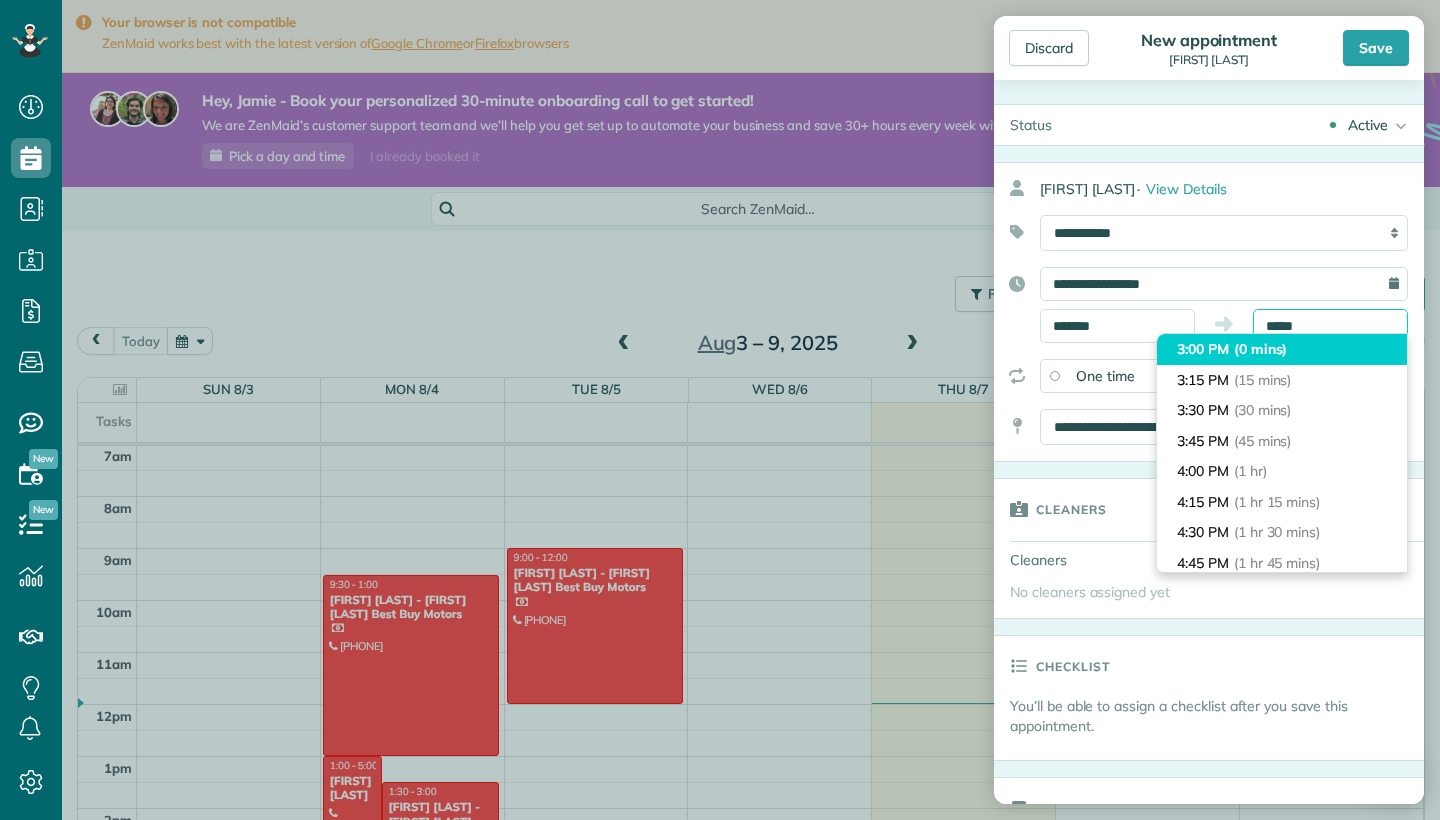 scroll, scrollTop: 872, scrollLeft: 0, axis: vertical 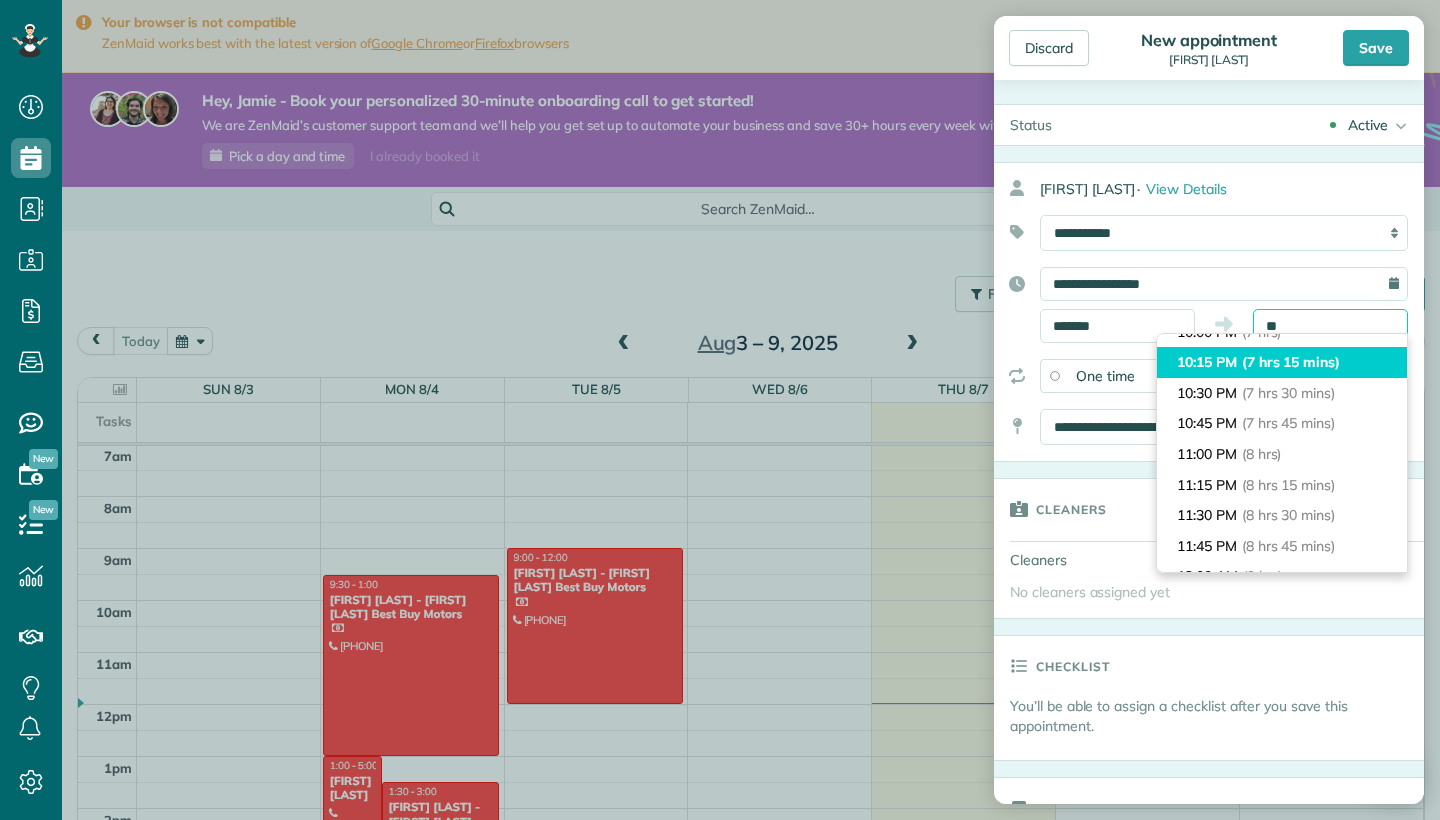 type on "*" 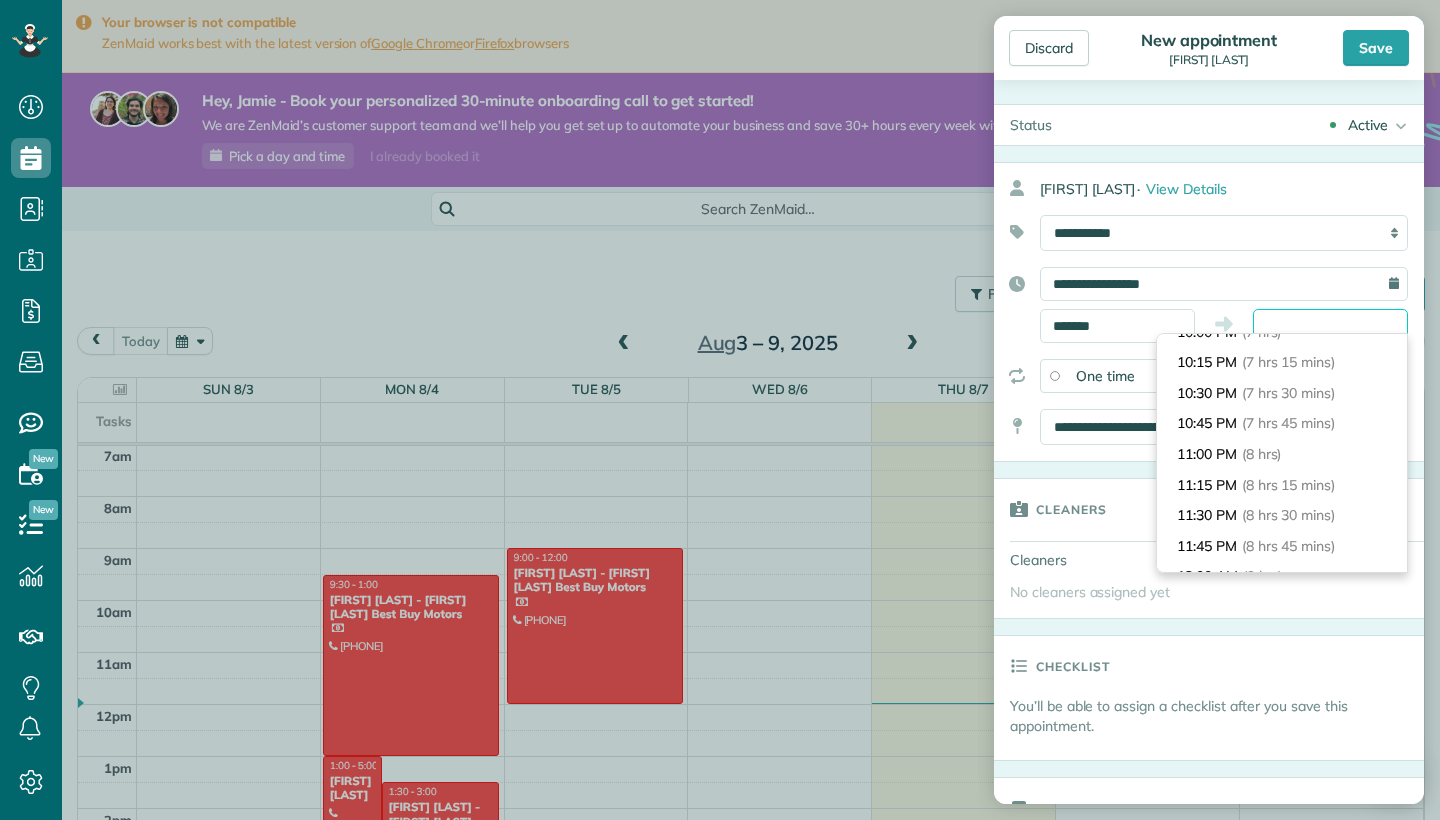 click at bounding box center (1330, 326) 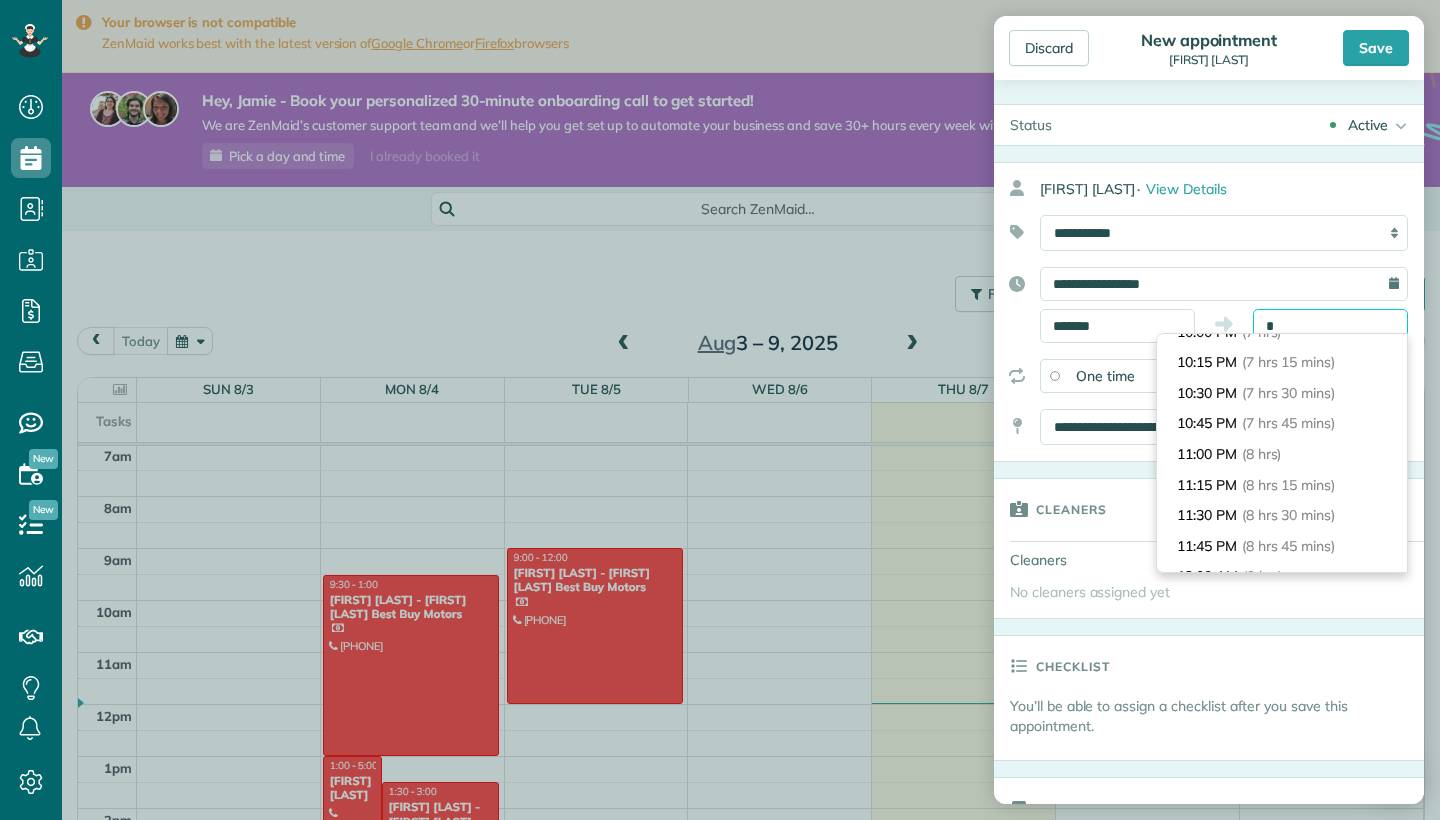 scroll, scrollTop: 90, scrollLeft: 0, axis: vertical 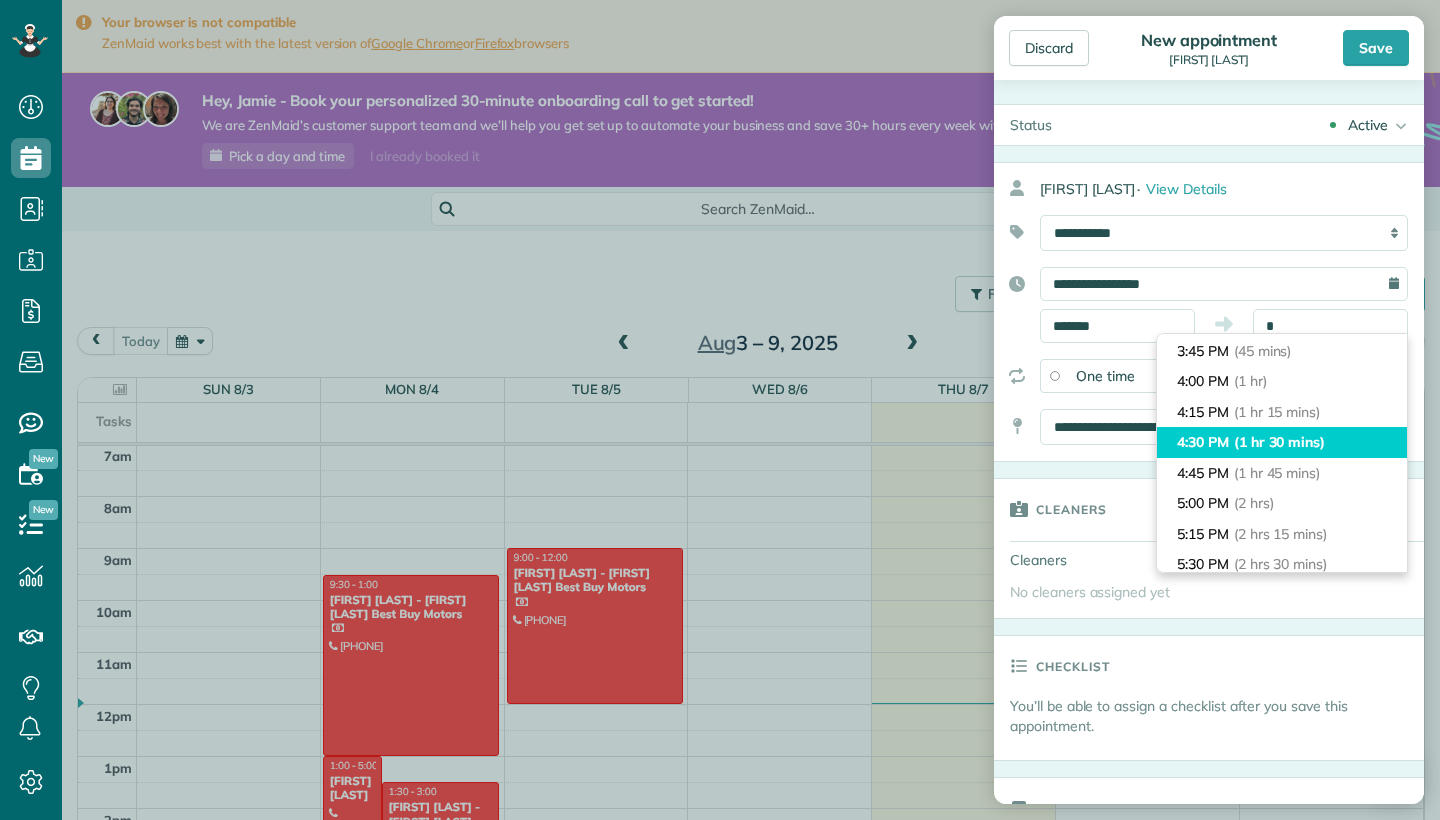 type on "*******" 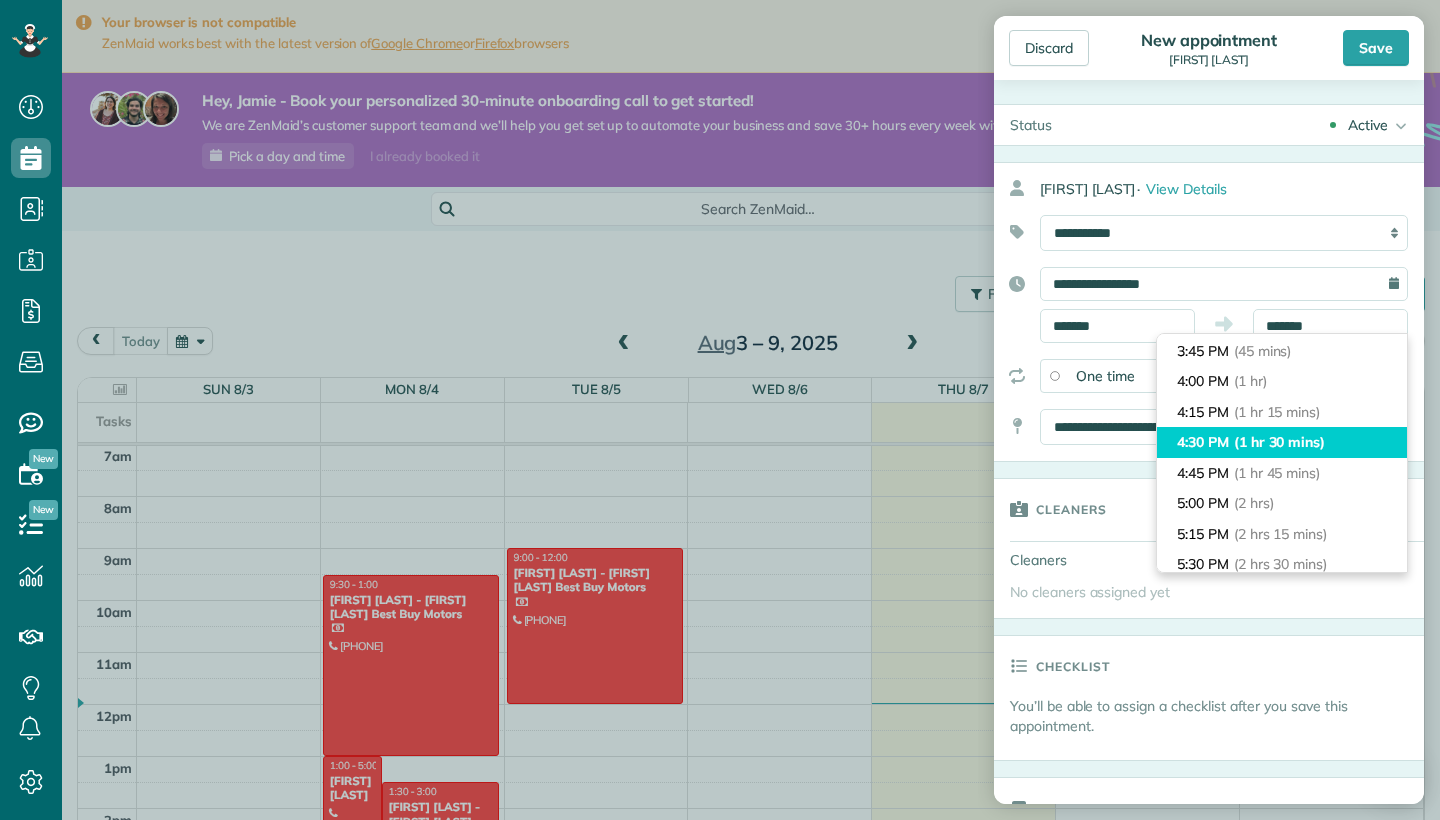 click on "(1 hr 30 mins)" at bounding box center [1279, 442] 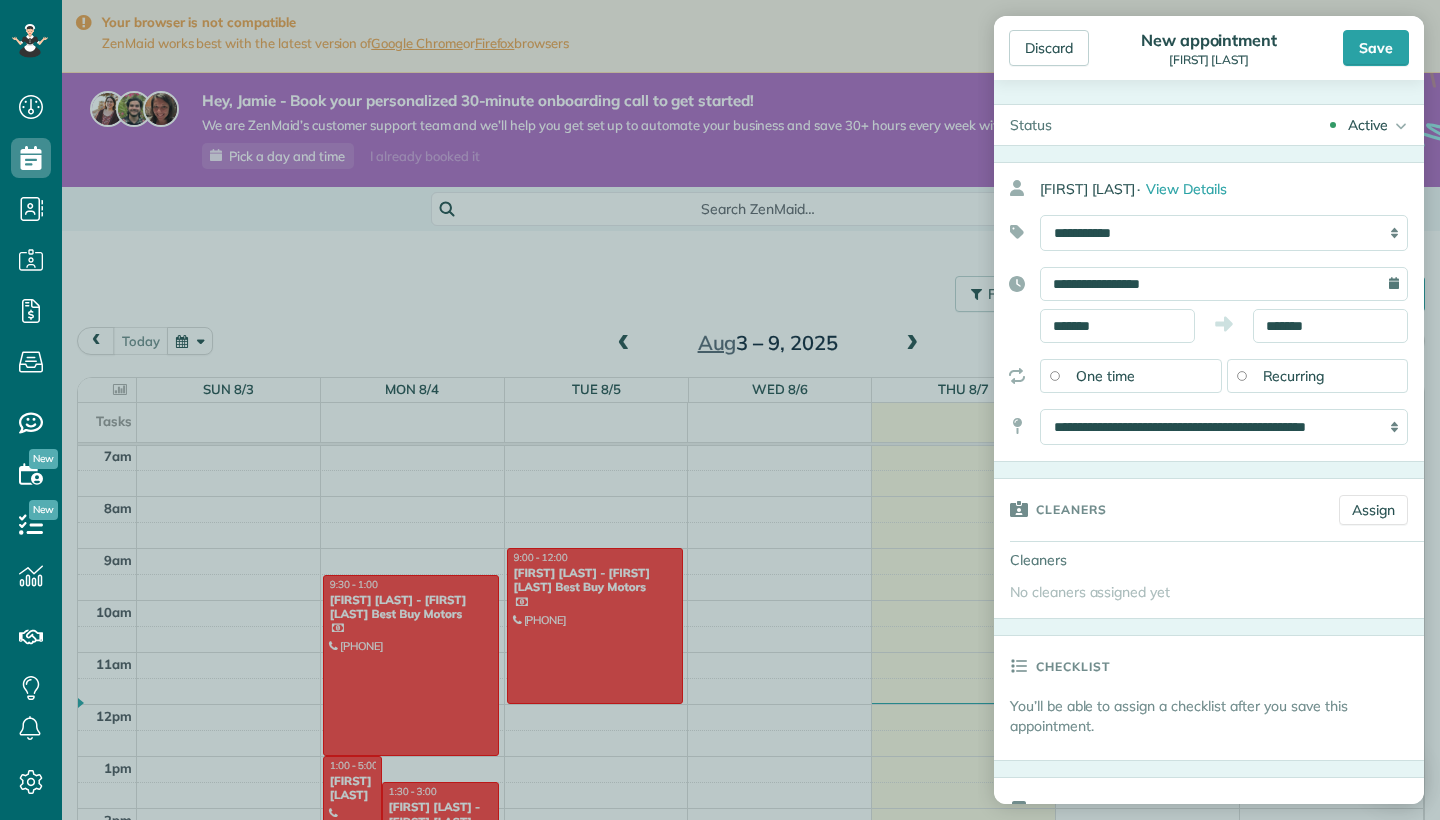 click on "Recurring" at bounding box center [1294, 376] 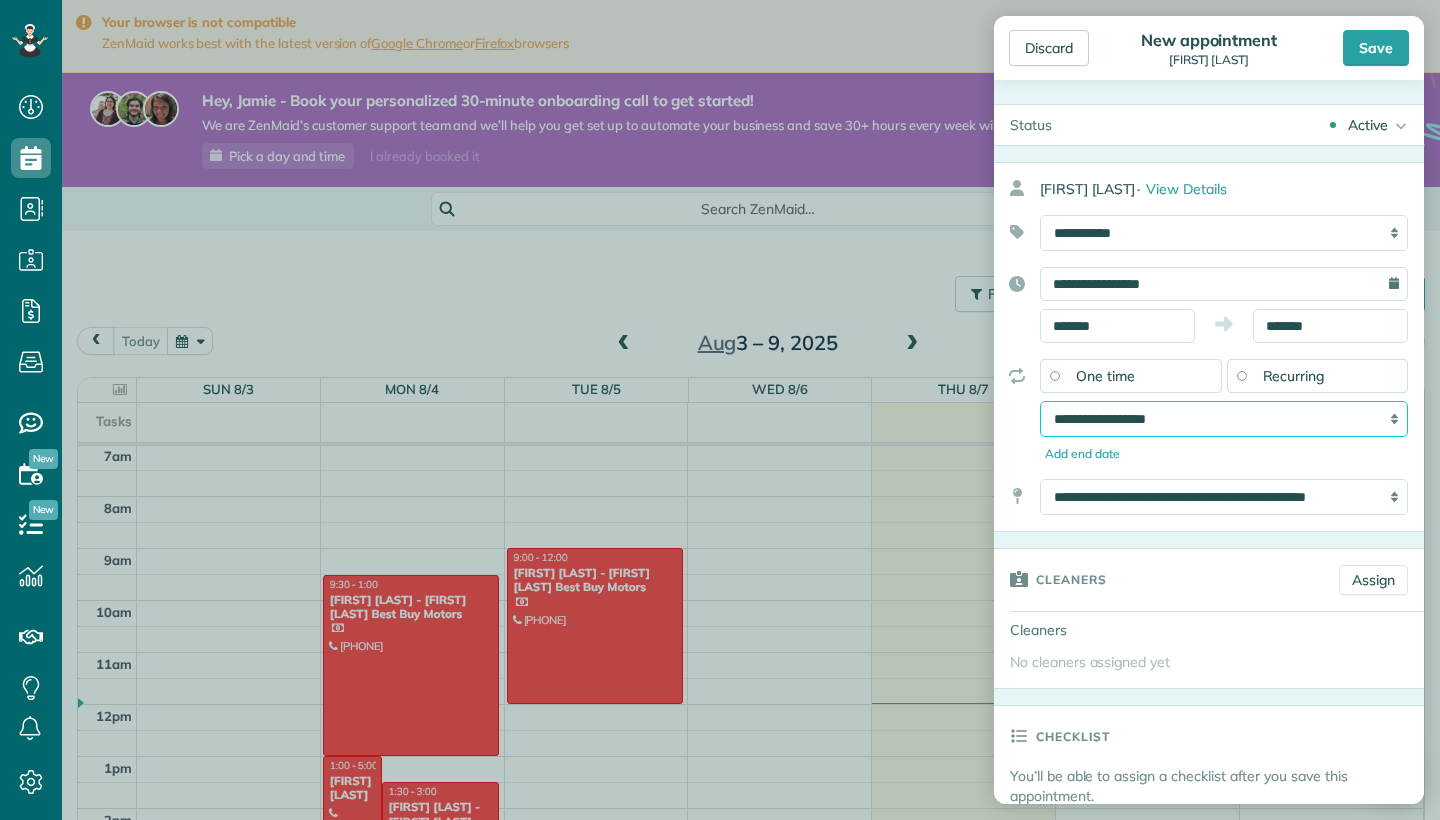 select on "**********" 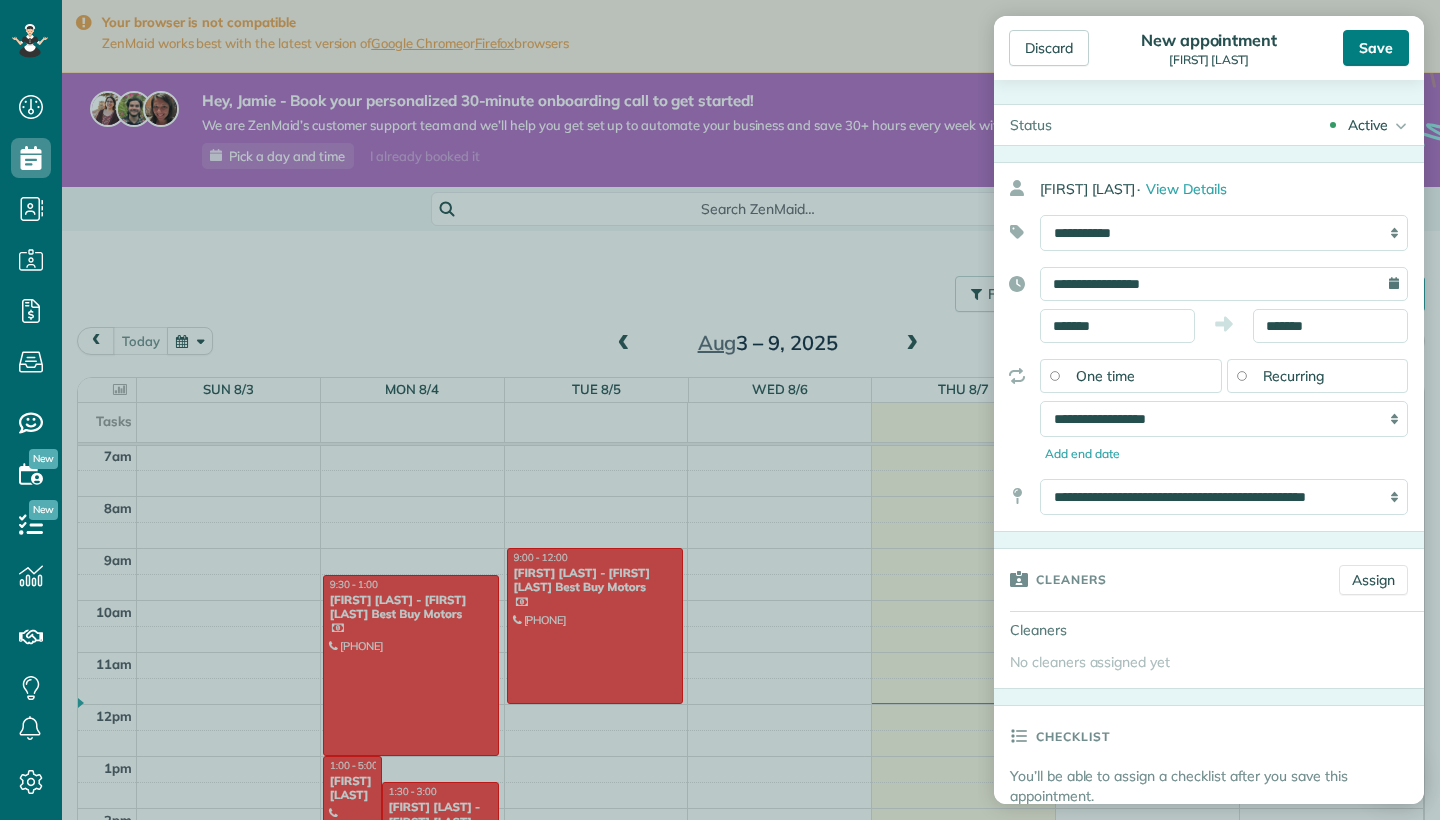 click on "Save" at bounding box center [1376, 48] 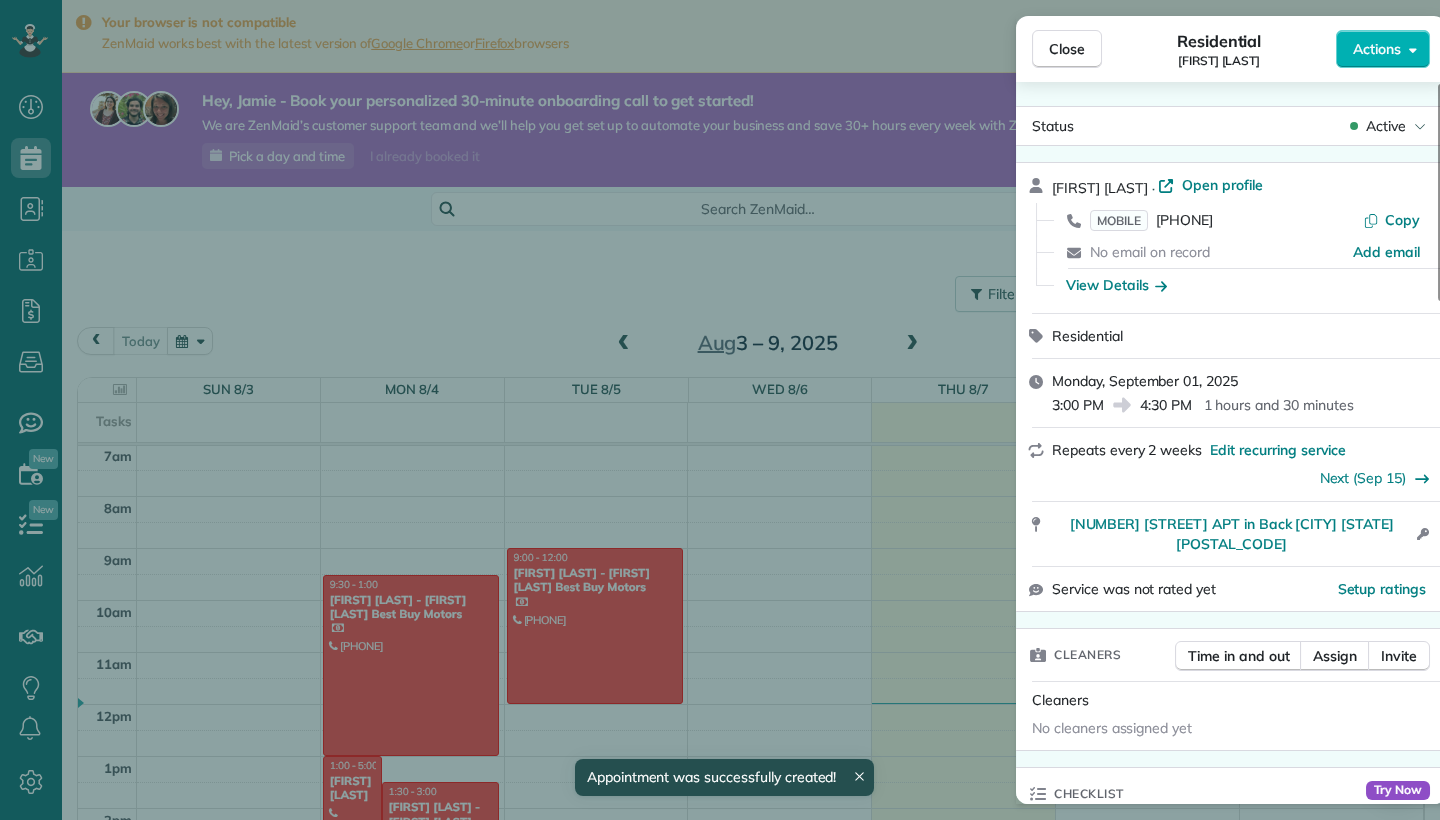 scroll, scrollTop: 365, scrollLeft: 0, axis: vertical 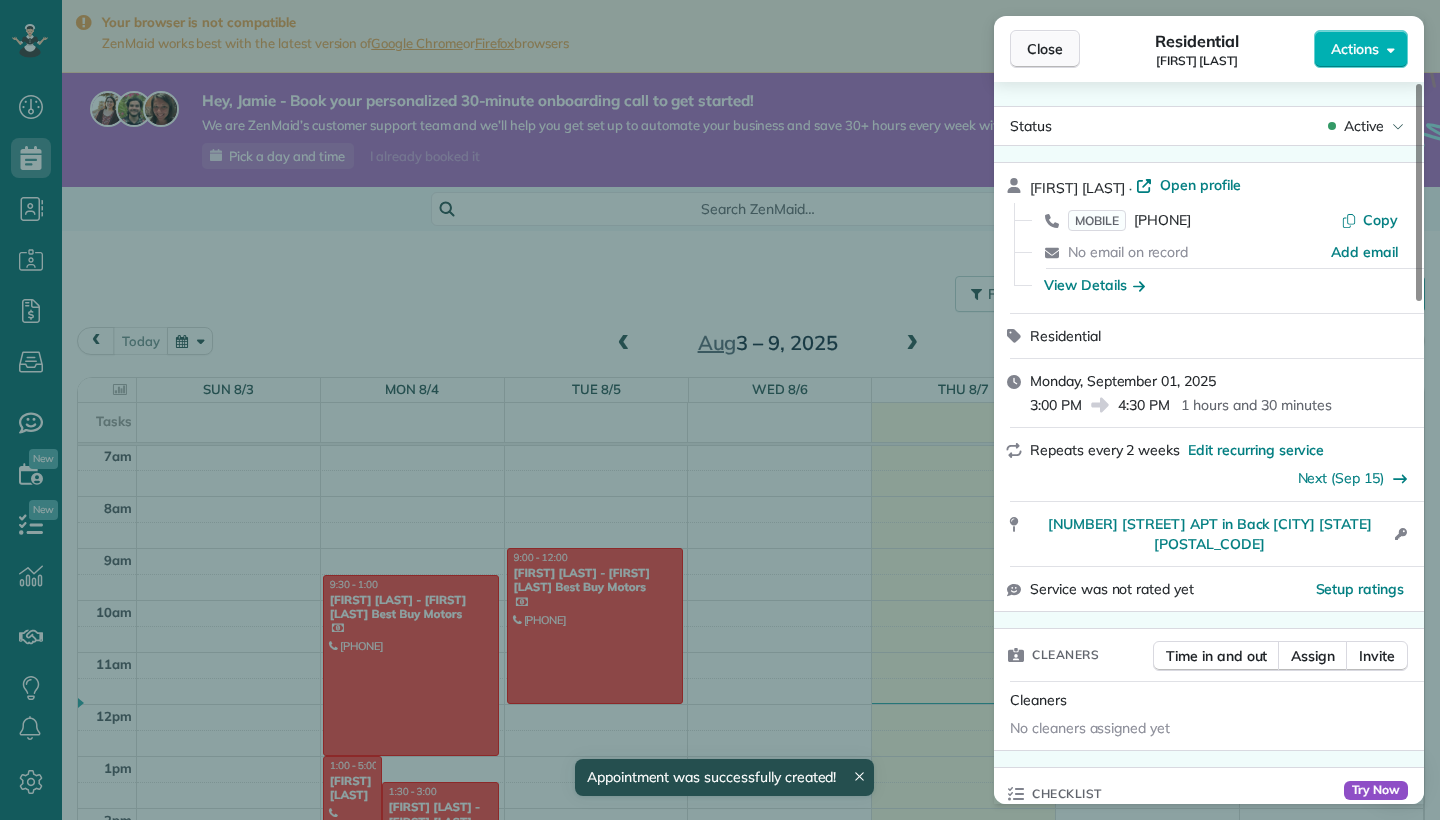 click on "Close" at bounding box center [1045, 49] 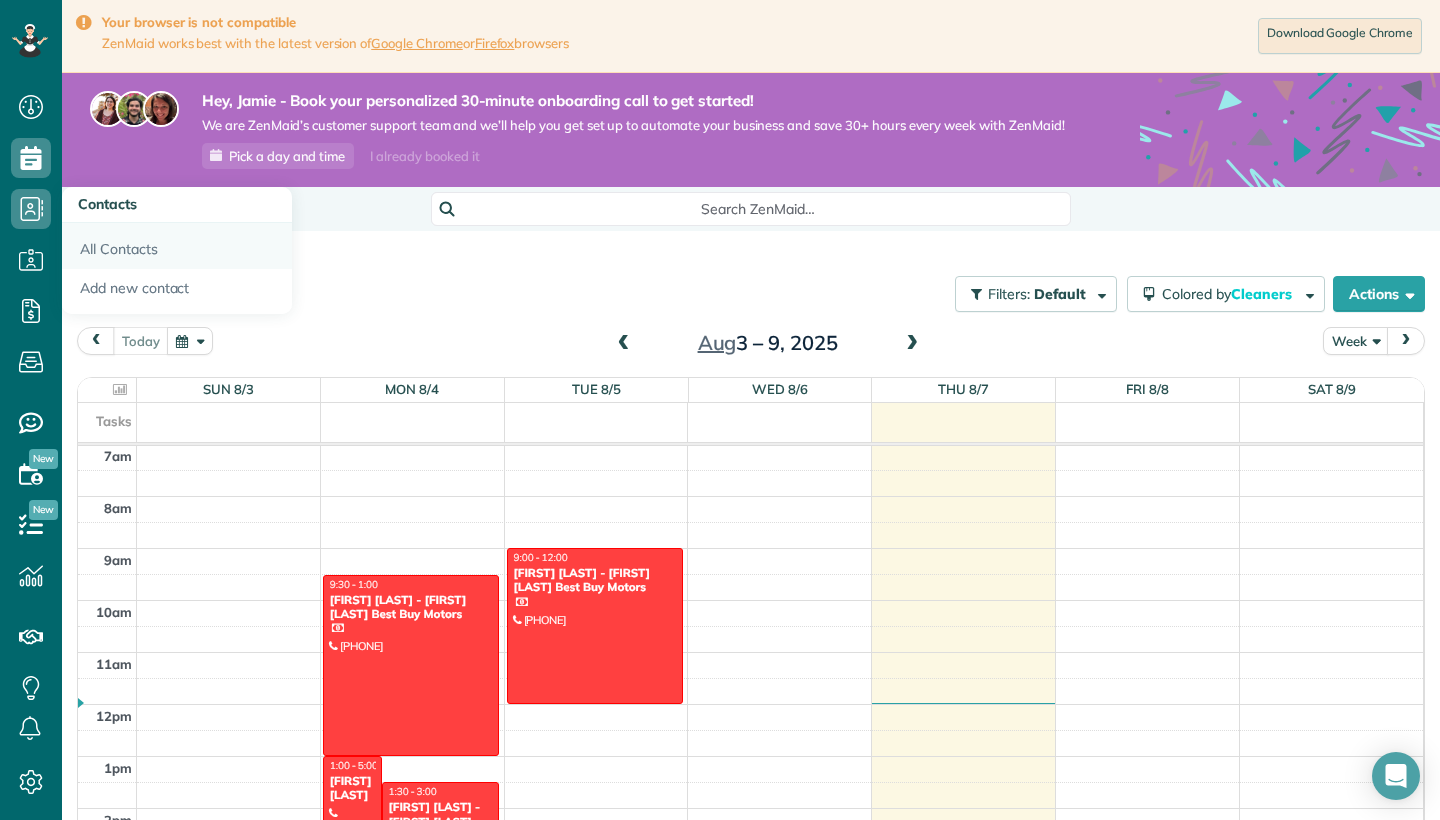 click on "All Contacts" at bounding box center (177, 246) 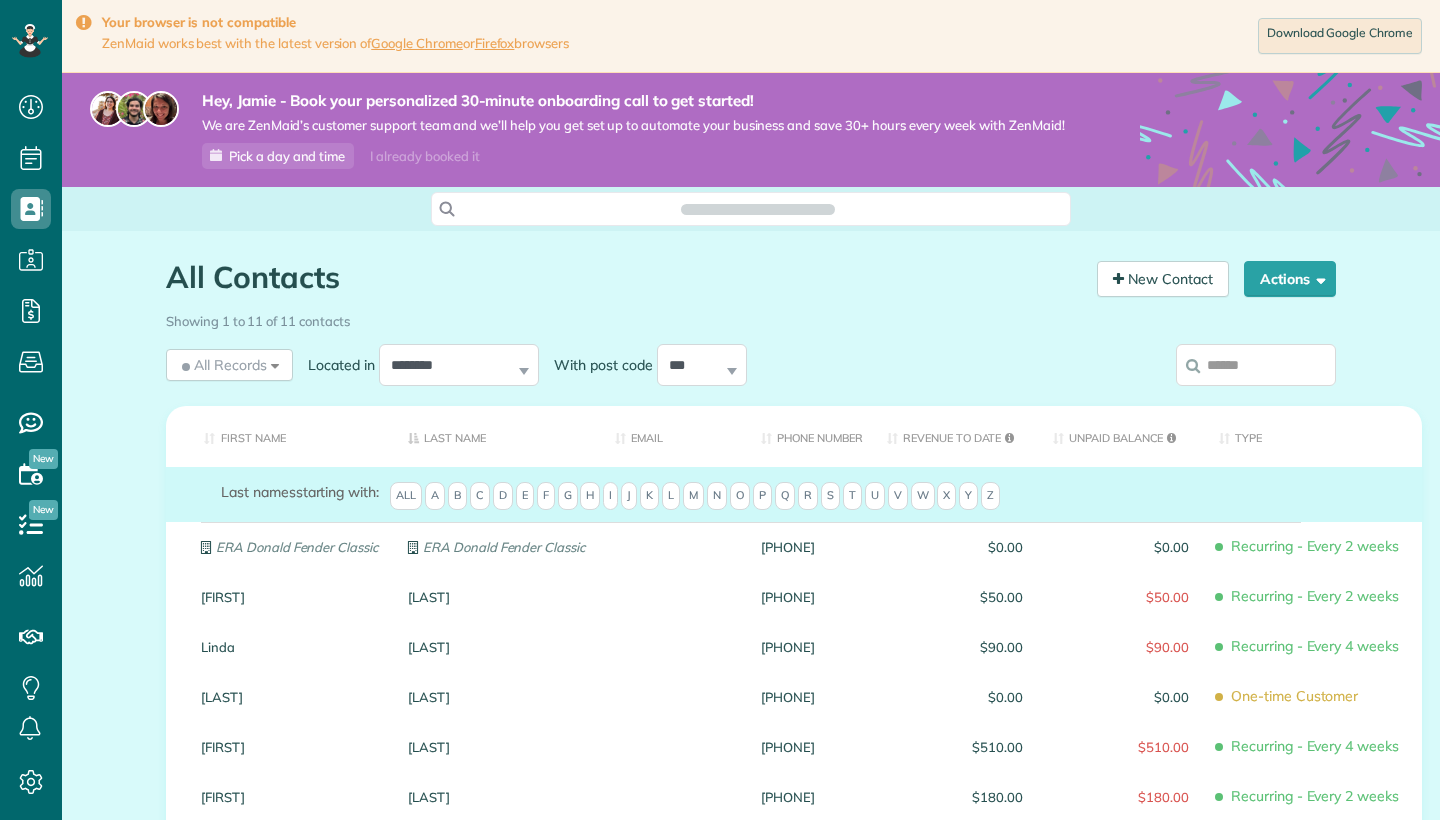 scroll, scrollTop: 0, scrollLeft: 0, axis: both 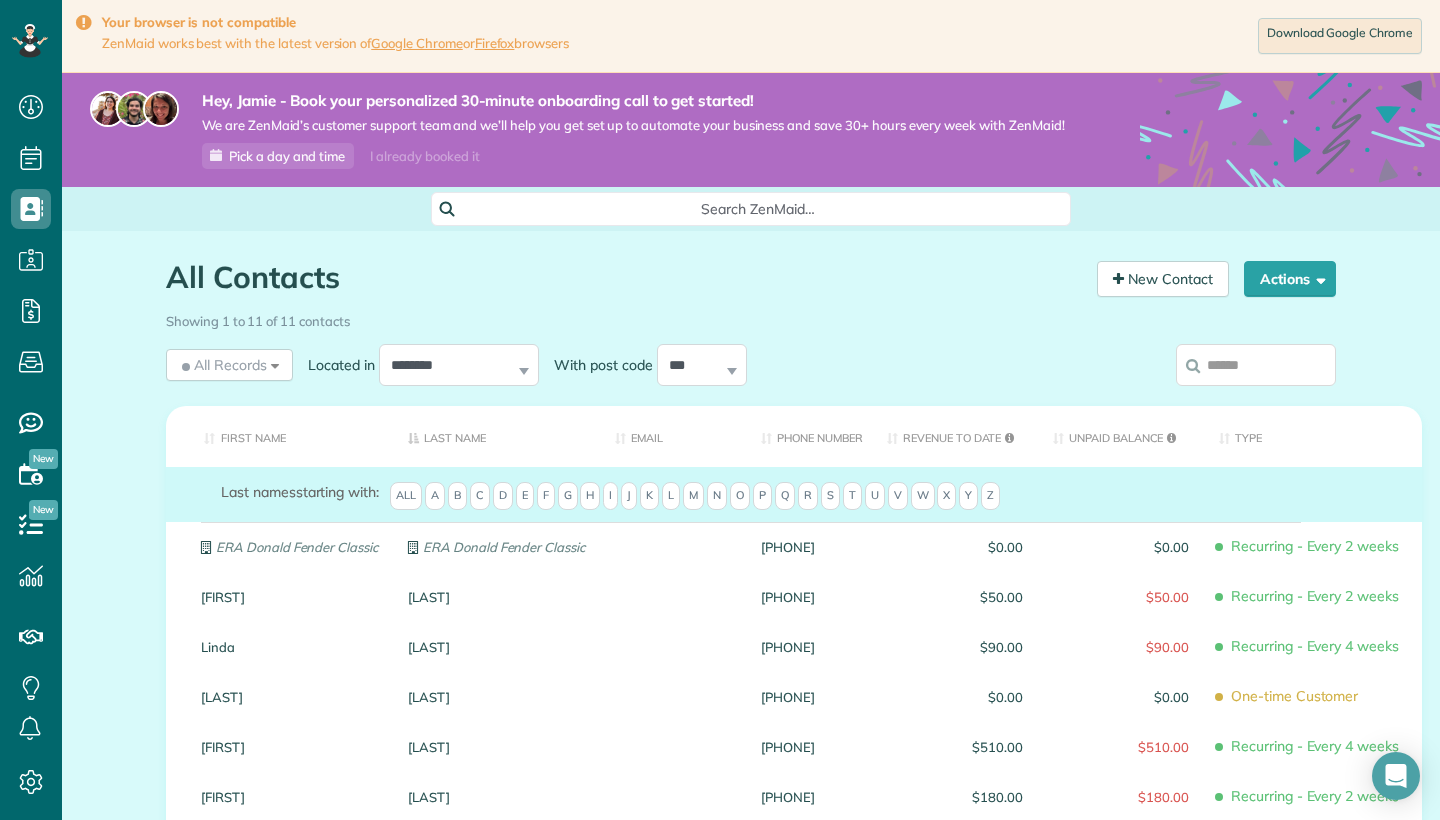 click on "Last names  starting with:
All
A
B
C
D
E
F
G
H
I
J
K
L
M
N
O
P
Q
R
S
T
U
V
W
X
Y
Z" at bounding box center [819, 498] 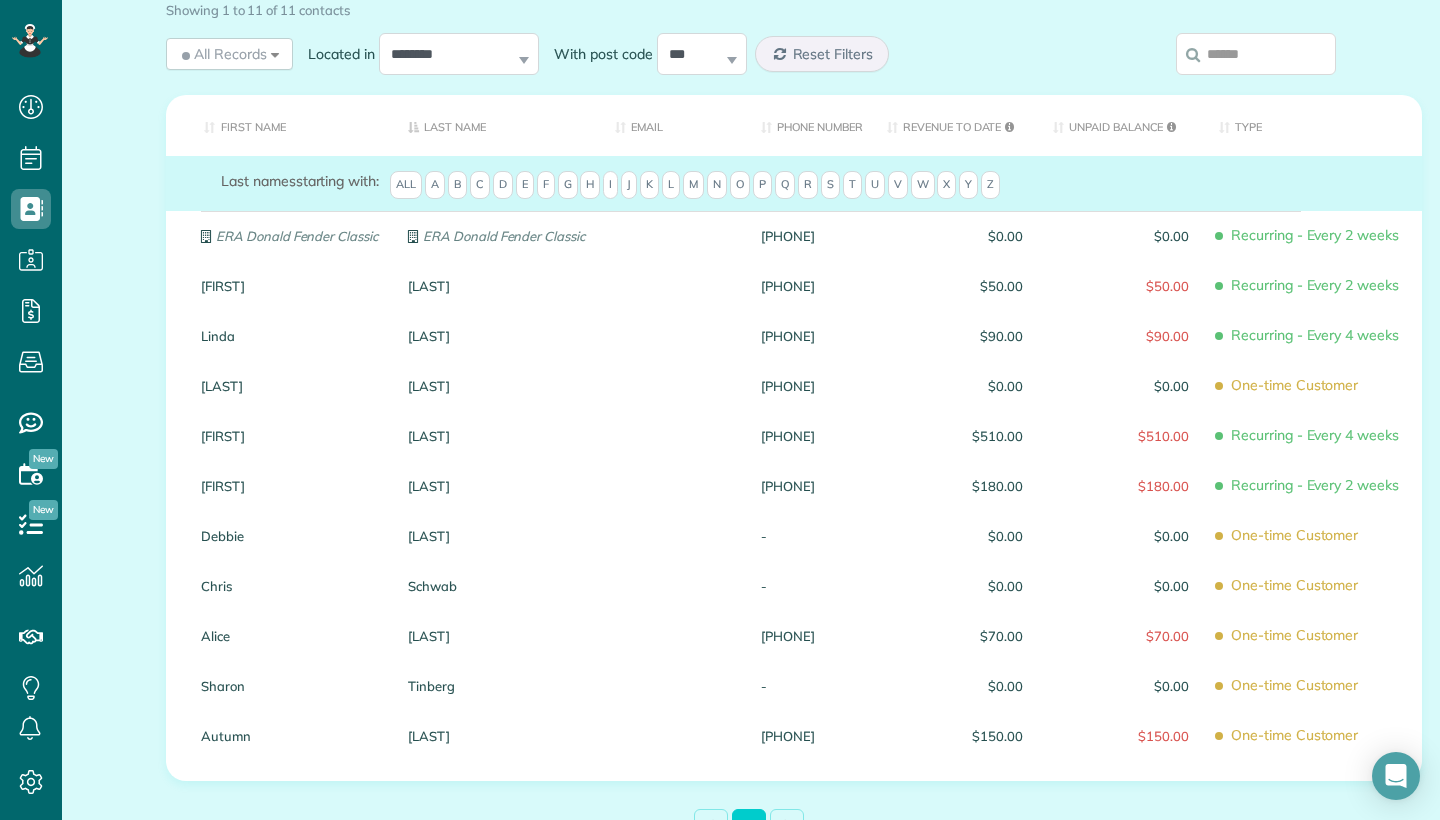 scroll, scrollTop: 335, scrollLeft: 0, axis: vertical 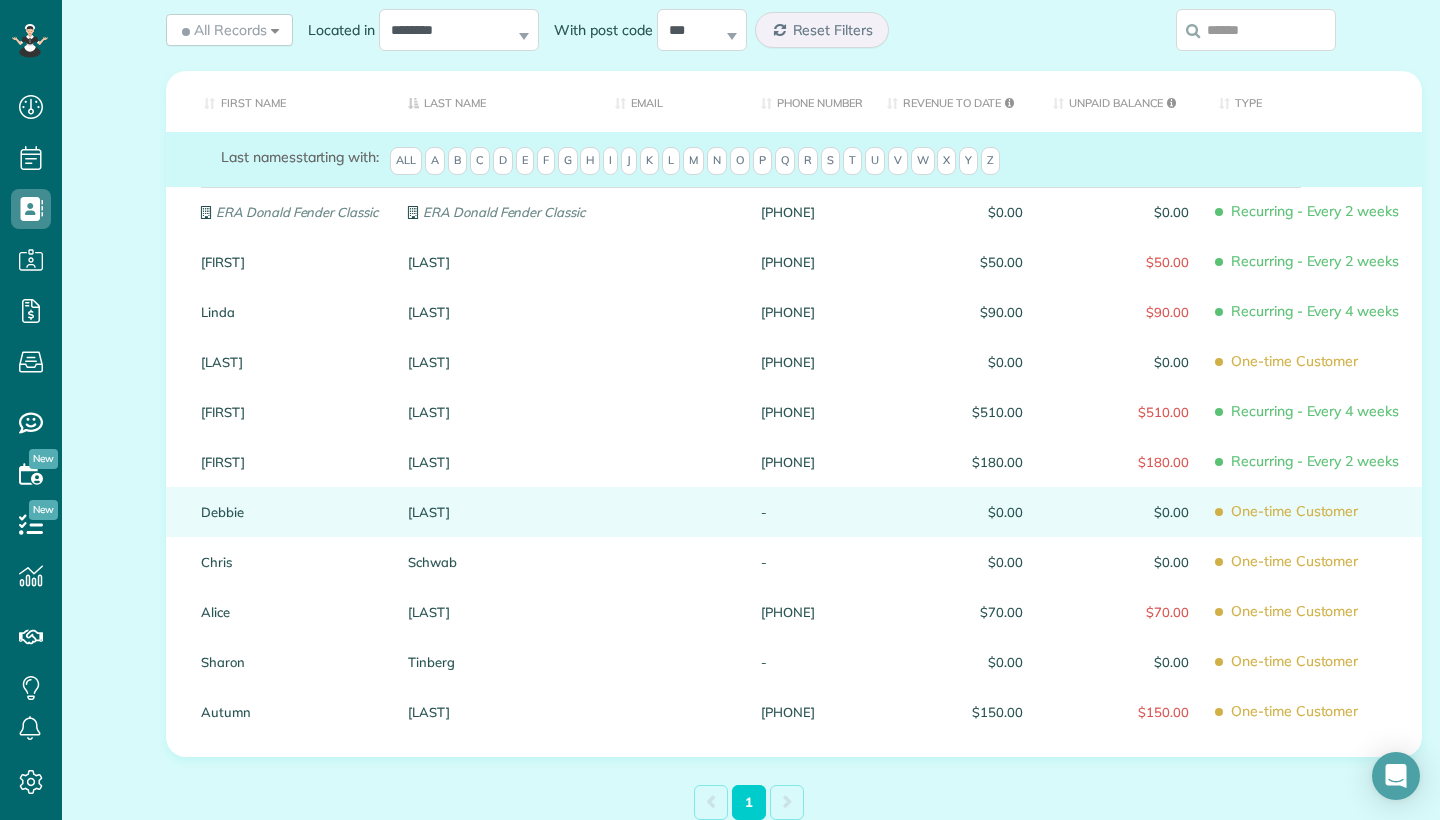 click on "[LAST]" at bounding box center [496, 512] 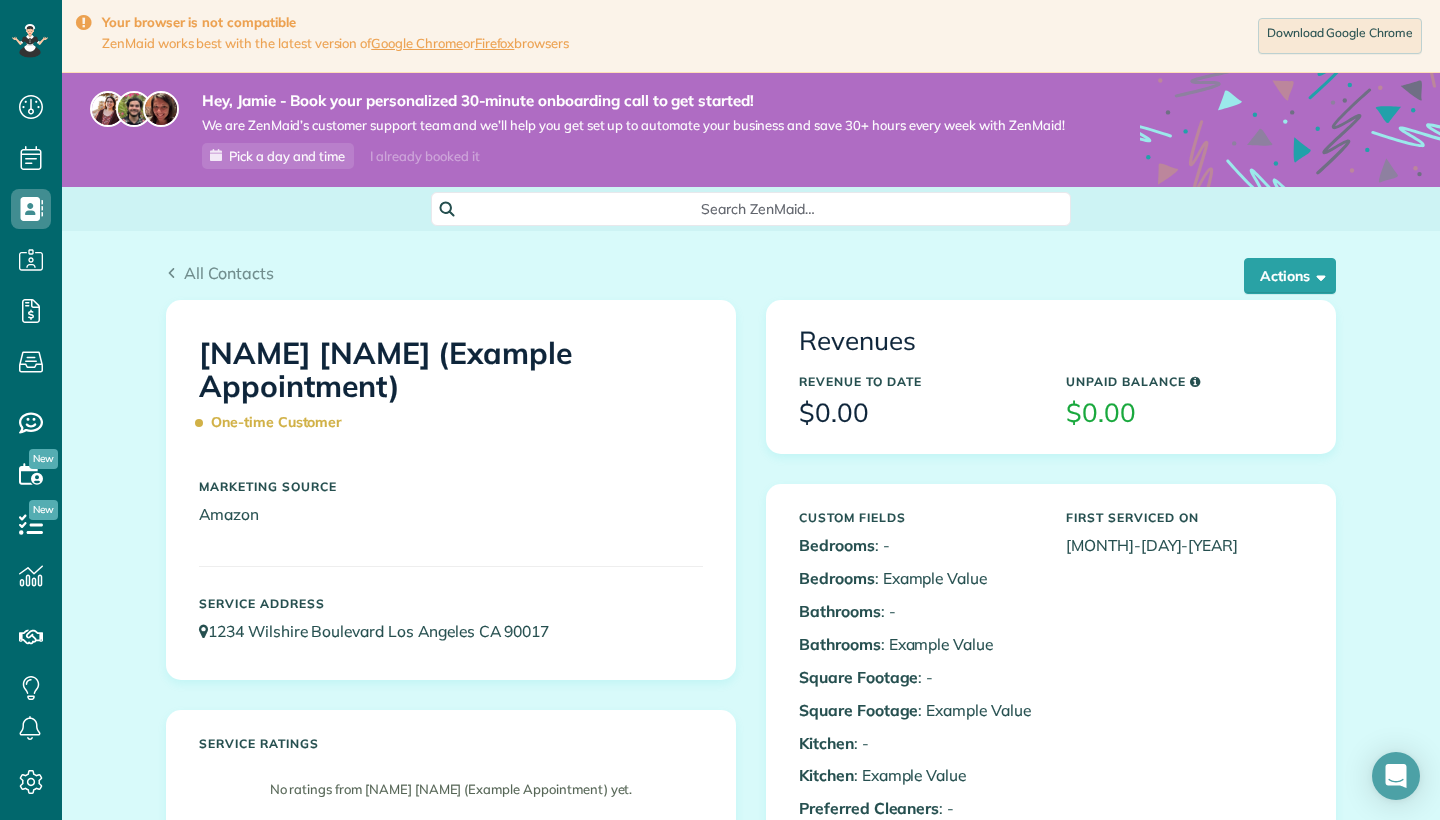 scroll, scrollTop: 0, scrollLeft: 0, axis: both 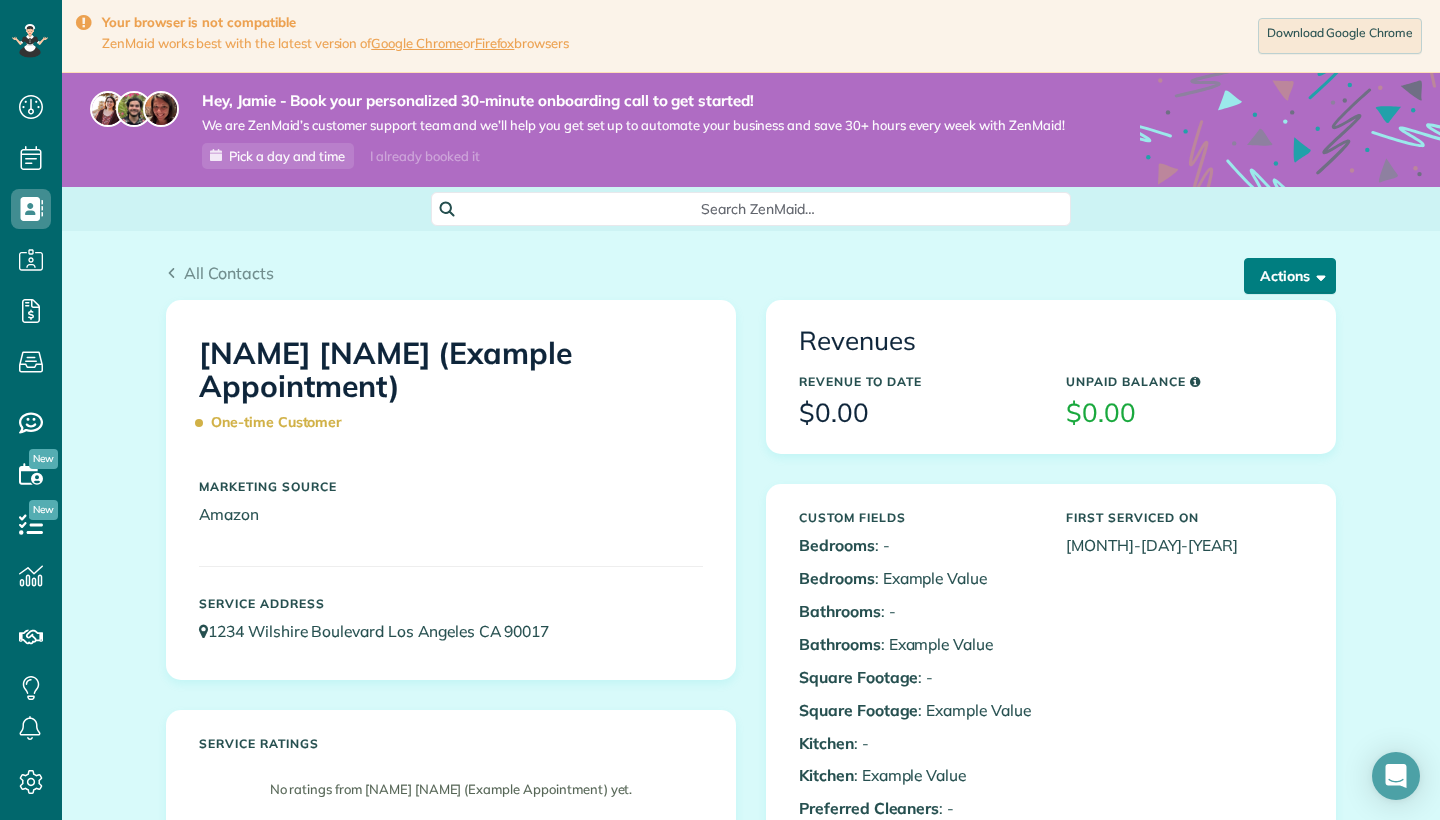 click on "Actions" at bounding box center (1290, 276) 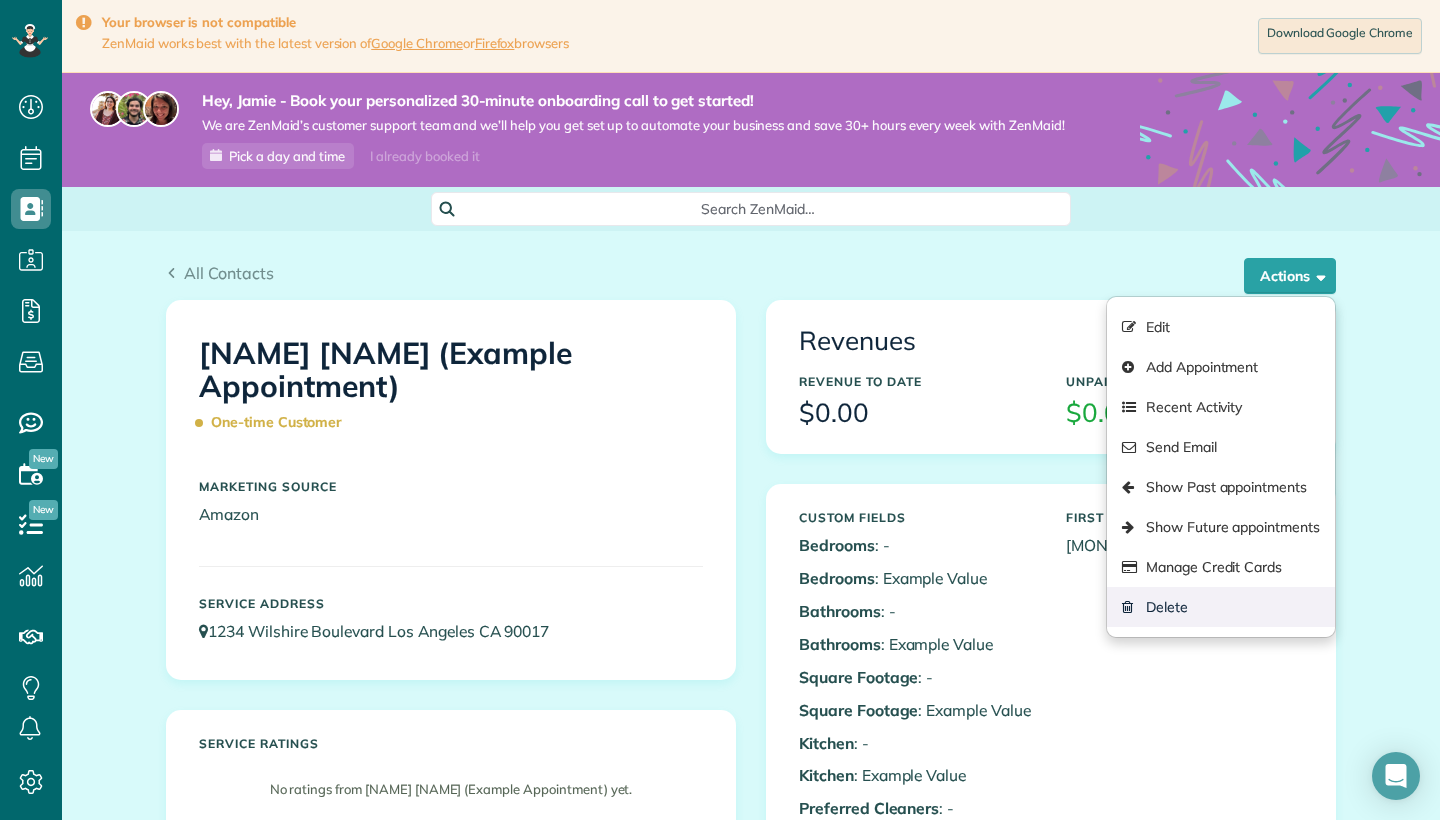click on "Delete" at bounding box center (1221, 607) 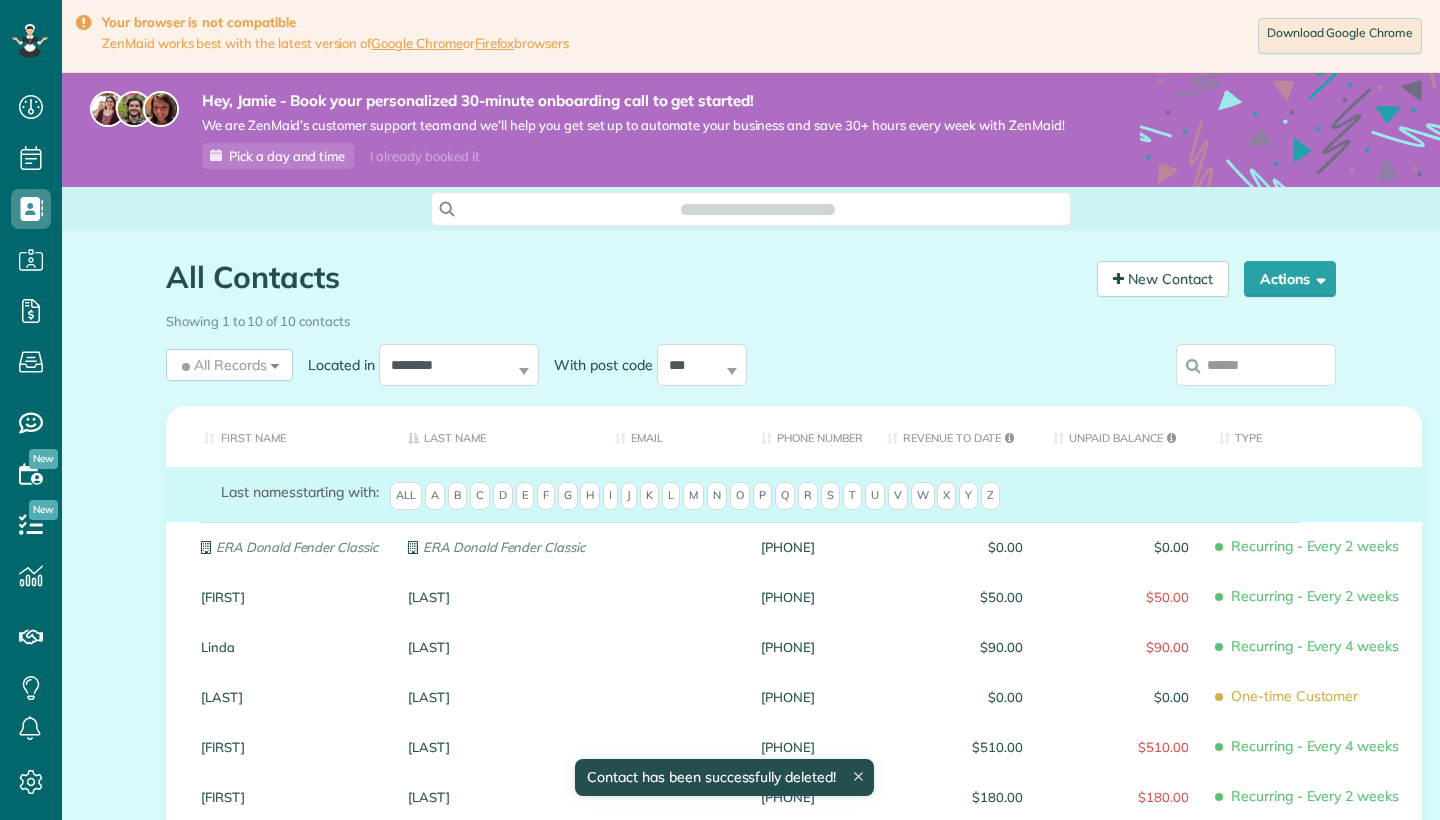 scroll, scrollTop: 0, scrollLeft: 0, axis: both 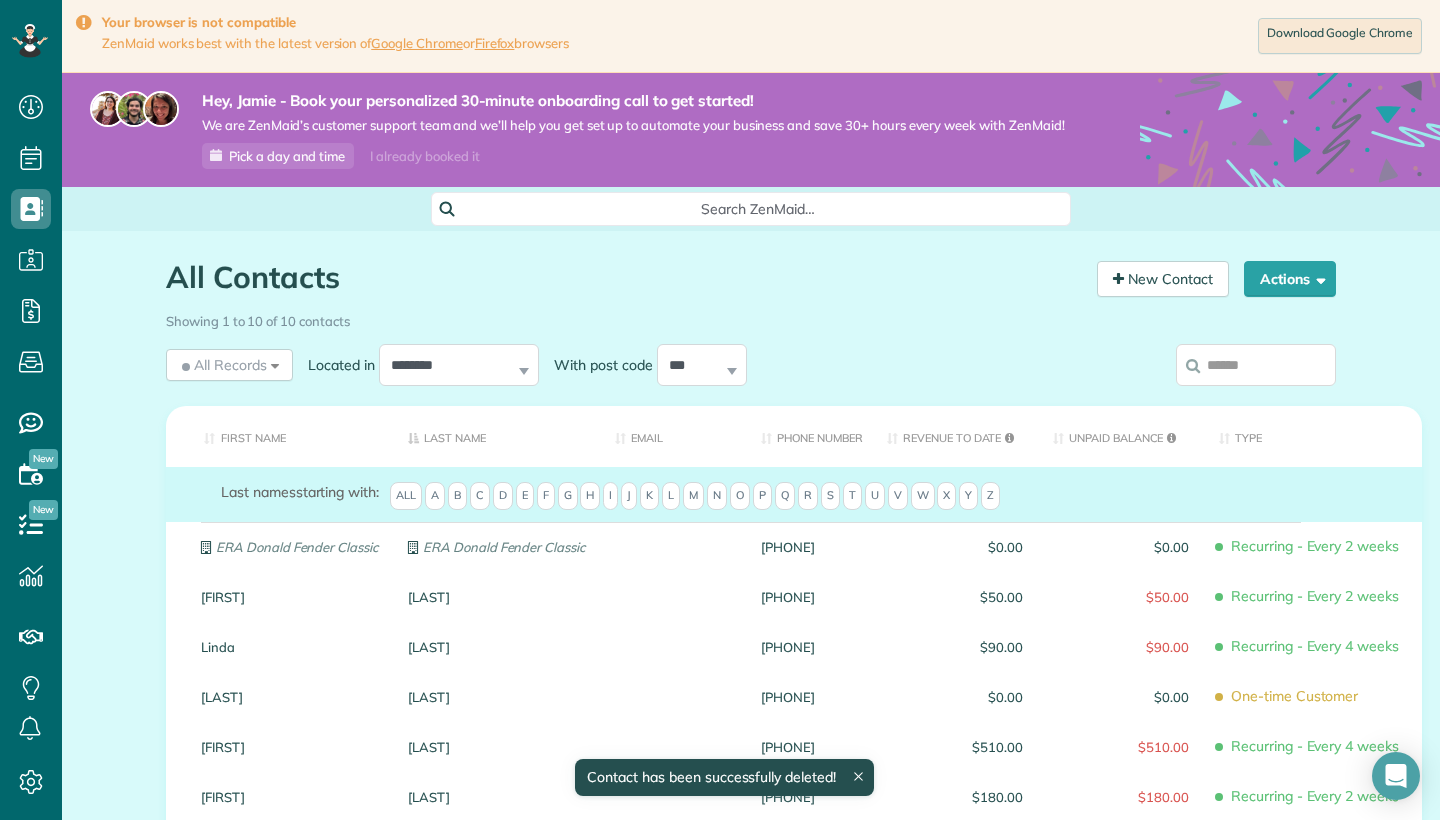 click on "All Records
All Records
All Customers
Leads
Former Customers
Recurring Customers
One-time Customers
Located in
[CITY]
[CITY]
[CITY]
[CITY]
[CITY]
[CITY]
[CITY]
With post code
[POSTAL_CODE]
[POSTAL_CODE]
[POSTAL_CODE]
[POSTAL_CODE]
[POSTAL_CODE]
[POSTAL_CODE]
Reset Filters" at bounding box center [601, 365] 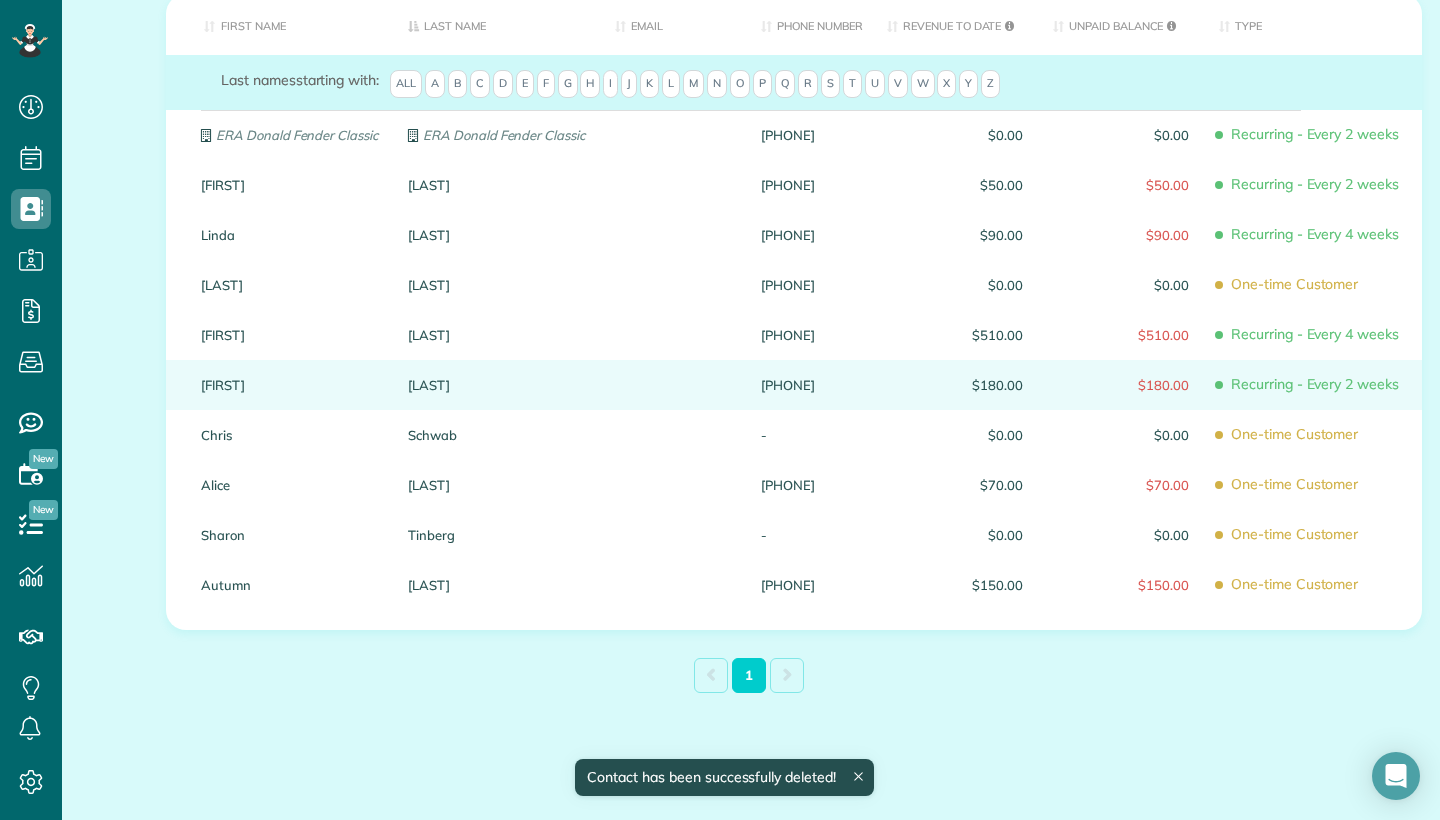 scroll, scrollTop: 409, scrollLeft: 0, axis: vertical 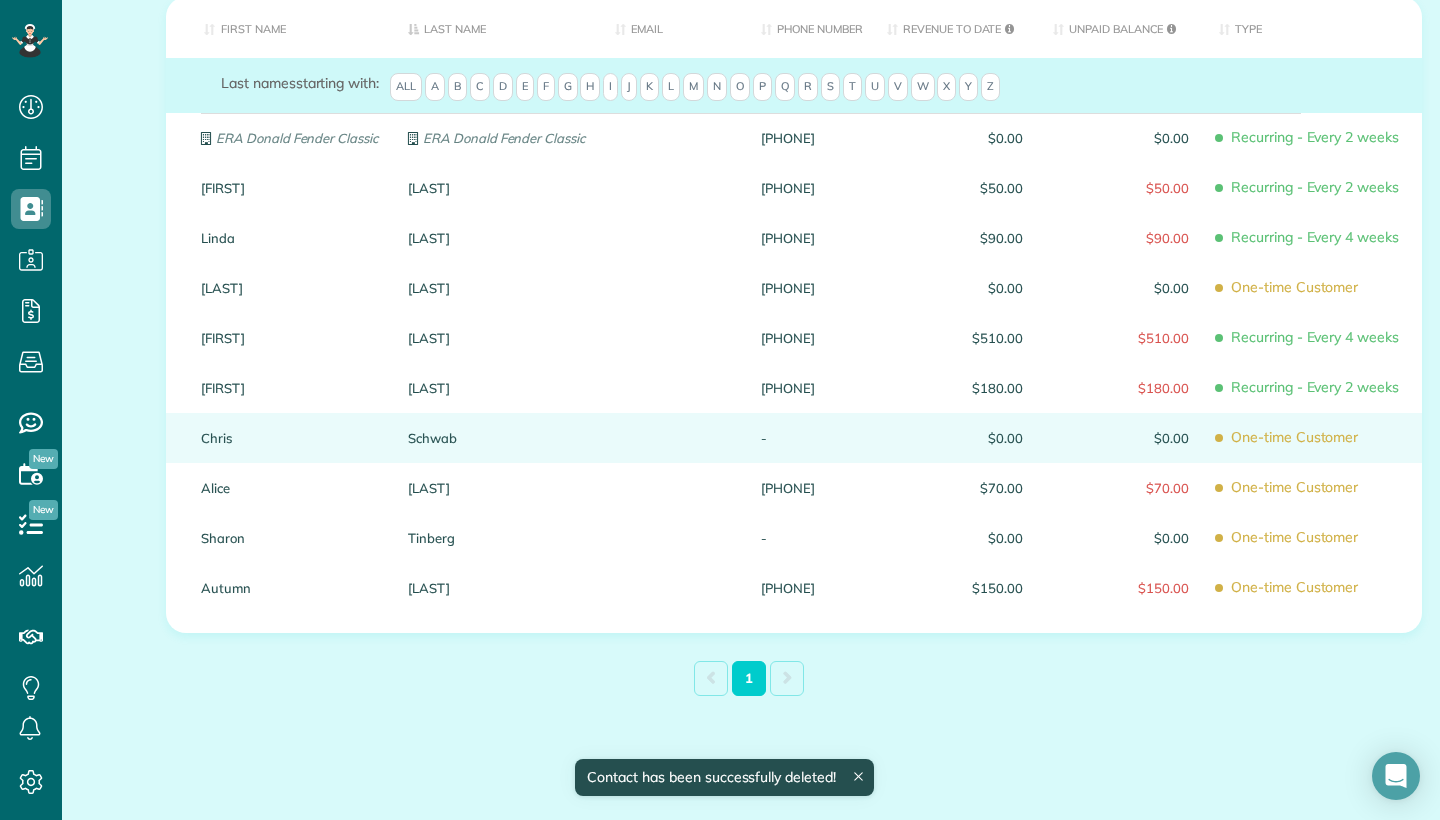 click on "Schwab" at bounding box center (496, 438) 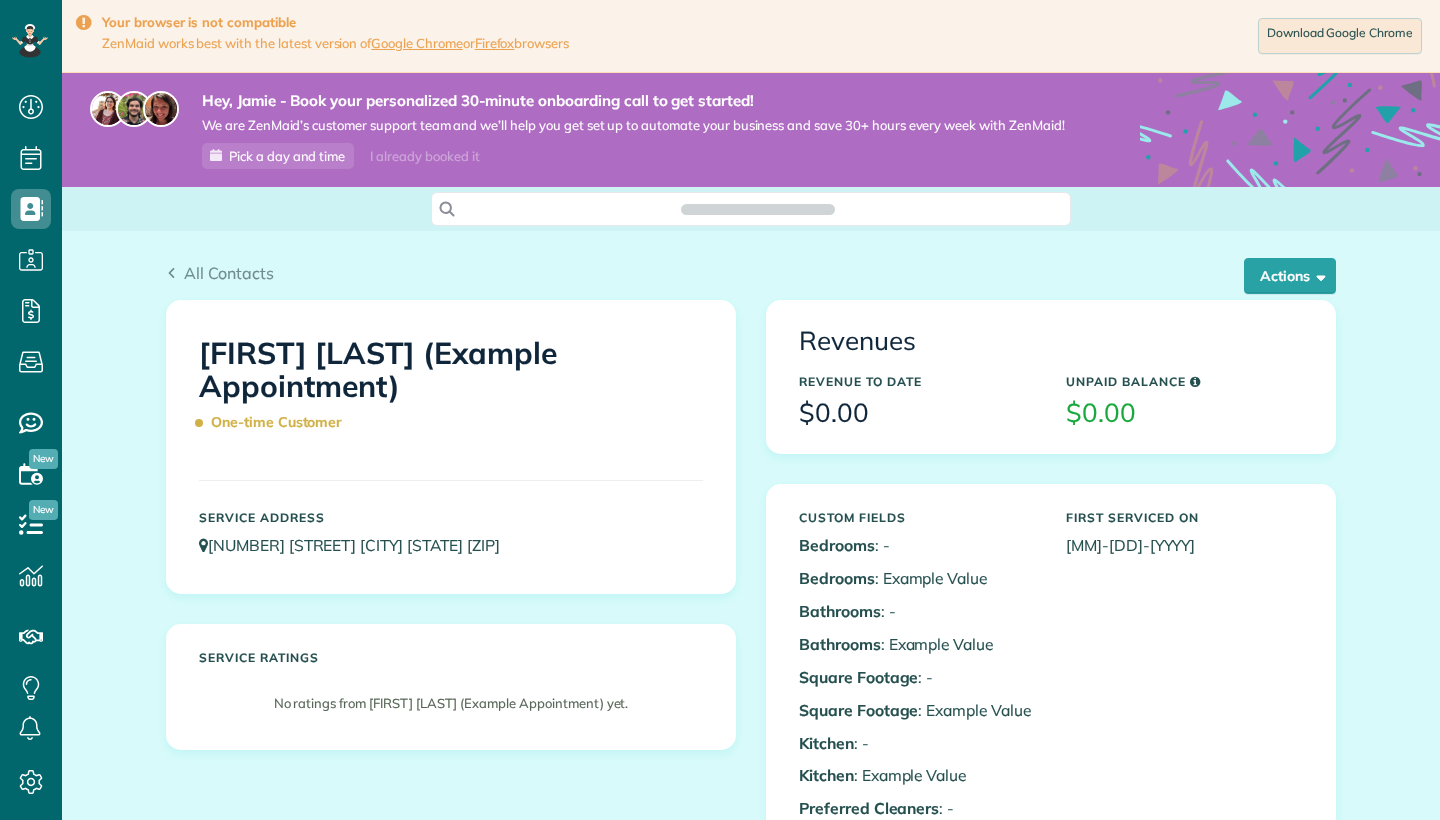scroll, scrollTop: 0, scrollLeft: 0, axis: both 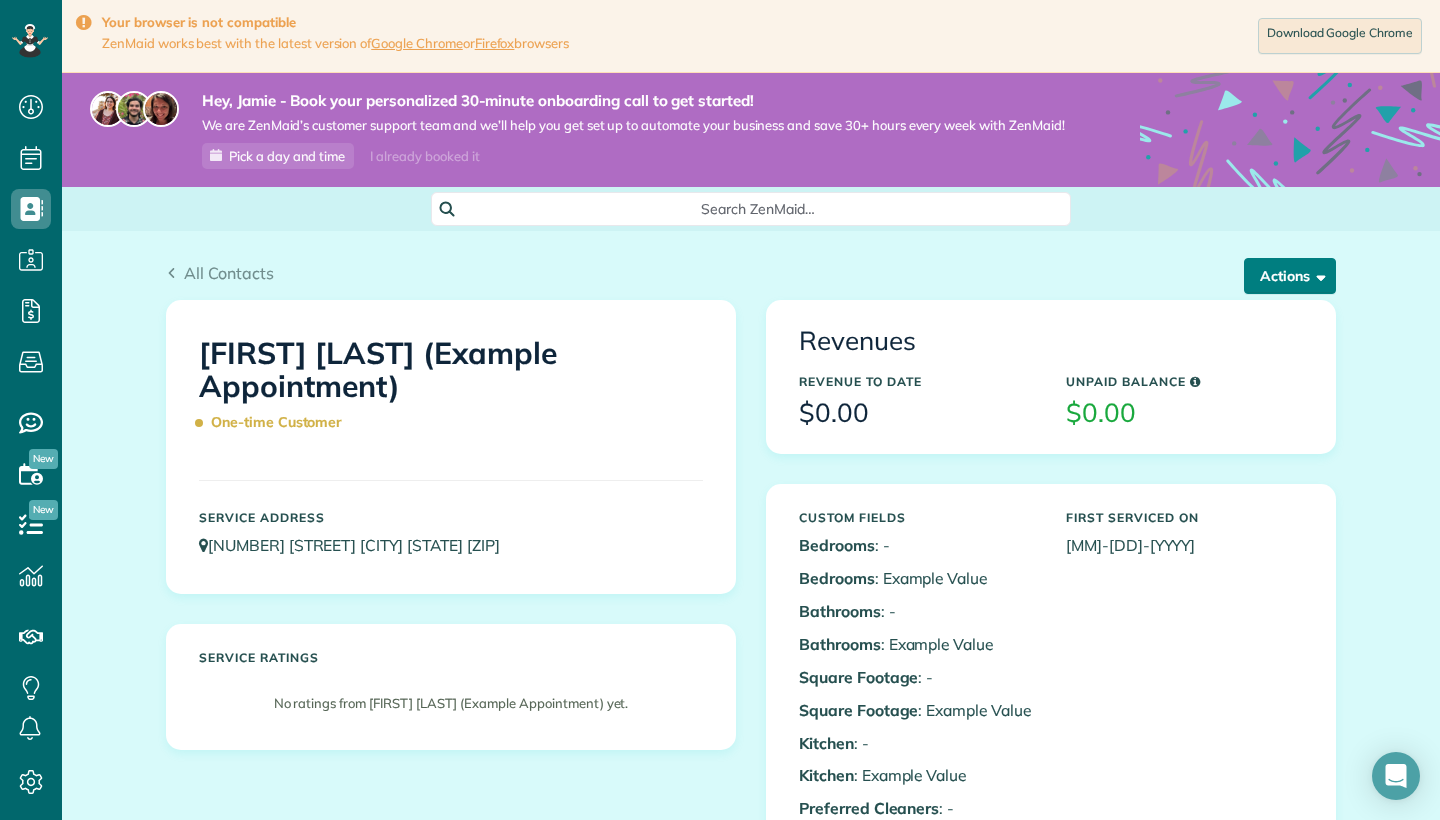 click on "Actions" at bounding box center [1290, 276] 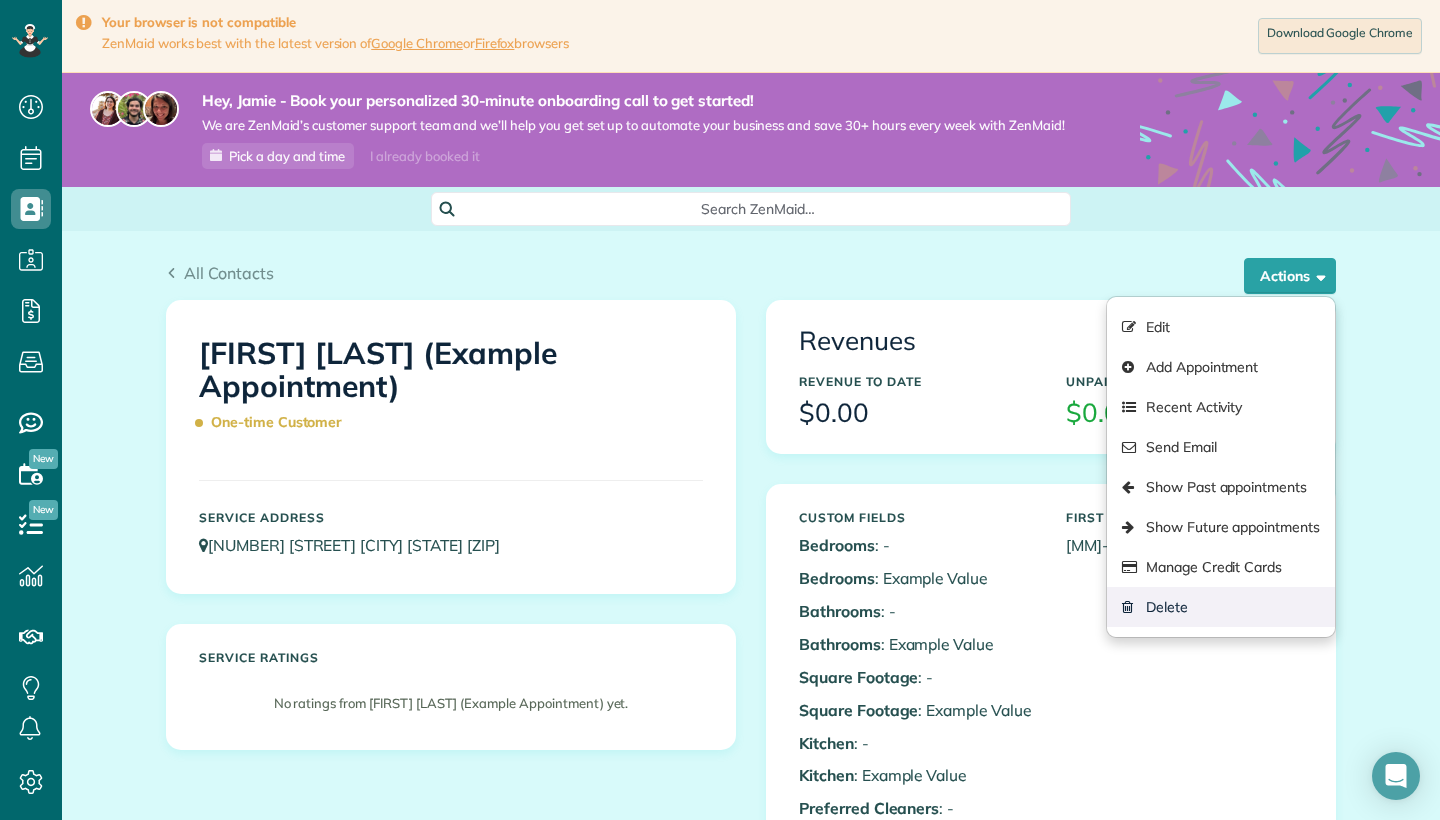 click on "Delete" at bounding box center (1221, 607) 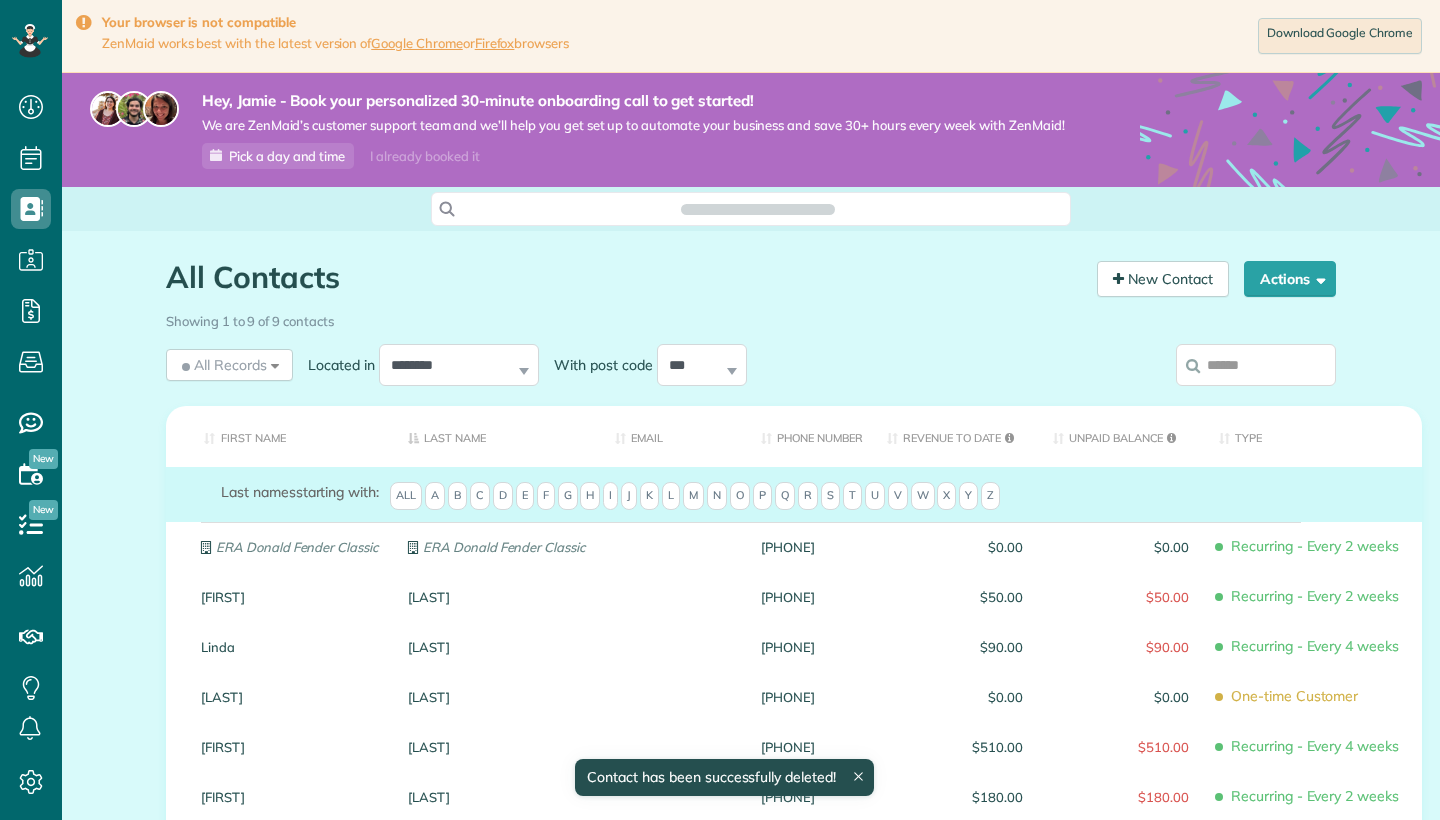 scroll, scrollTop: 0, scrollLeft: 0, axis: both 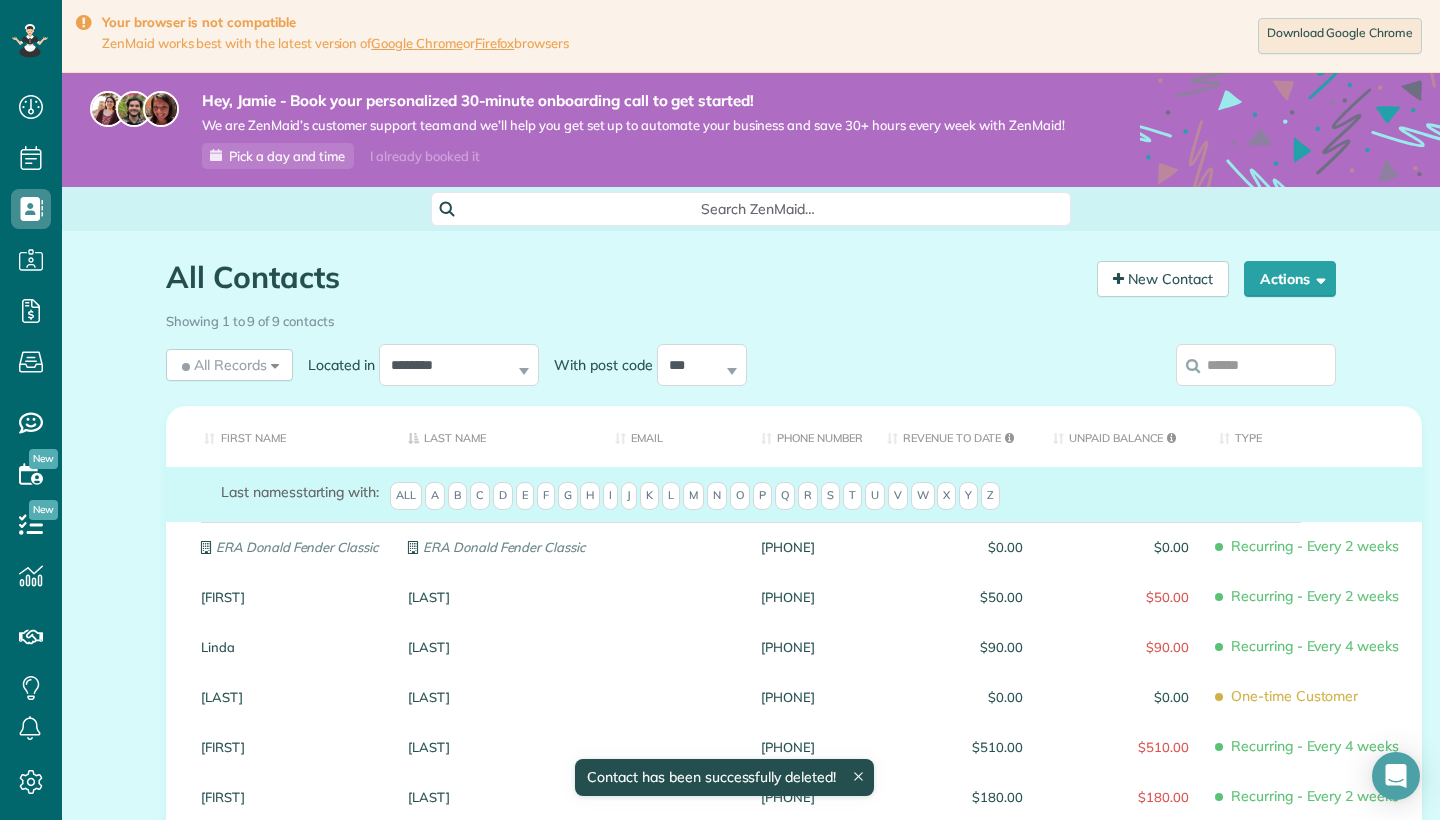 click on "All Contacts
Contacts in ZenMaid [2 min]
New Contact
Actions
New Contact
Export Appointments (QDS Friendly)
Sync Contacts to MailChimp..
Export data..
Showing 1 to 9 of 9 contacts
All Records
All Records" at bounding box center [751, 706] 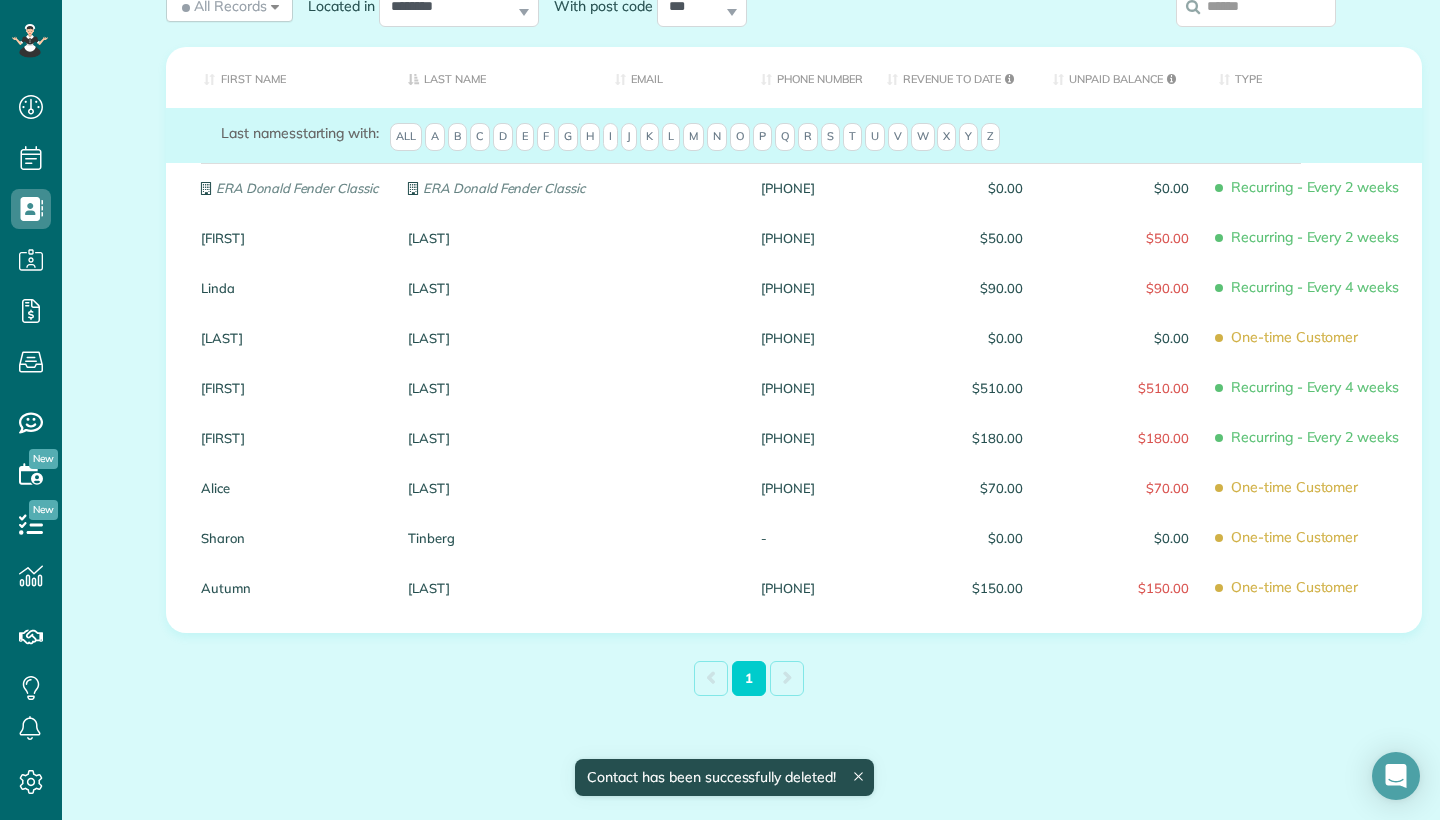 scroll, scrollTop: 362, scrollLeft: 0, axis: vertical 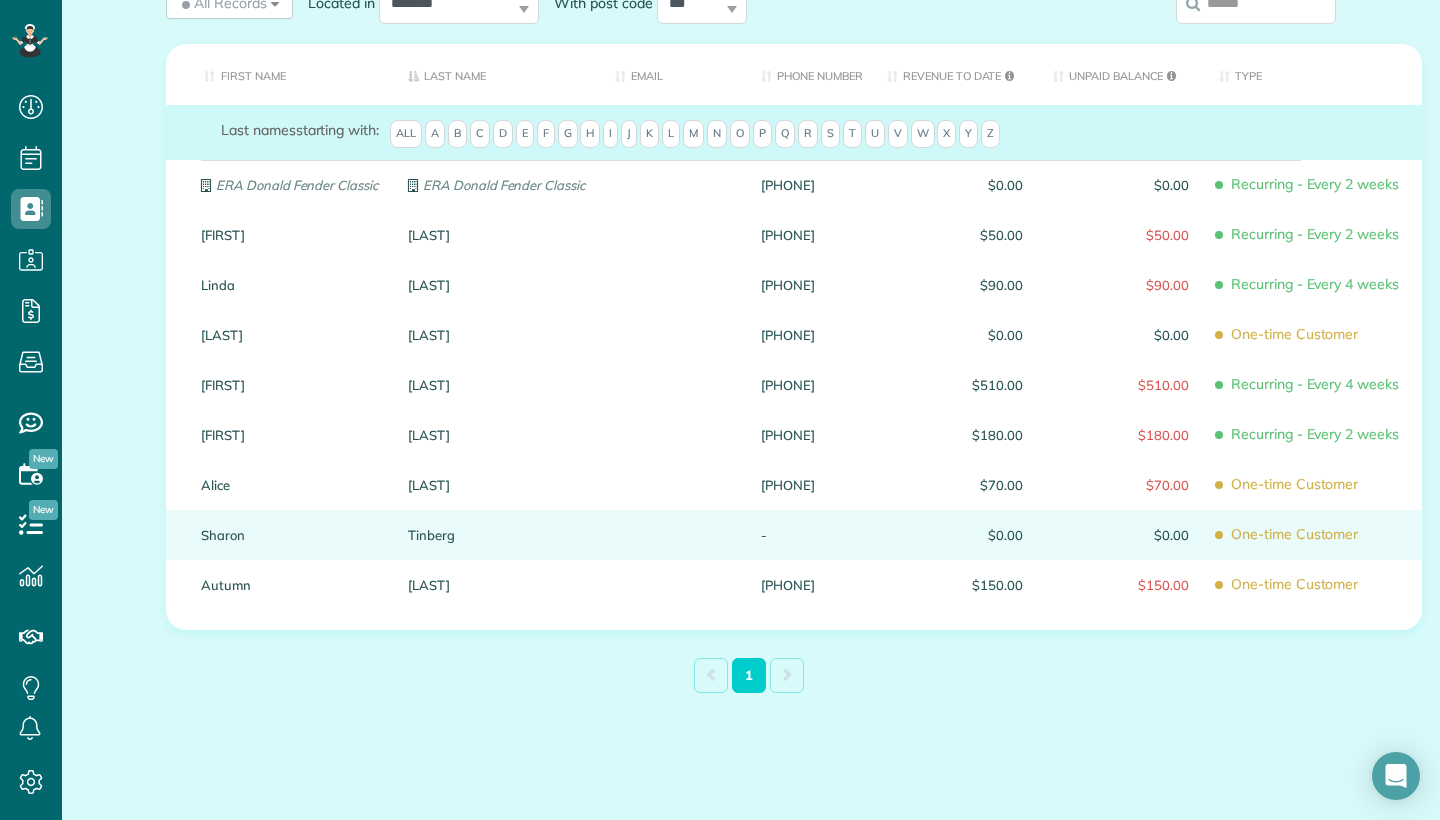 click on "Tinberg" at bounding box center [496, 535] 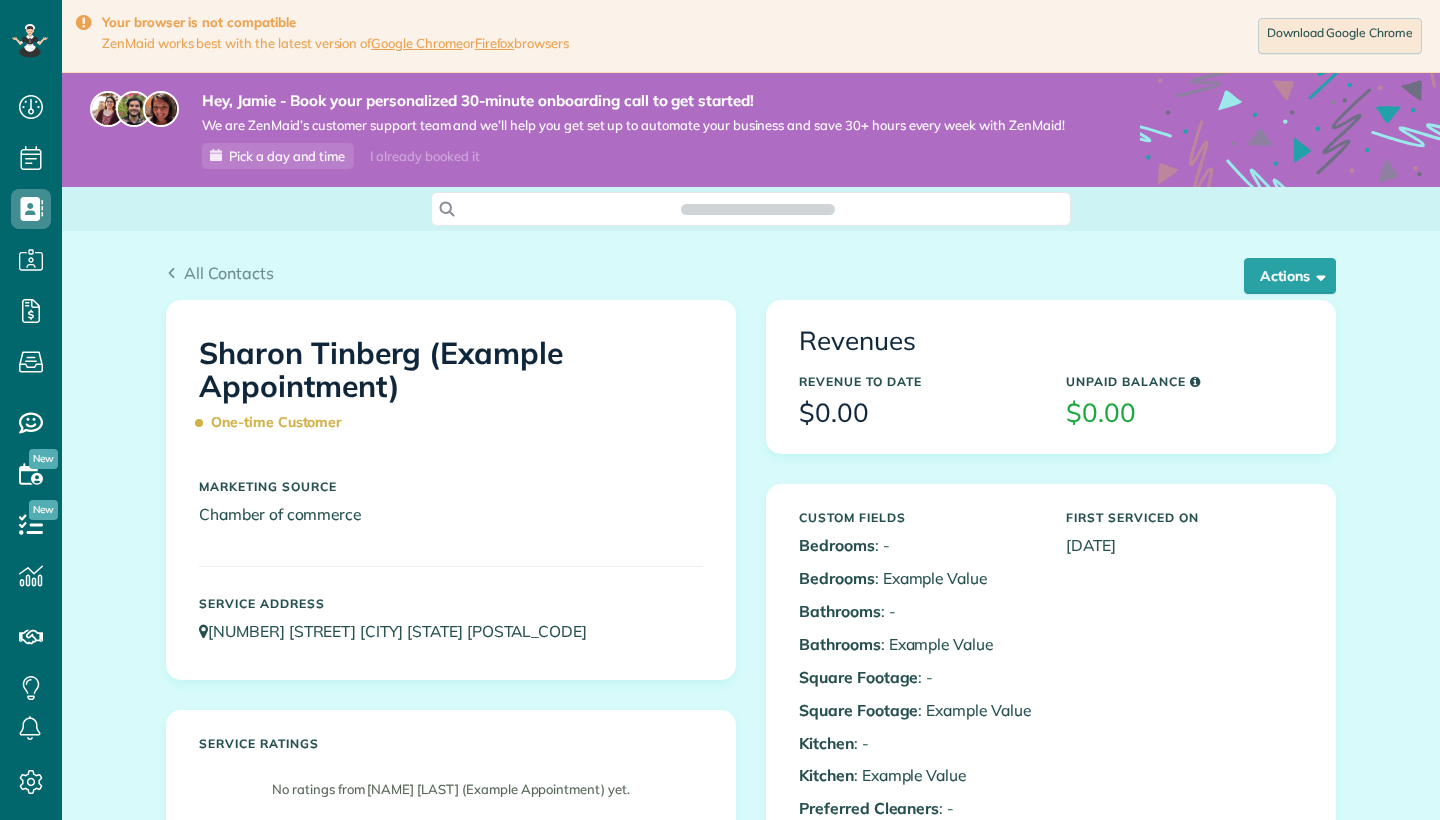 scroll, scrollTop: 0, scrollLeft: 0, axis: both 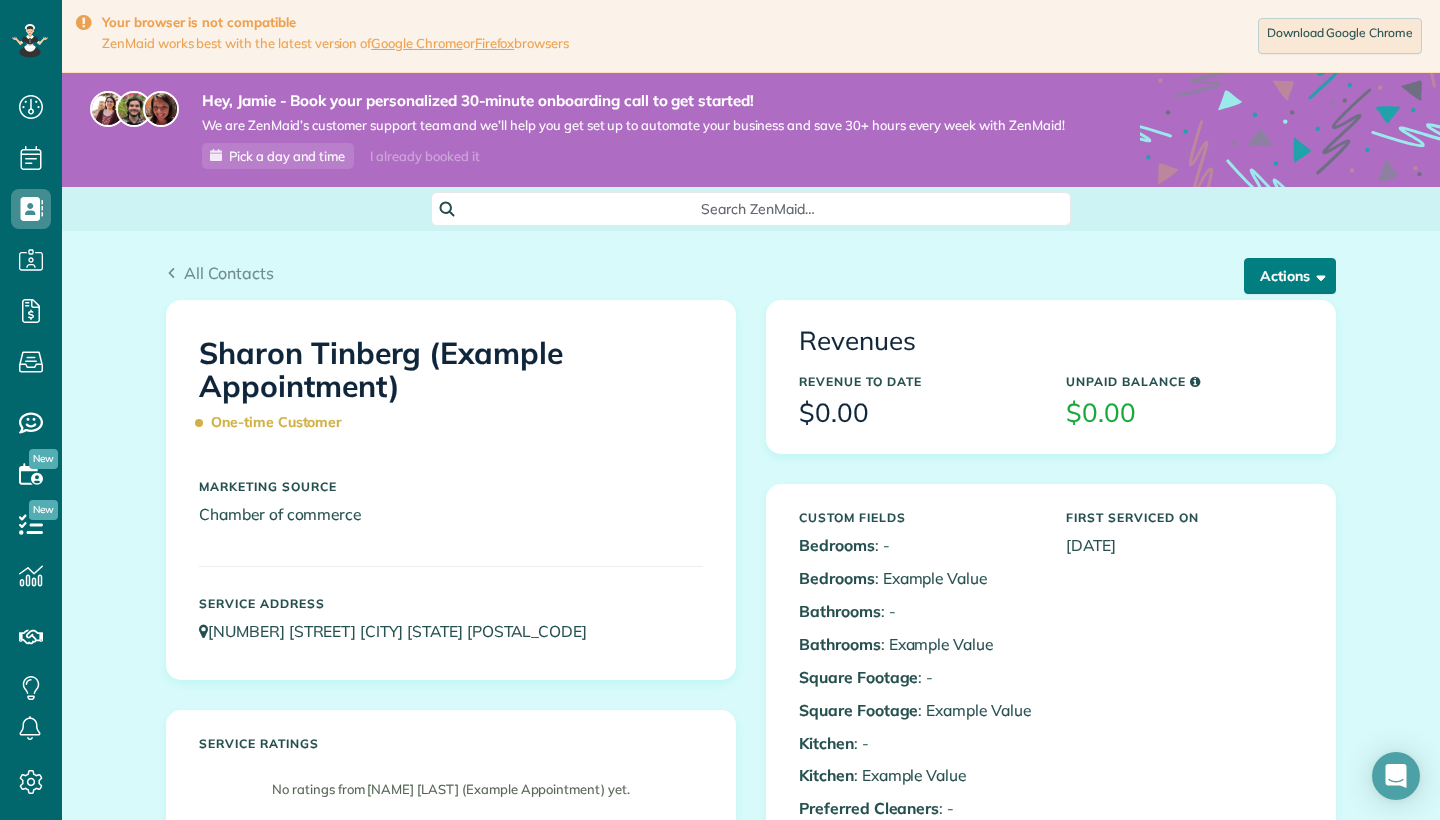 click on "Actions" at bounding box center [1290, 276] 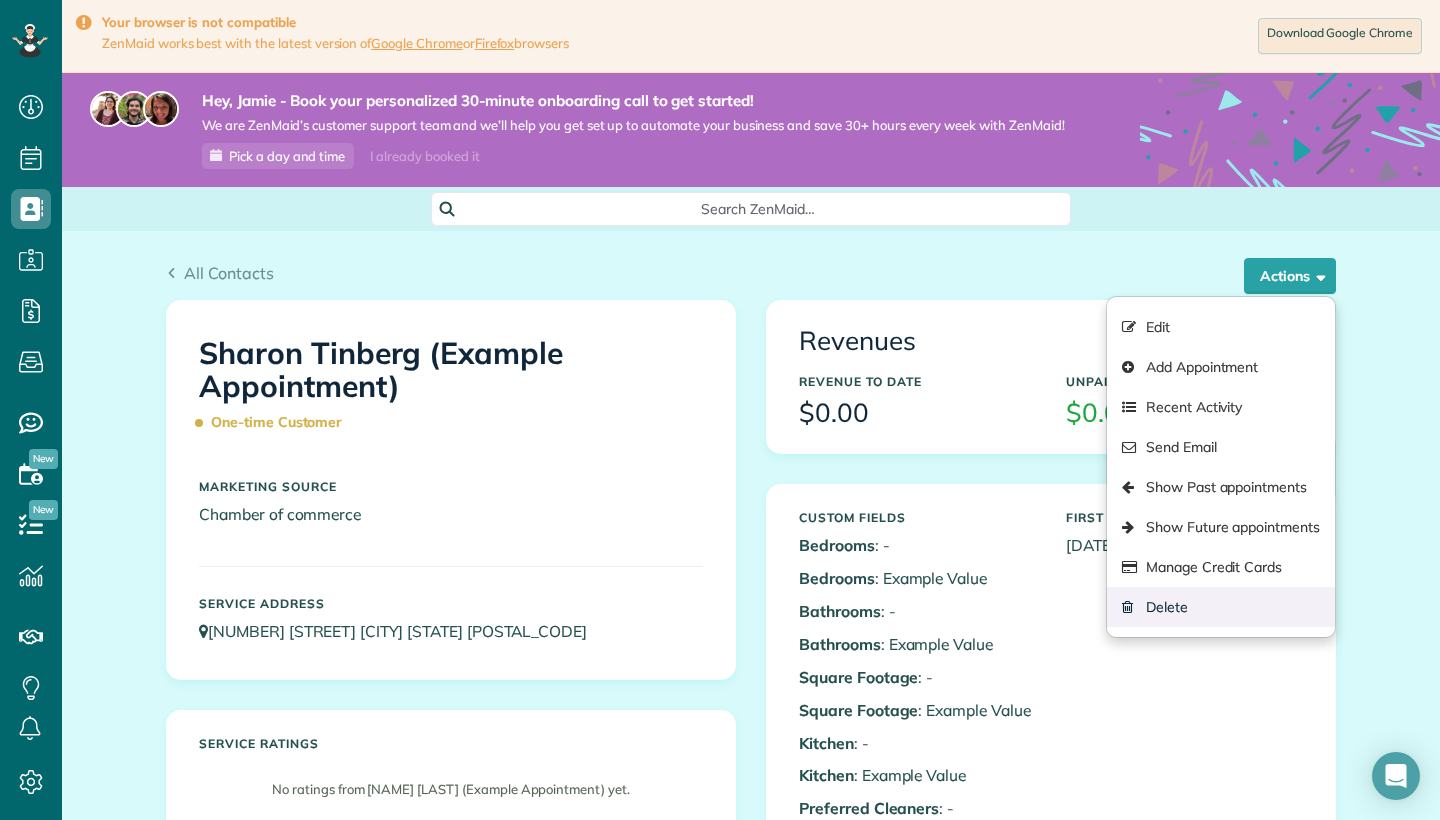 click on "Delete" at bounding box center (1221, 607) 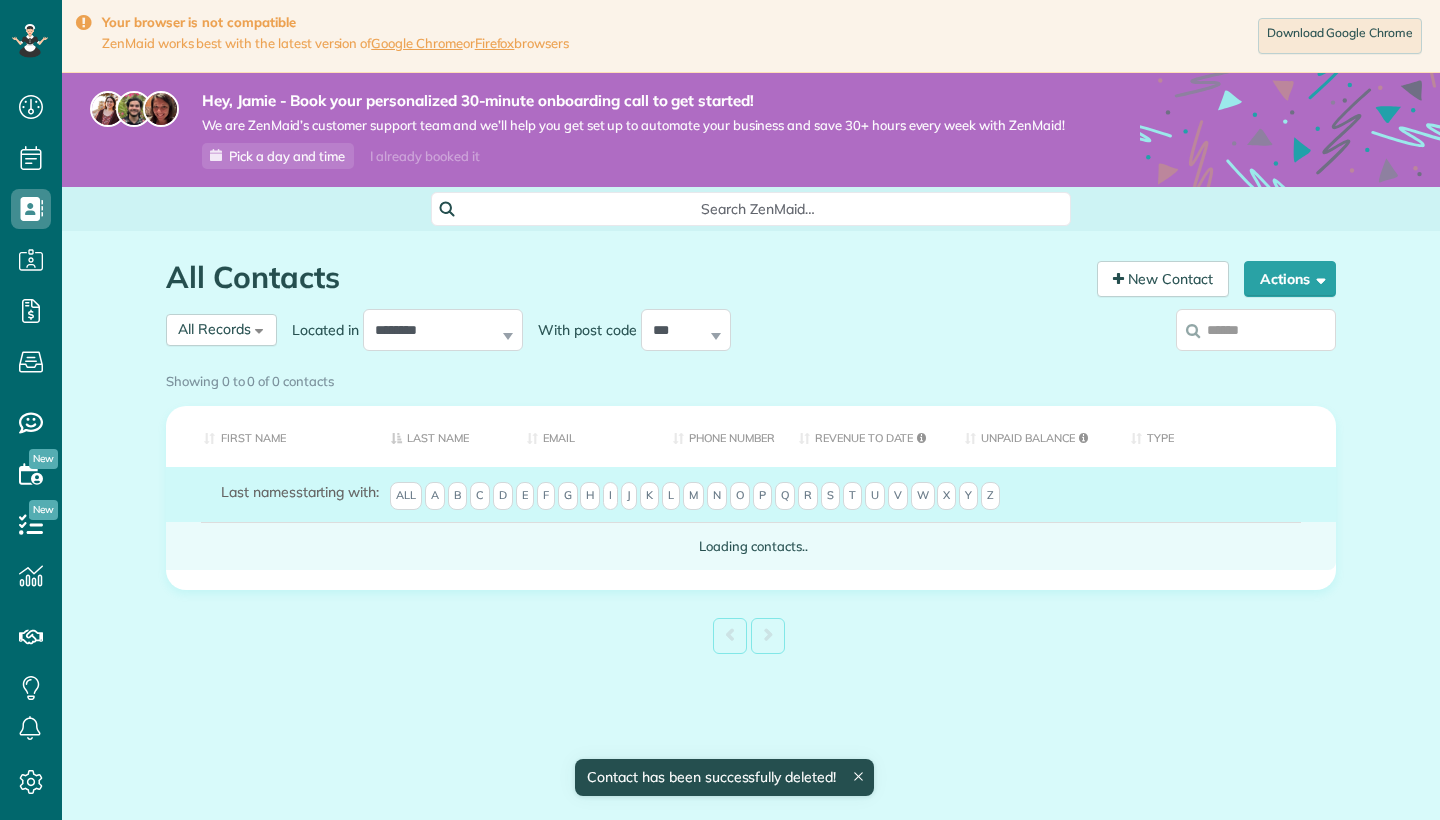 scroll, scrollTop: 0, scrollLeft: 0, axis: both 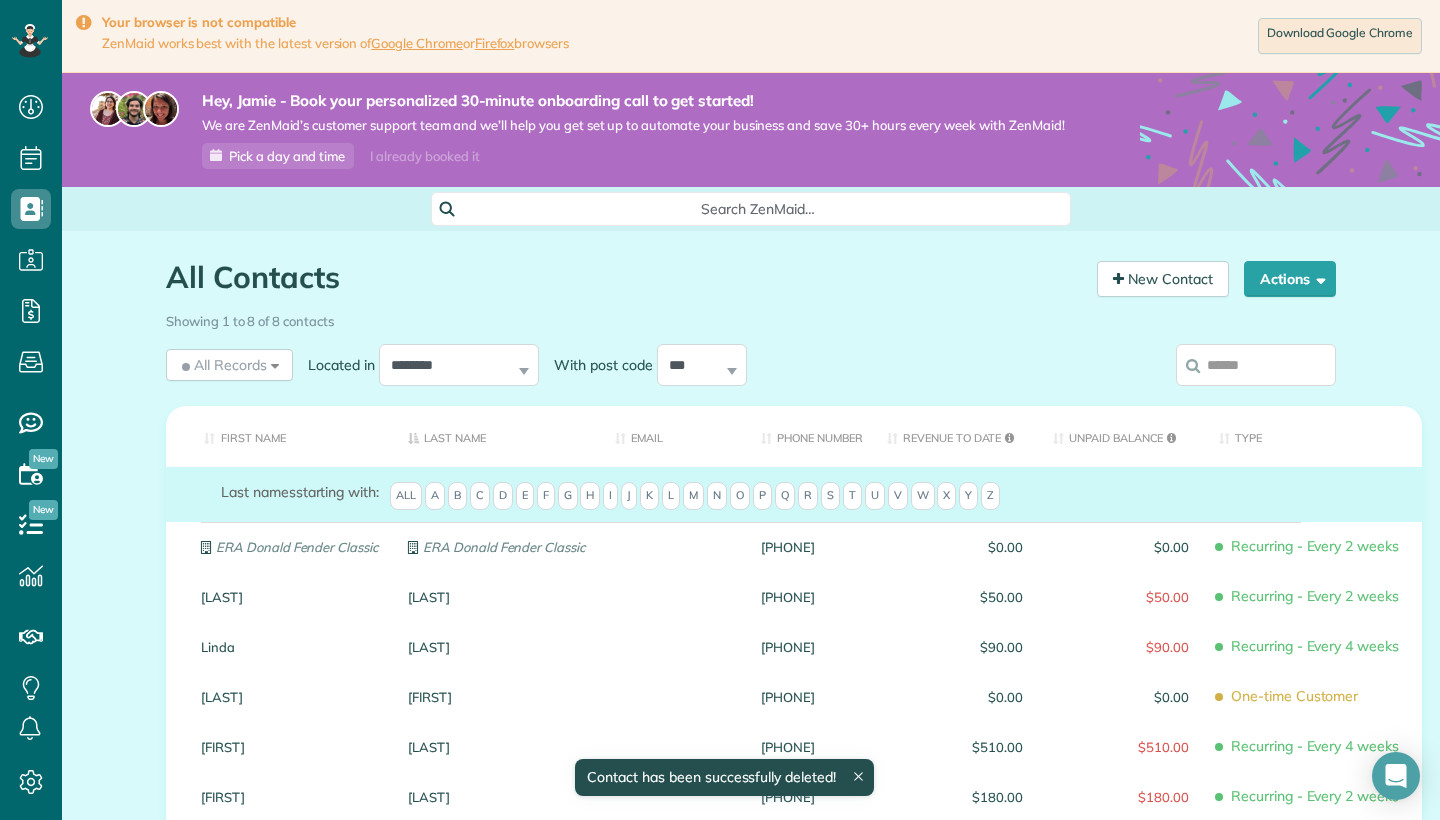click on "All Contacts
Contacts in ZenMaid [2 min]
New Contact
Actions
New Contact
Export Appointments (QDS Friendly)
Sync Contacts to MailChimp..
Export data..
Showing 1 to 8 of 8 contacts
All Records
All Records" at bounding box center [751, 681] 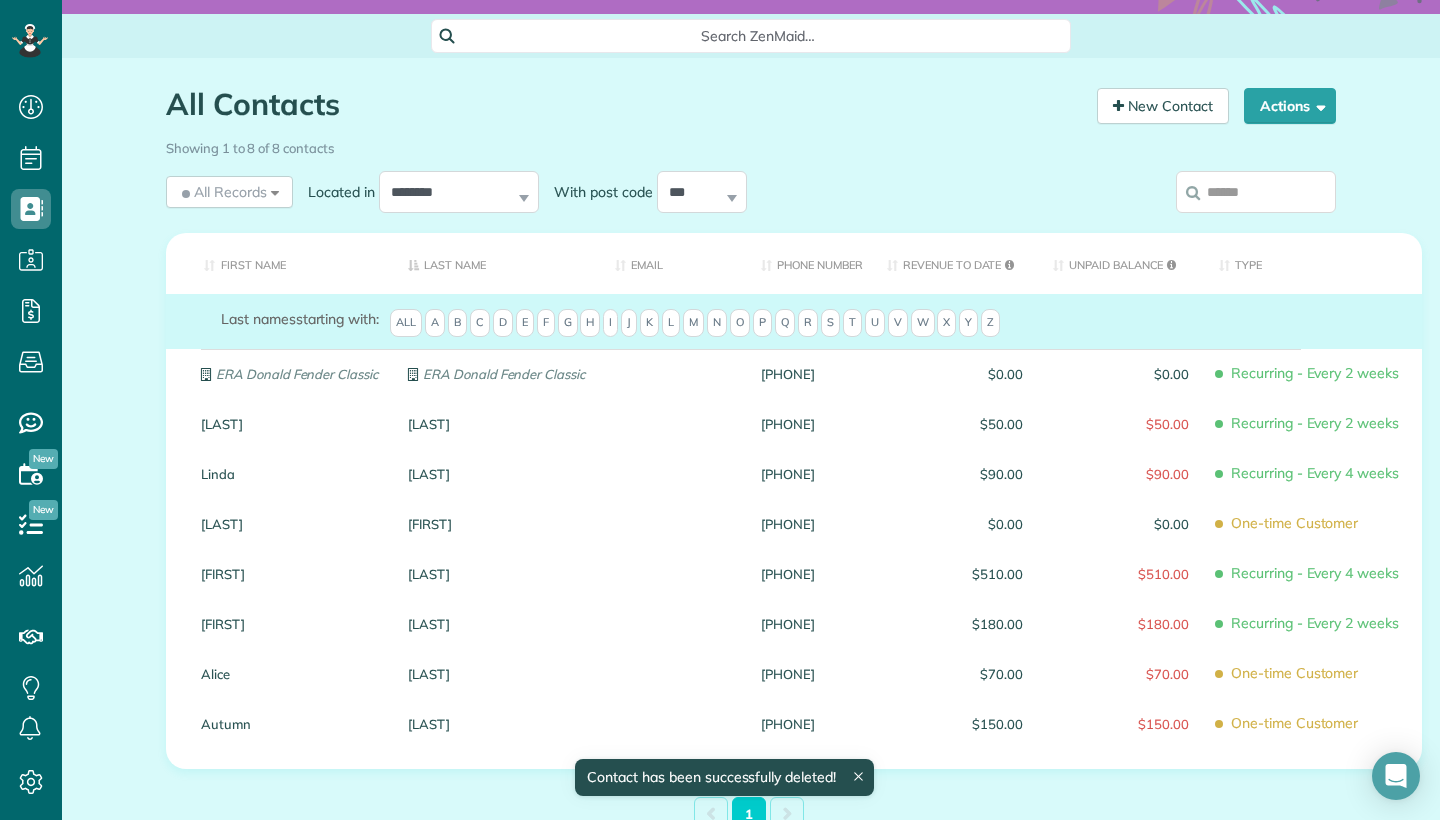scroll, scrollTop: 311, scrollLeft: 0, axis: vertical 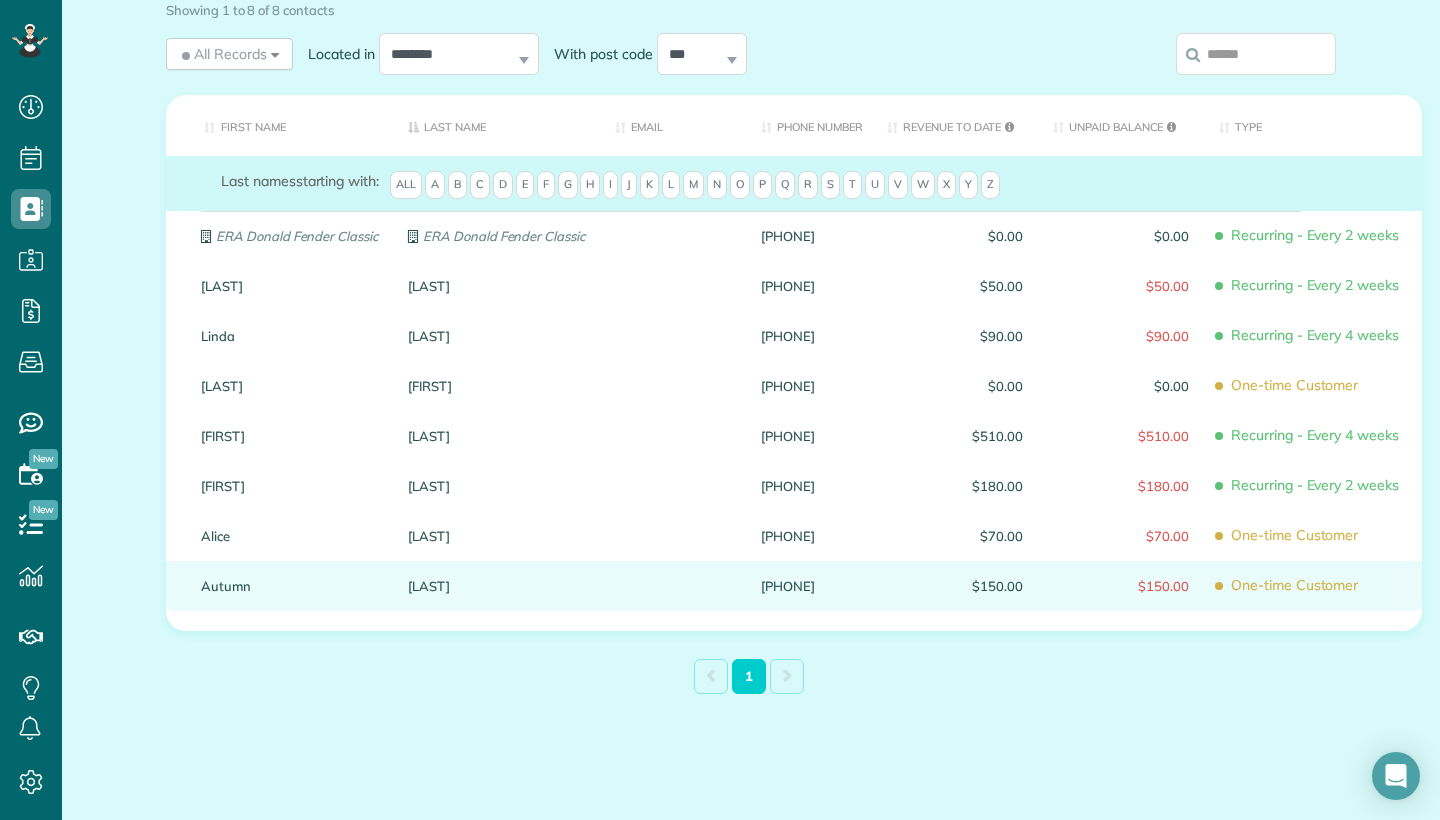 click on "Wolfe" at bounding box center [496, 586] 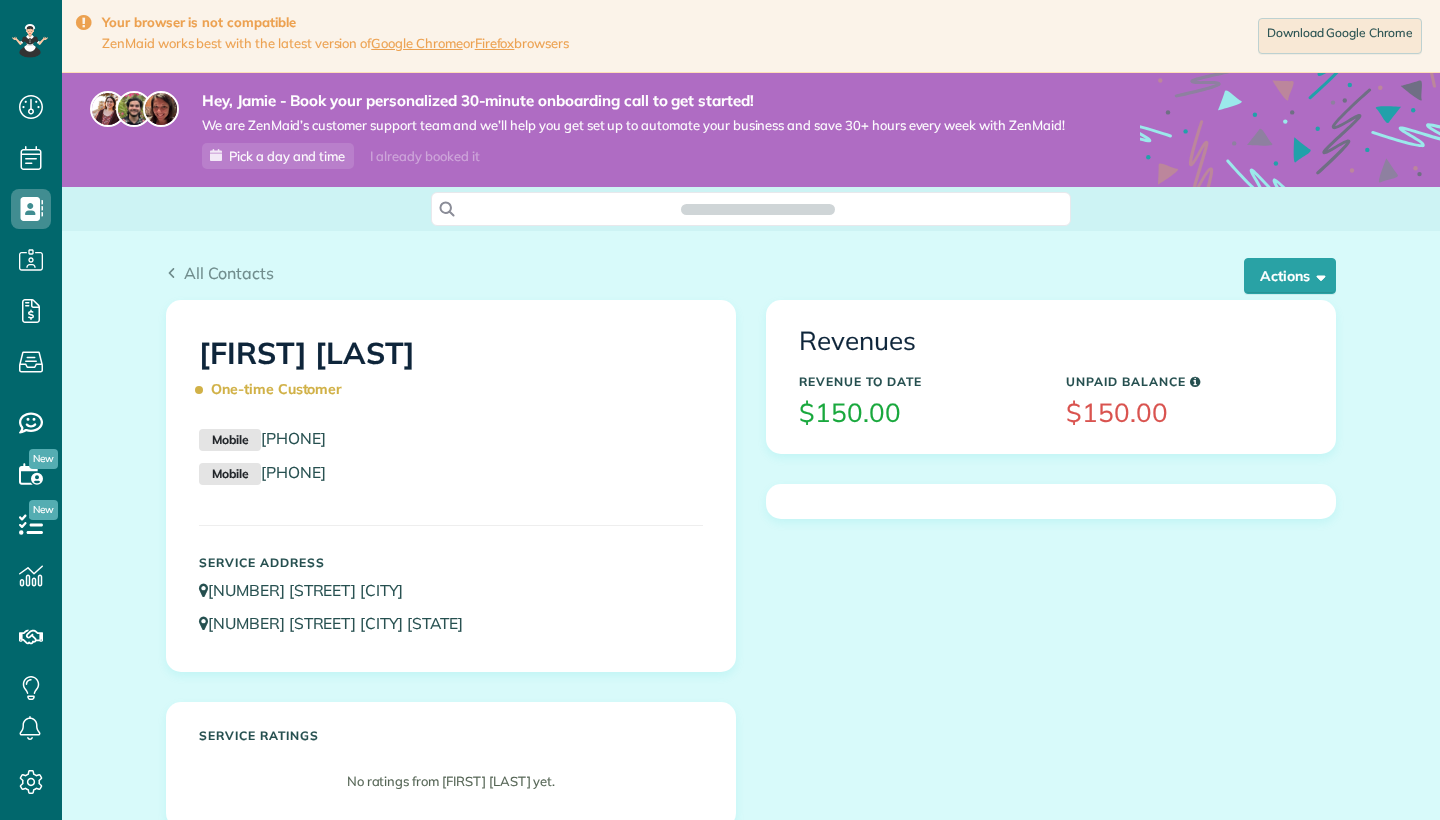 scroll, scrollTop: 0, scrollLeft: 0, axis: both 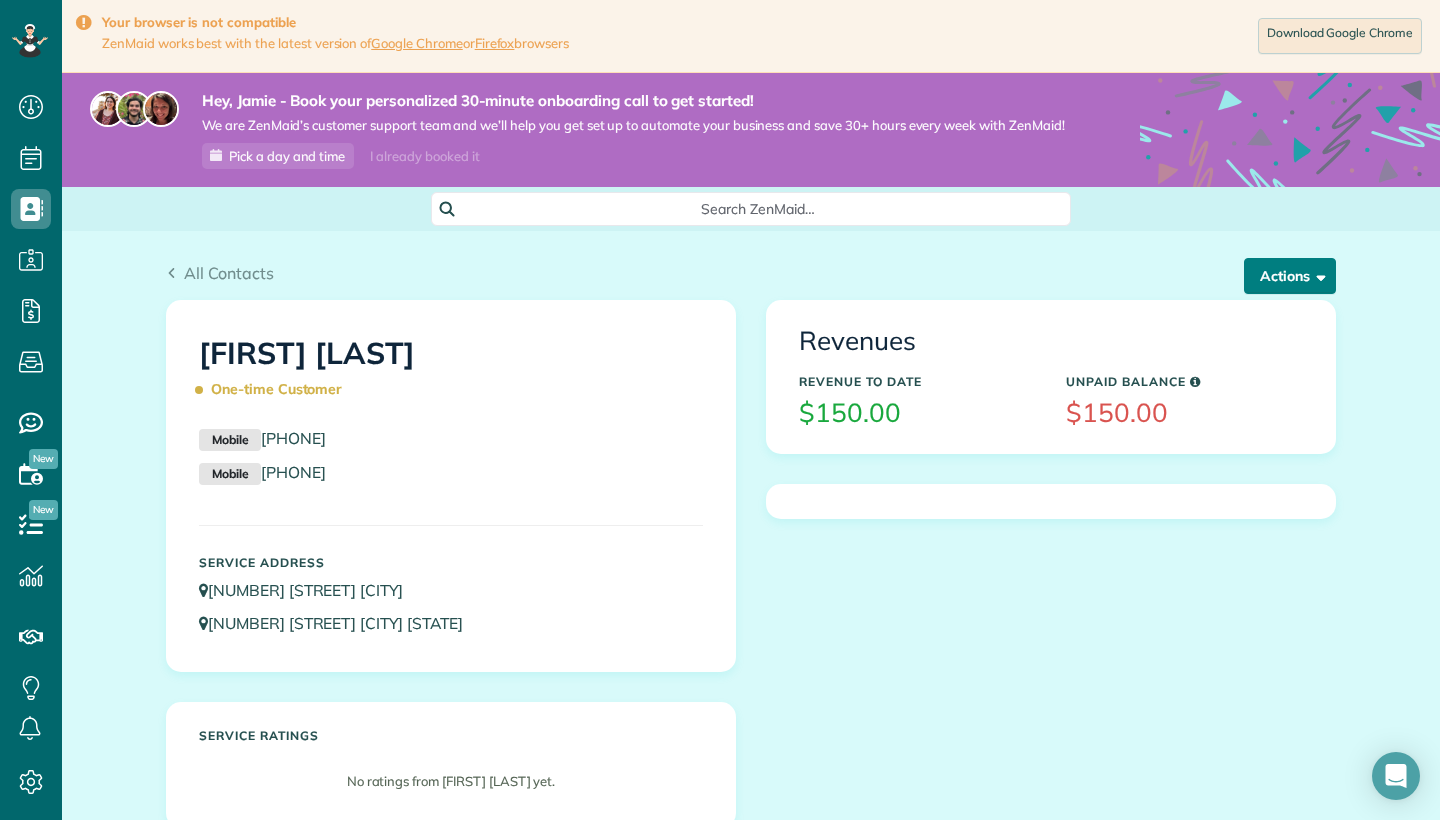 click on "Actions" at bounding box center (1290, 276) 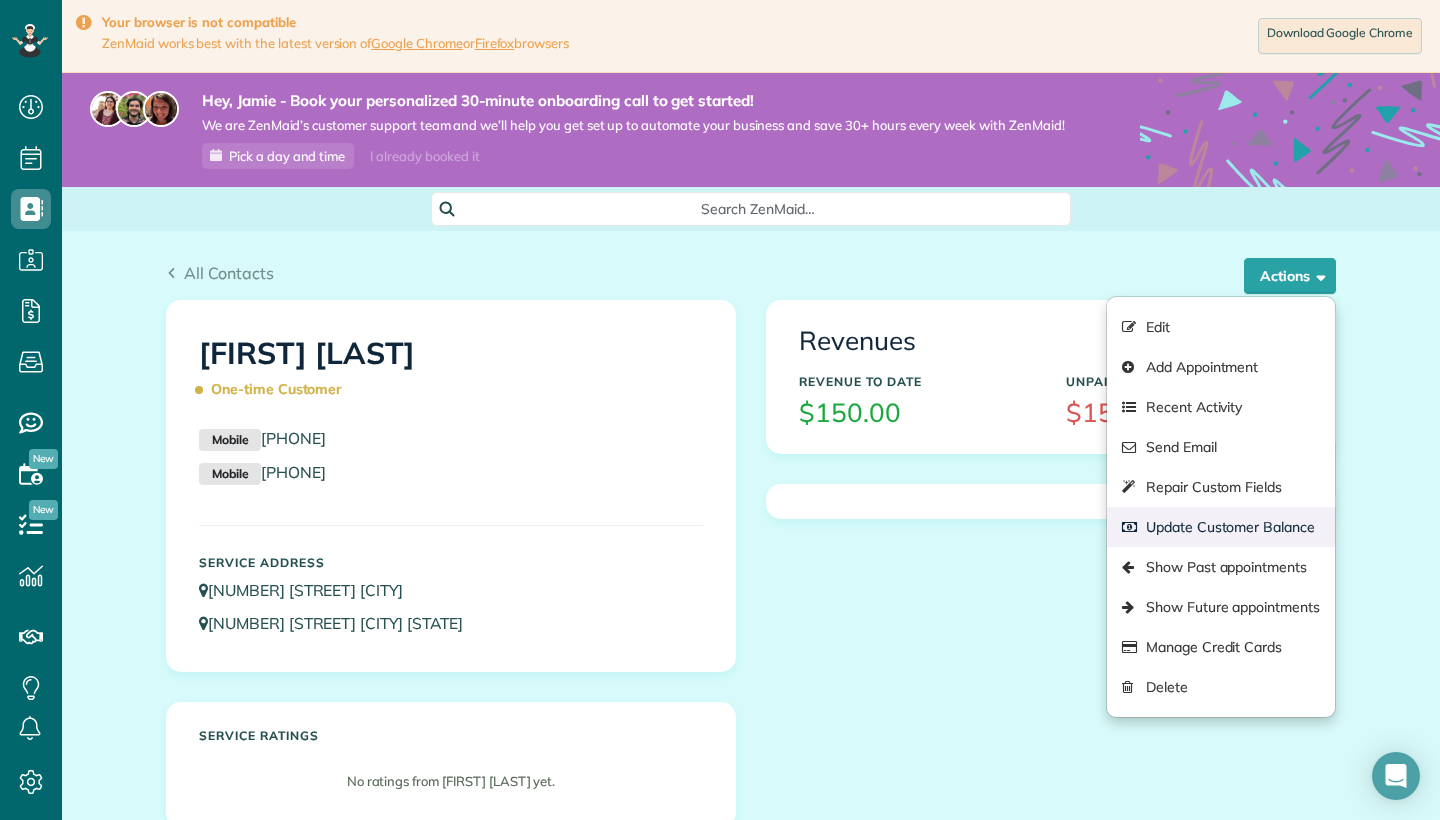 click on "Update Customer Balance" at bounding box center [1221, 527] 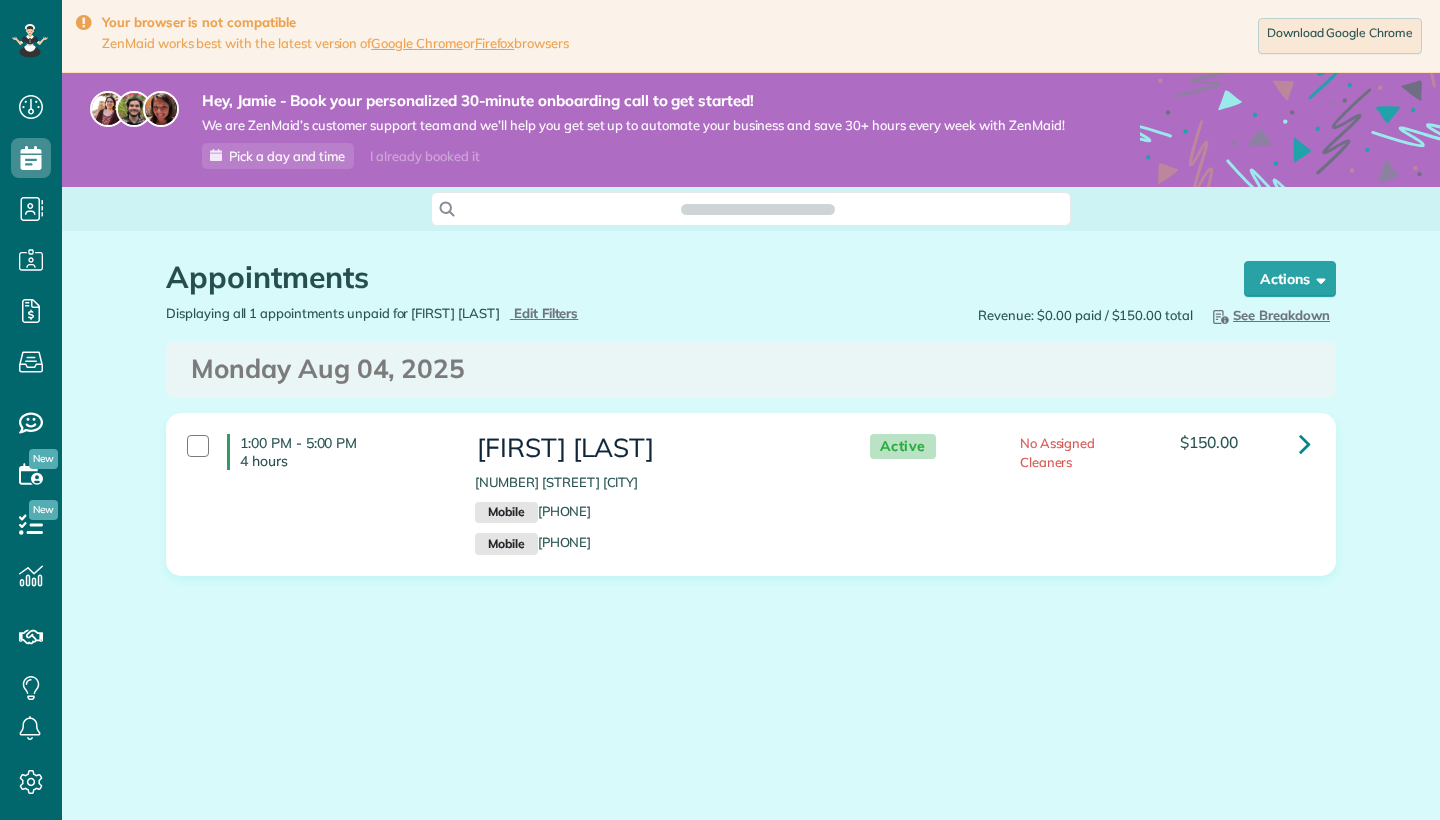scroll, scrollTop: 0, scrollLeft: 0, axis: both 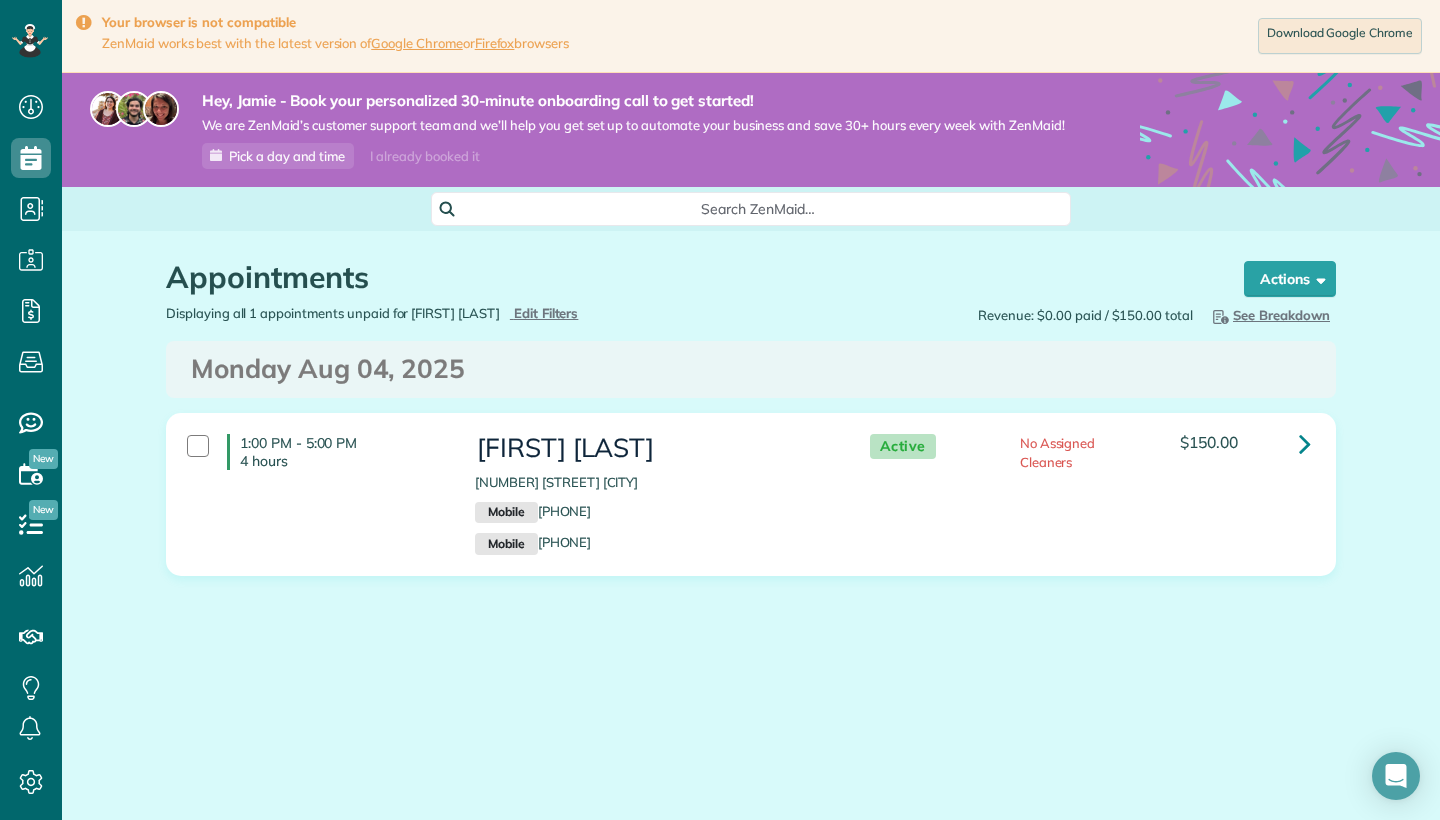 click at bounding box center [1305, 443] 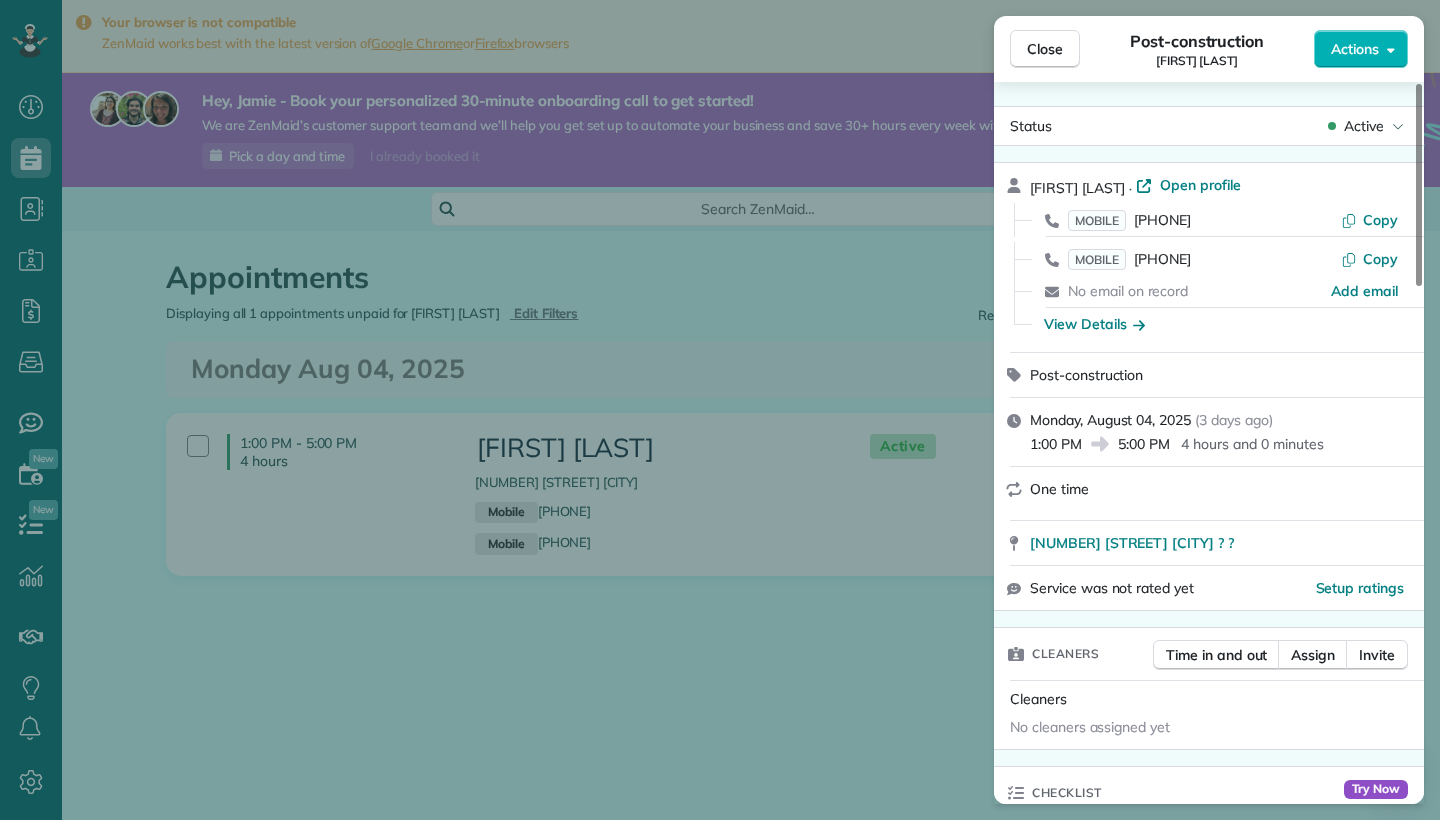 click on "Close Post-construction Autumn Wolfe Actions Status Active Autumn Wolfe · Open profile MOBILE (740) 851-1415 Copy MOBILE (740) 851-1415 Copy No email on record Add email View Details Post-construction Monday, August 04, 2025 ( 3 days ago ) 1:00 PM 5:00 PM 4 hours and 0 minutes One time 545 mcdonald rd Chillicothe ? ? Service was not rated yet Setup ratings Cleaners Time in and out Assign Invite Cleaners No cleaners assigned yet Checklist Try Now Keep this appointment up to your standards. Stay on top of every detail, keep your cleaners organised, and your client happy. Assign a checklist Watch a 5 min demo Billing Billing actions Service Service Price (1x $150.00) $150.00 Add an item Overcharge $0.00 Discount $0.00 Coupon discount - Primary tax - Secondary tax - Total appointment price $150.00 Tips collected $0.00 Unpaid Mark as paid Total including tip $150.00 Get paid online in no-time! Send an invoice and reward your cleaners with tips Charge customer credit card Appointment custom fields Work items Notes" at bounding box center (720, 410) 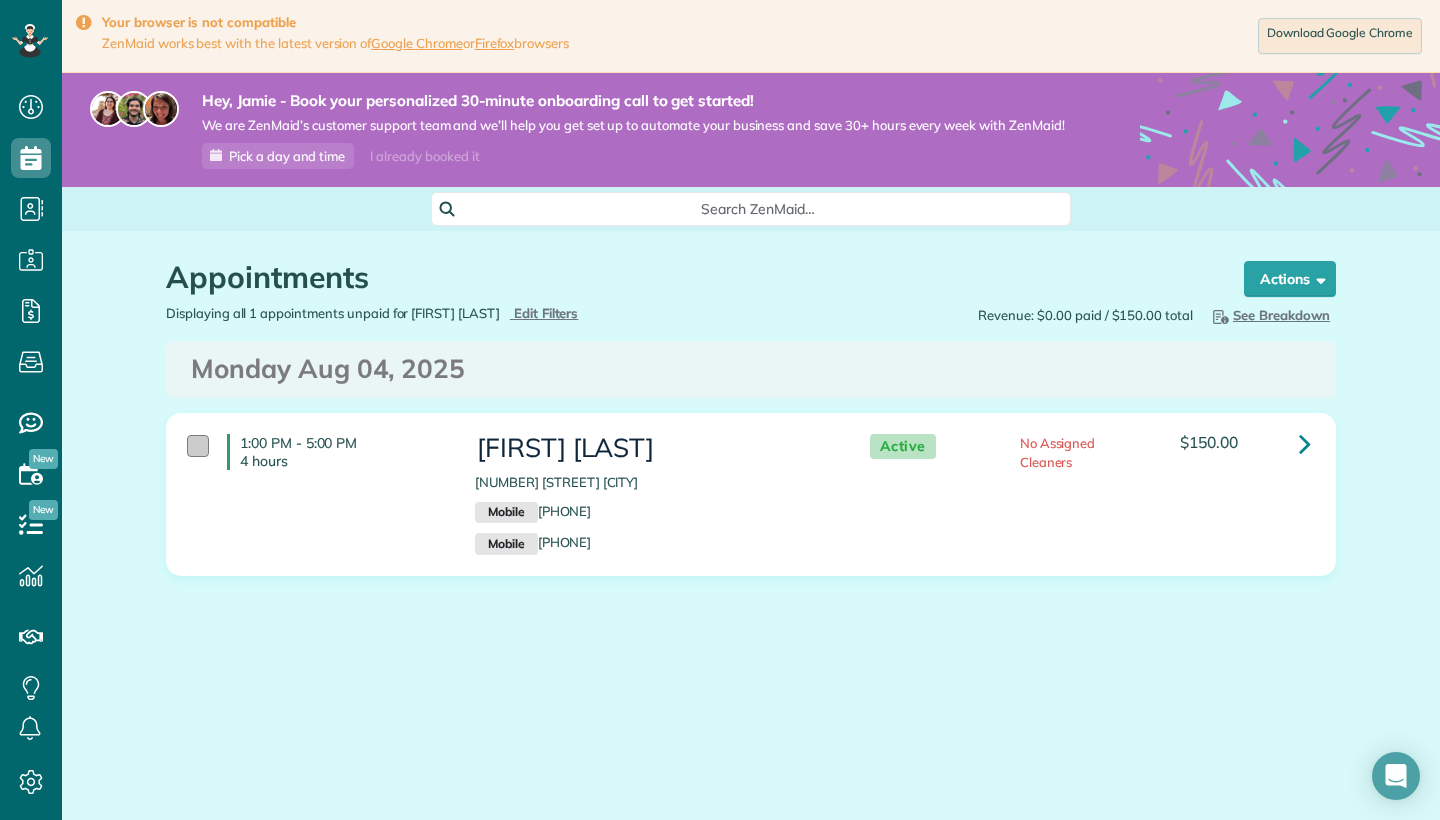 click at bounding box center [198, 446] 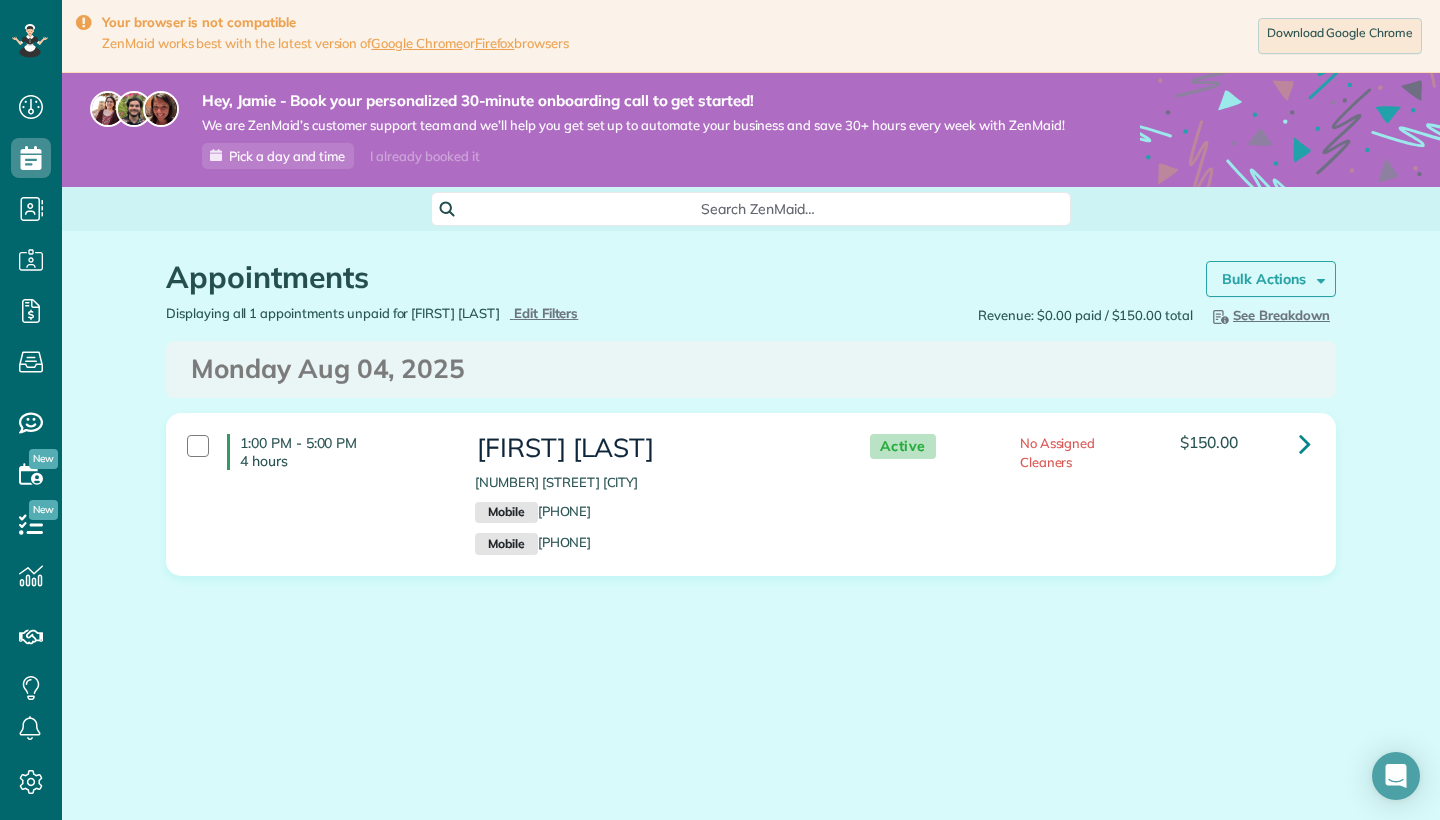 click on "Bulk Actions" at bounding box center [1271, 279] 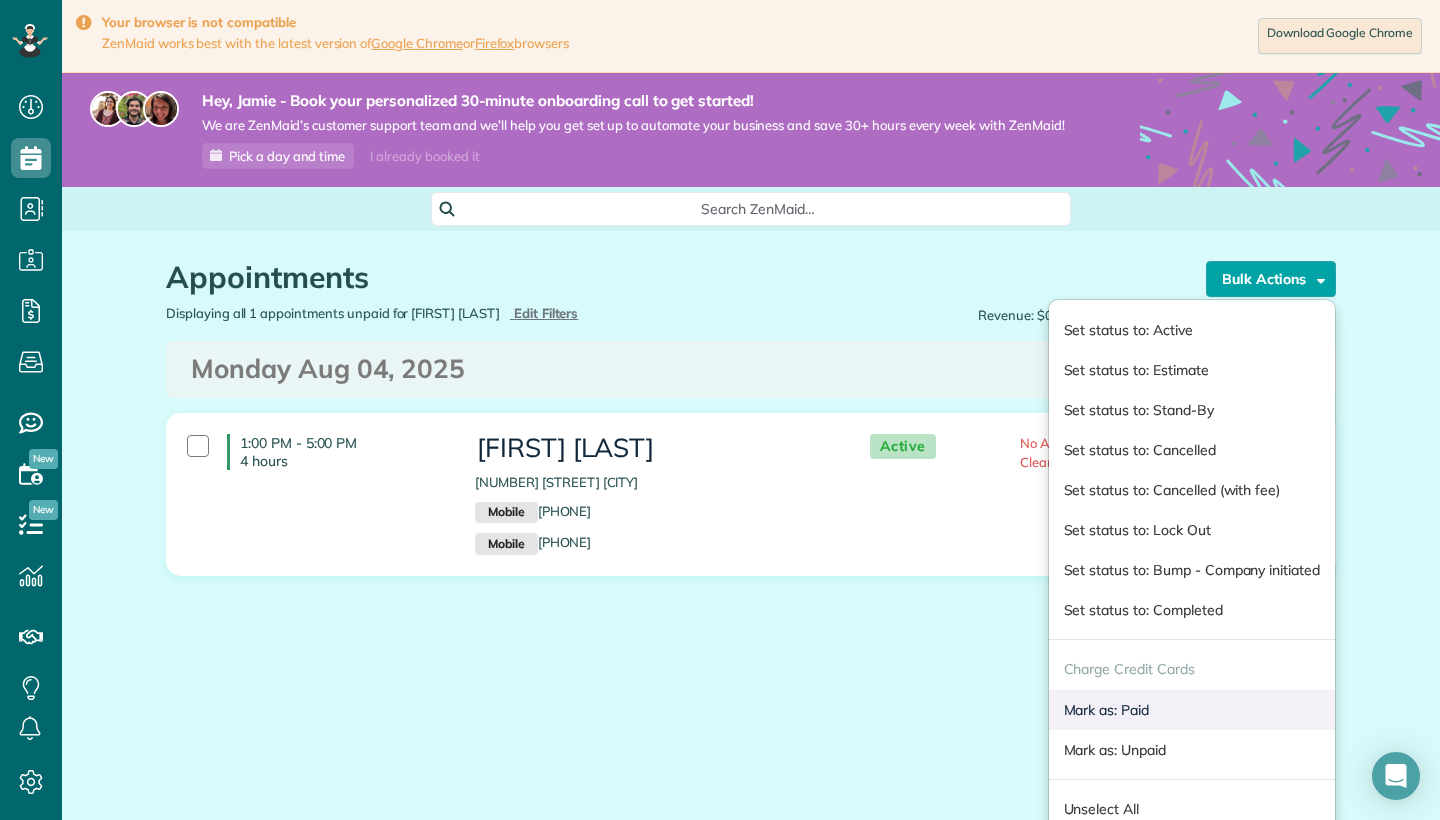 click on "Mark as: Paid" at bounding box center [1192, 710] 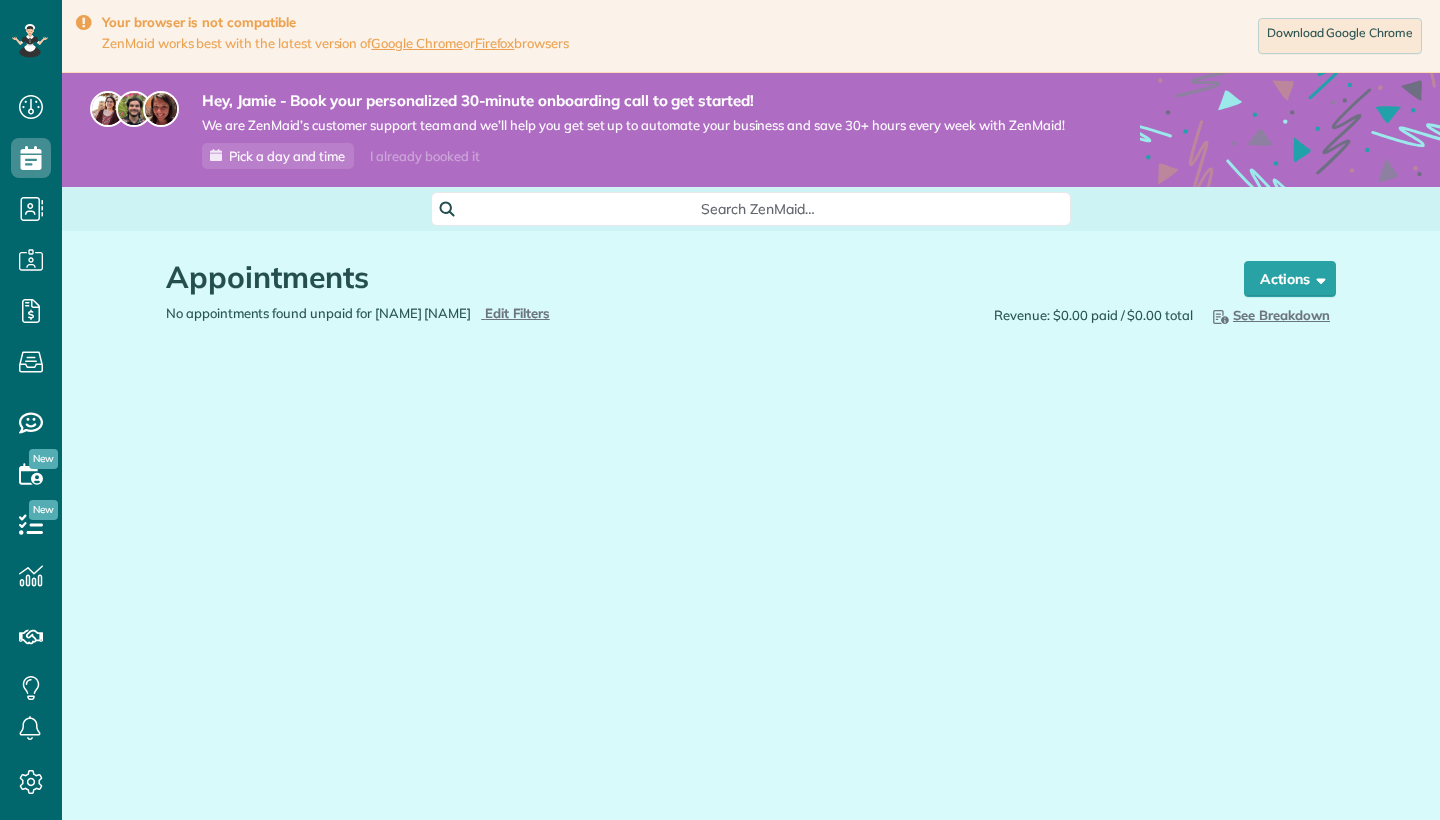 scroll, scrollTop: 0, scrollLeft: 0, axis: both 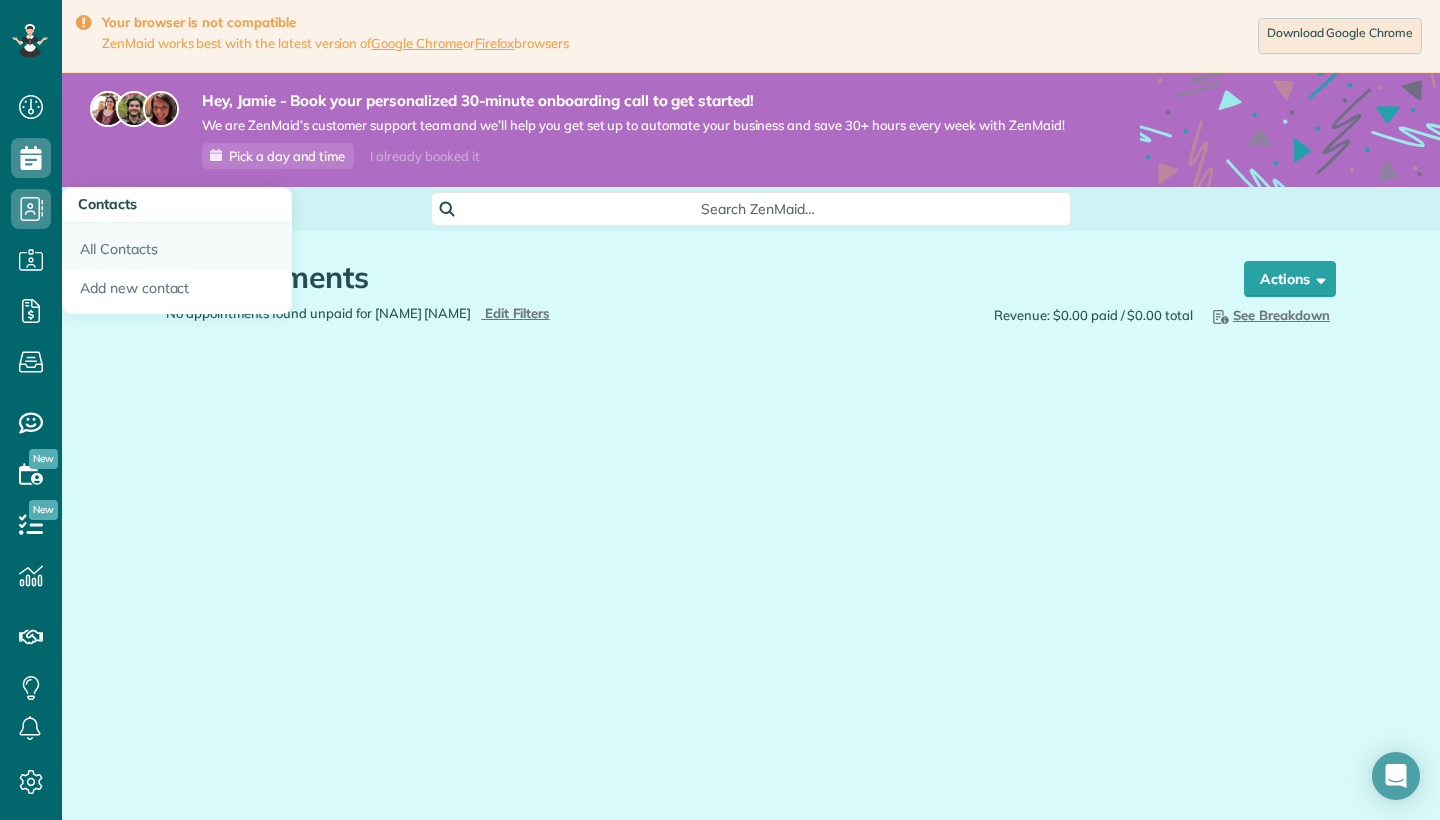 click on "All Contacts" at bounding box center (177, 246) 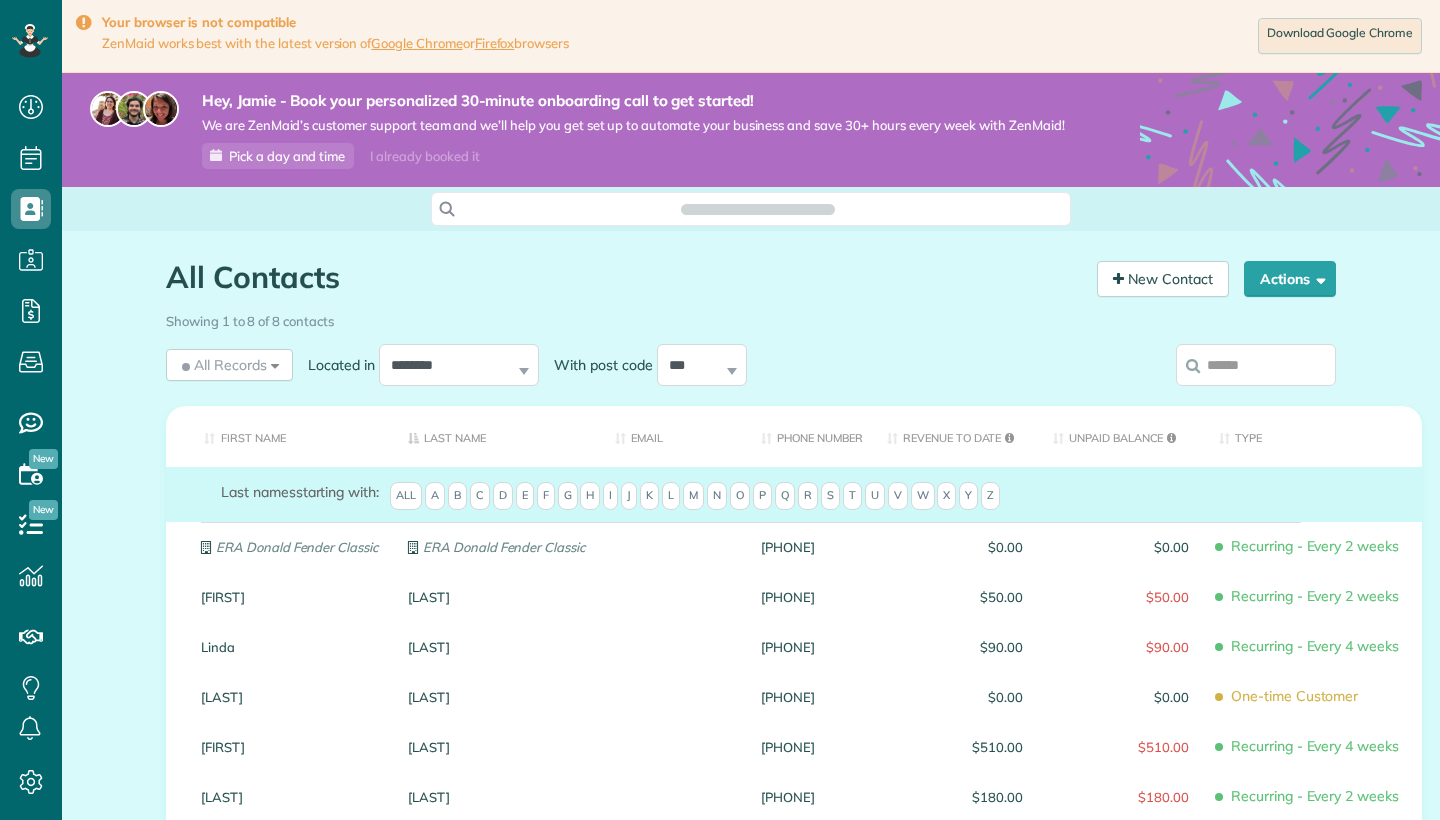 scroll, scrollTop: 0, scrollLeft: 0, axis: both 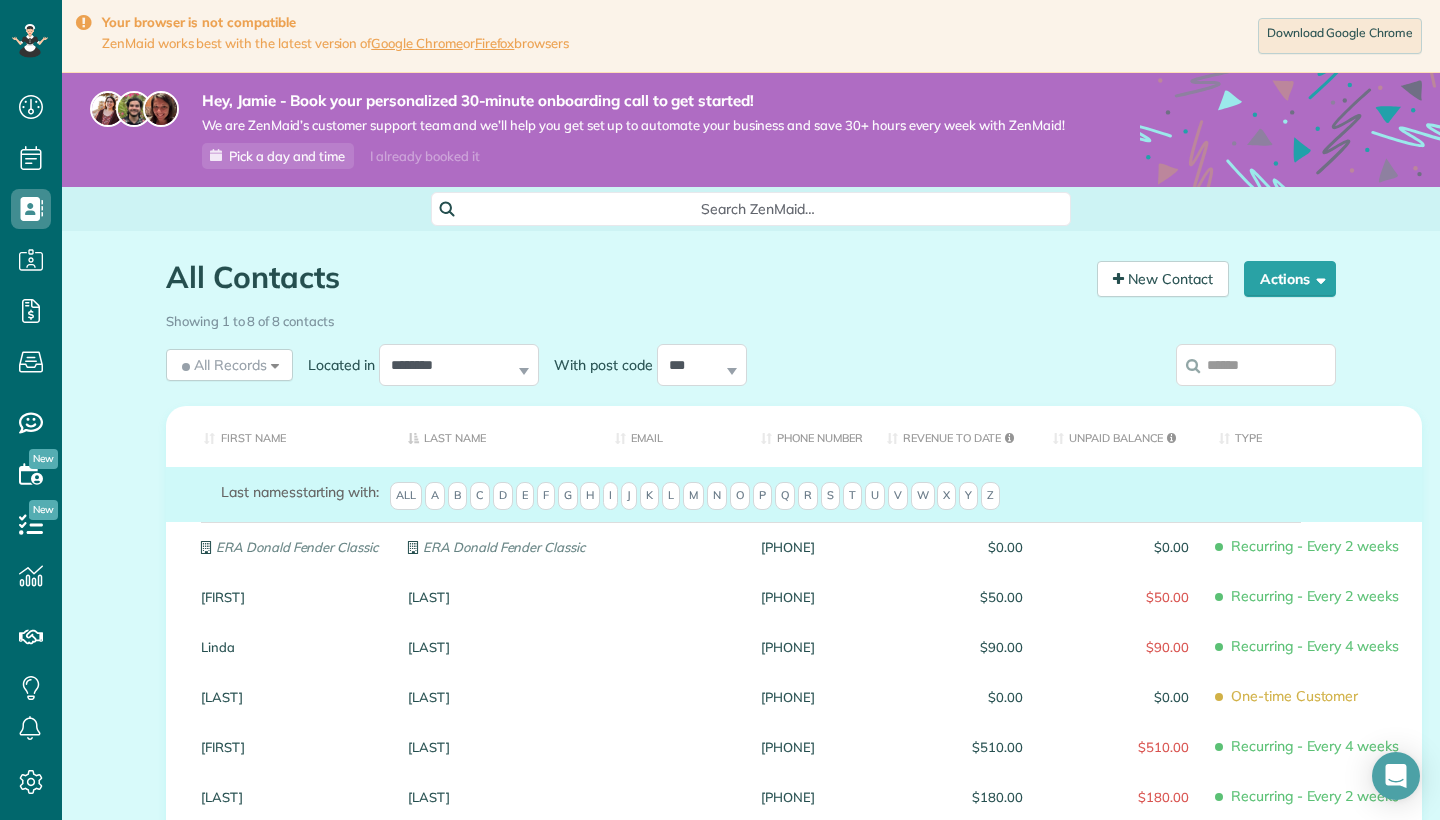 click on "All Contacts
Contacts in ZenMaid [2 min]
New Contact
Actions
New Contact
Export Appointments (QDS Friendly)
Sync Contacts to MailChimp..
Export data..
Showing 1 to 8 of 8 contacts
All Records
All Records" at bounding box center (751, 681) 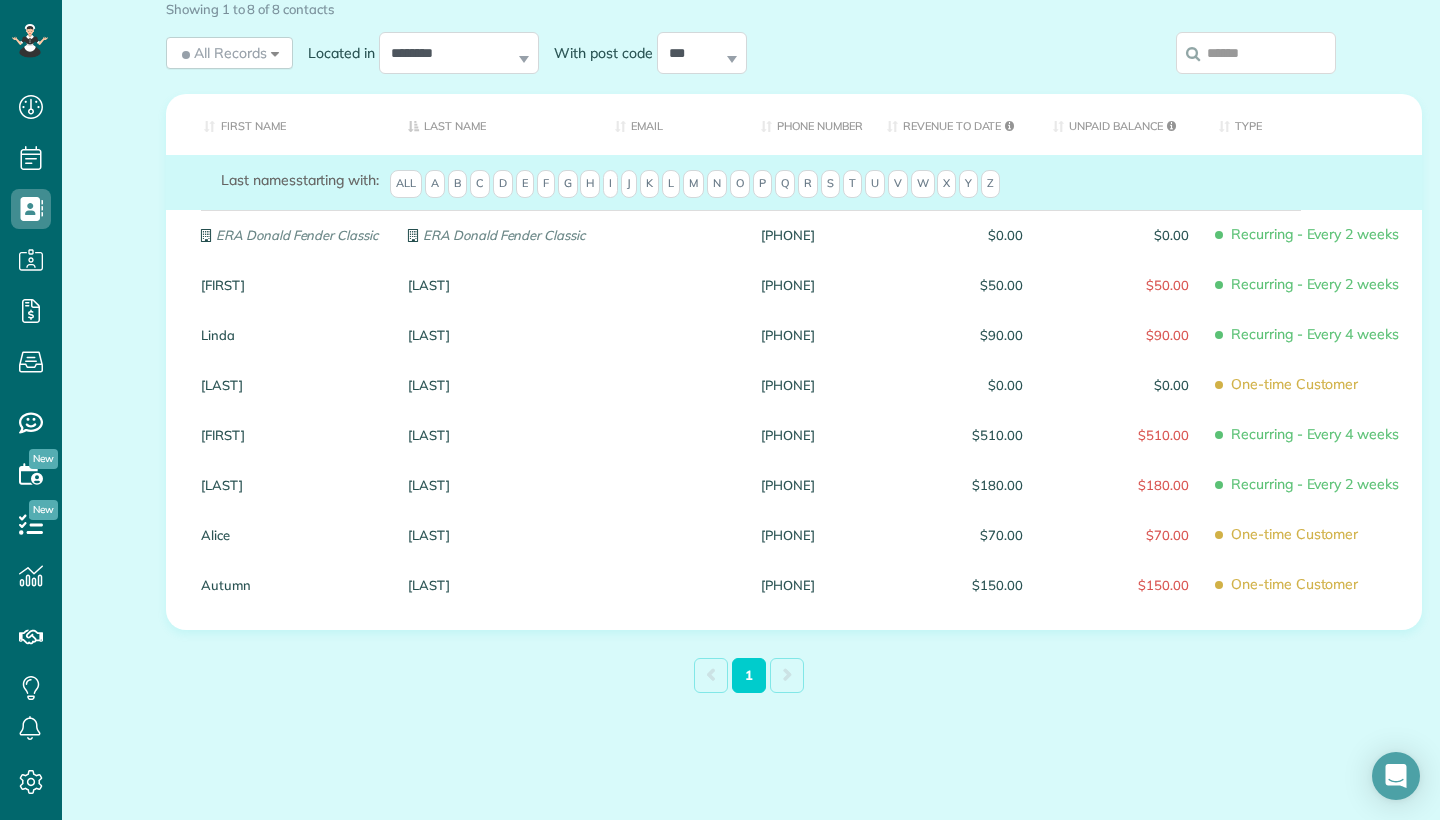 scroll, scrollTop: 309, scrollLeft: 0, axis: vertical 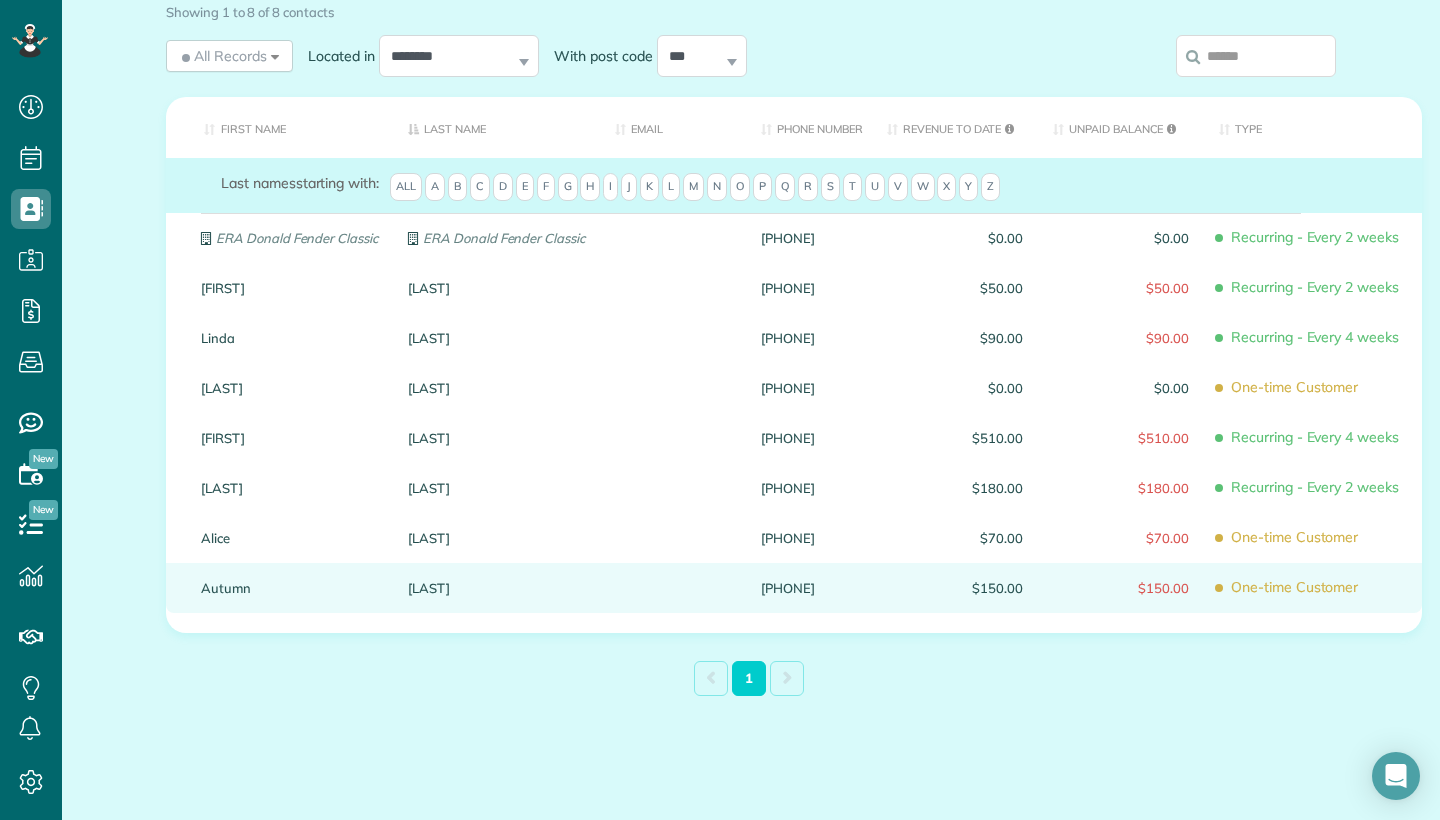 click on "Autumn" at bounding box center (289, 588) 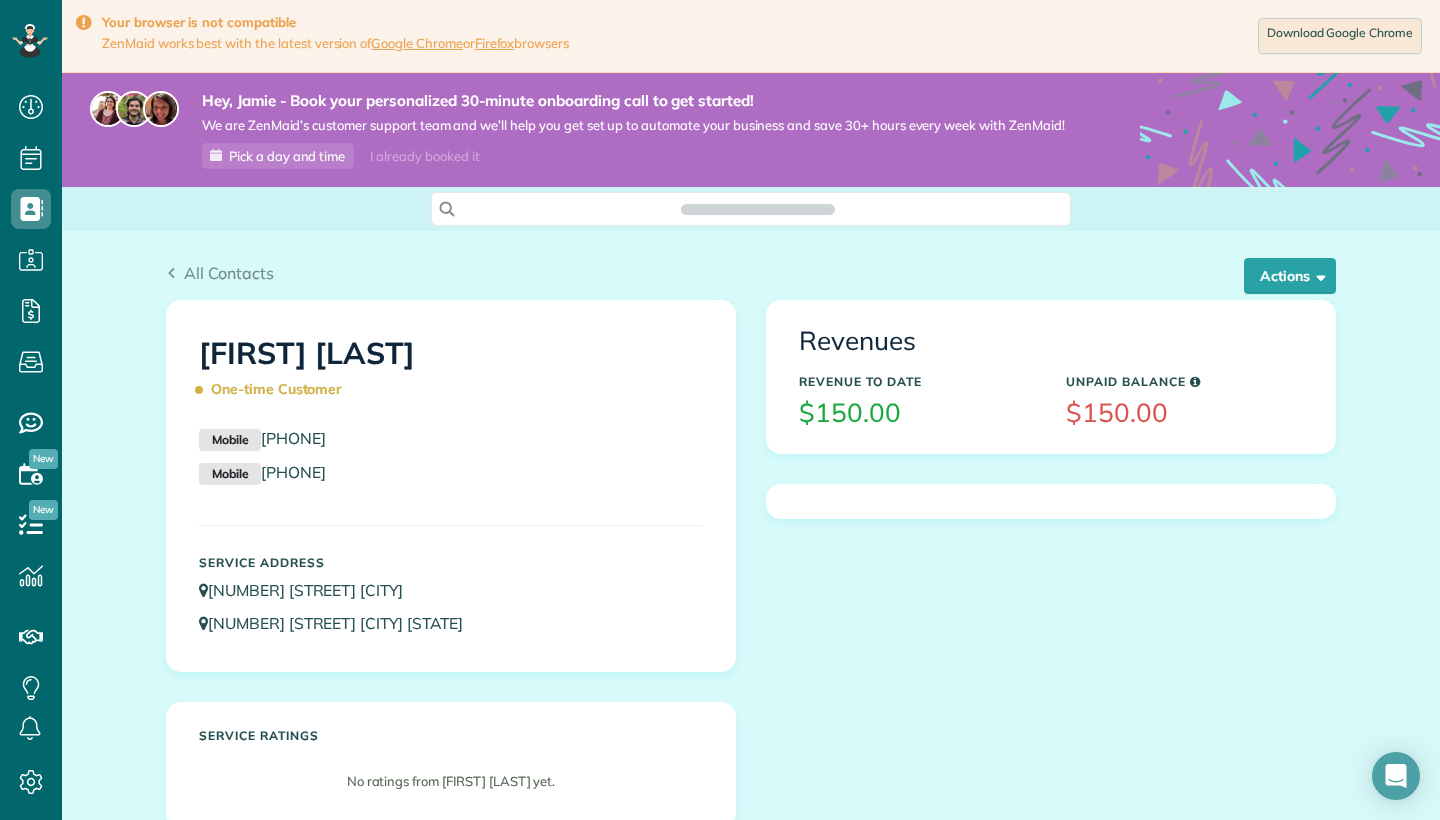 scroll, scrollTop: 0, scrollLeft: 0, axis: both 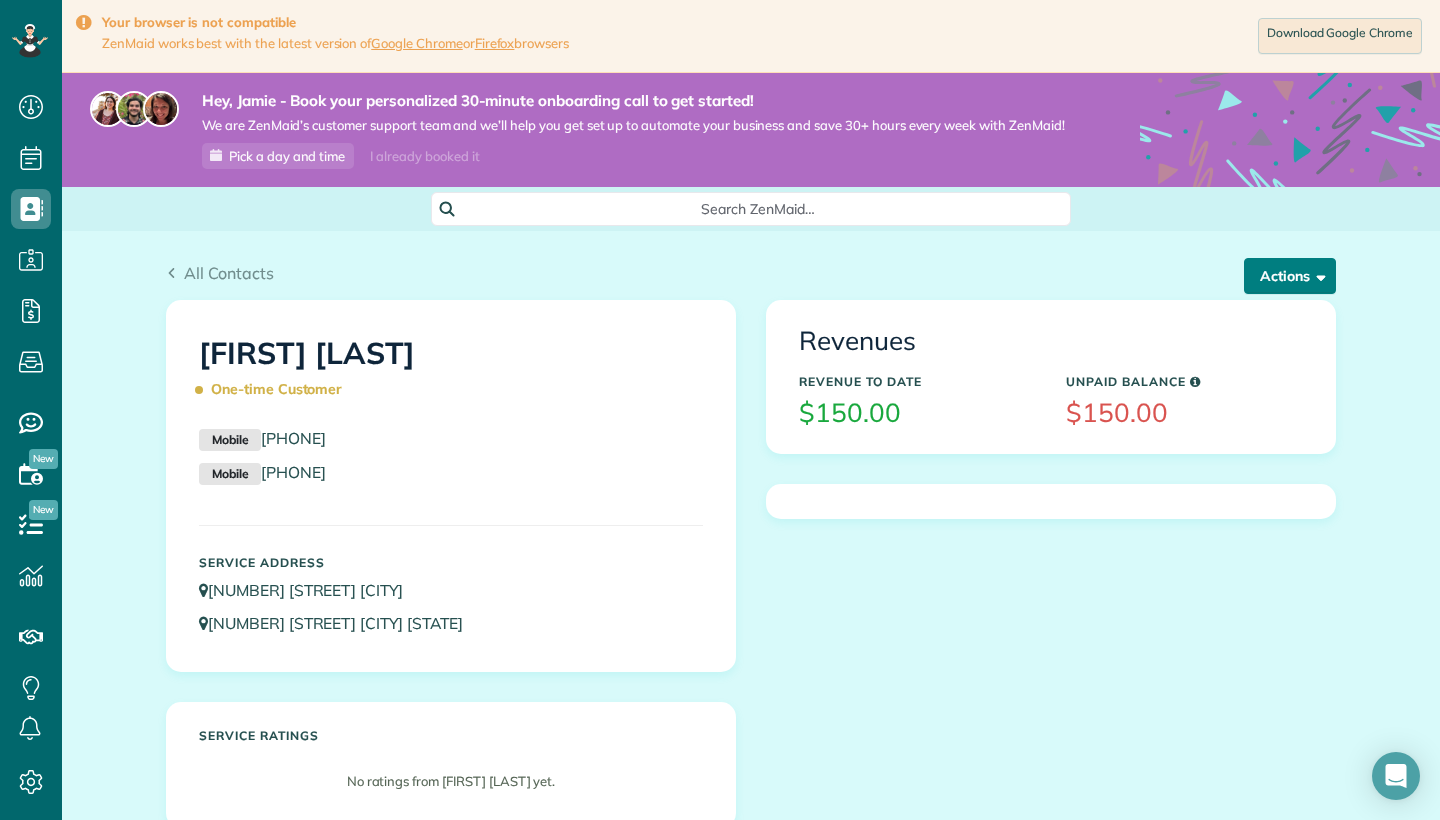 click on "Actions" at bounding box center (1290, 276) 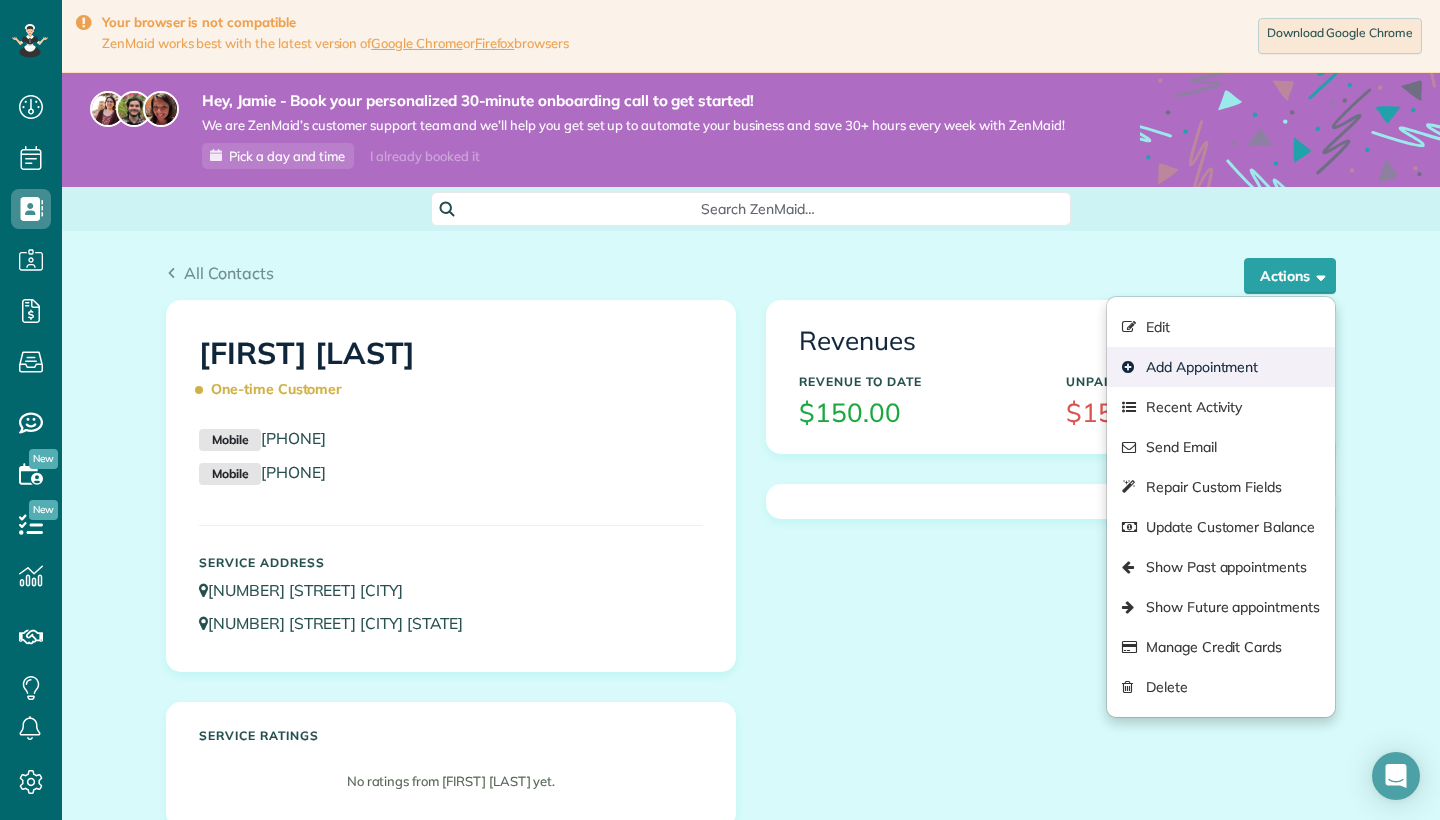 click on "Add Appointment" at bounding box center (1221, 367) 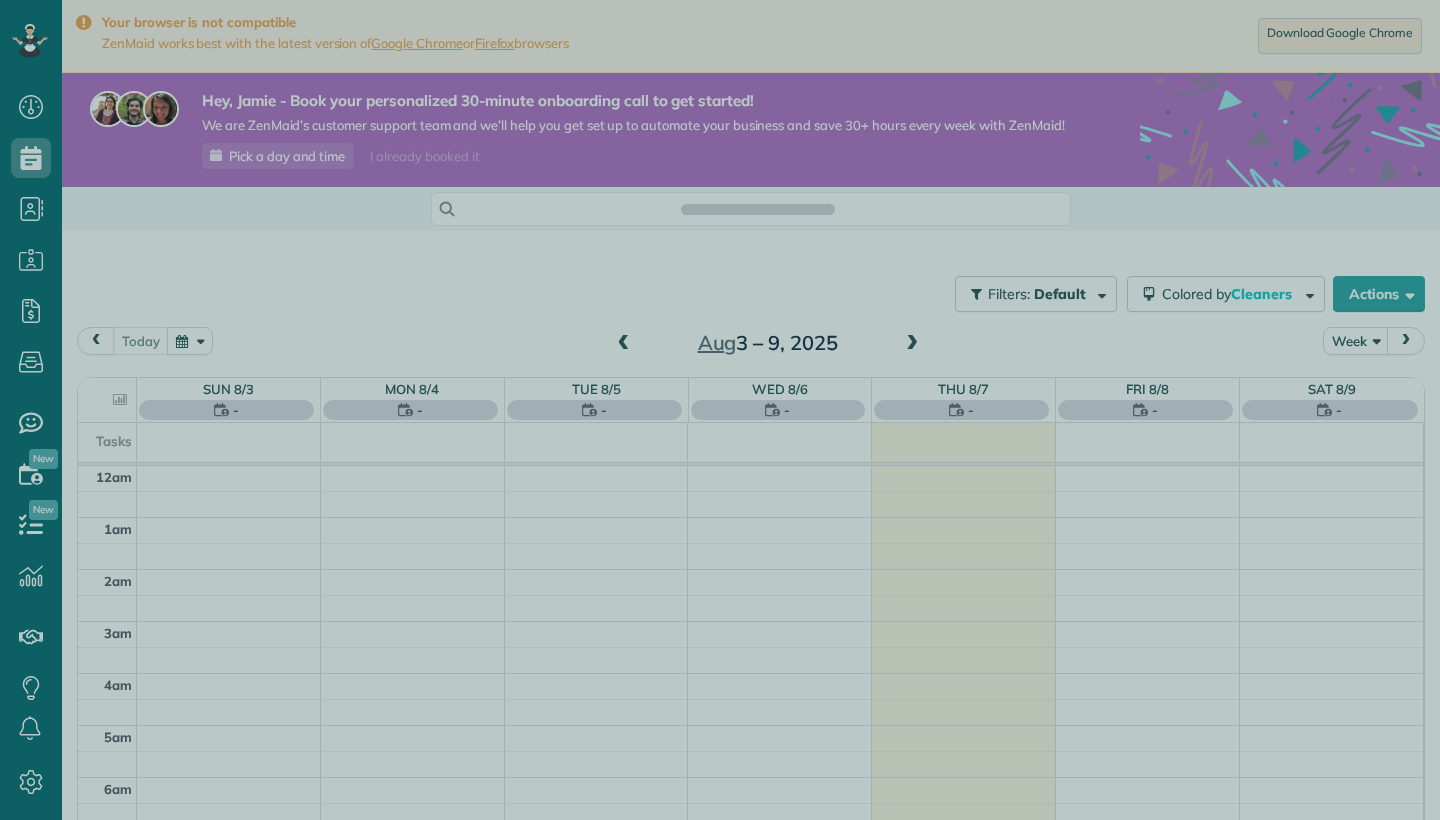 scroll, scrollTop: 0, scrollLeft: 0, axis: both 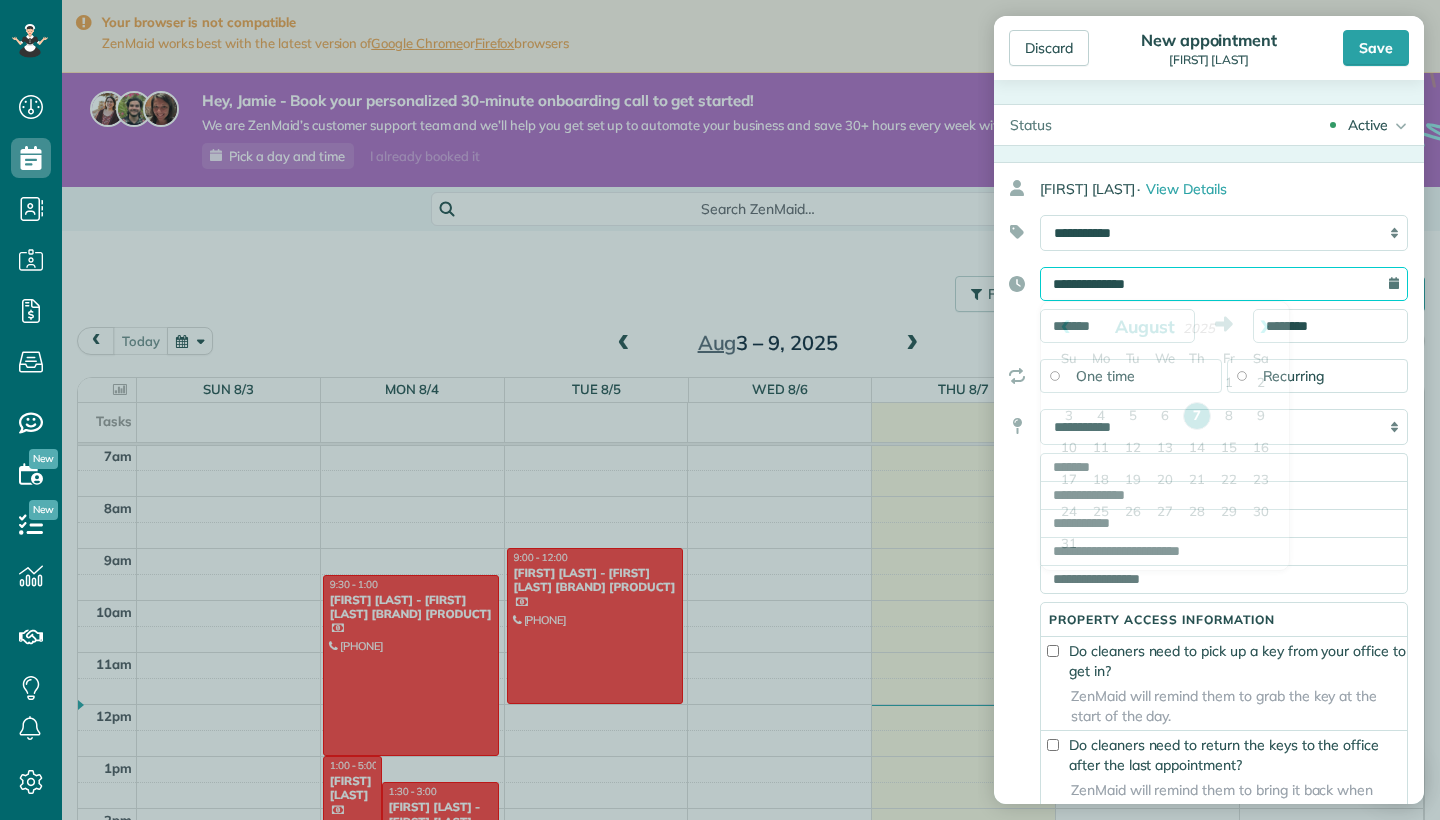 click on "**********" at bounding box center [1224, 284] 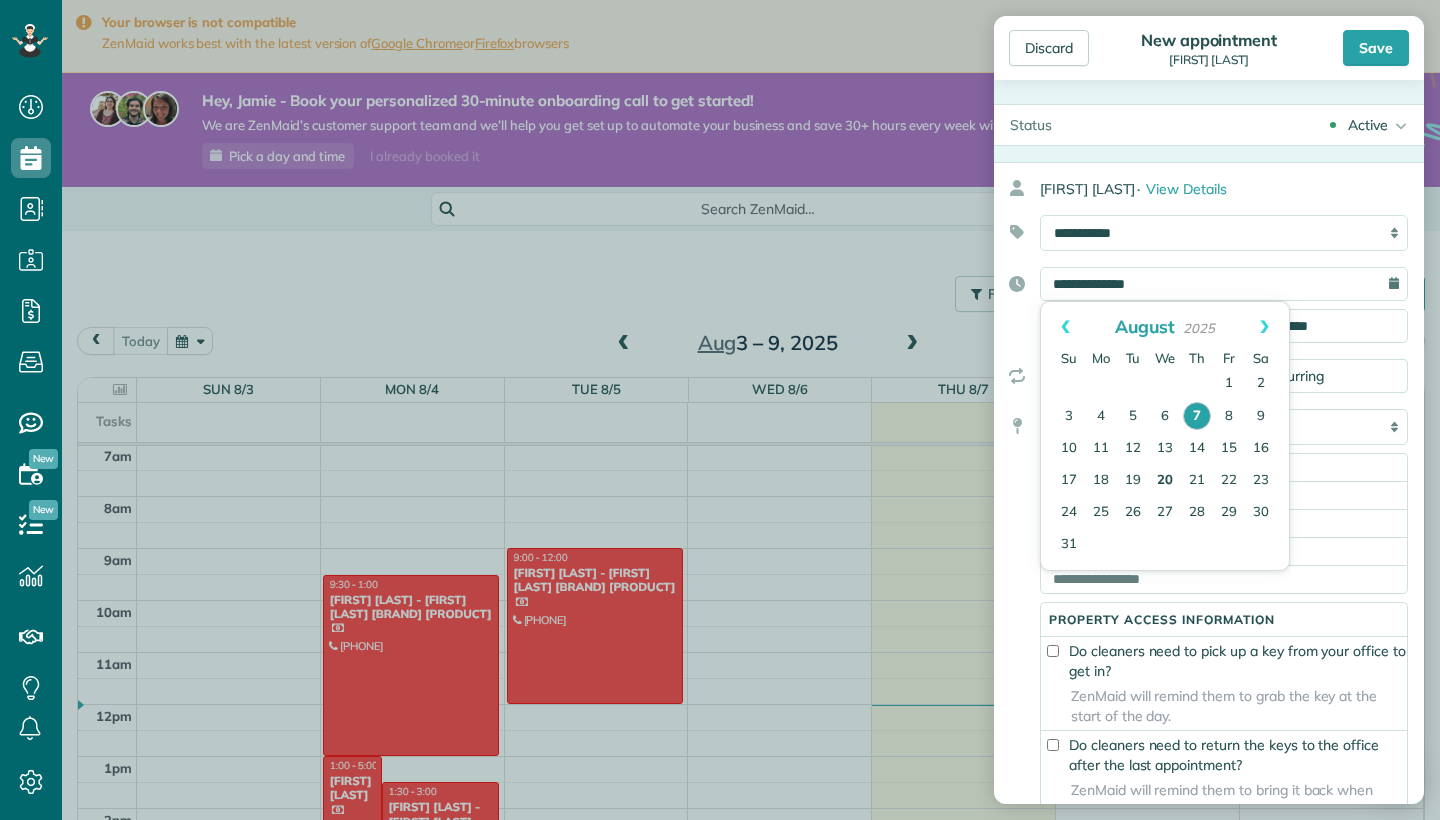 click on "20" at bounding box center (1165, 481) 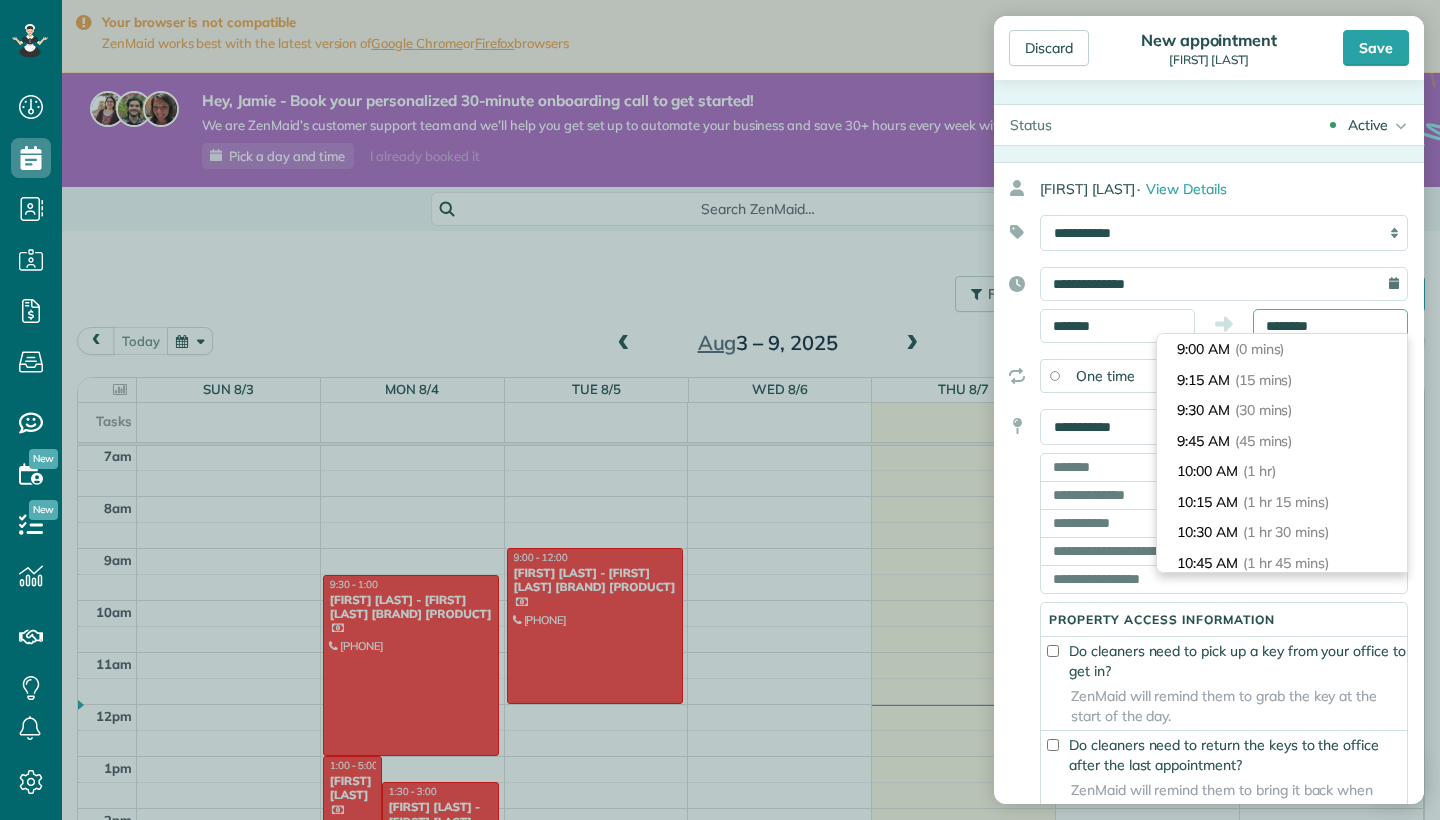 click on "********" at bounding box center [1330, 326] 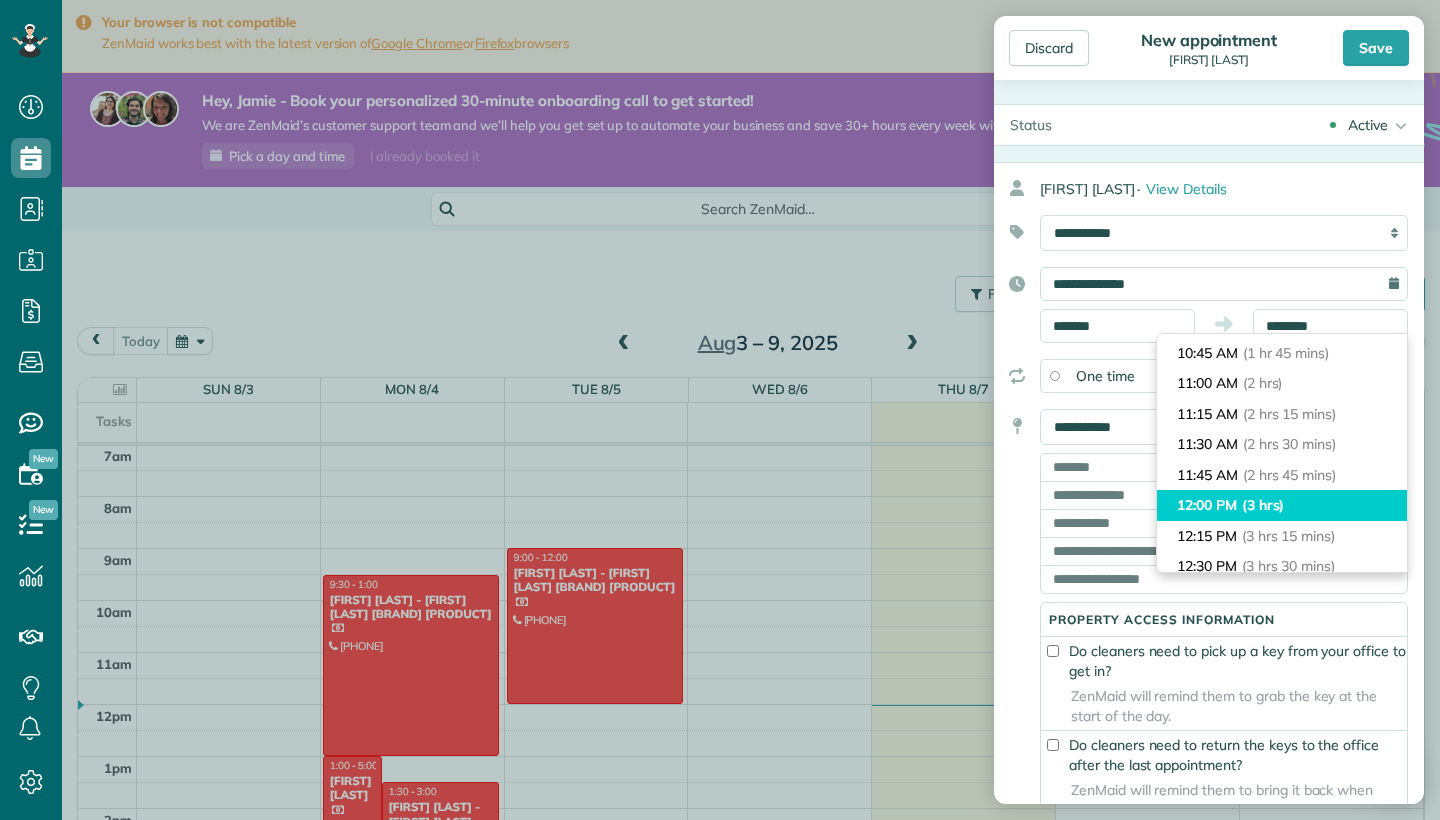 type on "********" 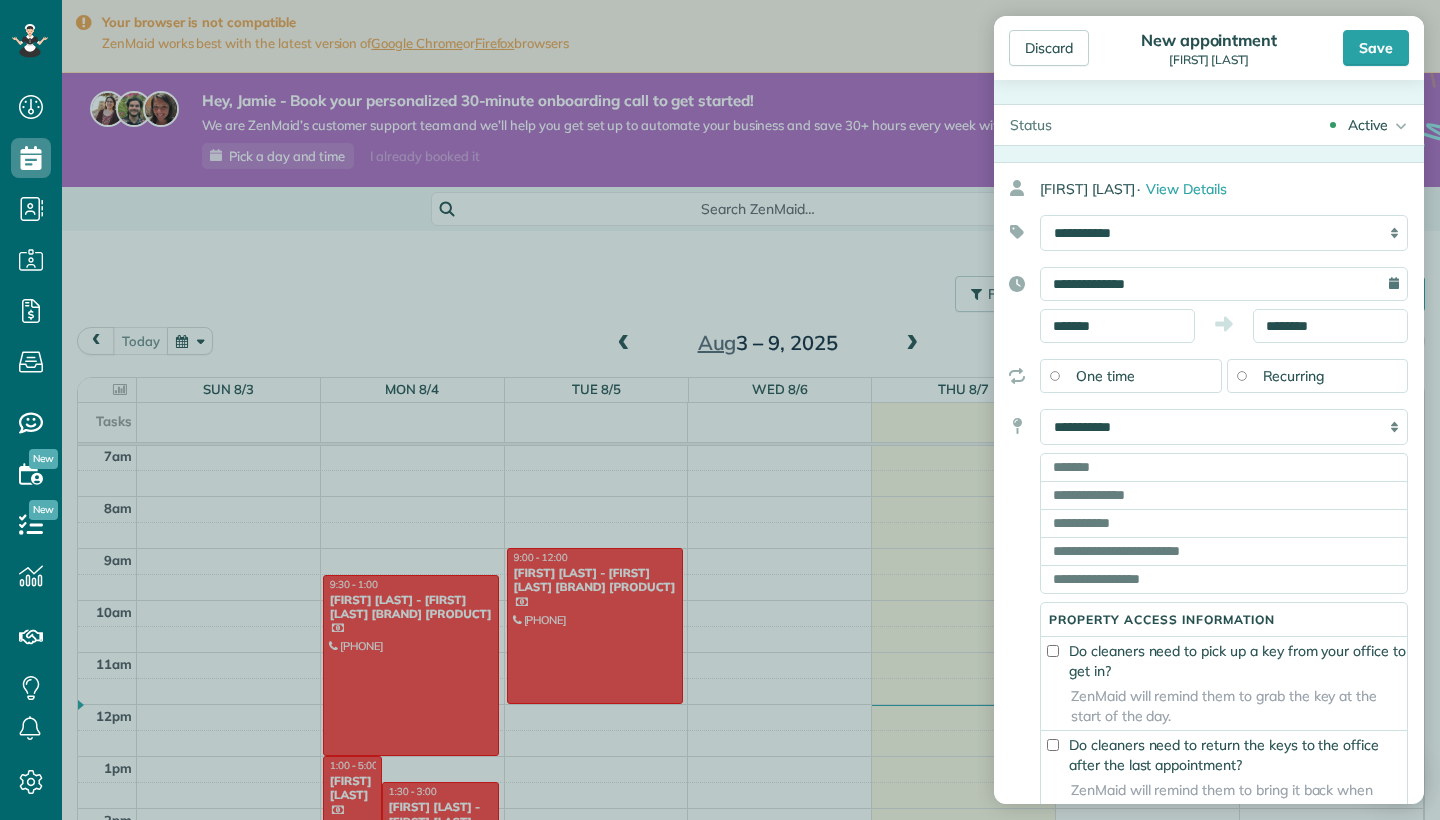 click on "Recurring" at bounding box center (1318, 376) 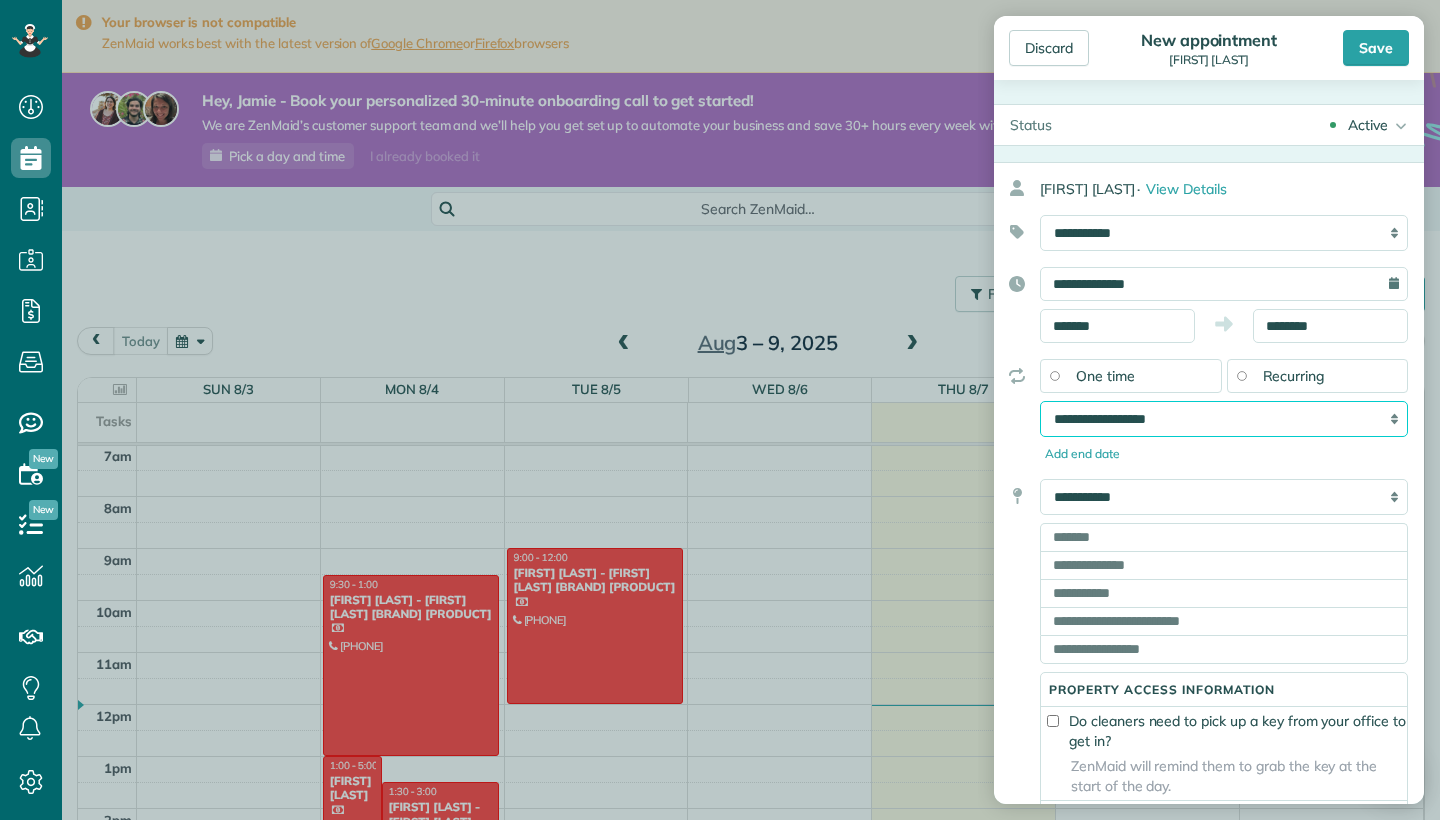 select on "**********" 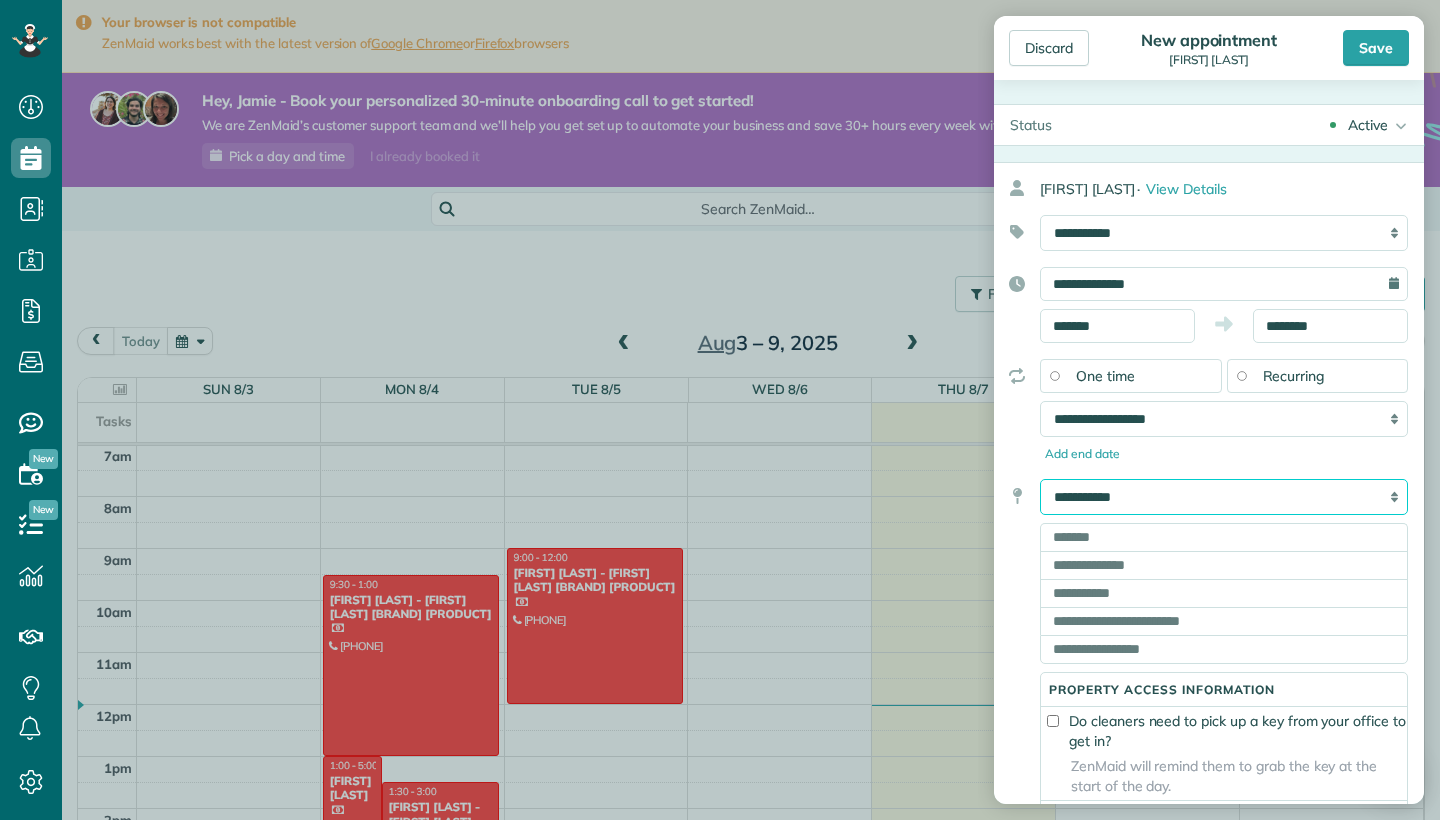 select on "*******" 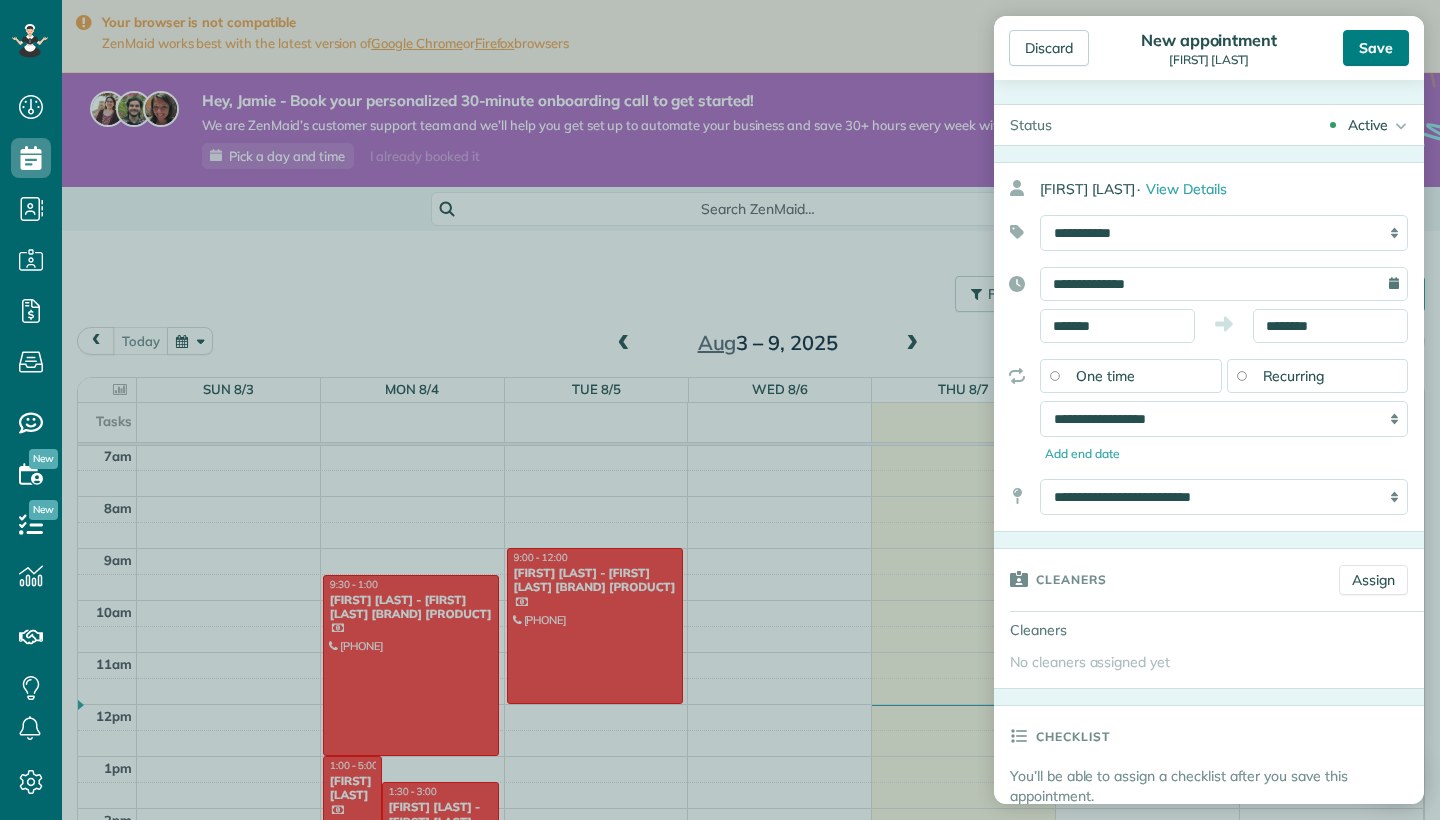 click on "Save" at bounding box center (1376, 48) 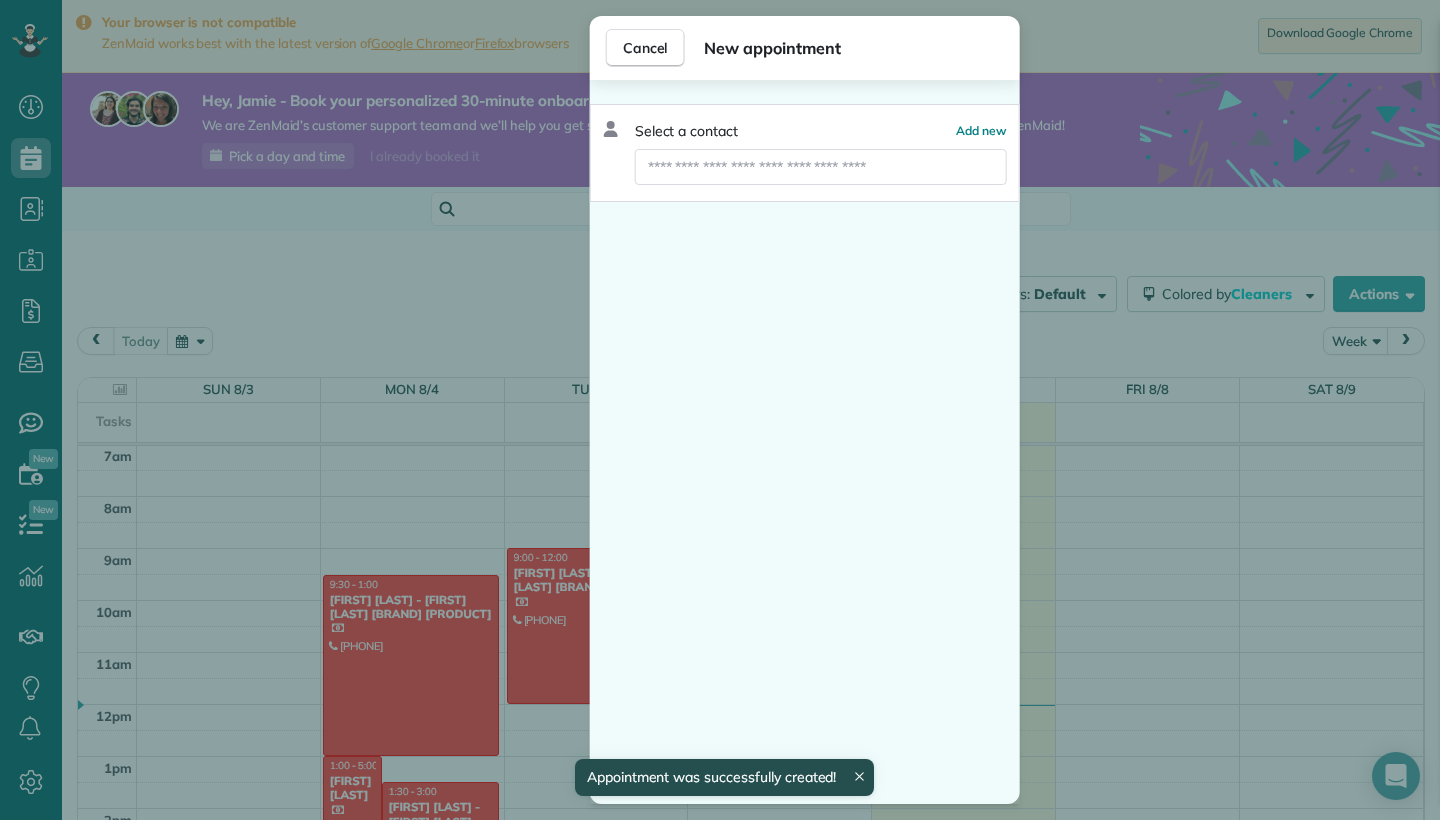 scroll, scrollTop: 365, scrollLeft: 0, axis: vertical 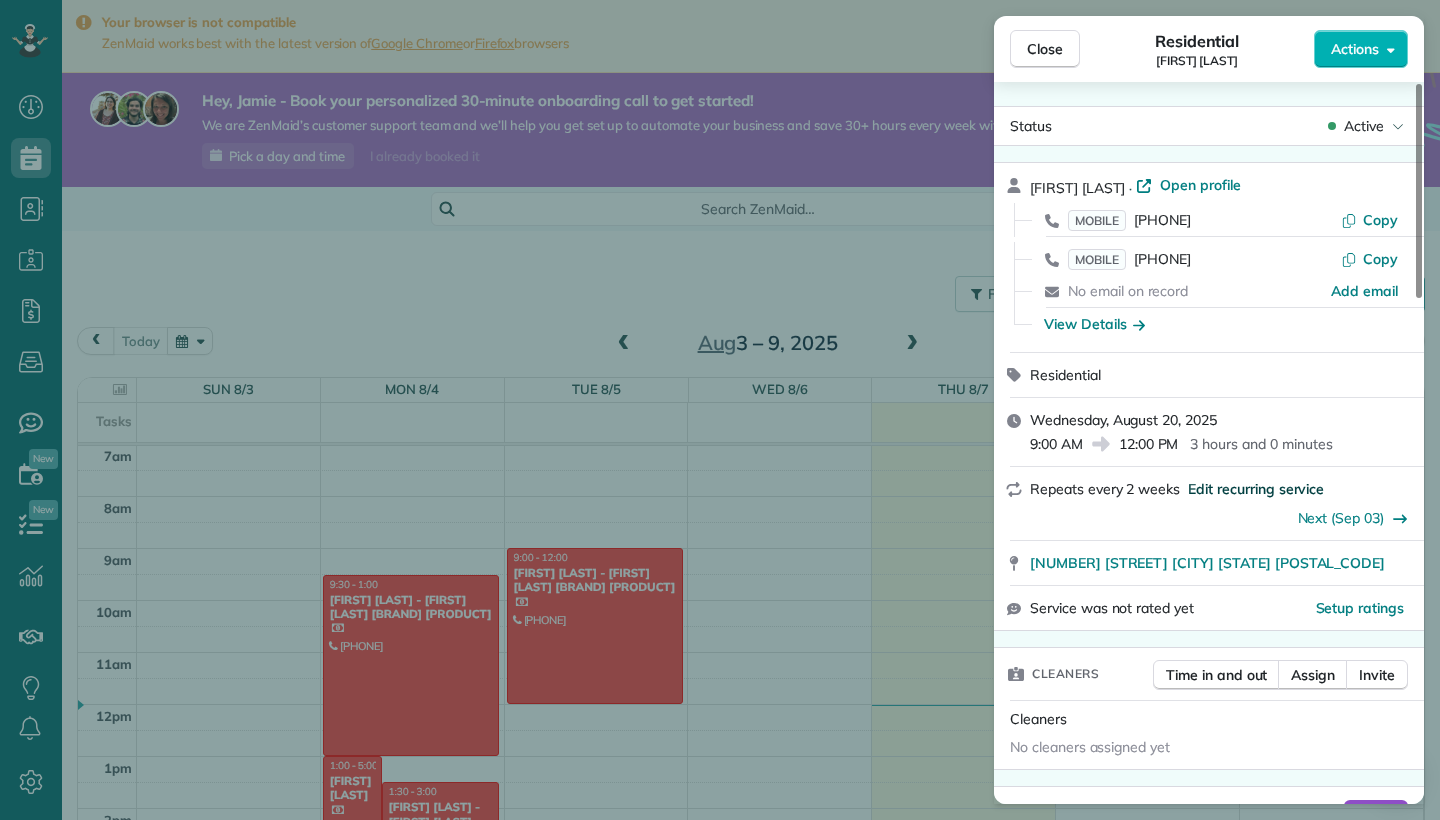 click on "Edit recurring service" at bounding box center [1256, 489] 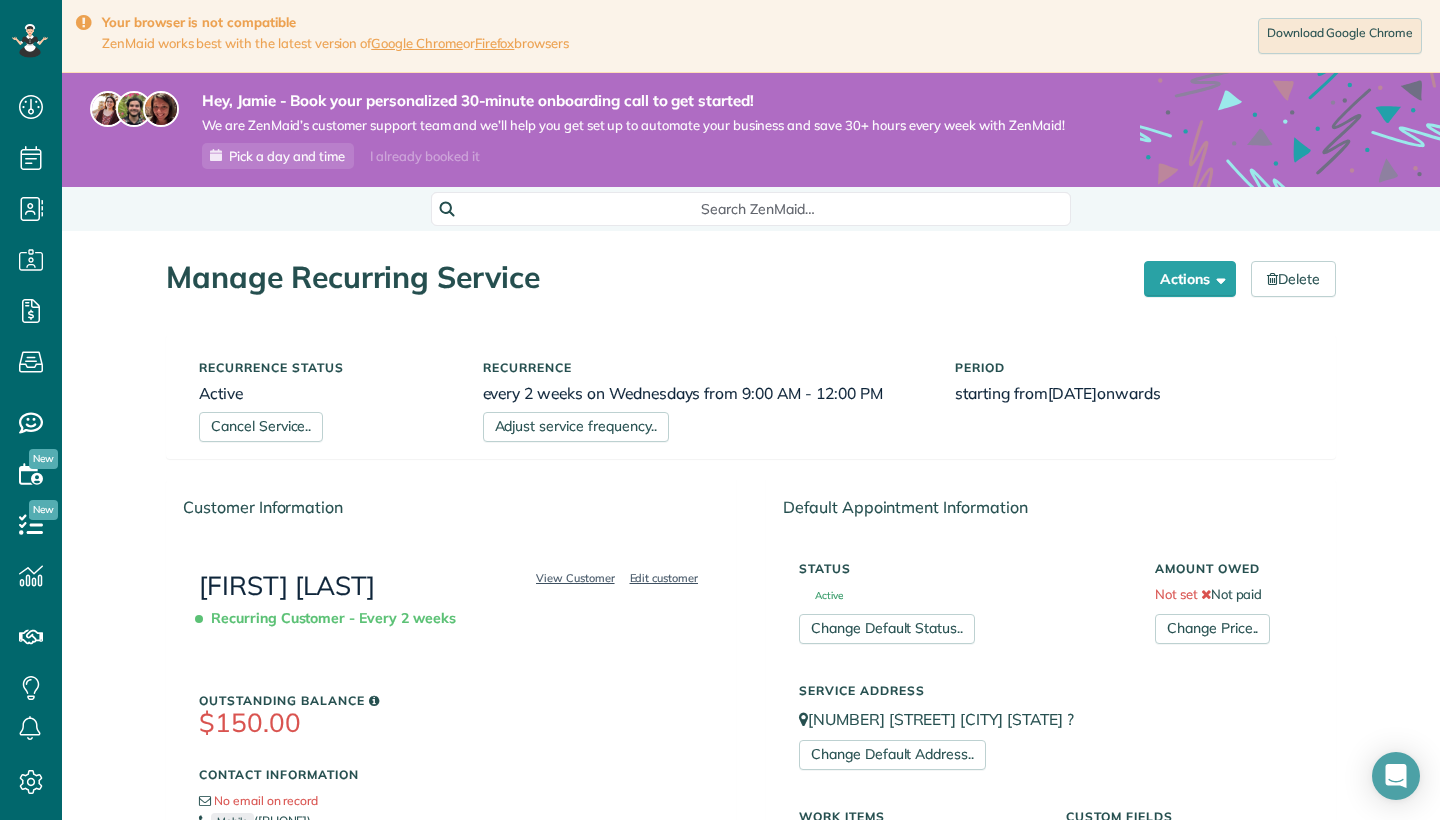 scroll, scrollTop: 0, scrollLeft: 0, axis: both 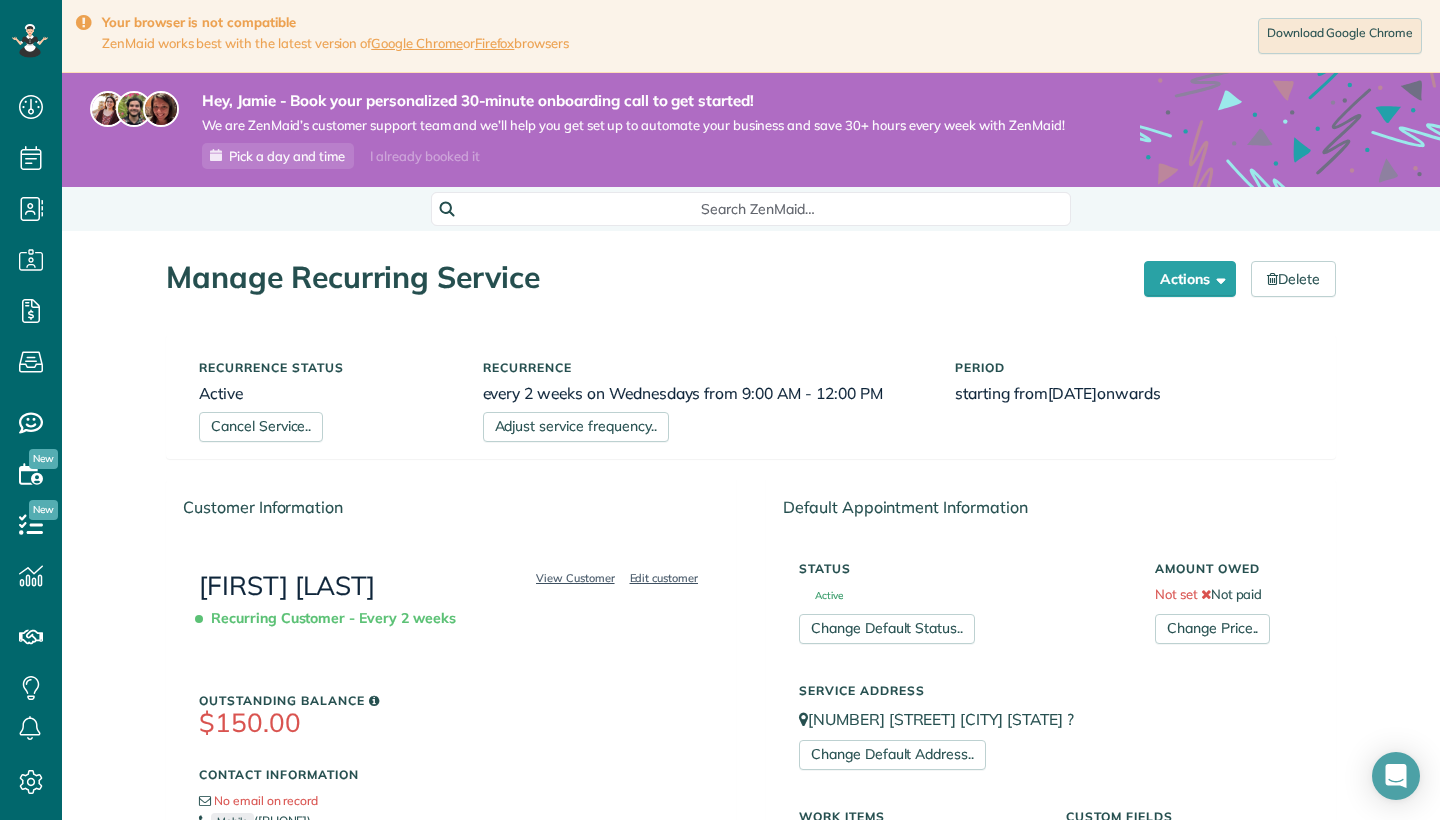 click on "Recurrence status
Active
Cancel Service..
Recurrence
every 2 weeks  on Wednesdays from  9:00 AM - 12:00 PM
Adjust service frequency..
Period
starting from
08/20/2025
onwards" at bounding box center (751, 396) 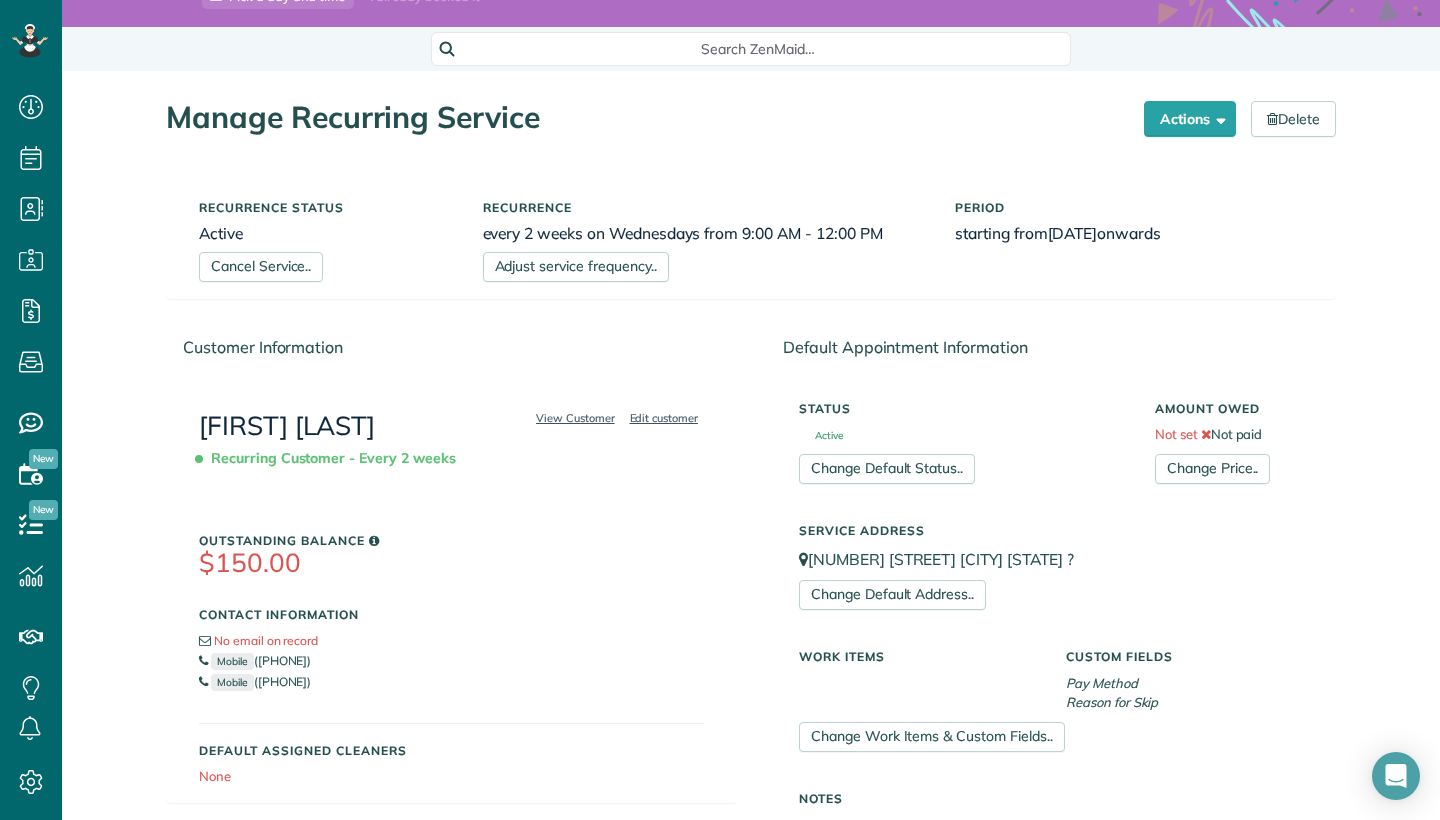 scroll, scrollTop: 211, scrollLeft: 0, axis: vertical 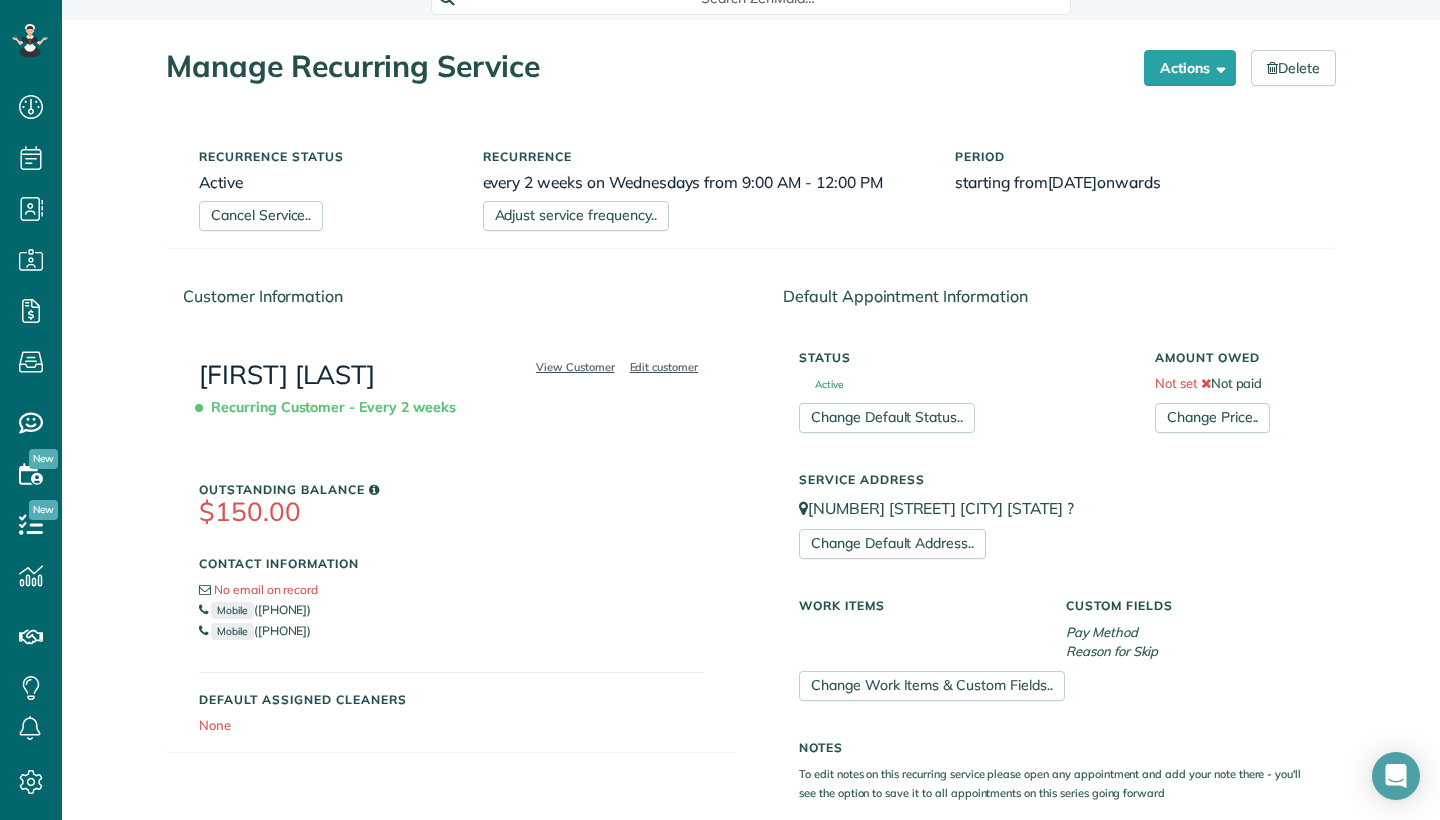 click on "starting from
08/20/2025
onwards" at bounding box center (1129, 182) 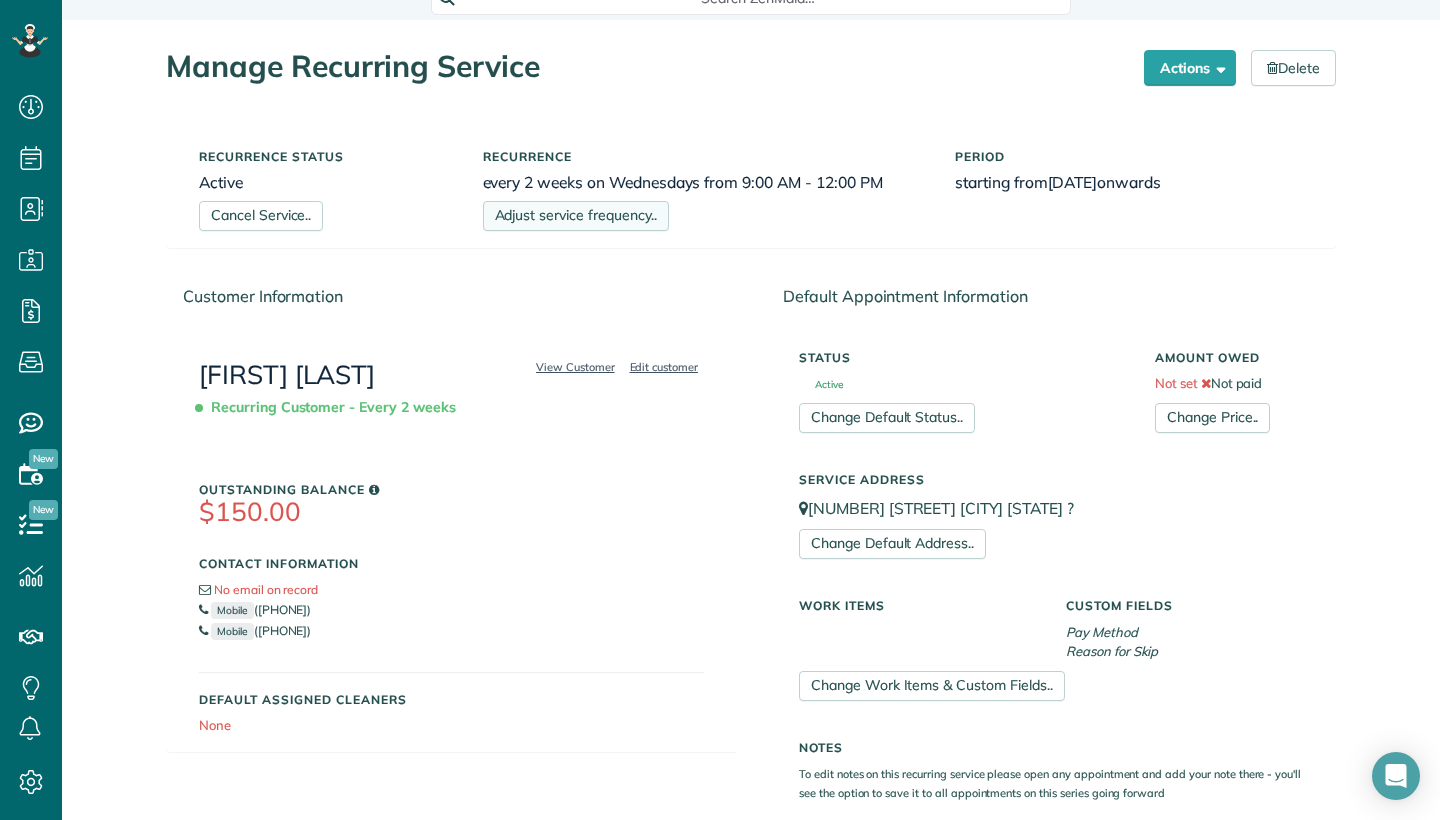 click on "Adjust service frequency.." at bounding box center [576, 216] 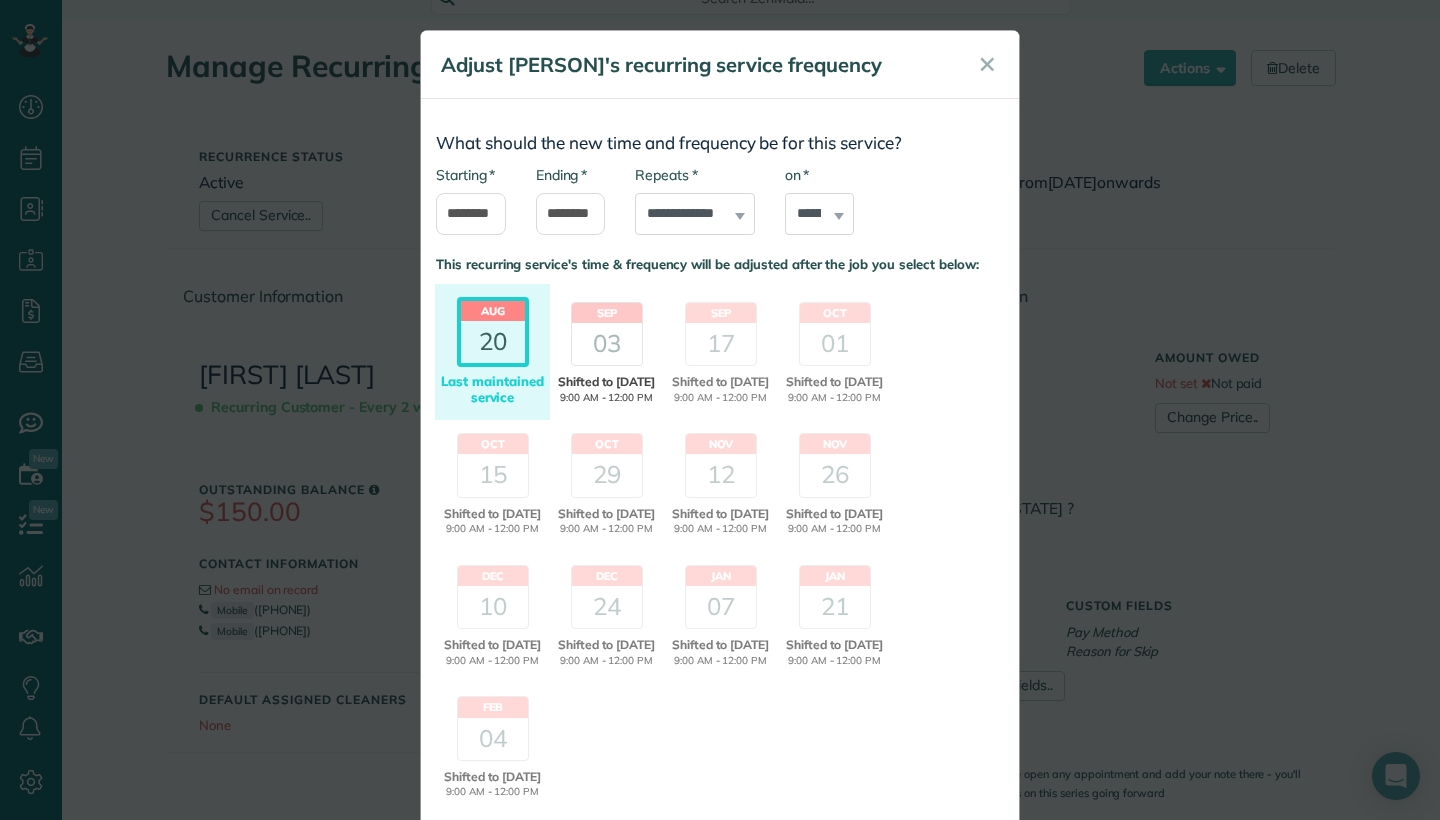 click on "03" at bounding box center [607, 344] 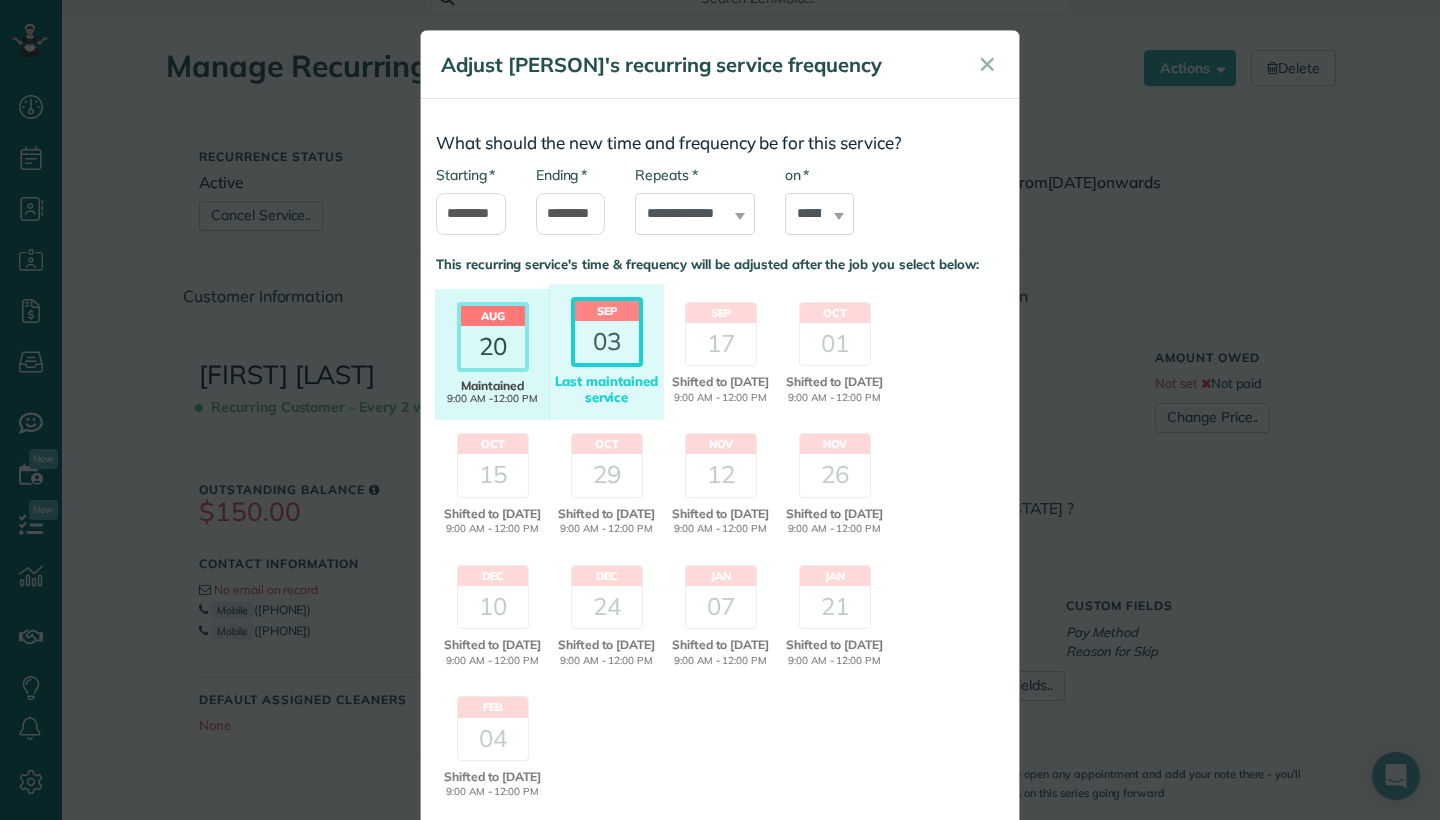 click on "20" at bounding box center [493, 347] 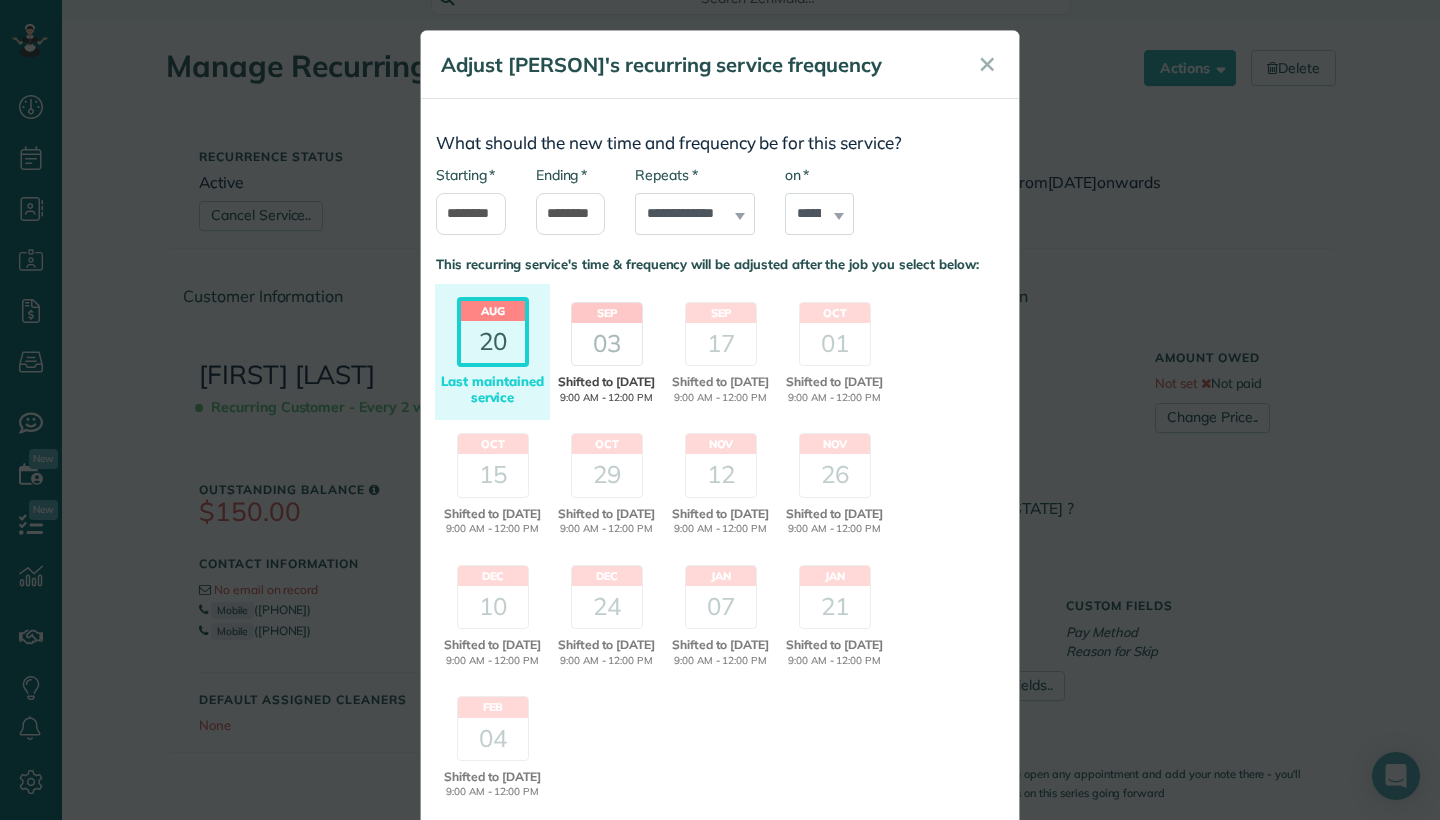 click on "03" at bounding box center (607, 344) 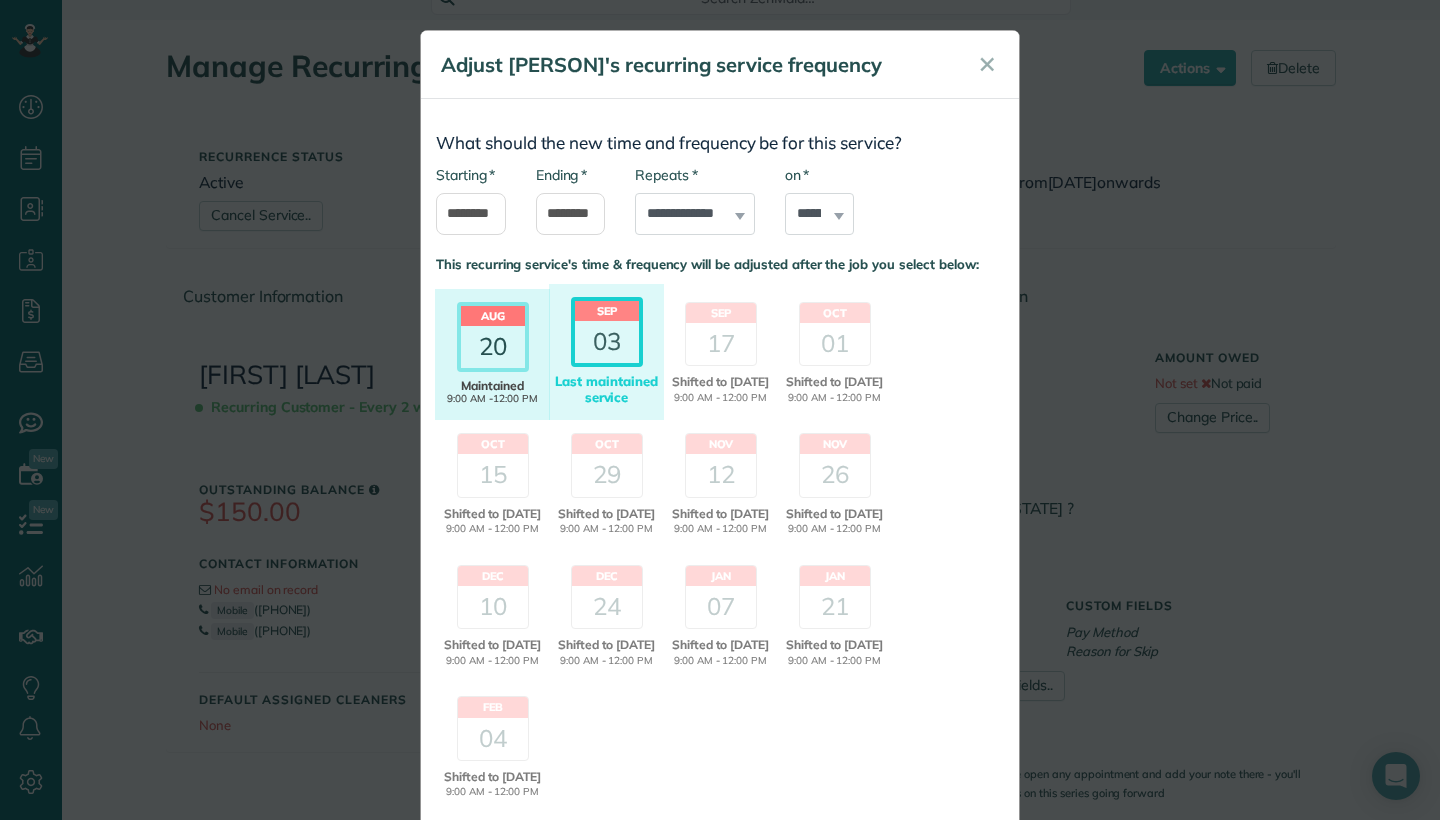 click on "20" at bounding box center [493, 347] 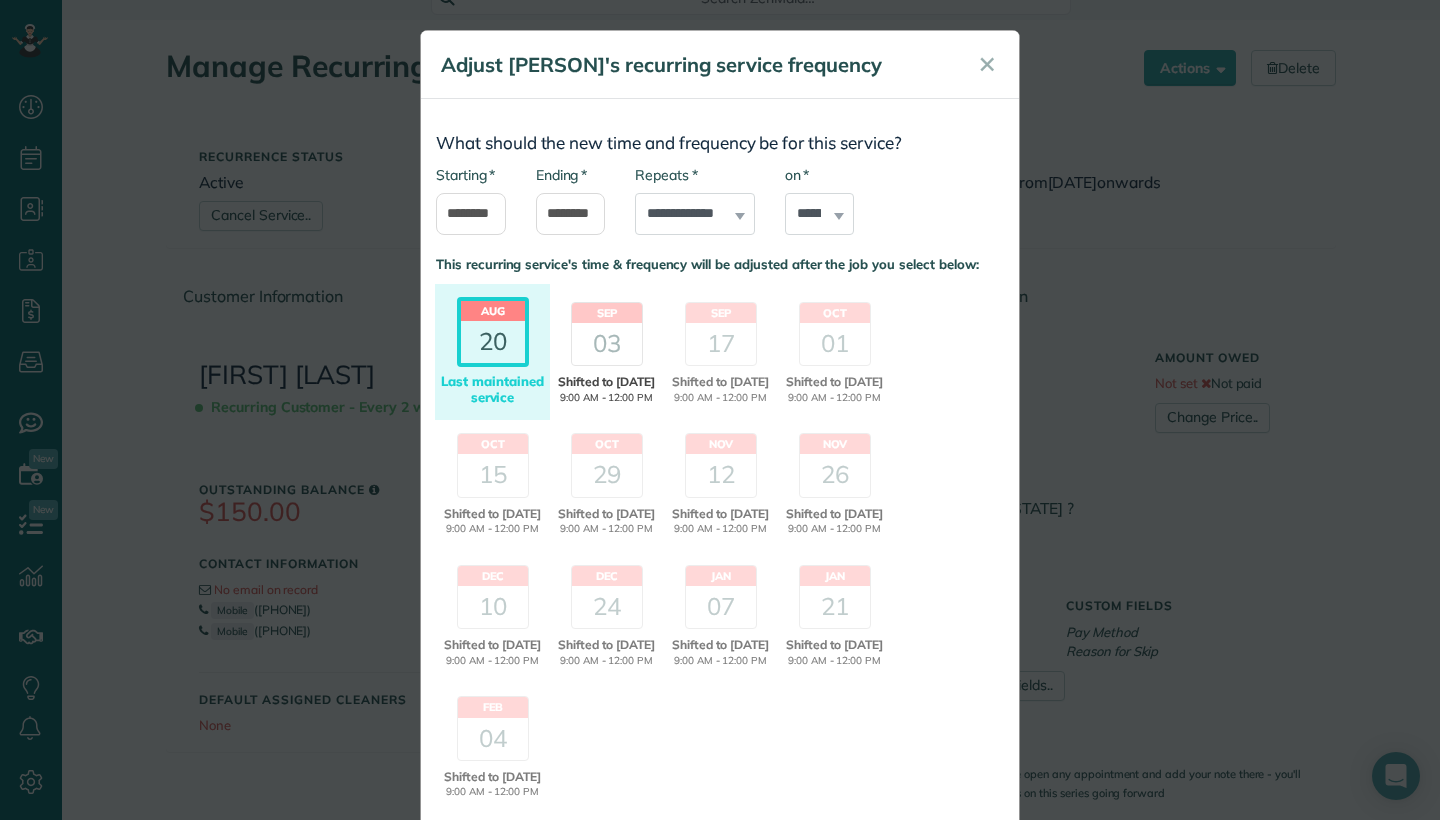 click on "03" at bounding box center (607, 344) 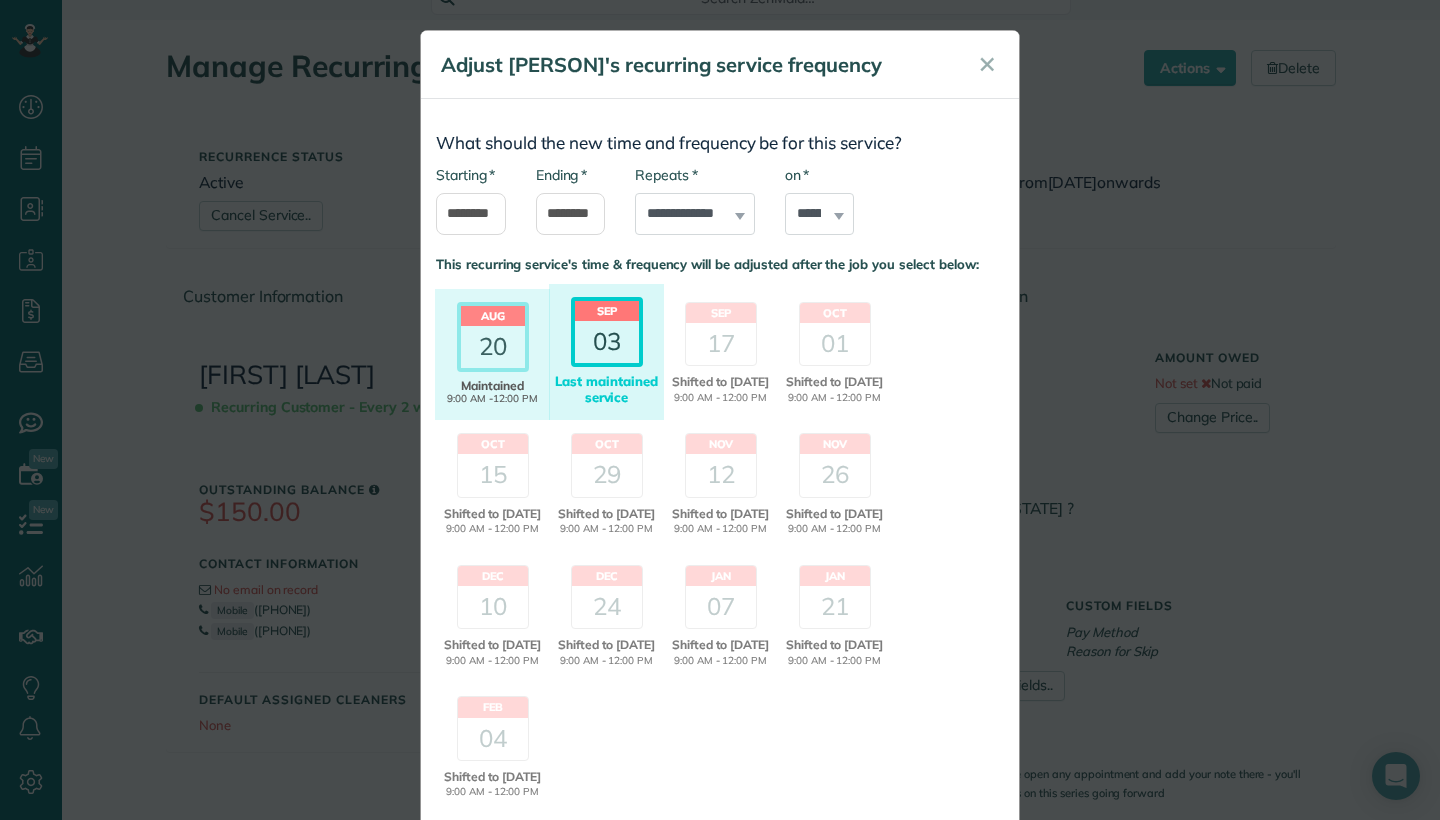 click on "03" at bounding box center (607, 342) 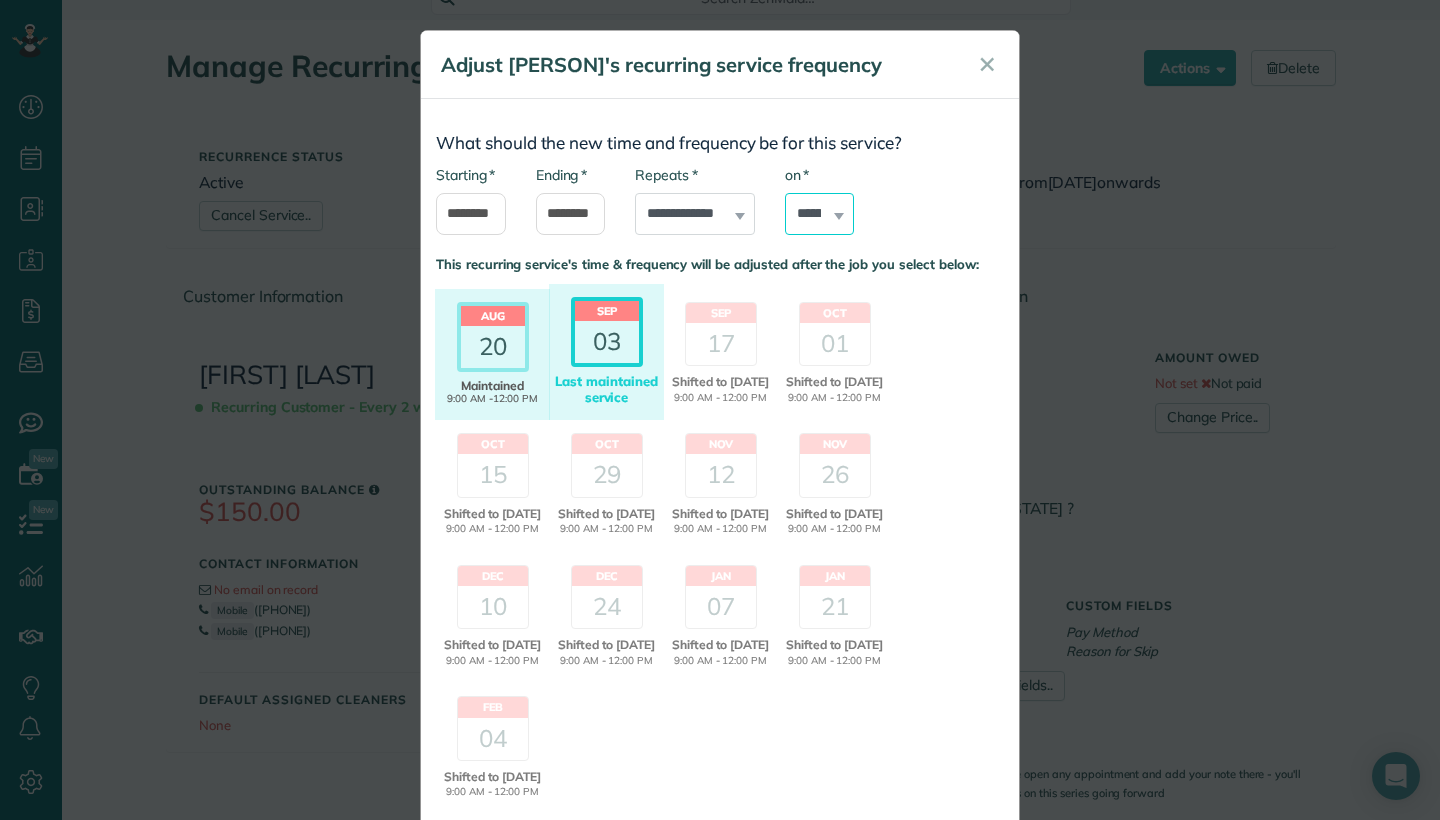 select on "*" 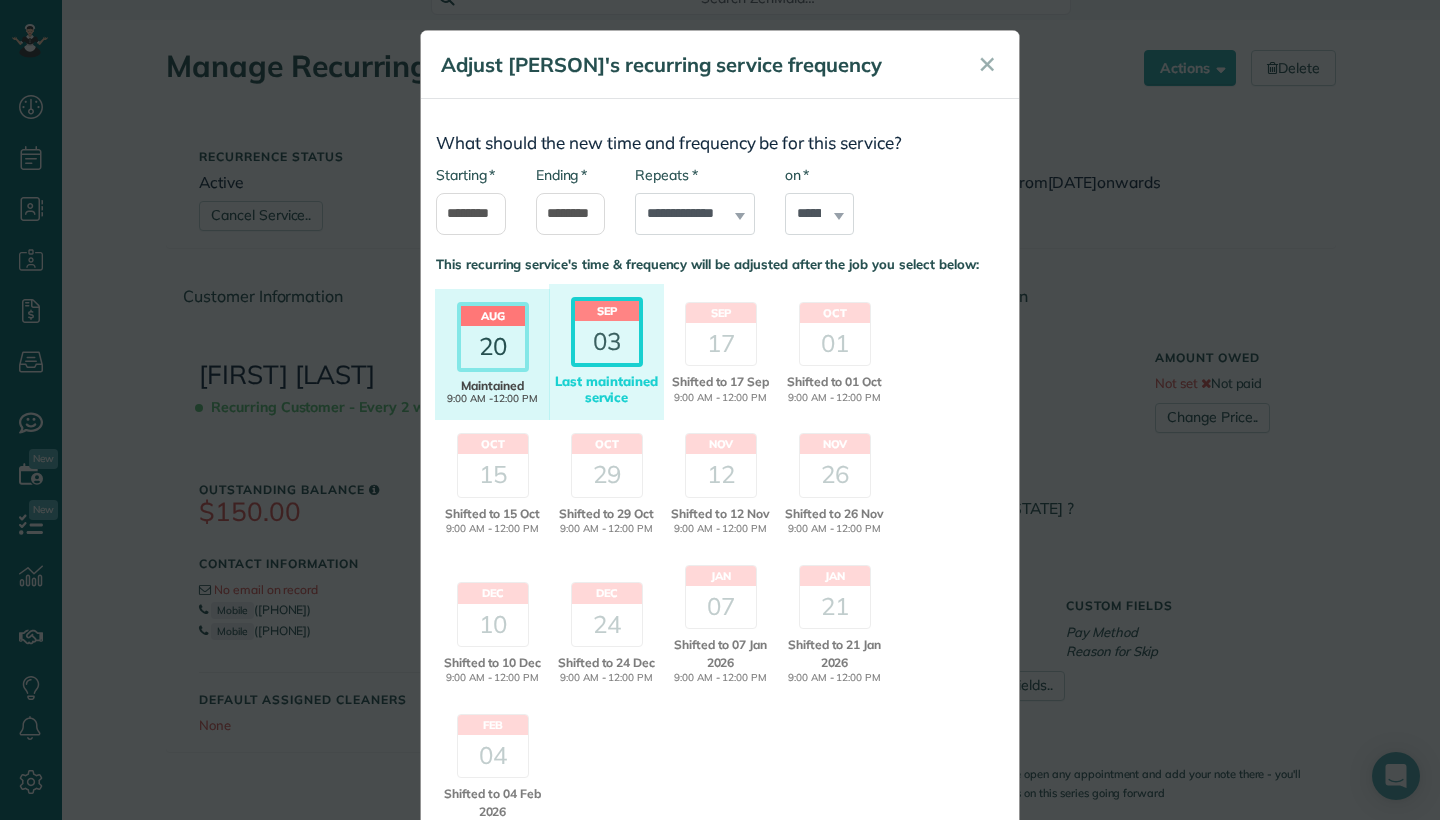 click on "20" at bounding box center (493, 347) 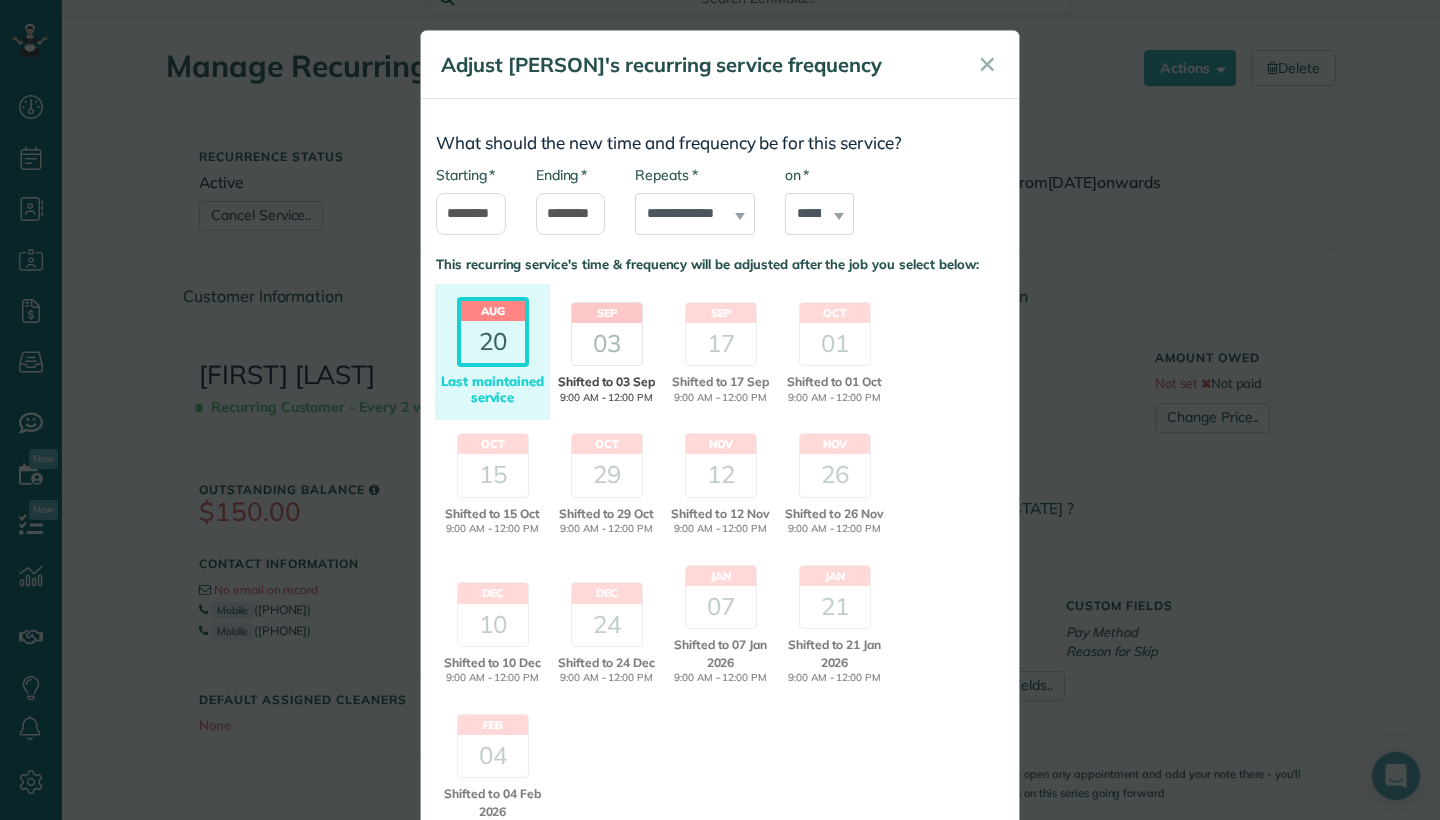 click on "03" at bounding box center [607, 344] 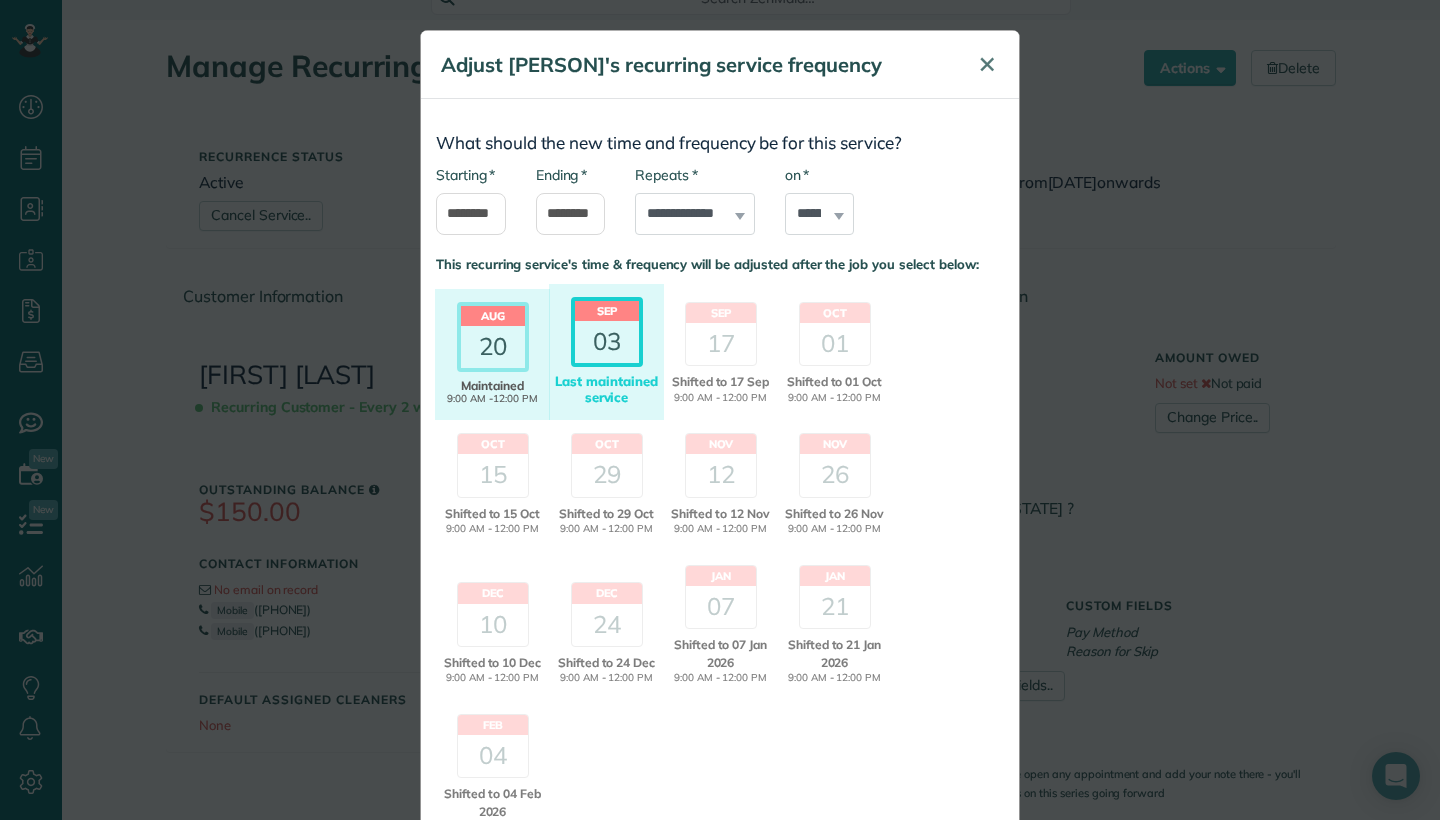 click on "✕" at bounding box center (987, 65) 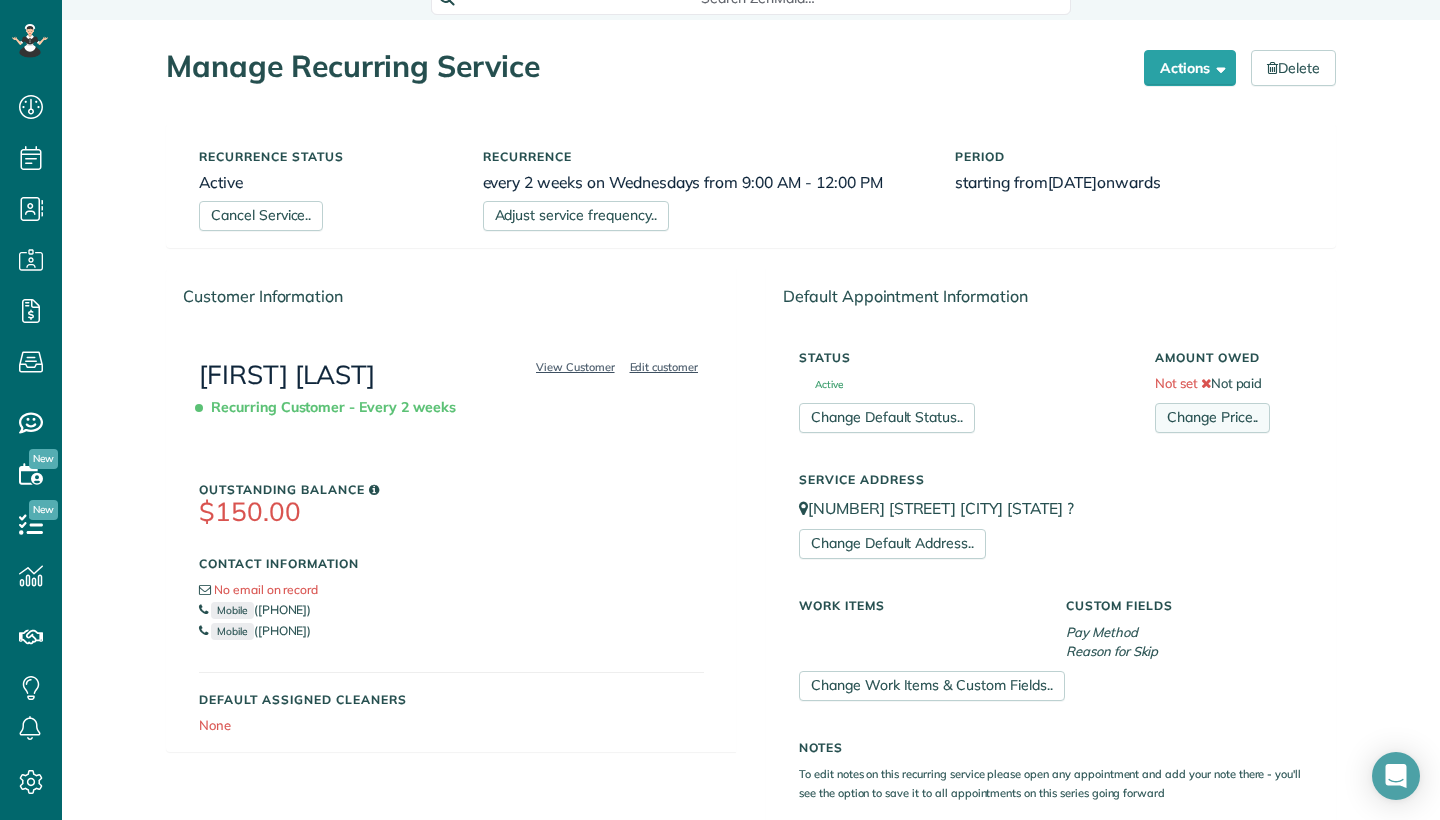 click on "Change Price.." at bounding box center (1212, 418) 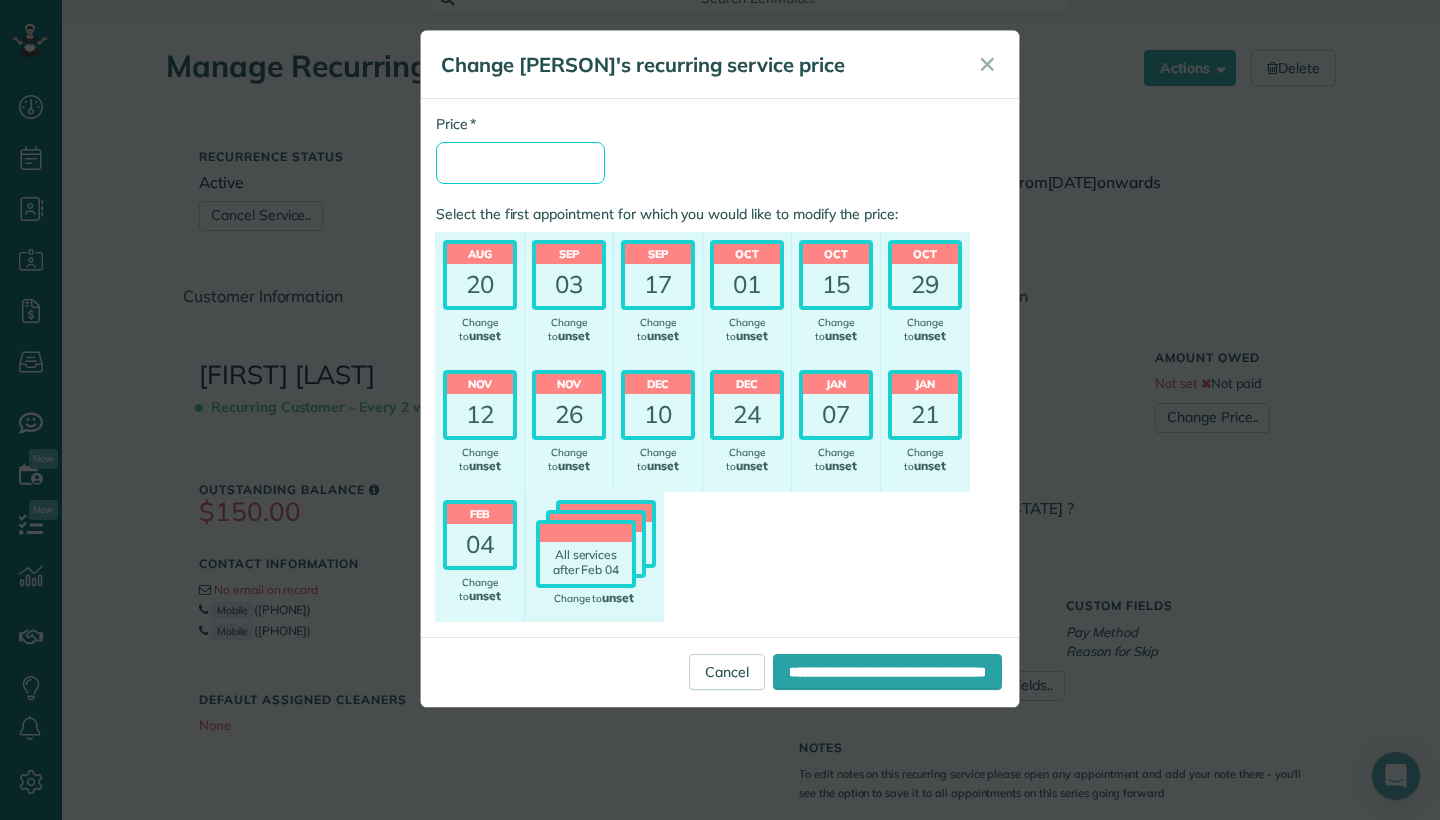 click on "*  Price" at bounding box center [520, 163] 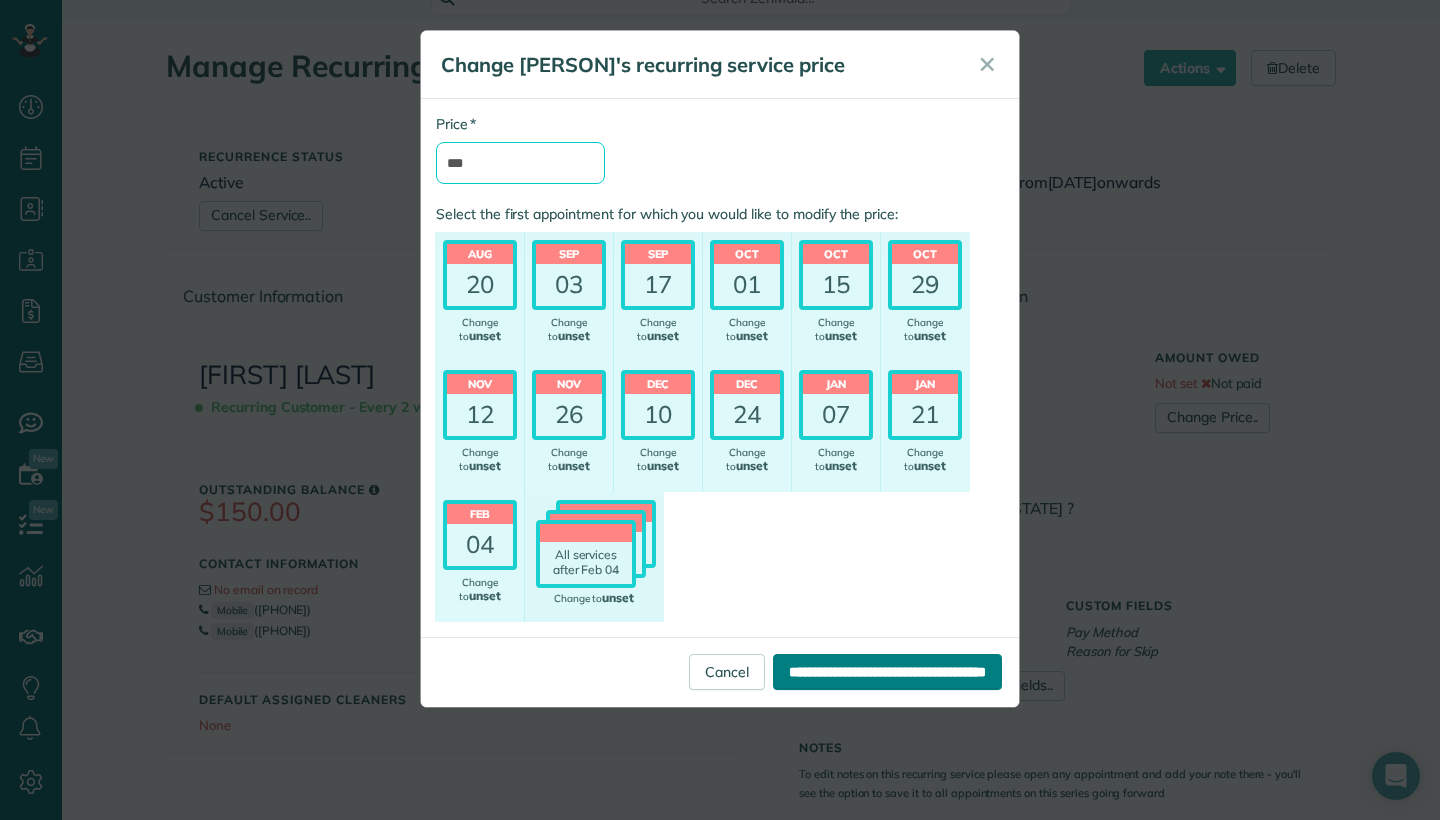 type on "***" 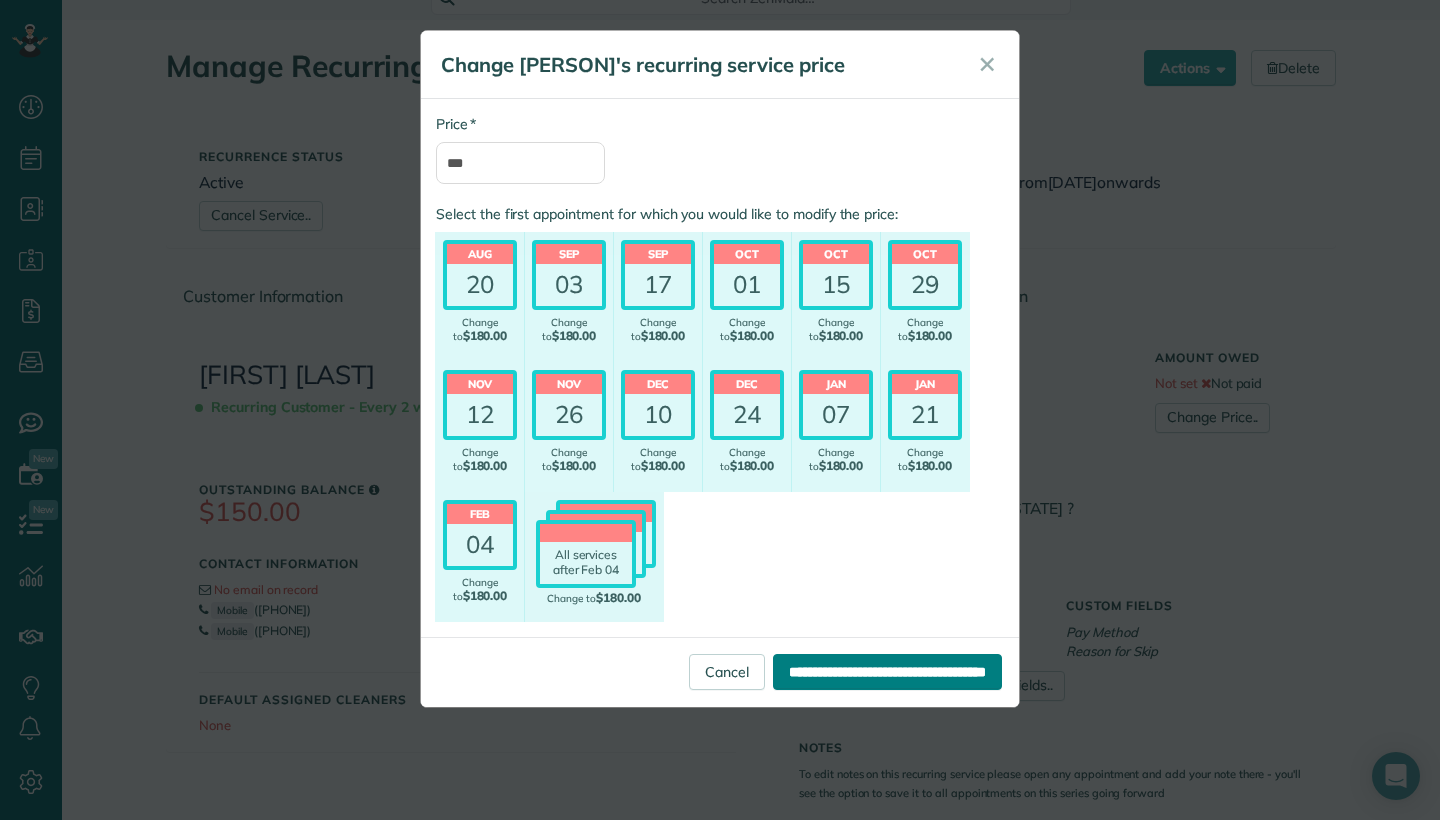click on "**********" at bounding box center (887, 672) 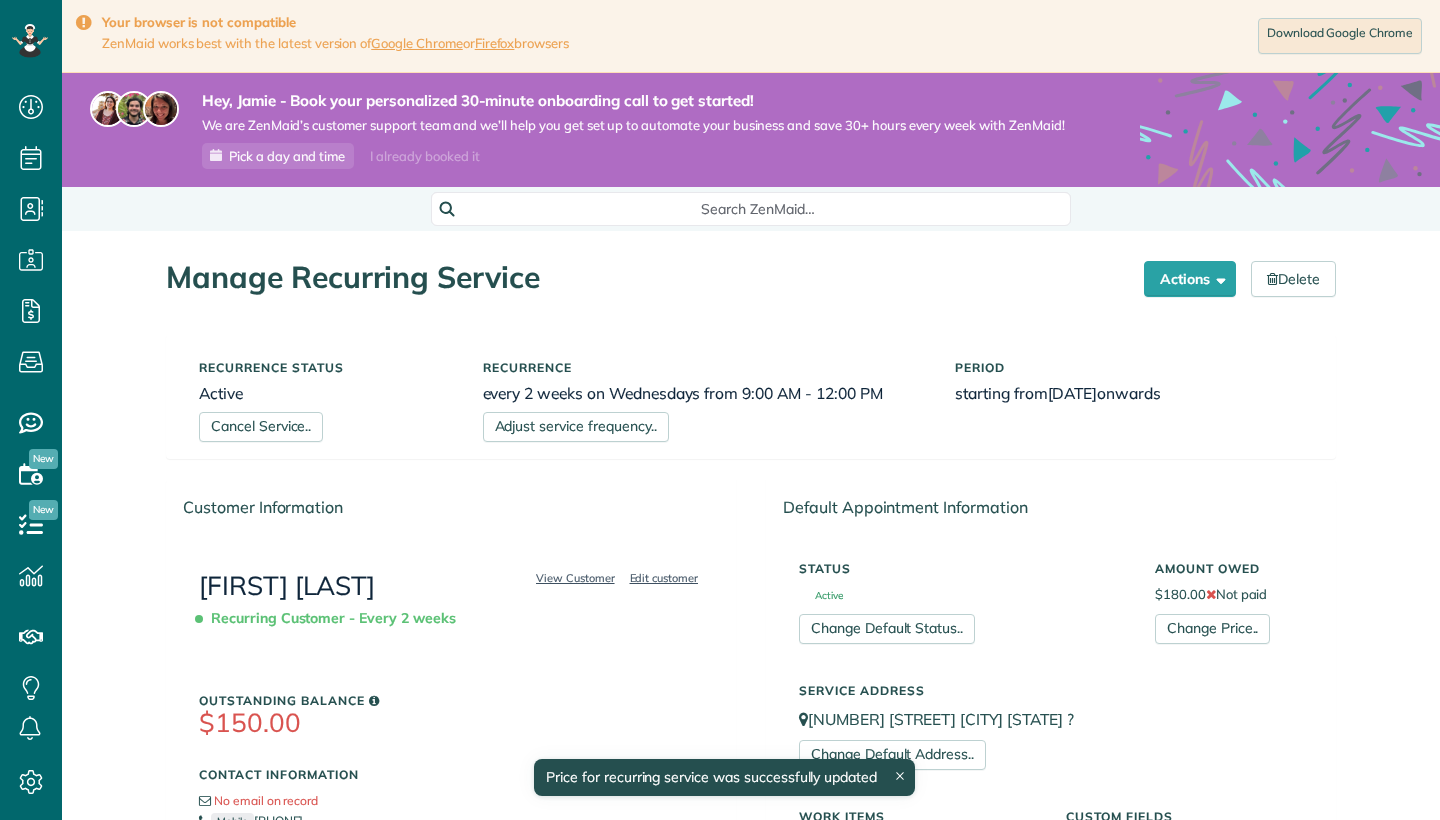 scroll, scrollTop: 0, scrollLeft: 0, axis: both 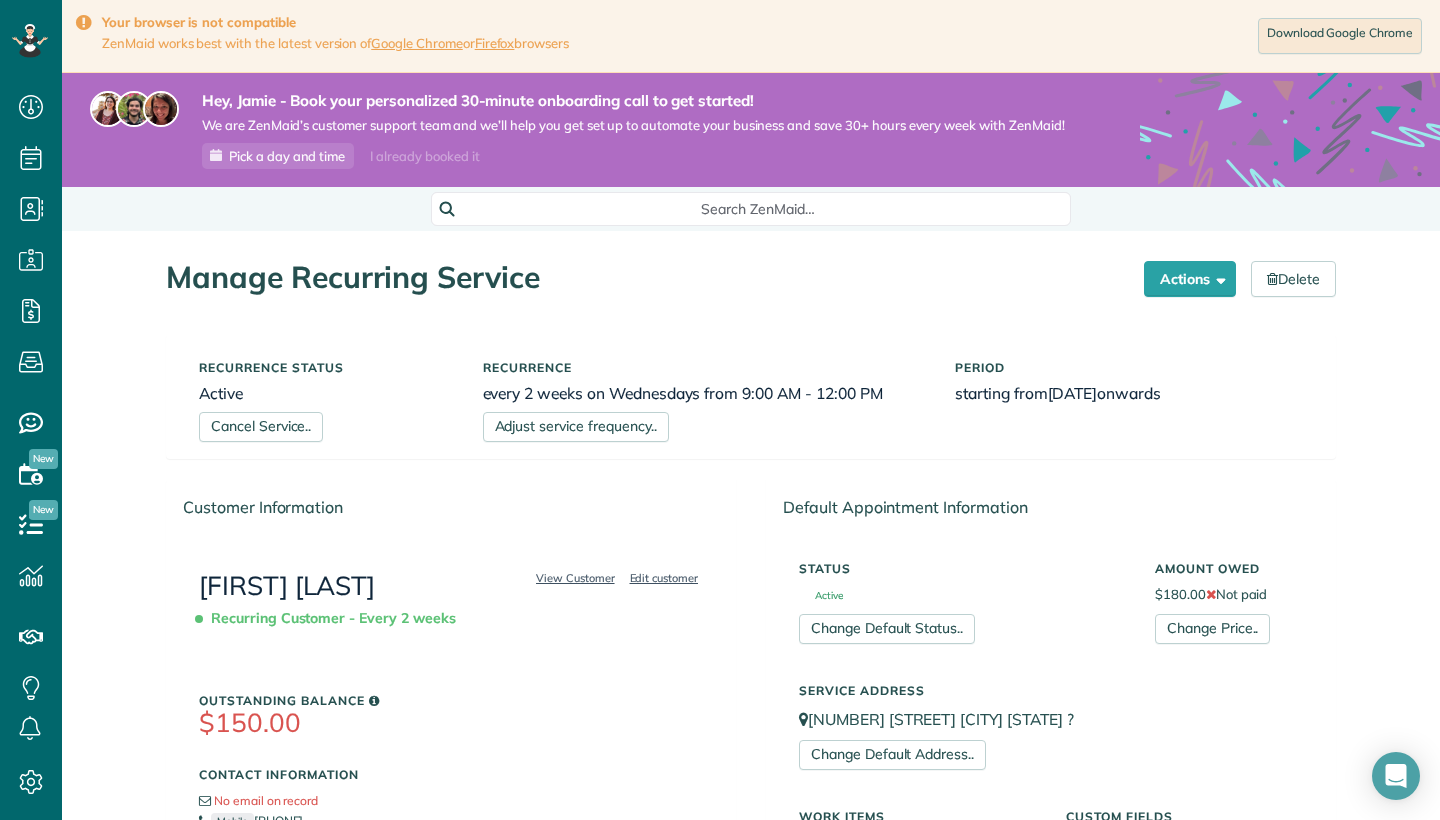 click on "View Customer
Edit customer
[FIRST] [LAST]
Recurring Customer - Every 2 weeks
Outstanding Balance
$150.00
Contact Information
No email on record
Mobile
[PHONE]
Mobile
[PHONE]
Default Assigned Cleaners
None" at bounding box center (451, 749) 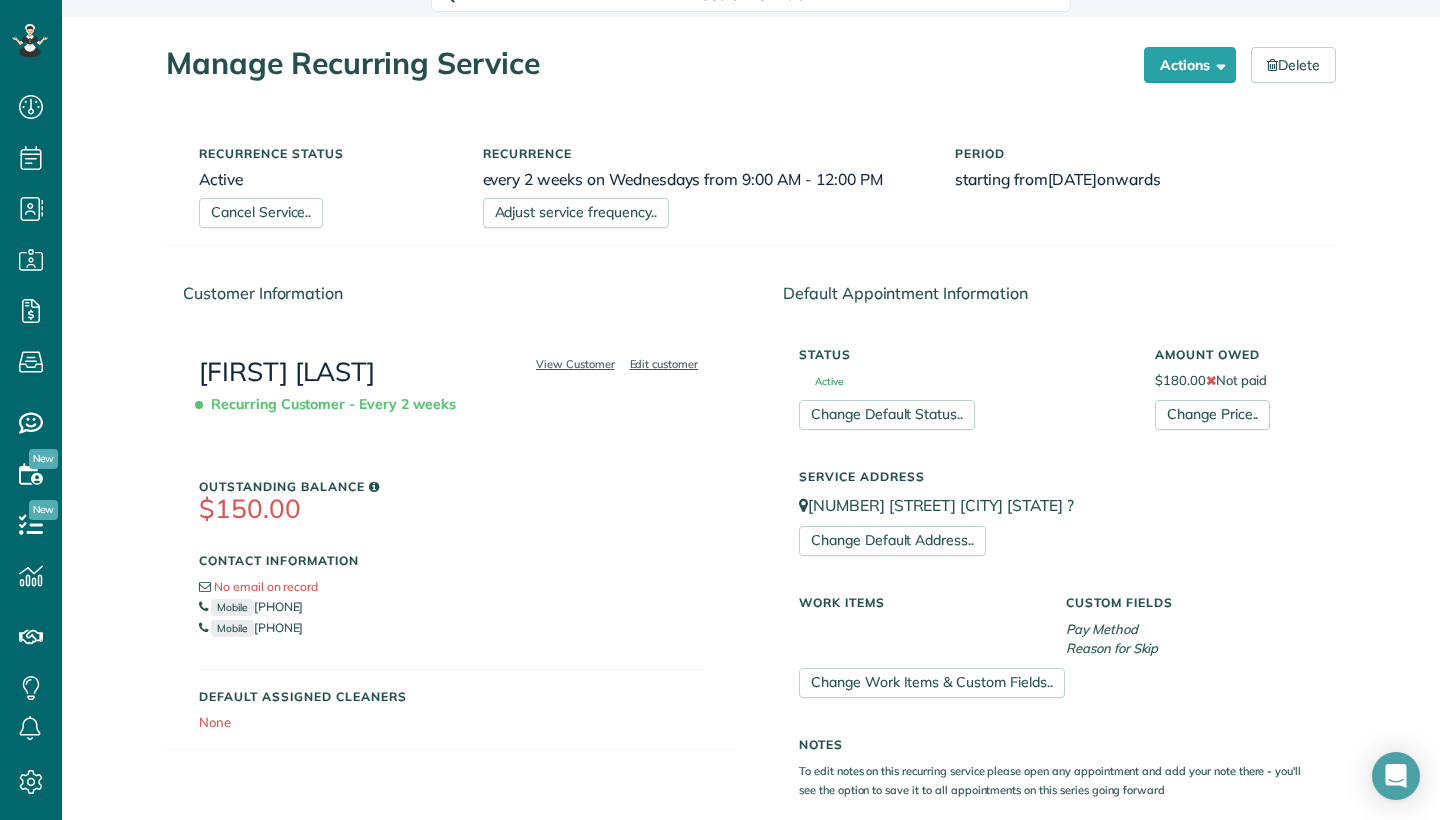 scroll, scrollTop: 267, scrollLeft: 0, axis: vertical 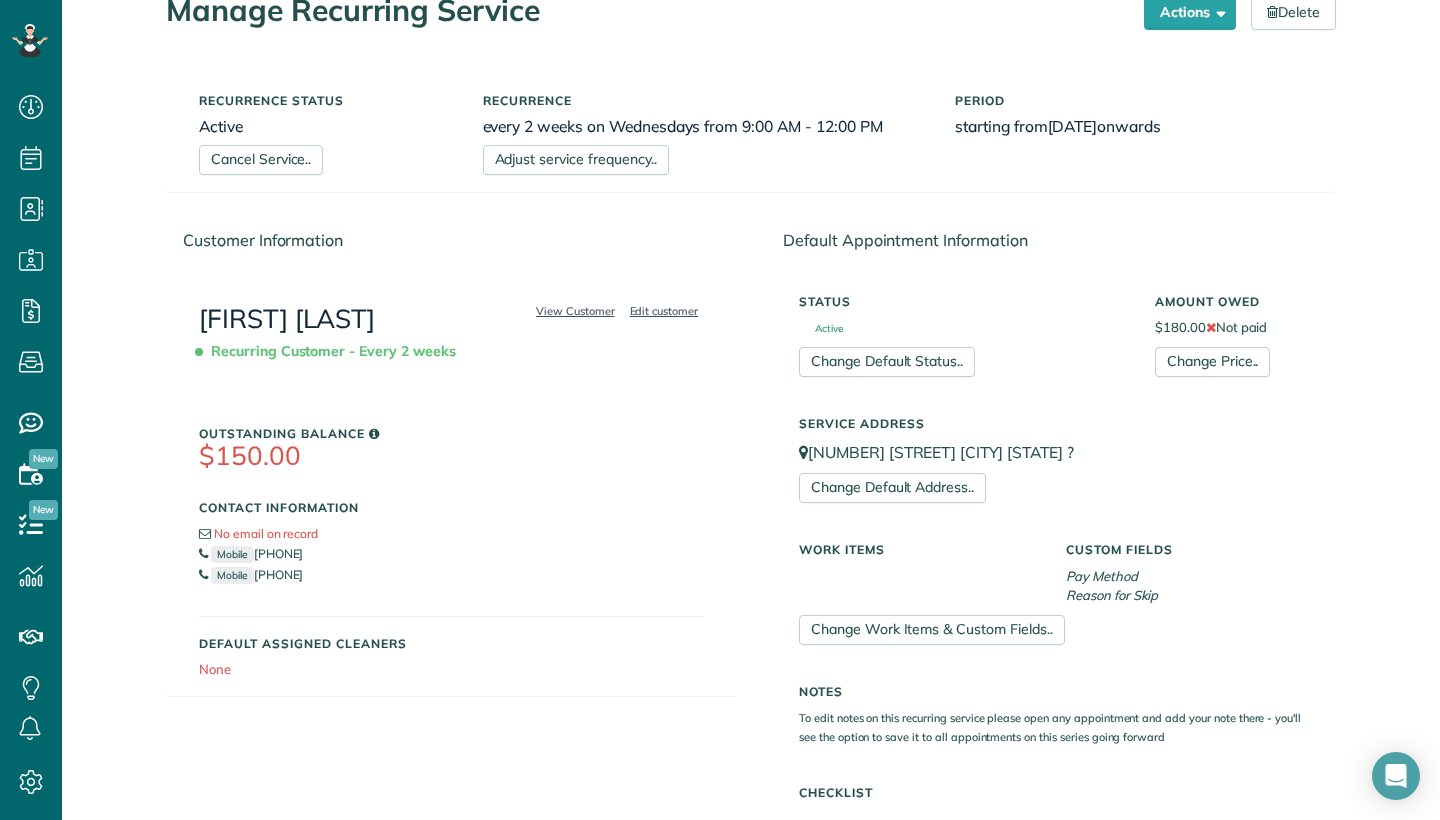 click on "$150.00" at bounding box center [451, 456] 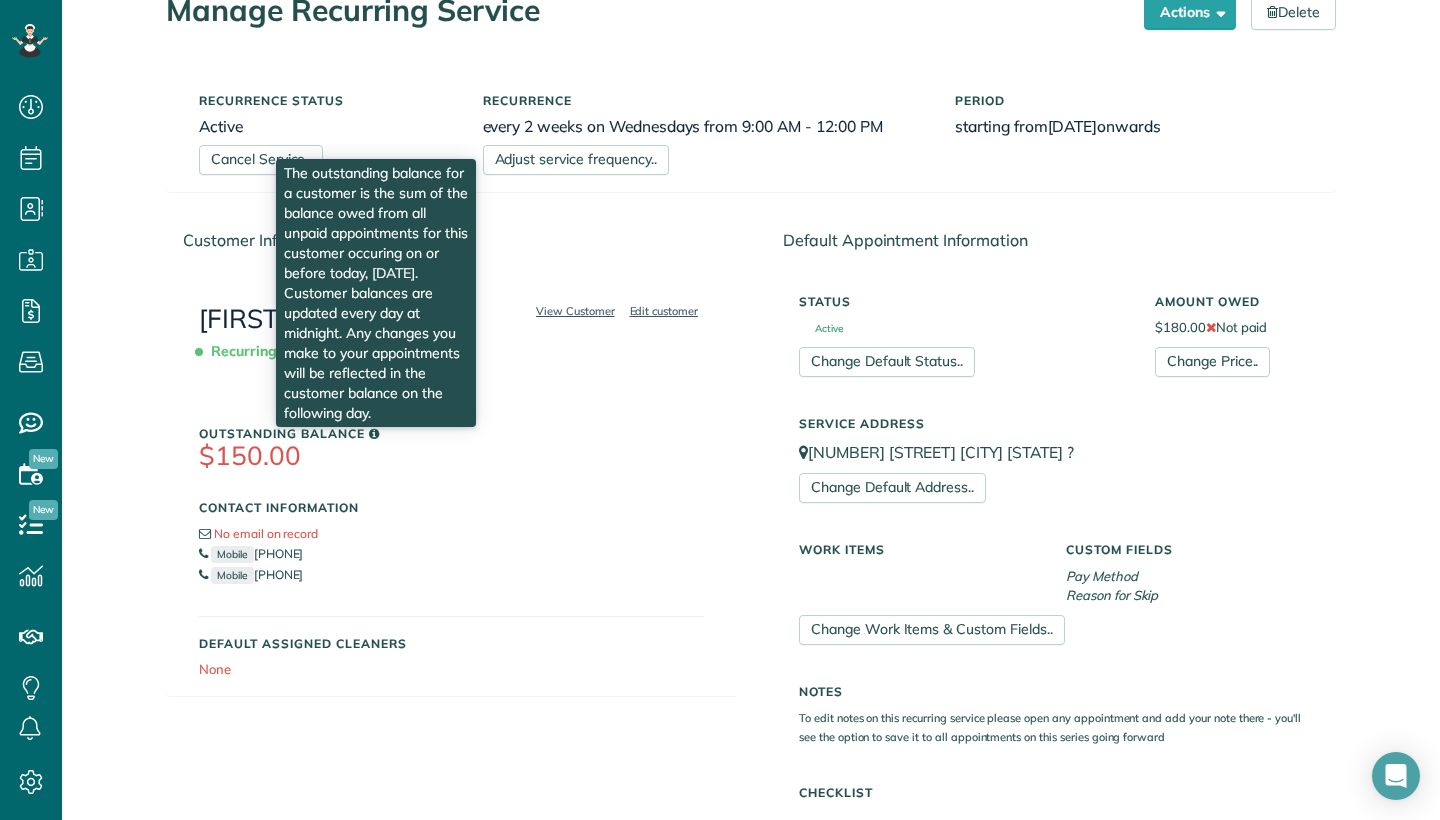 click at bounding box center (374, 434) 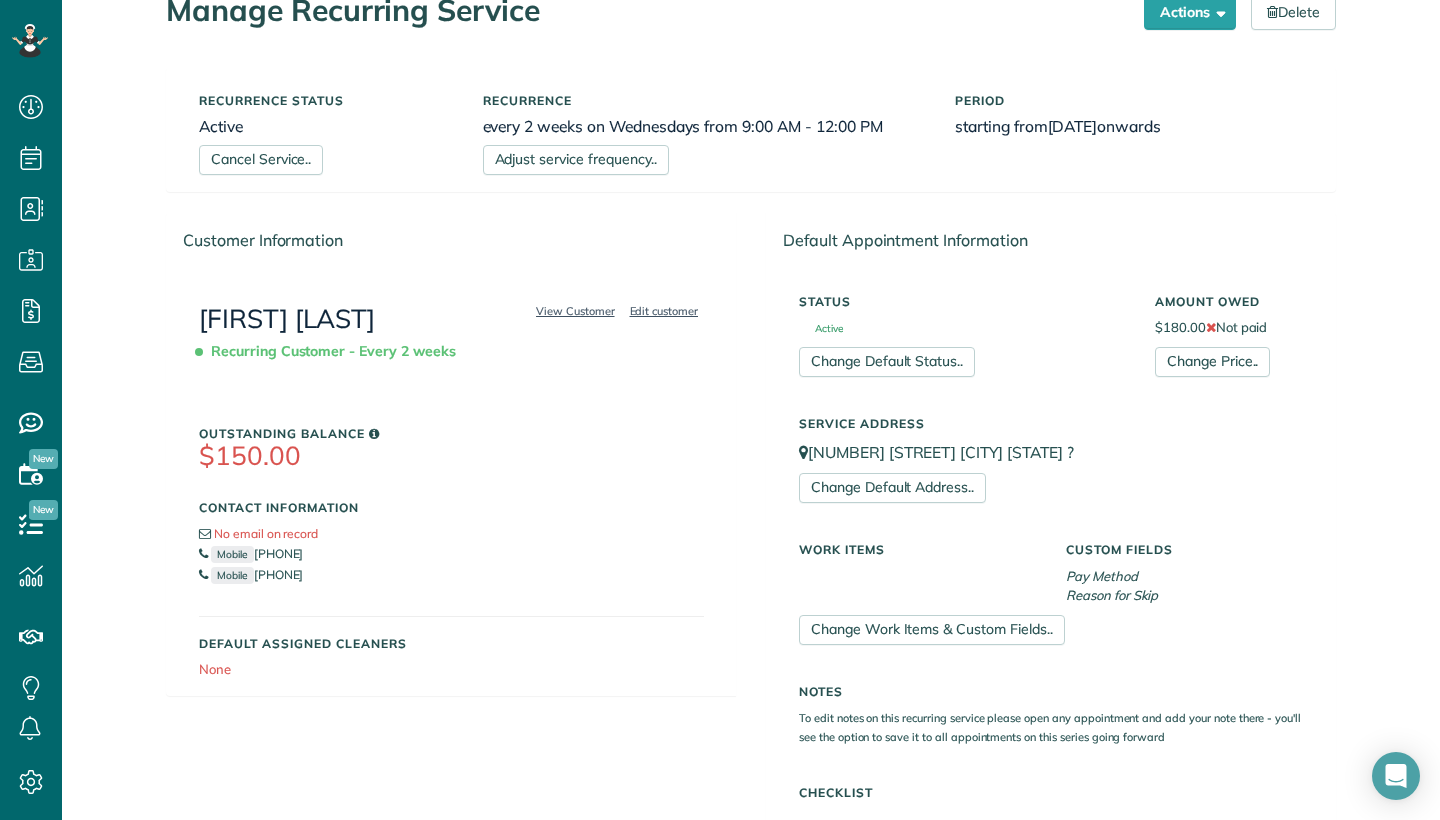 click on "Manage Recurring Service
Actions
Cancel Service..
Adjust service frequency..
Change Default Status..
Change Default Address..
Change Work Items & Custom Fields..
Delete
Recurrence status
Active
Cancel Service..
Recurrence
every 2 weeks  on Wednesdays from  9:00 AM - 12:00 PM" at bounding box center (751, 859) 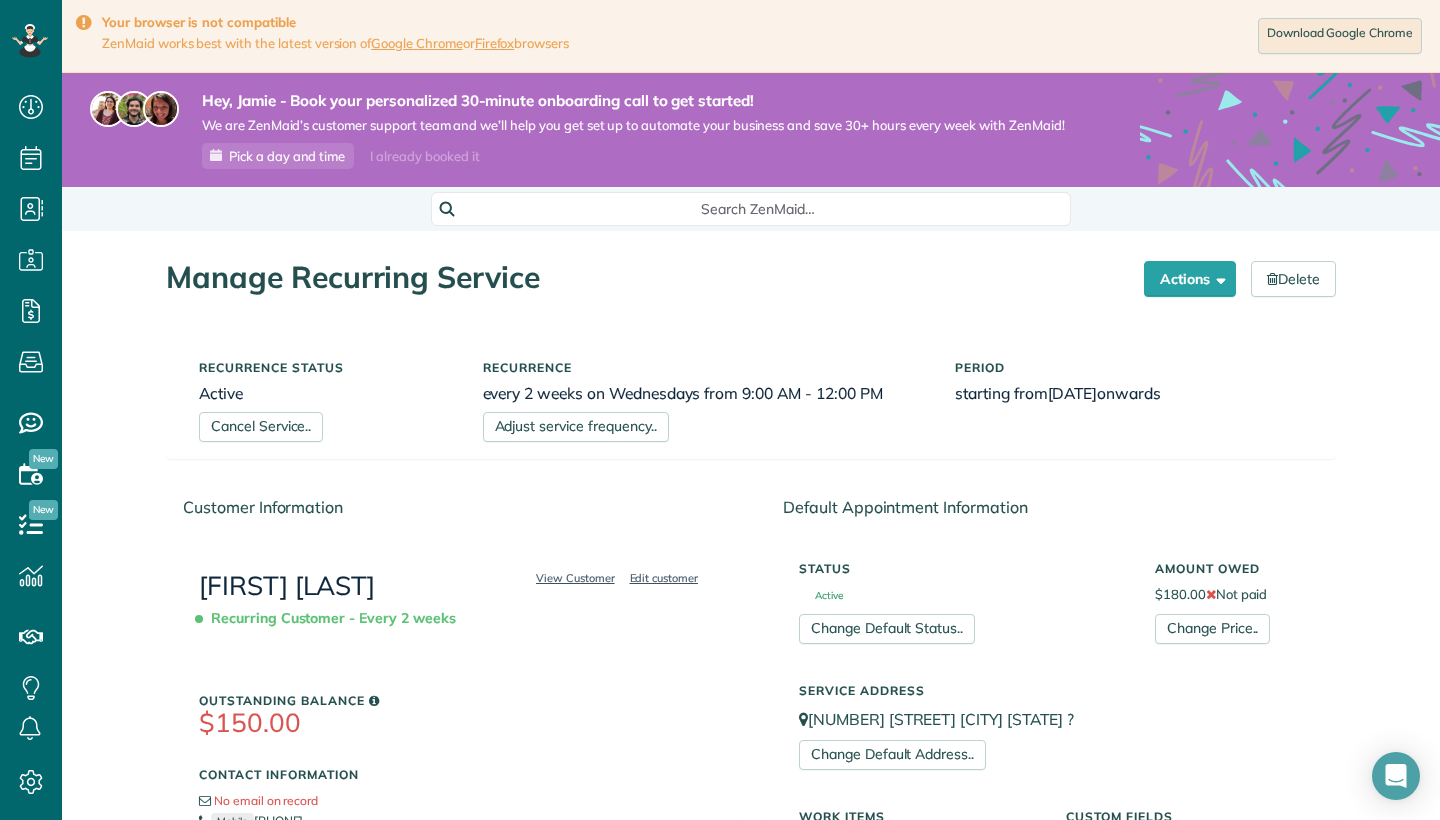 scroll, scrollTop: 0, scrollLeft: 0, axis: both 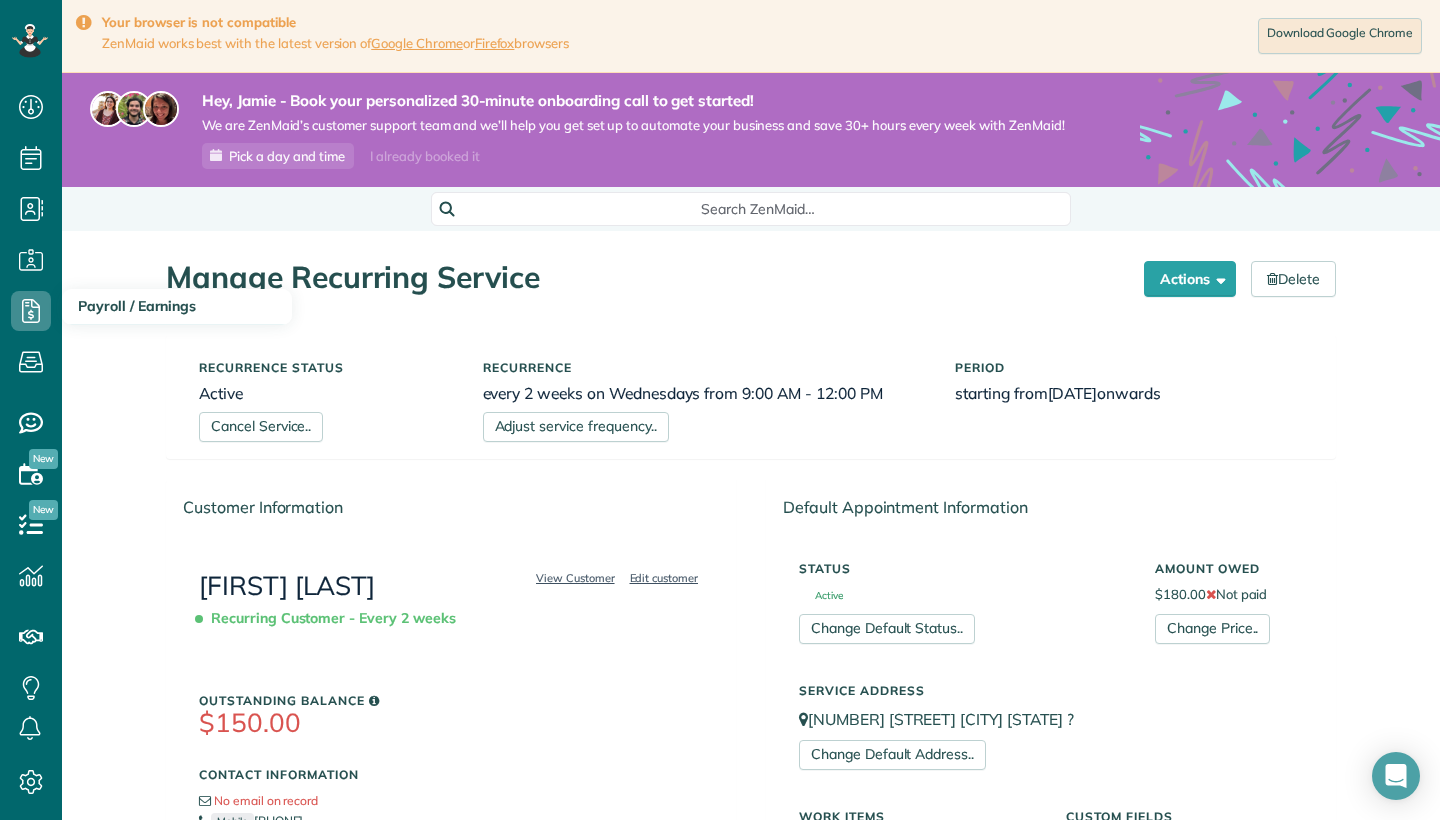 click 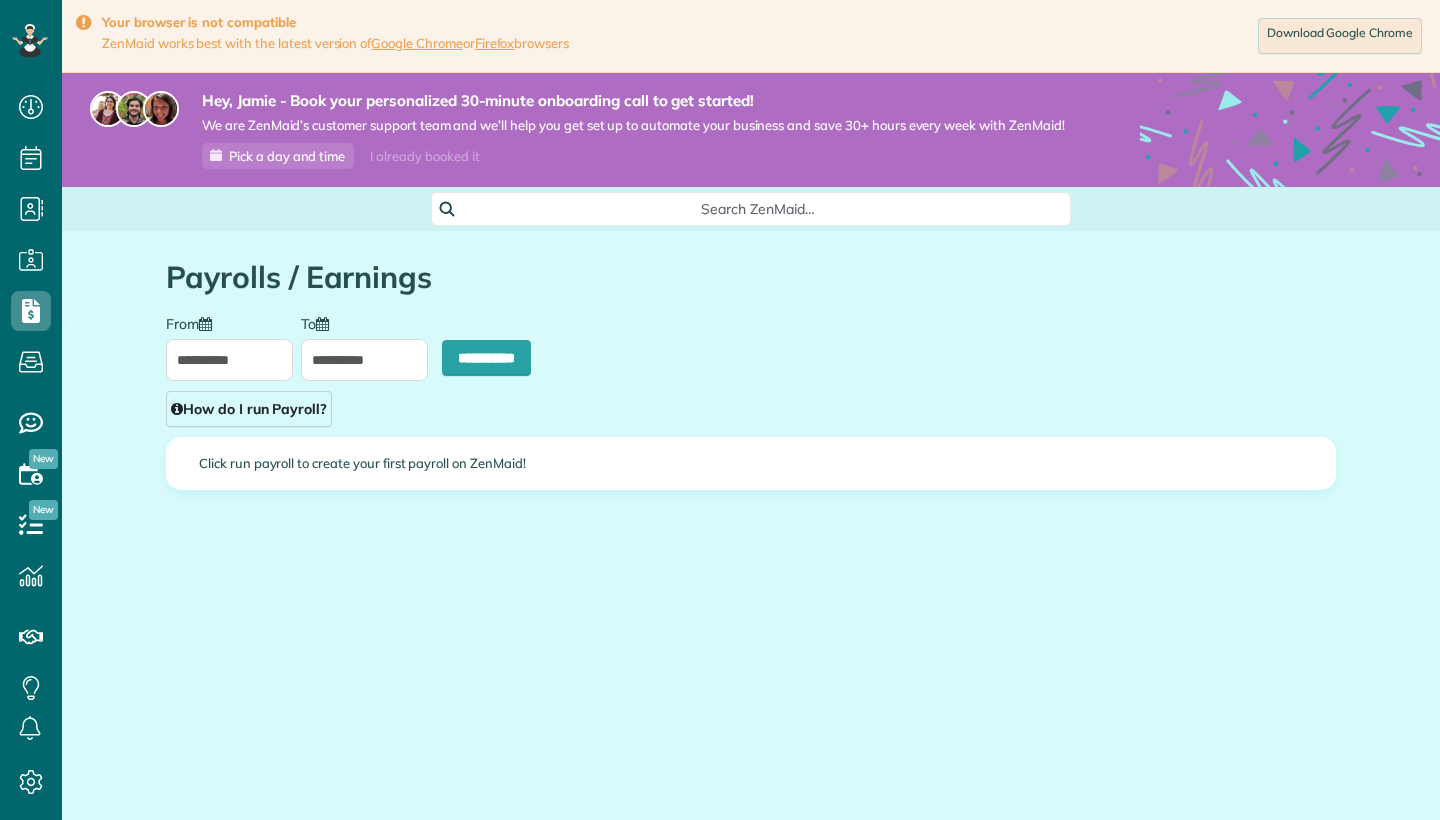 scroll, scrollTop: 0, scrollLeft: 0, axis: both 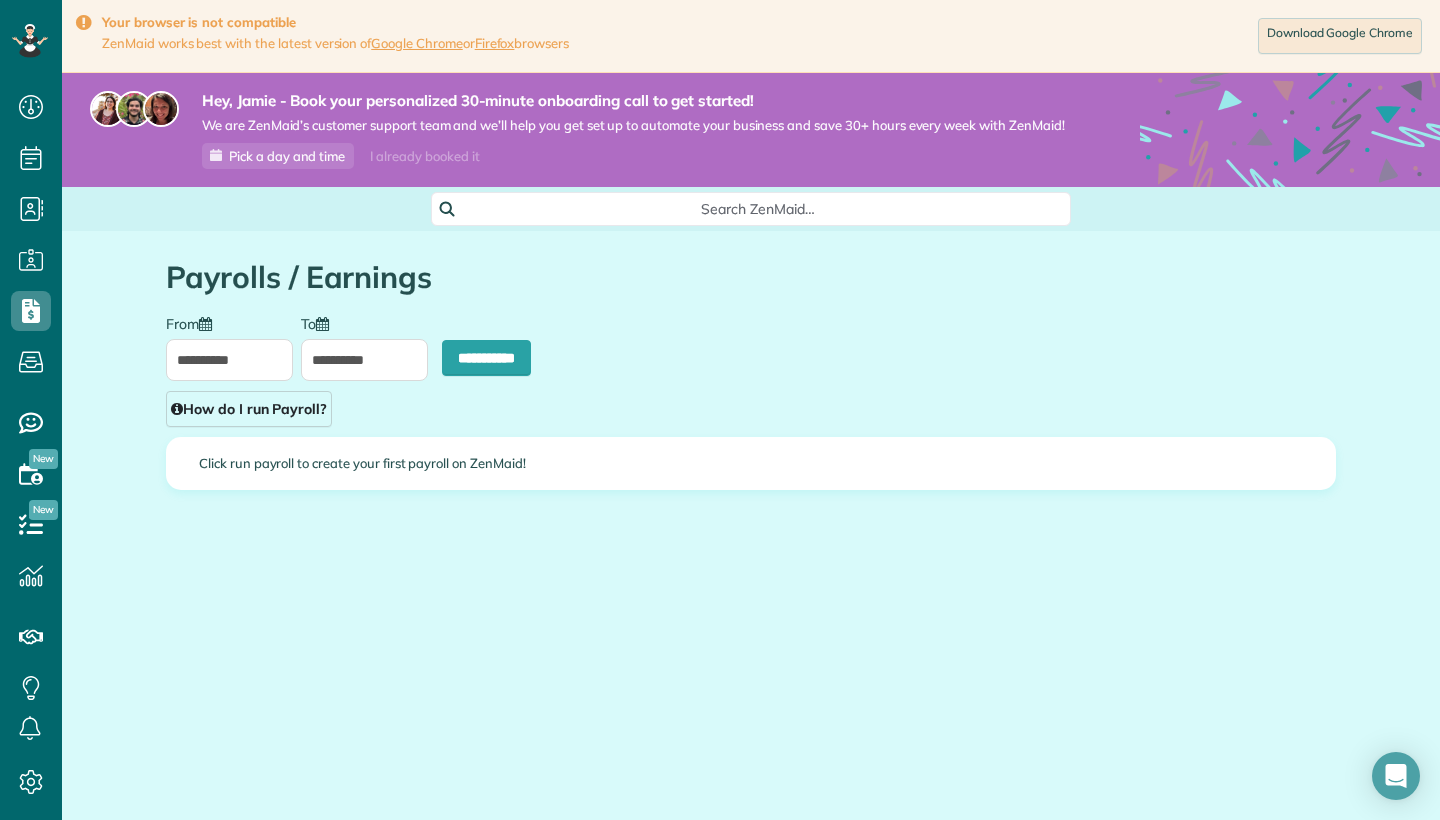 type on "**********" 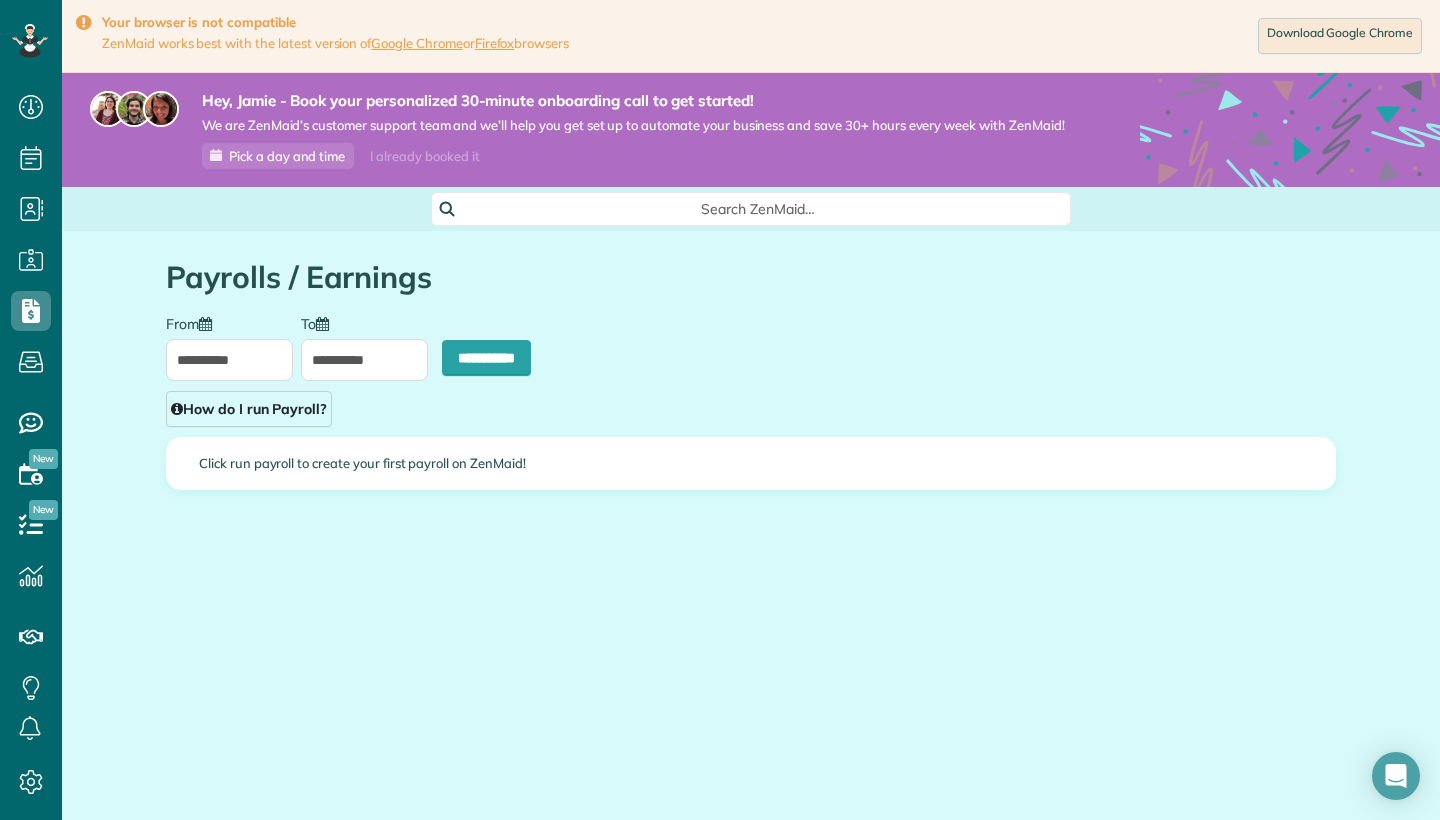 type on "**********" 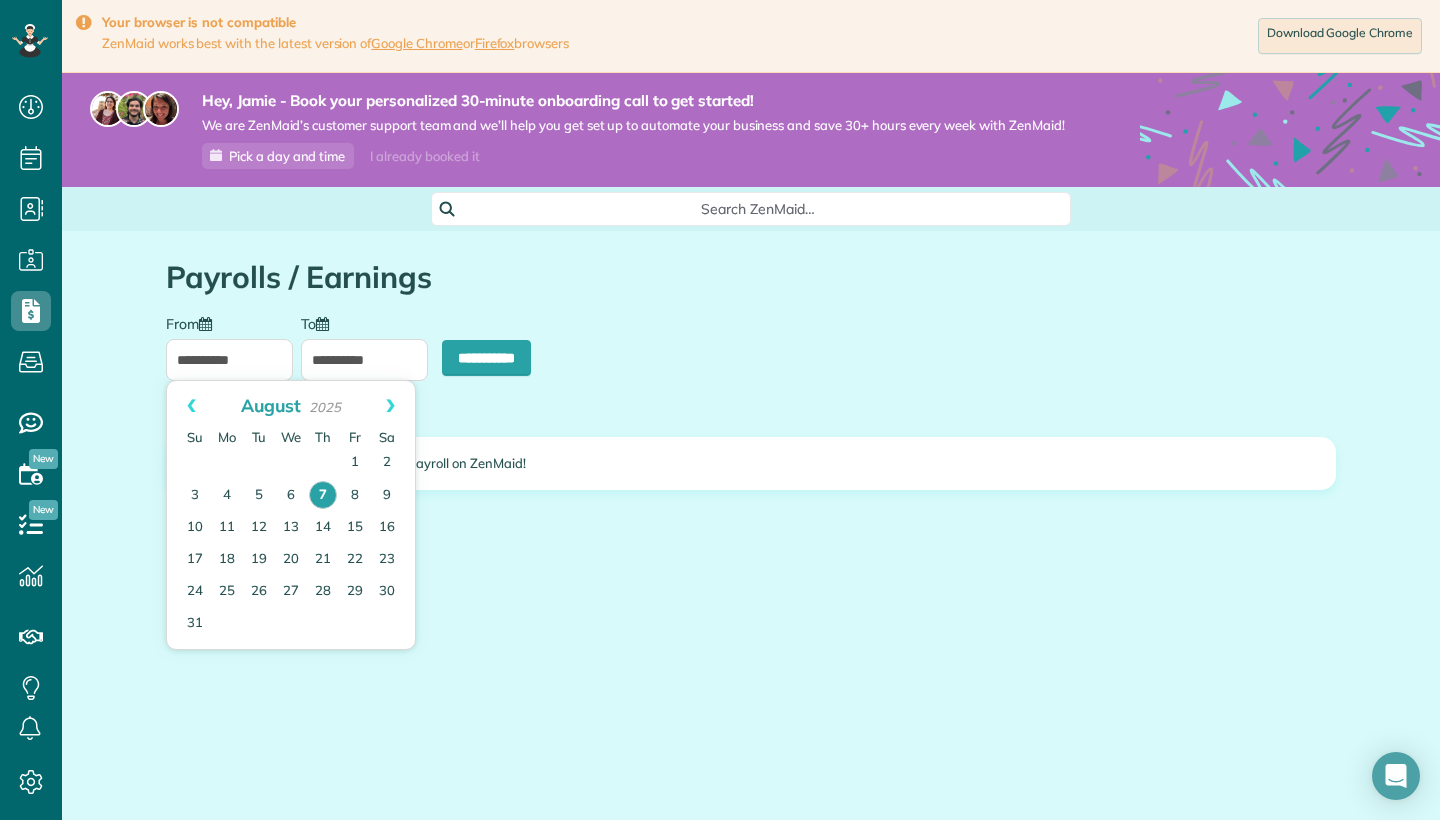 click on "**********" at bounding box center (229, 360) 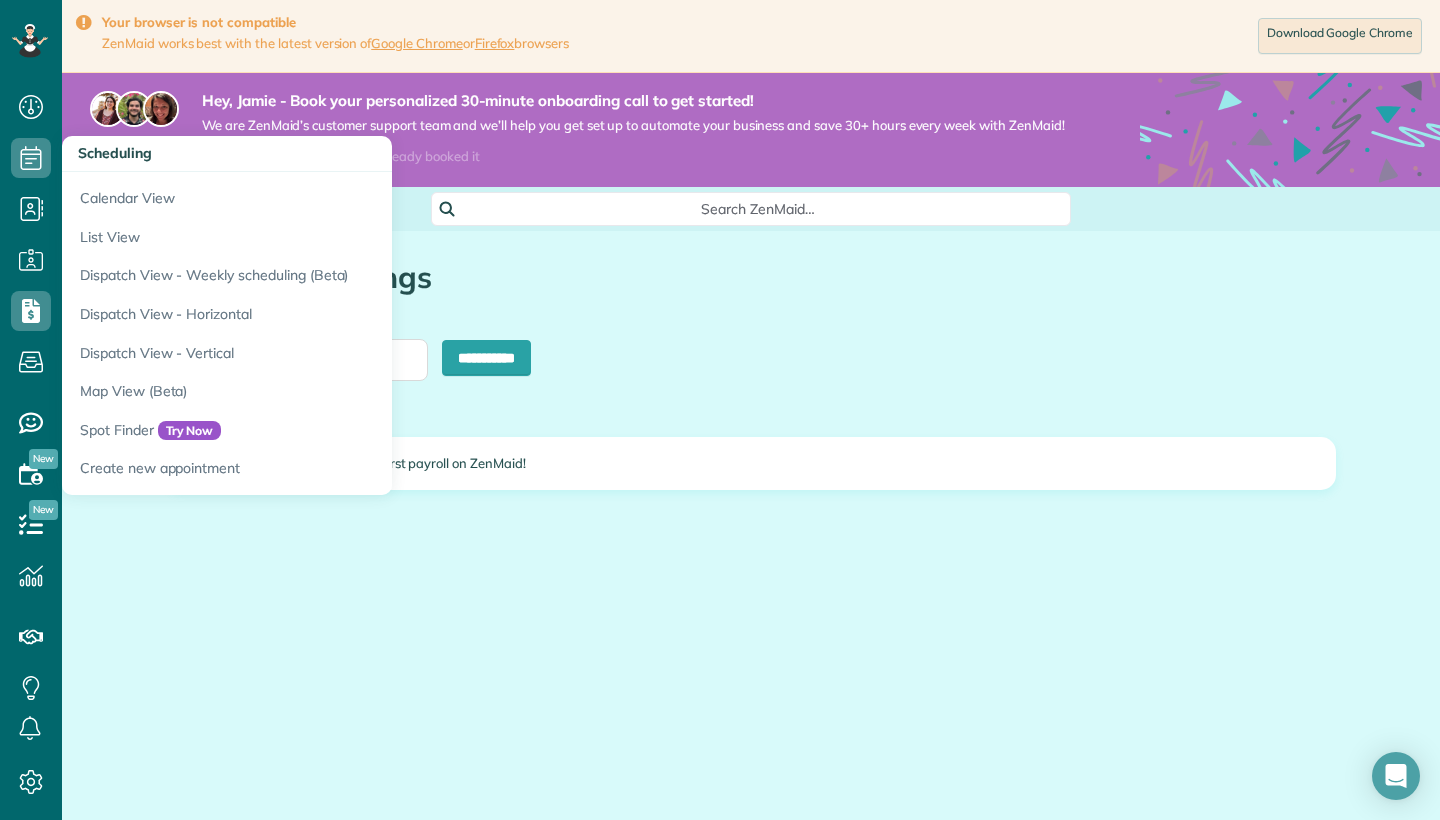 click on "Scheduling" at bounding box center [31, 178] 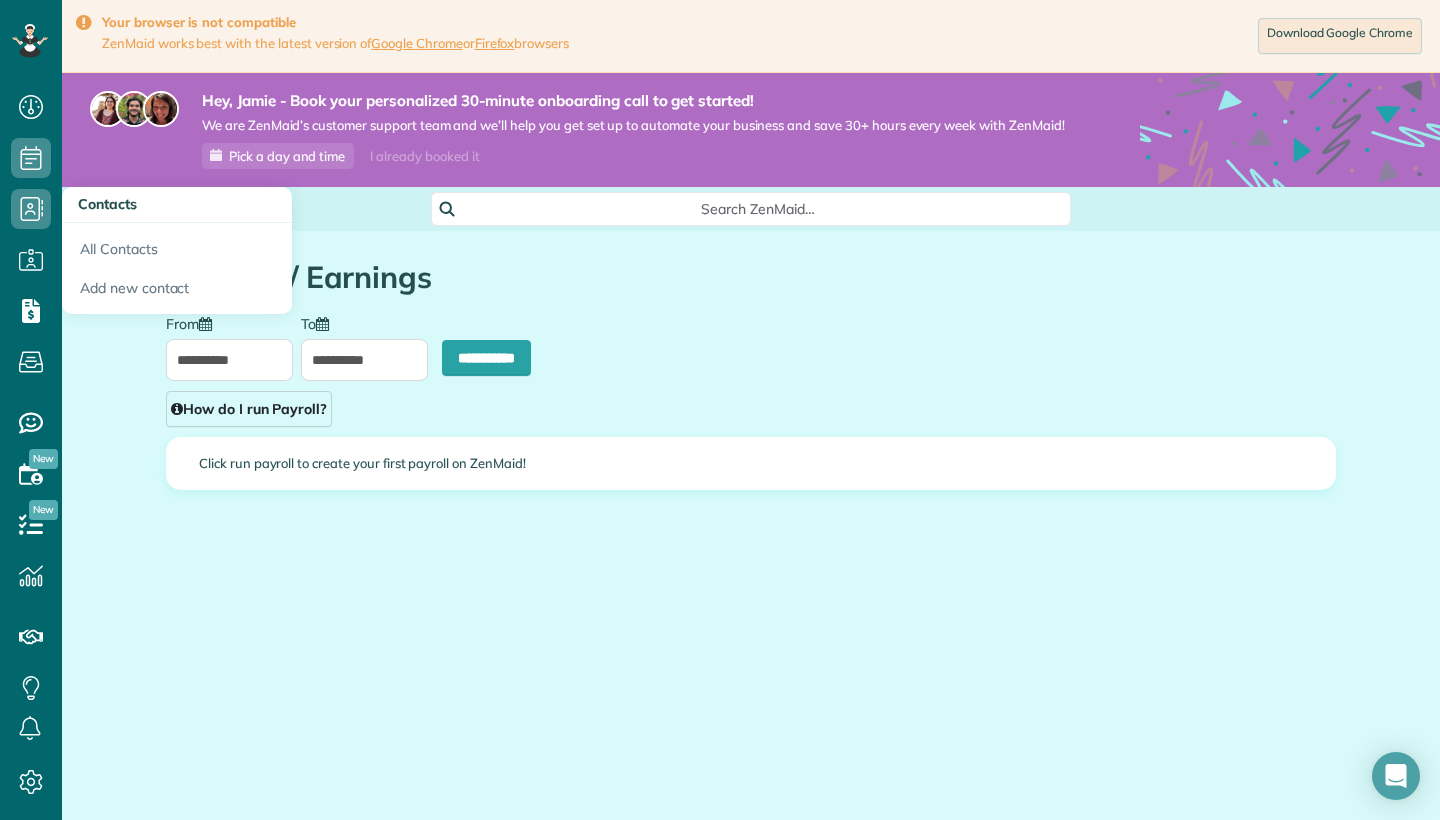 click 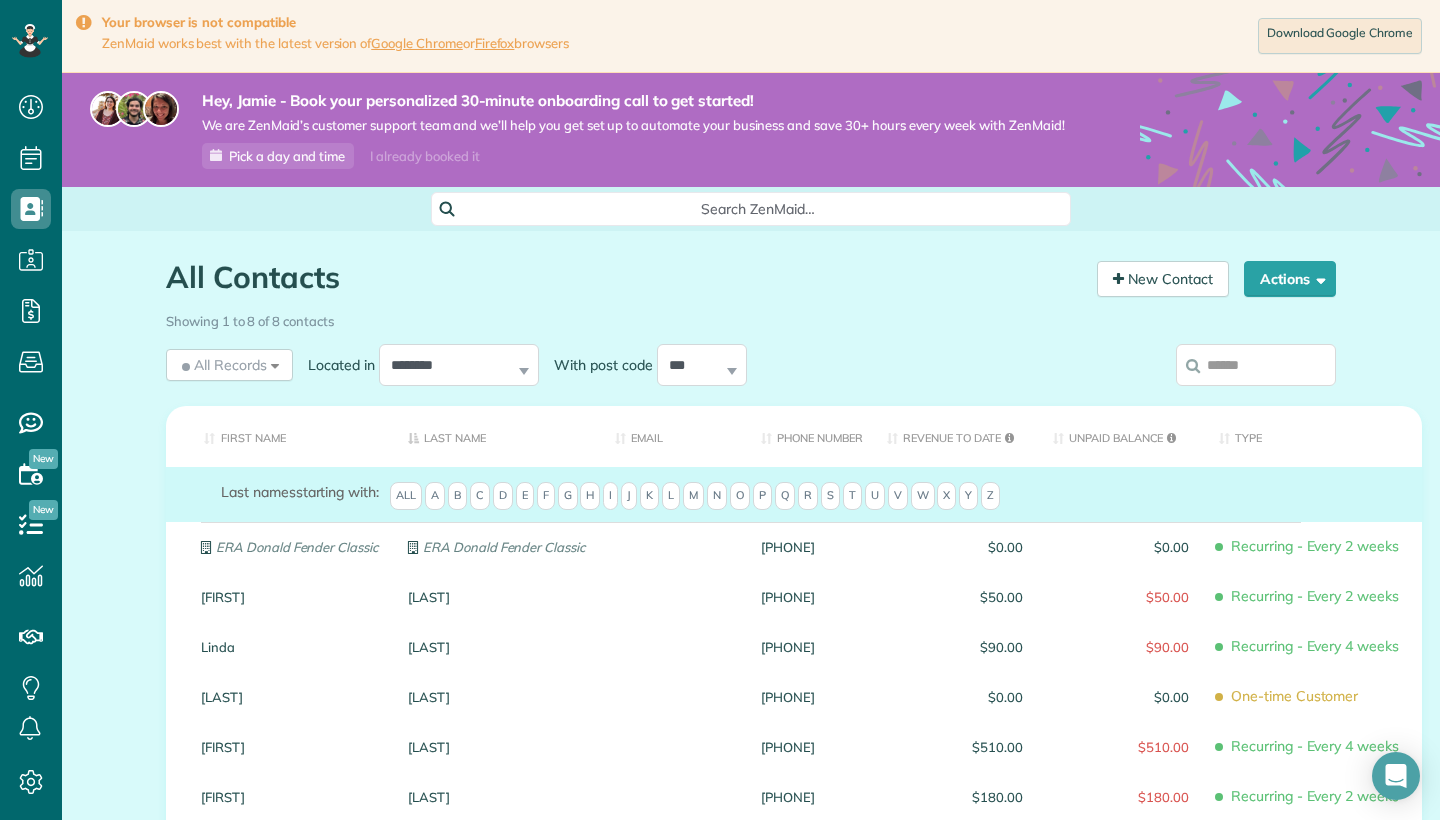 scroll, scrollTop: 0, scrollLeft: 0, axis: both 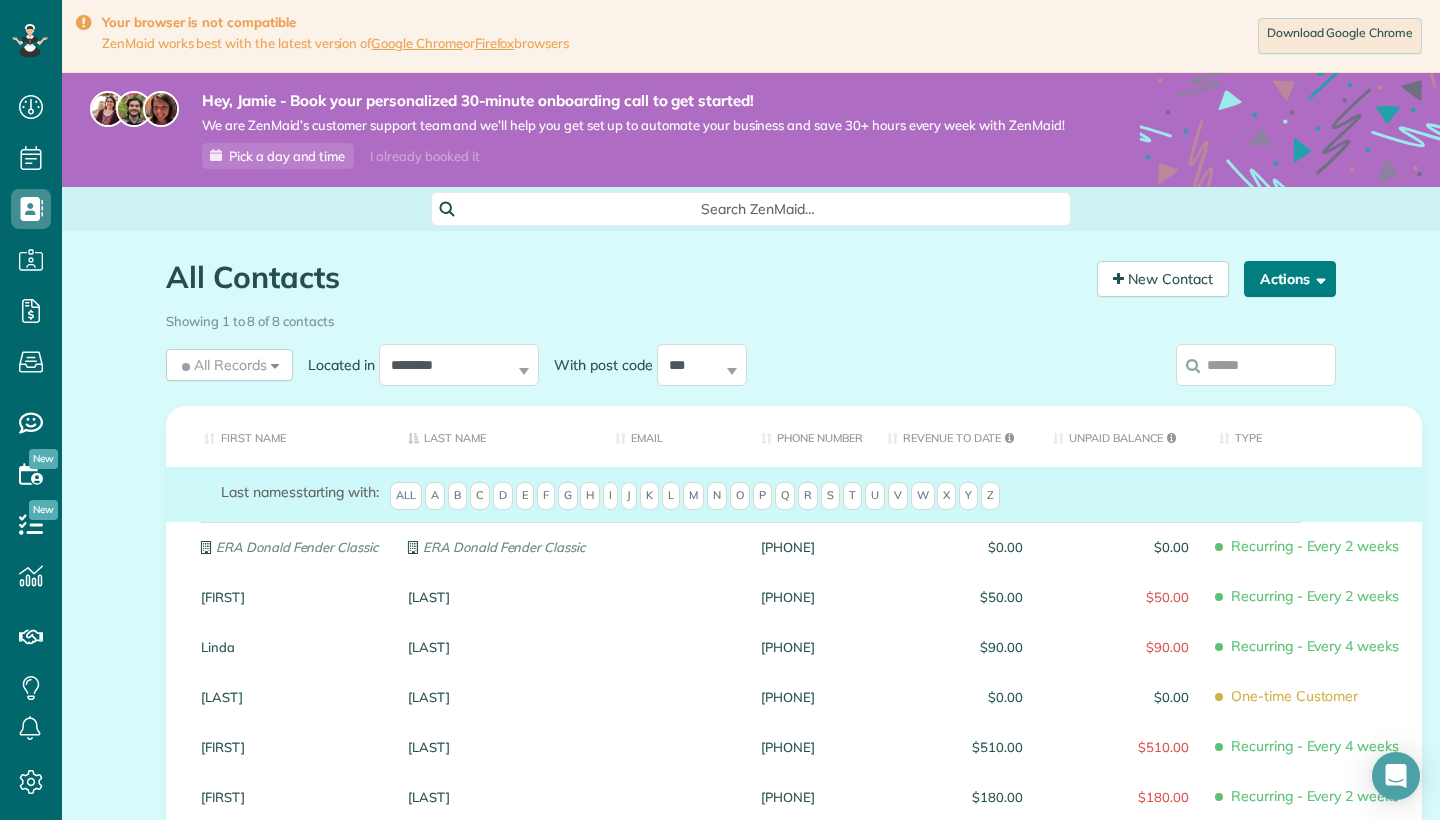 click on "Actions" at bounding box center [1290, 279] 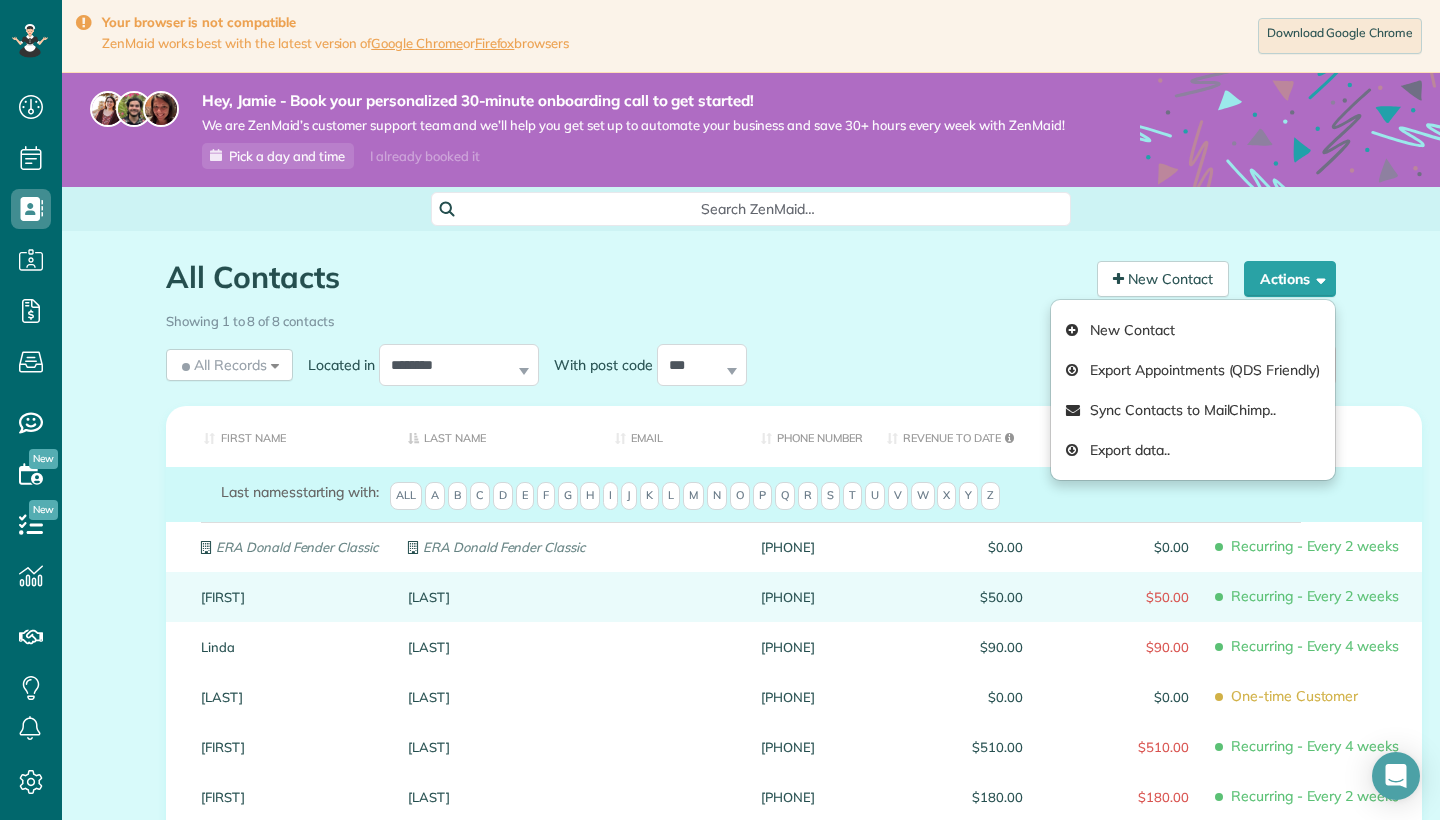 click on "Fouch" at bounding box center (496, 597) 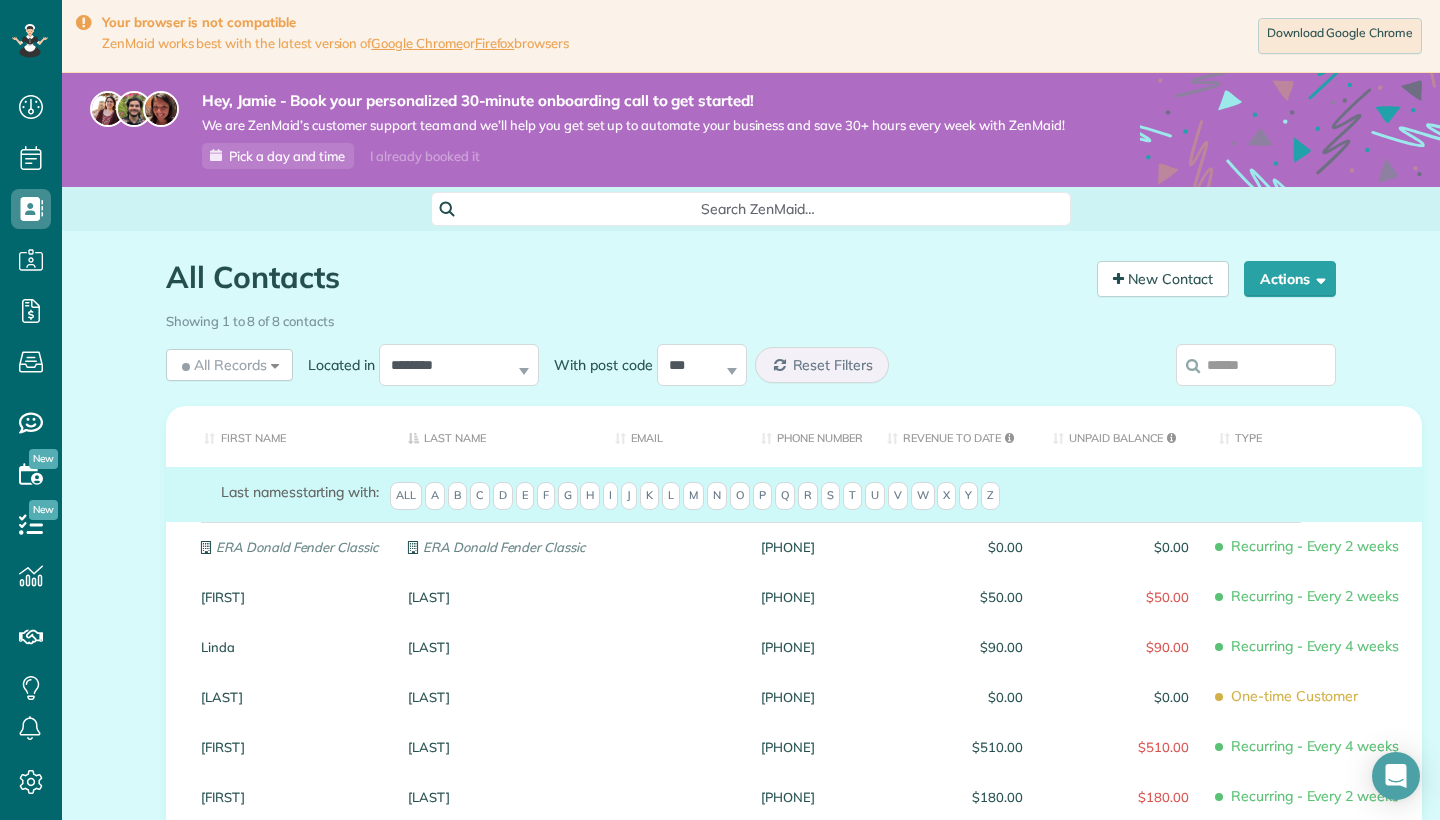 click on "Fouch" at bounding box center (496, 597) 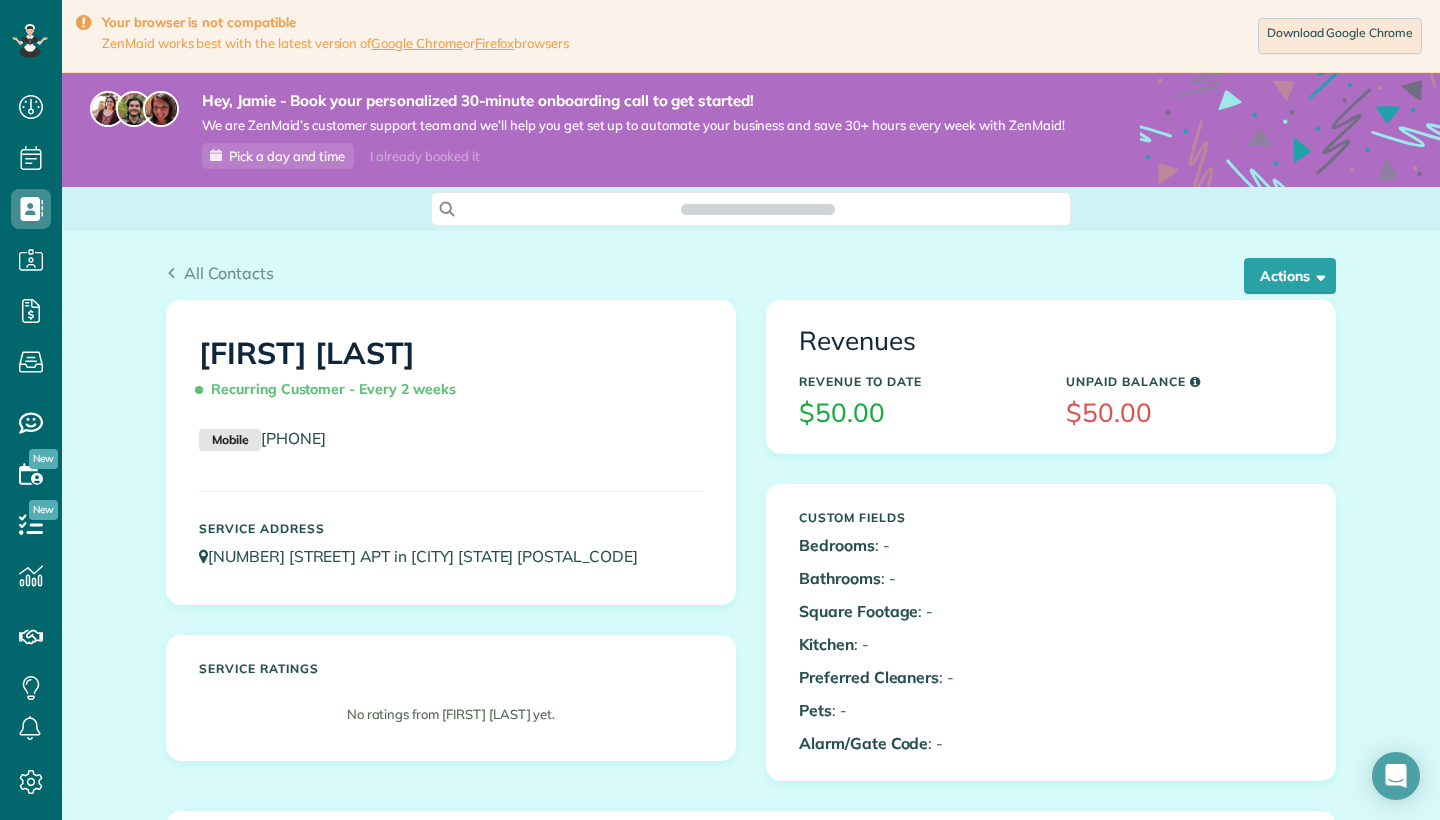 scroll, scrollTop: 0, scrollLeft: 0, axis: both 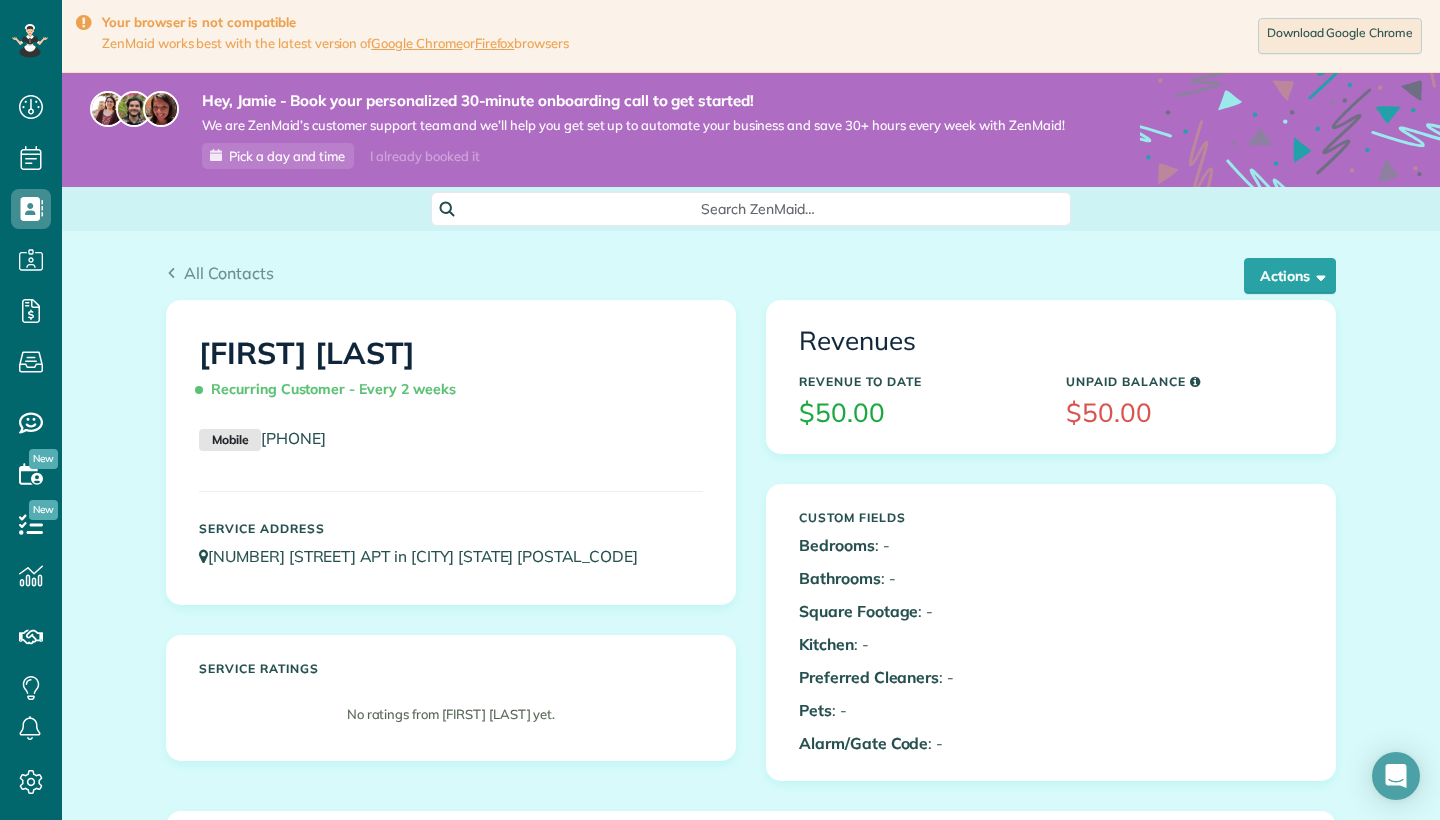 click on "Unpaid Balance
$50.00" at bounding box center (1184, 401) 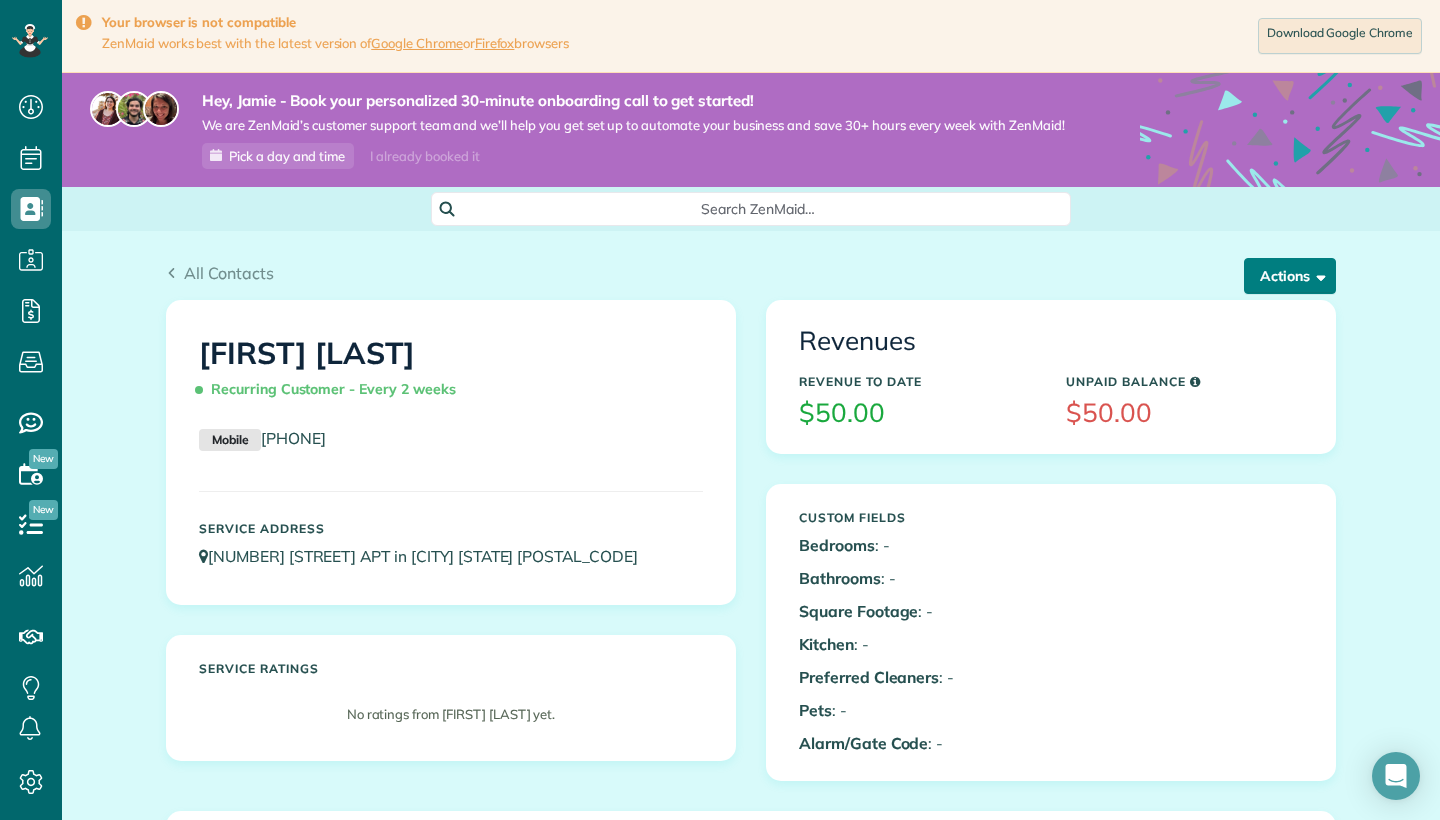 drag, startPoint x: 1261, startPoint y: 309, endPoint x: 1261, endPoint y: 286, distance: 23 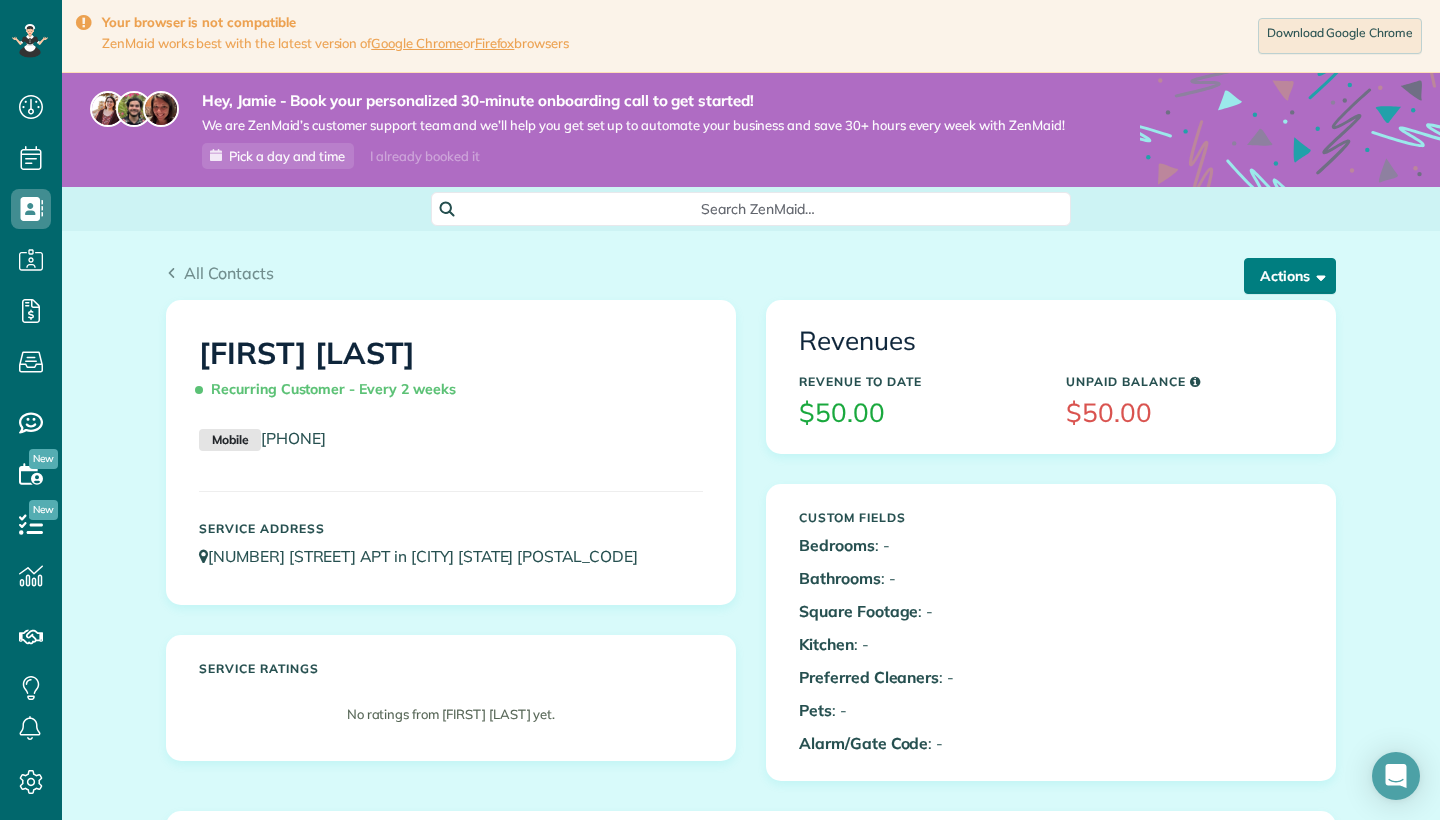 click on "Revenues
Revenue to Date
$50.00
Unpaid Balance
$50.00" at bounding box center (1051, 377) 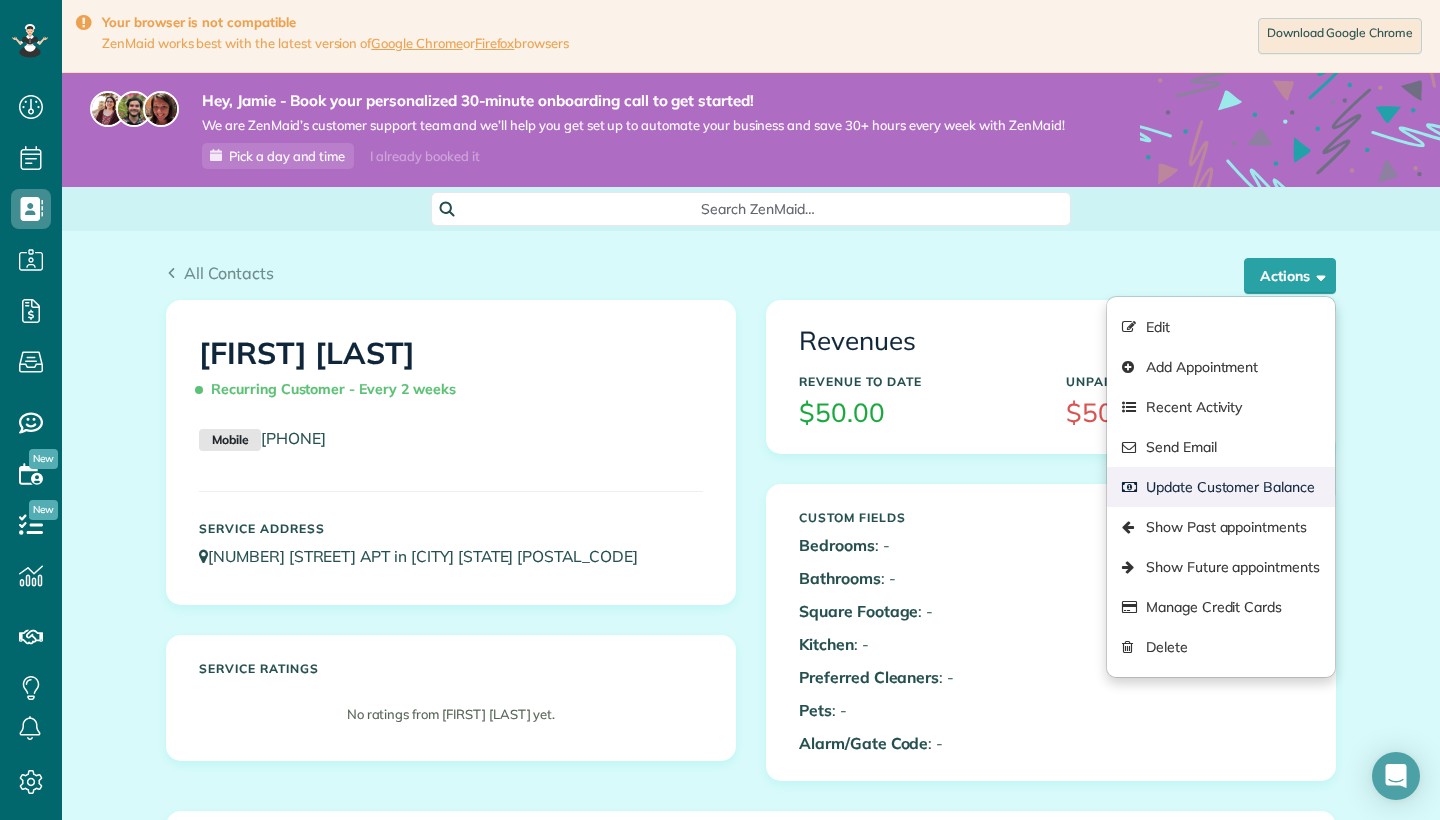 click on "Update Customer Balance" at bounding box center (1221, 487) 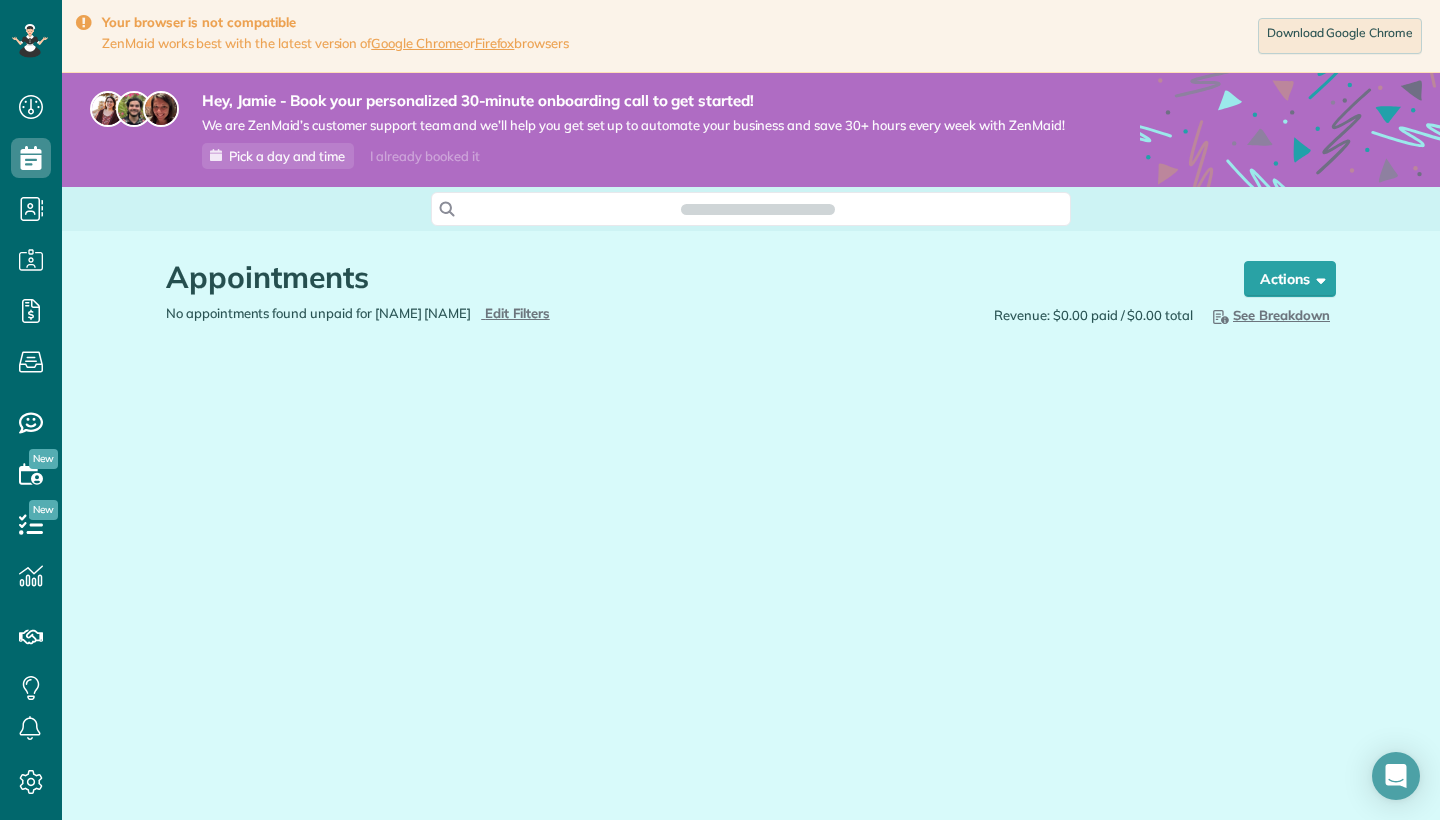 scroll, scrollTop: 0, scrollLeft: 0, axis: both 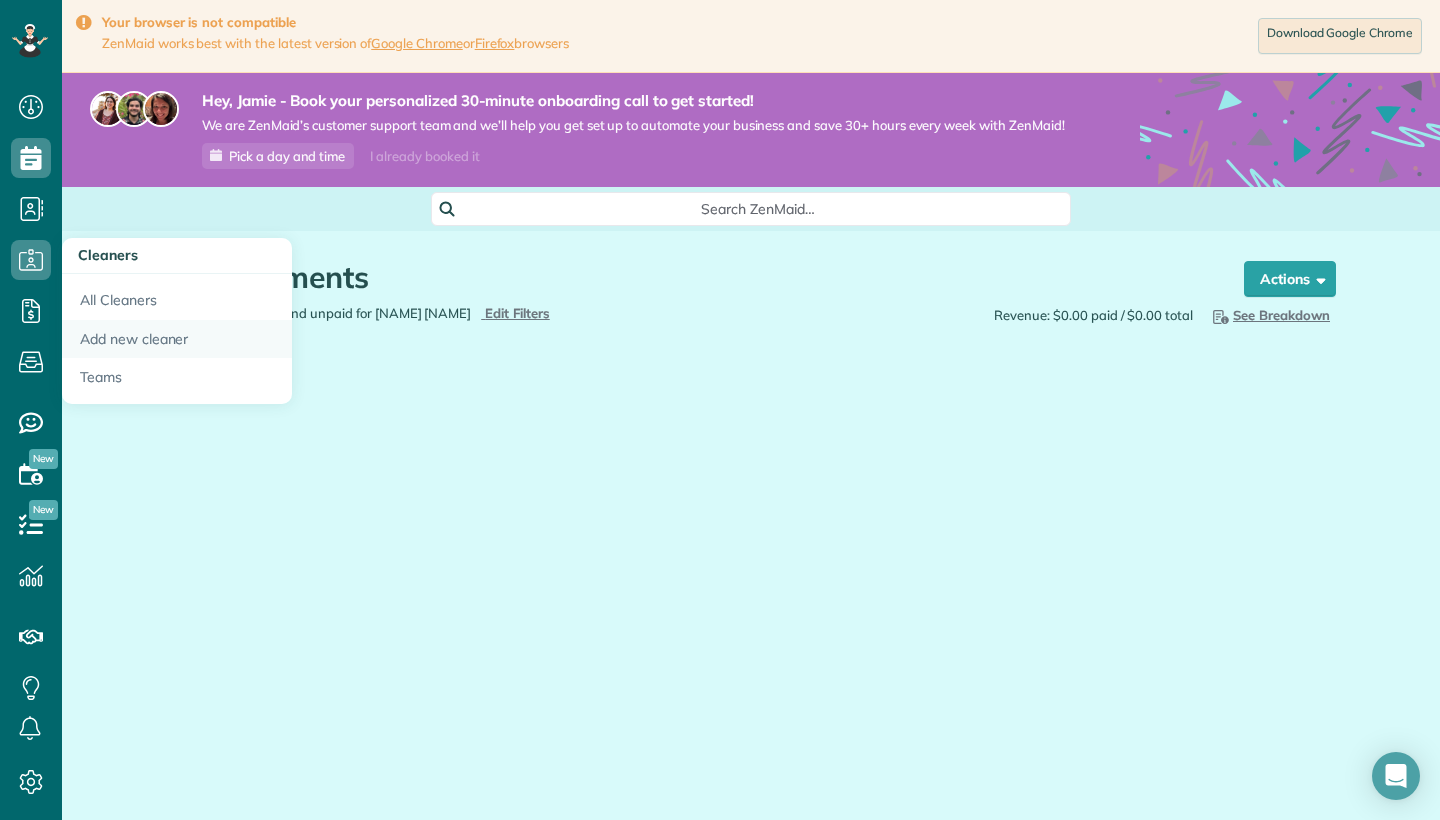 click on "Add new cleaner" at bounding box center [177, 339] 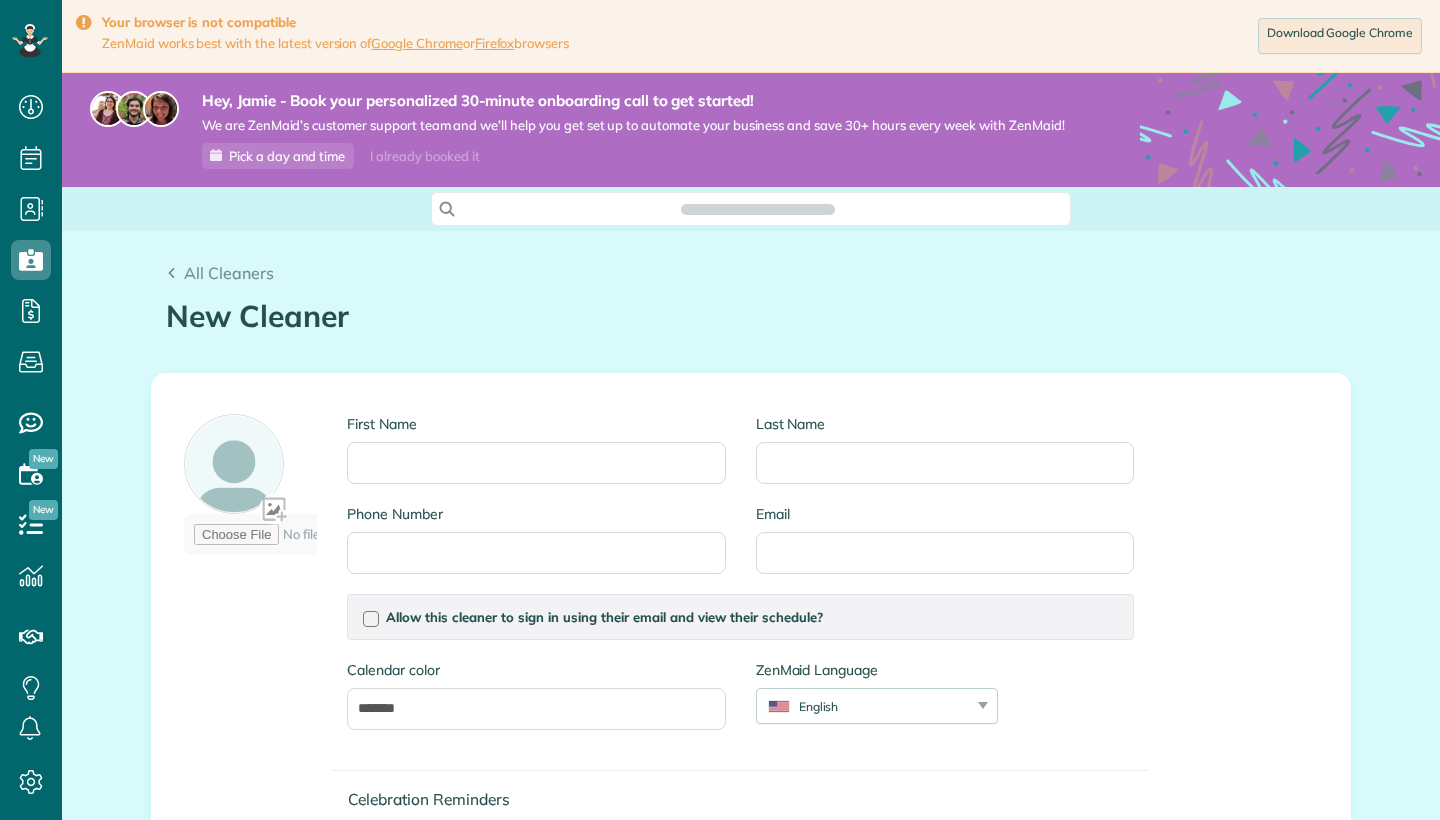 scroll, scrollTop: 0, scrollLeft: 0, axis: both 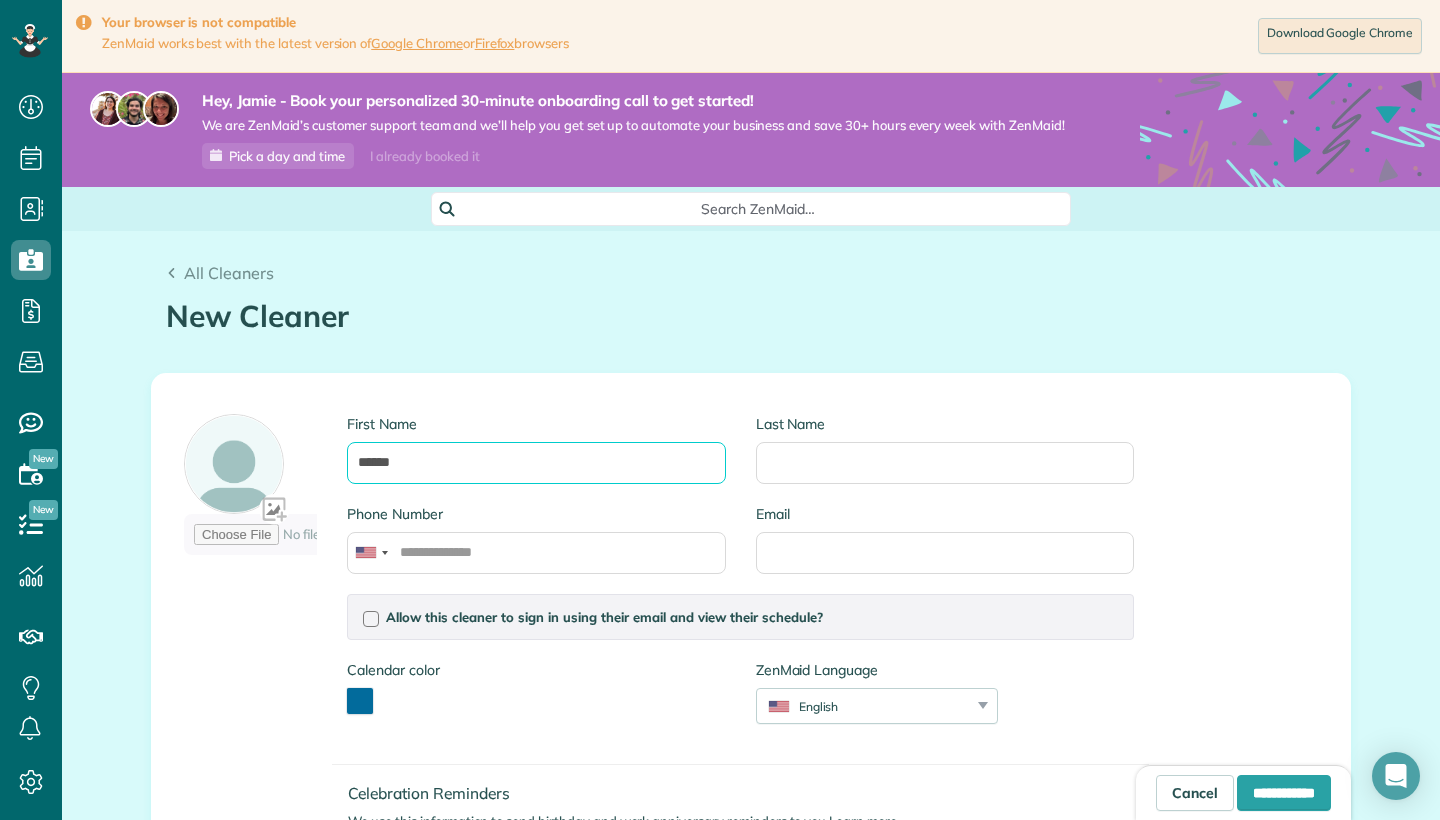 type on "******" 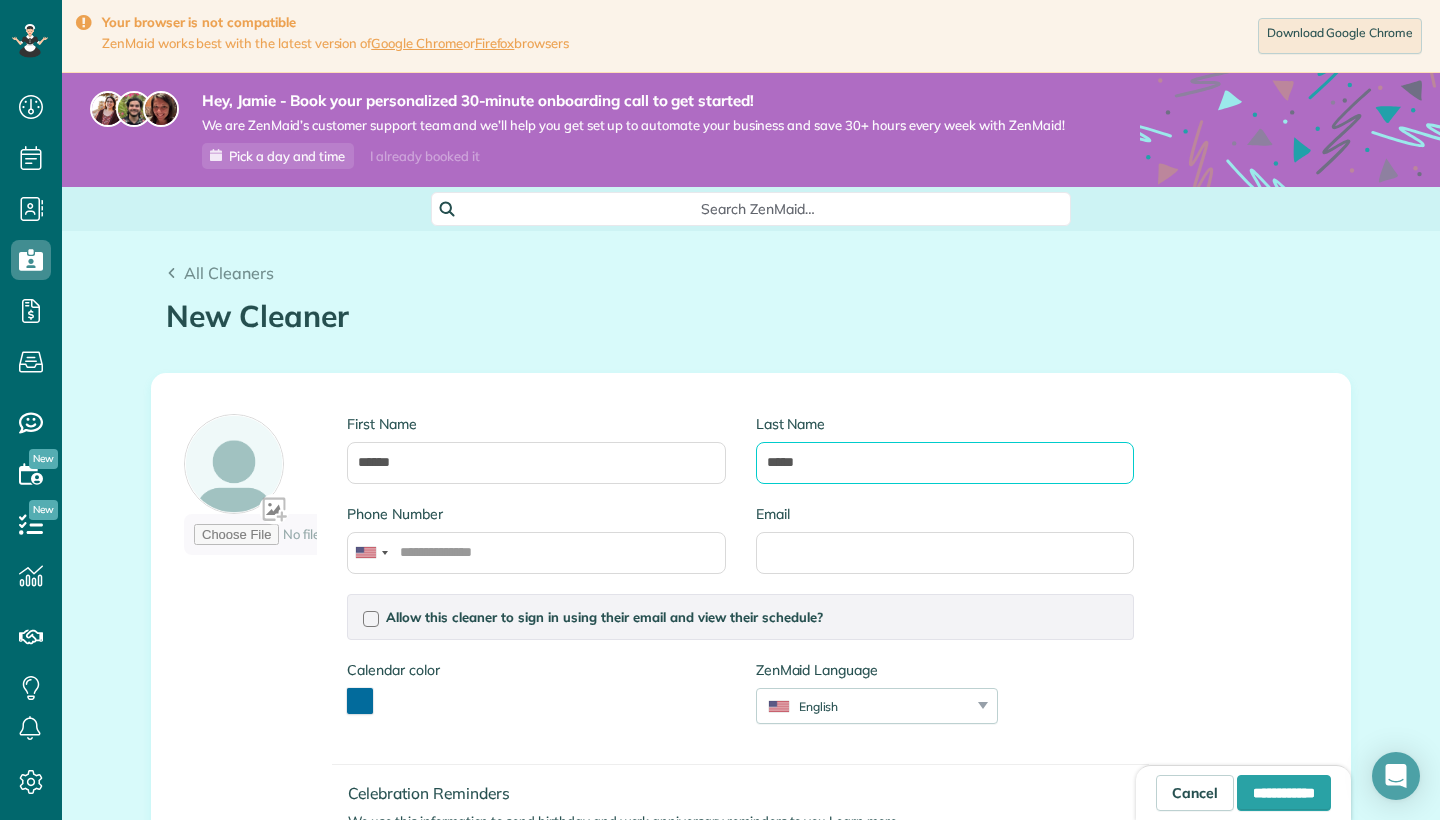 type on "*****" 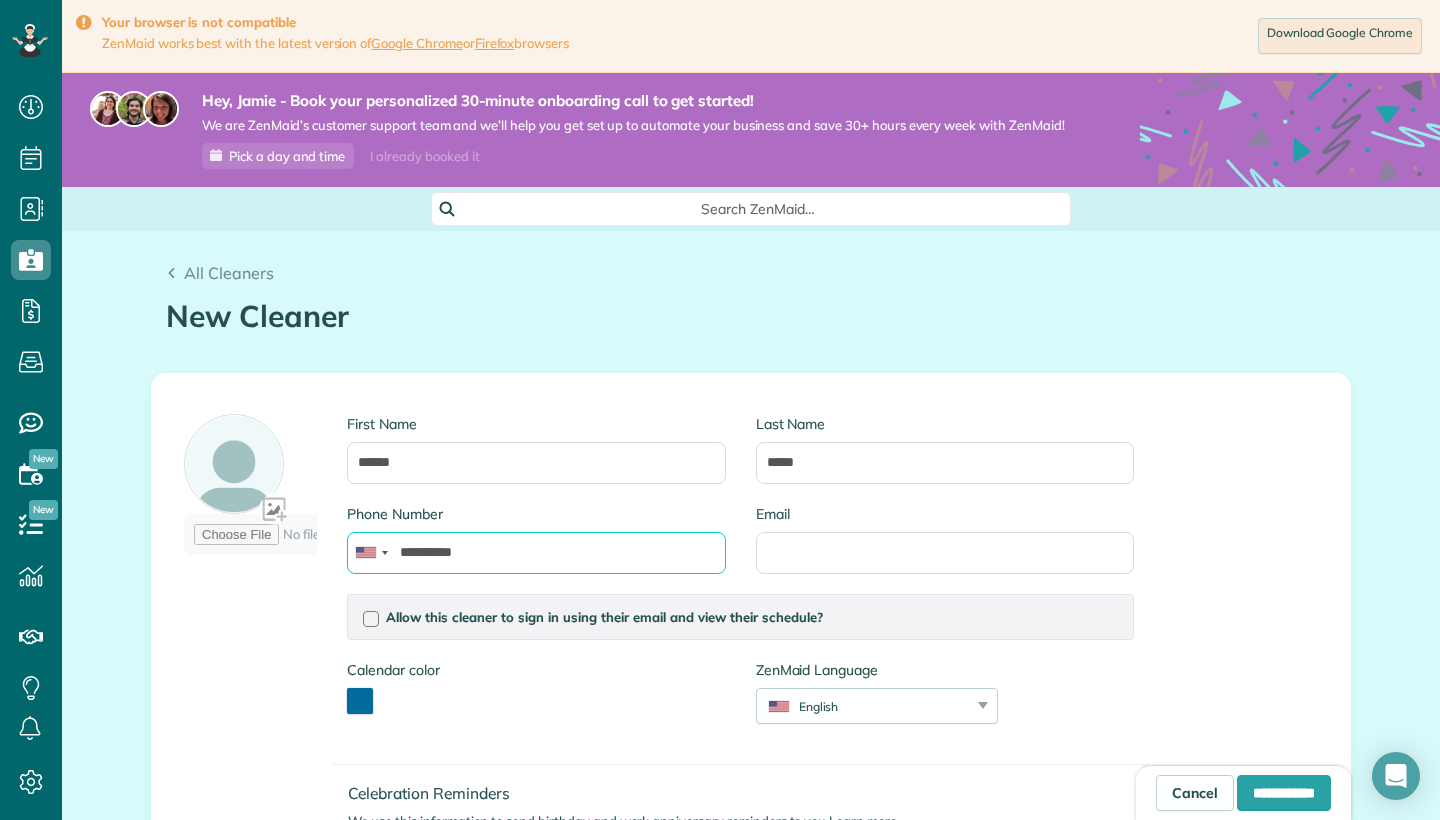 type on "**********" 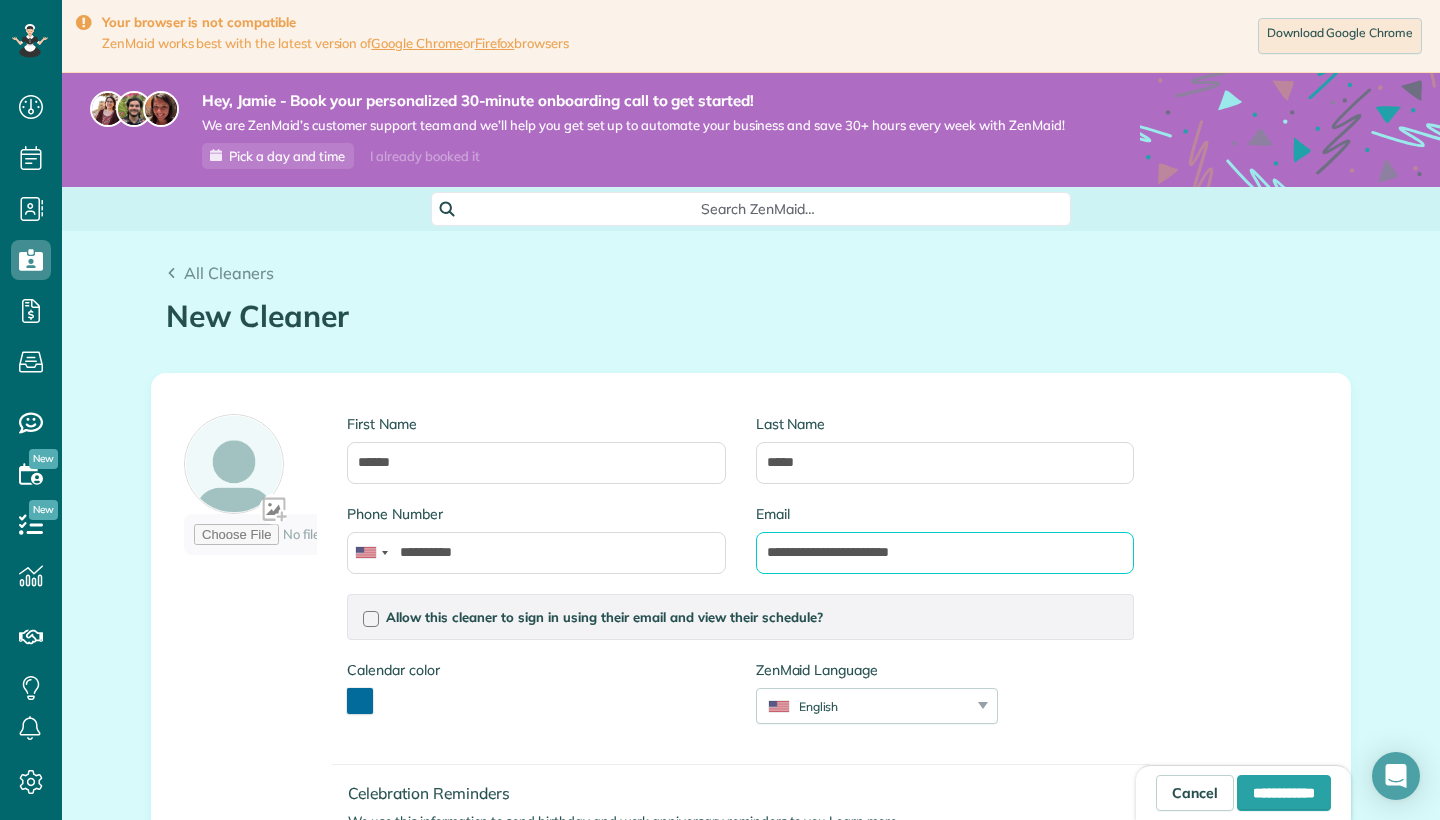 type on "**********" 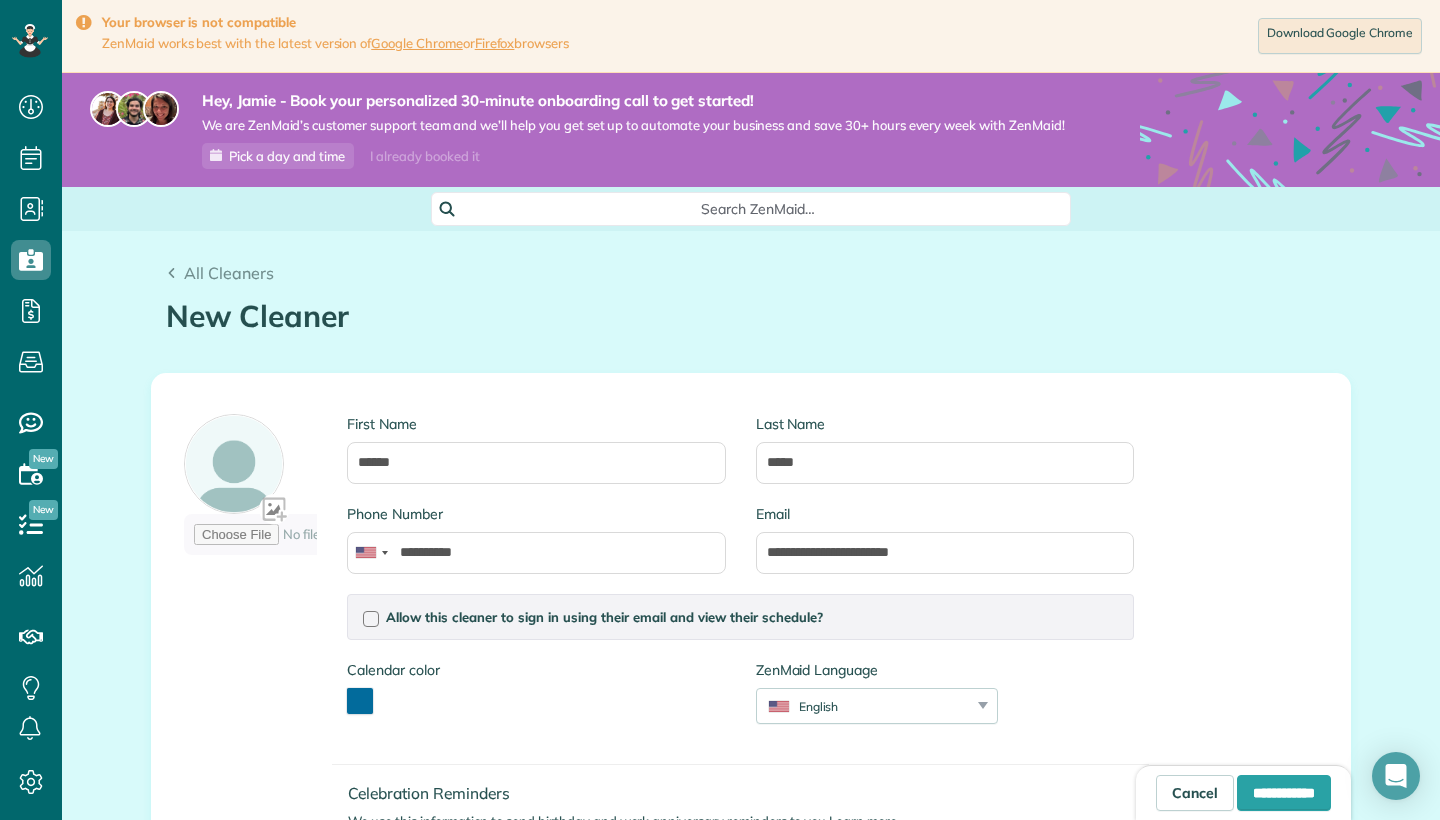 click on "Celebration Reminders" at bounding box center (748, 793) 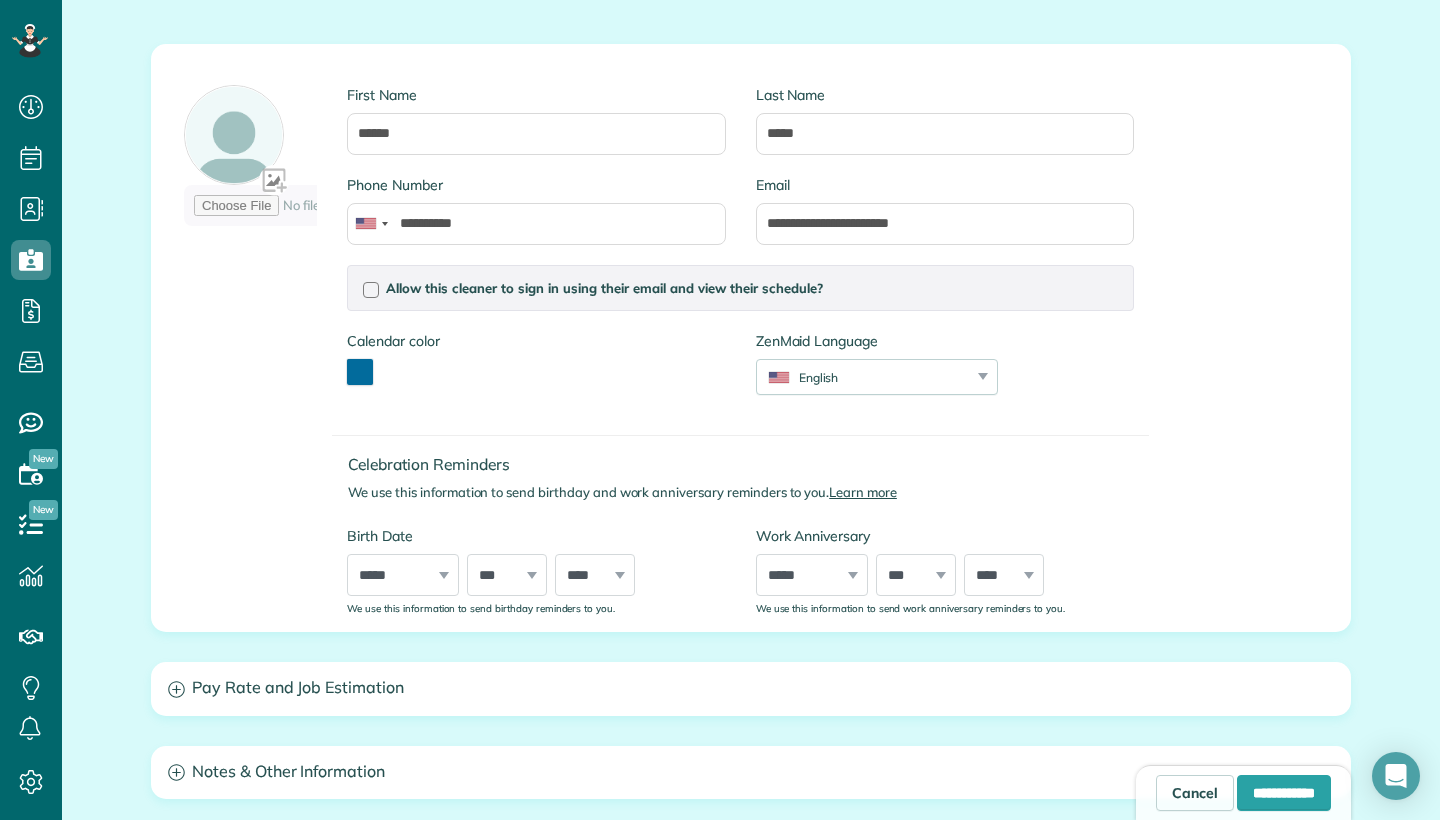 scroll, scrollTop: 331, scrollLeft: 0, axis: vertical 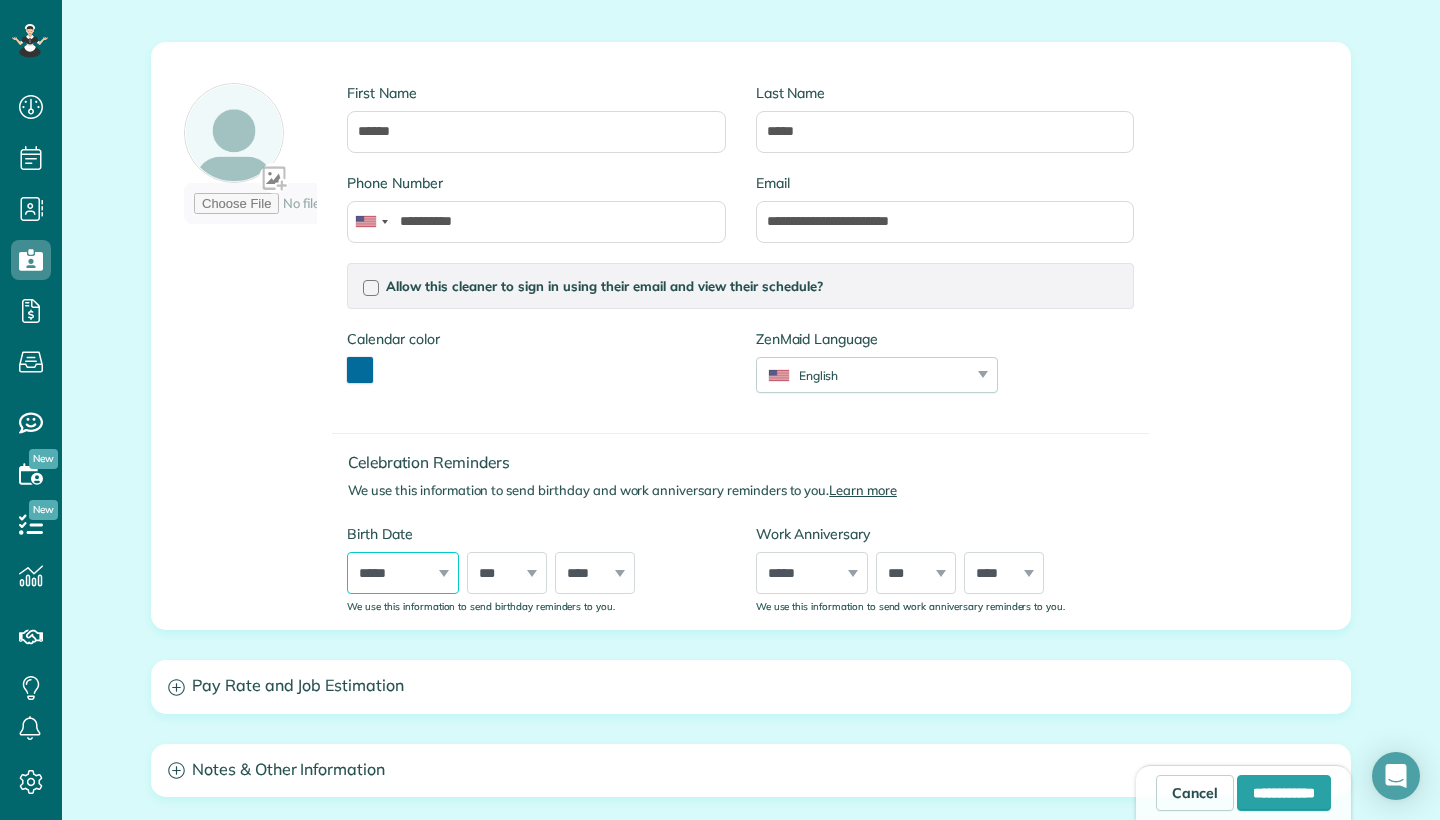 select on "**" 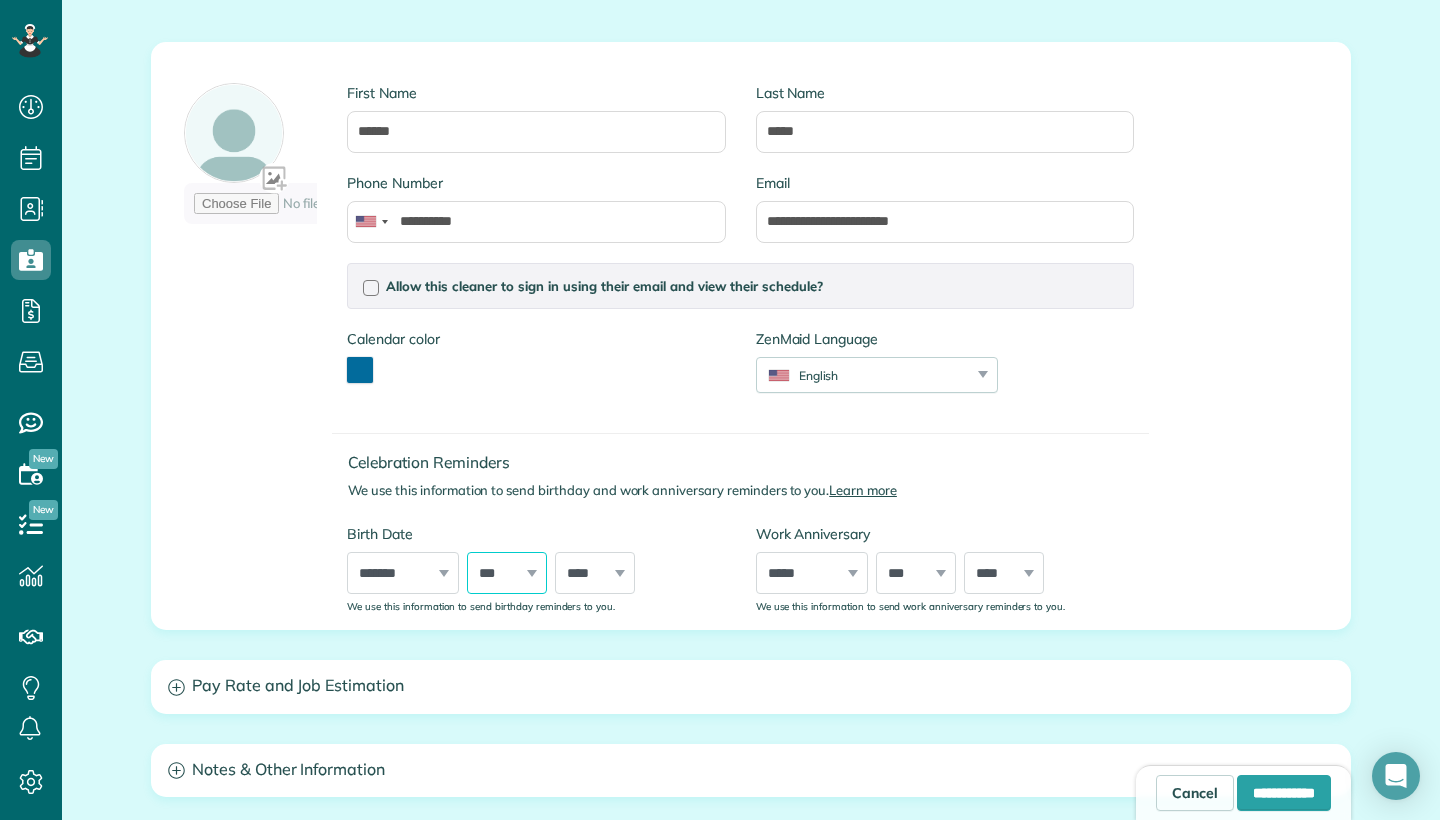 select on "*" 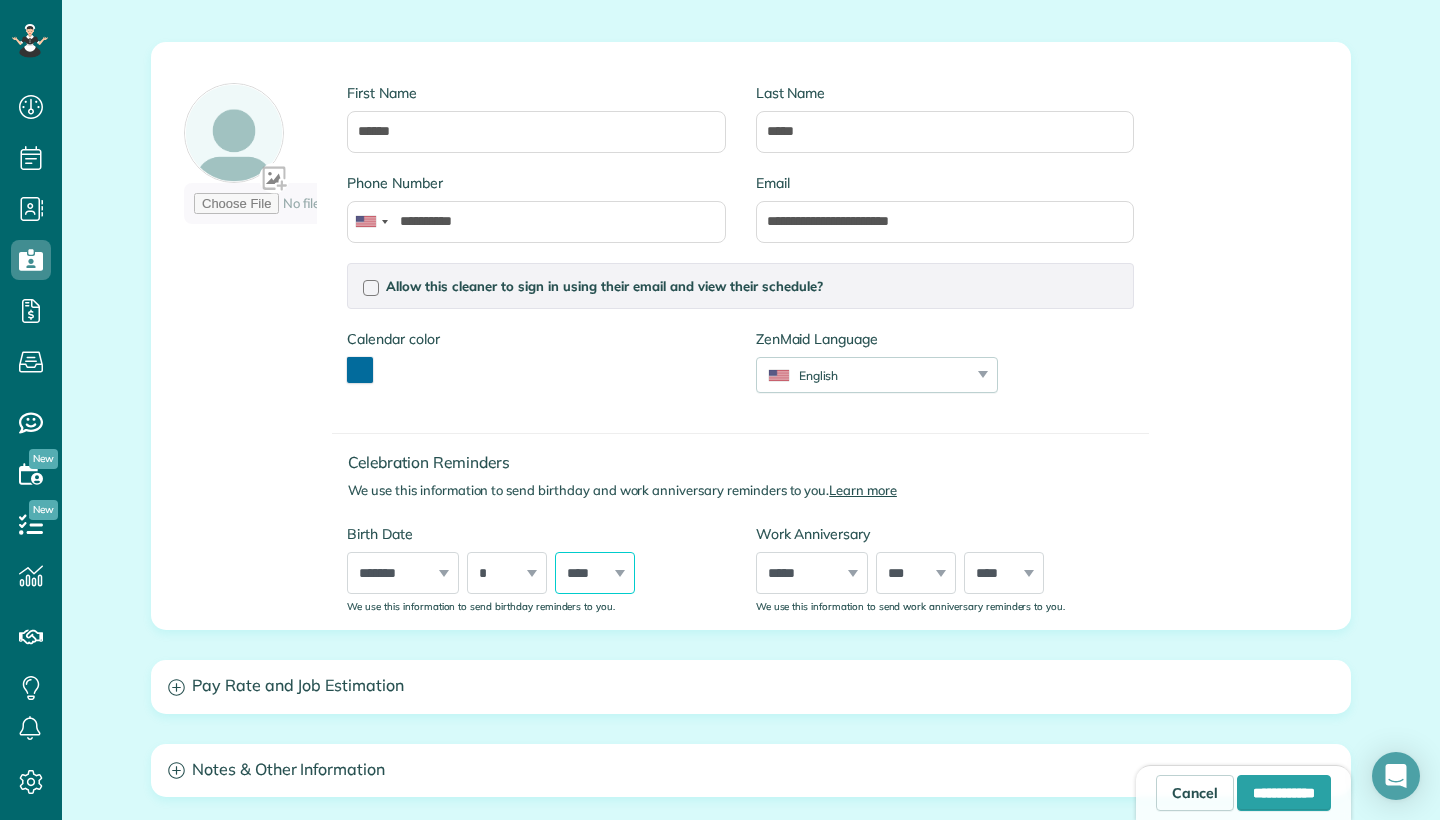 select on "****" 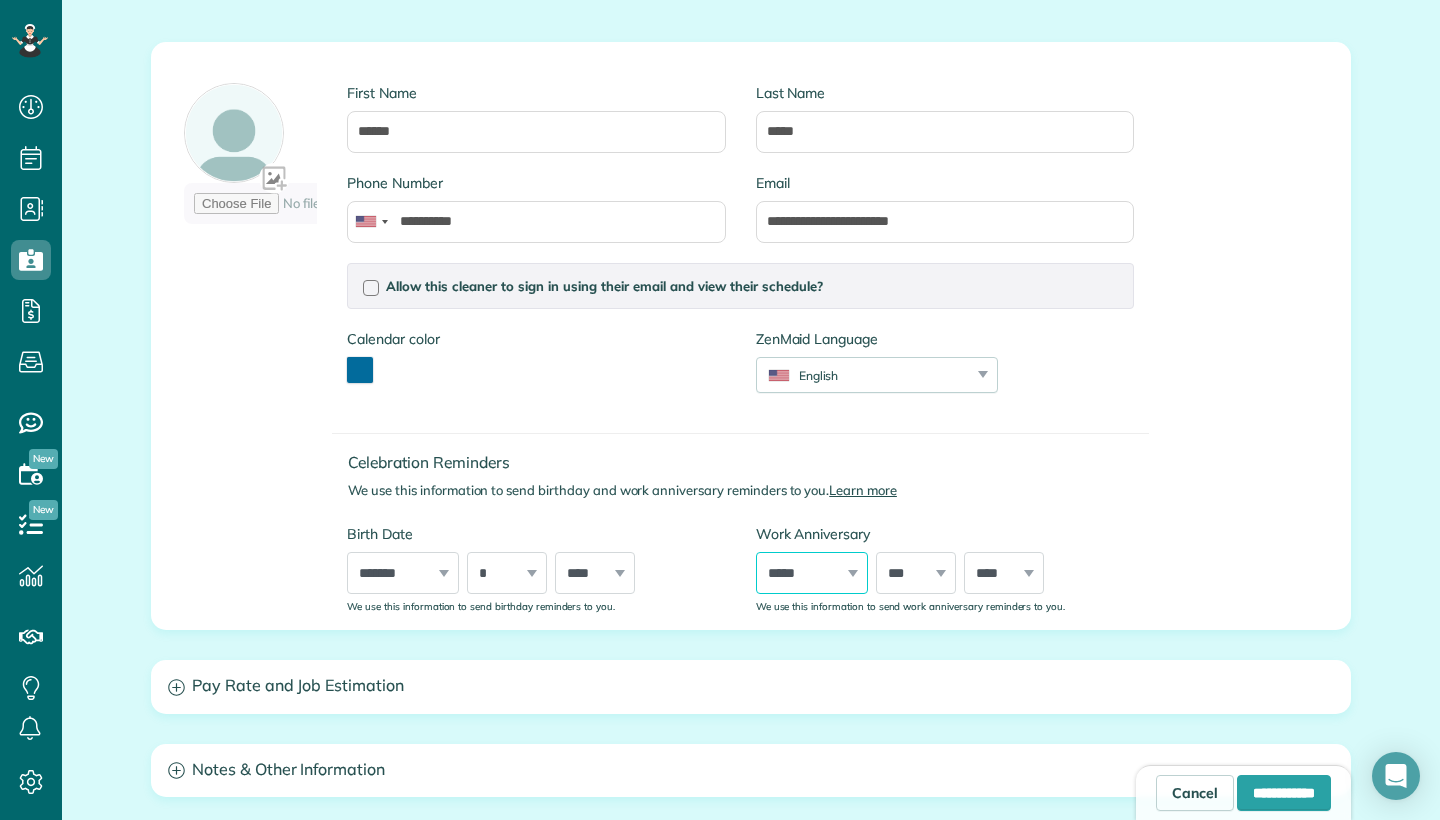 select on "*" 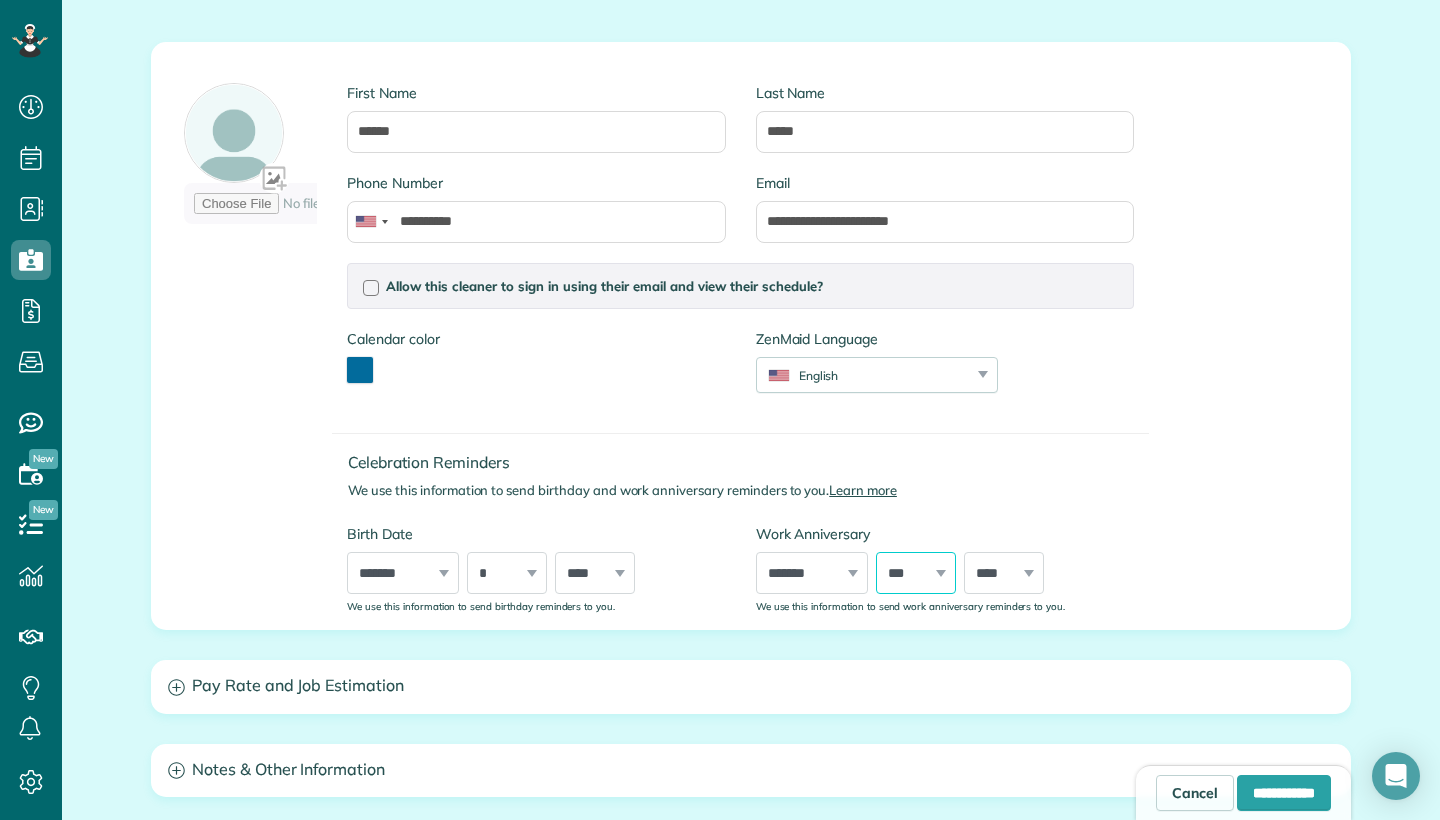 select on "*" 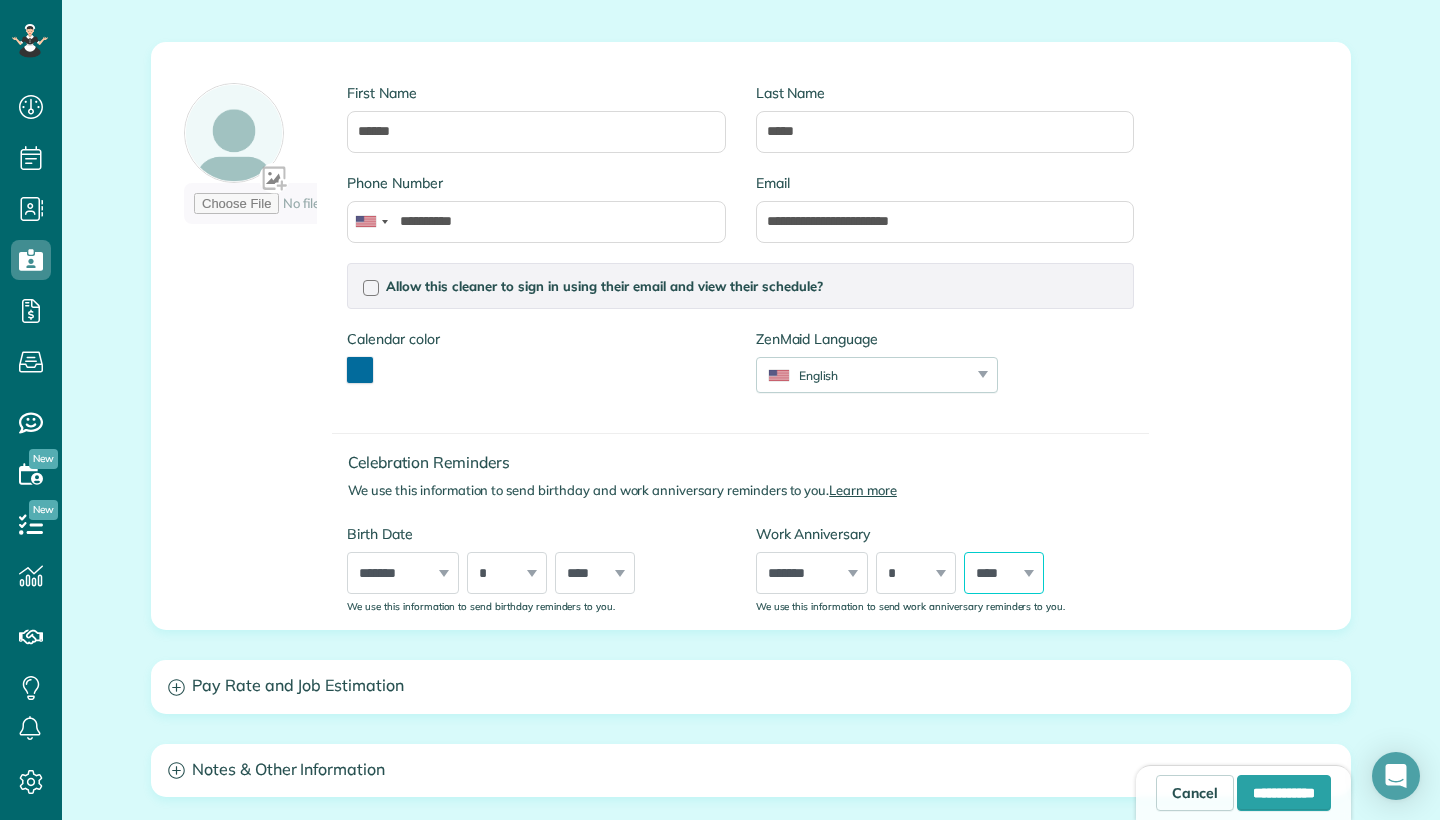 select on "****" 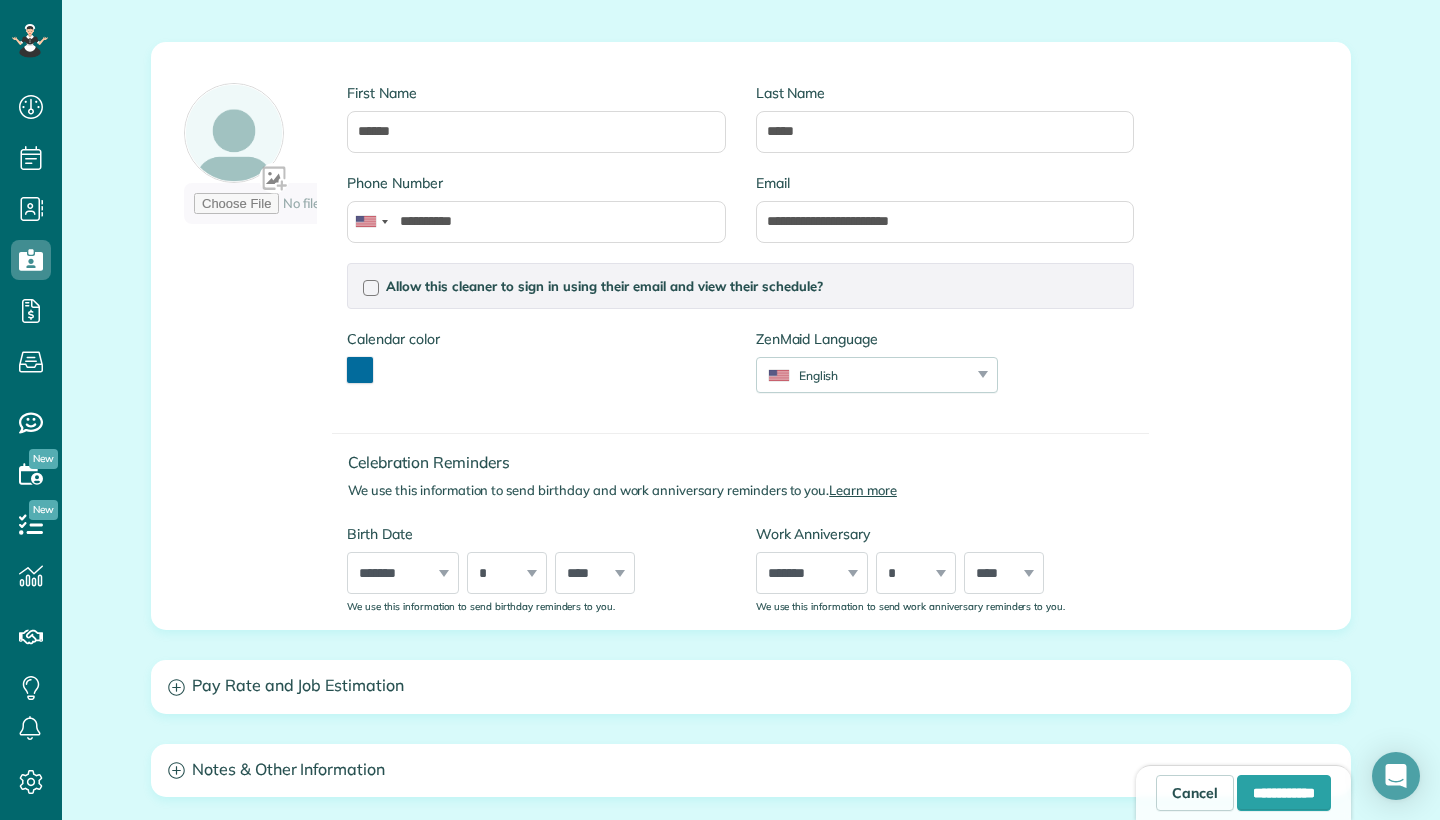 click on "Pay Rate and Job Estimation" at bounding box center (751, 686) 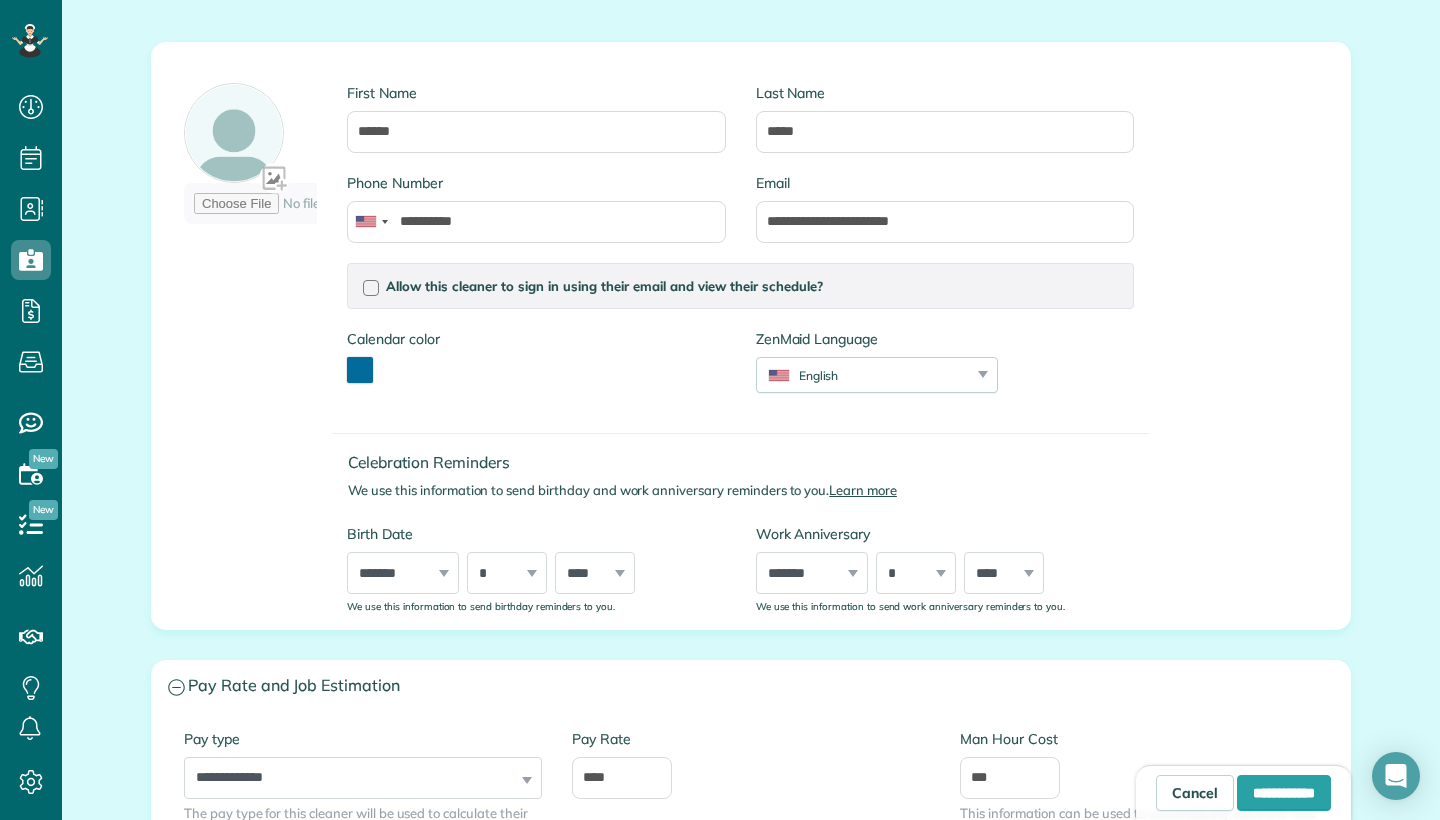 click on "**********" at bounding box center (363, 764) 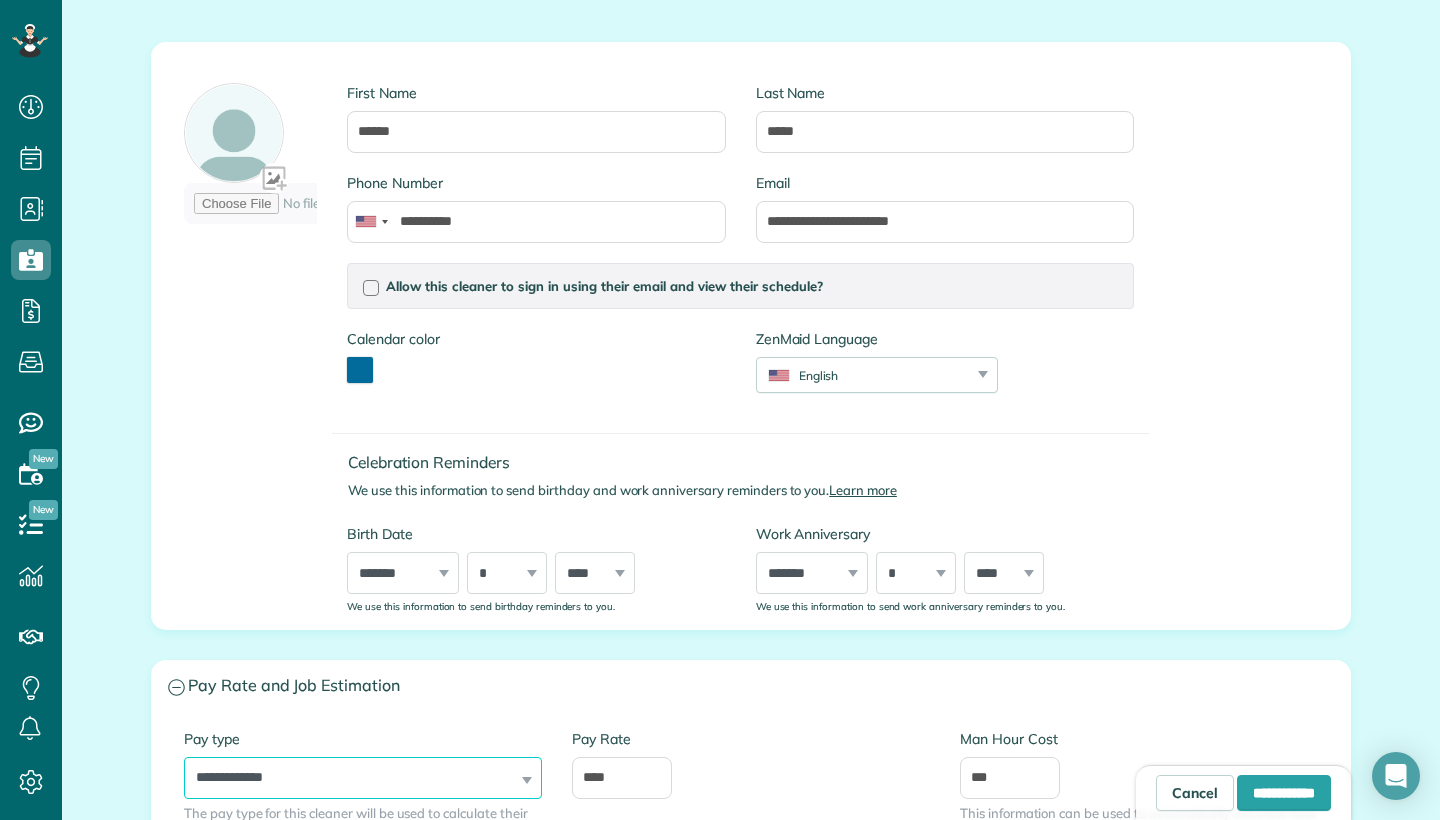 select on "******" 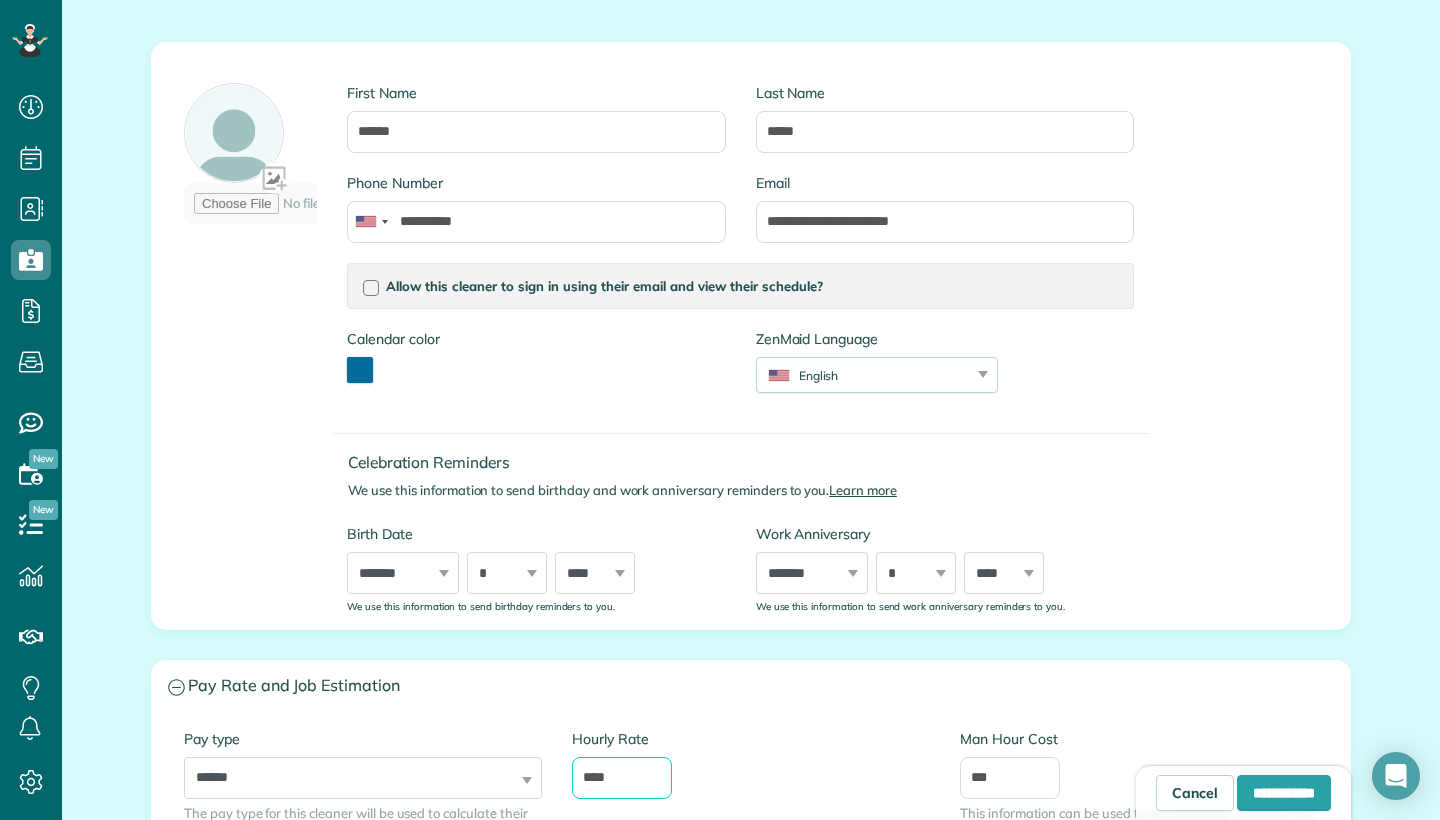 click on "****" at bounding box center [622, 778] 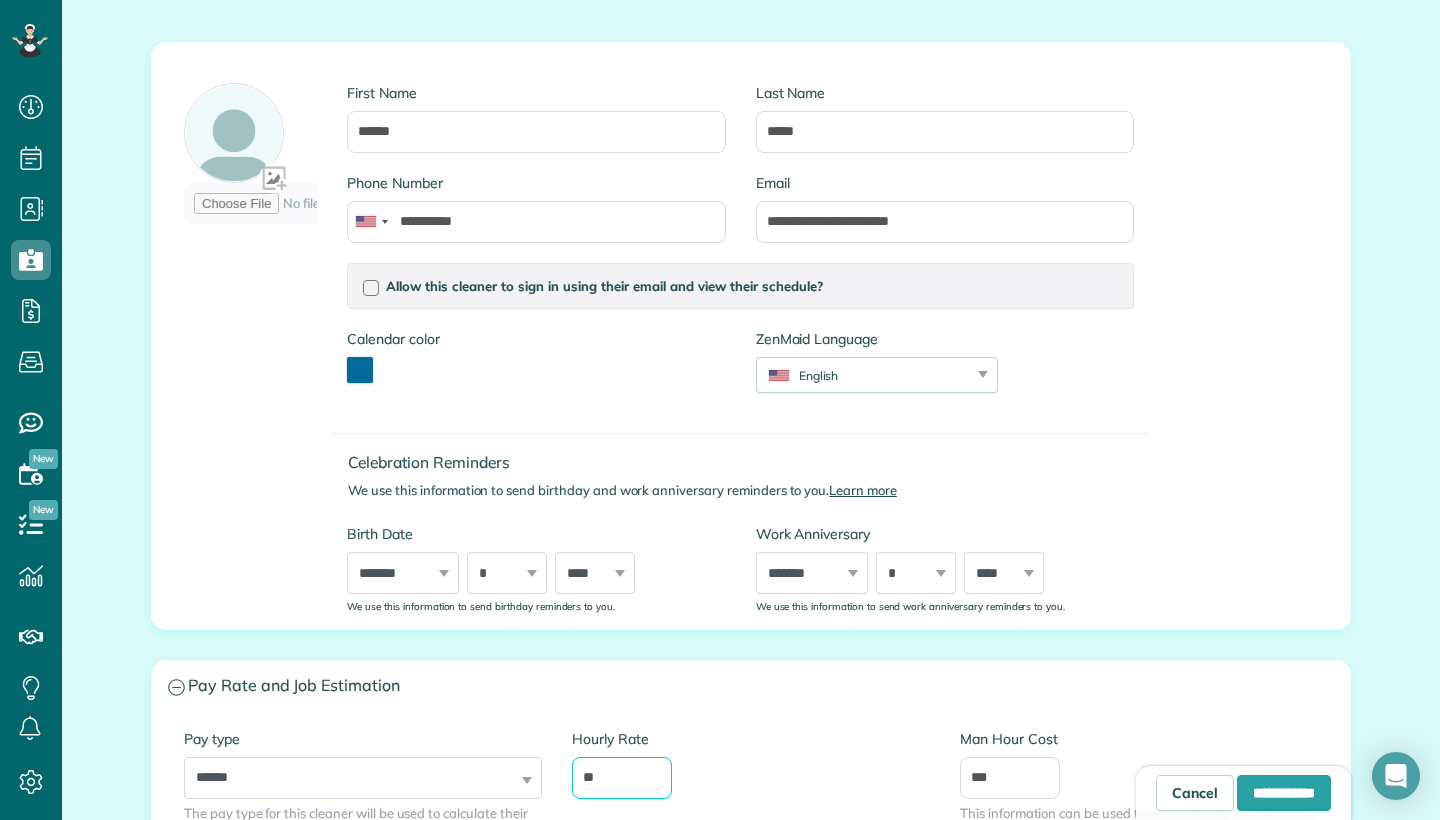 type on "*" 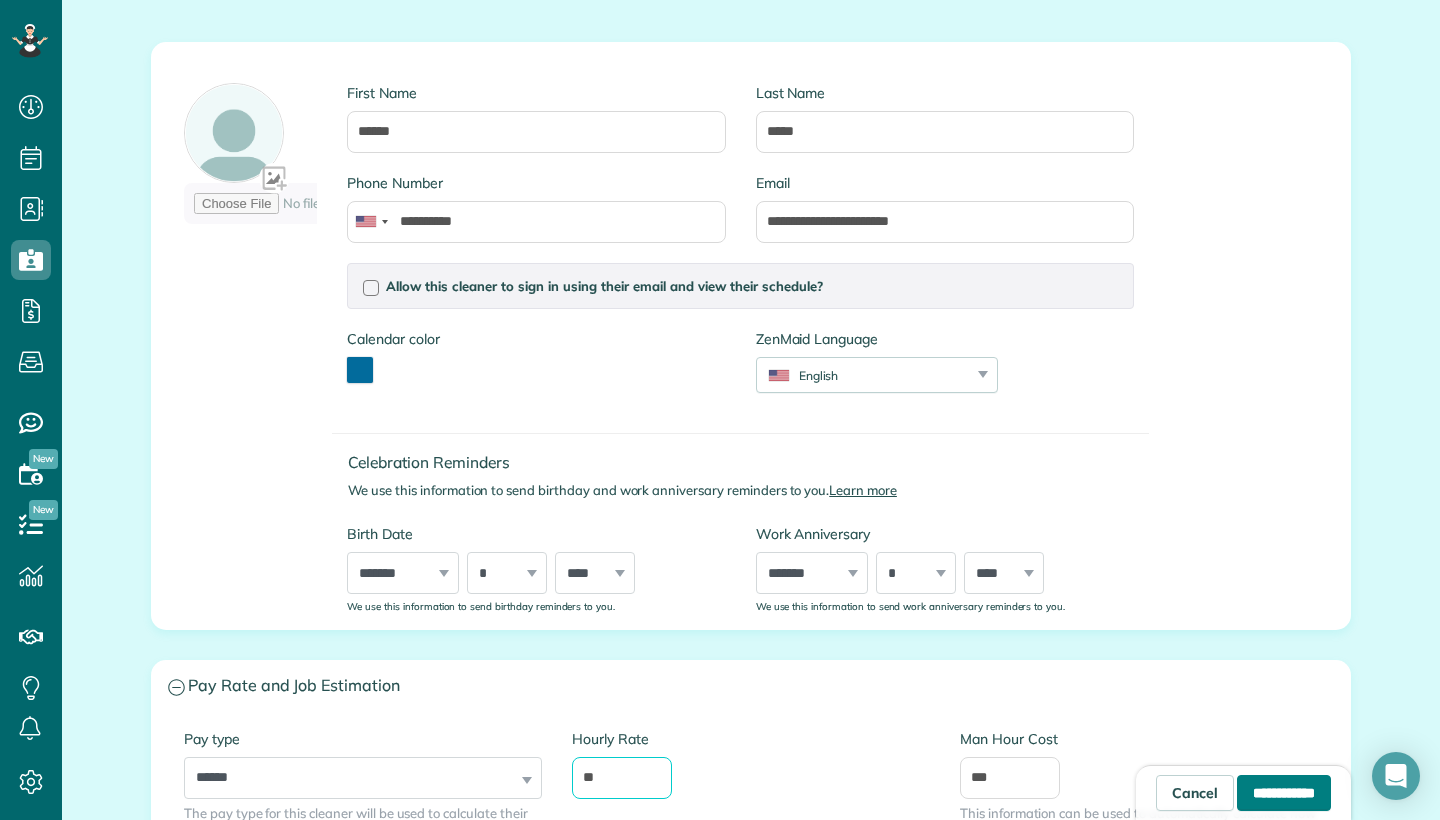 type on "**" 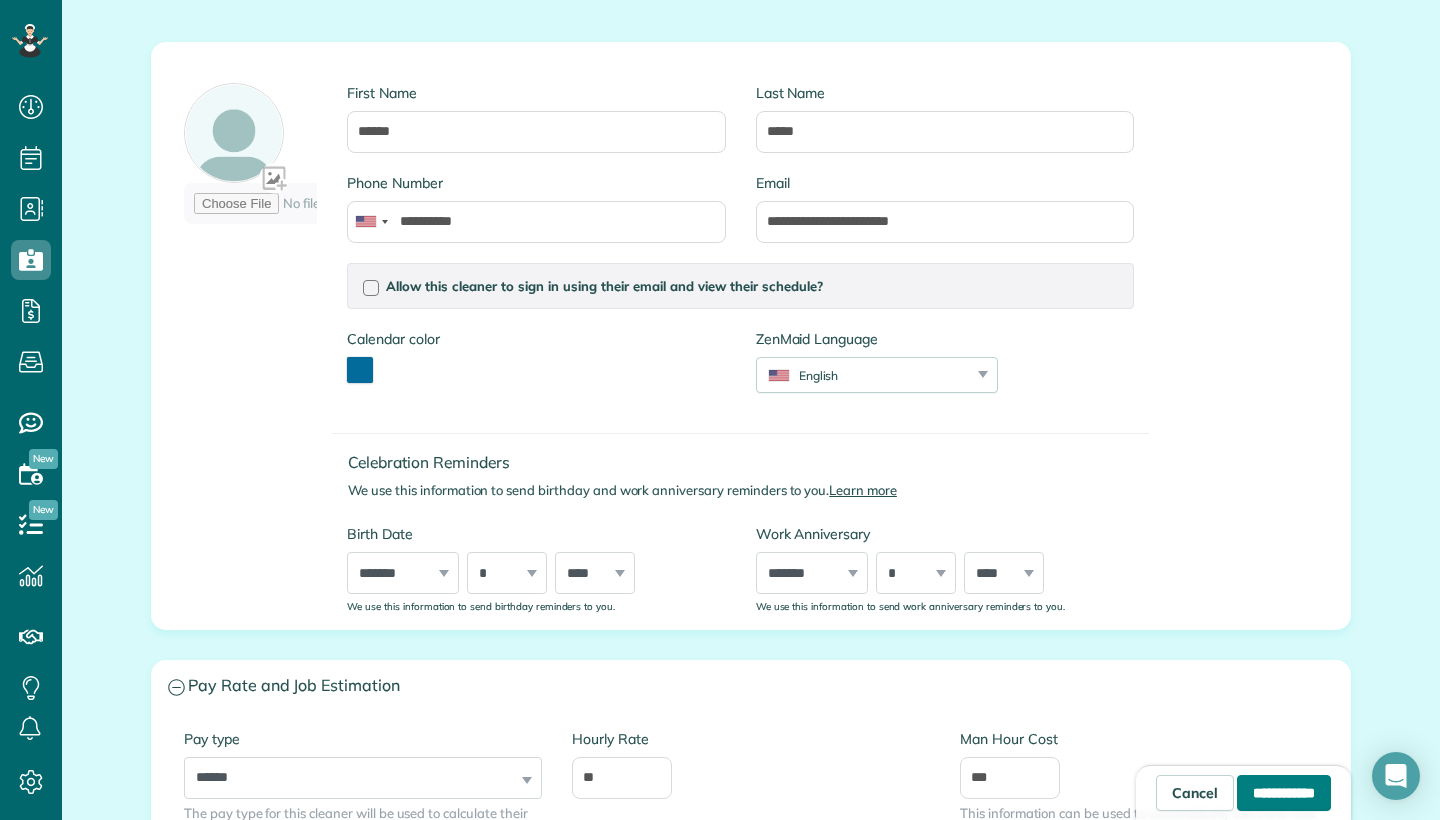 click on "**********" at bounding box center (1284, 793) 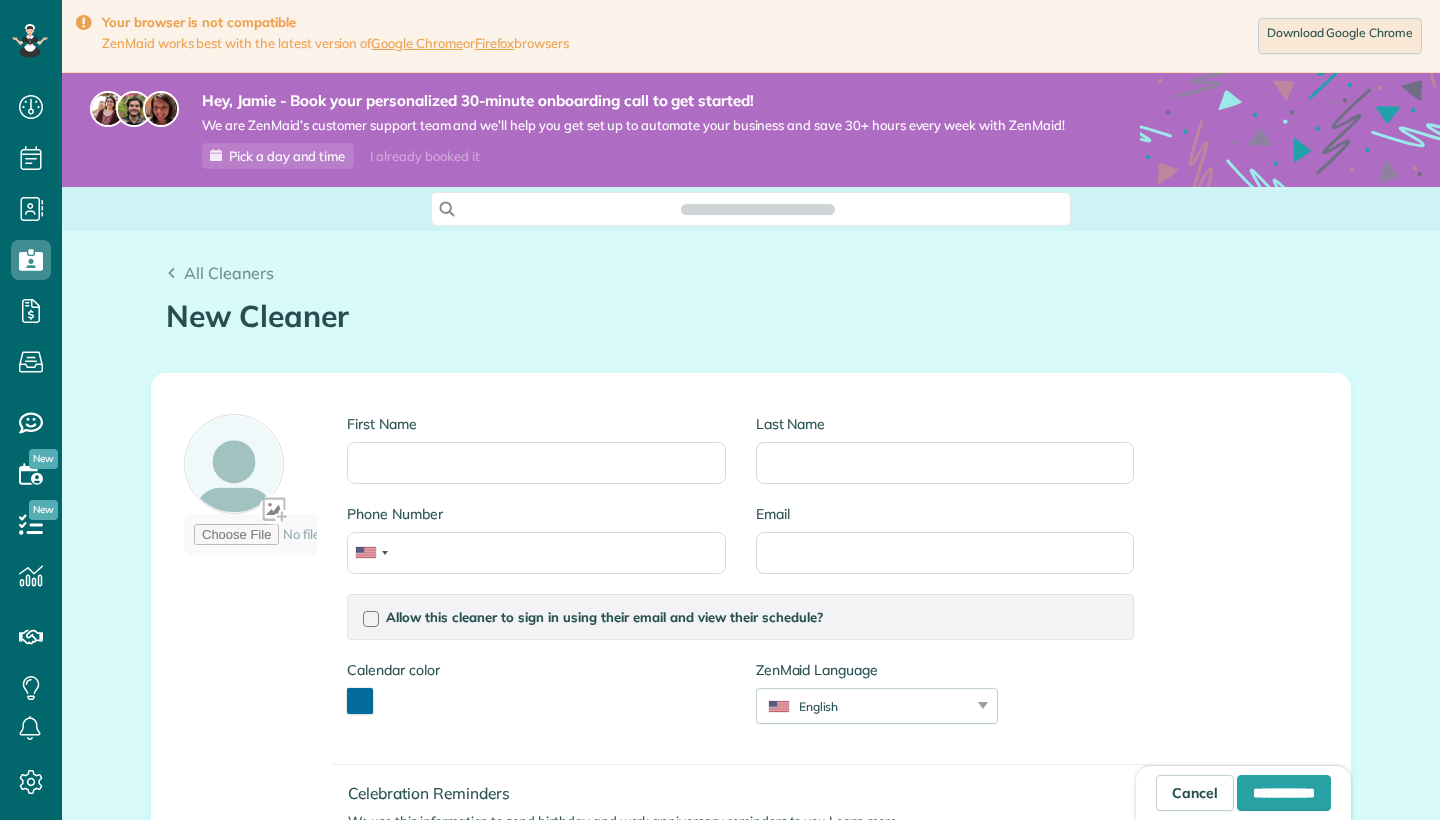 scroll, scrollTop: 0, scrollLeft: 0, axis: both 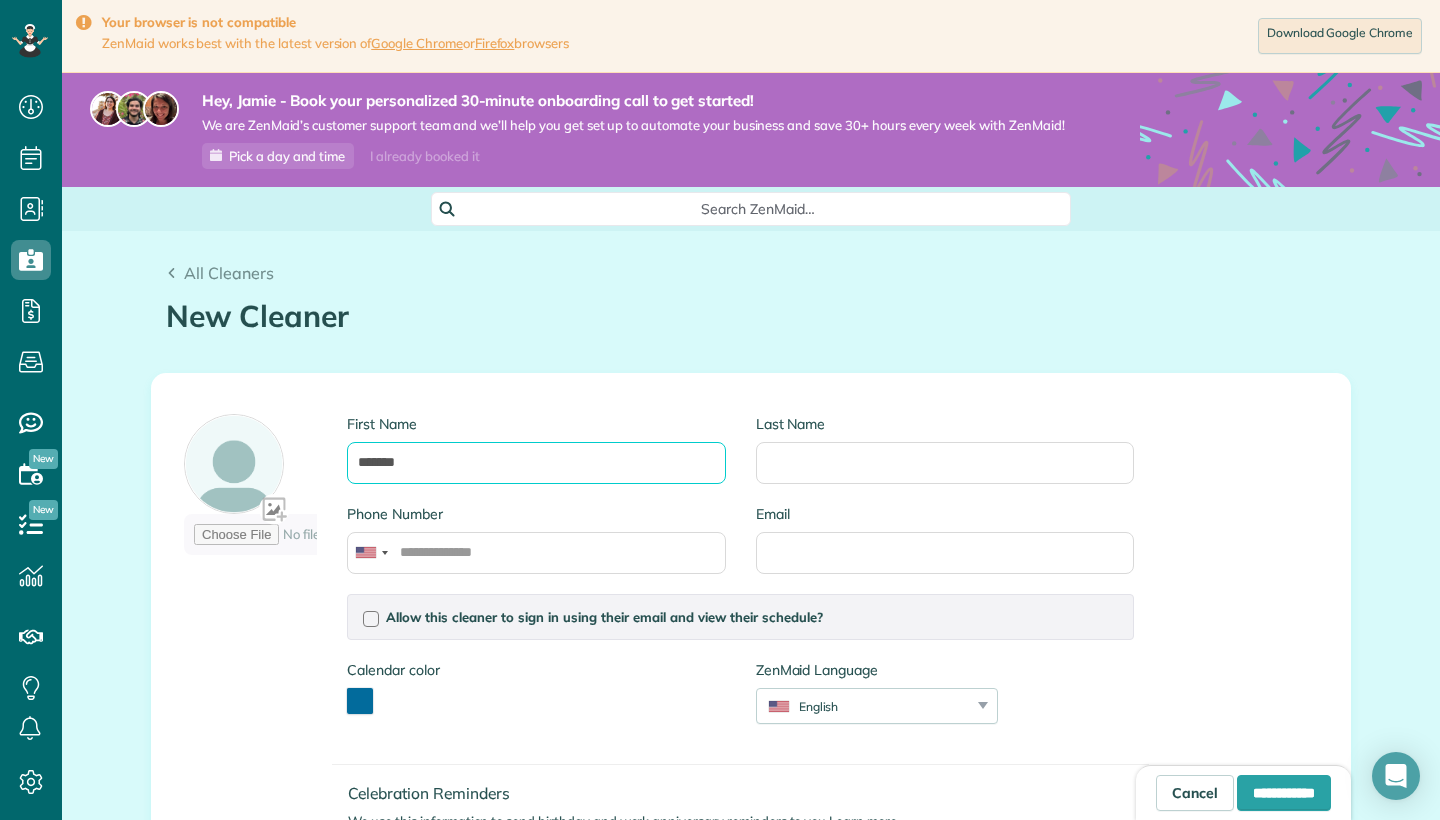 type on "******" 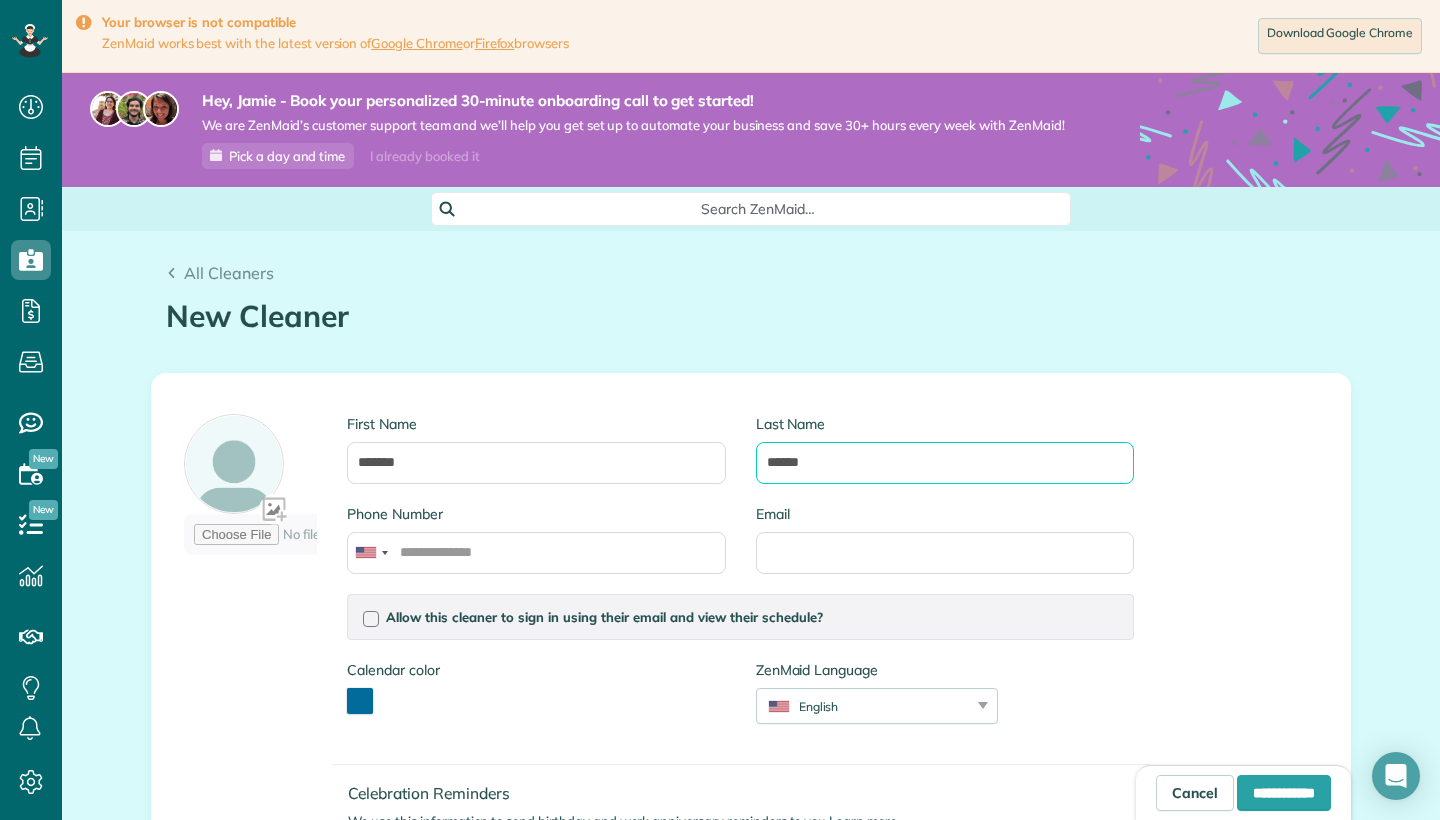 type on "*****" 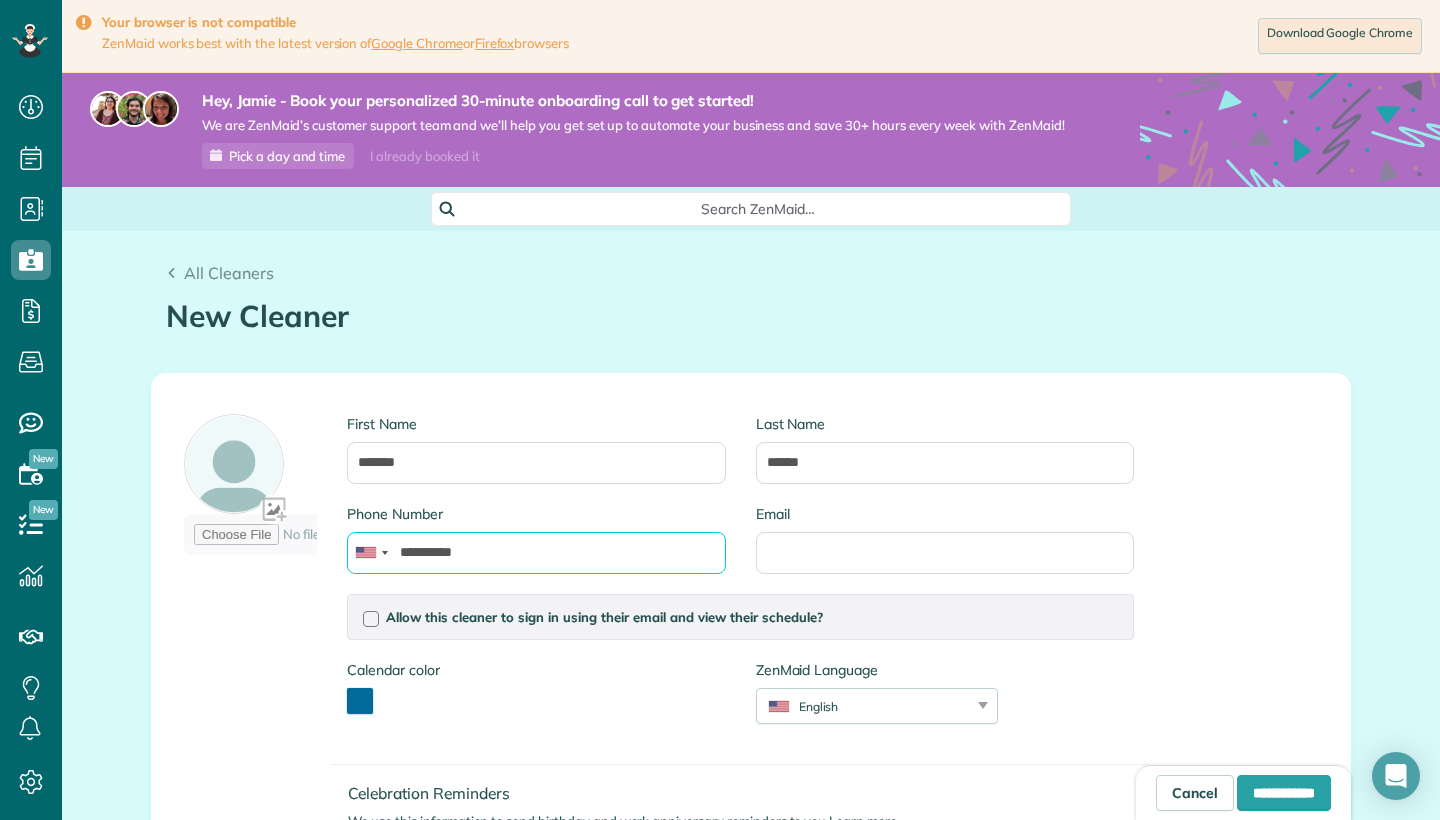 type on "**********" 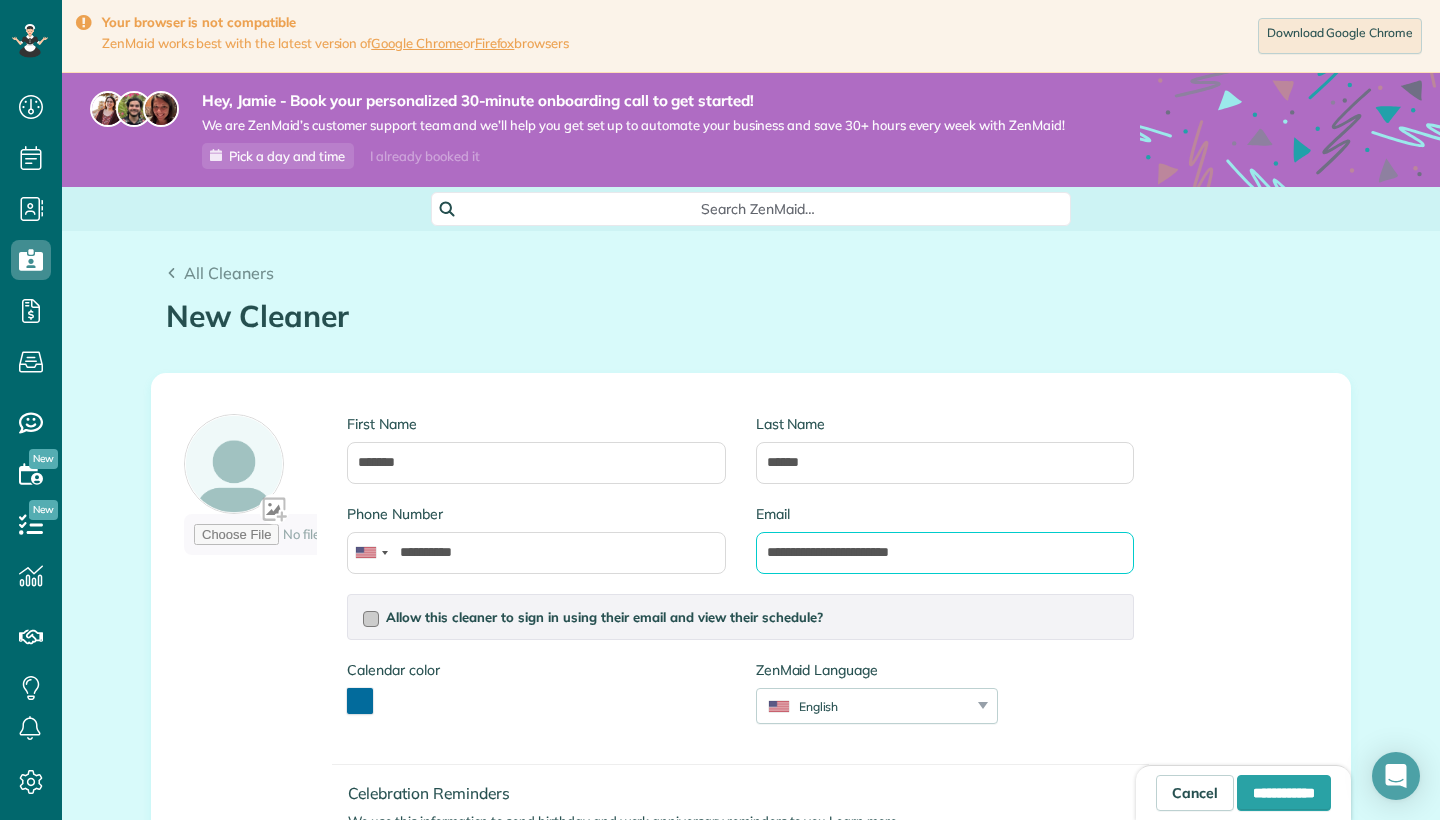 type on "**********" 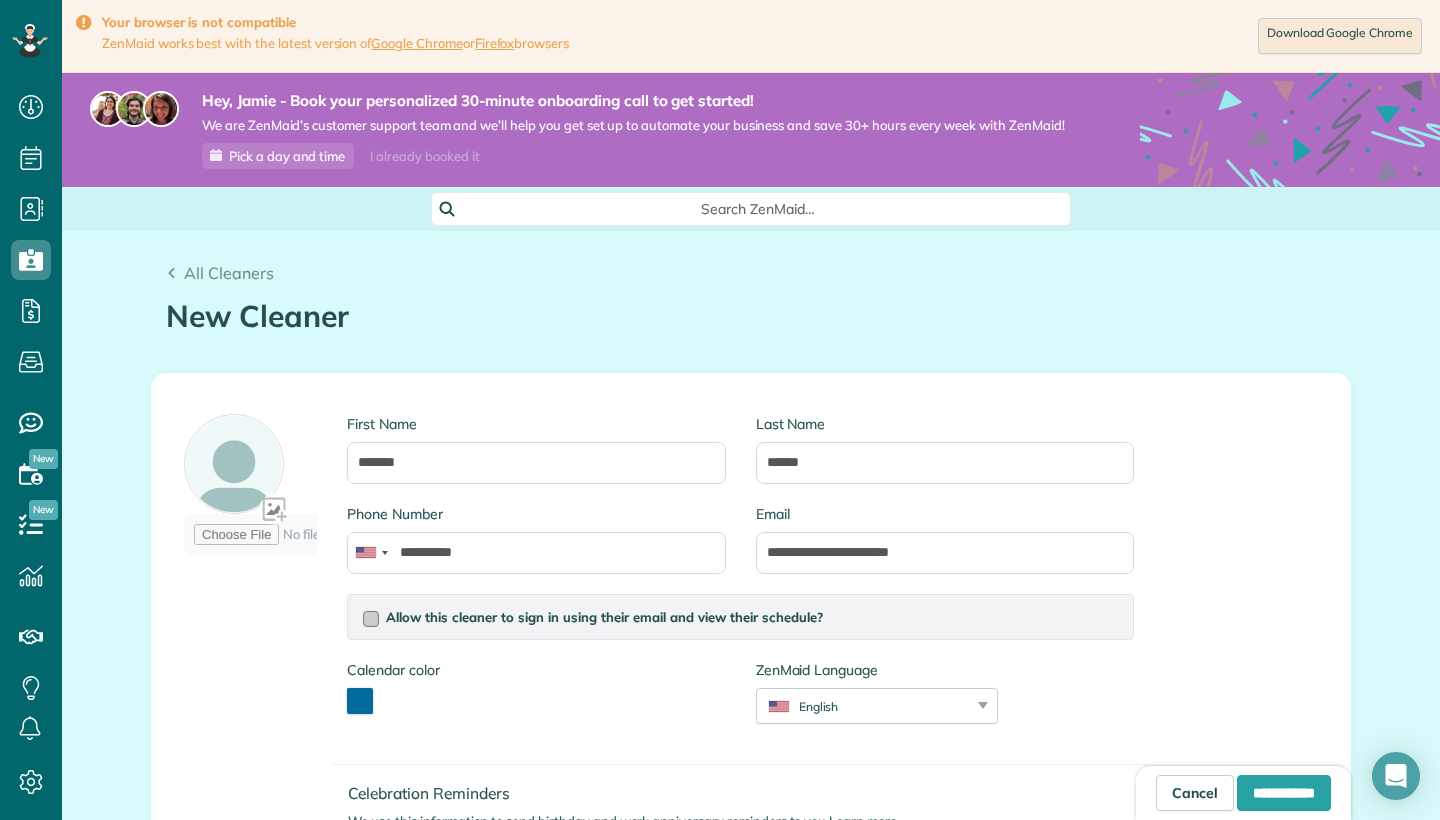click at bounding box center (371, 619) 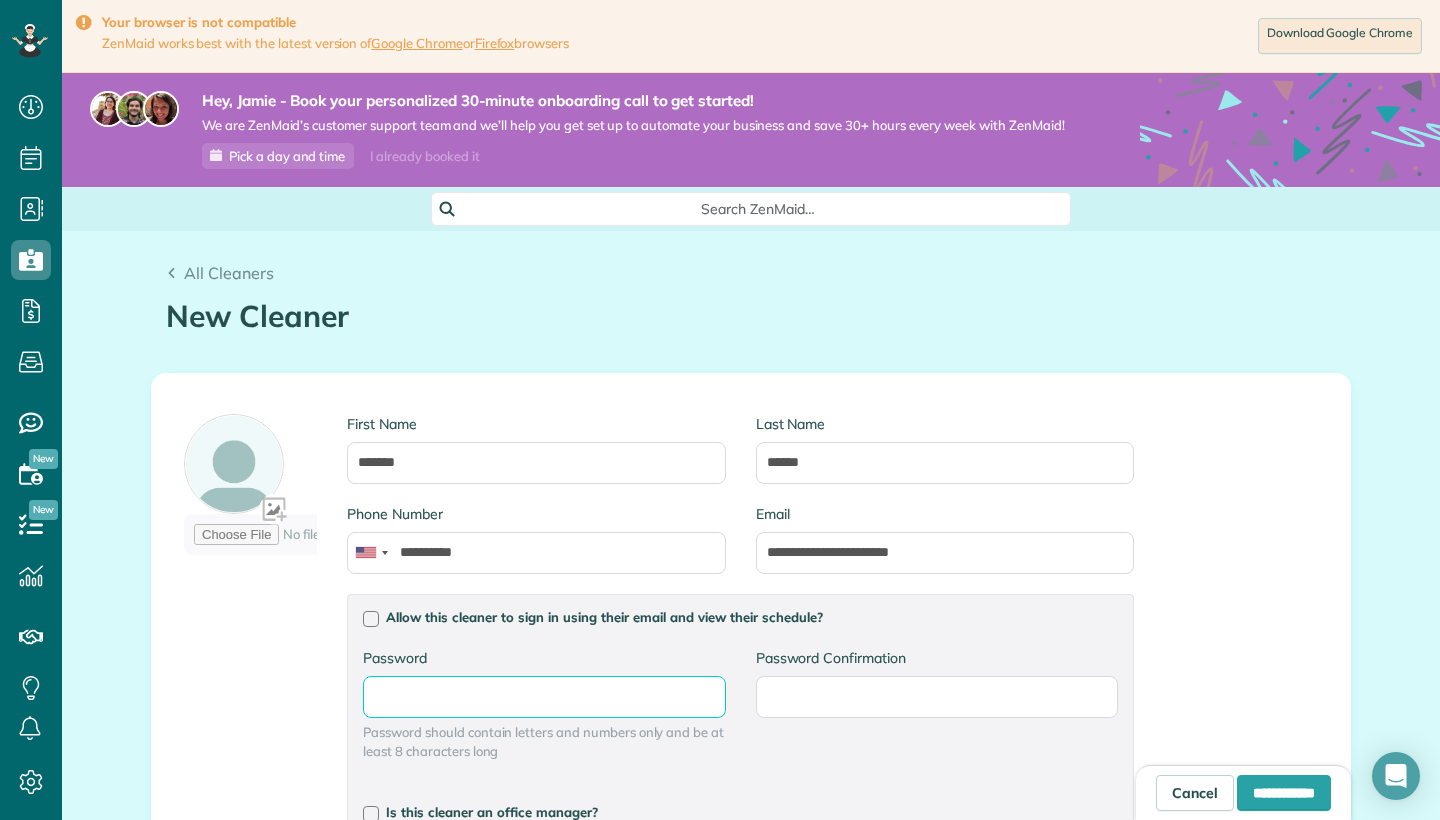 click on "Password" at bounding box center [0, 0] 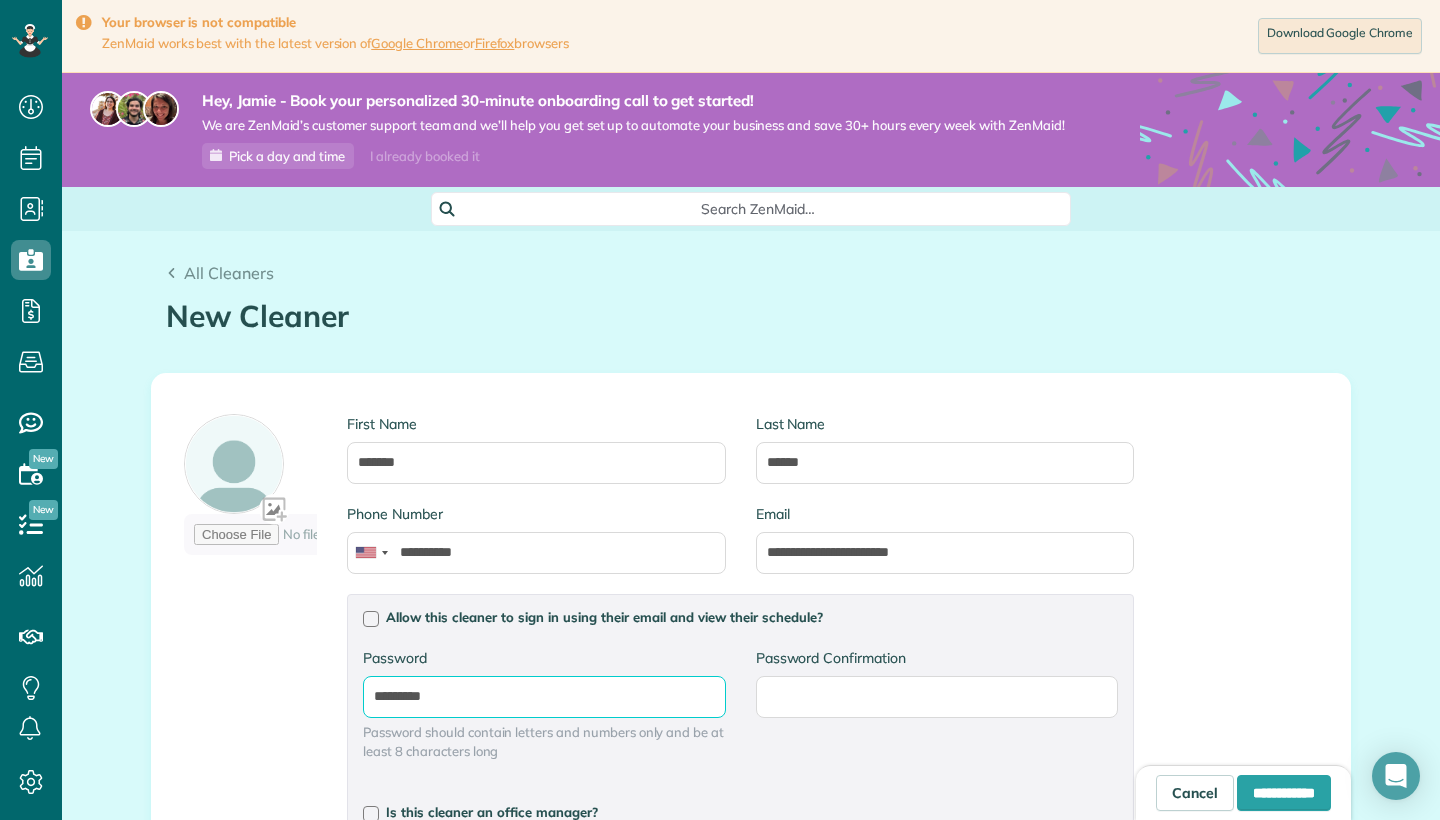 type on "*********" 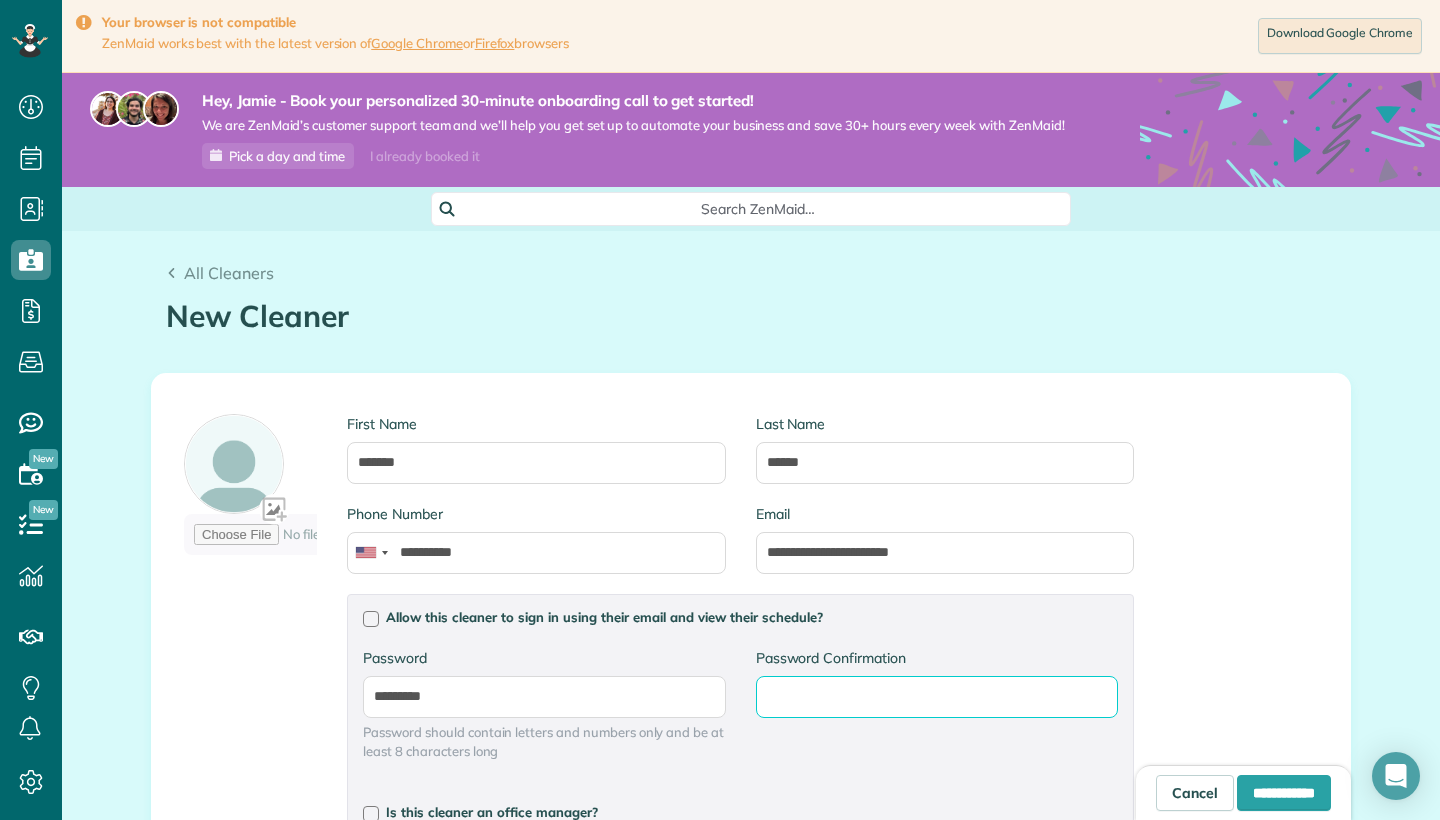 click on "Password Confirmation" at bounding box center [0, 0] 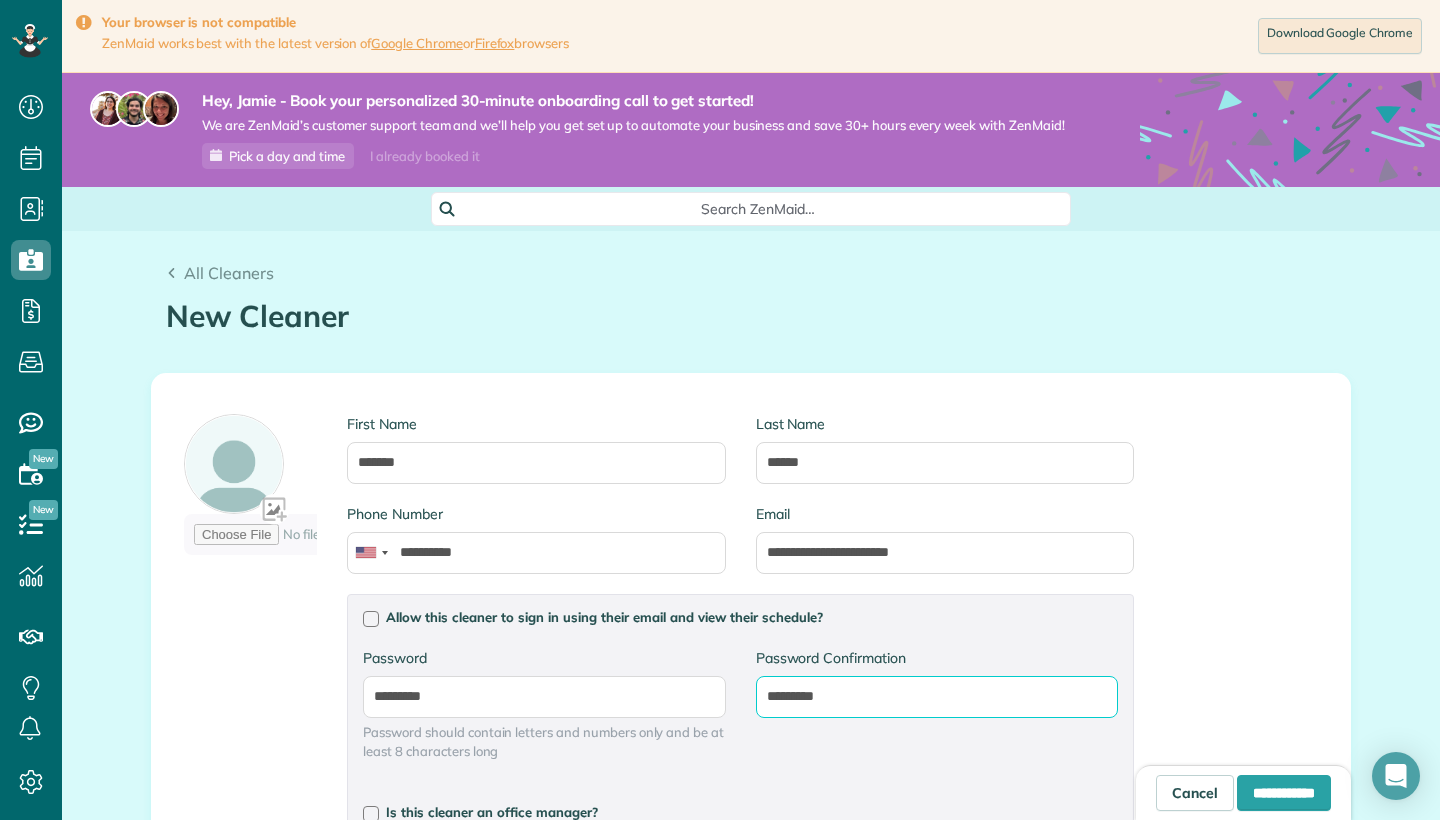 type on "*********" 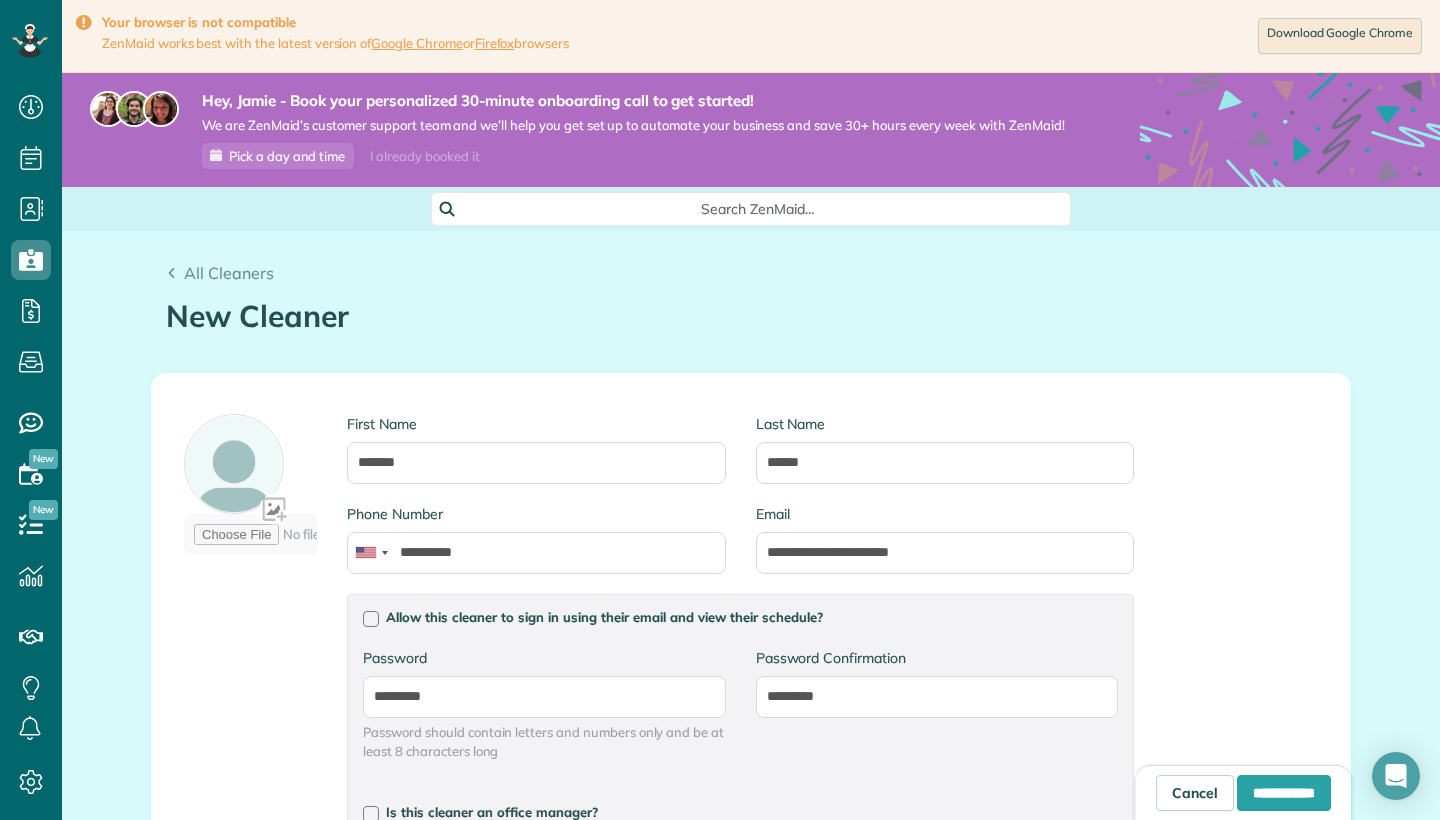 click on "**********" at bounding box center [751, 839] 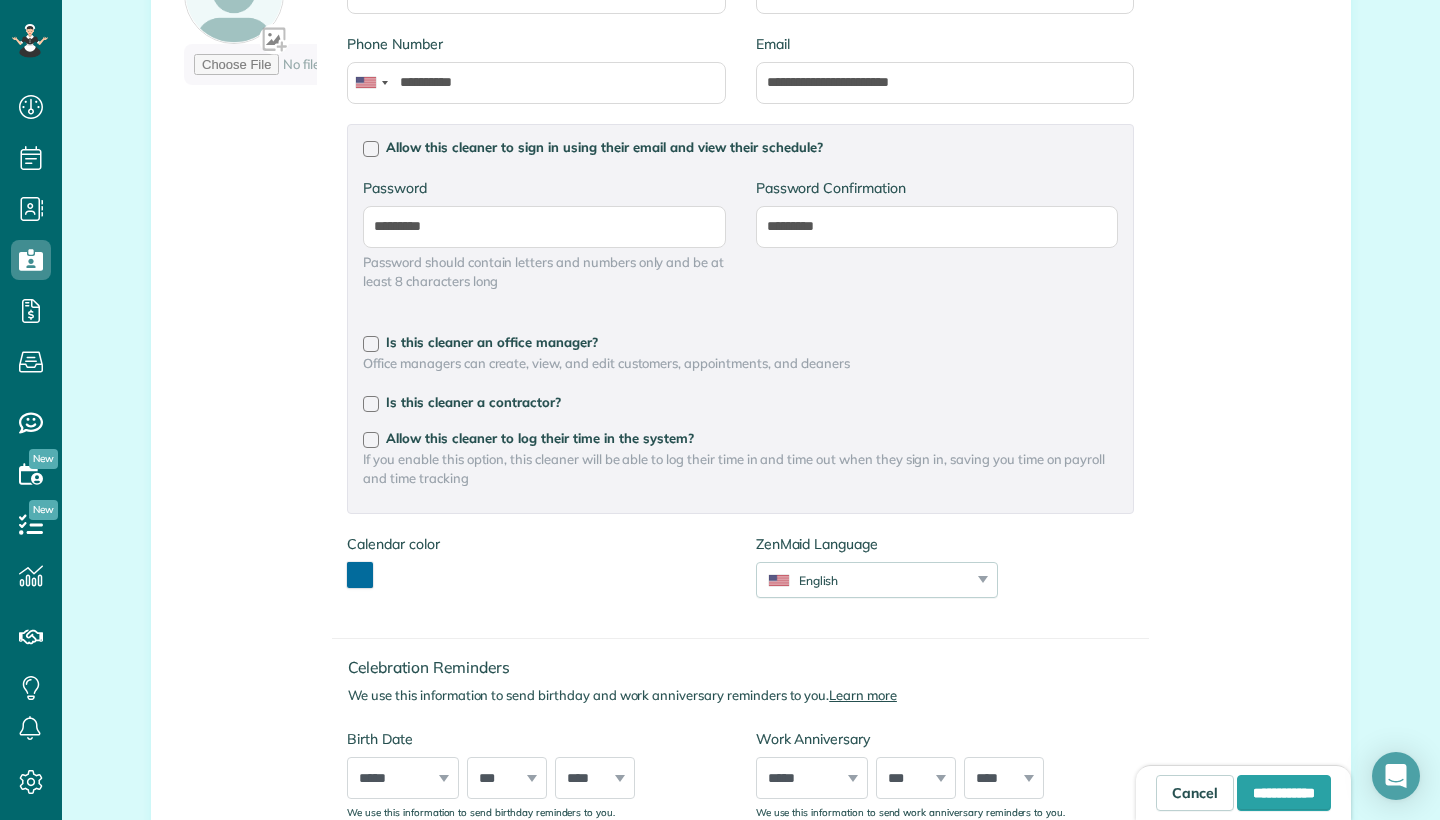 scroll, scrollTop: 487, scrollLeft: 0, axis: vertical 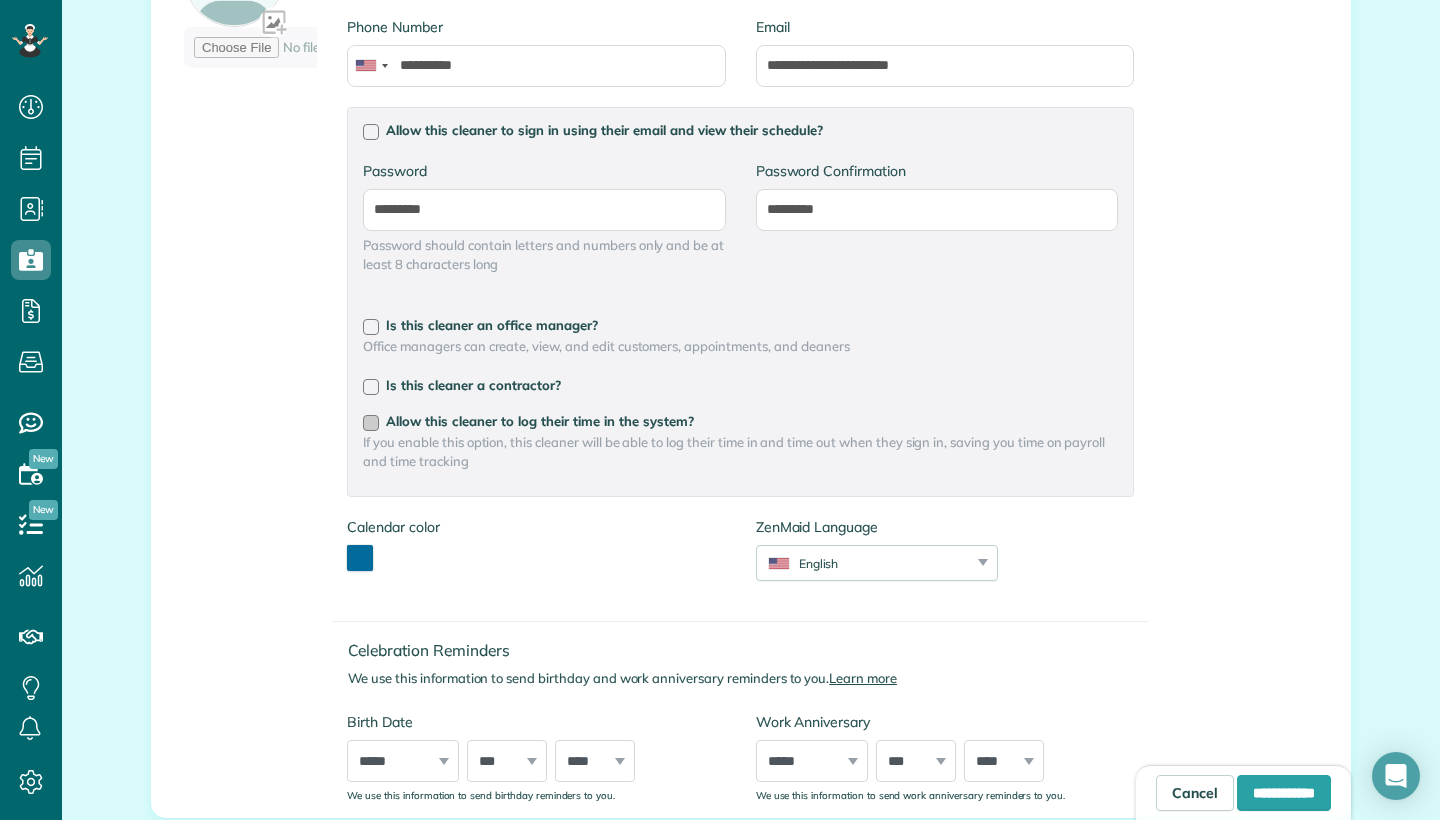 click at bounding box center (371, 423) 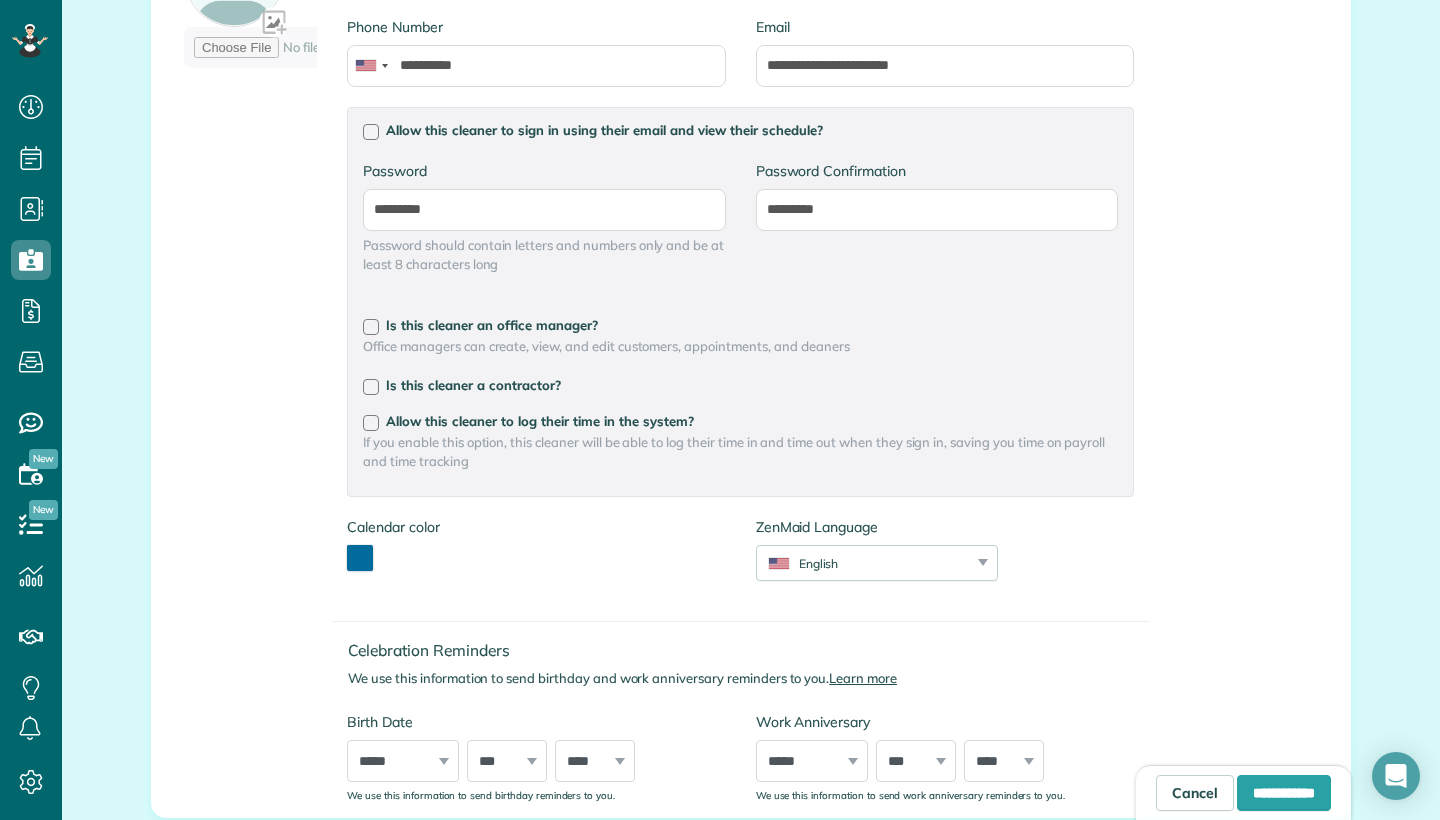 click on "**********" at bounding box center (751, 352) 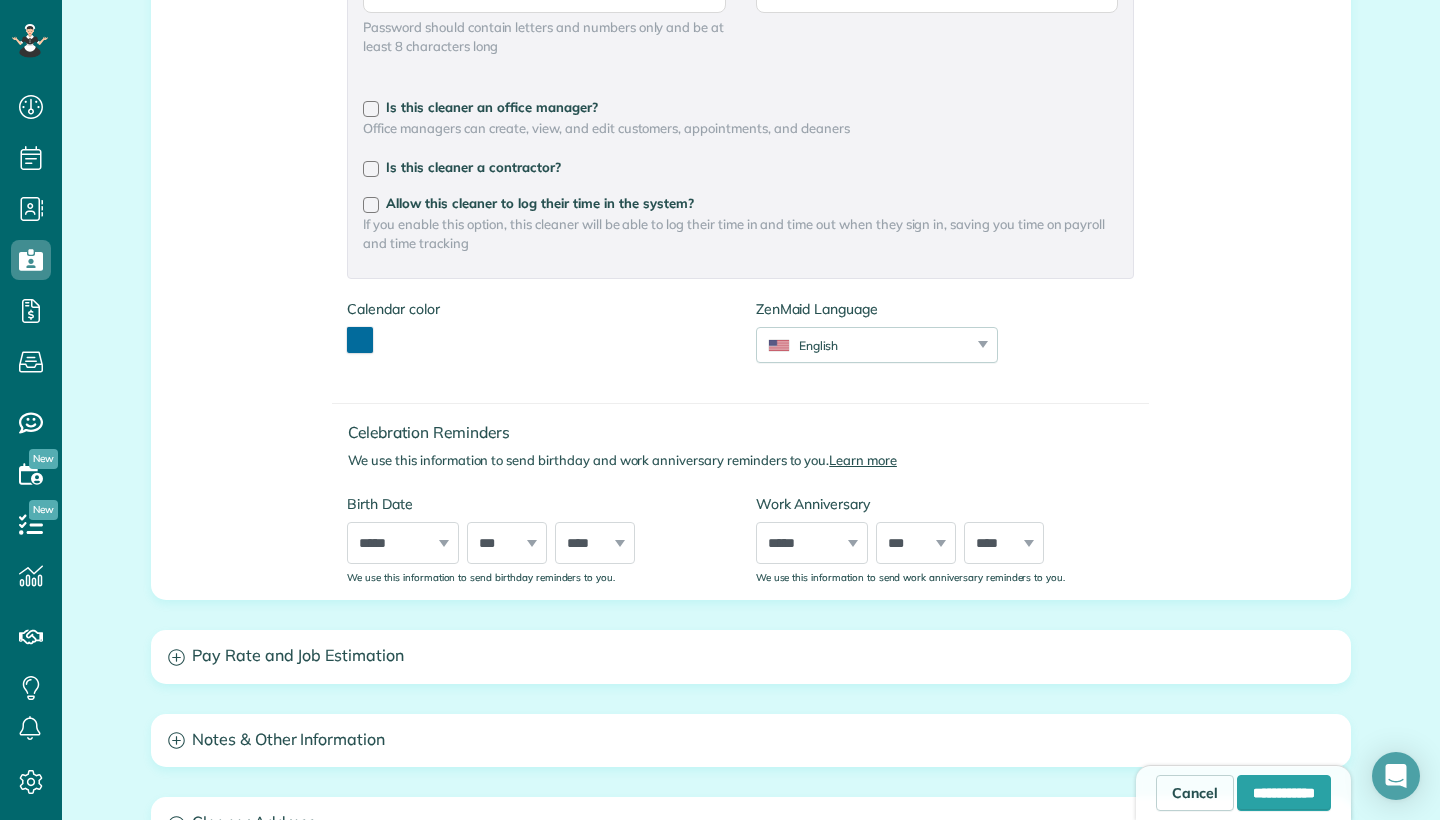 scroll, scrollTop: 706, scrollLeft: 0, axis: vertical 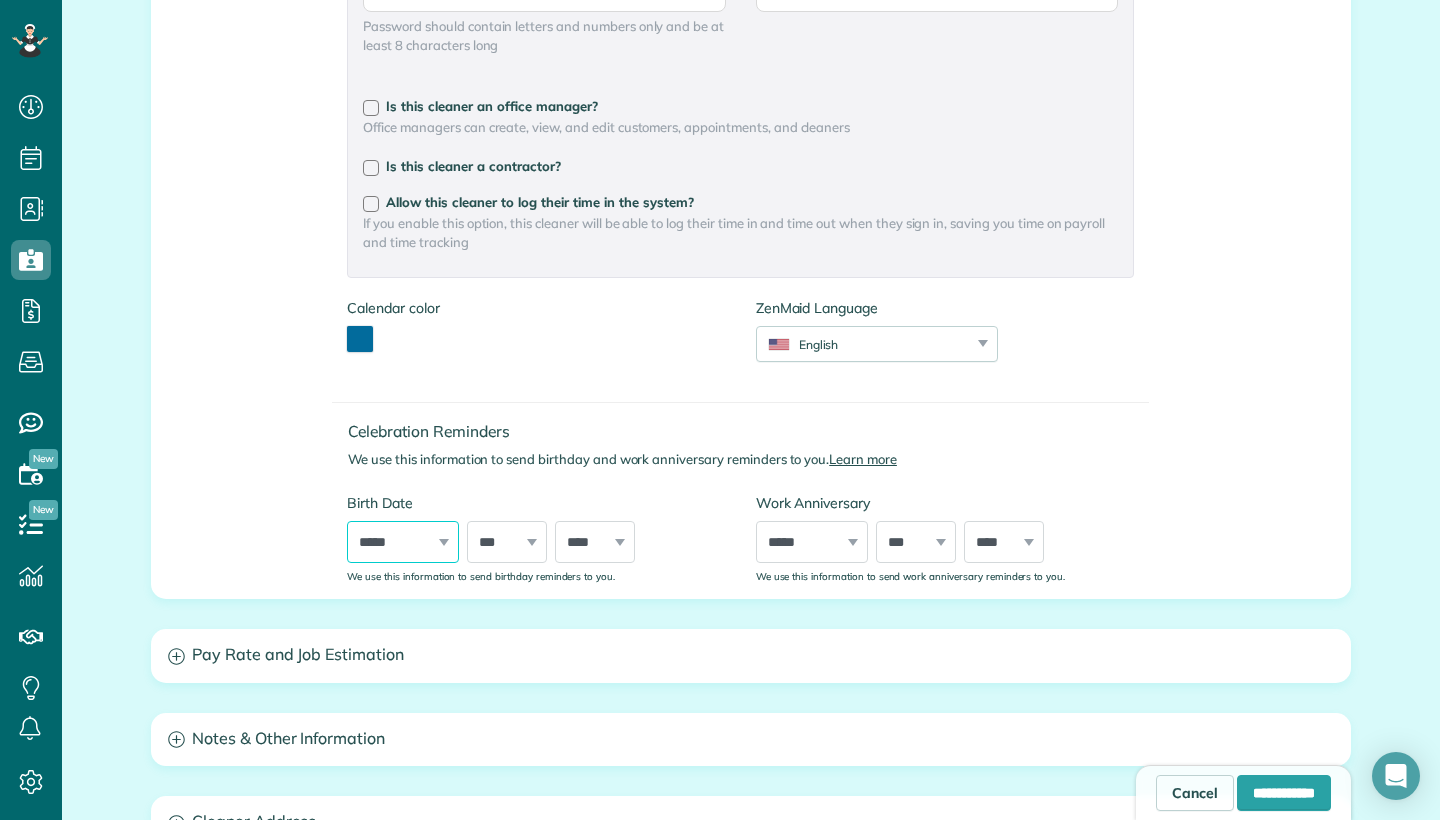 select on "**" 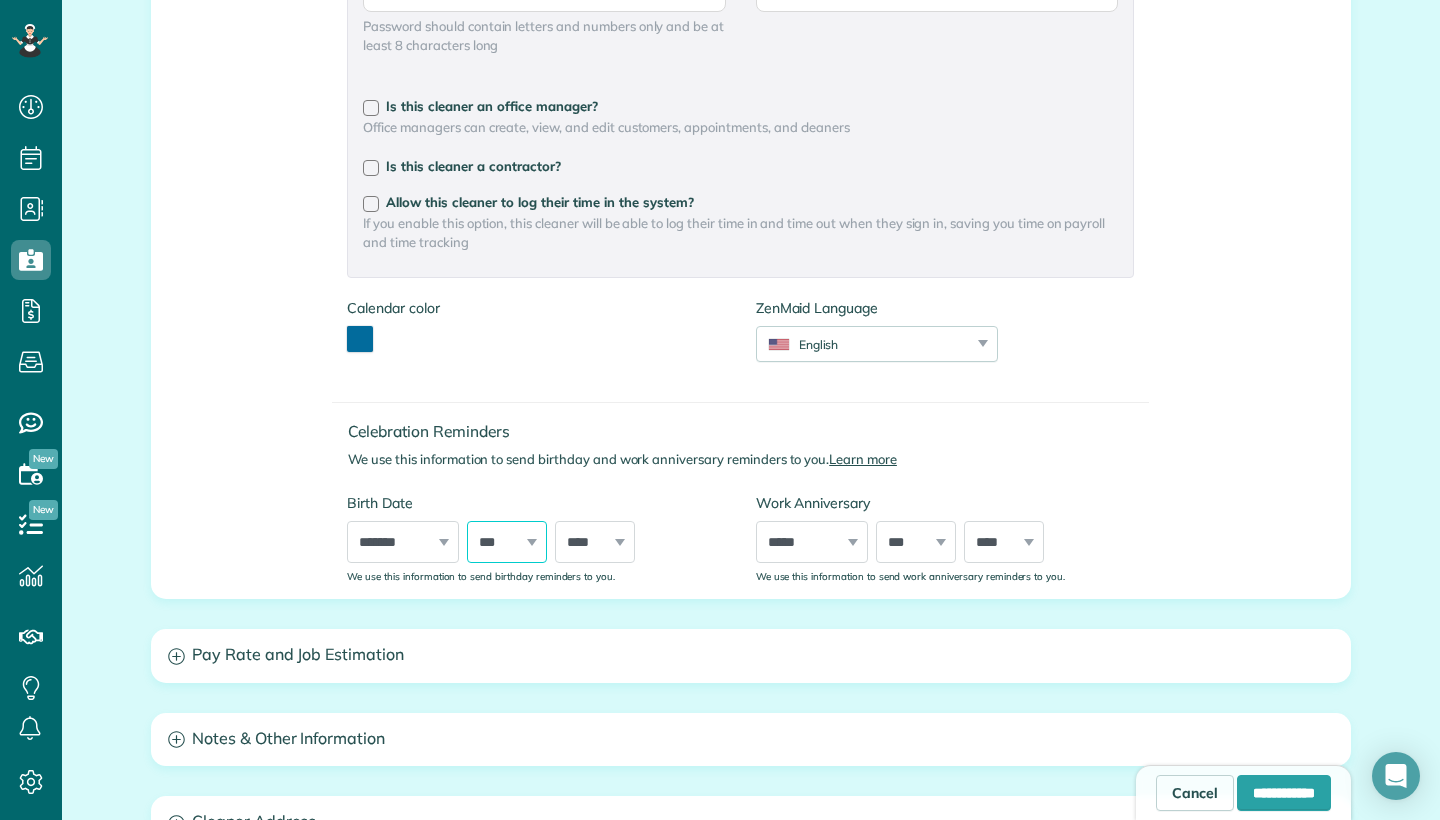 select on "*" 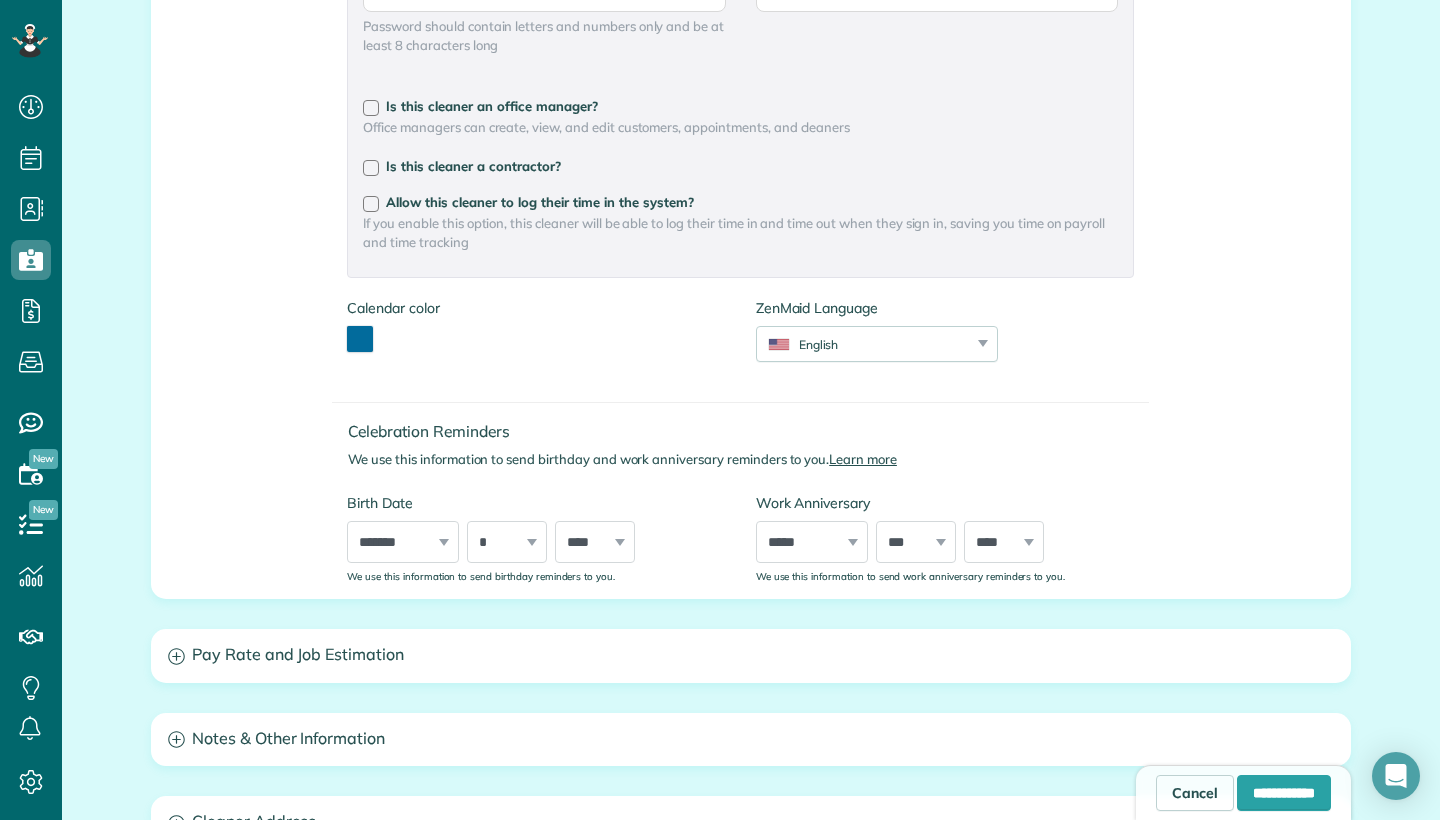click on "*****
*******
********
*****
*****
***
****
****
******
*********
*******
********
********
***
*
*
*
*
*
*
*
*
*
**
**
**
**
**
**
**
**
**
**
**
**
**
**
**
**
**
**
**
**
**
**
****
****
****
****
****
****
****
****
****
****
****
****
****
****
****
****
****
****
****
****
****
****
****
****
****
****
****
****
****
****
****
****
****
****
****
****
****
****
****
****
****
****
****
****
****
****
****
****
****
****
****
****
****
****
****
****
****
****
****
****
****
****
****
****
****
****
****
****
****
****
****
****
****
****
****
****
****
****
****
****" at bounding box center [536, 542] 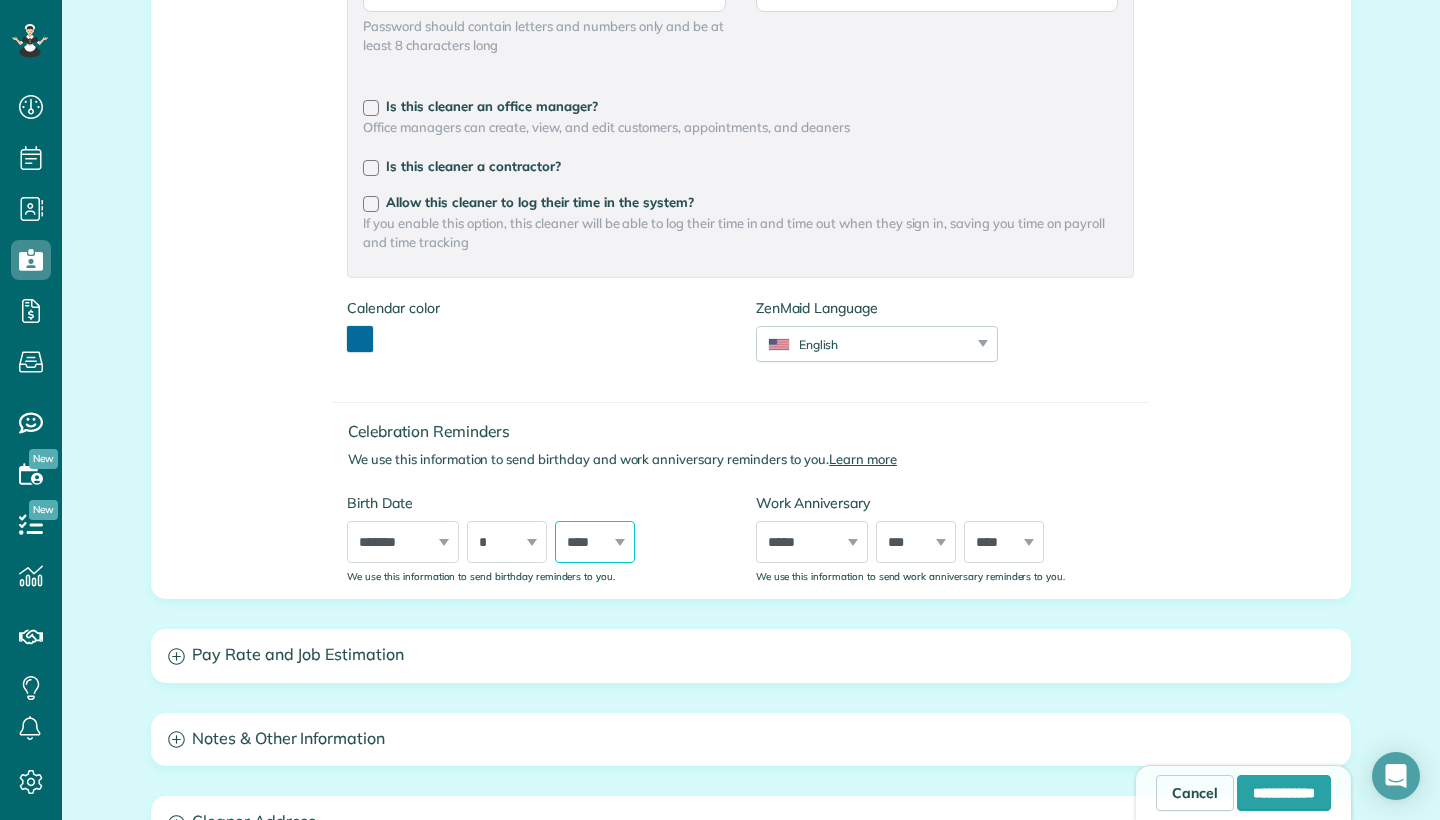 select on "****" 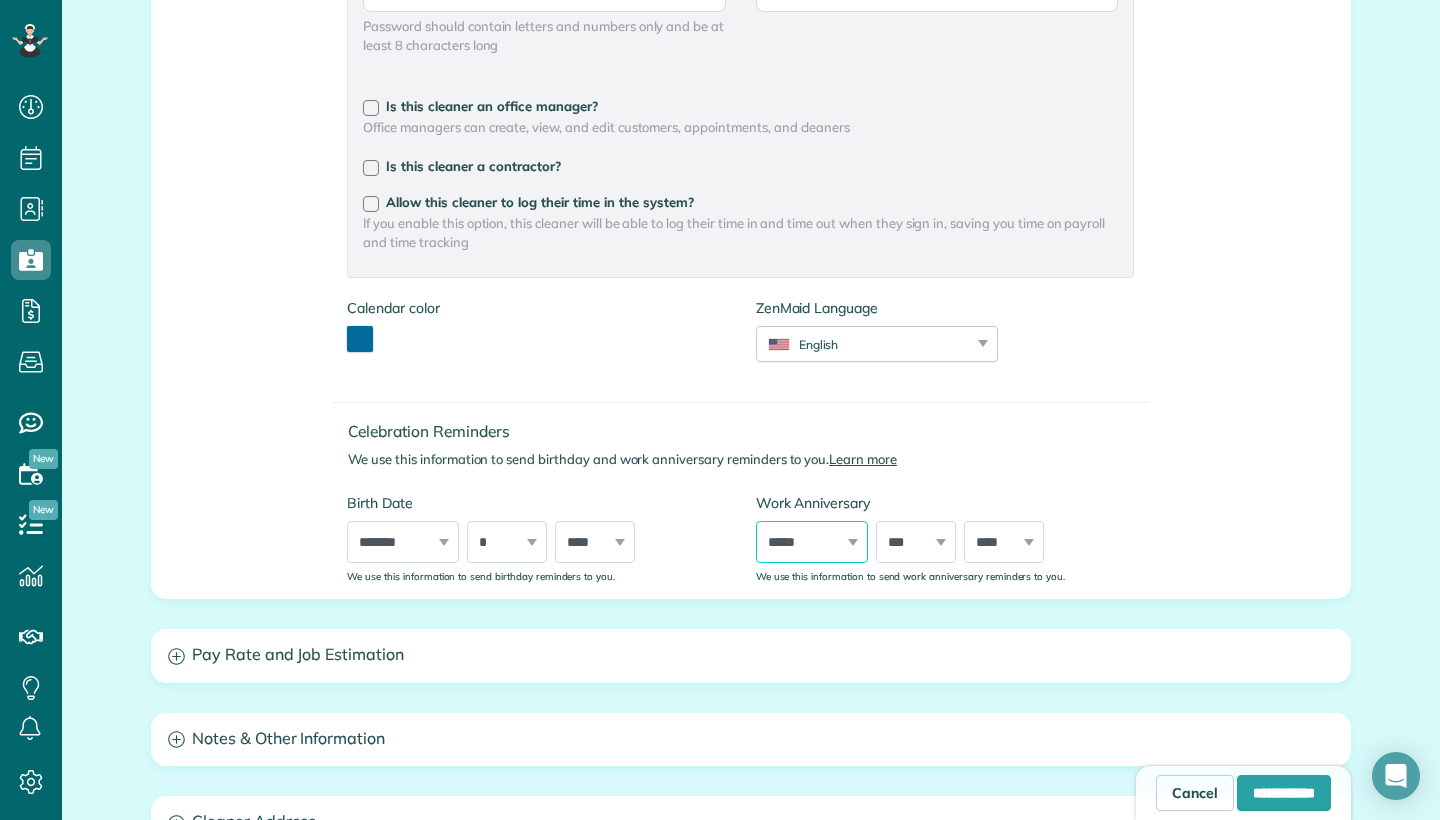 select on "*" 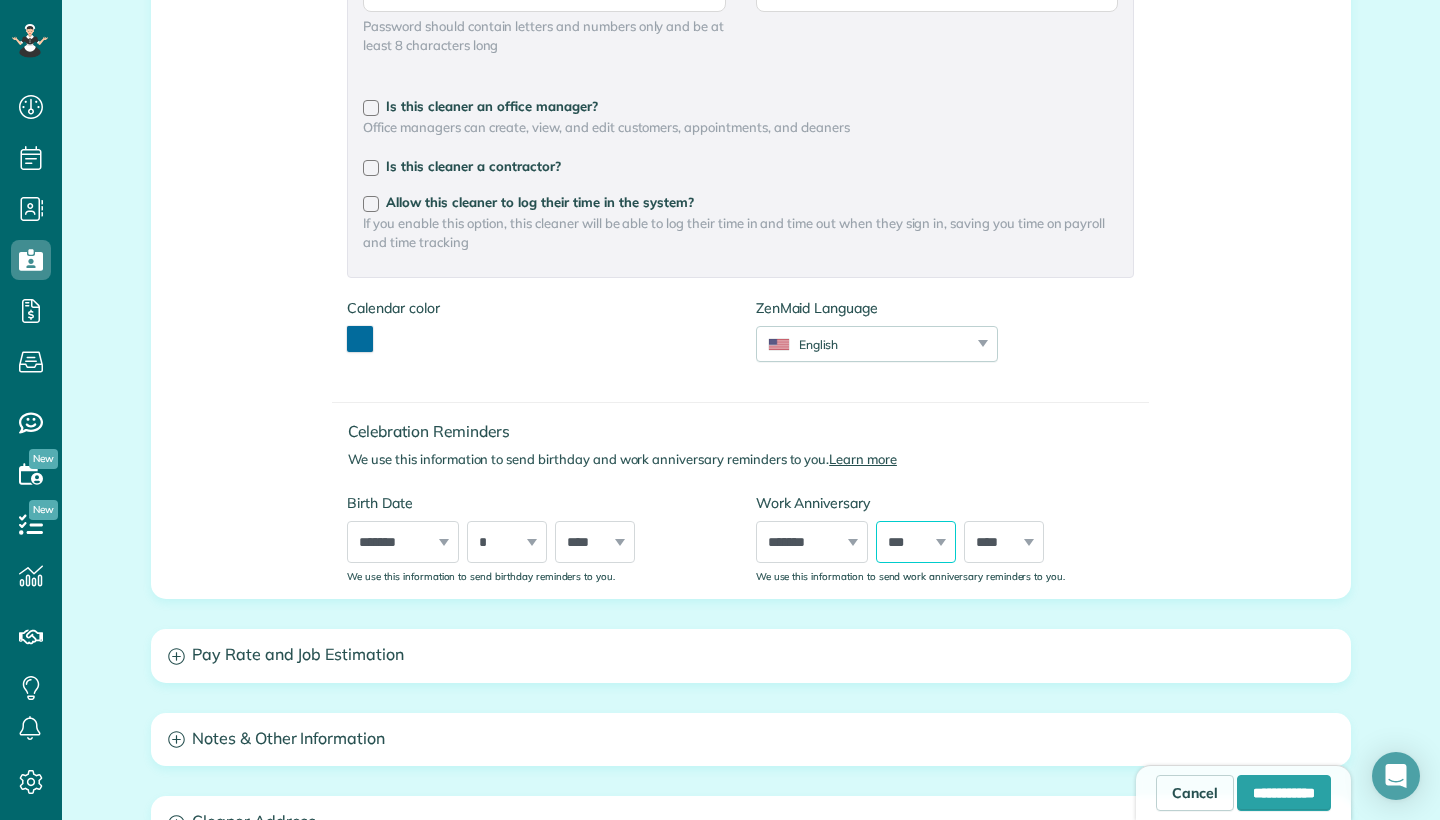 select on "*" 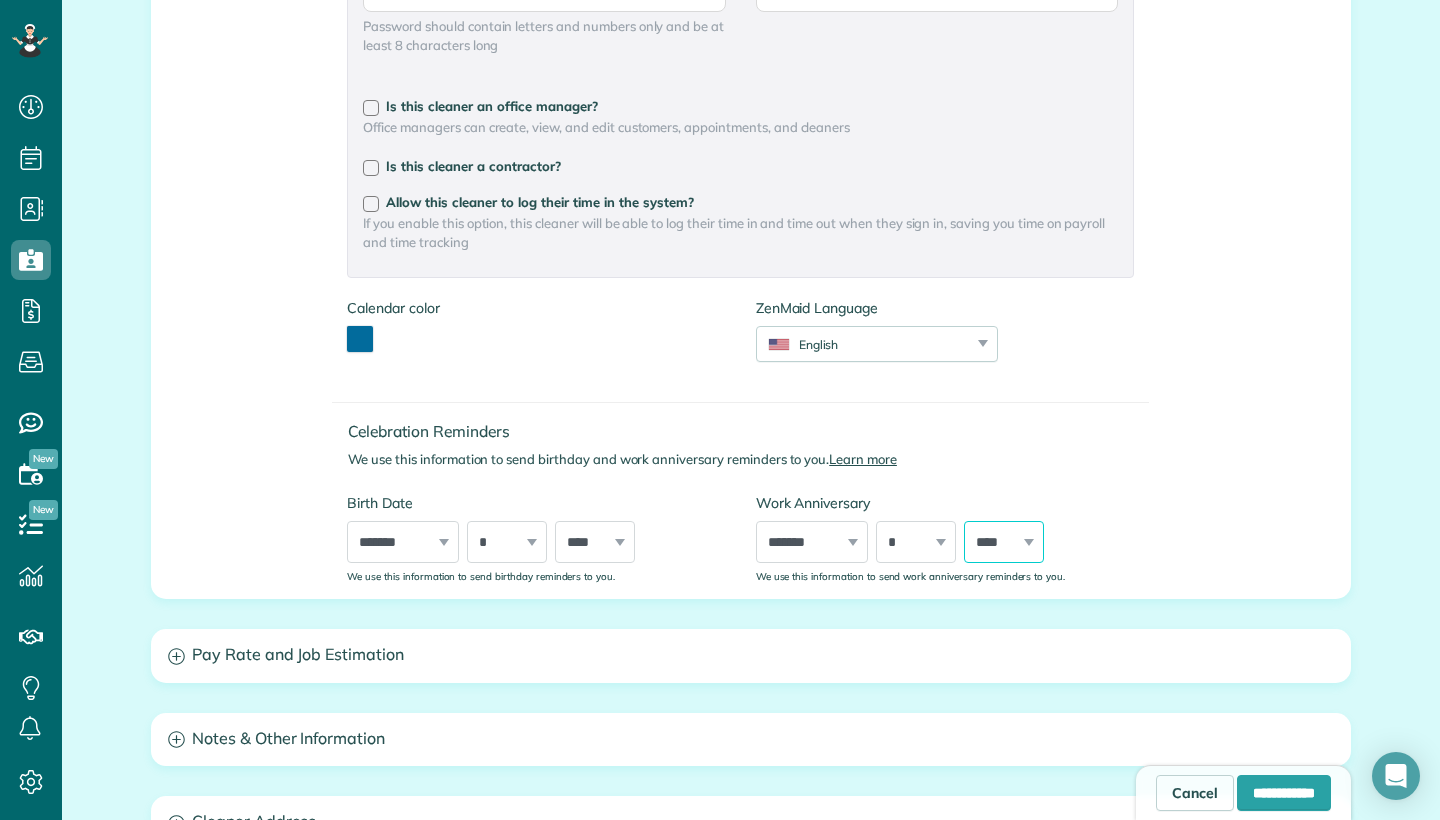select on "****" 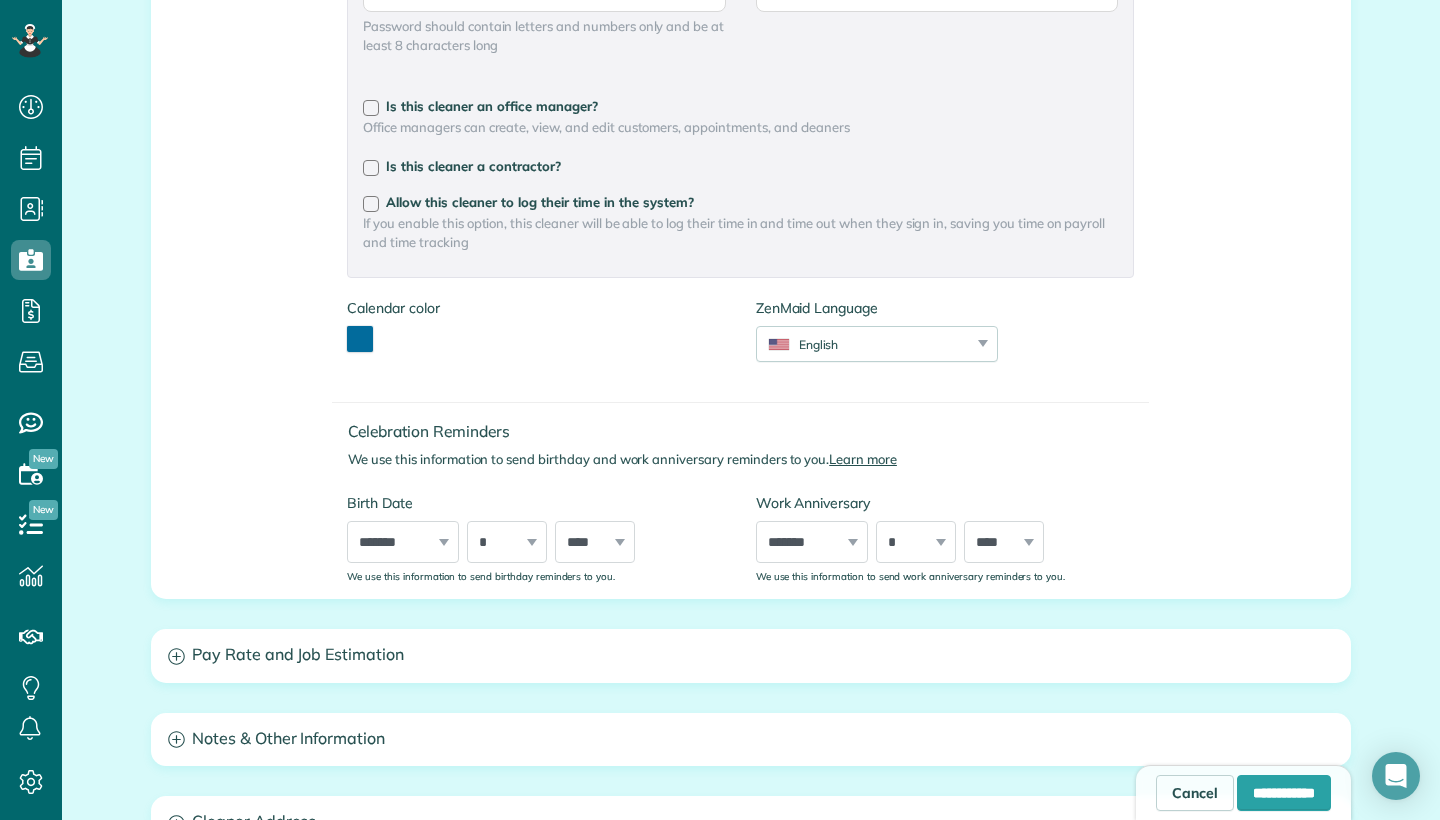 click on "Pay Rate and Job Estimation" at bounding box center [751, 655] 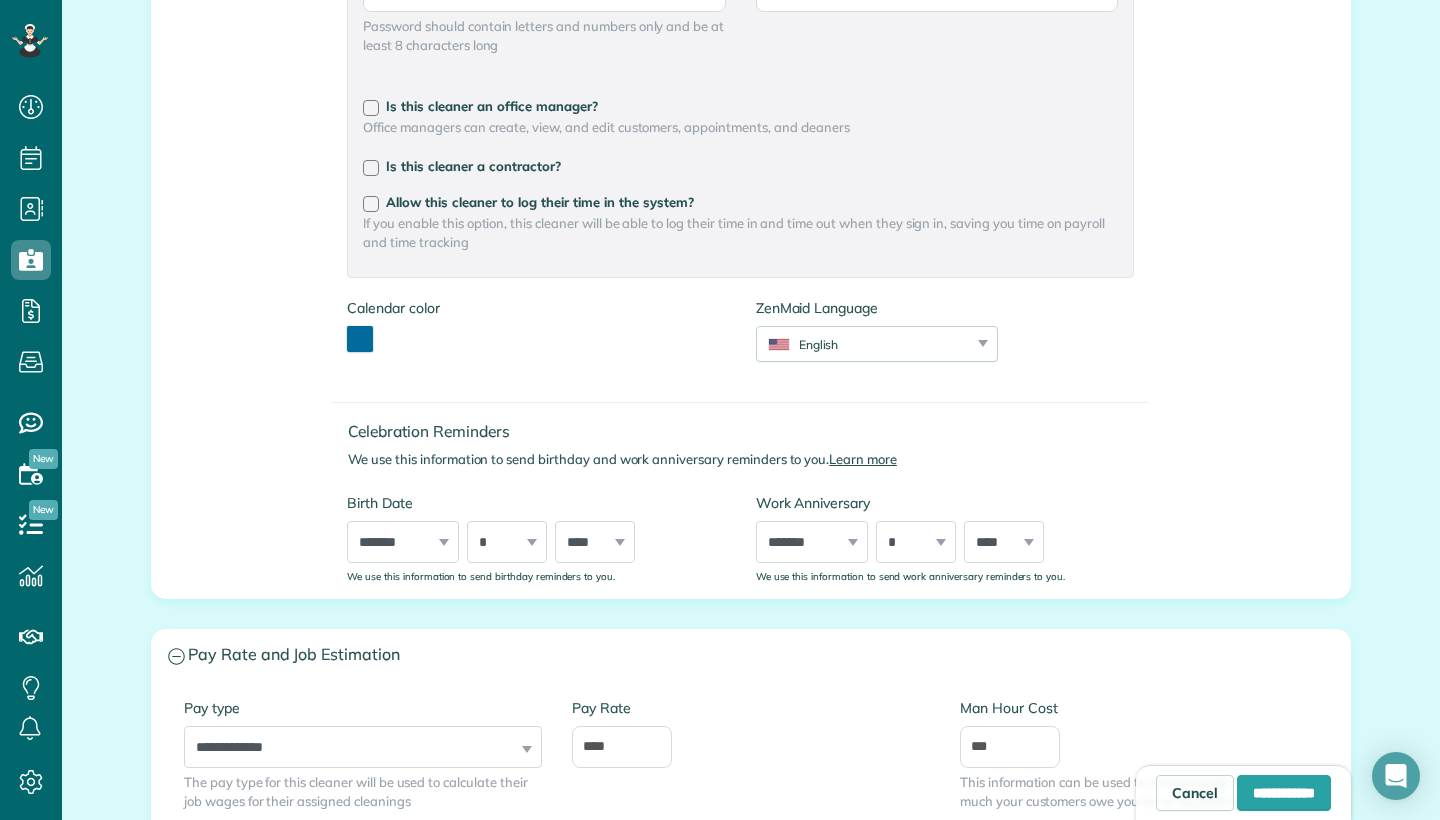 click on "**********" at bounding box center [751, 769] 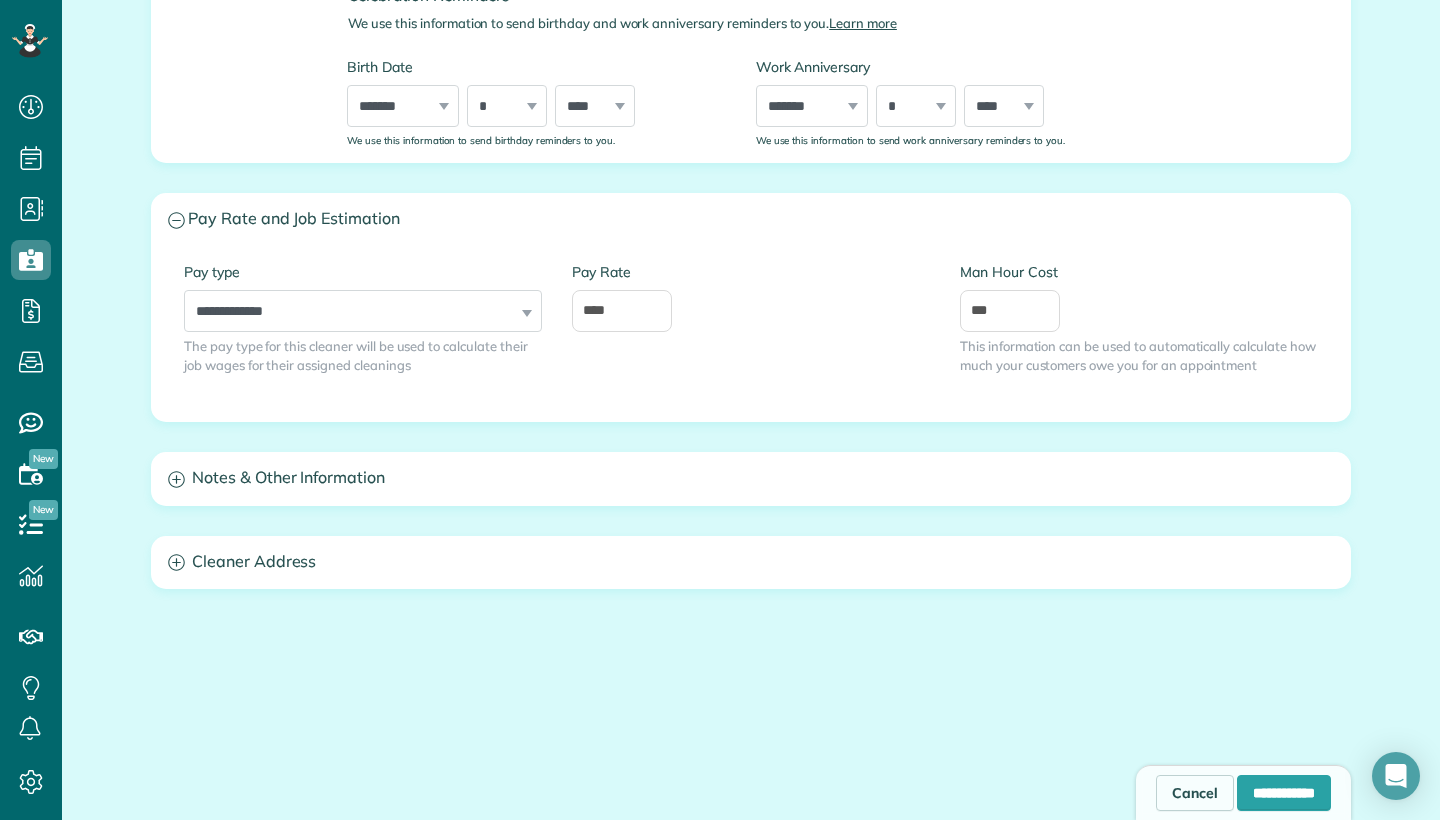 scroll, scrollTop: 1179, scrollLeft: 0, axis: vertical 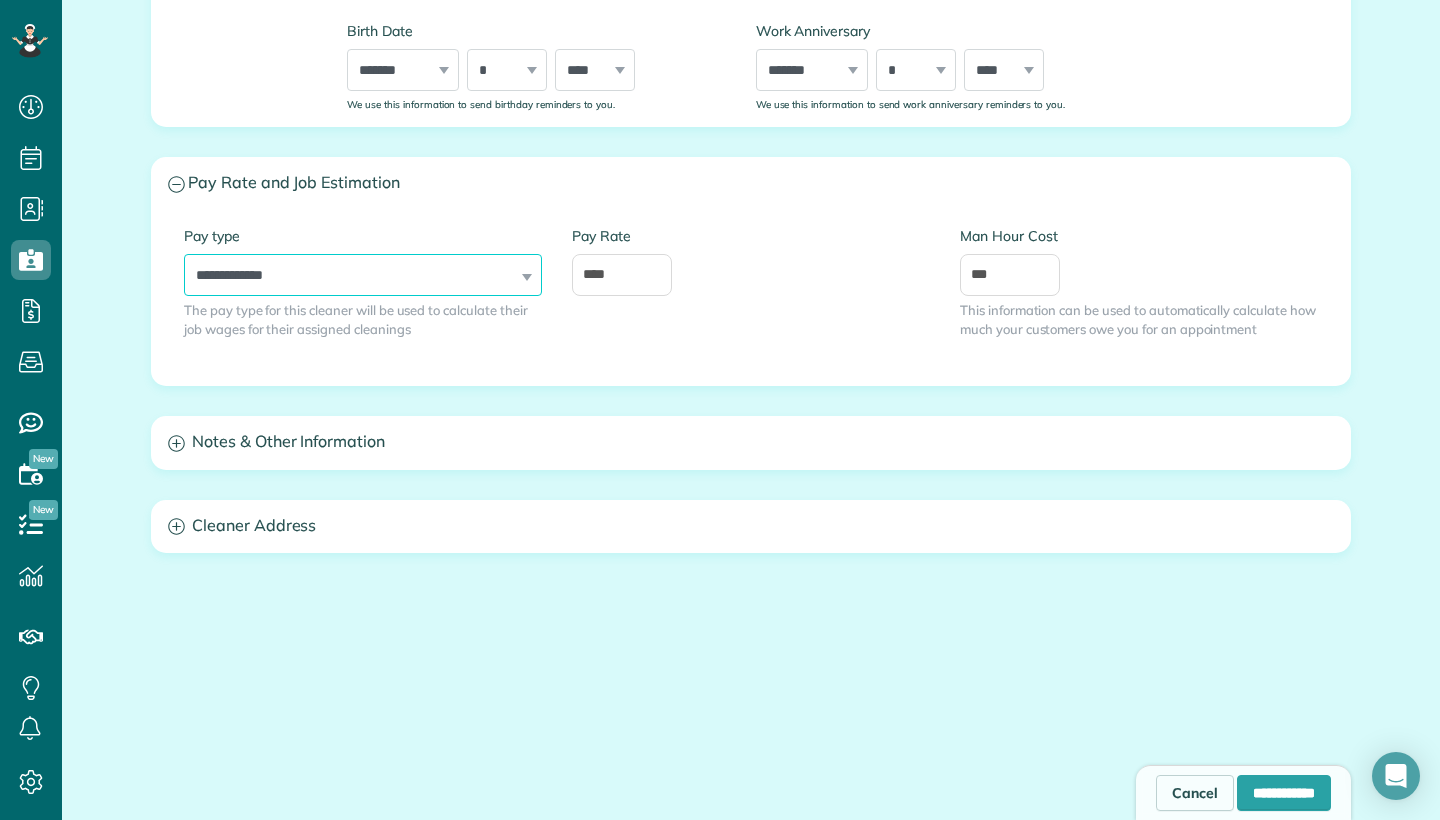 select on "******" 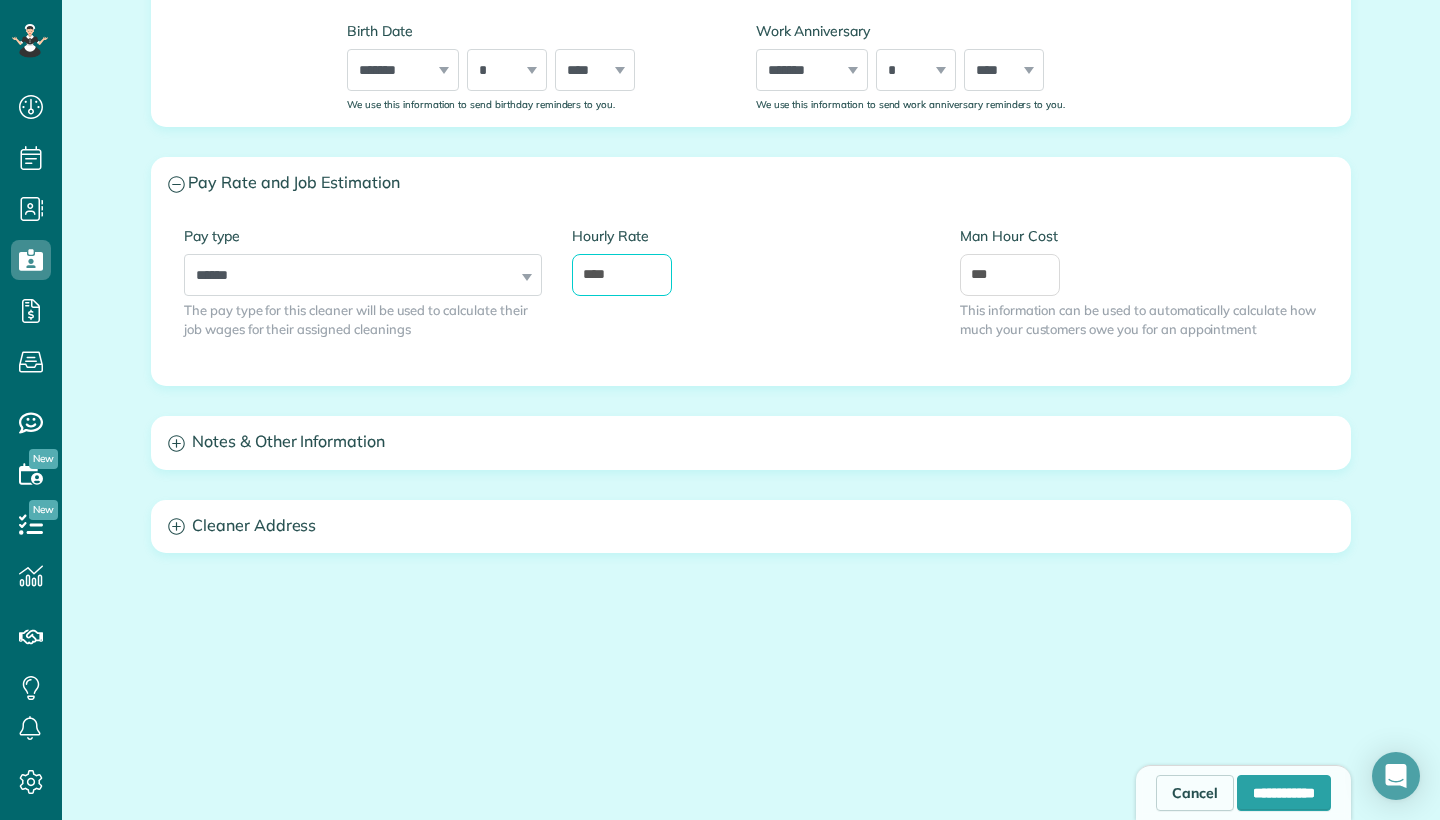 click on "****" at bounding box center [622, 275] 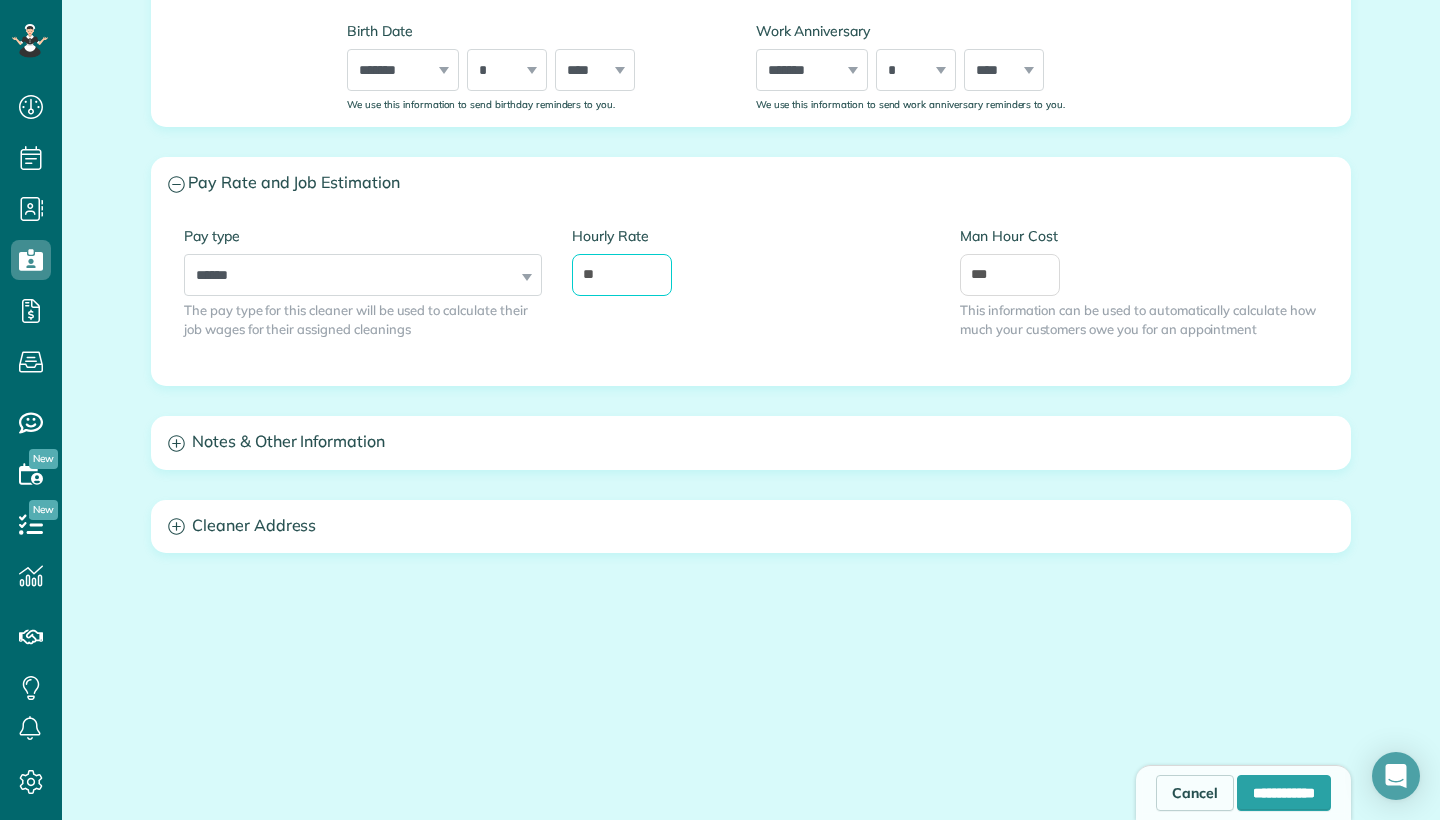 type on "*" 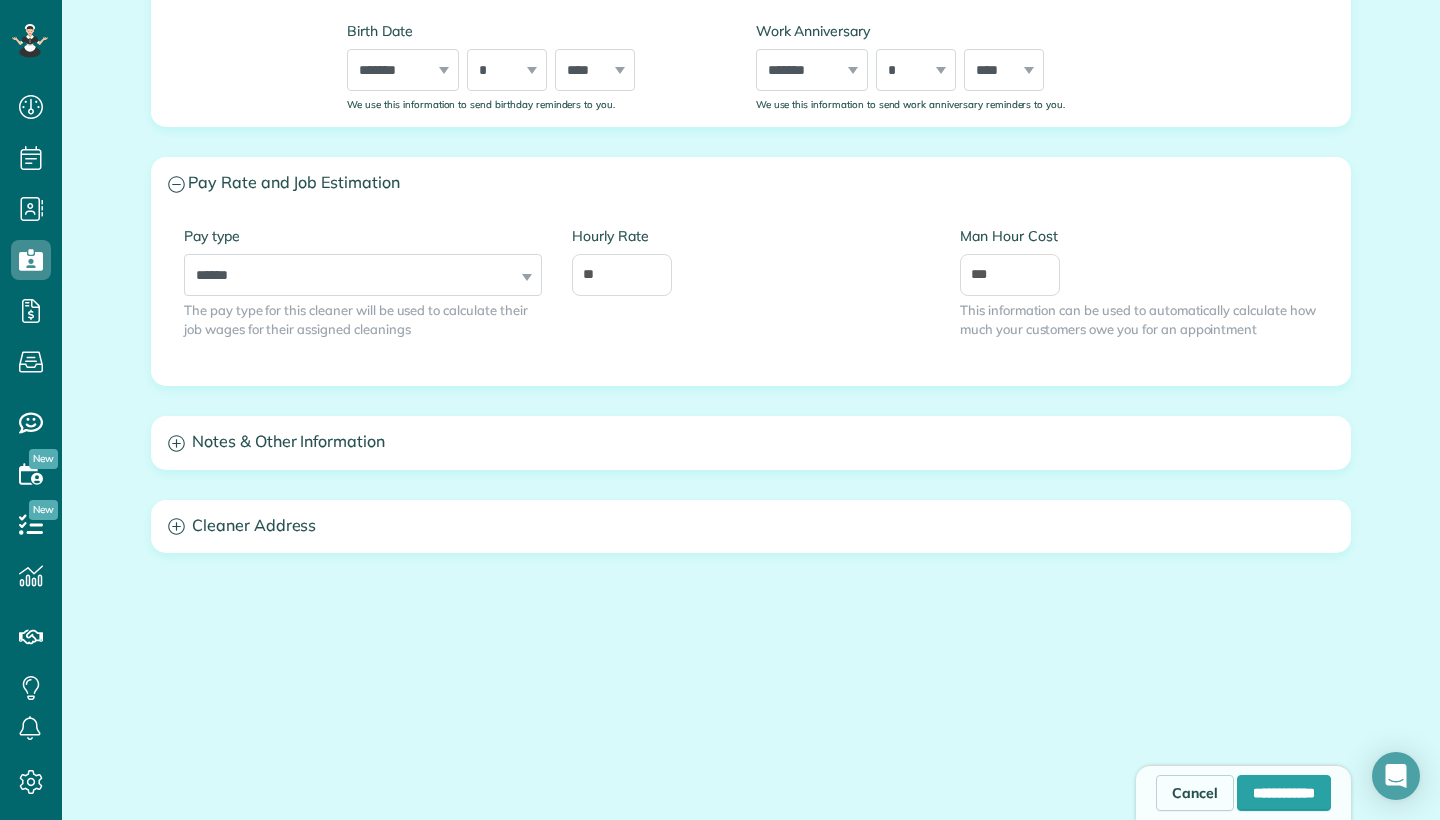 click on "Cleaner Address" at bounding box center [751, 526] 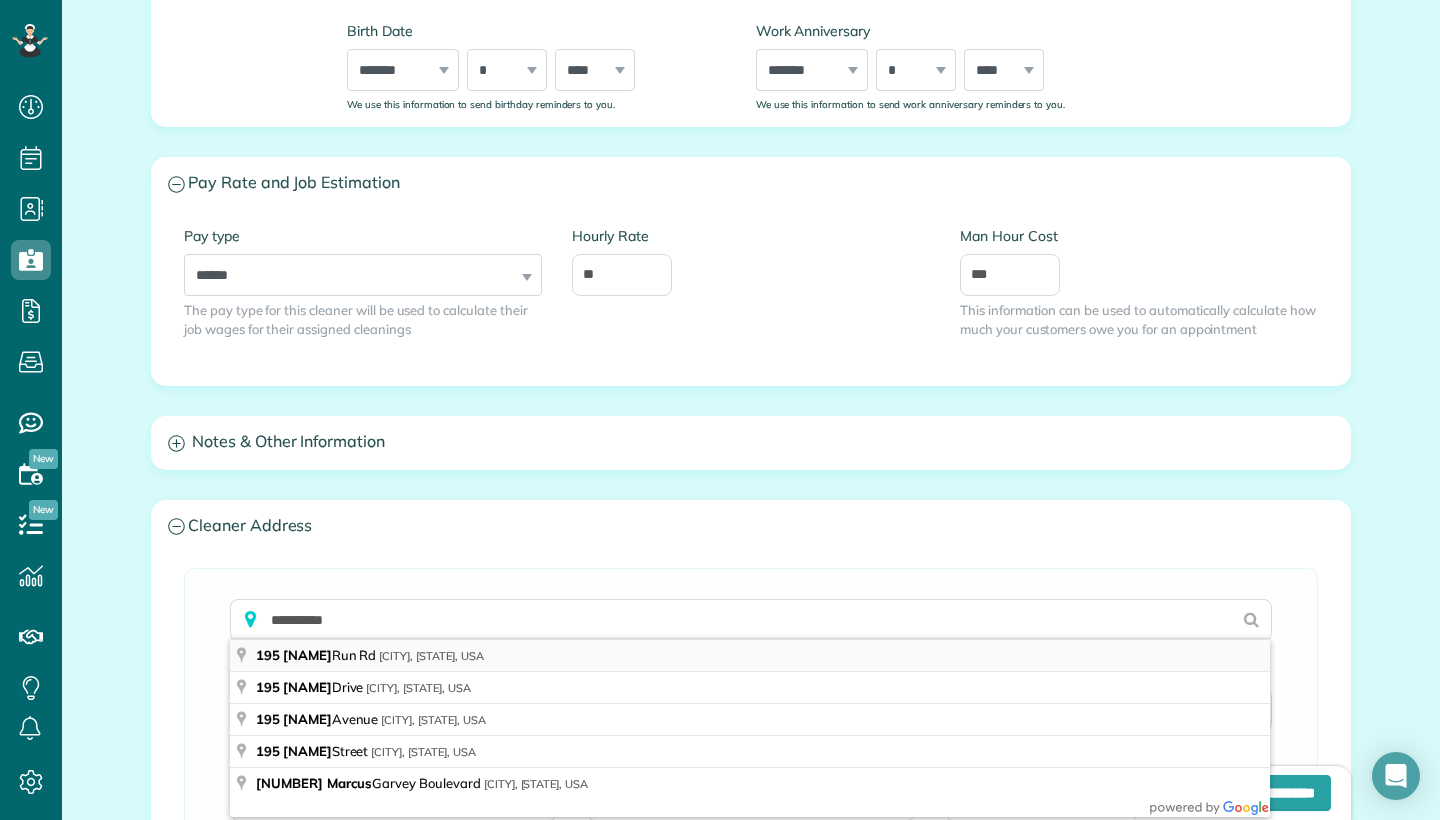 type on "**********" 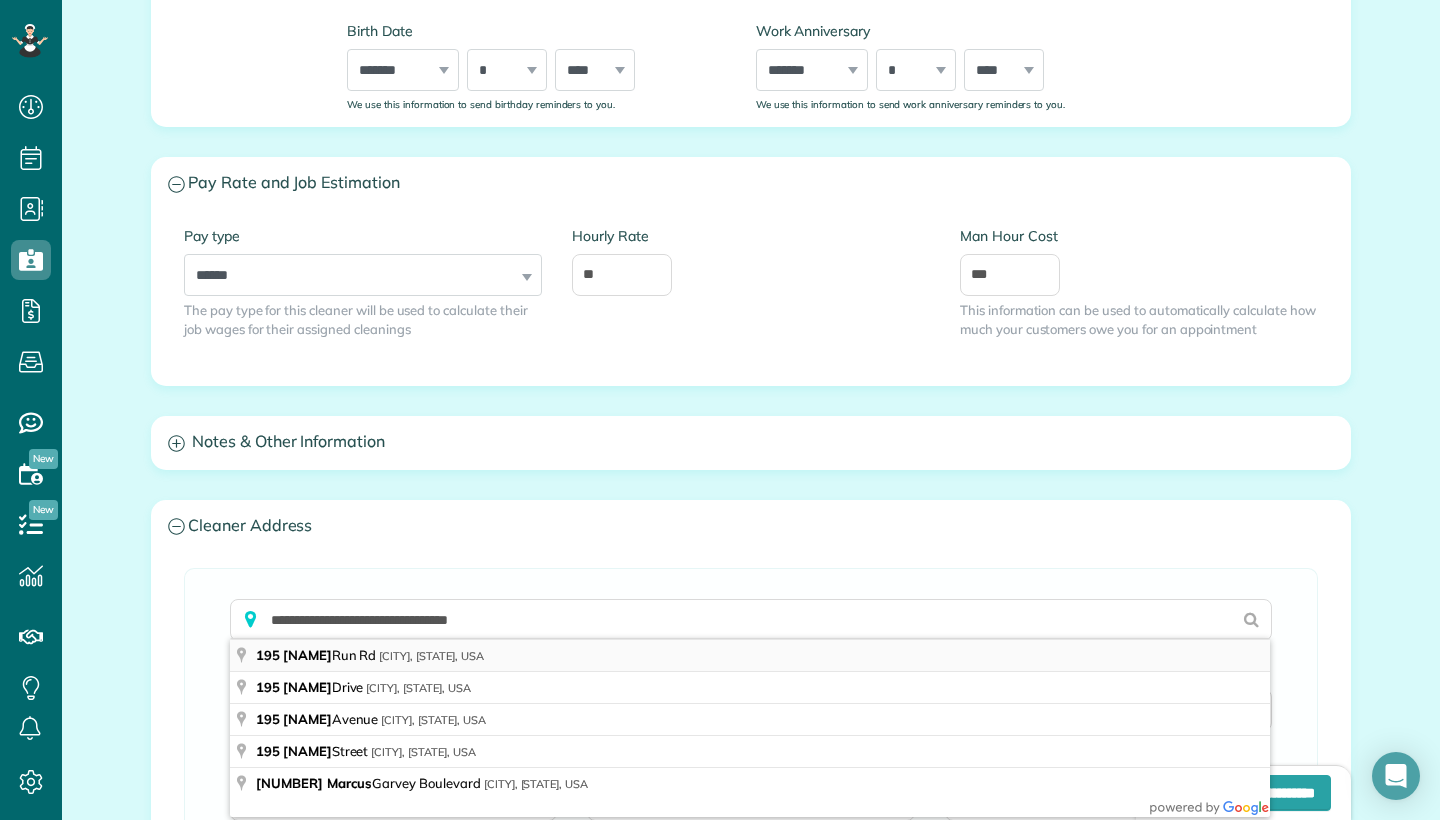 type on "**********" 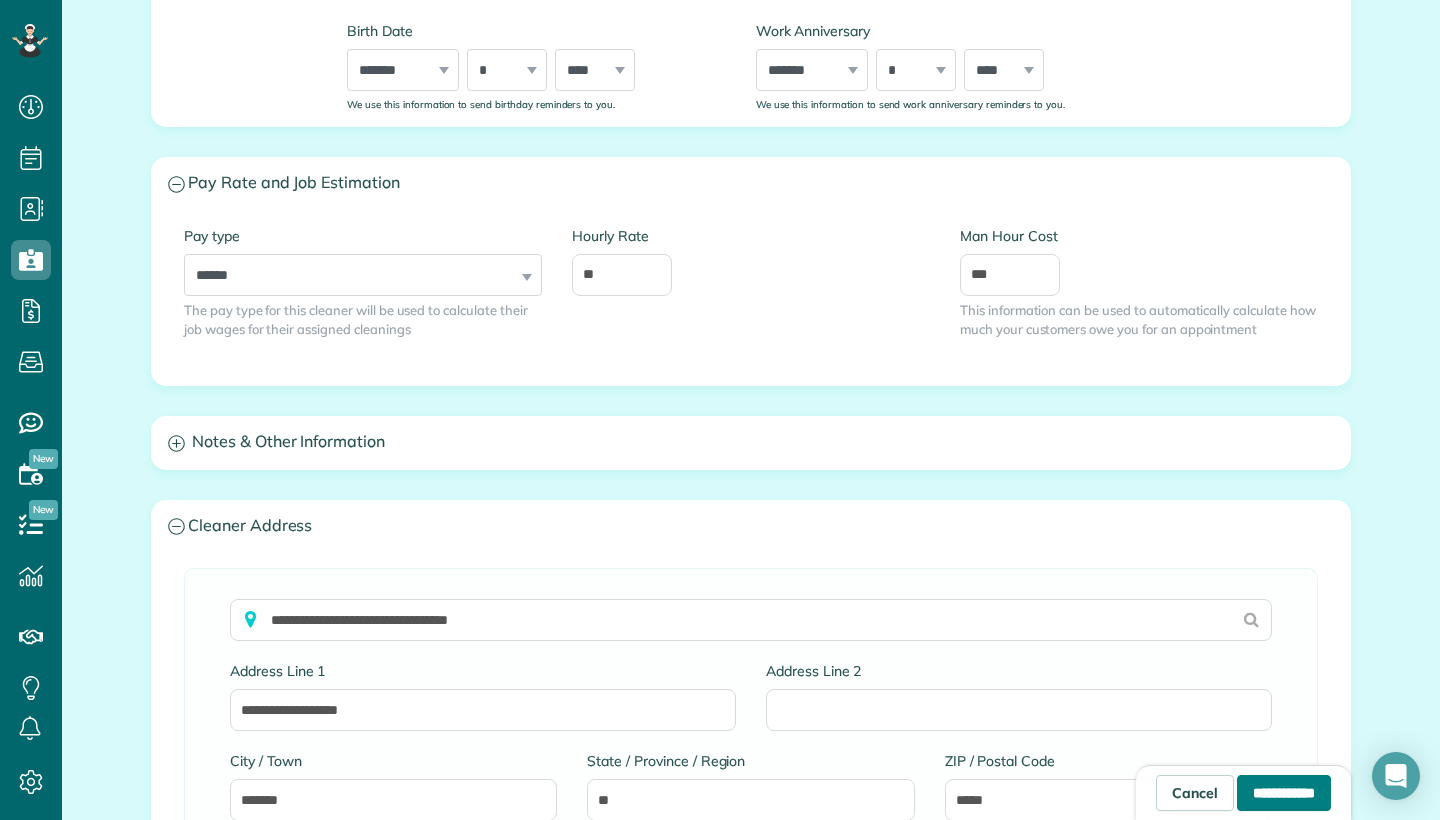 click on "**********" at bounding box center (1284, 793) 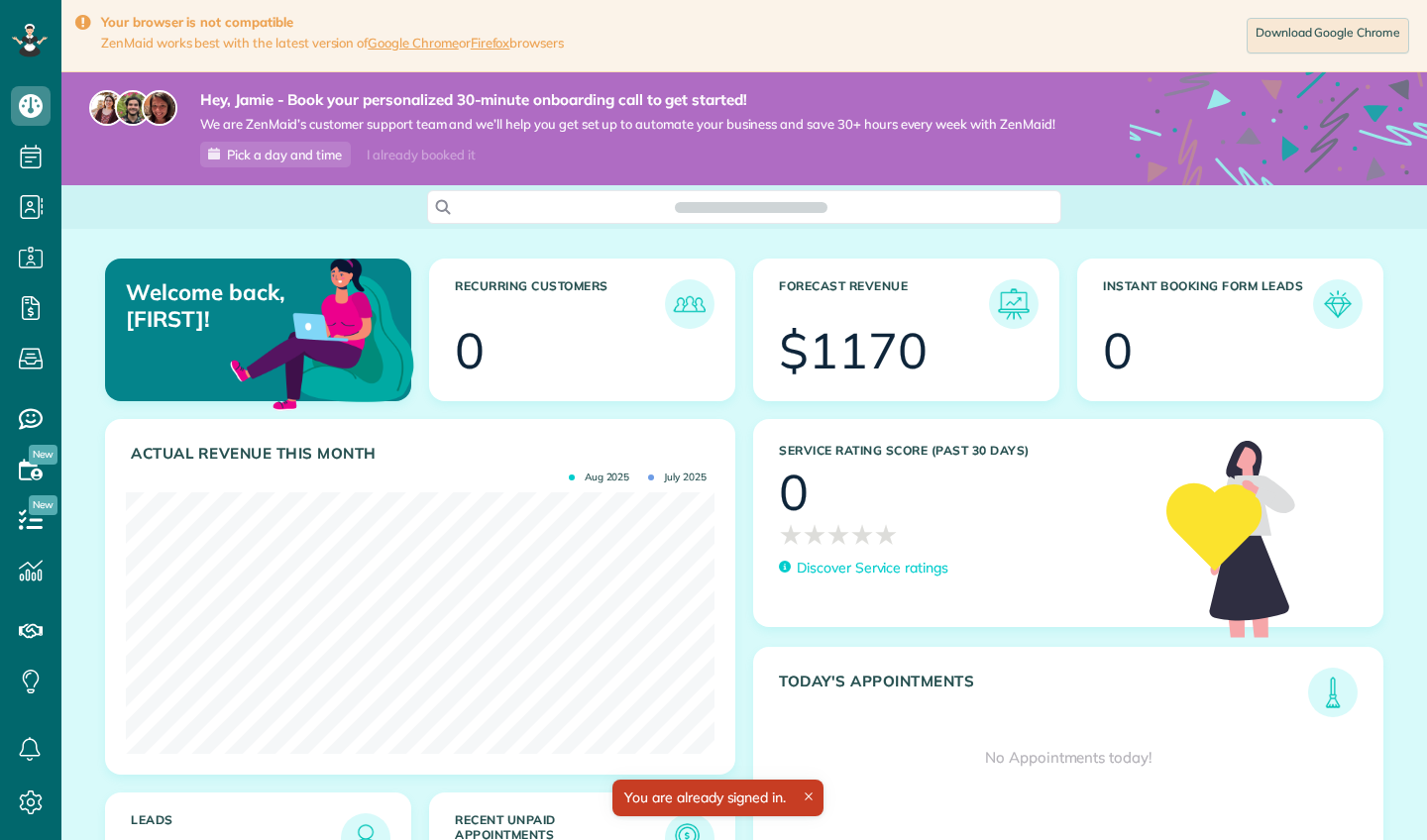 scroll, scrollTop: 0, scrollLeft: 0, axis: both 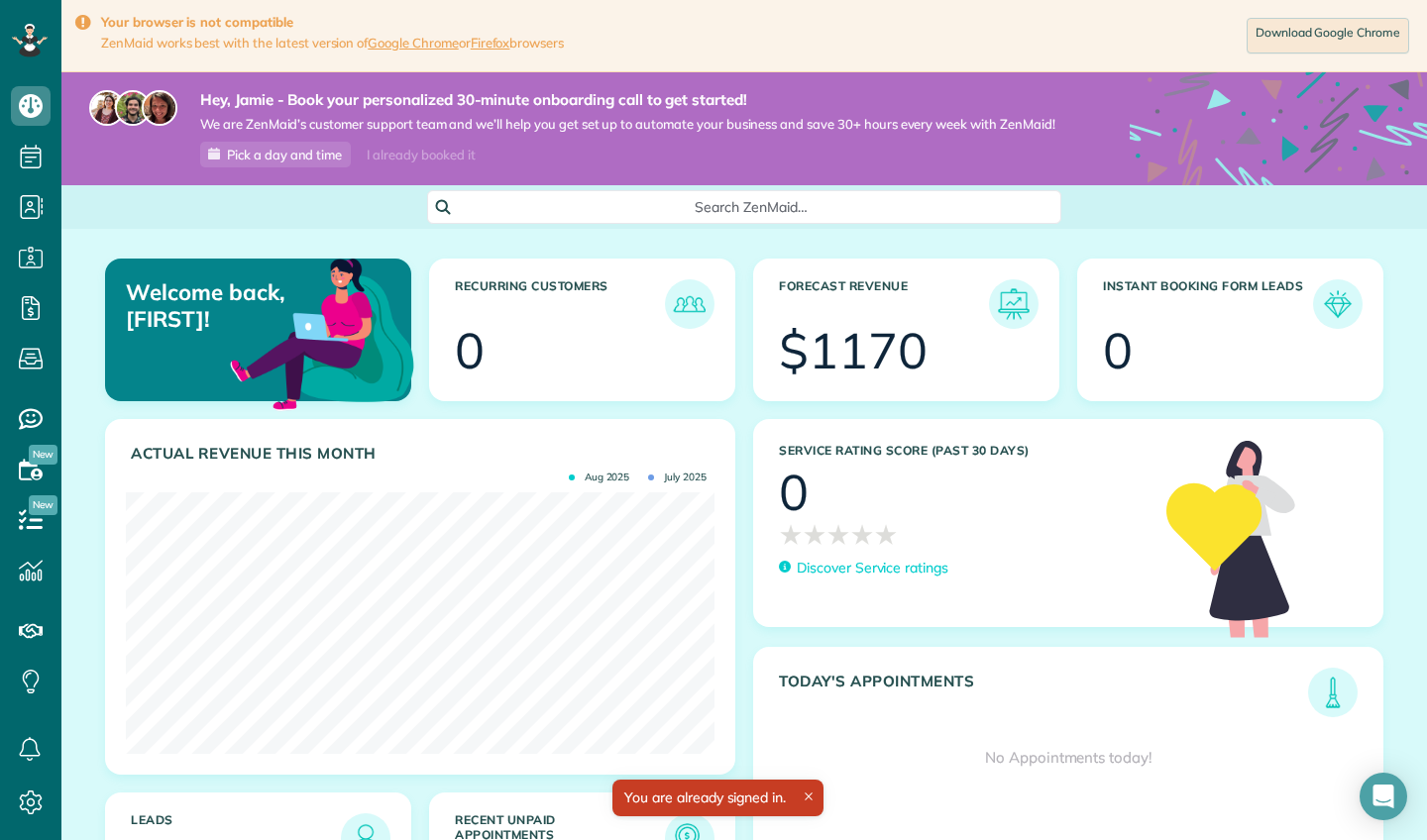 click on "Google Chrome" at bounding box center [413, 43] 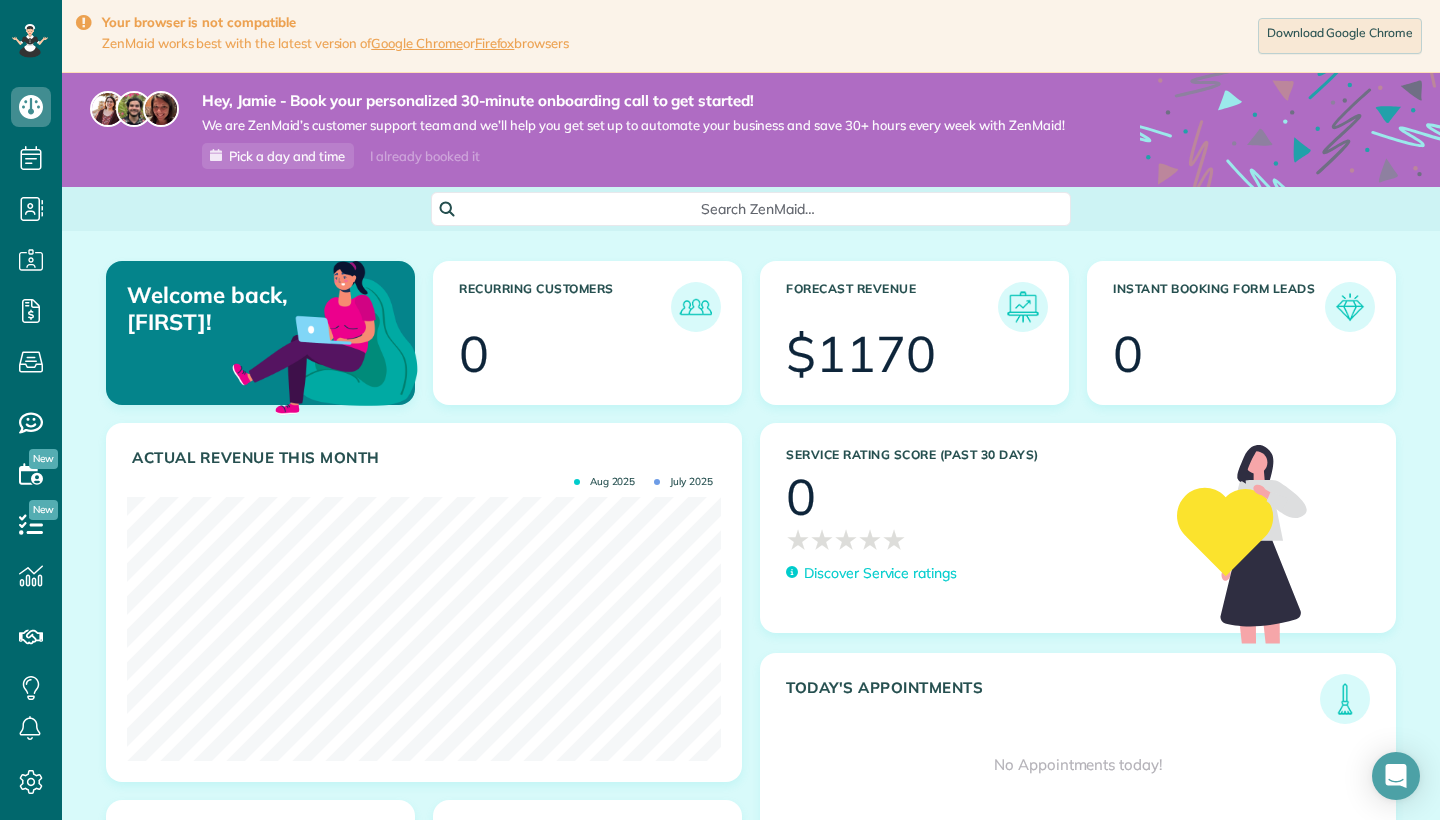 scroll, scrollTop: 820, scrollLeft: 62, axis: both 